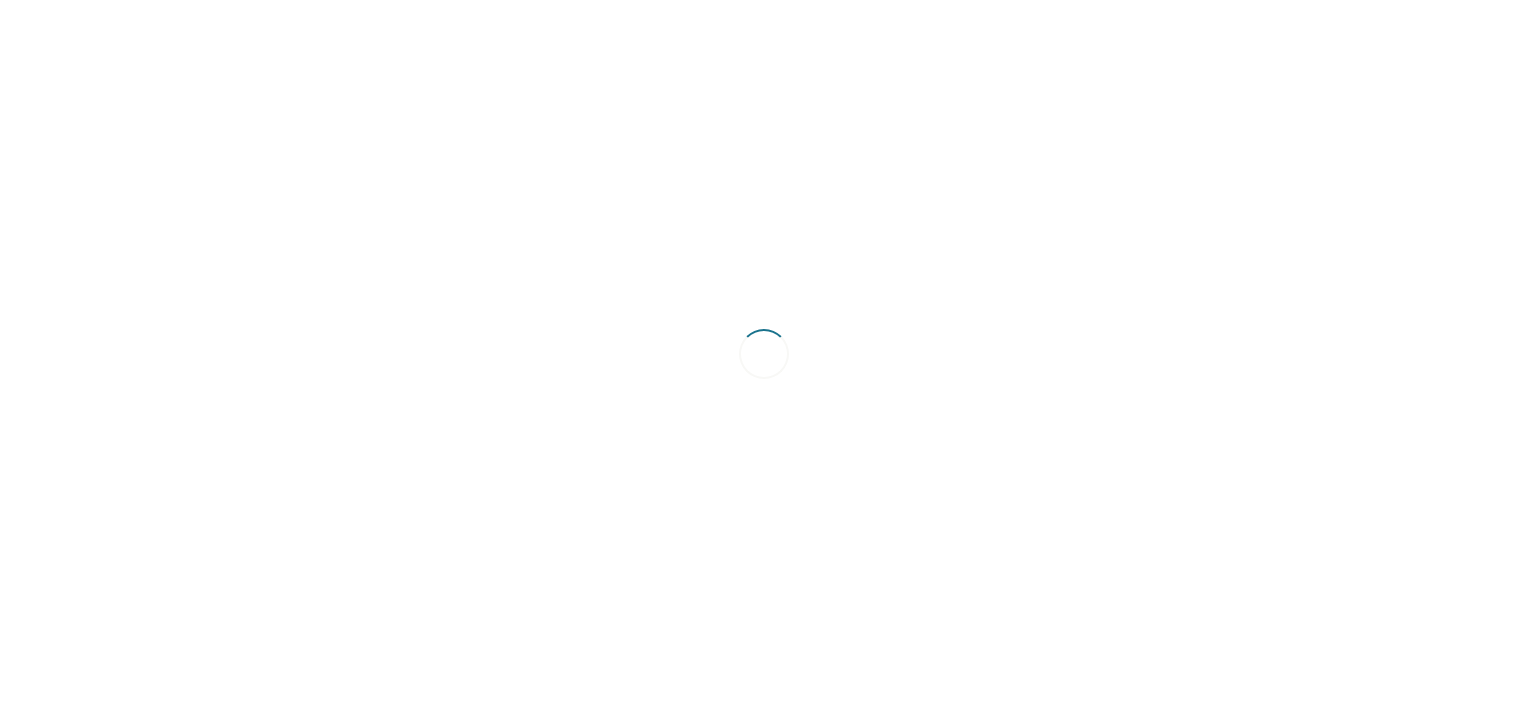 scroll, scrollTop: 0, scrollLeft: 0, axis: both 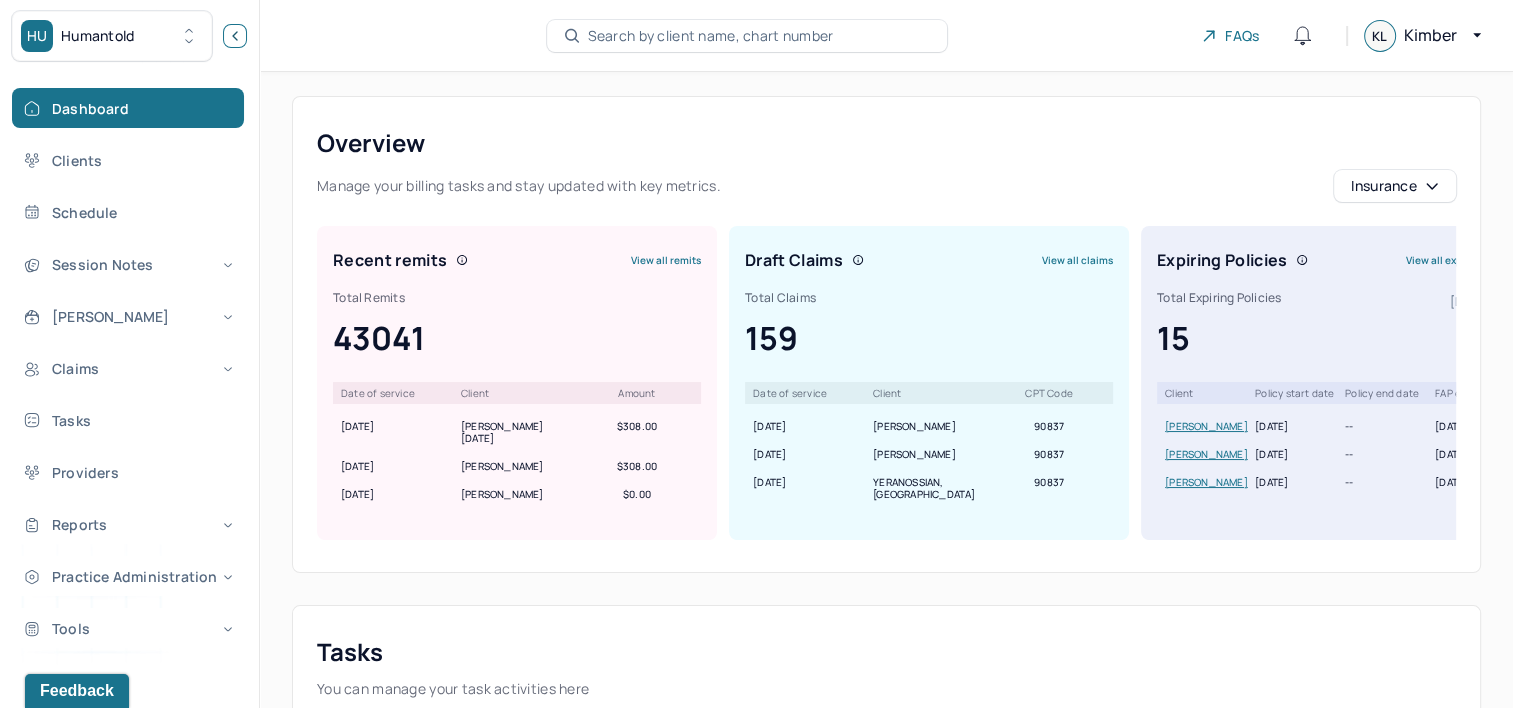click 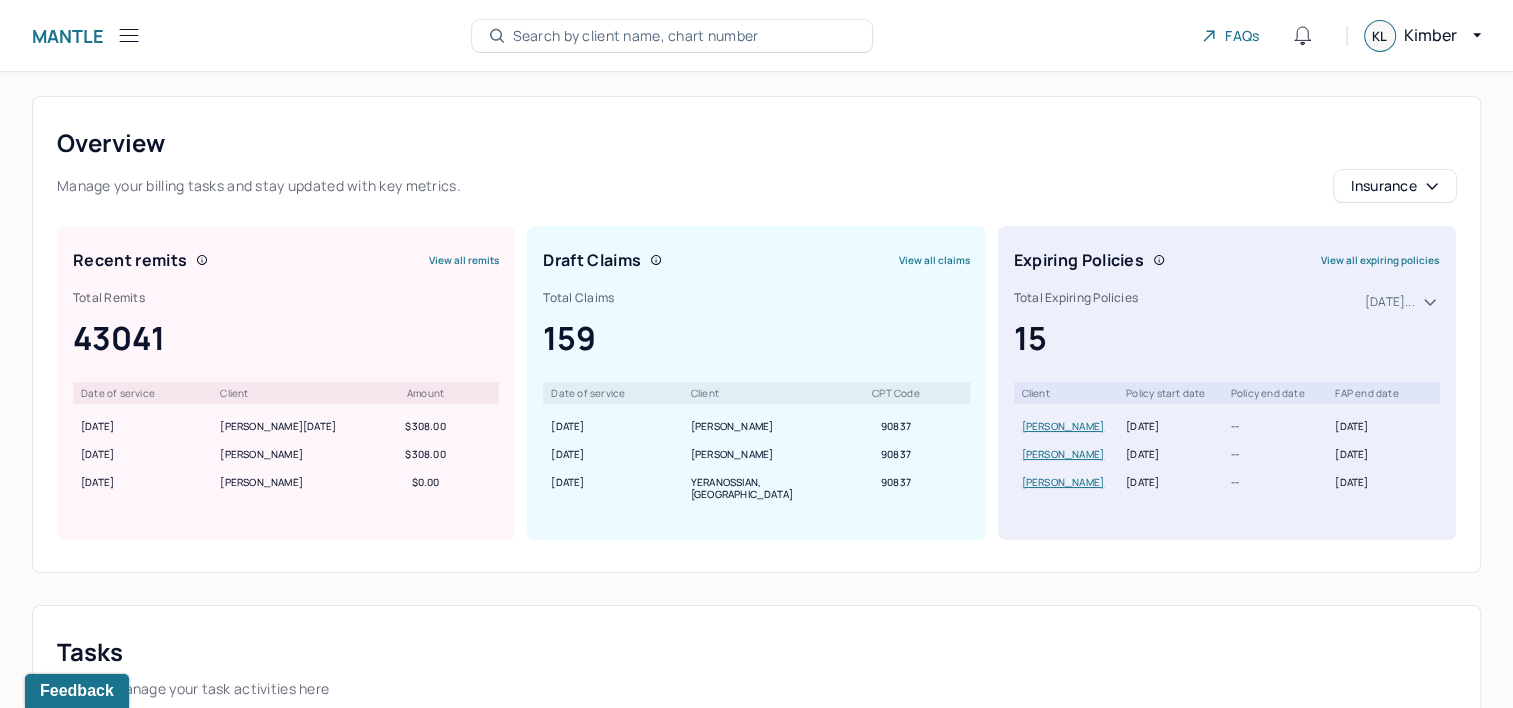 click 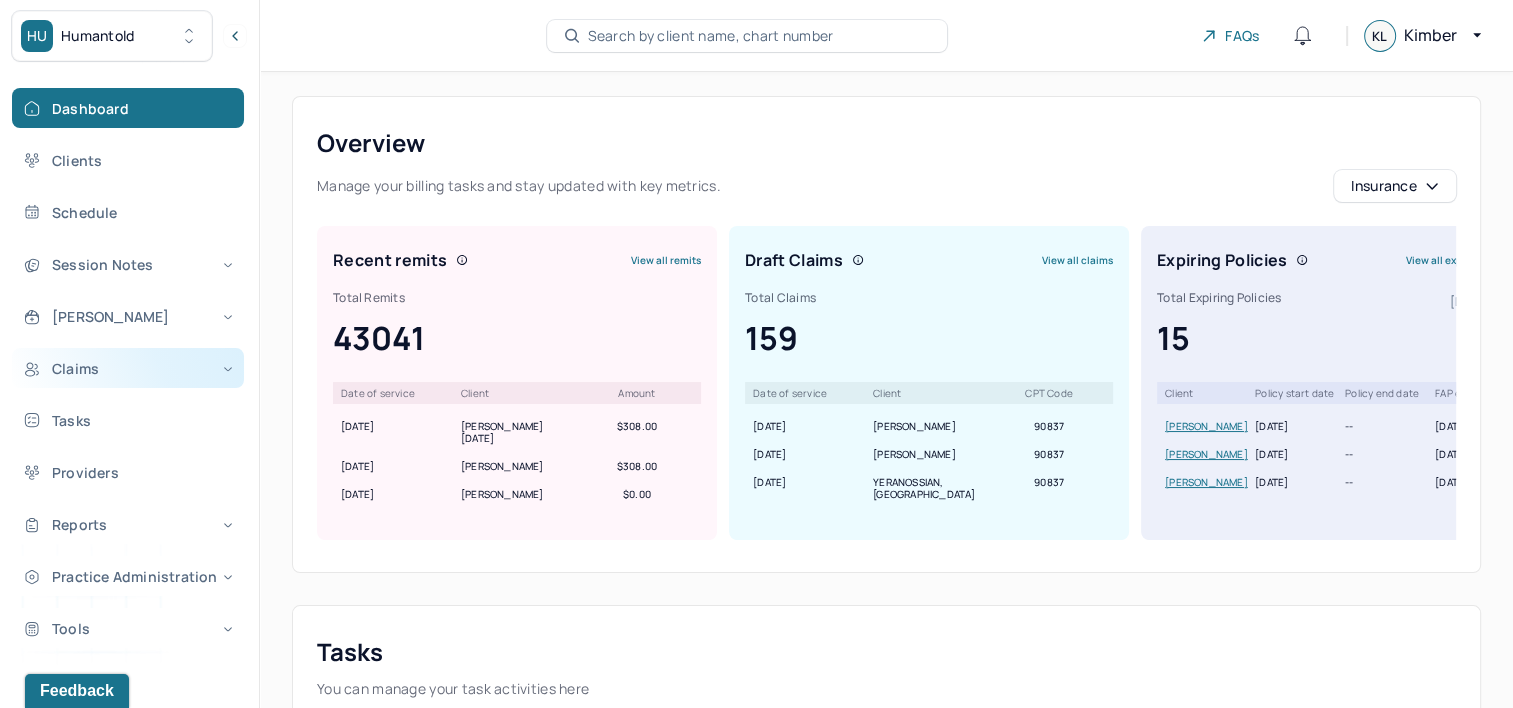 click on "Claims" at bounding box center (128, 368) 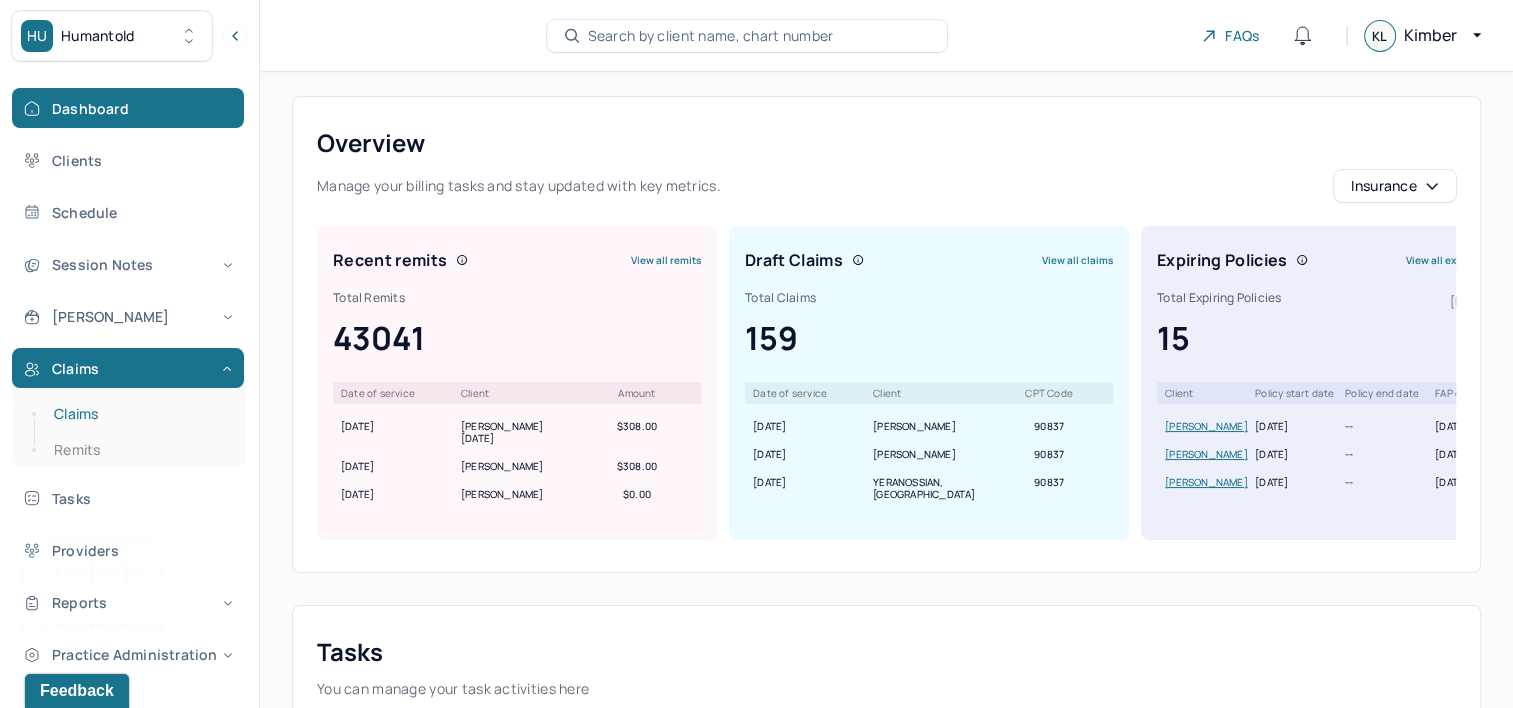click on "Claims" at bounding box center [139, 414] 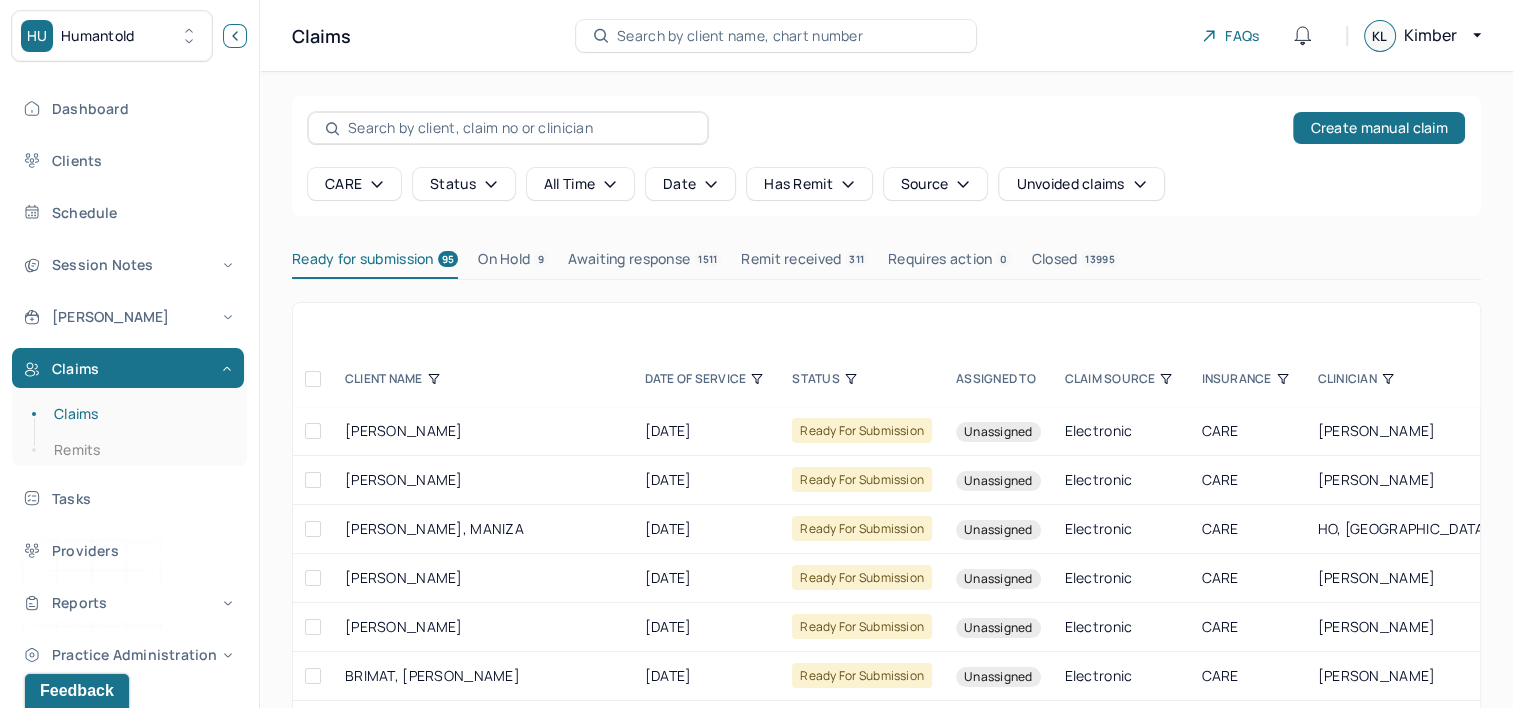 click at bounding box center [235, 36] 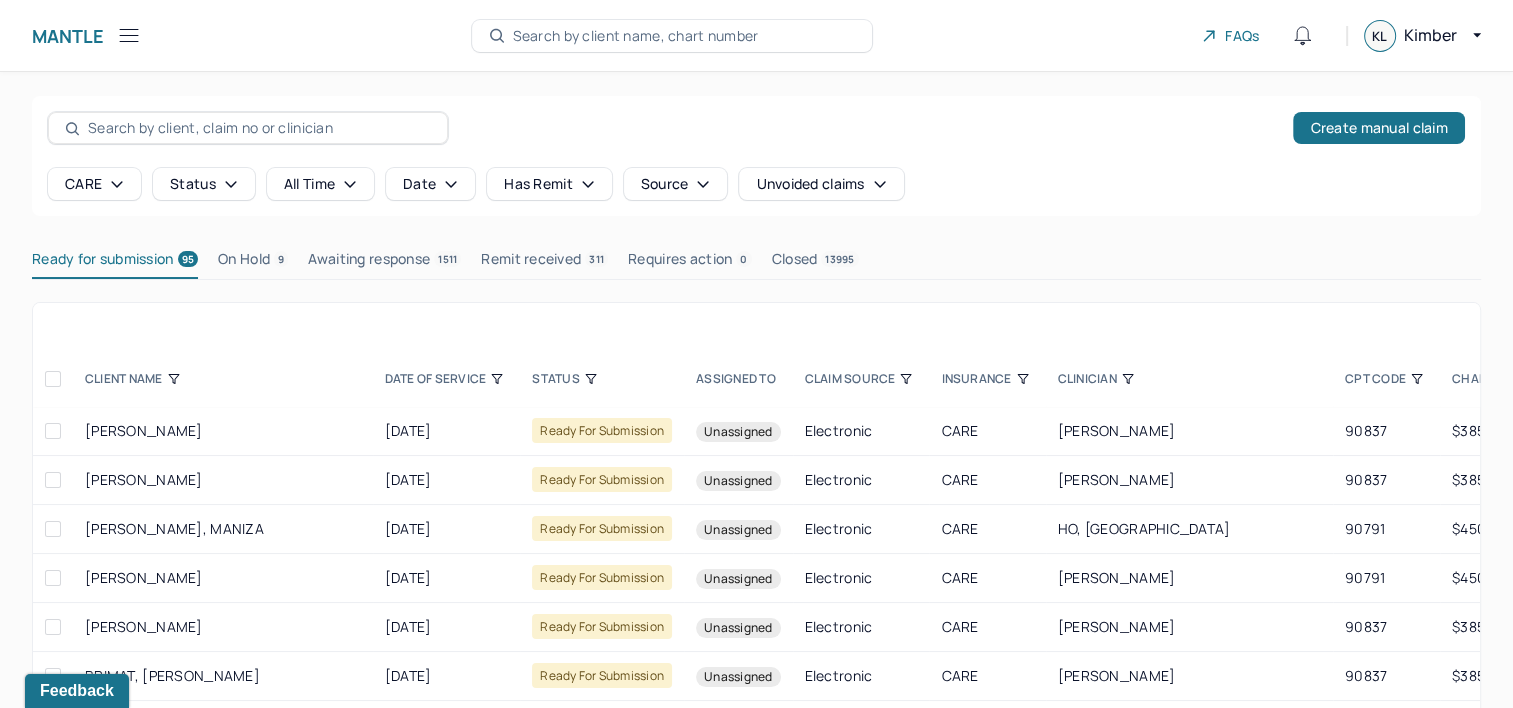 click on "CPT CODE" at bounding box center (1386, 379) 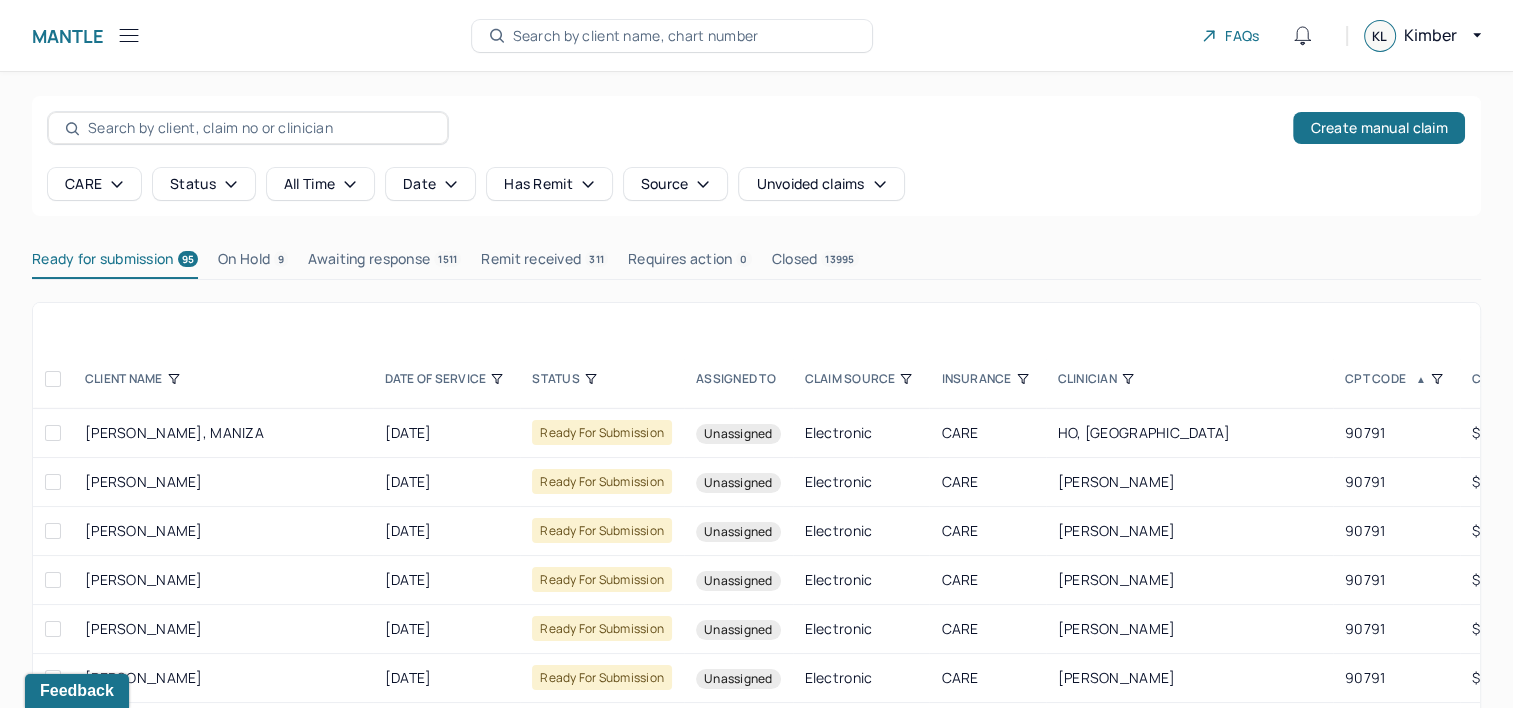 scroll, scrollTop: 0, scrollLeft: 0, axis: both 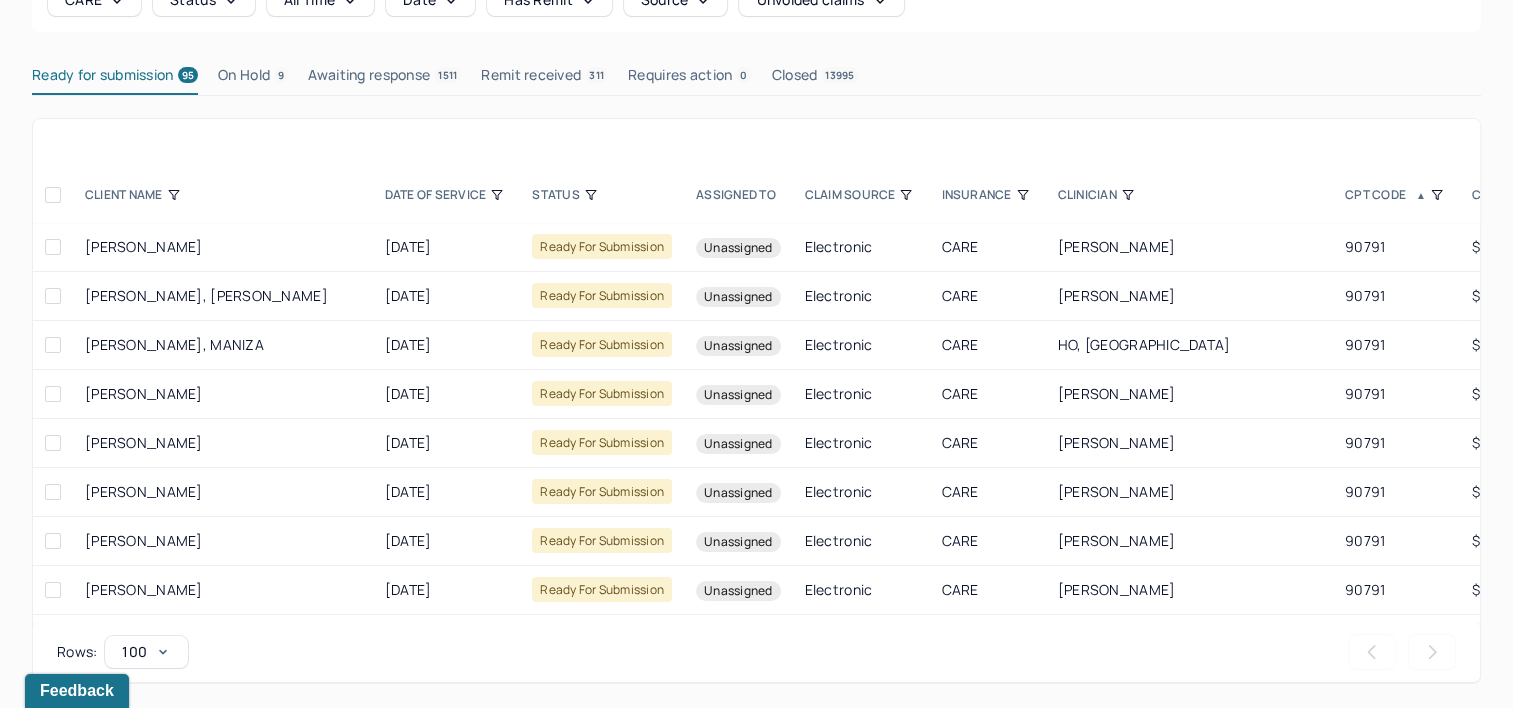 click at bounding box center [53, 195] 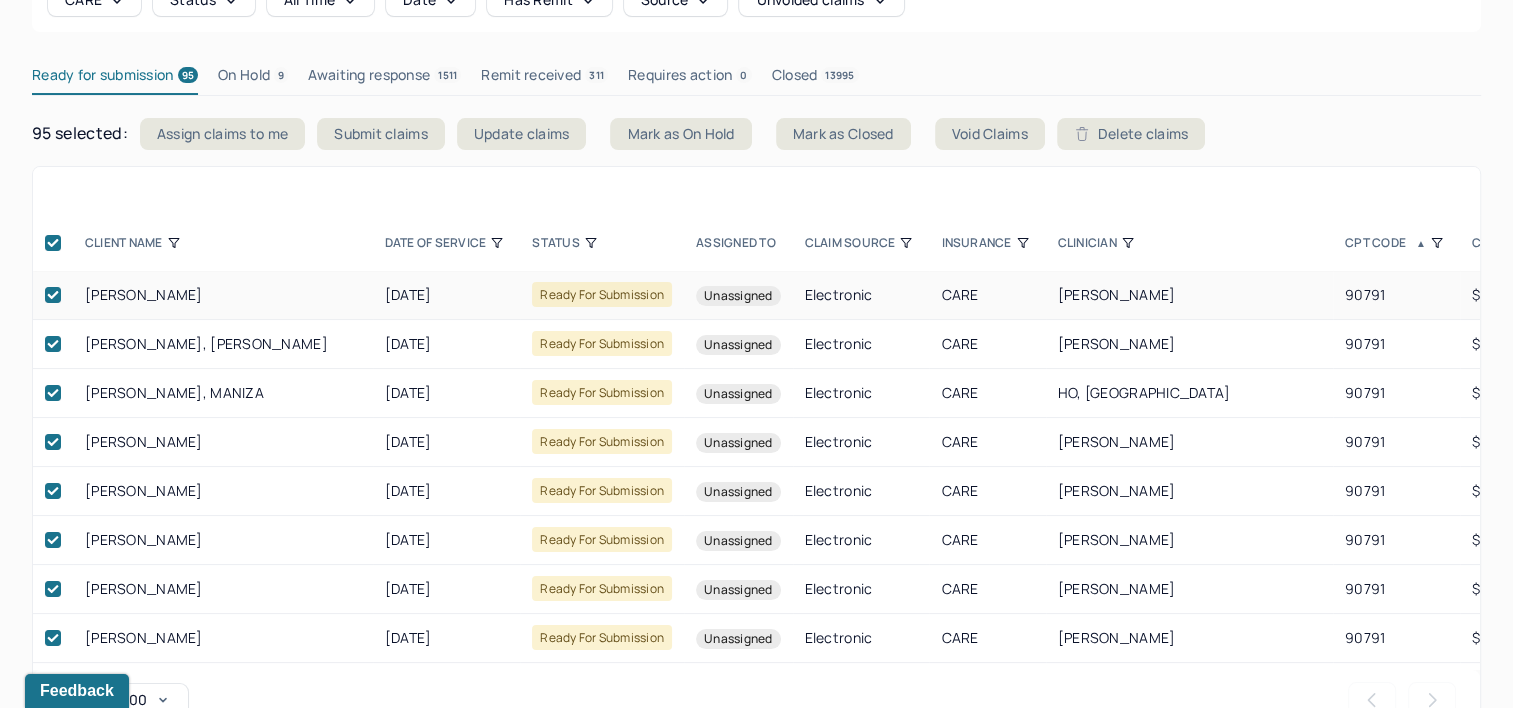 click 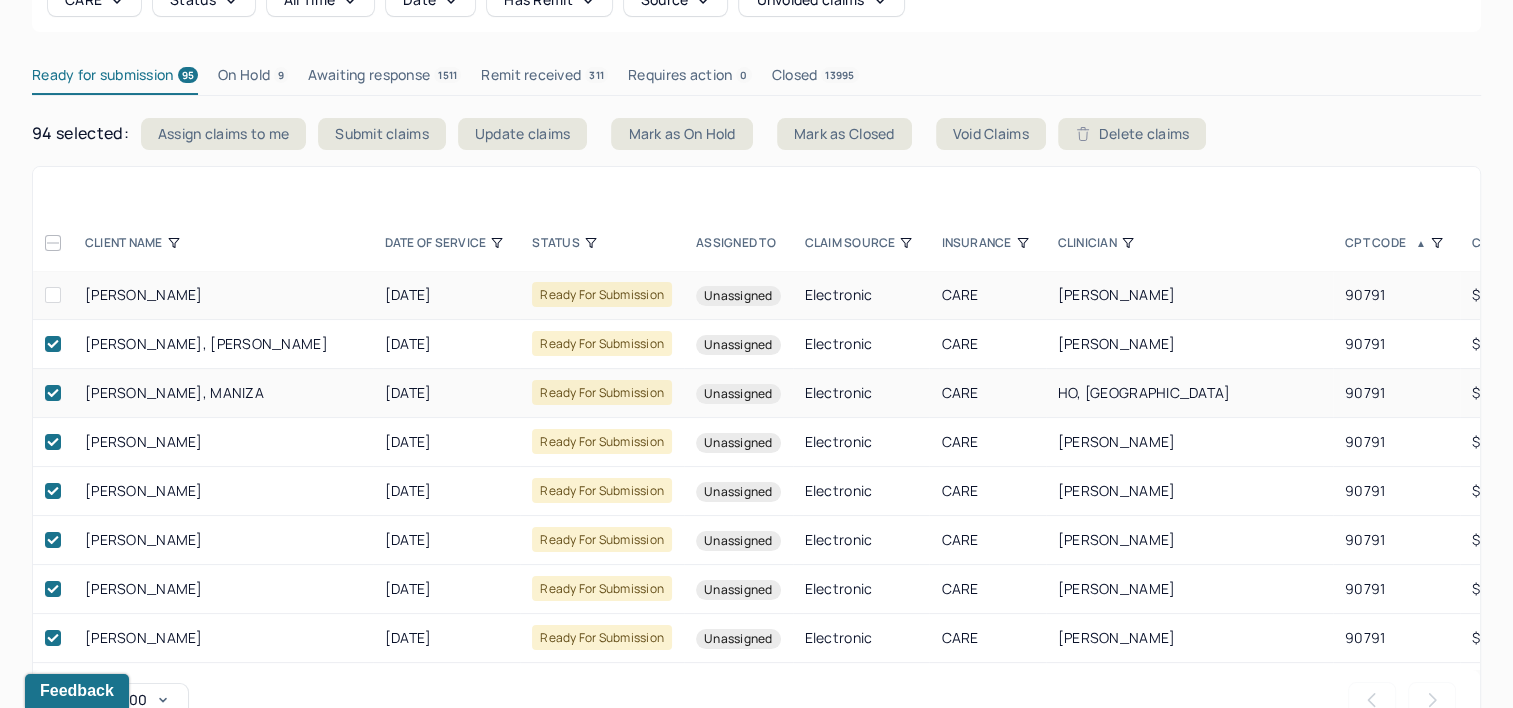 drag, startPoint x: 55, startPoint y: 294, endPoint x: 43, endPoint y: 368, distance: 74.96666 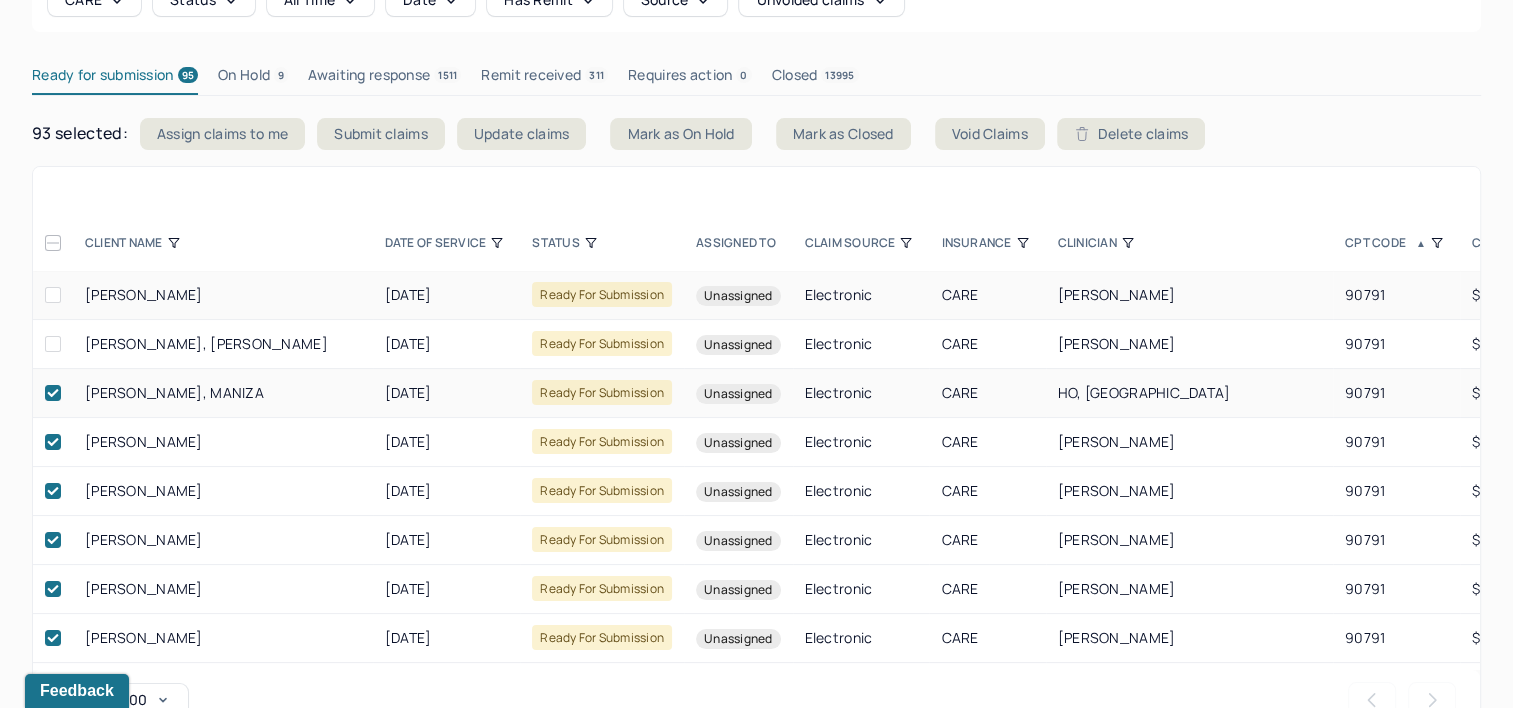 drag, startPoint x: 48, startPoint y: 389, endPoint x: 33, endPoint y: 455, distance: 67.68308 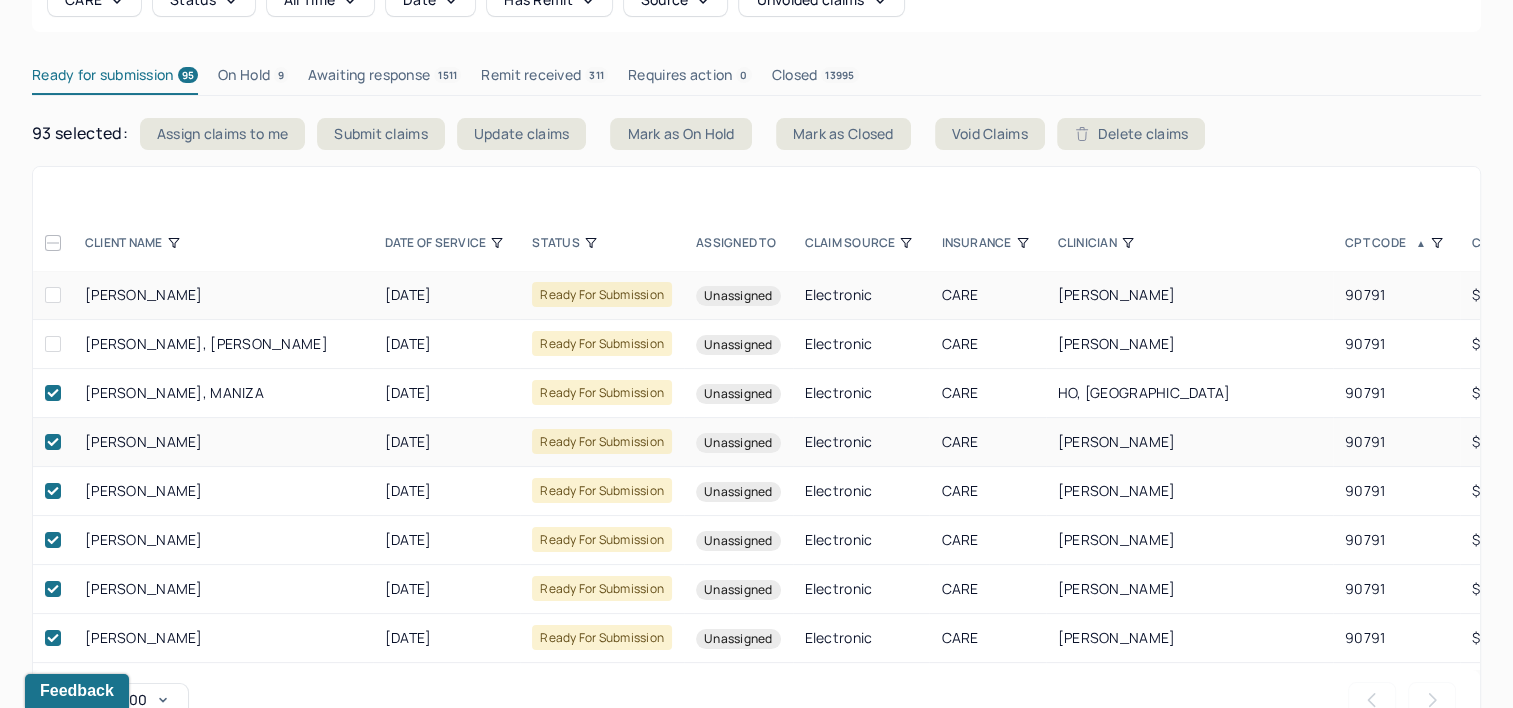 click at bounding box center (53, 393) 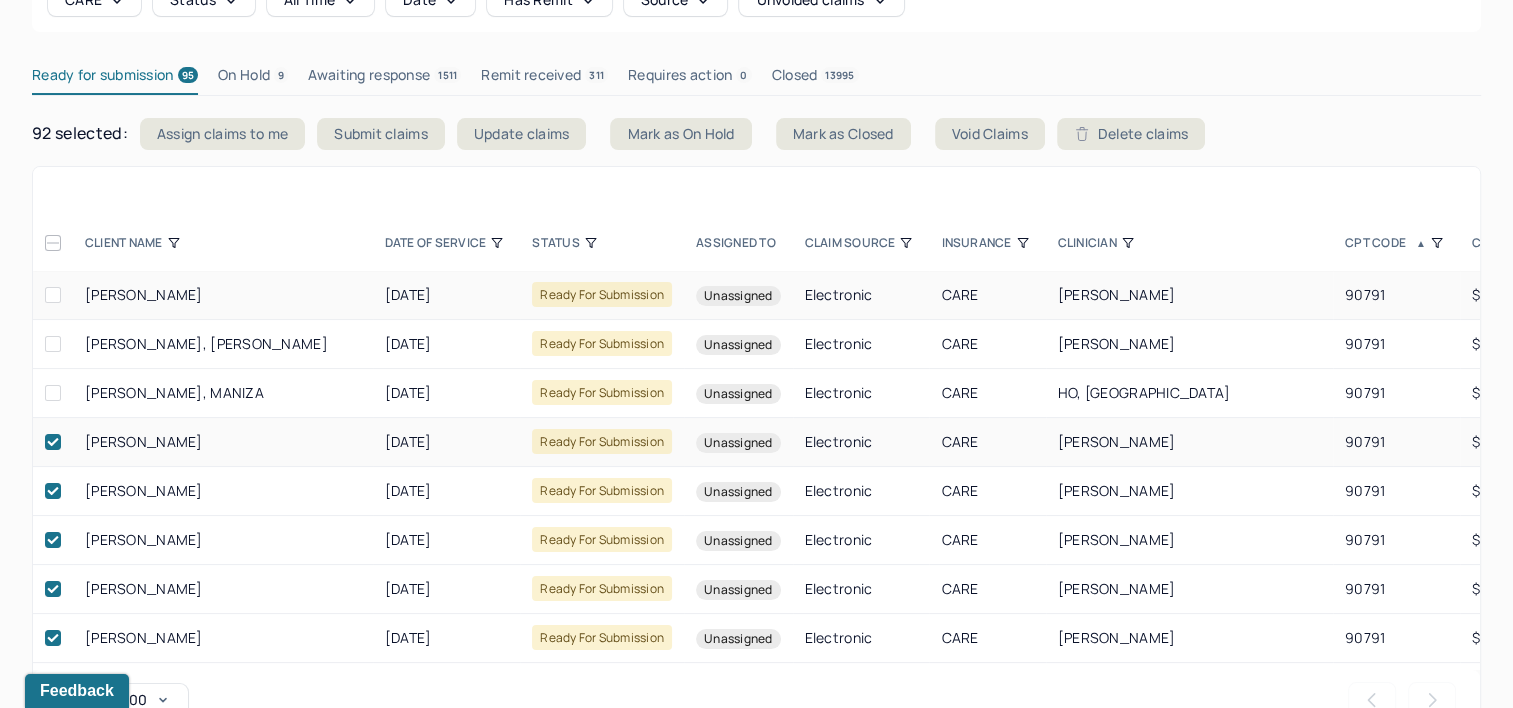 click at bounding box center (53, 442) 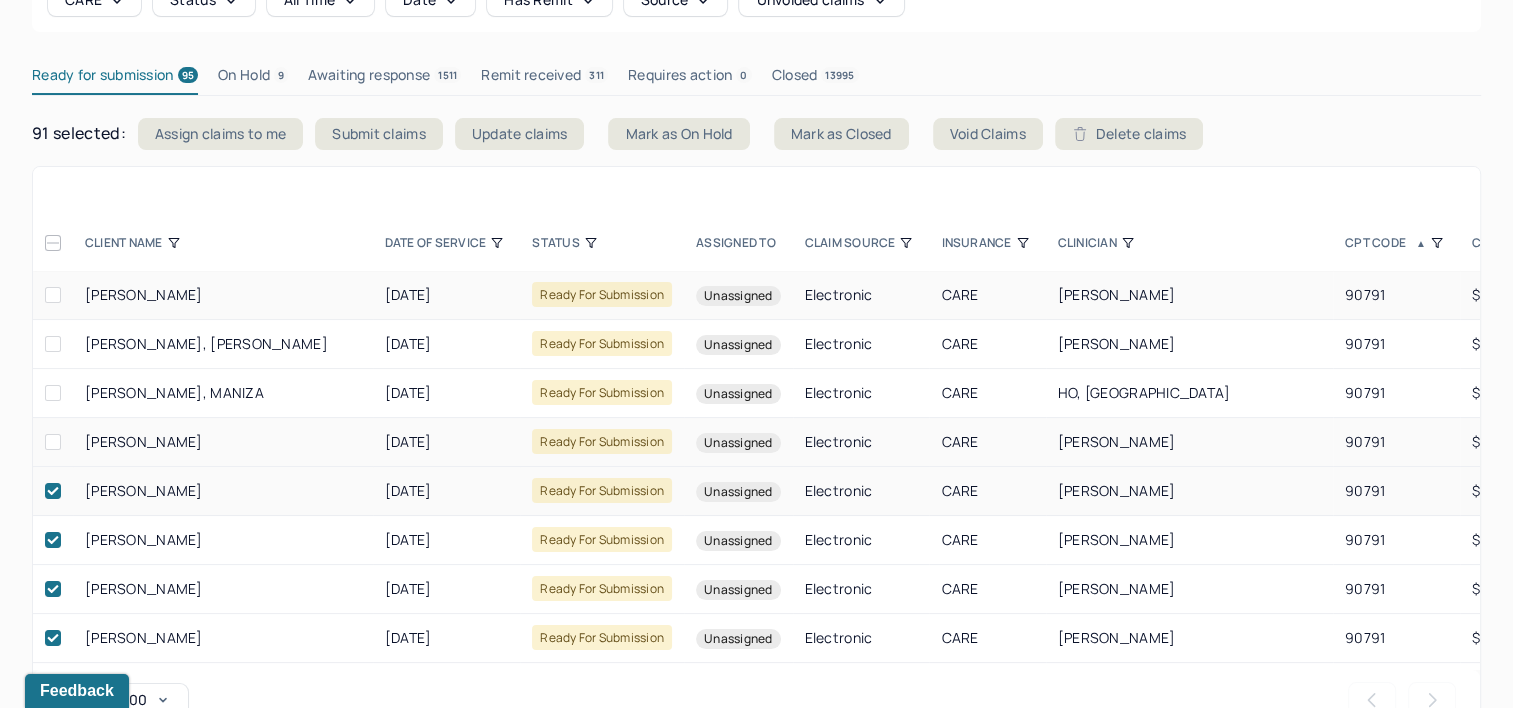 click at bounding box center [53, 491] 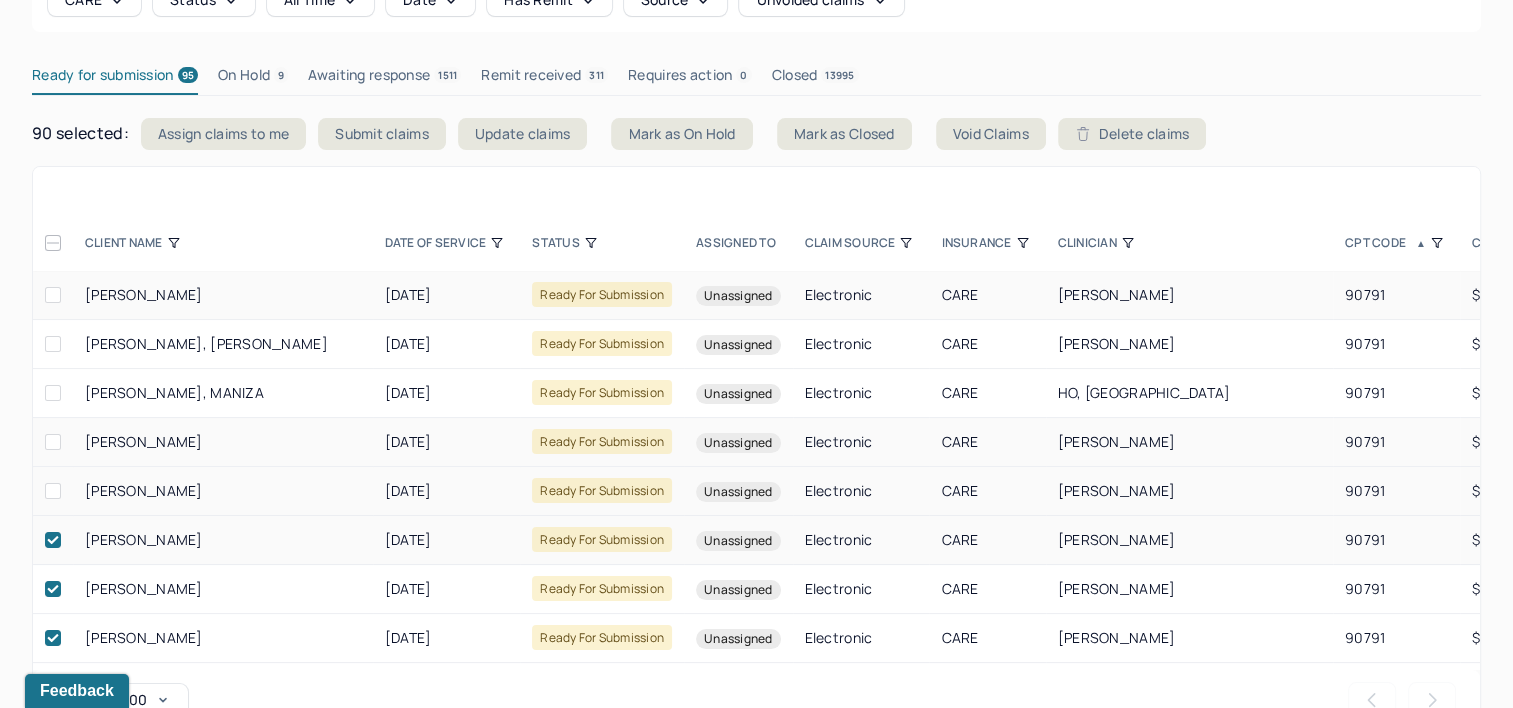 drag, startPoint x: 56, startPoint y: 532, endPoint x: 60, endPoint y: 542, distance: 10.770329 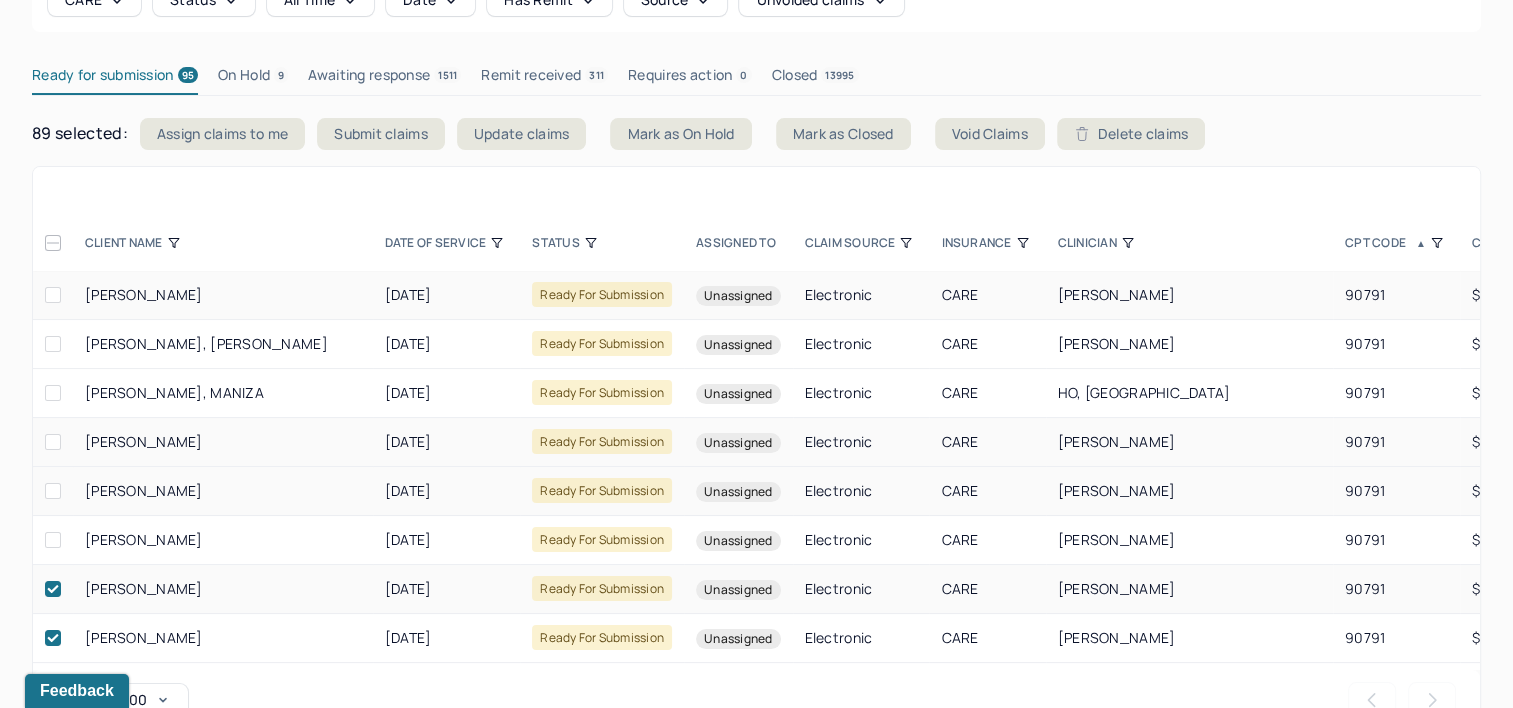 click at bounding box center (53, 589) 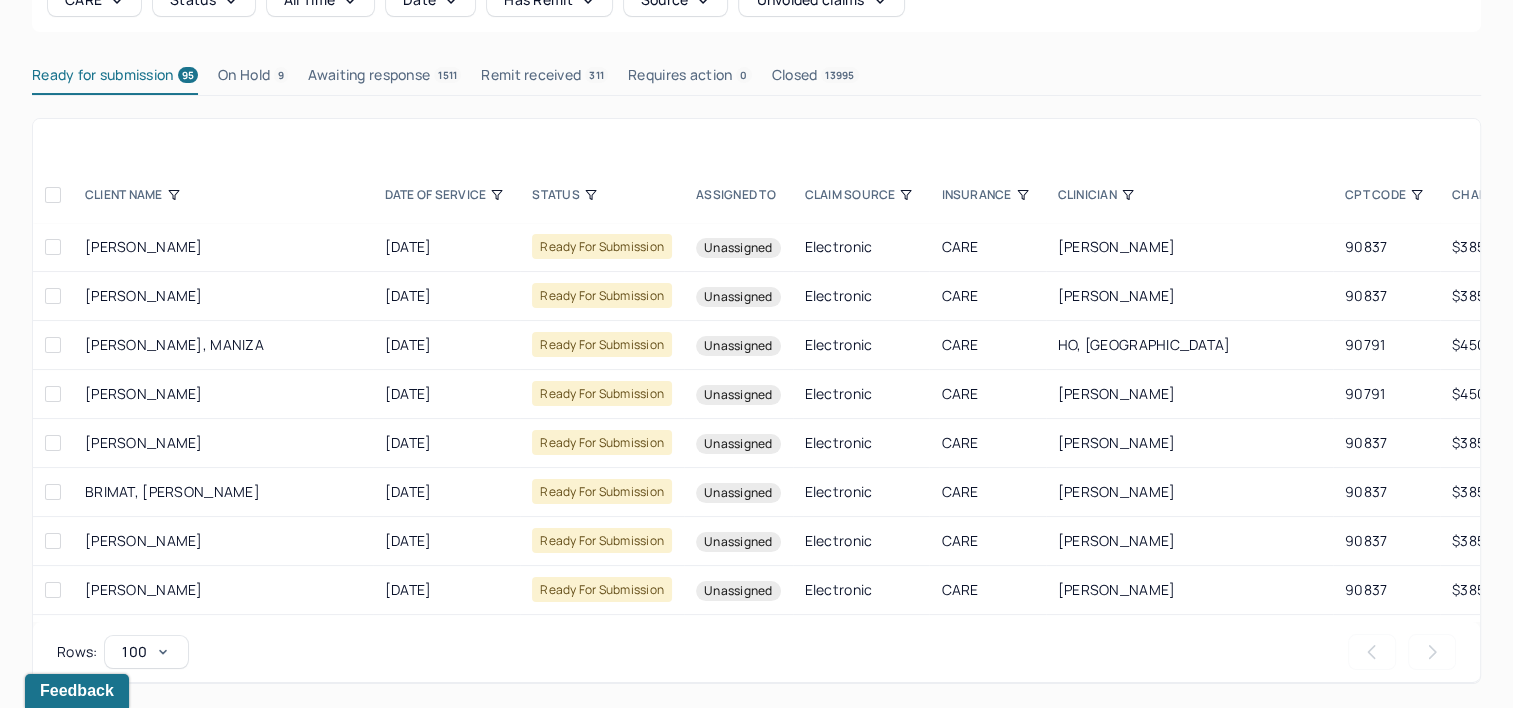 click on "CPT CODE" at bounding box center (1386, 195) 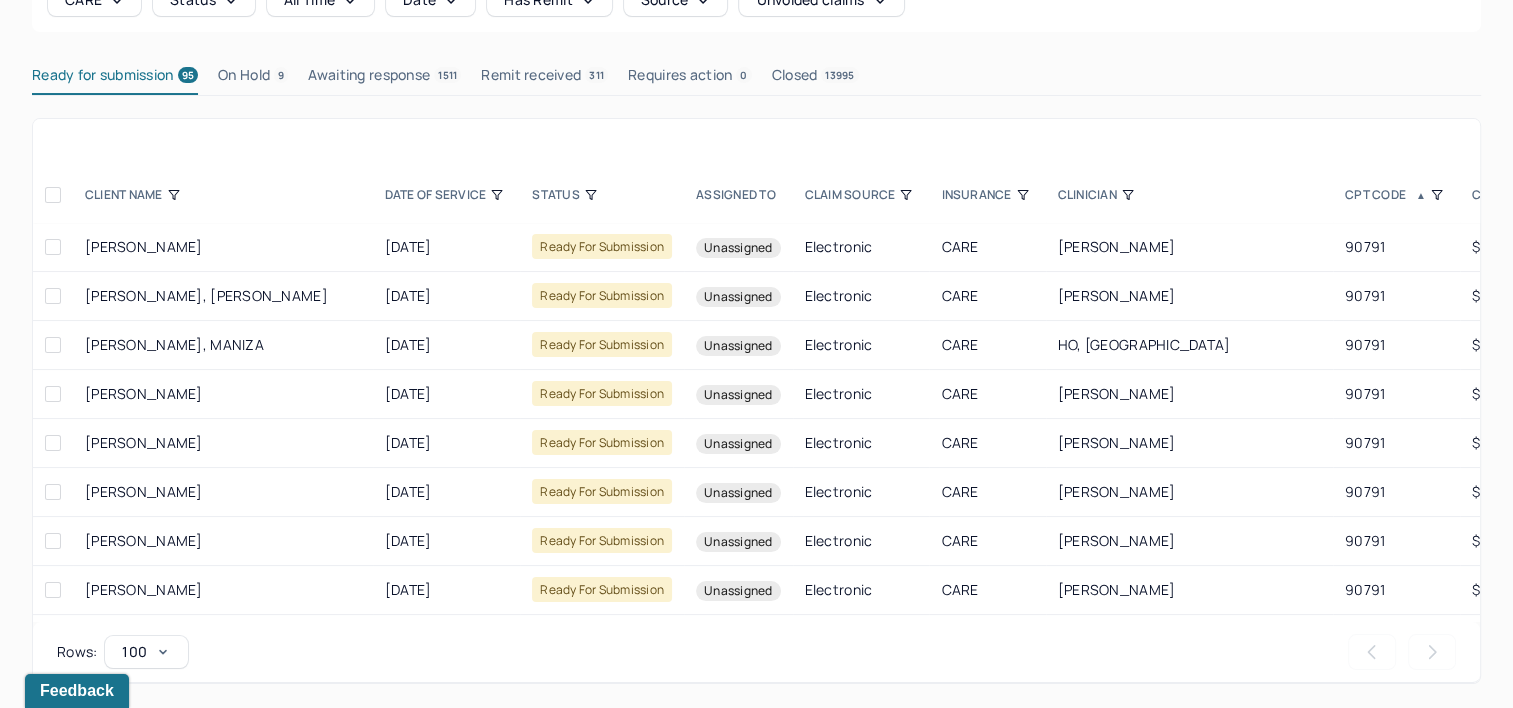 click at bounding box center (53, 195) 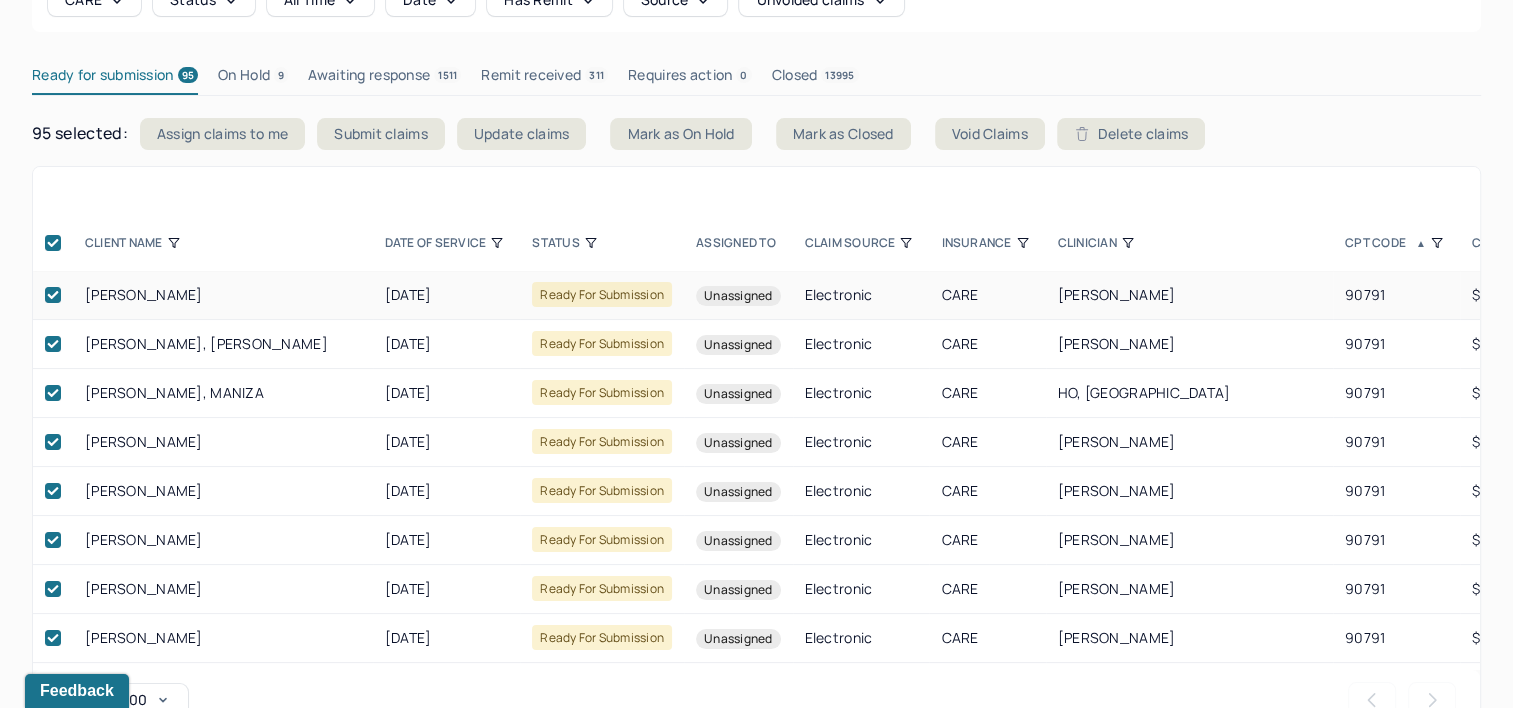 click 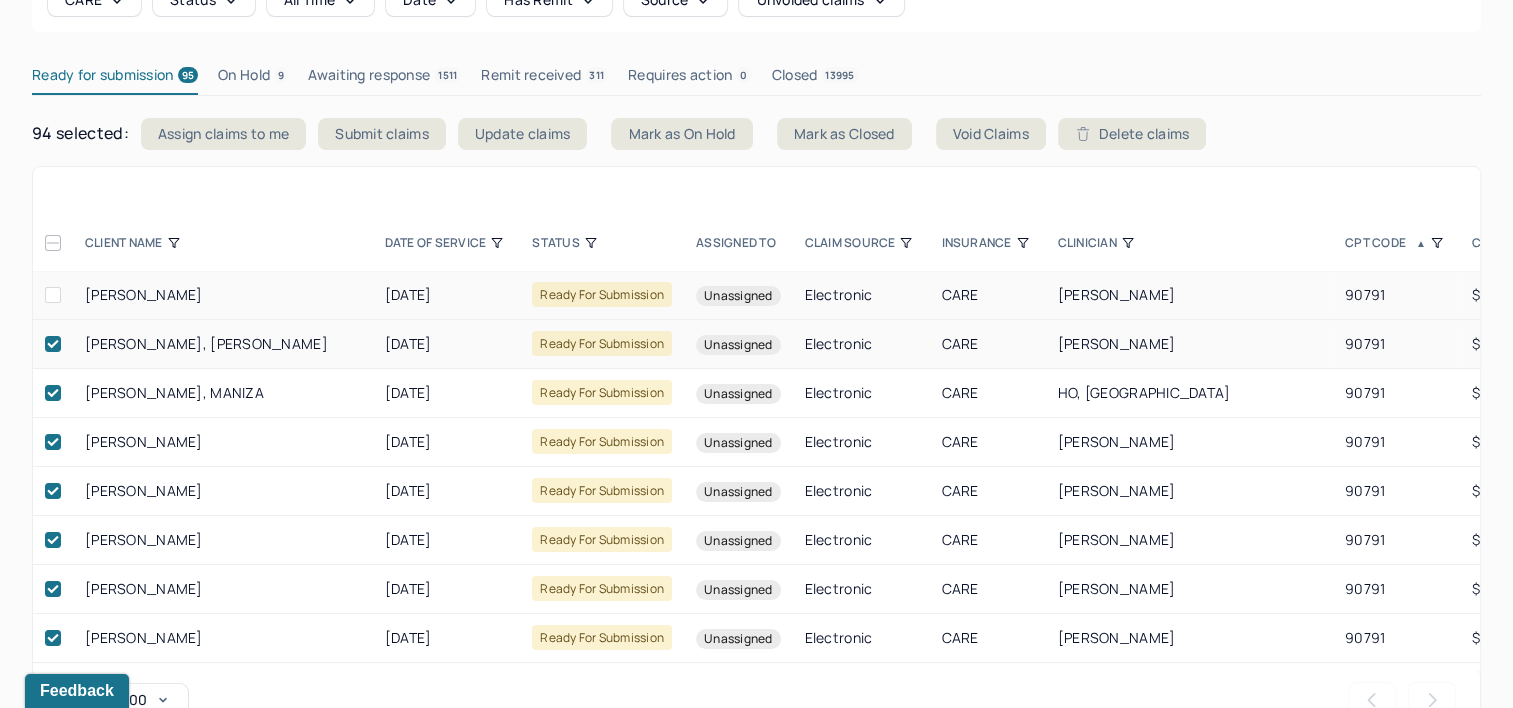click 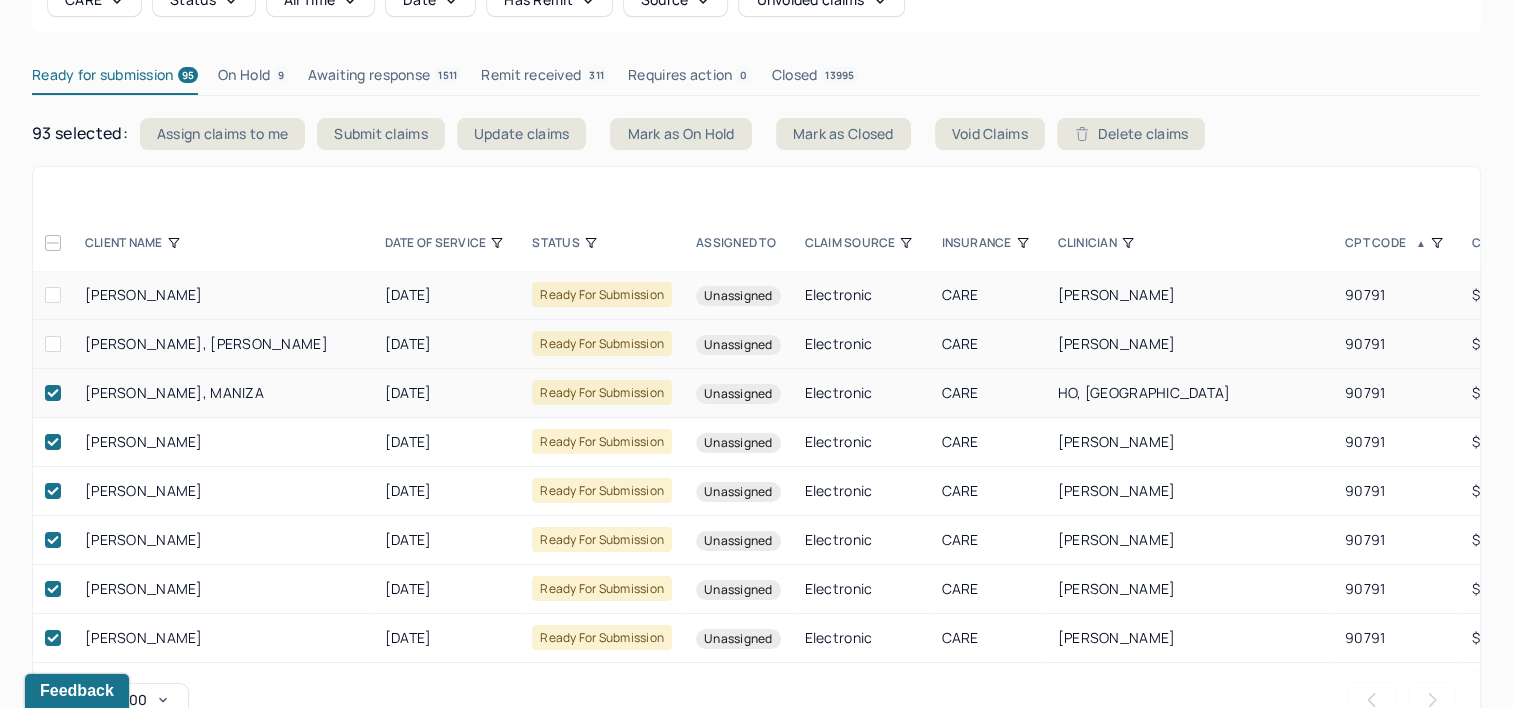 click at bounding box center [53, 393] 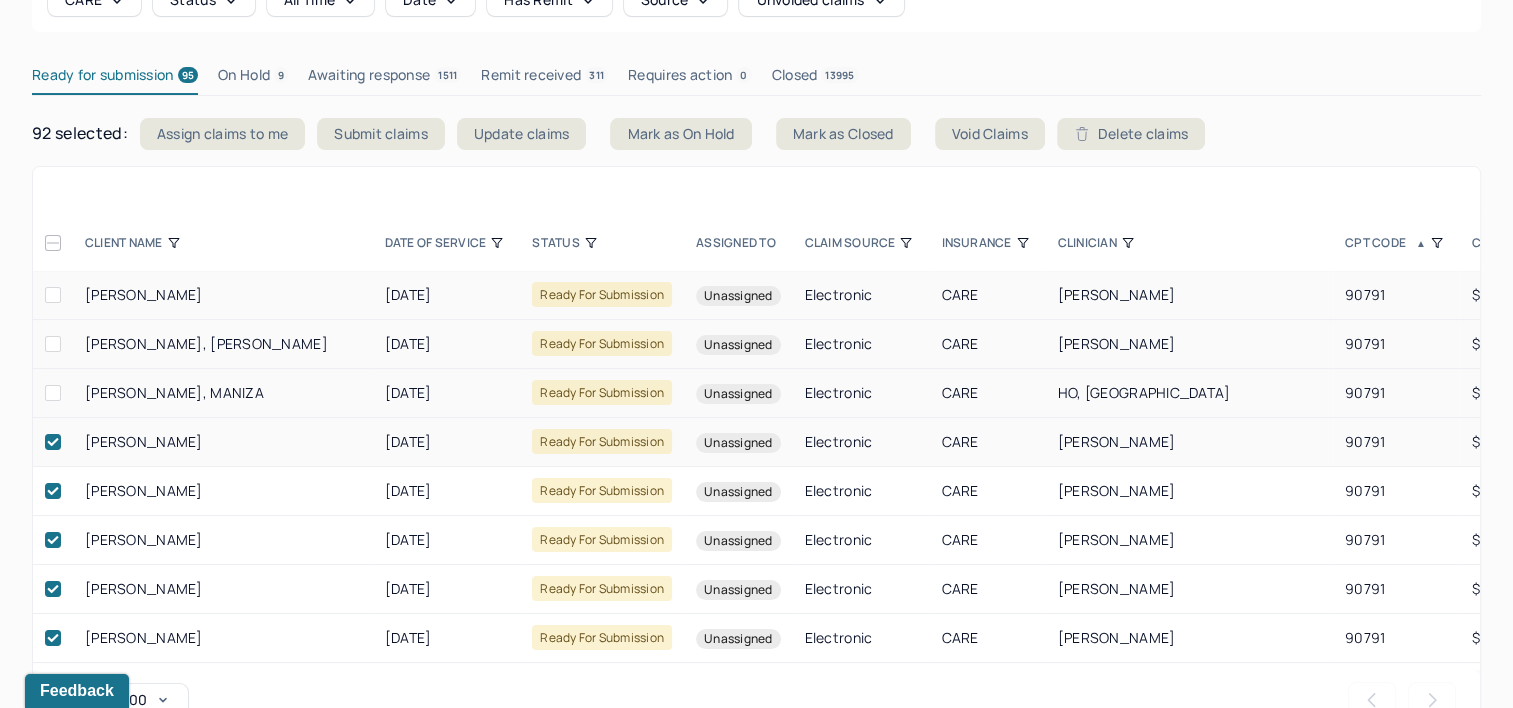 click 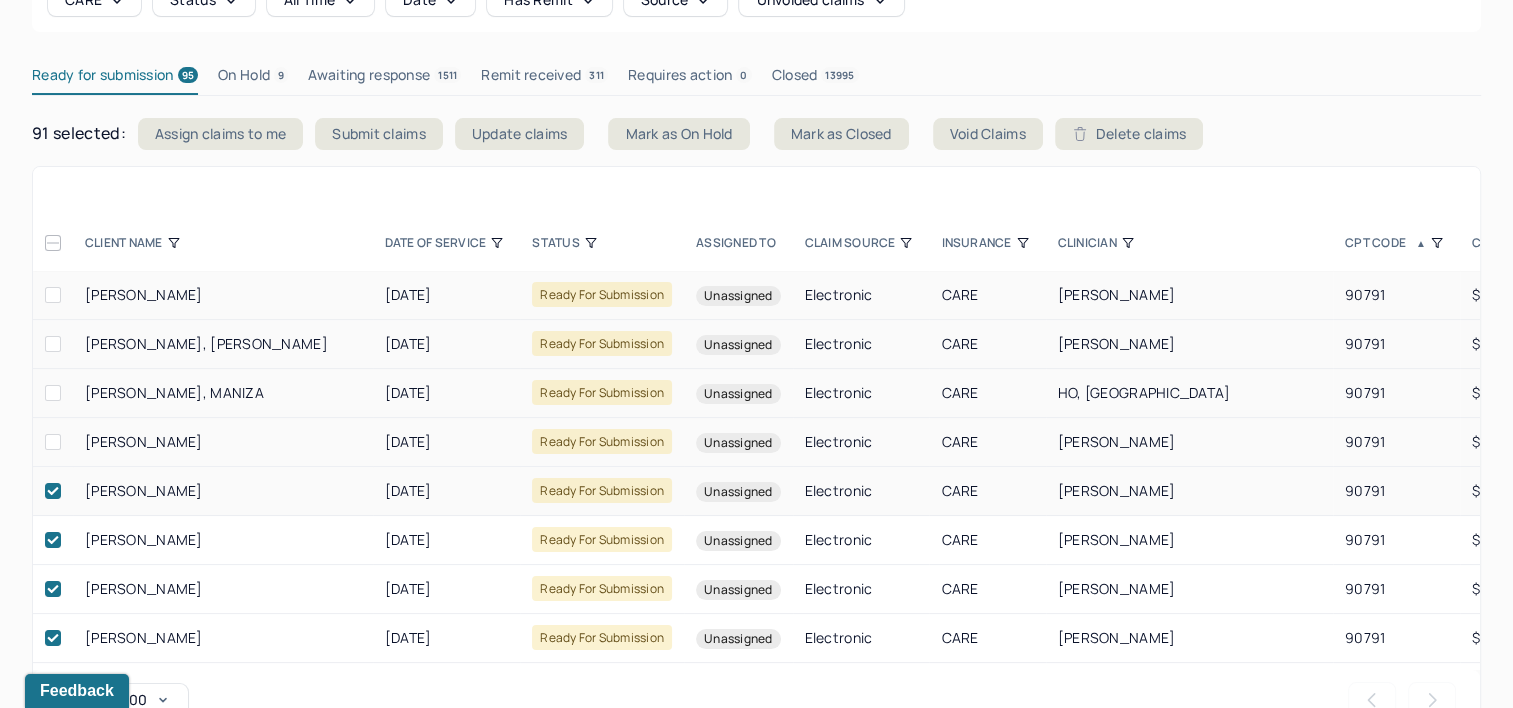 click 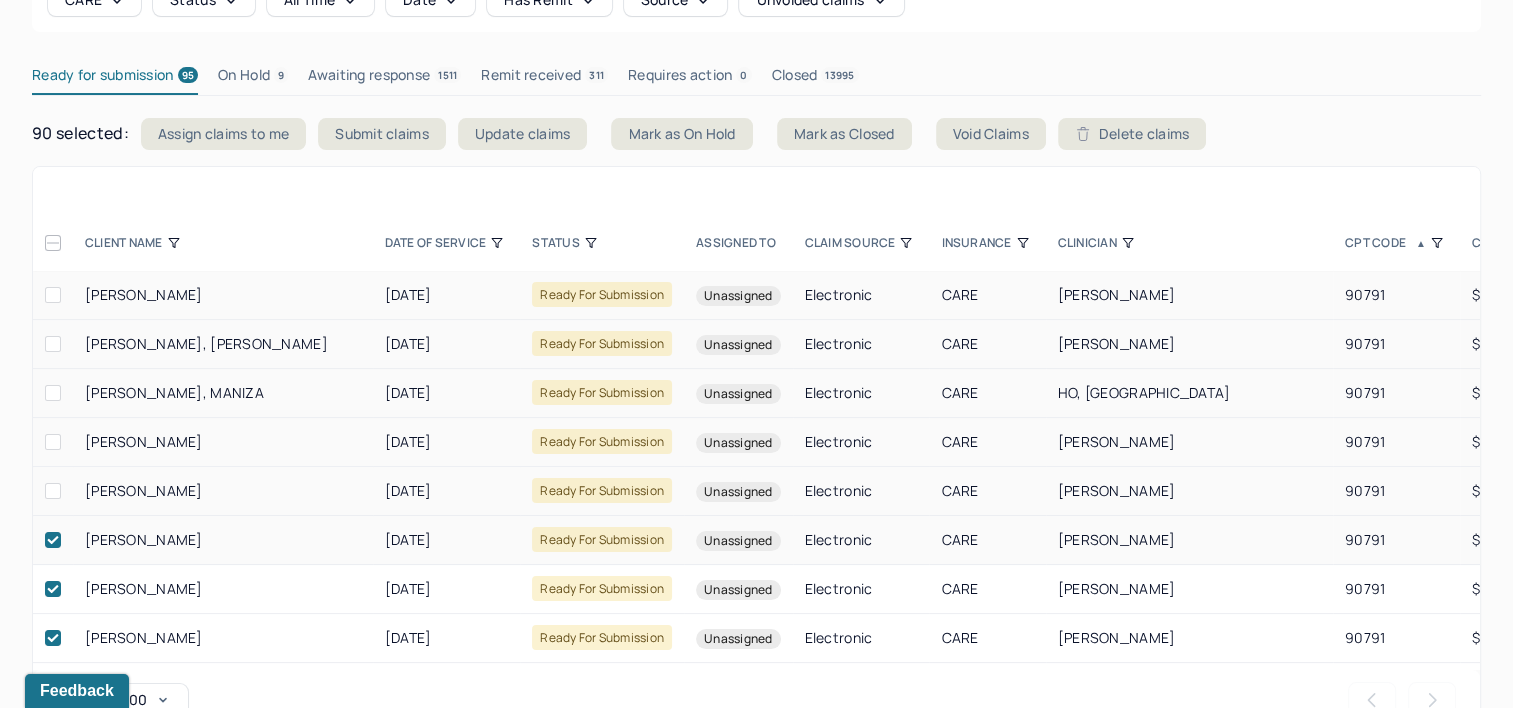 click 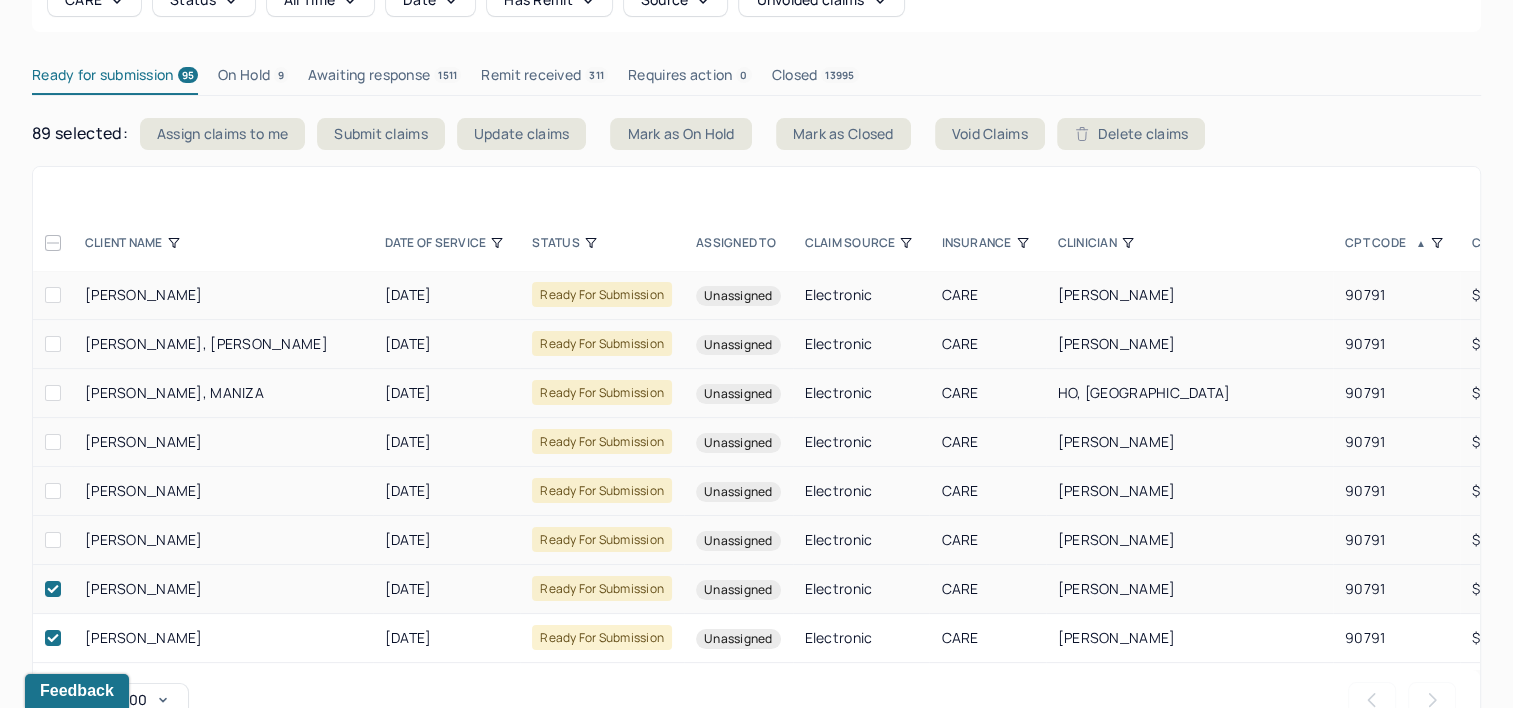 click 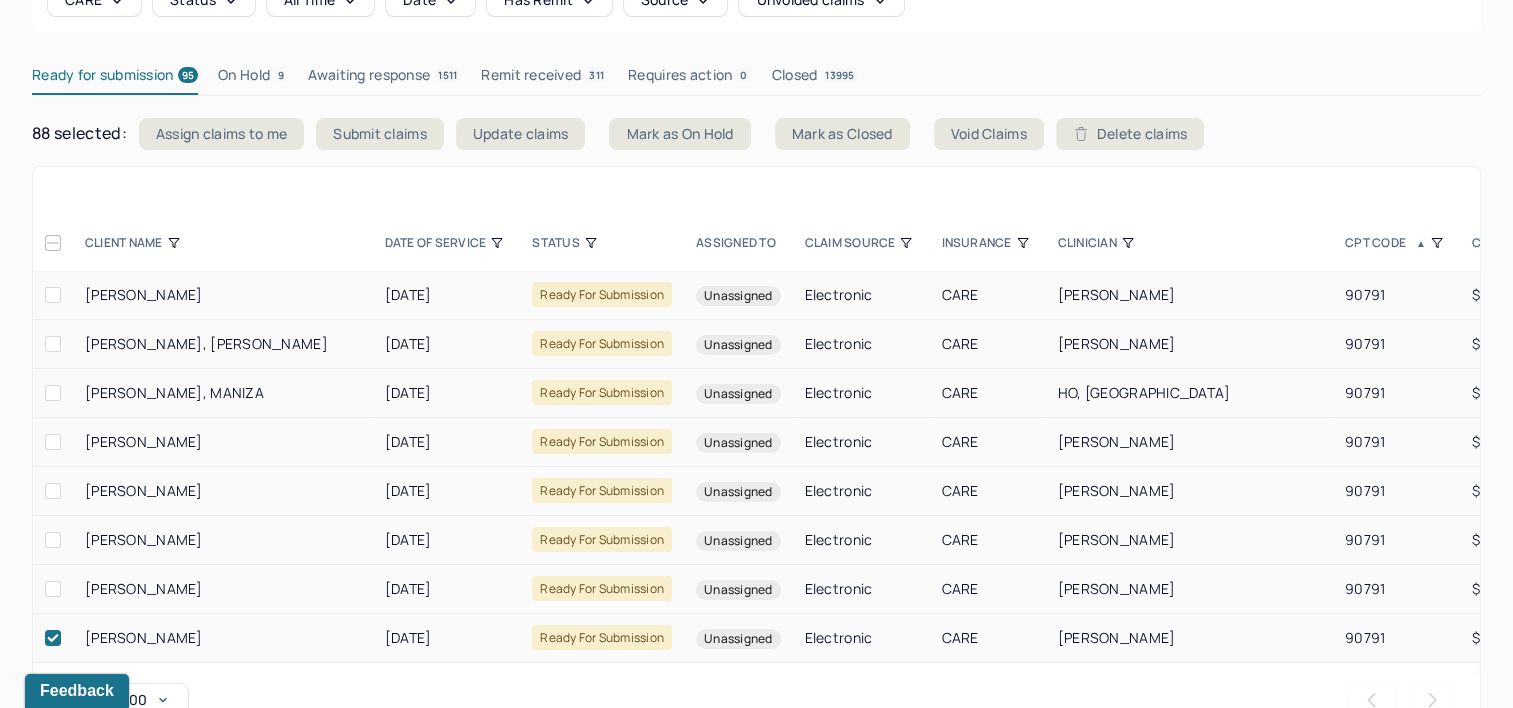 click 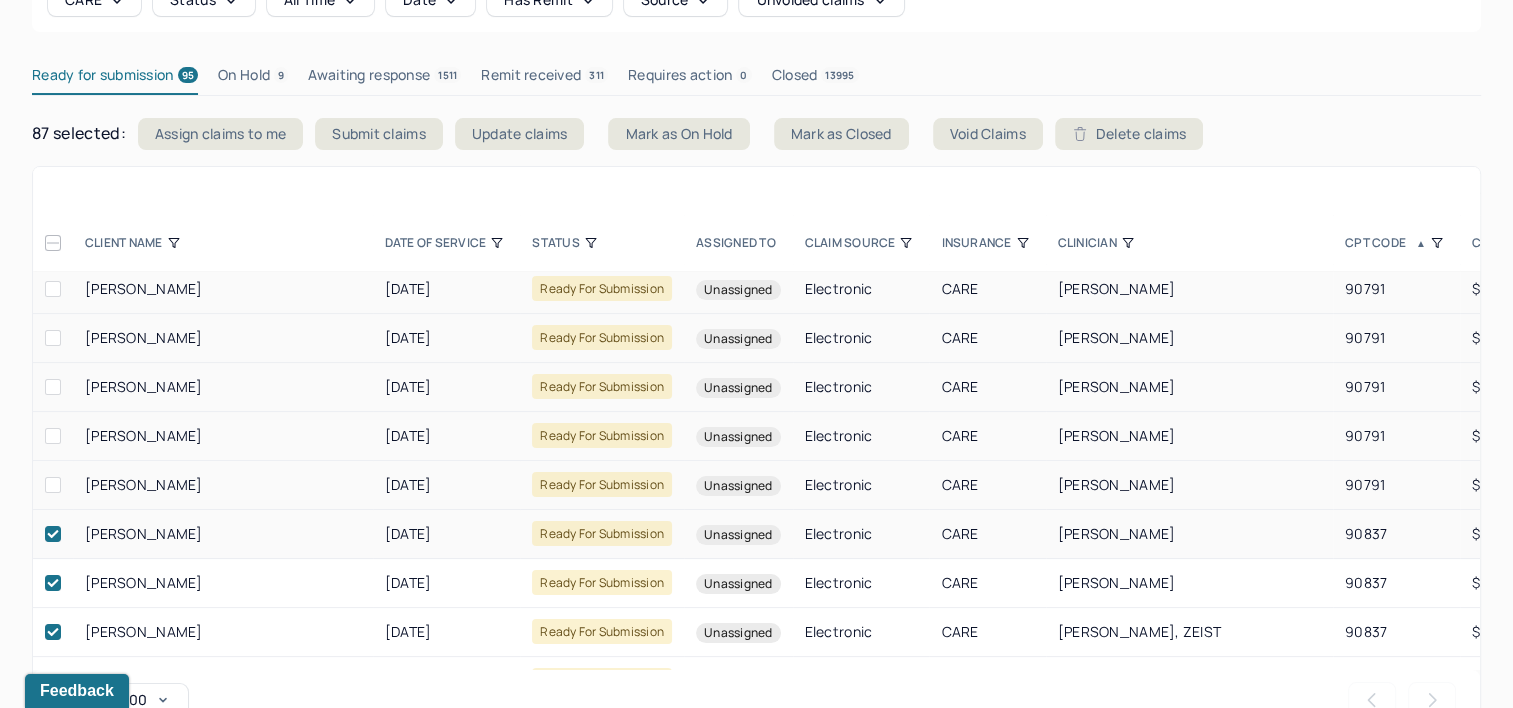 scroll, scrollTop: 200, scrollLeft: 0, axis: vertical 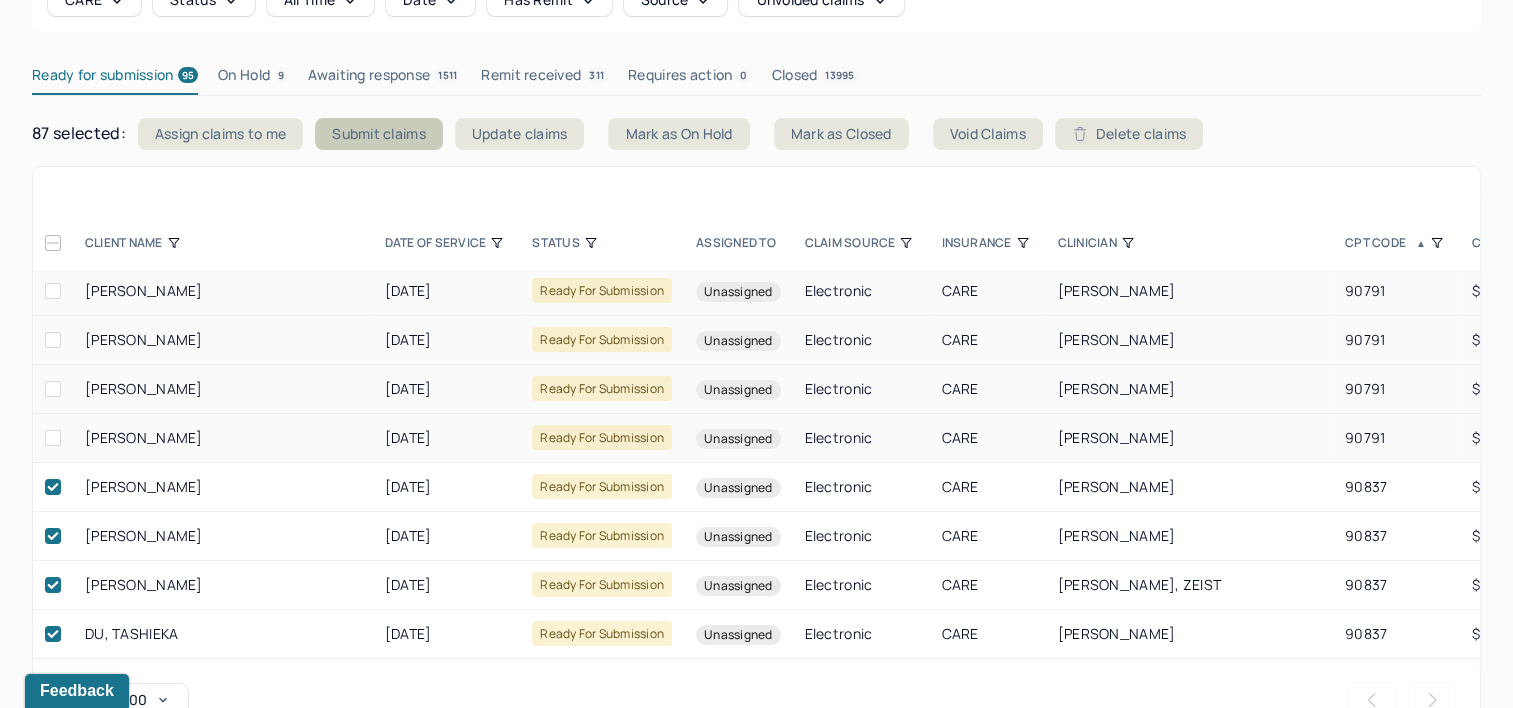 click on "Submit claims" at bounding box center (379, 134) 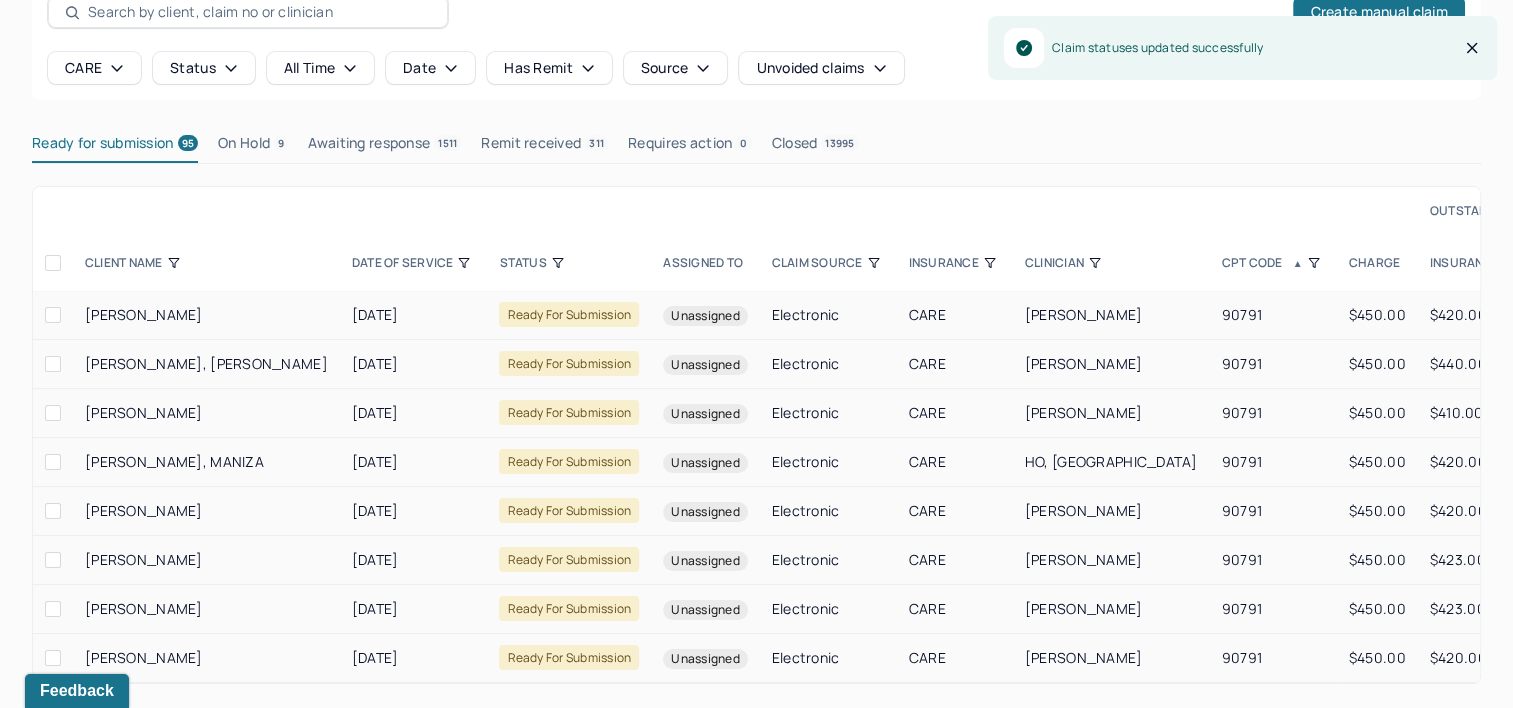 scroll, scrollTop: 128, scrollLeft: 0, axis: vertical 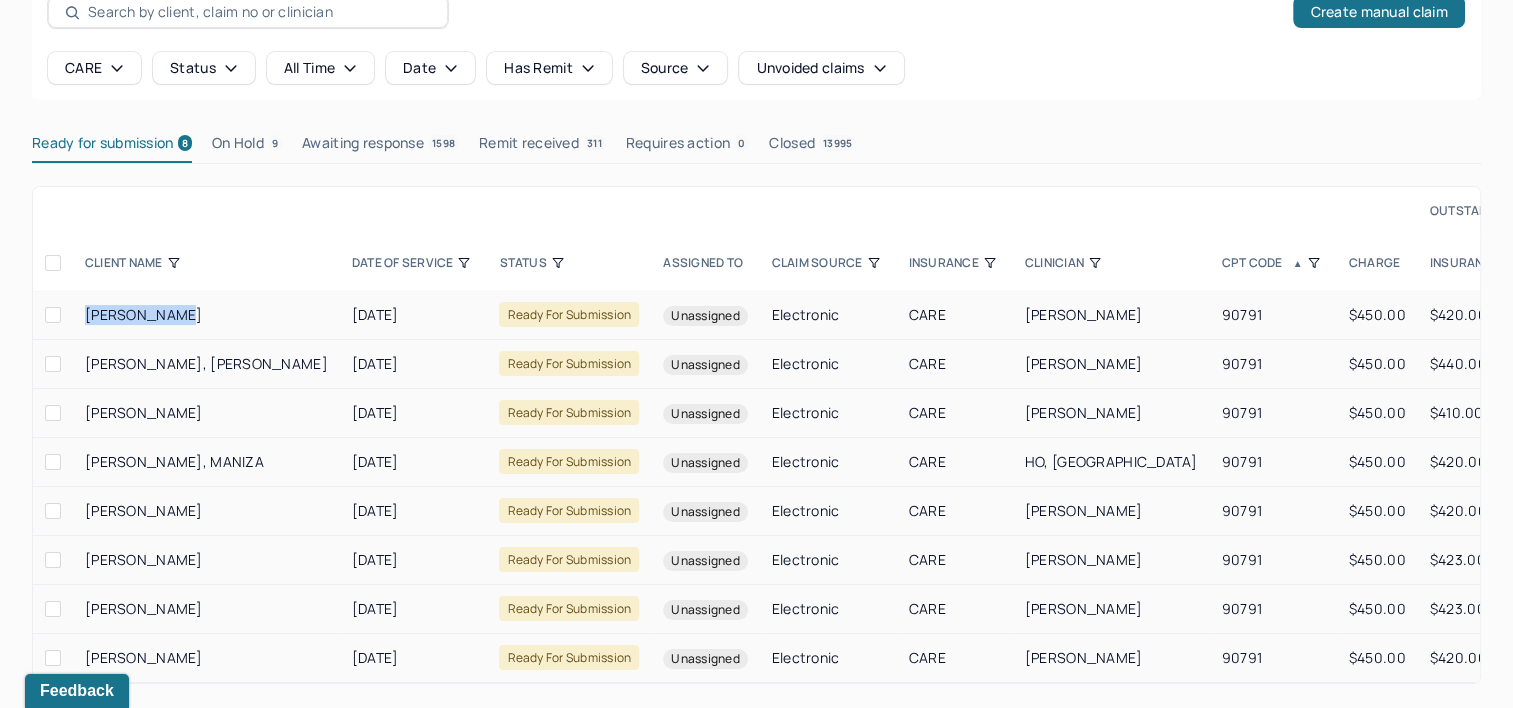 drag, startPoint x: 180, startPoint y: 307, endPoint x: 80, endPoint y: 309, distance: 100.02 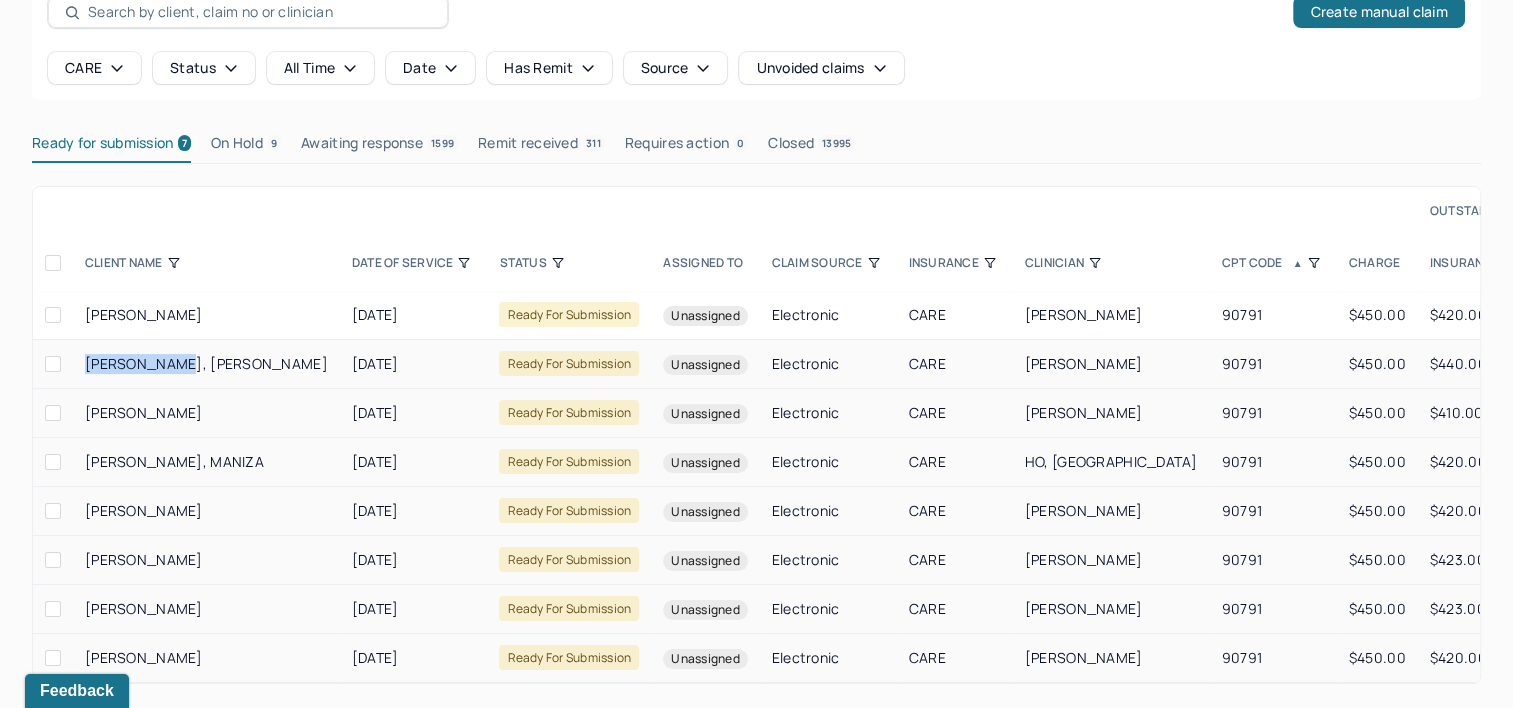 drag, startPoint x: 178, startPoint y: 353, endPoint x: 80, endPoint y: 347, distance: 98.1835 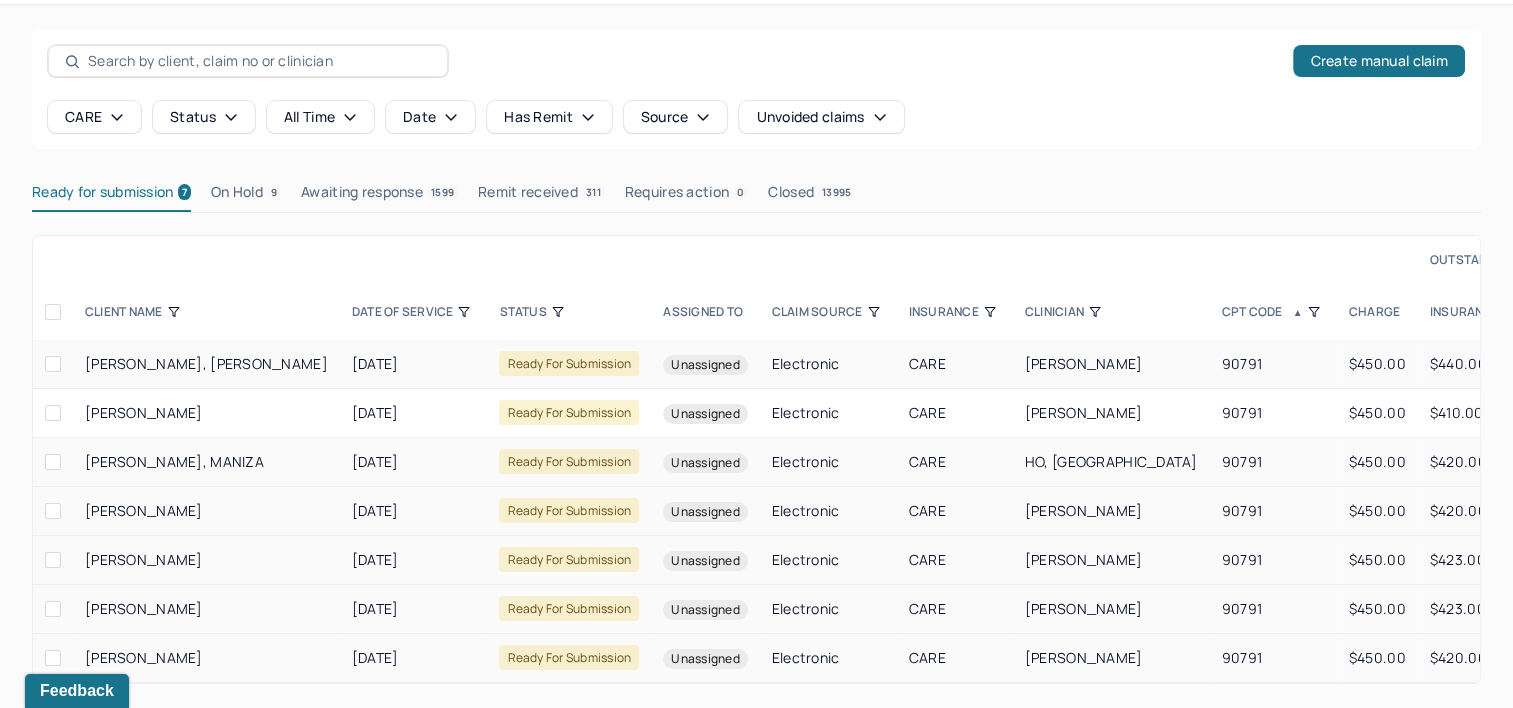 scroll, scrollTop: 80, scrollLeft: 0, axis: vertical 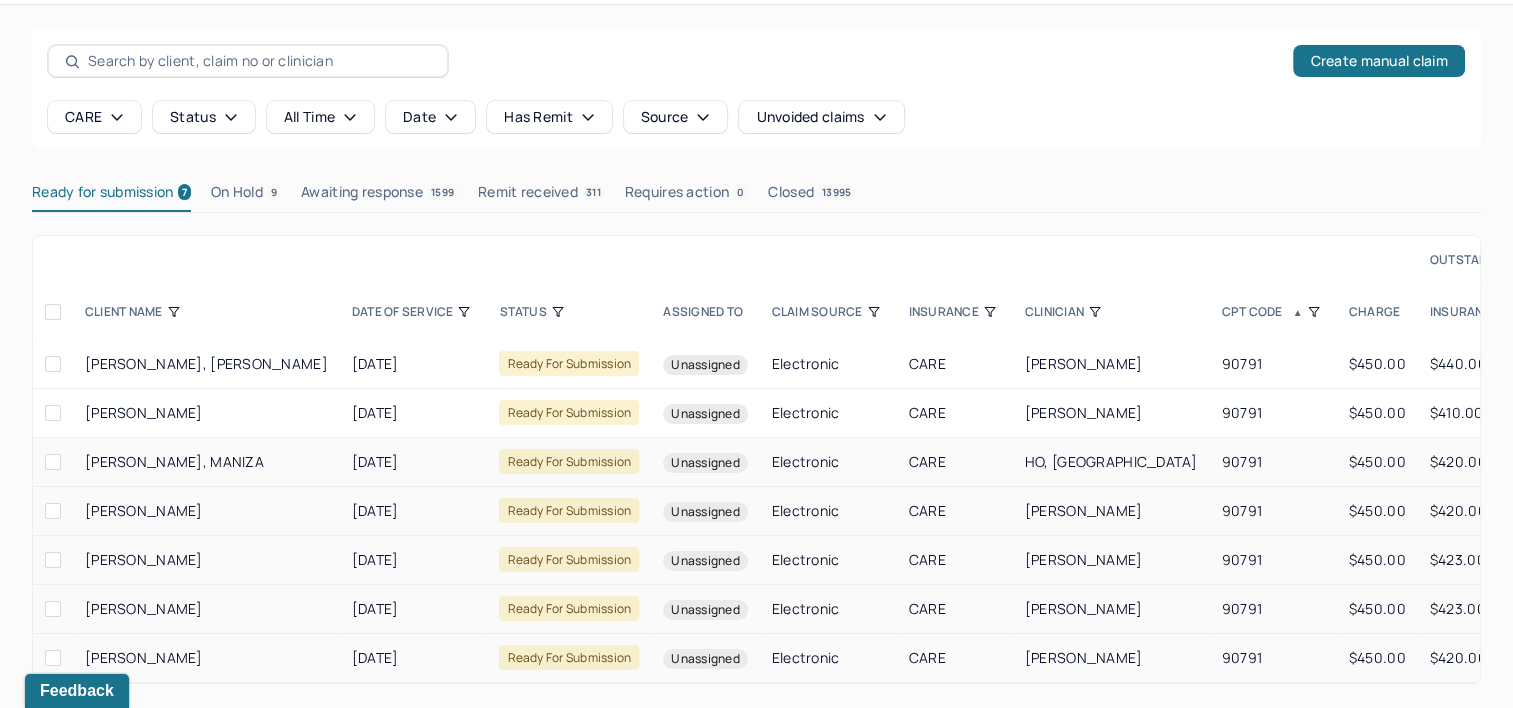click at bounding box center [53, 364] 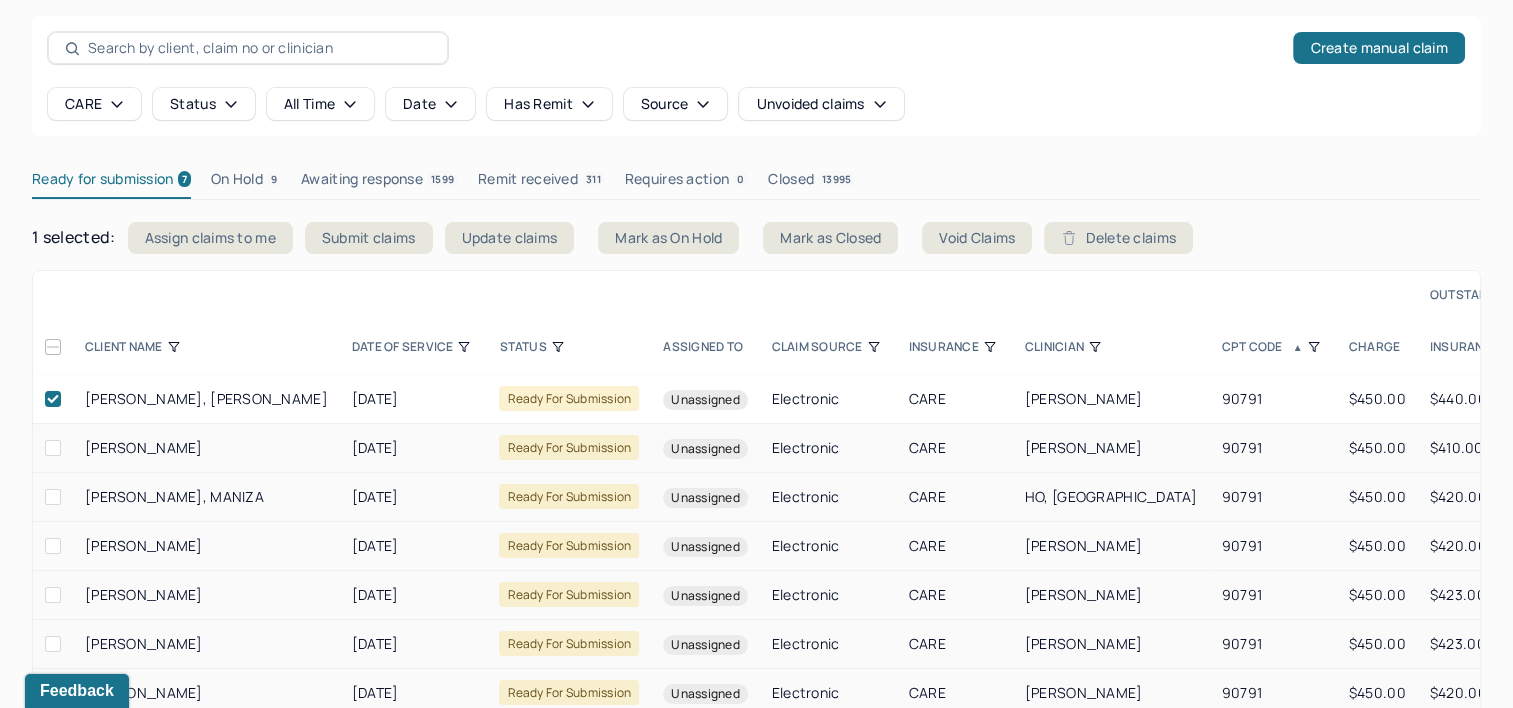 drag, startPoint x: 204, startPoint y: 448, endPoint x: 80, endPoint y: 463, distance: 124.90396 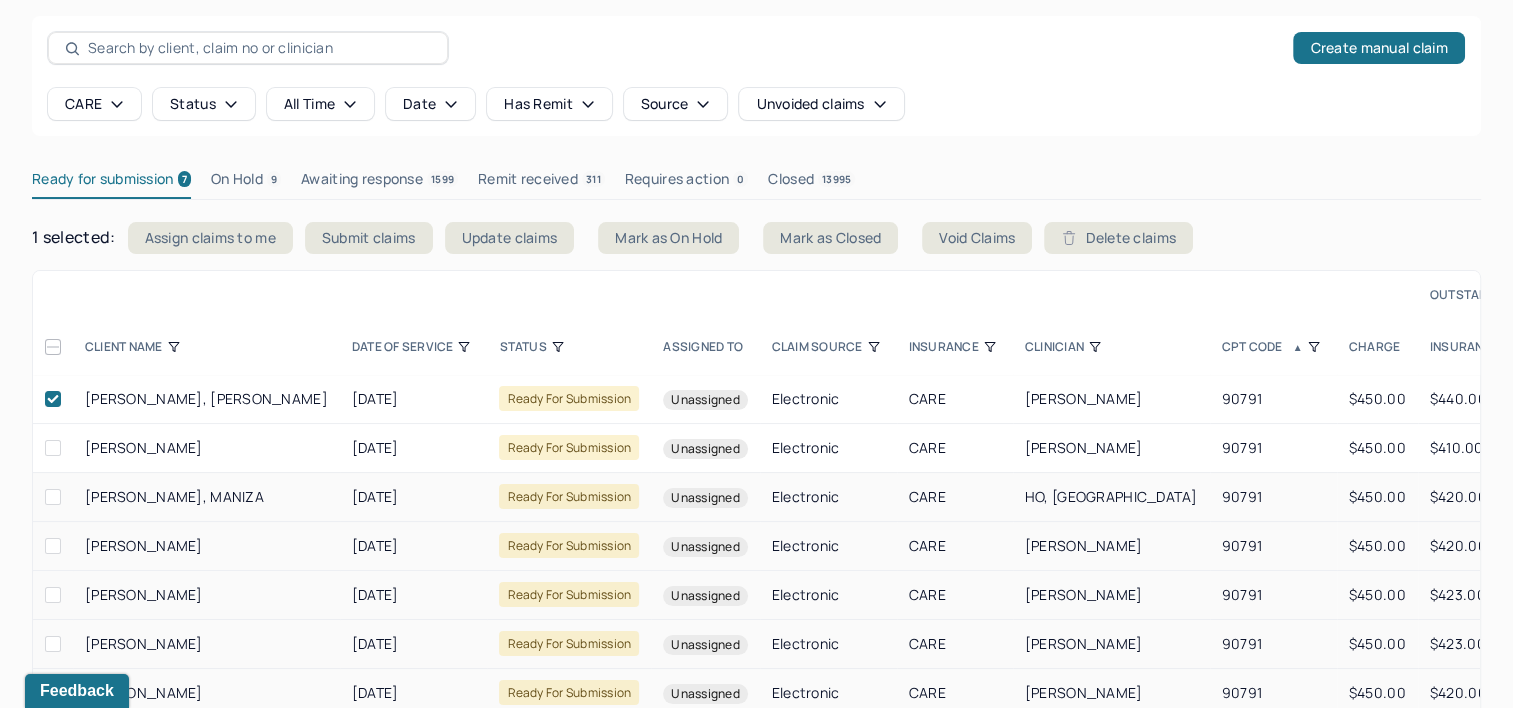 click at bounding box center (53, 448) 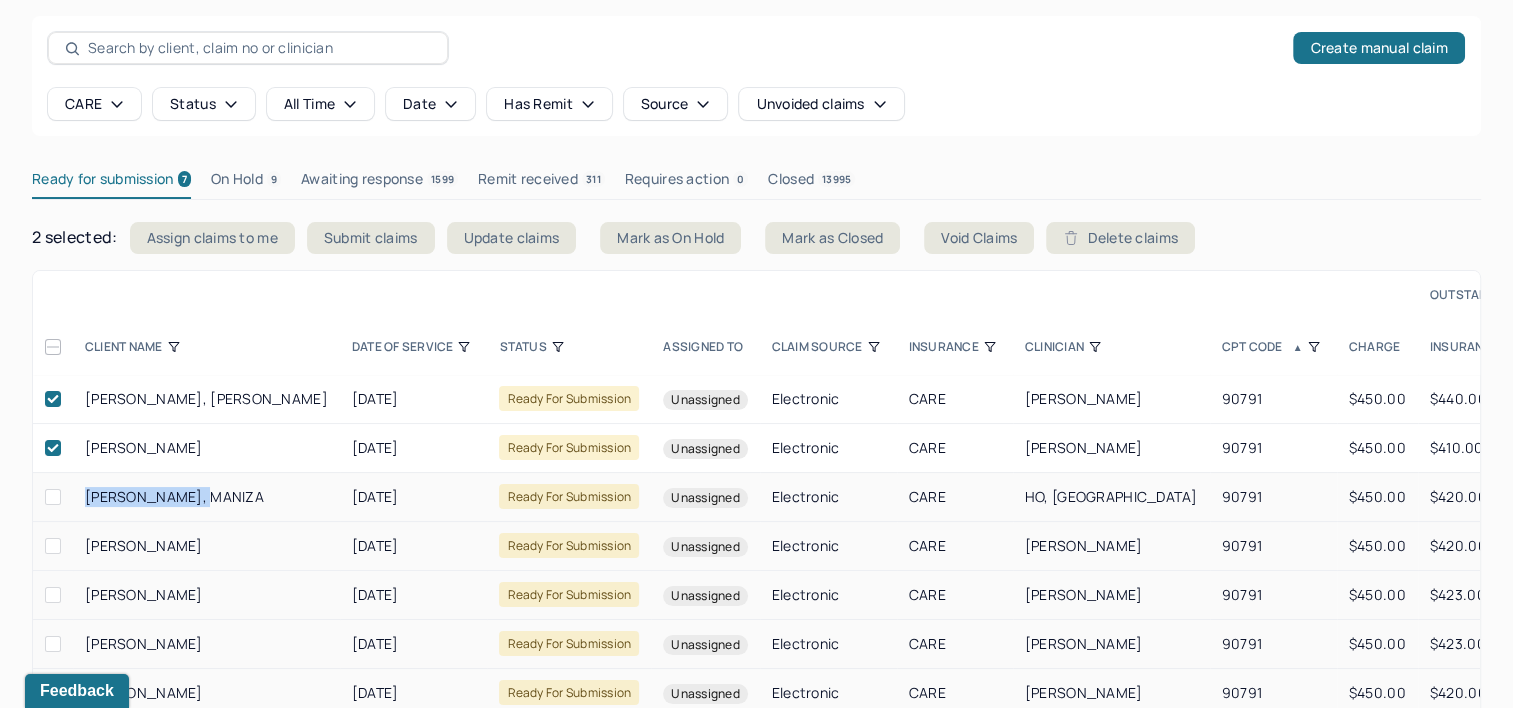 drag, startPoint x: 194, startPoint y: 495, endPoint x: 87, endPoint y: 491, distance: 107.07474 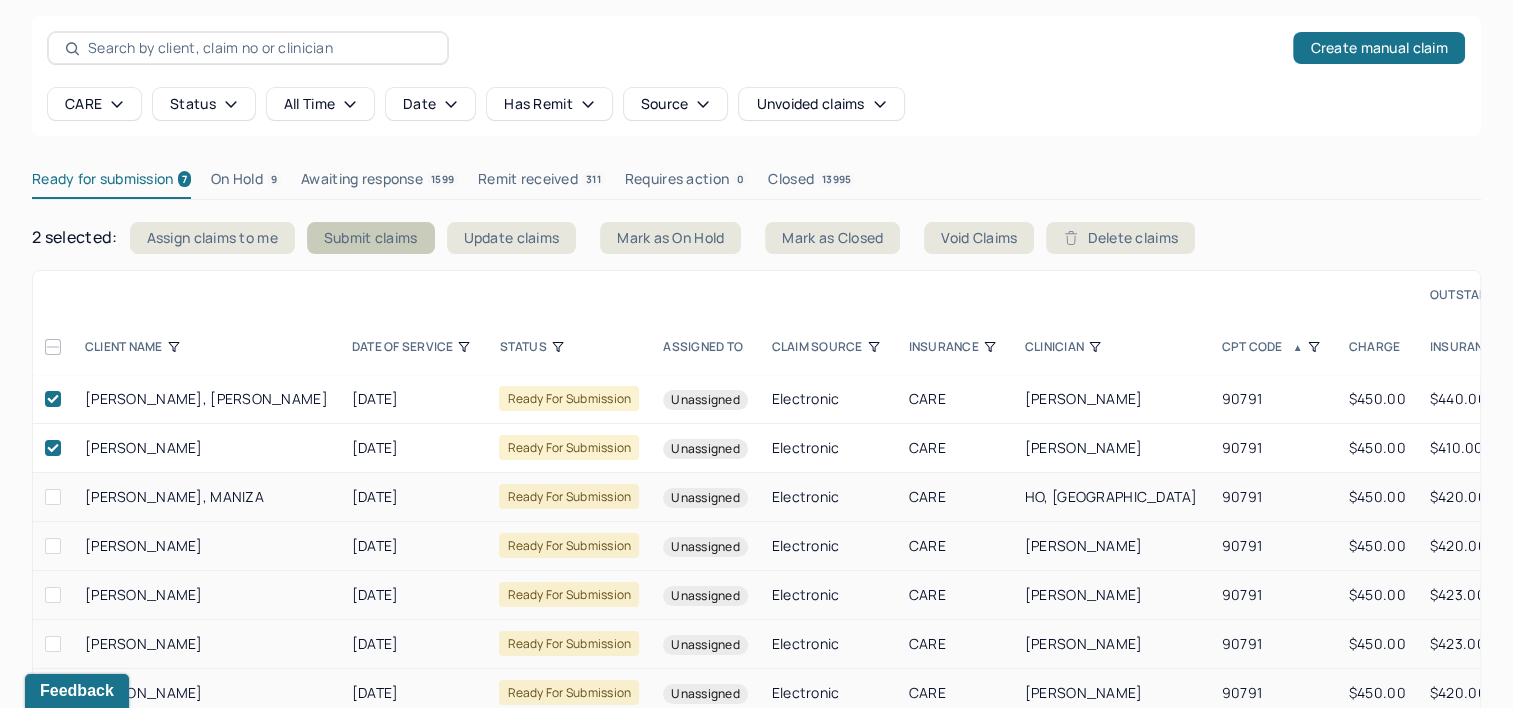 click on "Submit claims" at bounding box center [371, 238] 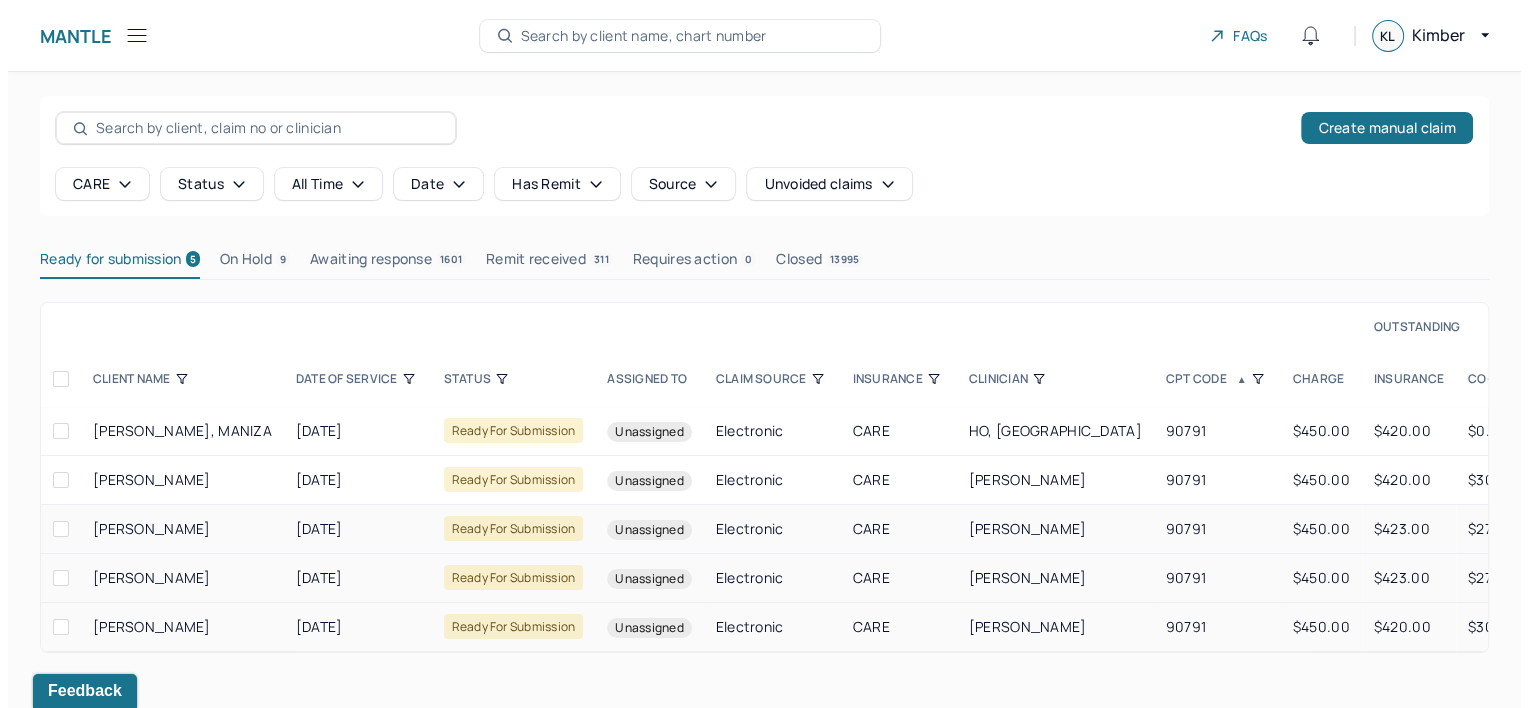 scroll, scrollTop: 0, scrollLeft: 0, axis: both 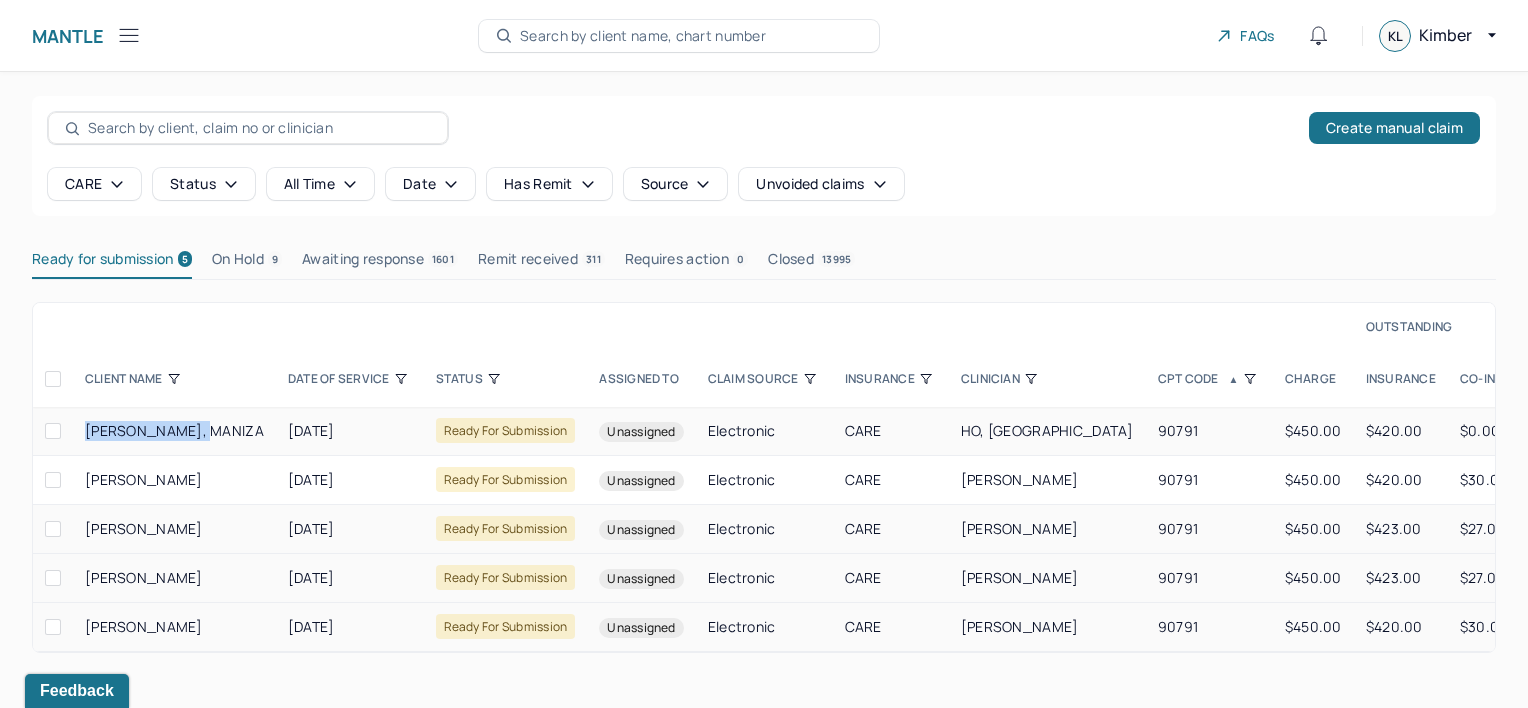 drag, startPoint x: 204, startPoint y: 425, endPoint x: 86, endPoint y: 429, distance: 118.06778 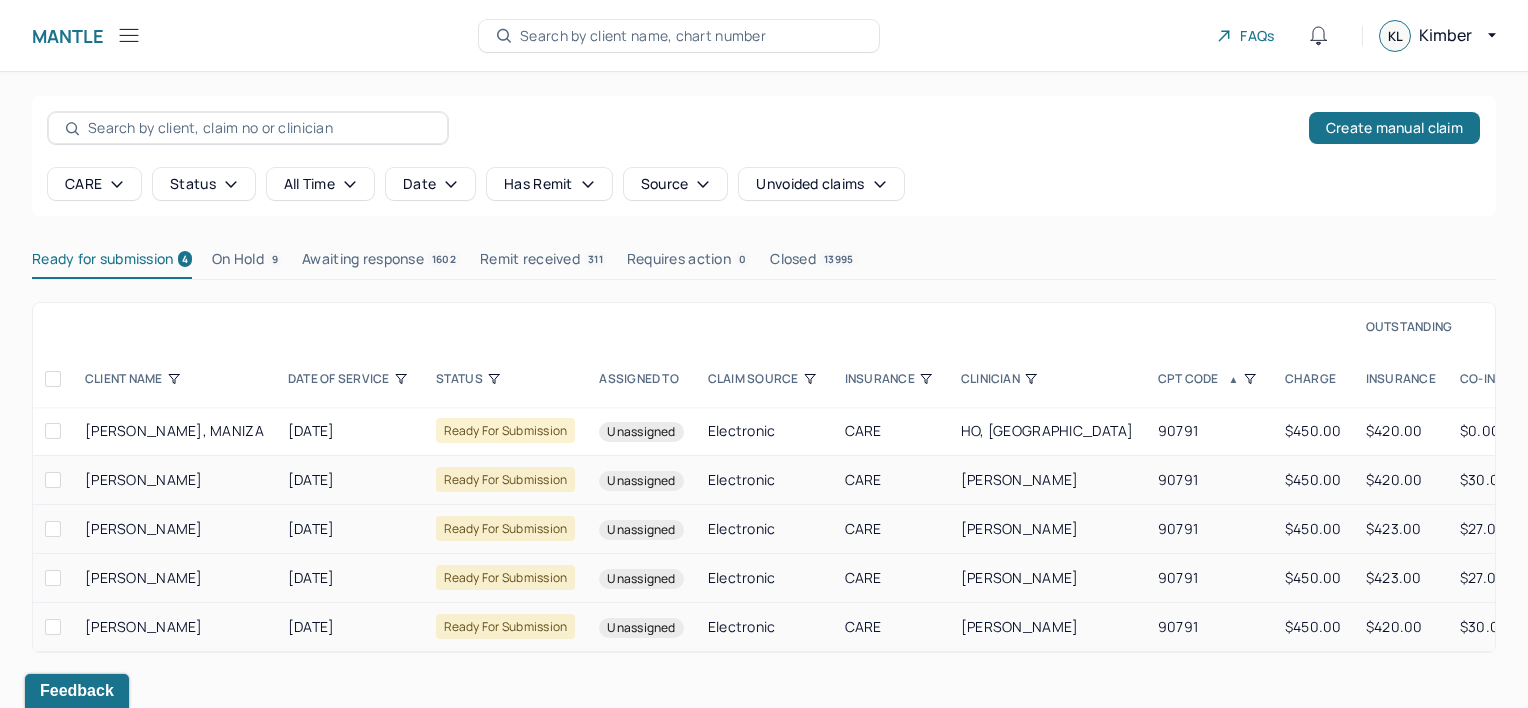drag, startPoint x: 203, startPoint y: 481, endPoint x: 80, endPoint y: 488, distance: 123.19903 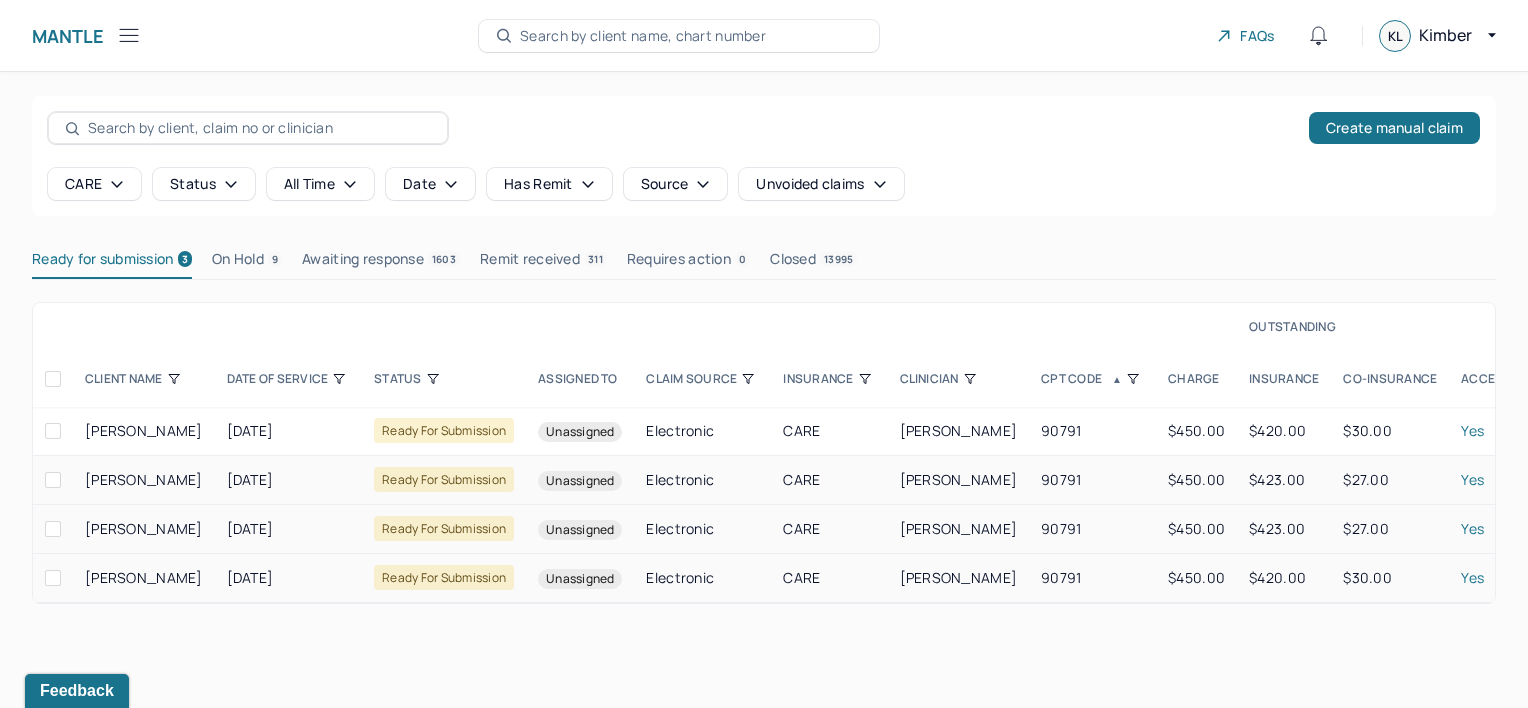 drag, startPoint x: 222, startPoint y: 484, endPoint x: 84, endPoint y: 479, distance: 138.09055 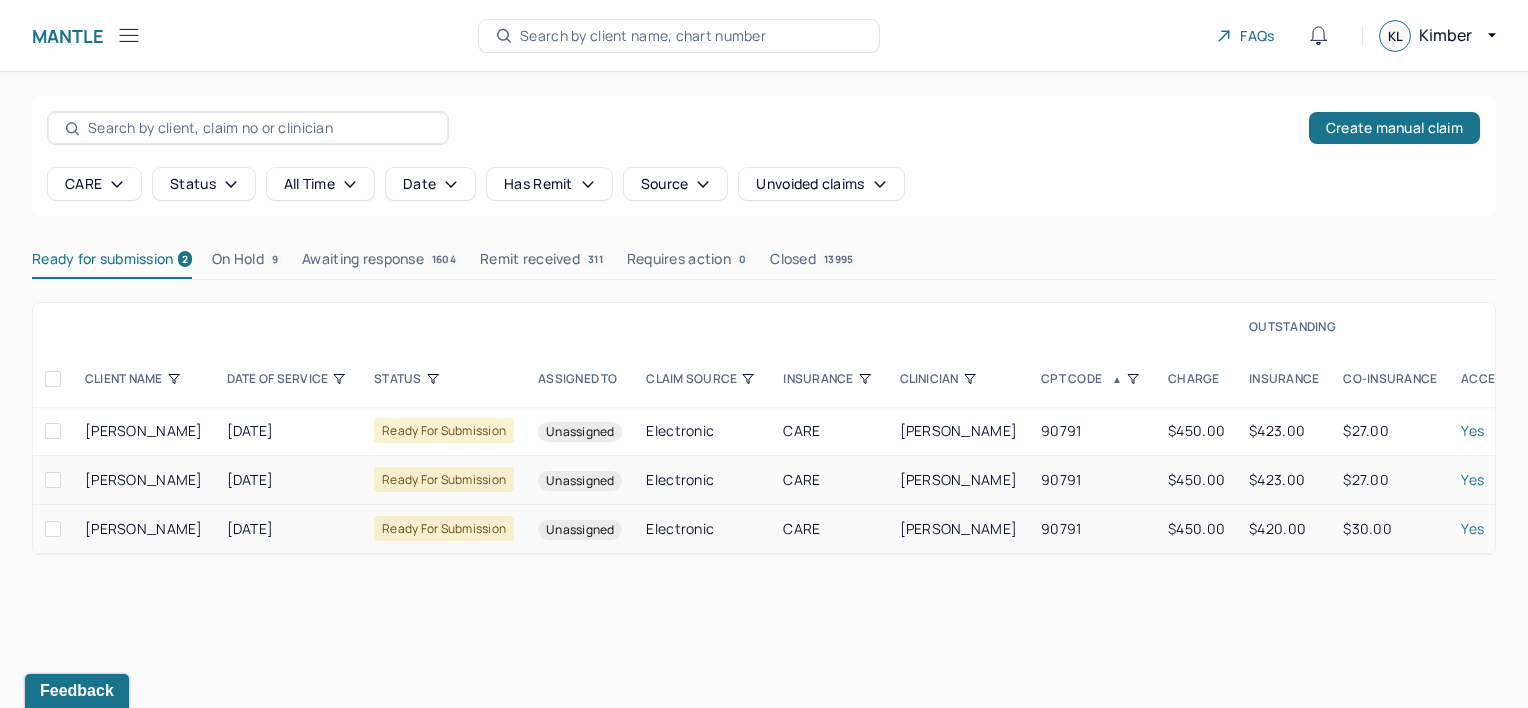 drag, startPoint x: 217, startPoint y: 476, endPoint x: 83, endPoint y: 476, distance: 134 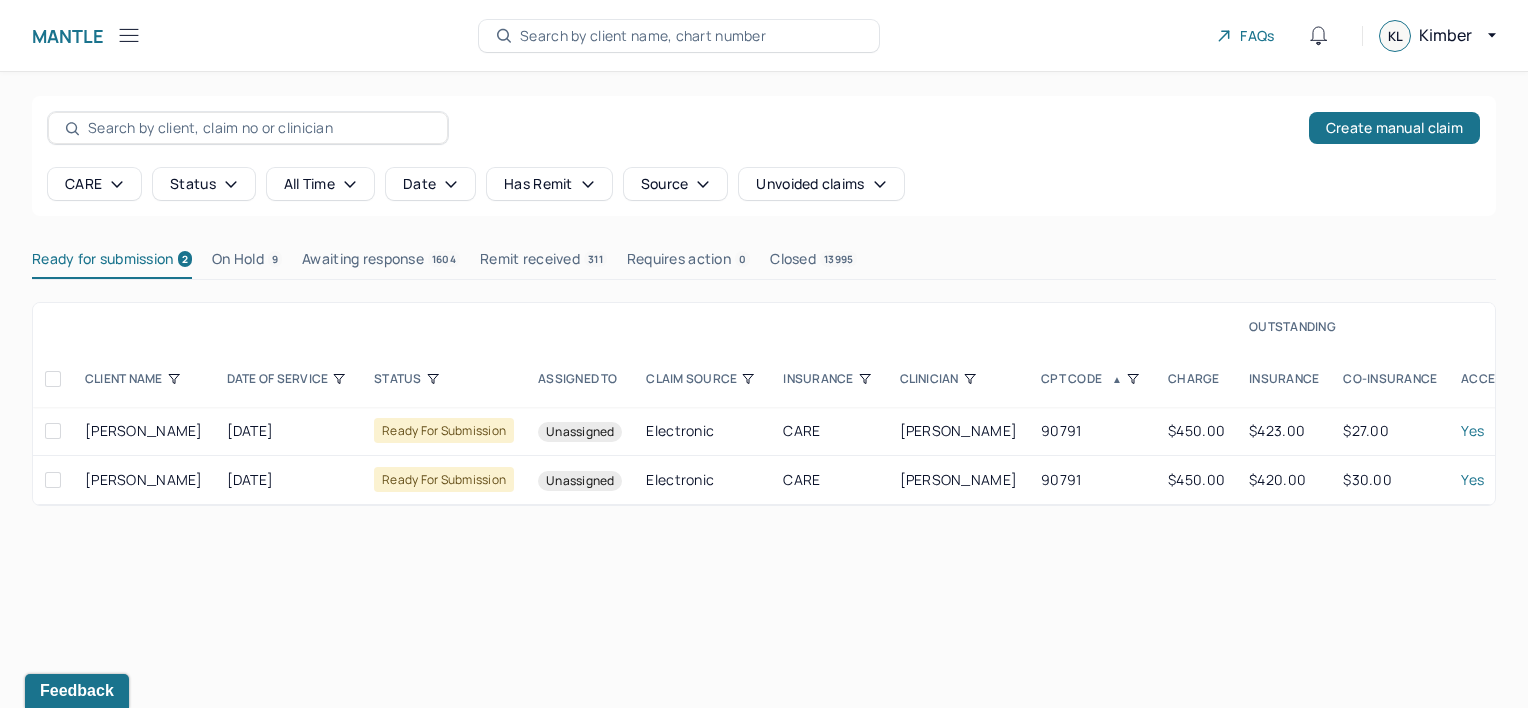 click at bounding box center (53, 431) 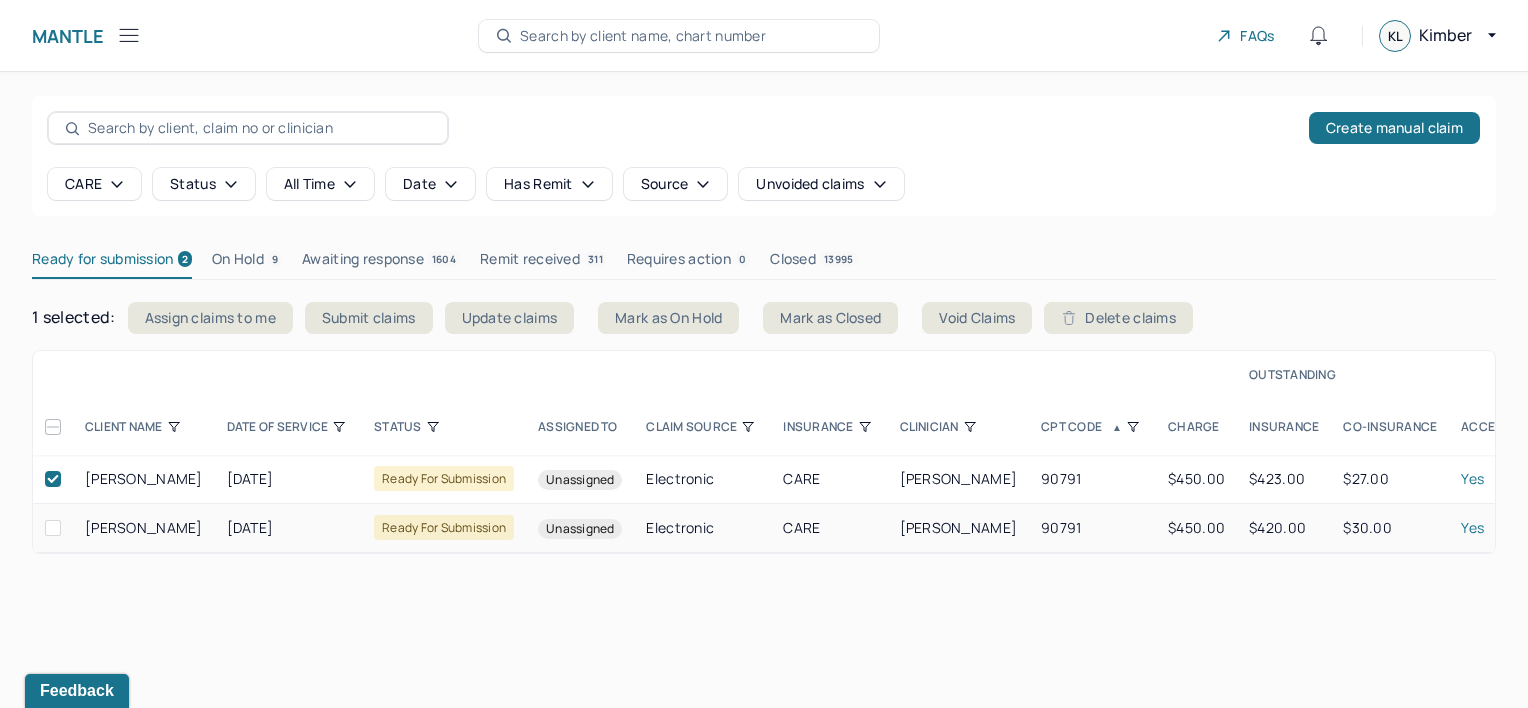 drag, startPoint x: 206, startPoint y: 541, endPoint x: 76, endPoint y: 527, distance: 130.75168 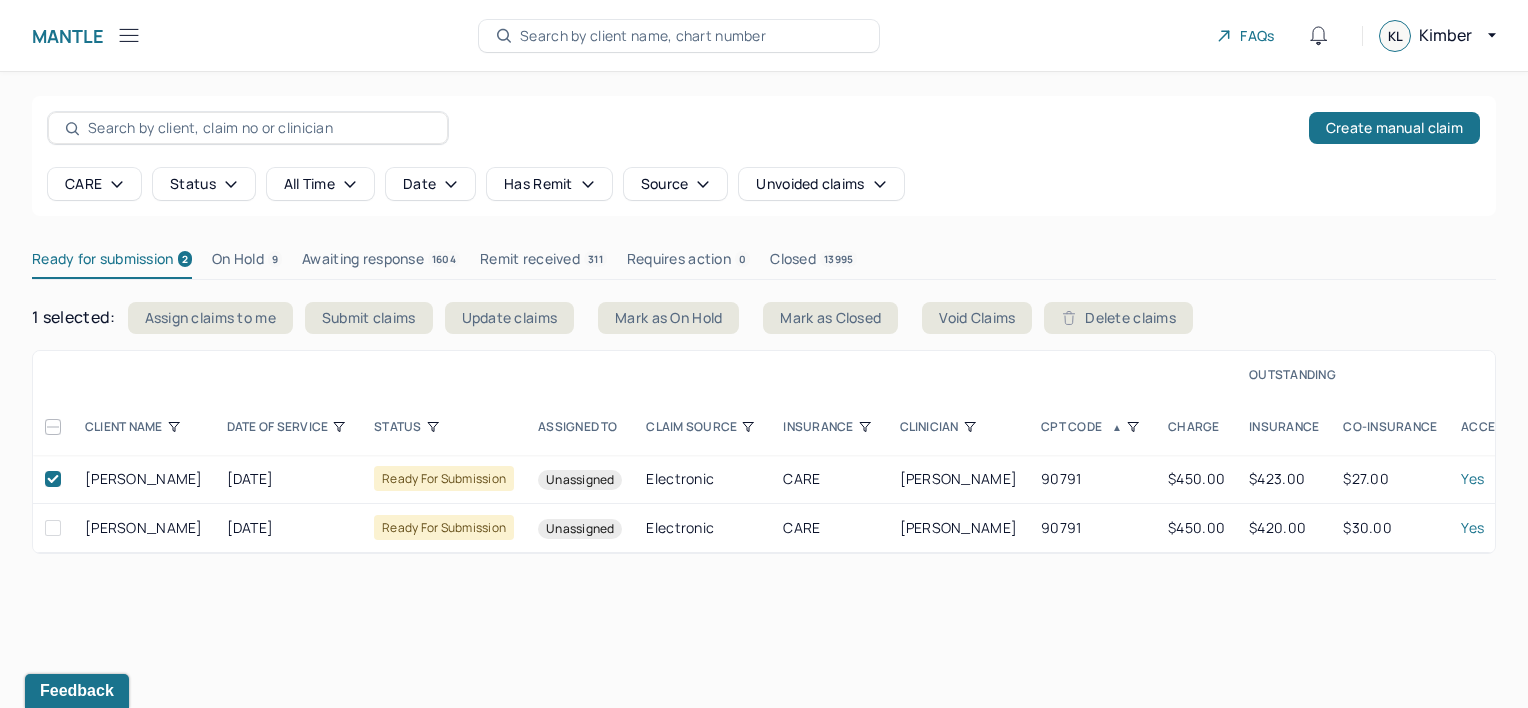 copy on "[PERSON_NAME]" 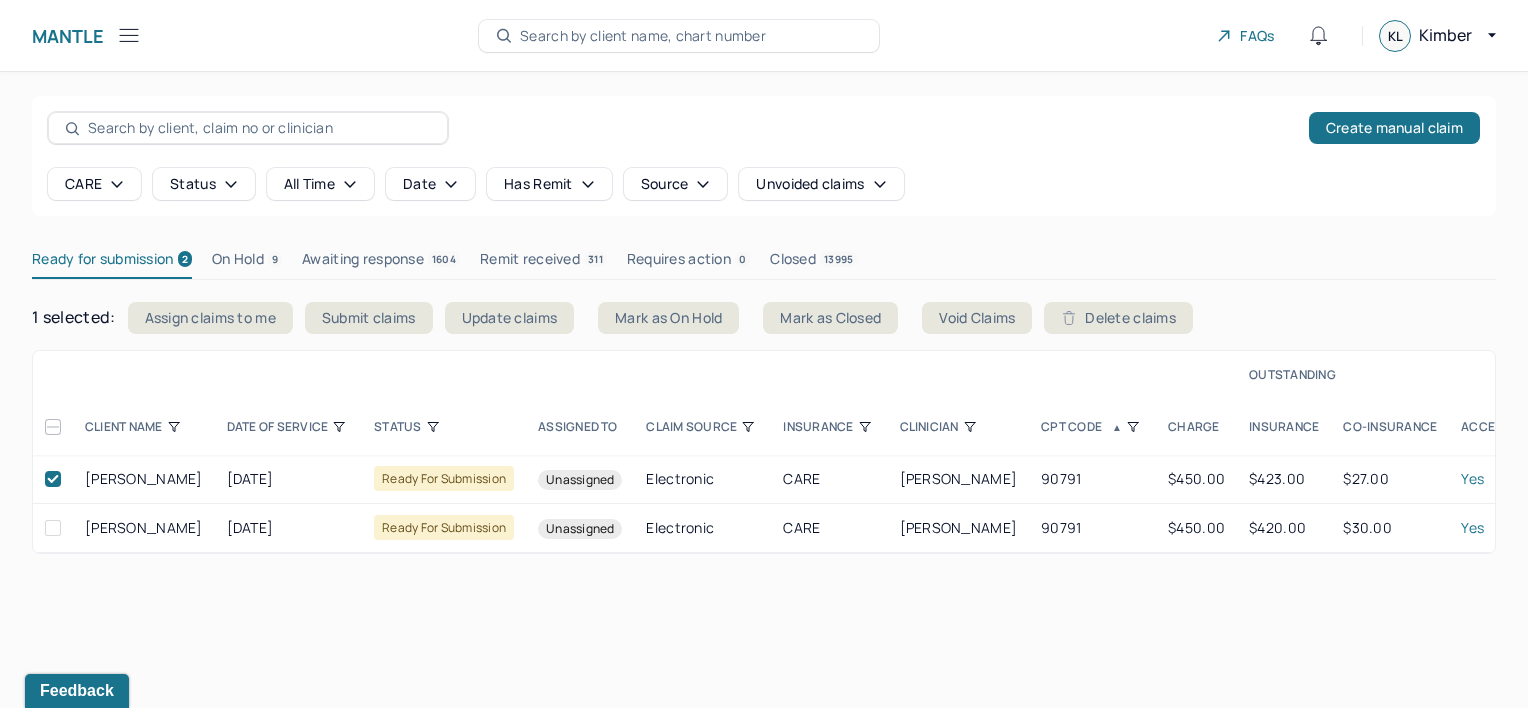 click at bounding box center (53, 528) 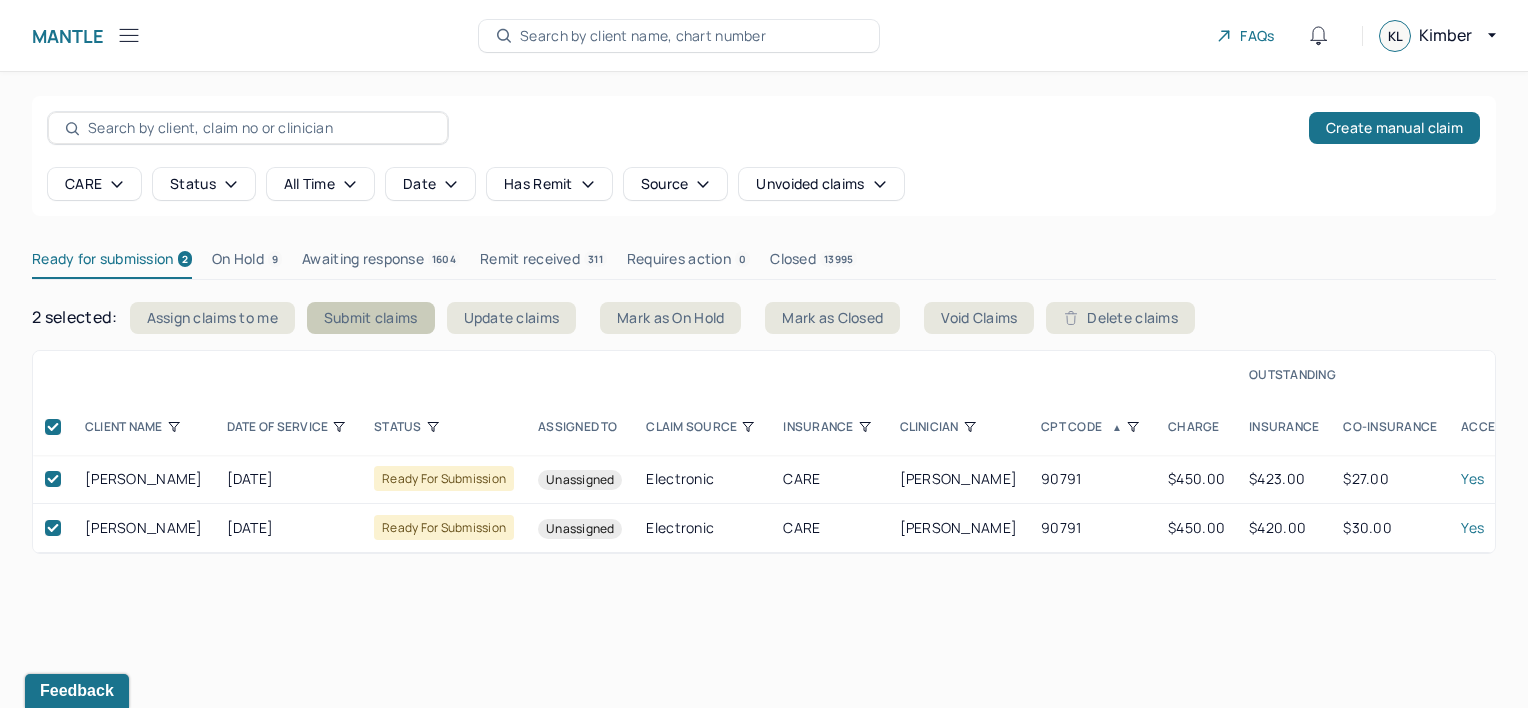 click on "Submit claims" at bounding box center [371, 318] 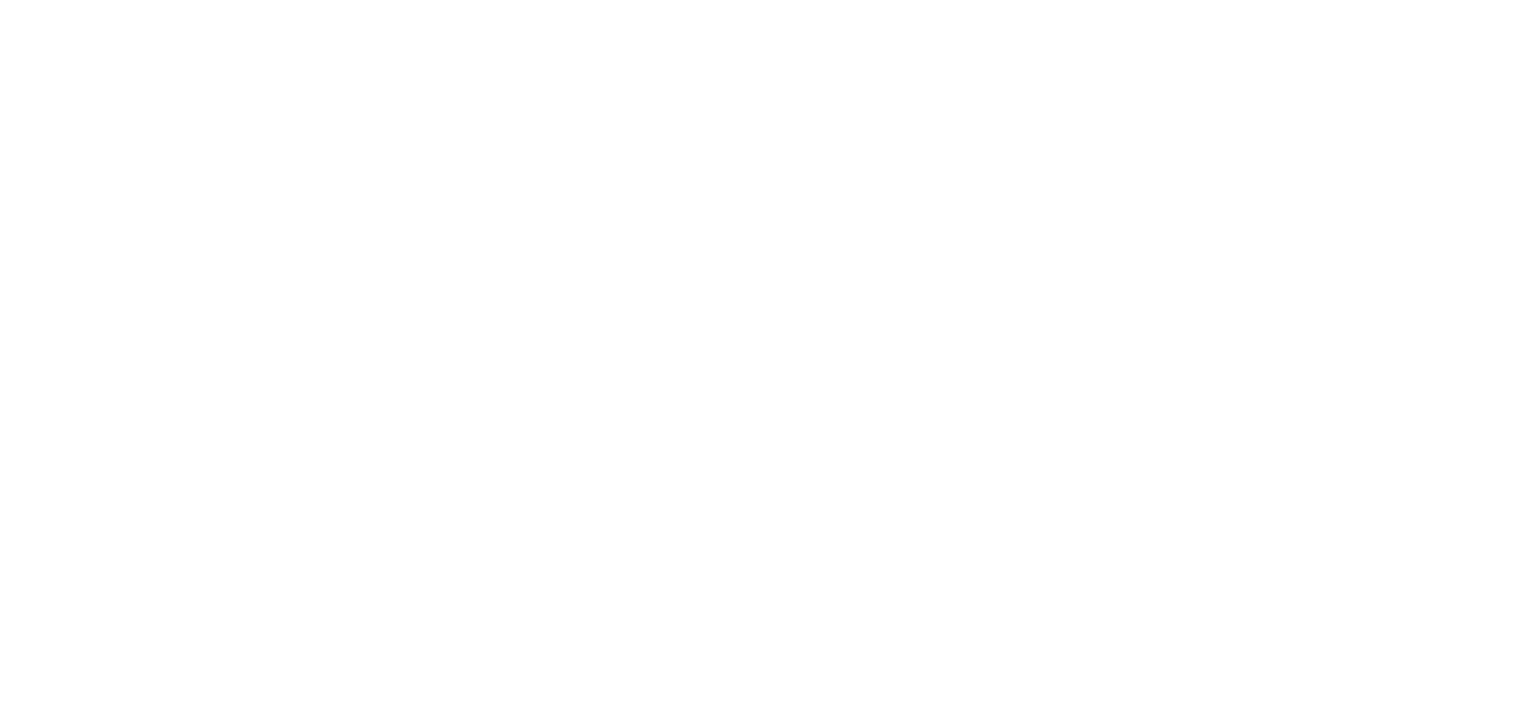 scroll, scrollTop: 0, scrollLeft: 0, axis: both 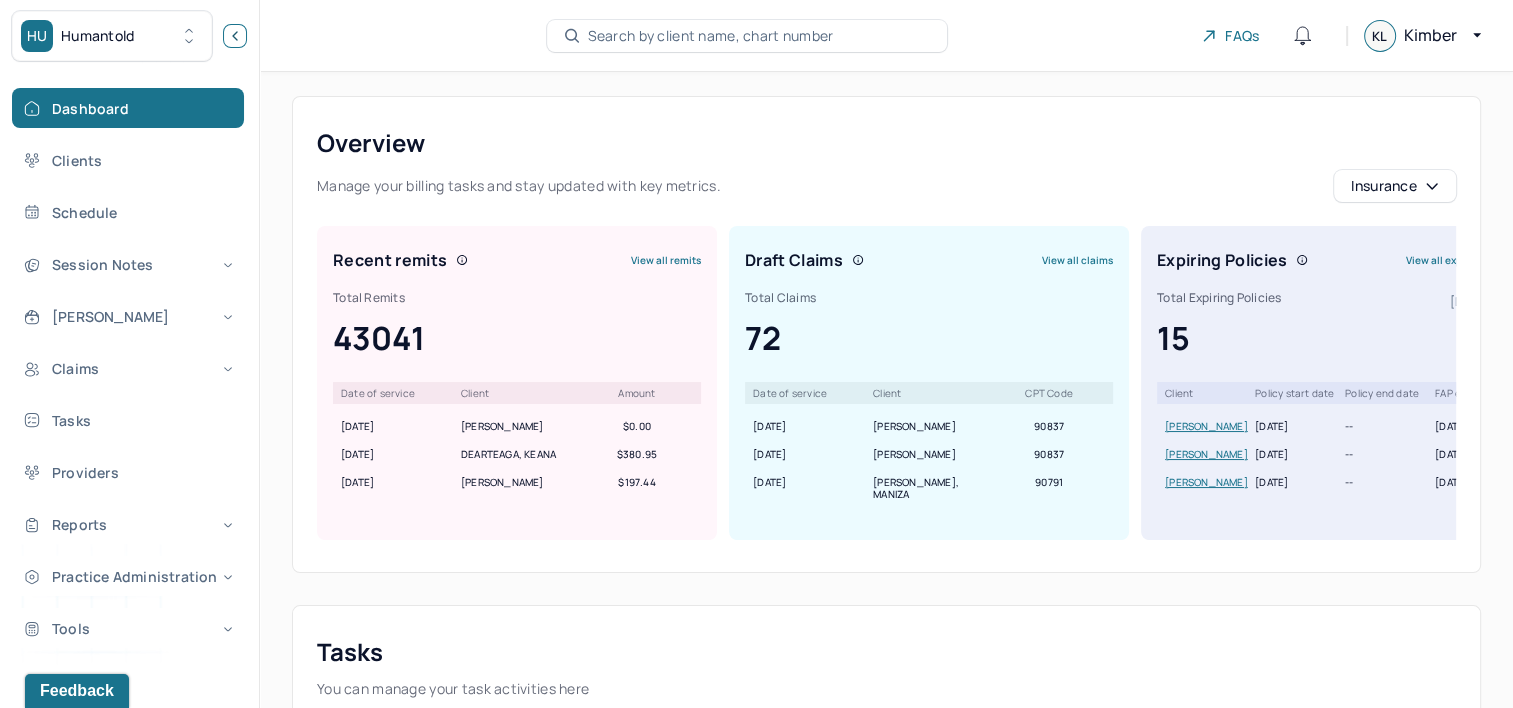 click at bounding box center (235, 36) 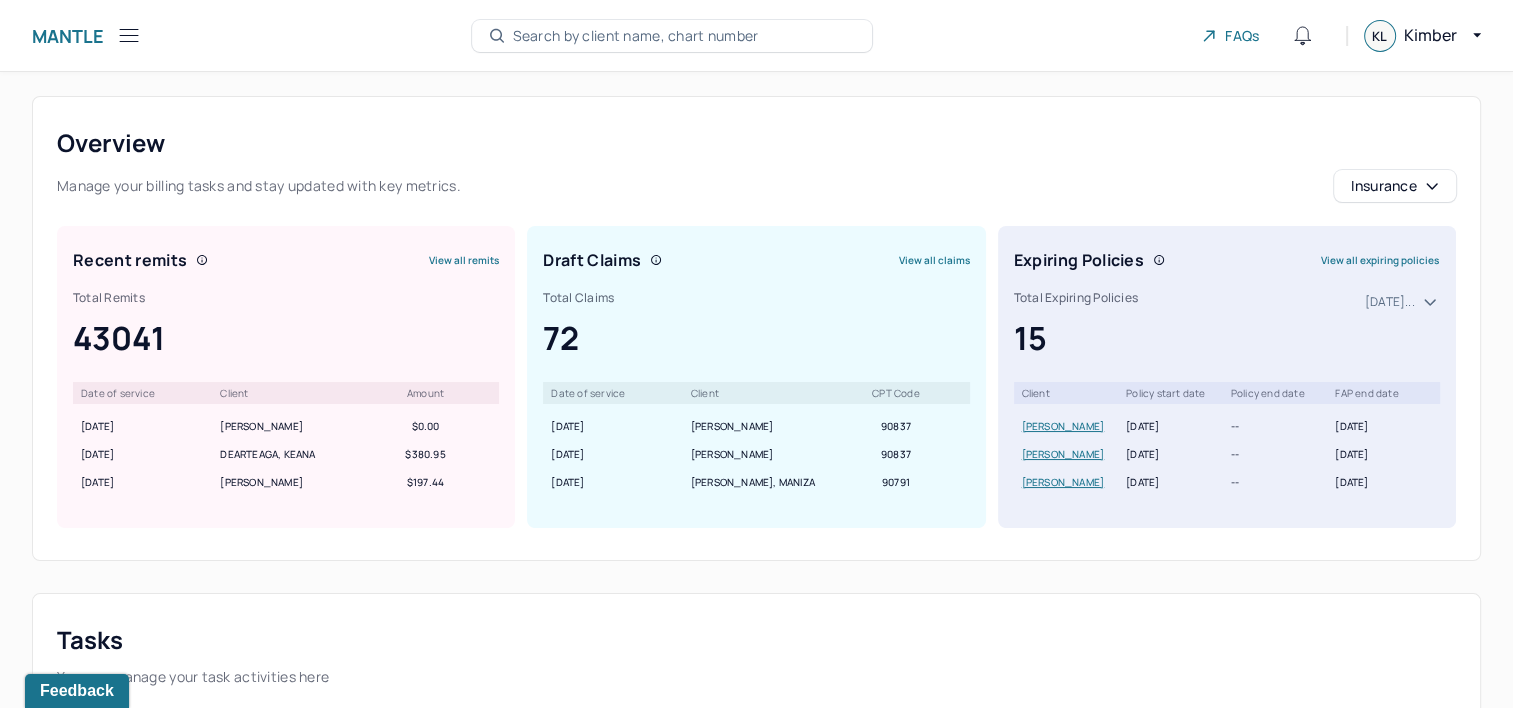 click on "Search by client name, chart number" at bounding box center (636, 36) 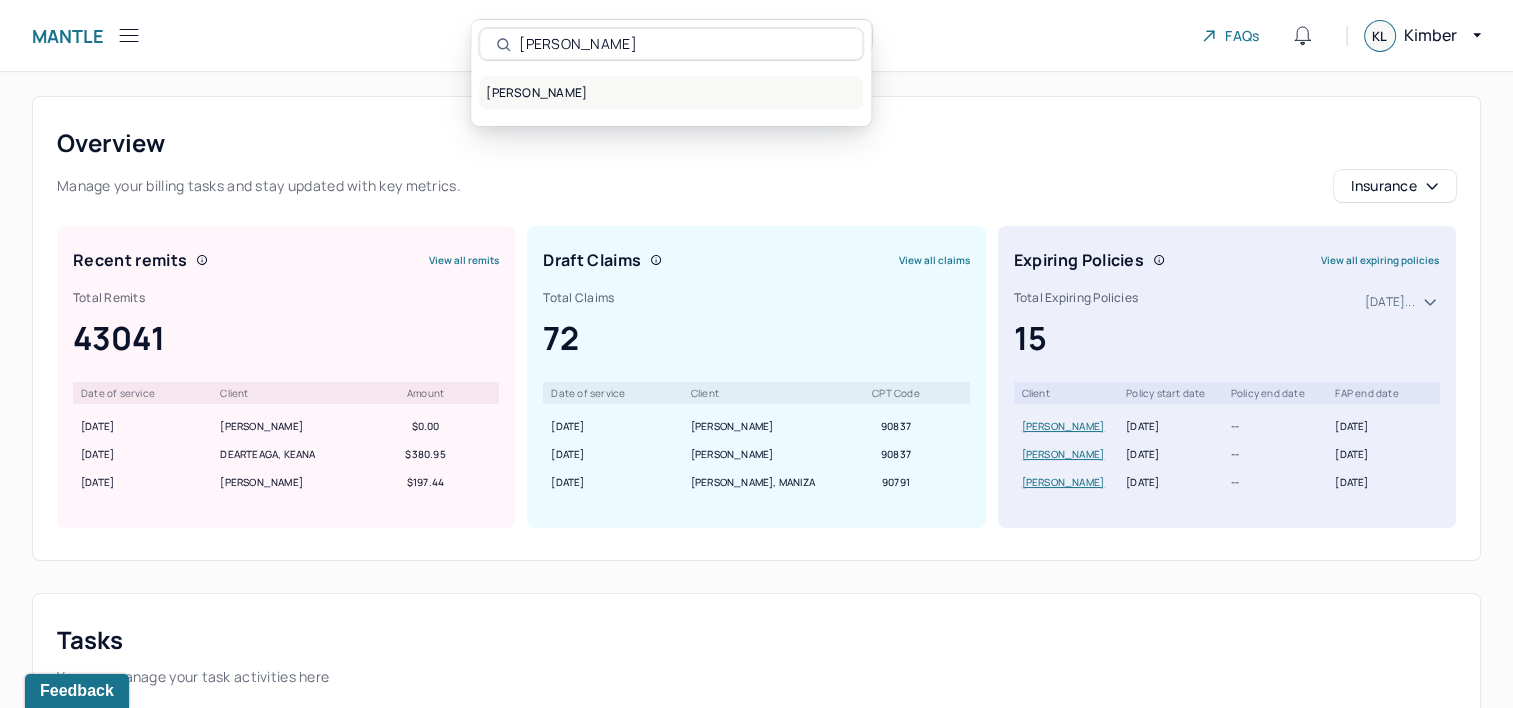 type on "MAGEE, KEVIN" 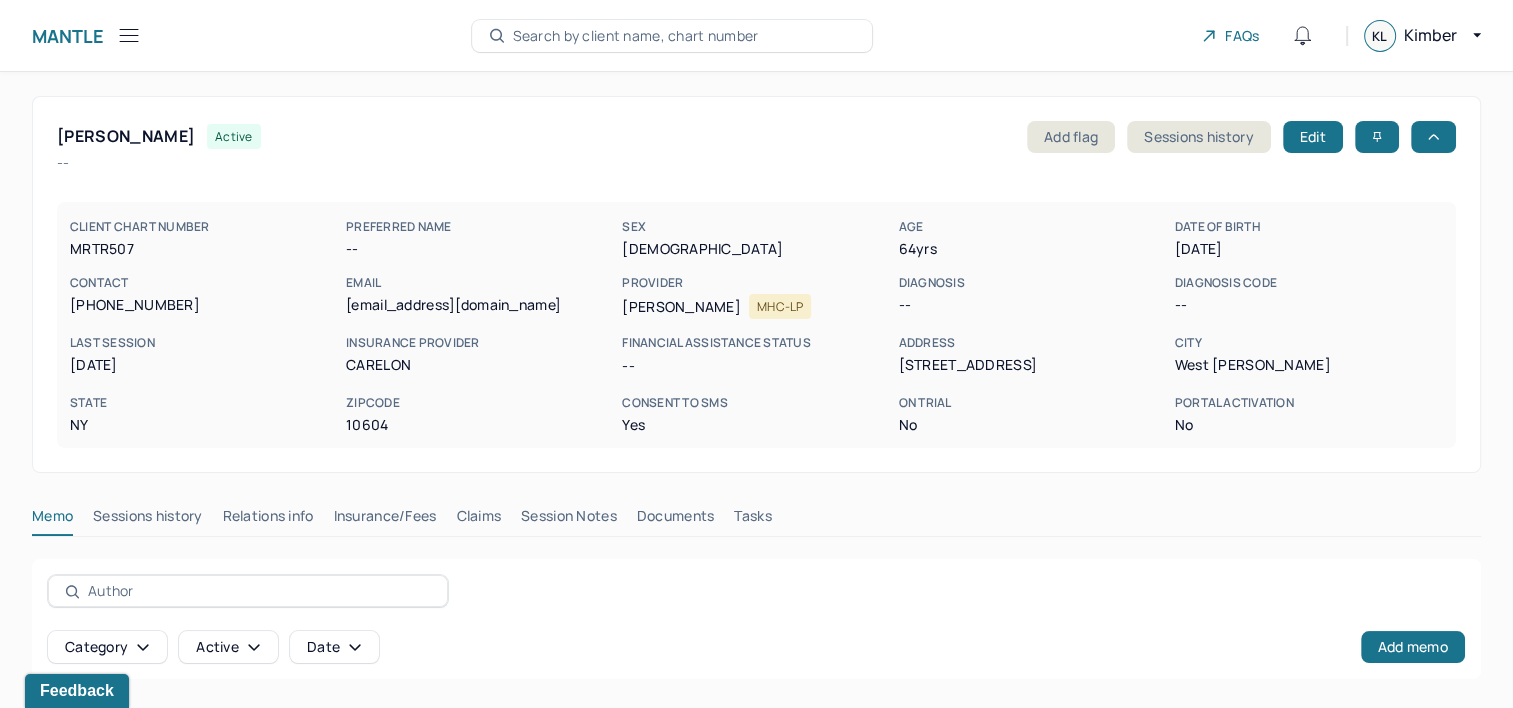 scroll, scrollTop: 291, scrollLeft: 0, axis: vertical 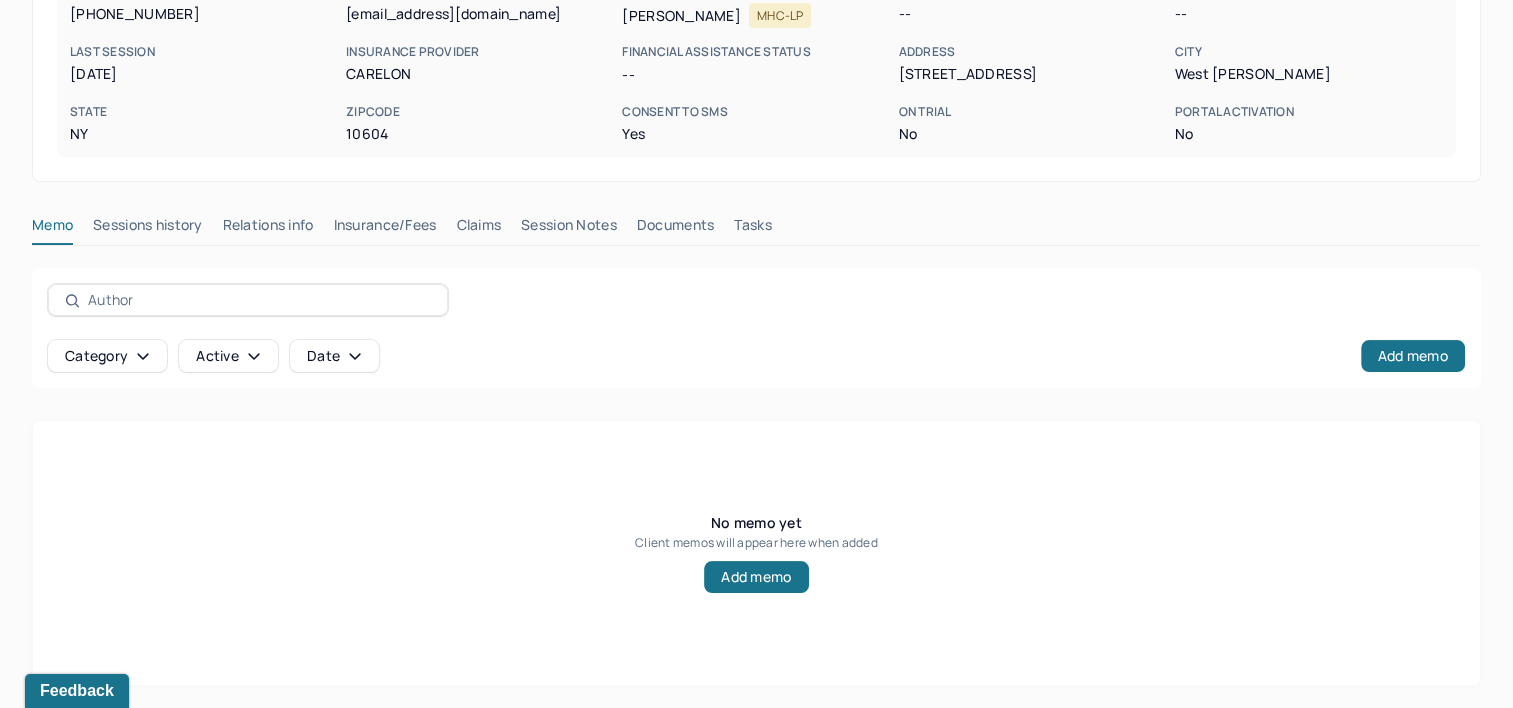 click on "Claims" at bounding box center [478, 229] 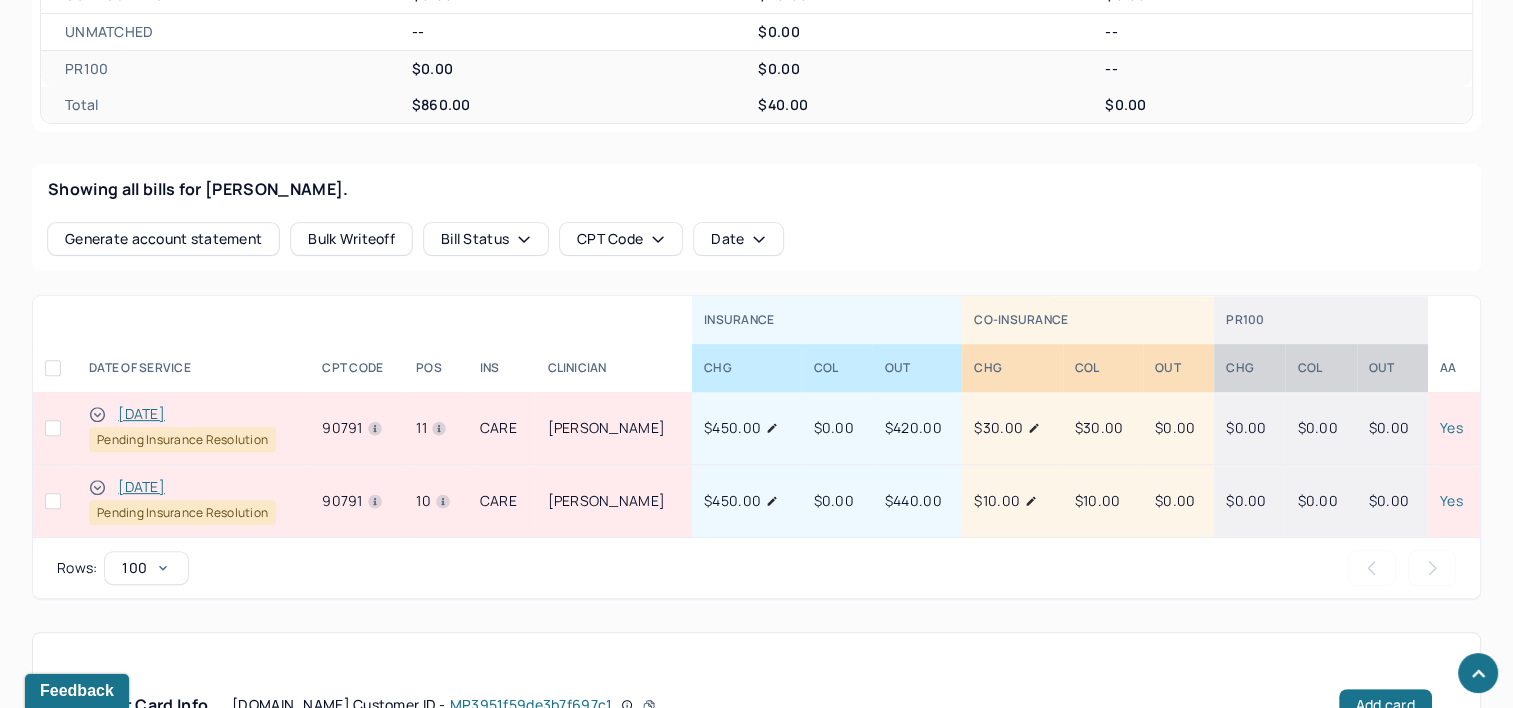 scroll, scrollTop: 691, scrollLeft: 0, axis: vertical 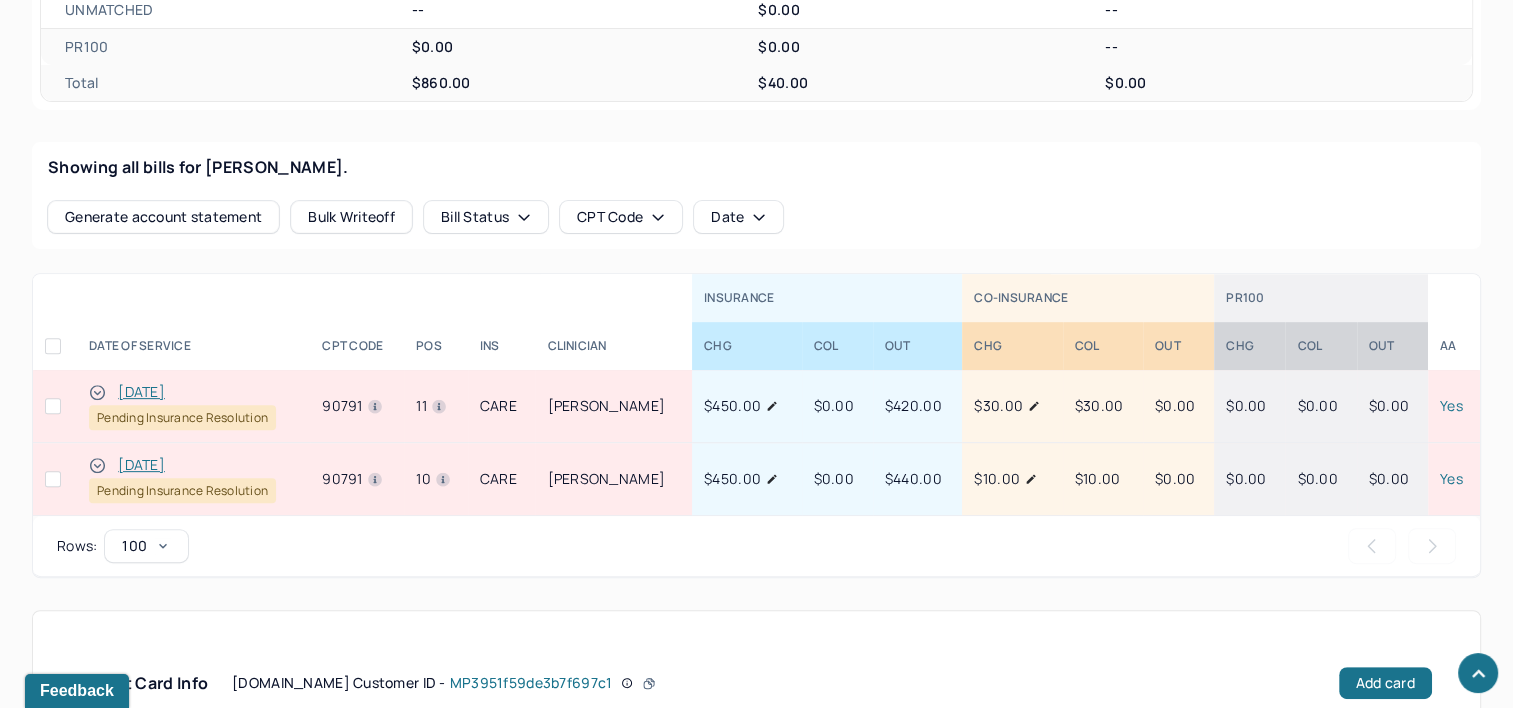 type 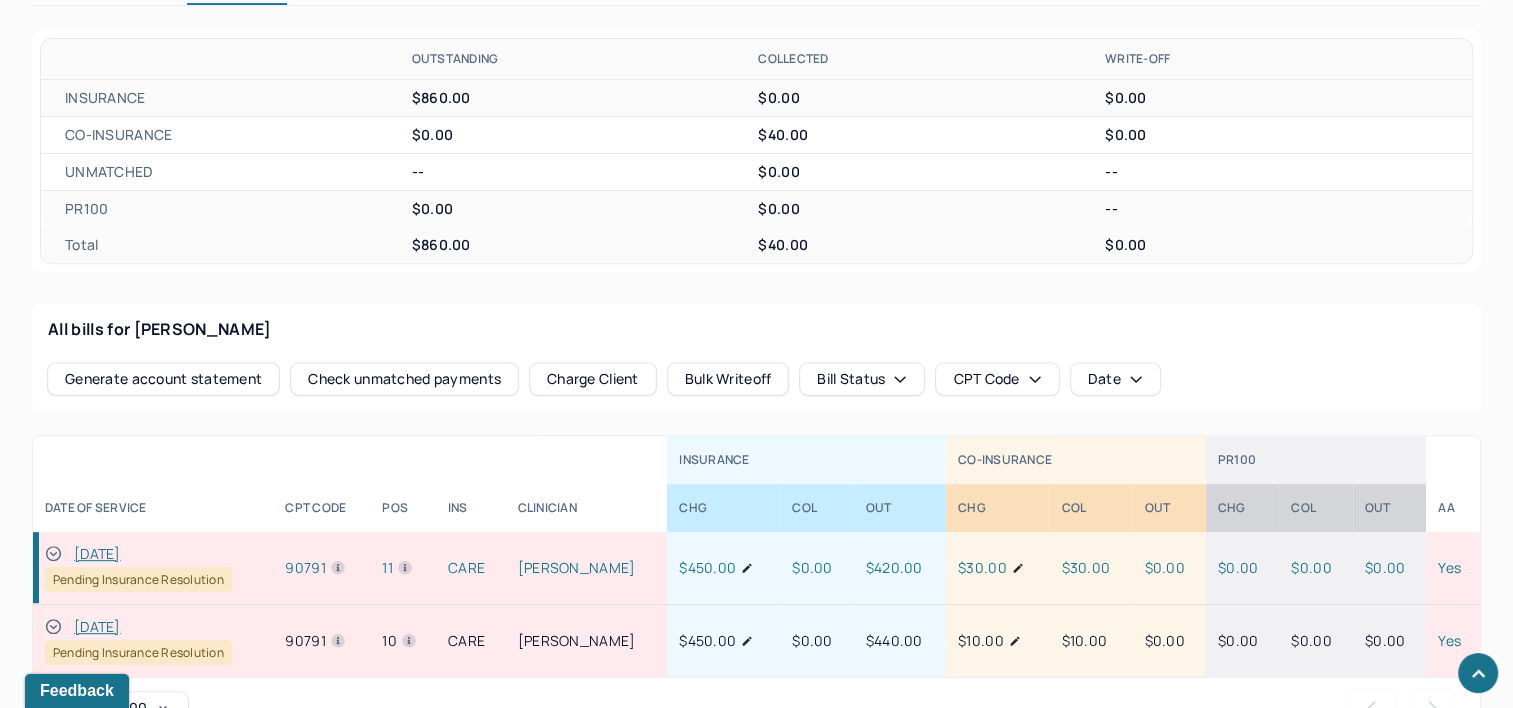 scroll, scrollTop: 732, scrollLeft: 0, axis: vertical 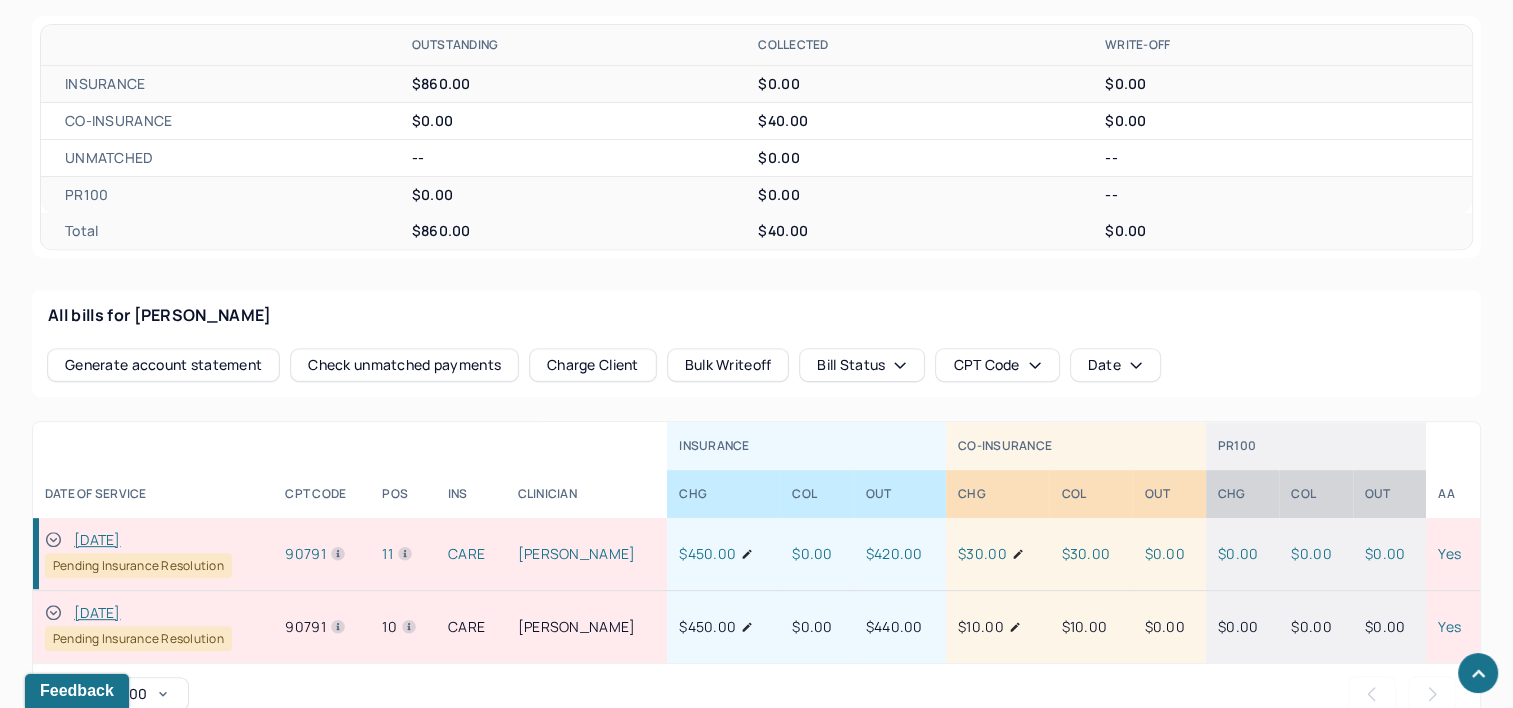 click on "07/04/2025" at bounding box center (97, 540) 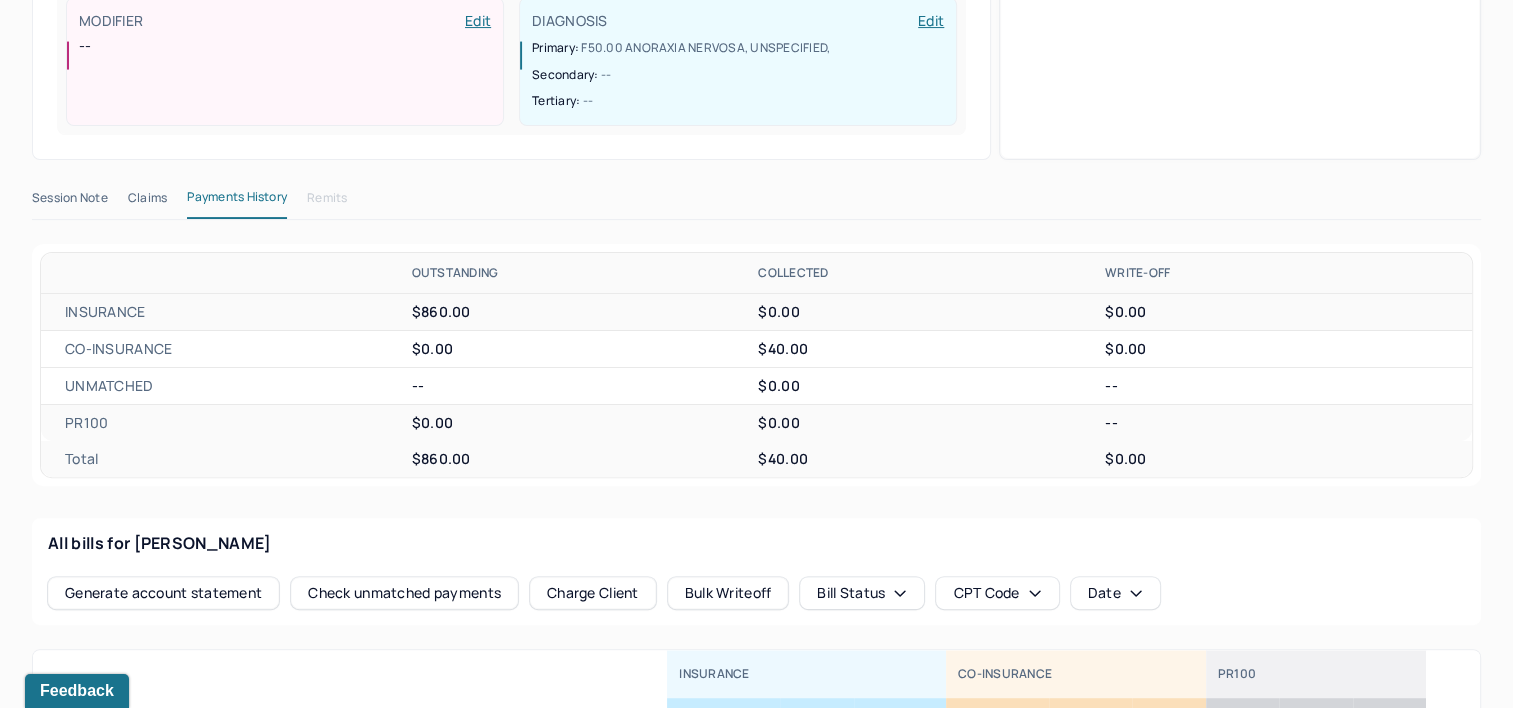 scroll, scrollTop: 232, scrollLeft: 0, axis: vertical 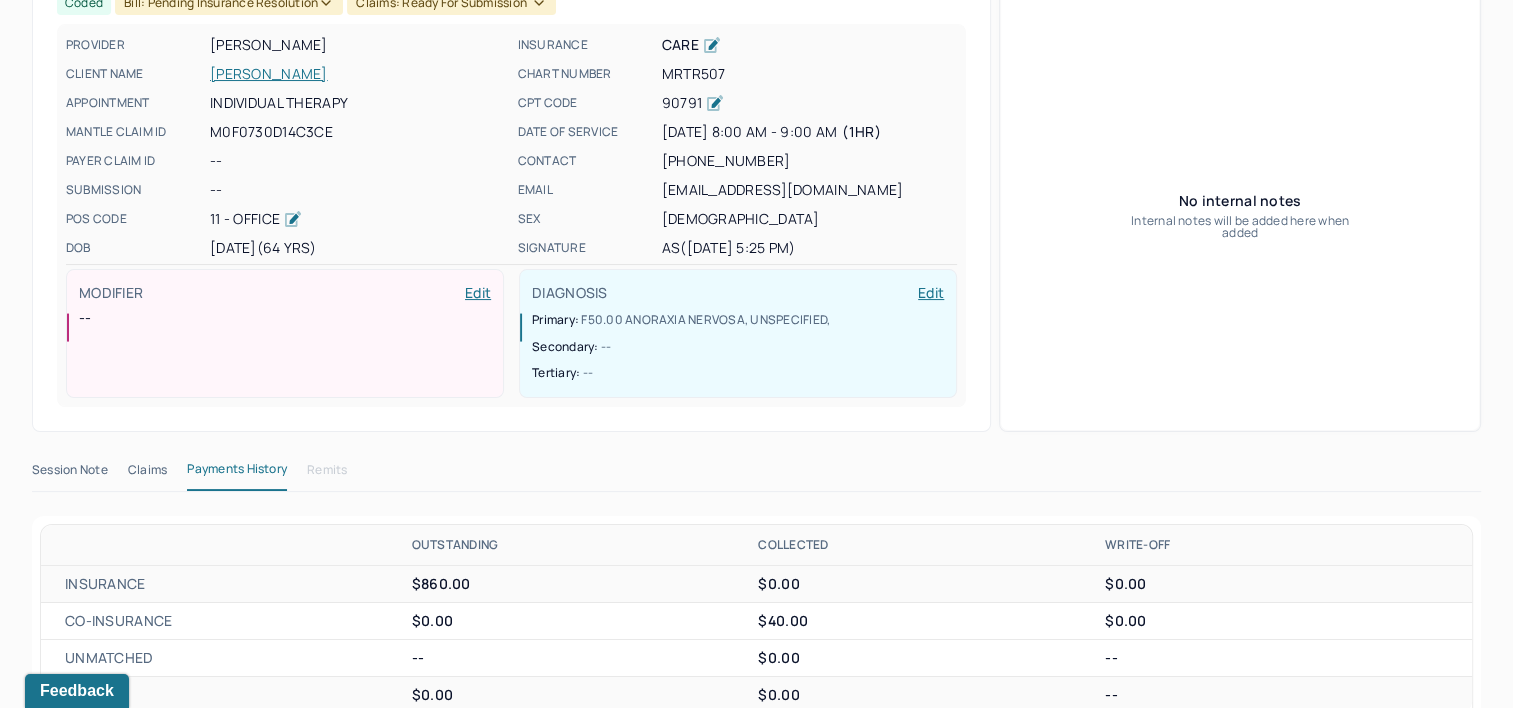 click on "Session Note" at bounding box center [70, 474] 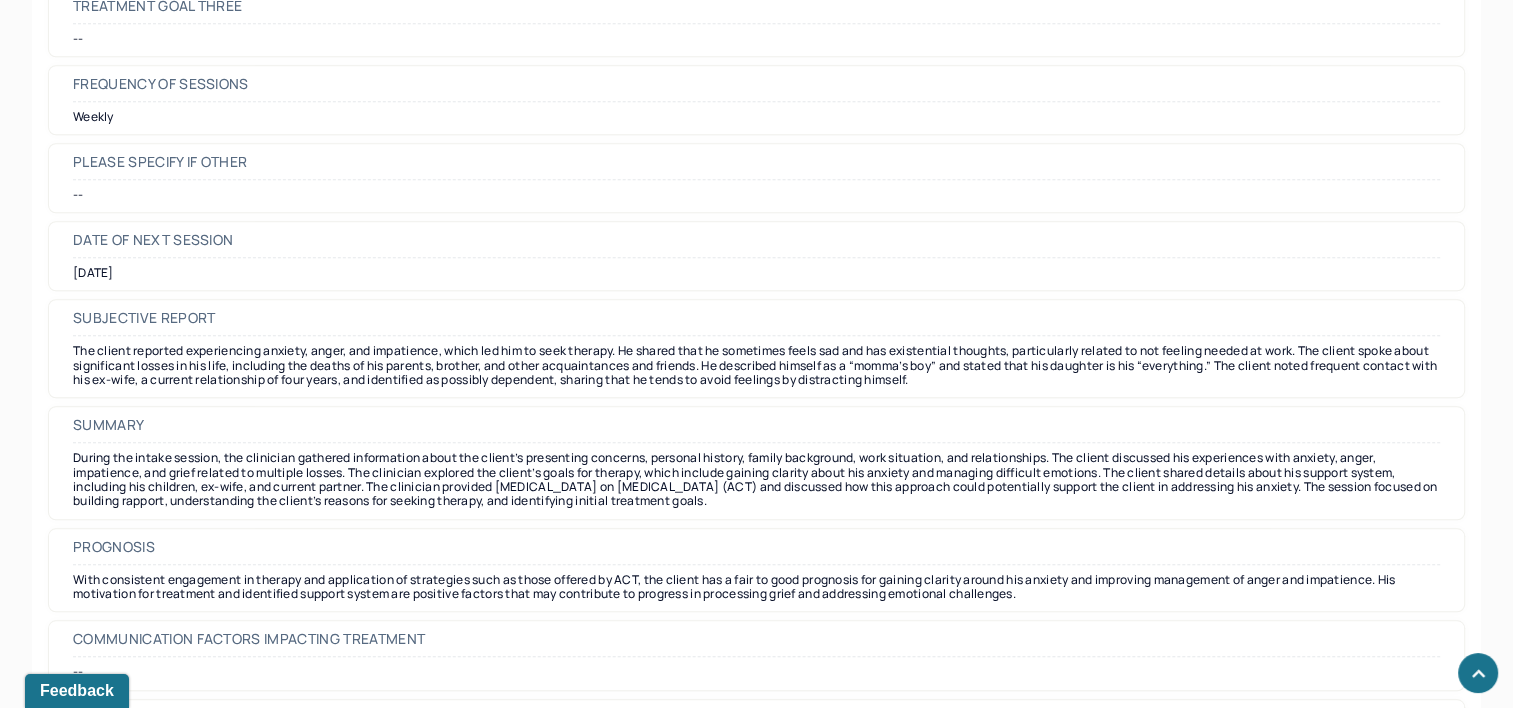 scroll, scrollTop: 9196, scrollLeft: 0, axis: vertical 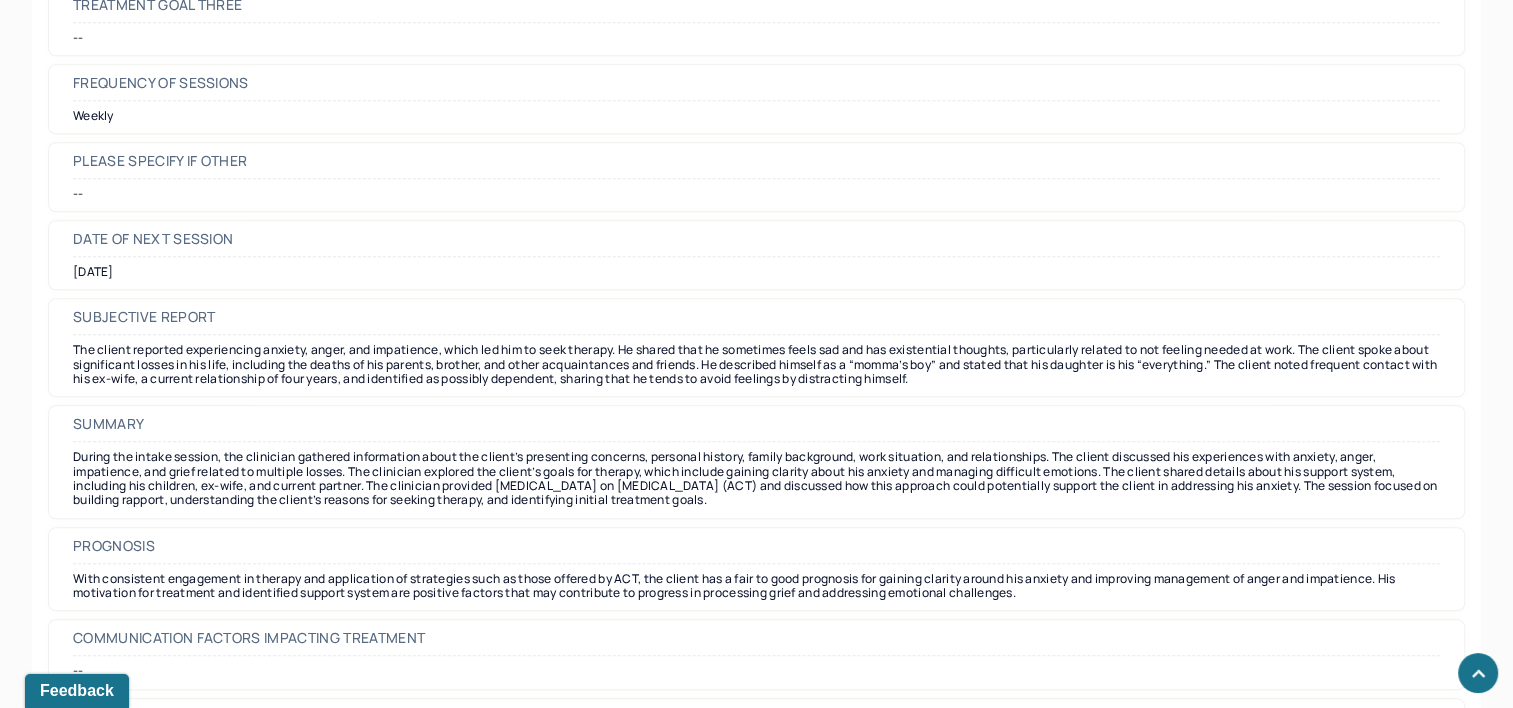 click 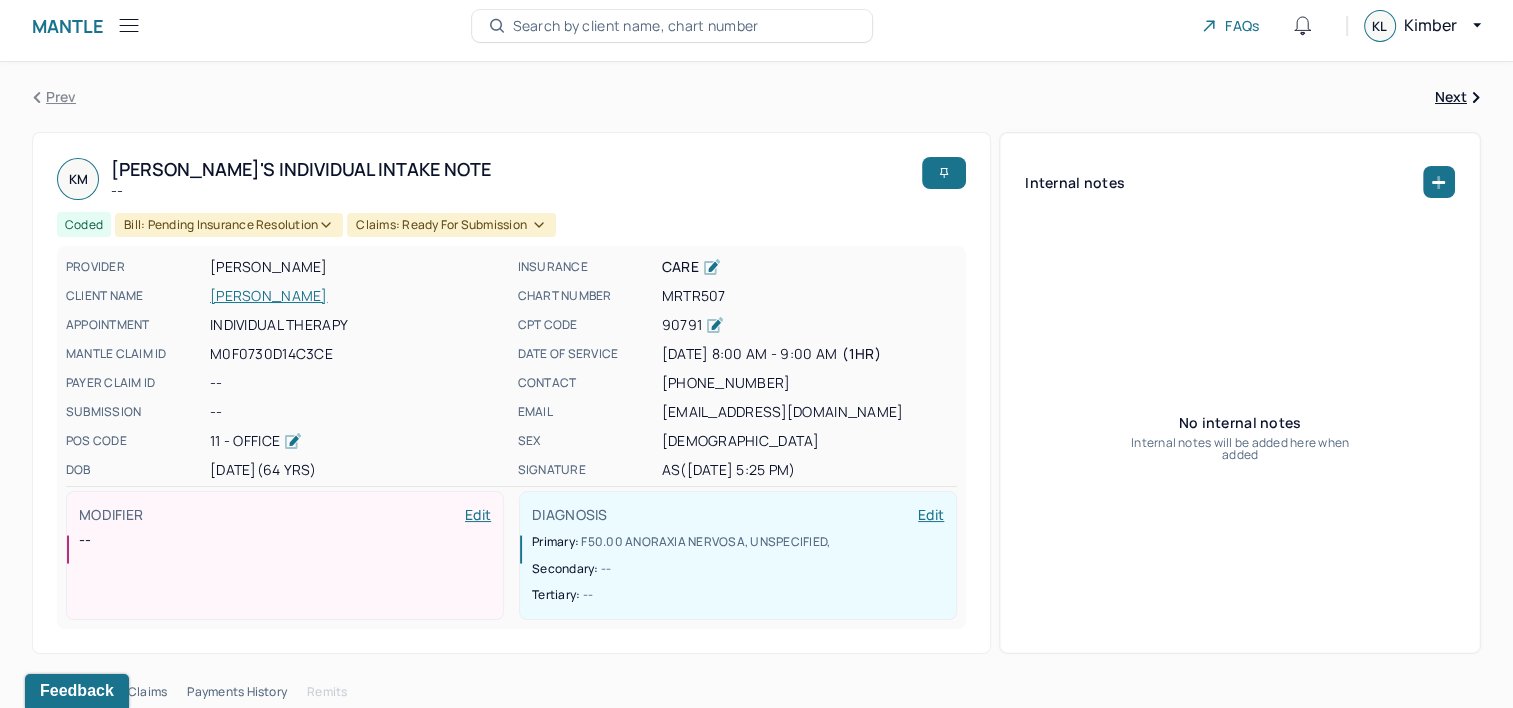 scroll, scrollTop: 0, scrollLeft: 0, axis: both 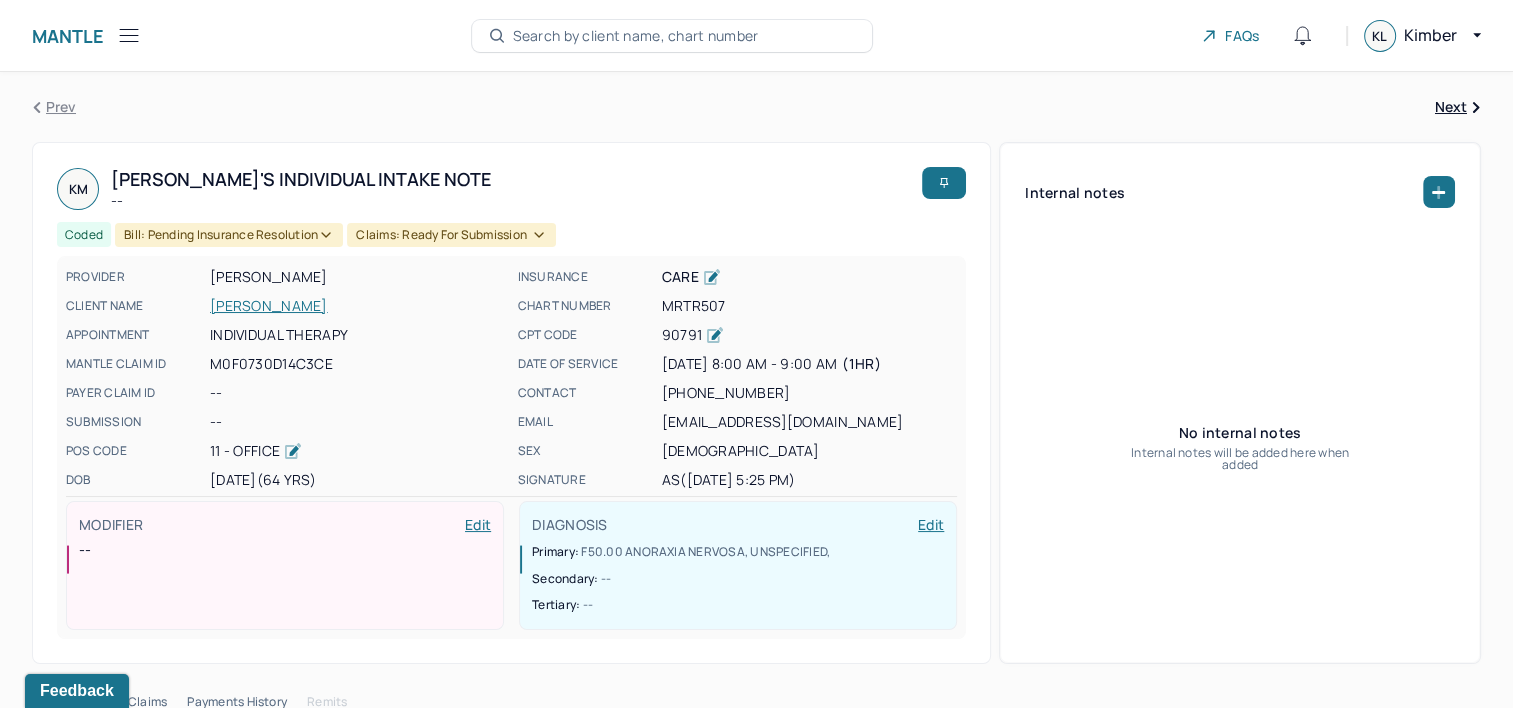 click 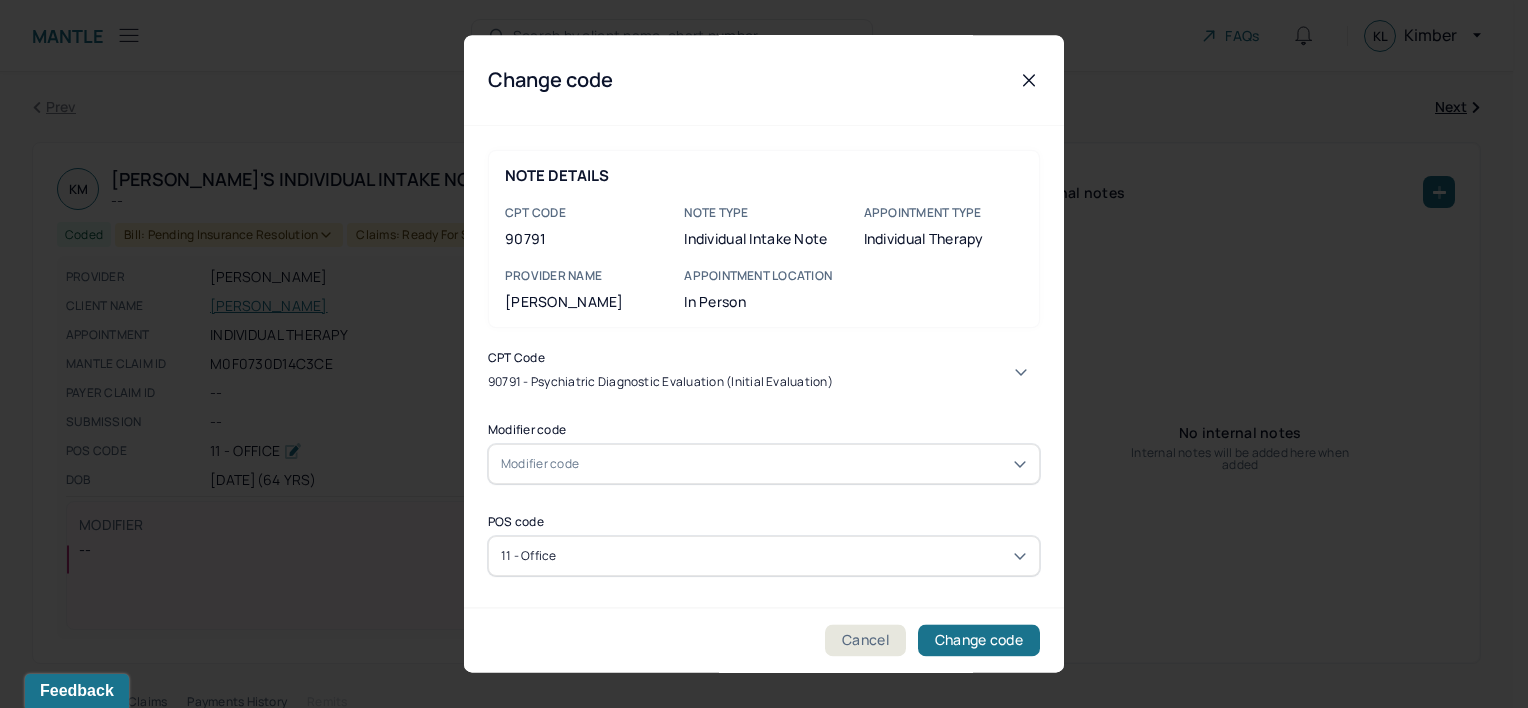 click on "90791 - Psychiatric diagnostic evaluation (Initial evaluation)" at bounding box center [660, 382] 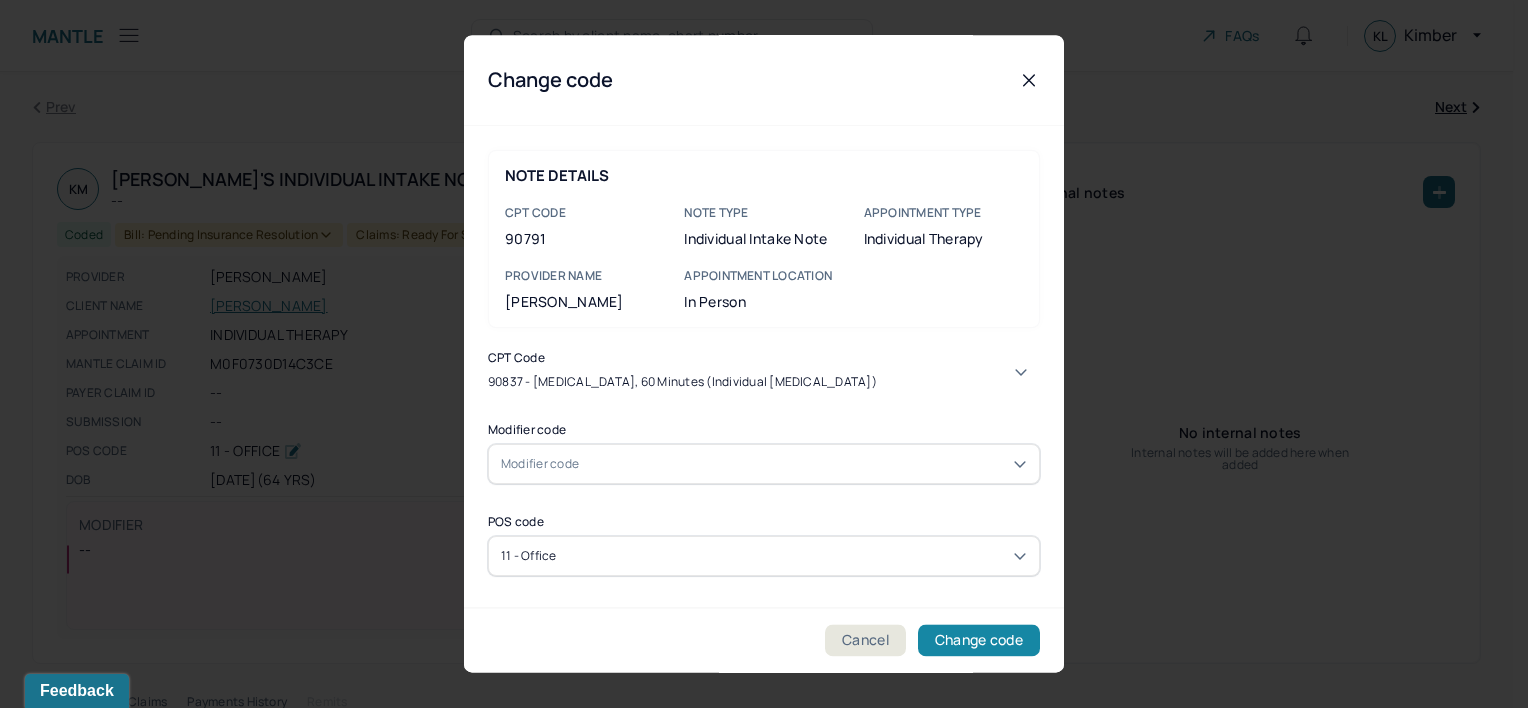 click on "Change code" at bounding box center [979, 641] 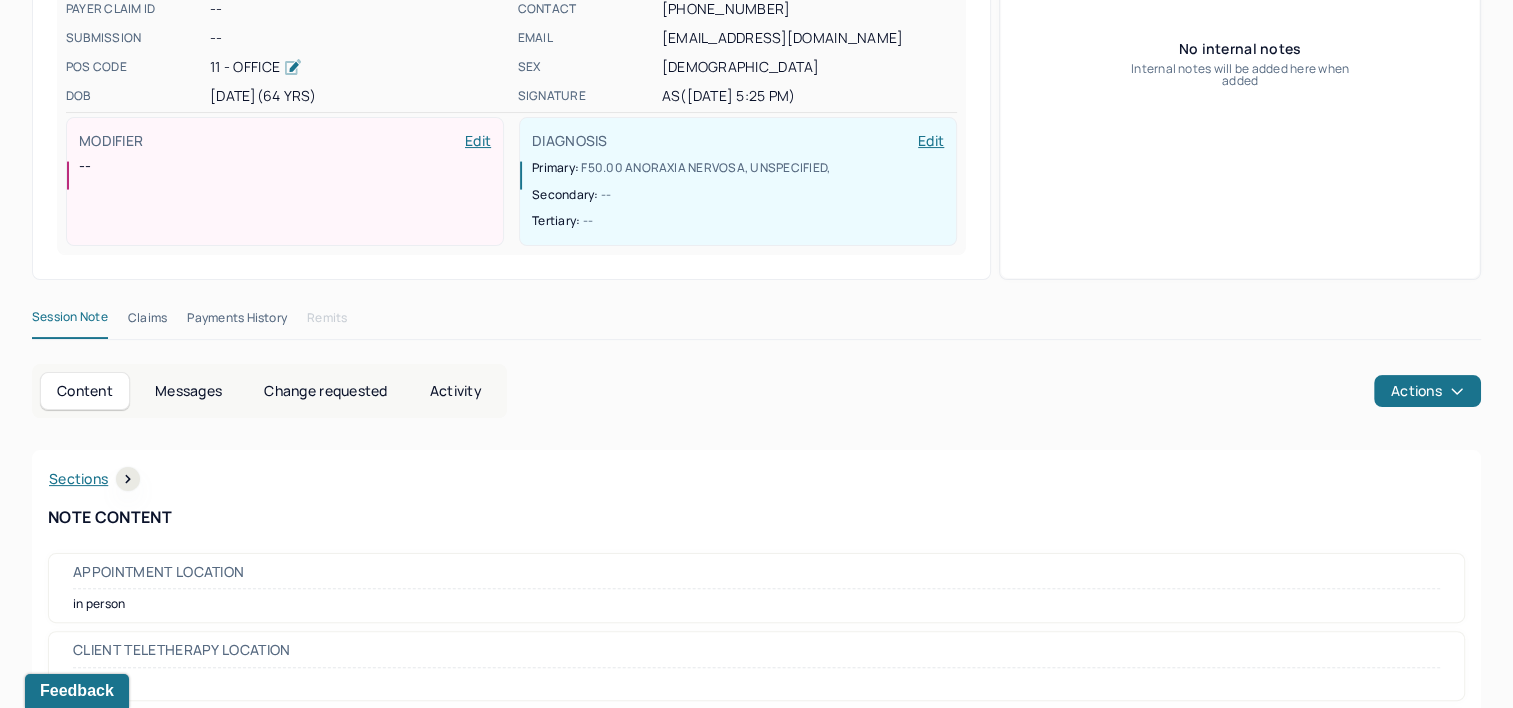 scroll, scrollTop: 400, scrollLeft: 0, axis: vertical 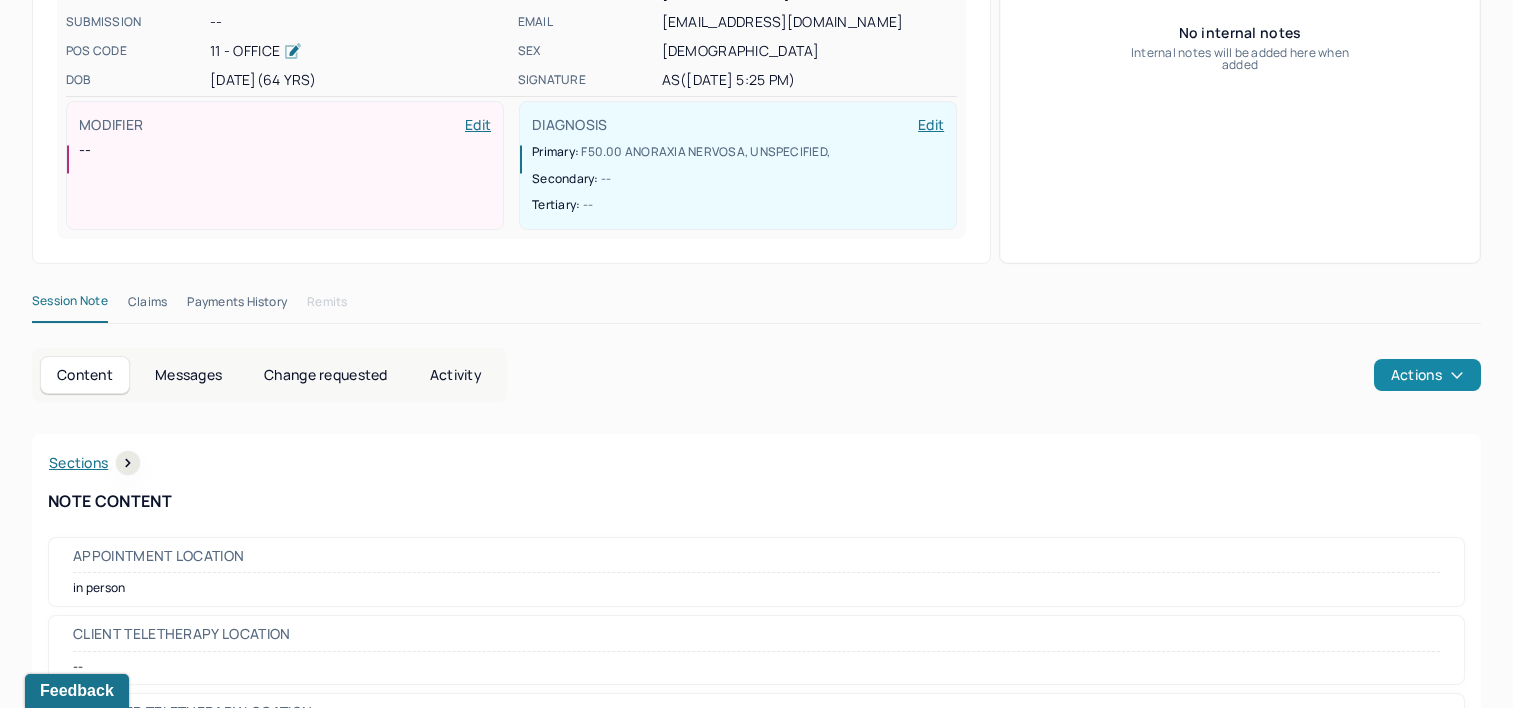 click on "Actions" at bounding box center [1427, 375] 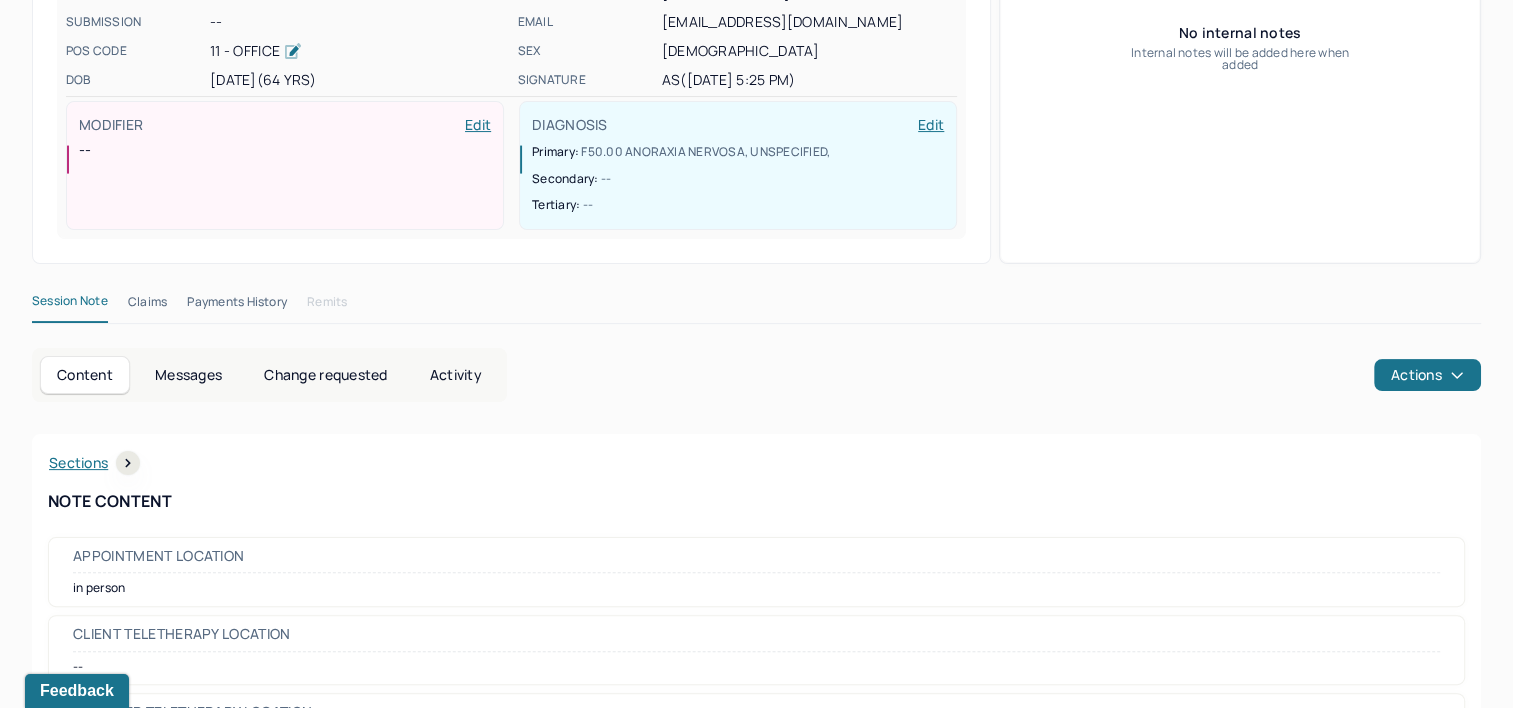 click on "Content     Messages     Change requested     Activity     Actions" at bounding box center [756, 375] 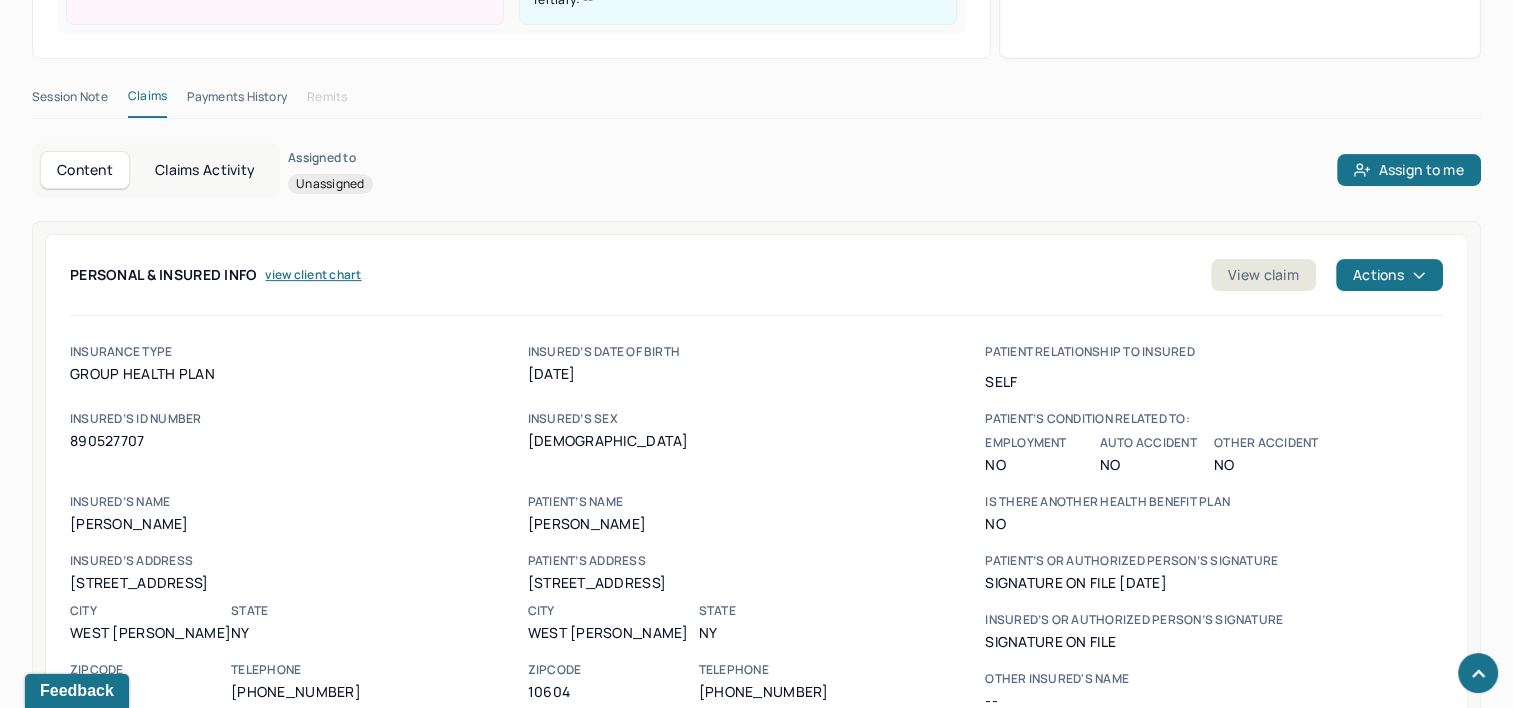 scroll, scrollTop: 600, scrollLeft: 0, axis: vertical 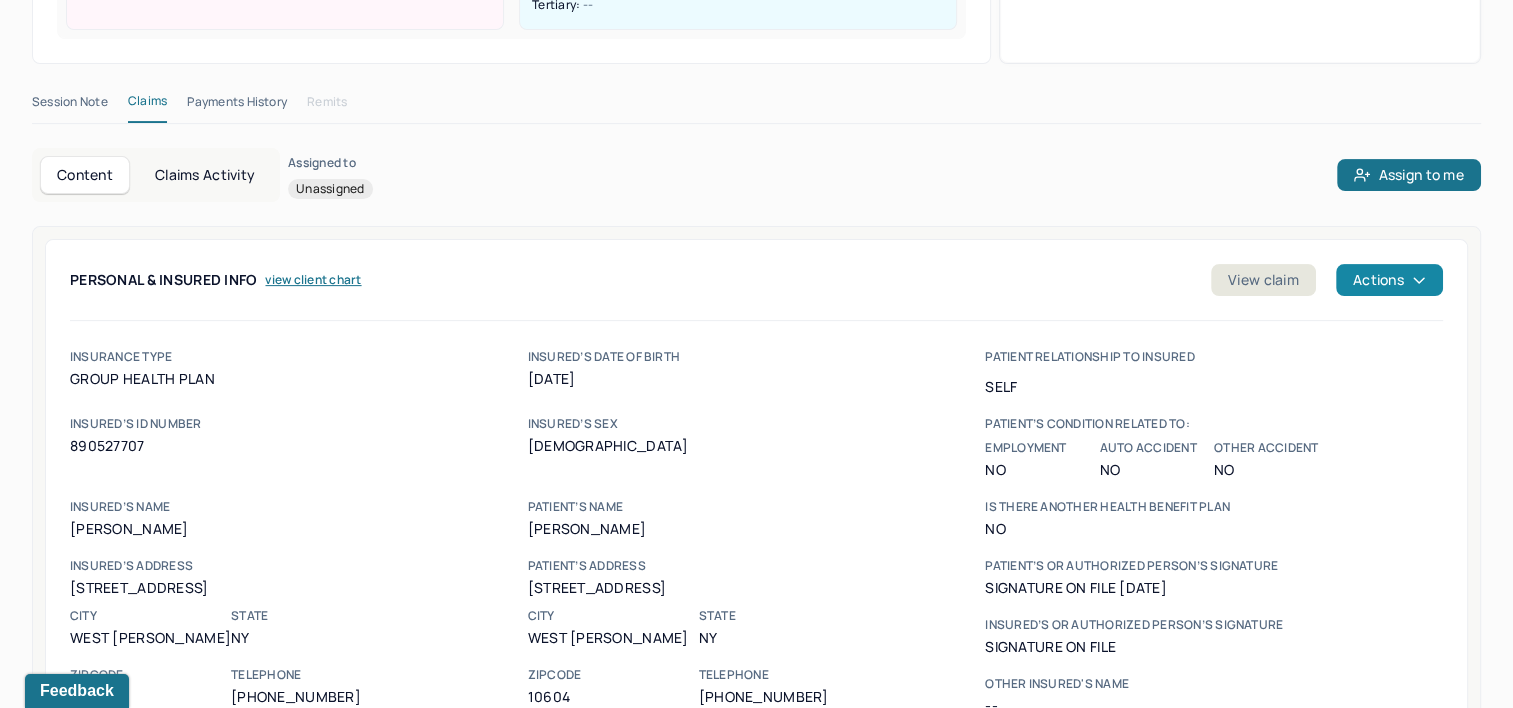 click on "Actions" at bounding box center (1389, 280) 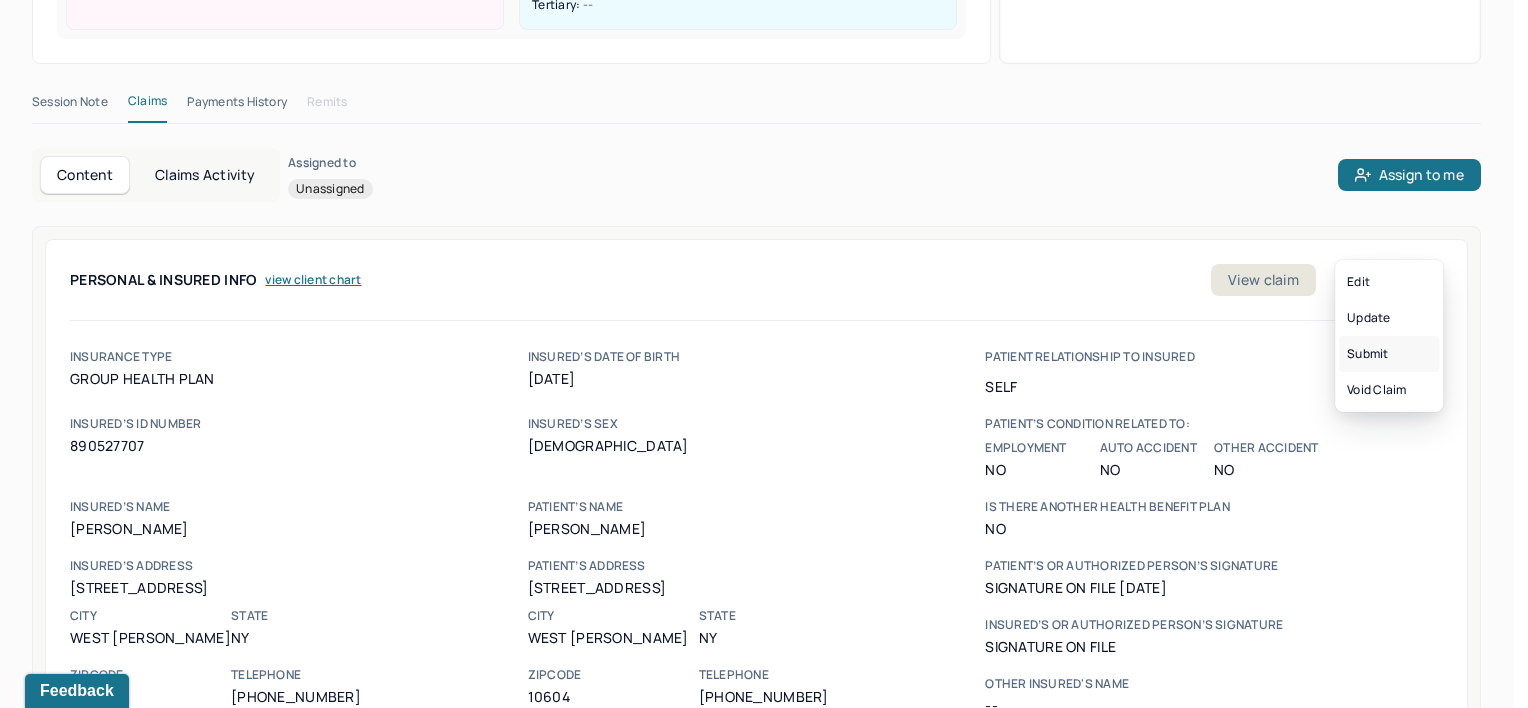 click on "Submit" at bounding box center (1389, 354) 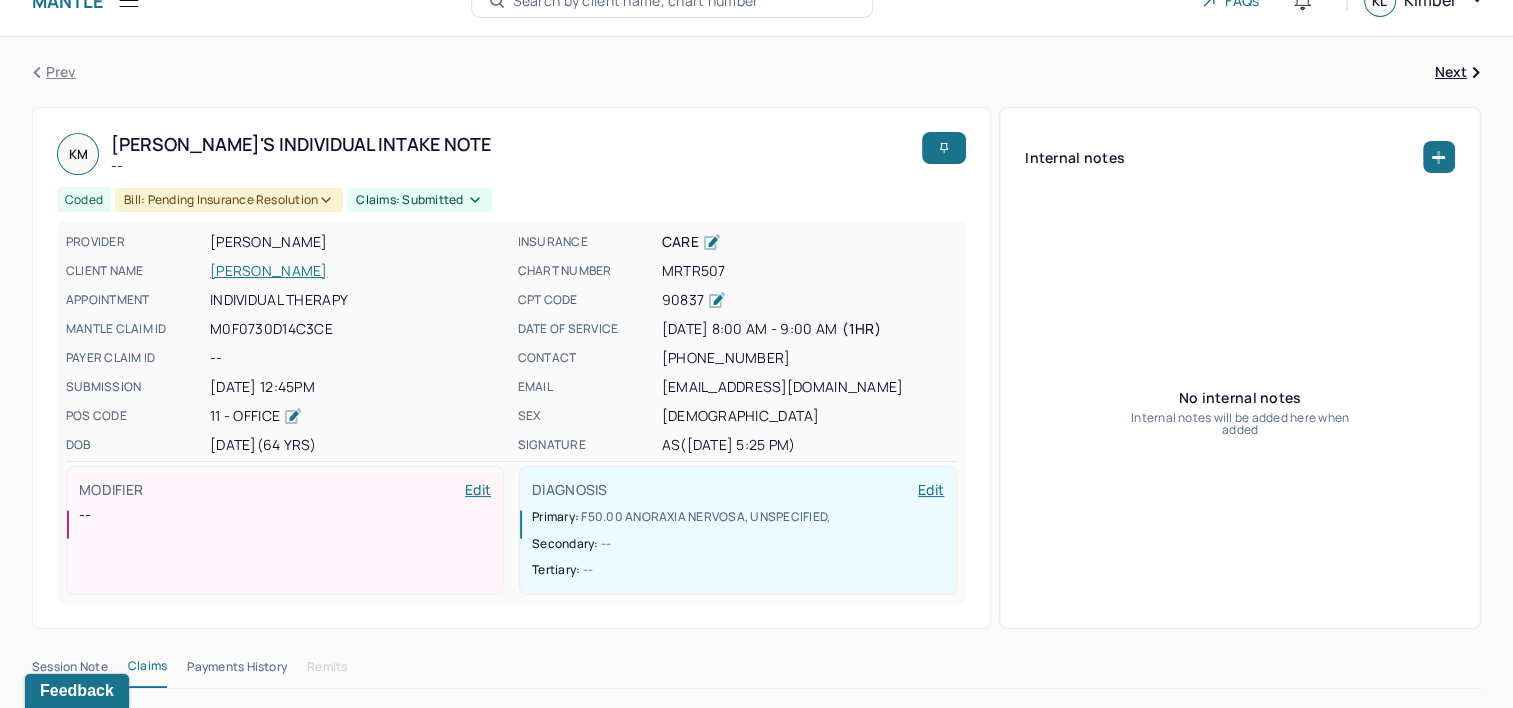 scroll, scrollTop: 0, scrollLeft: 0, axis: both 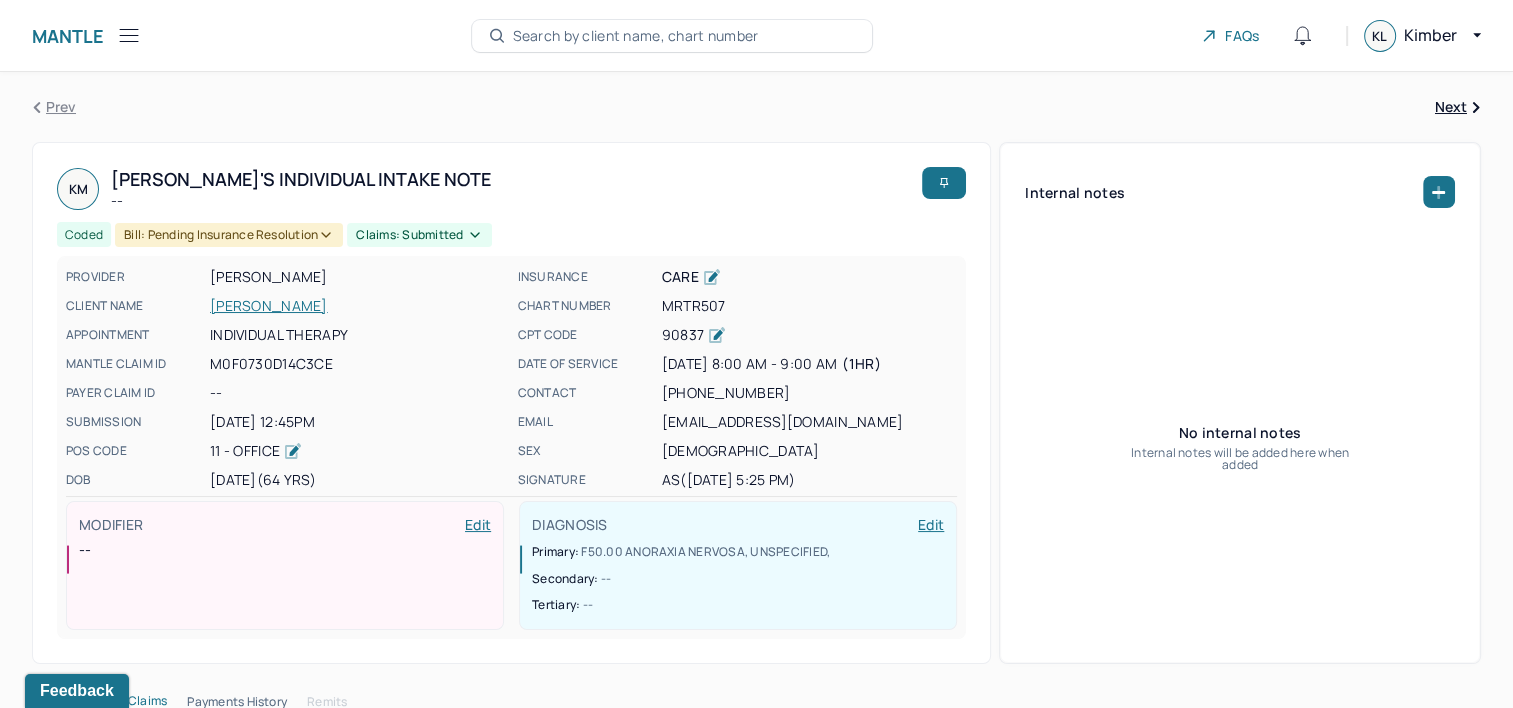type 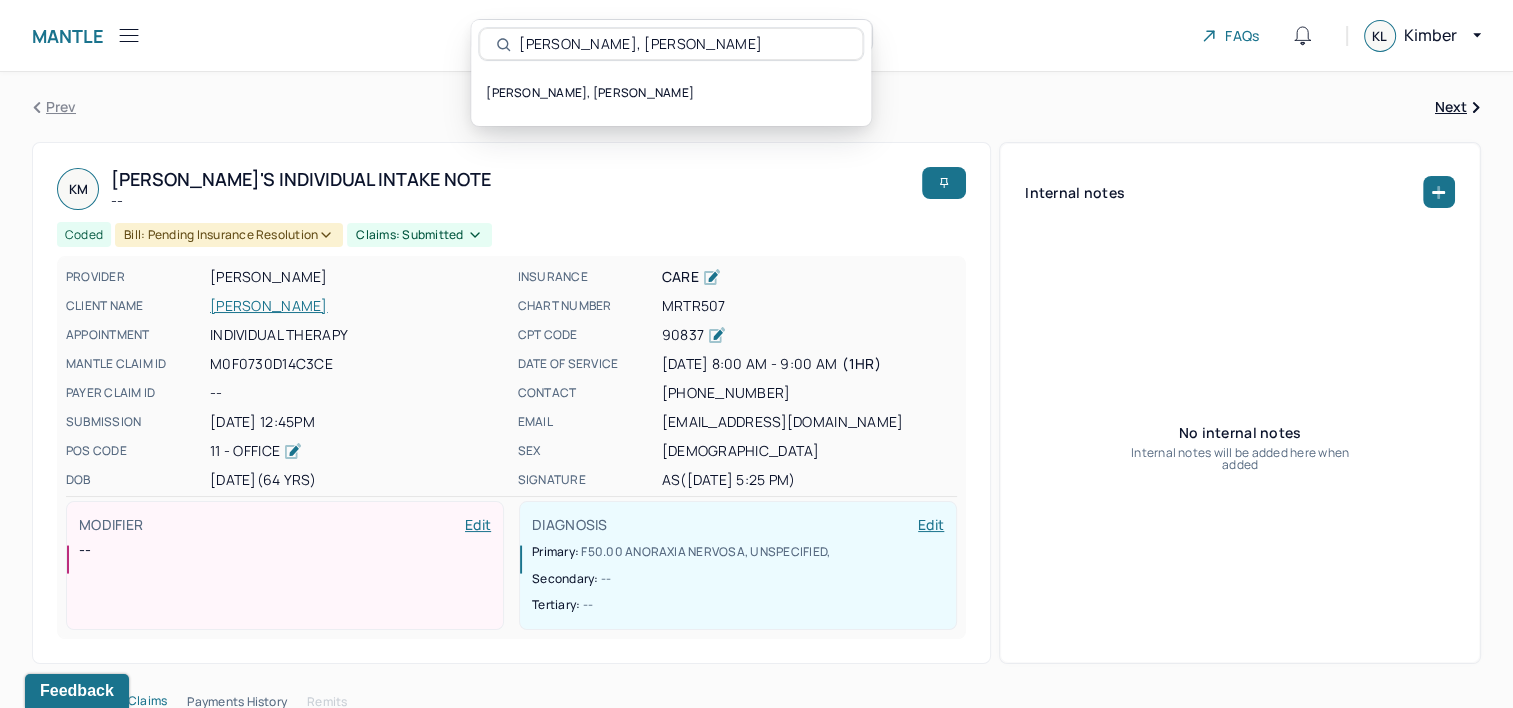 type on "WU, TING YAN" 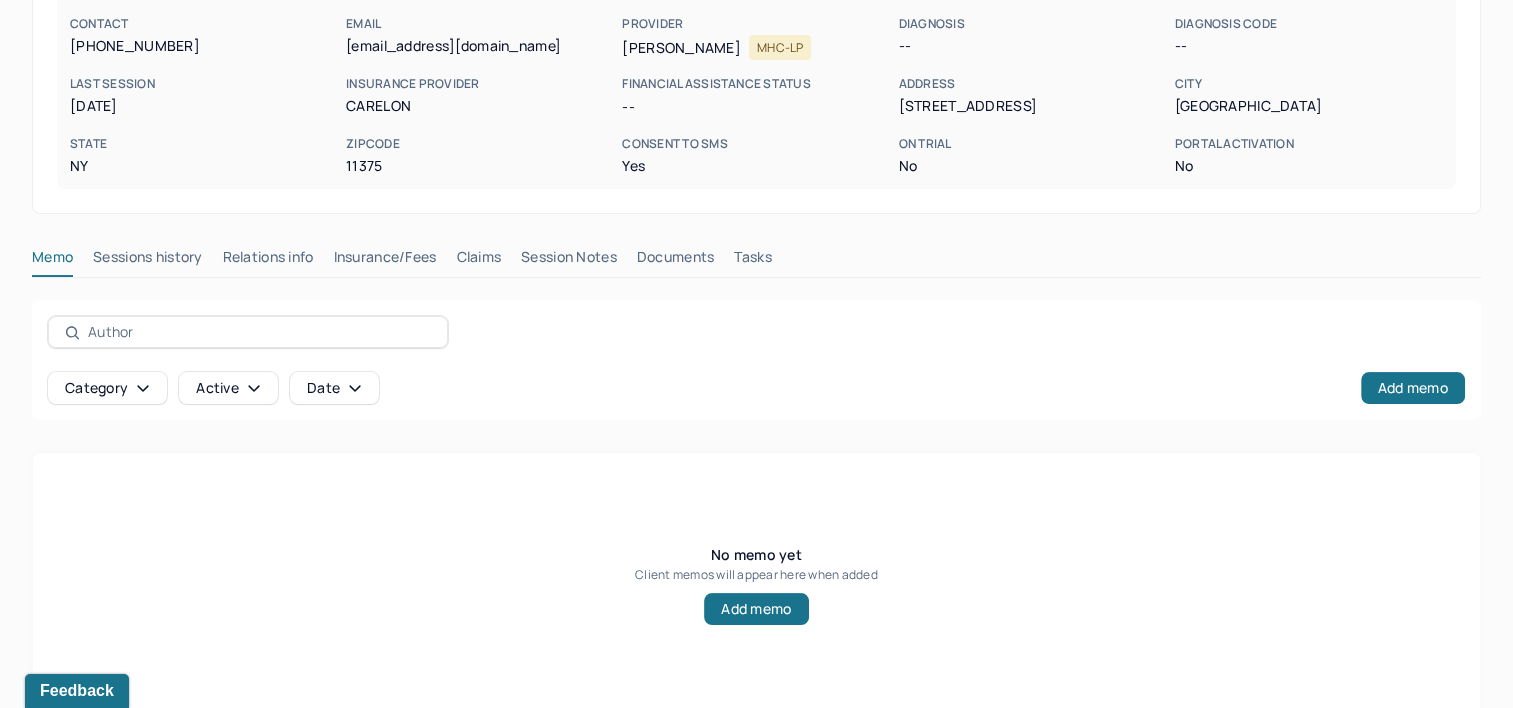scroll, scrollTop: 291, scrollLeft: 0, axis: vertical 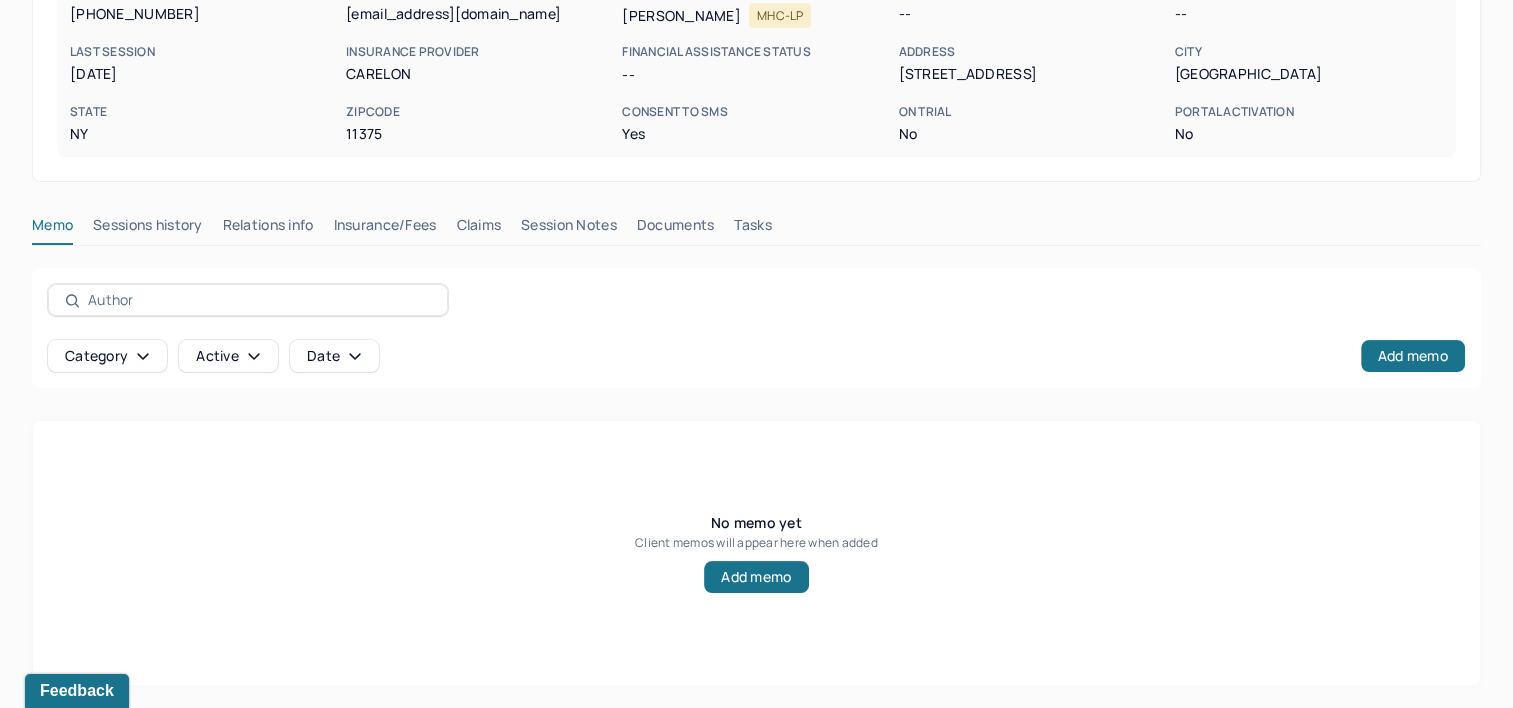 click on "Claims" at bounding box center [478, 229] 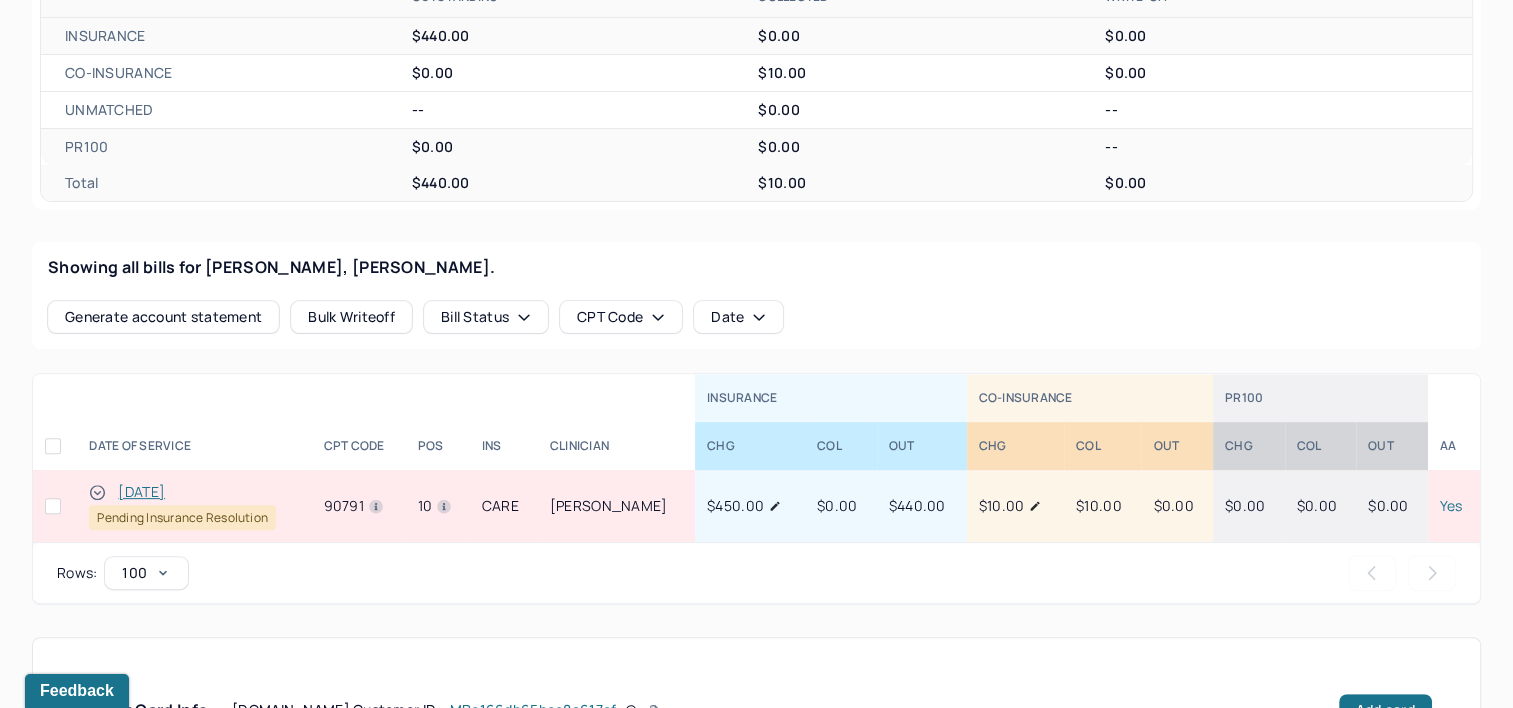 scroll, scrollTop: 632, scrollLeft: 0, axis: vertical 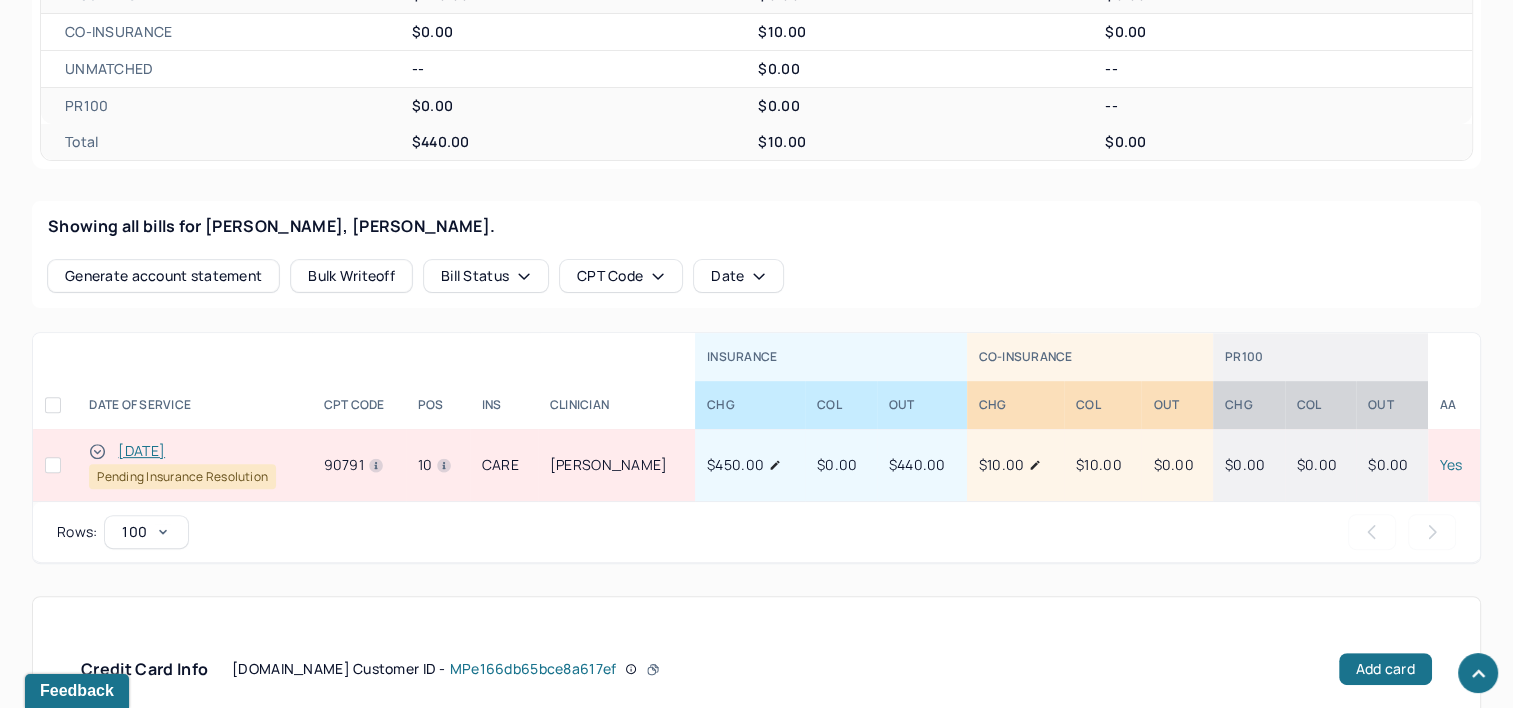 type 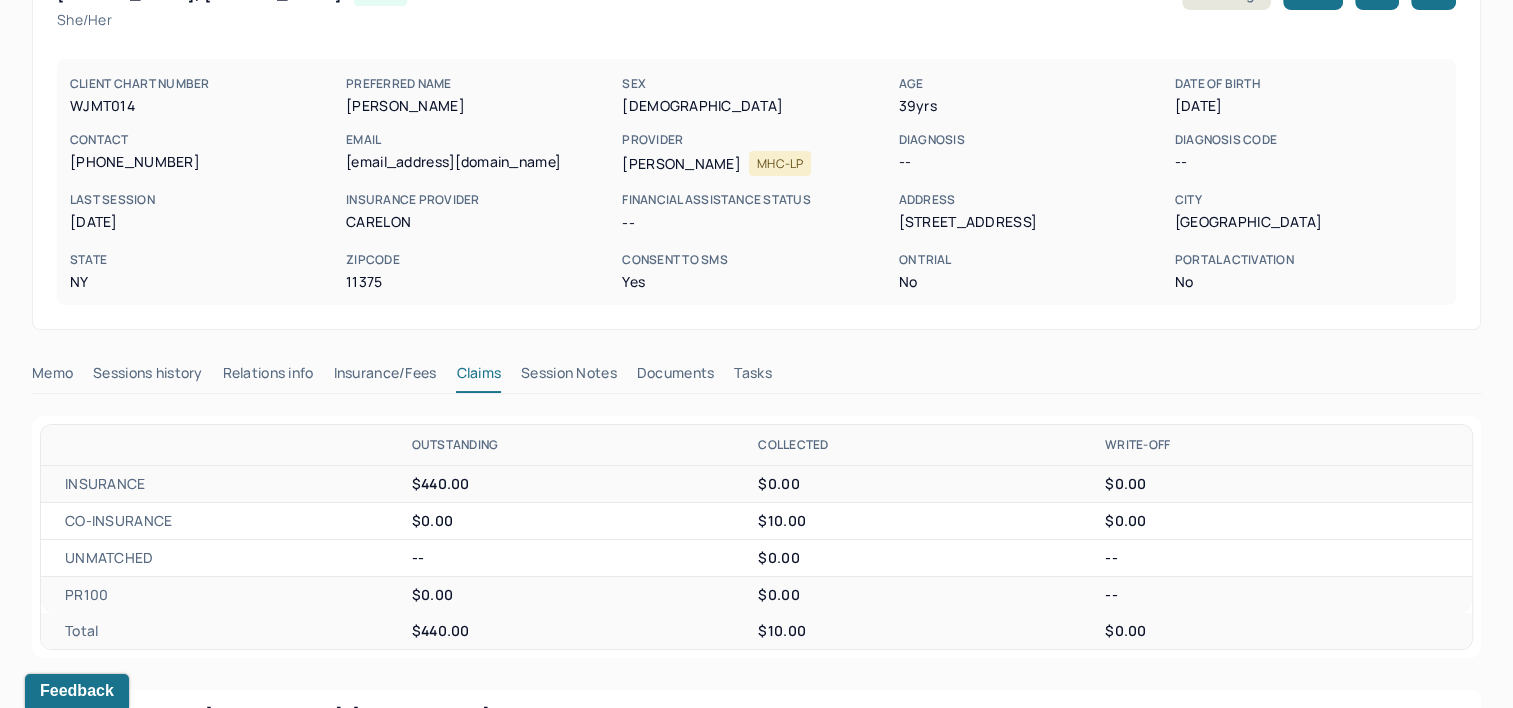 scroll, scrollTop: 0, scrollLeft: 0, axis: both 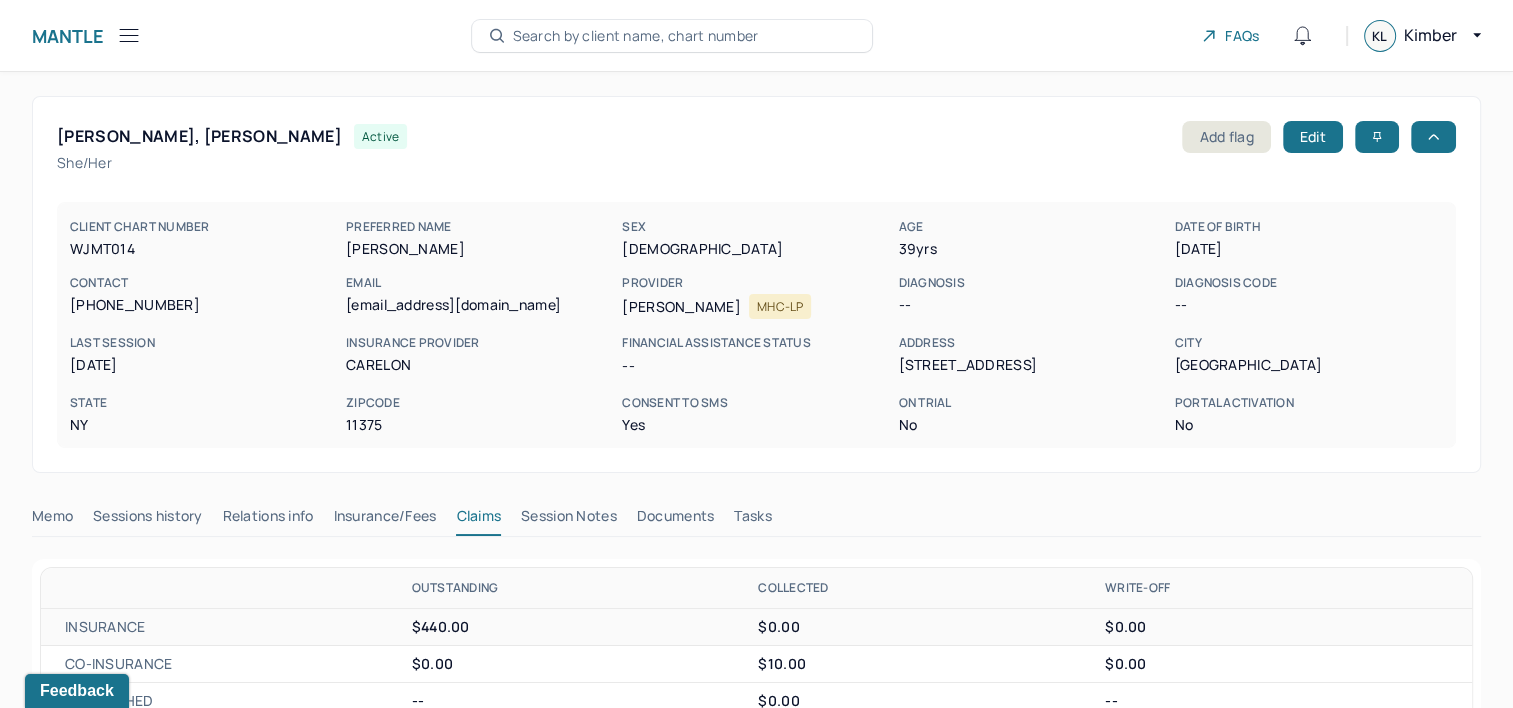 click on "Search by client name, chart number" at bounding box center (636, 36) 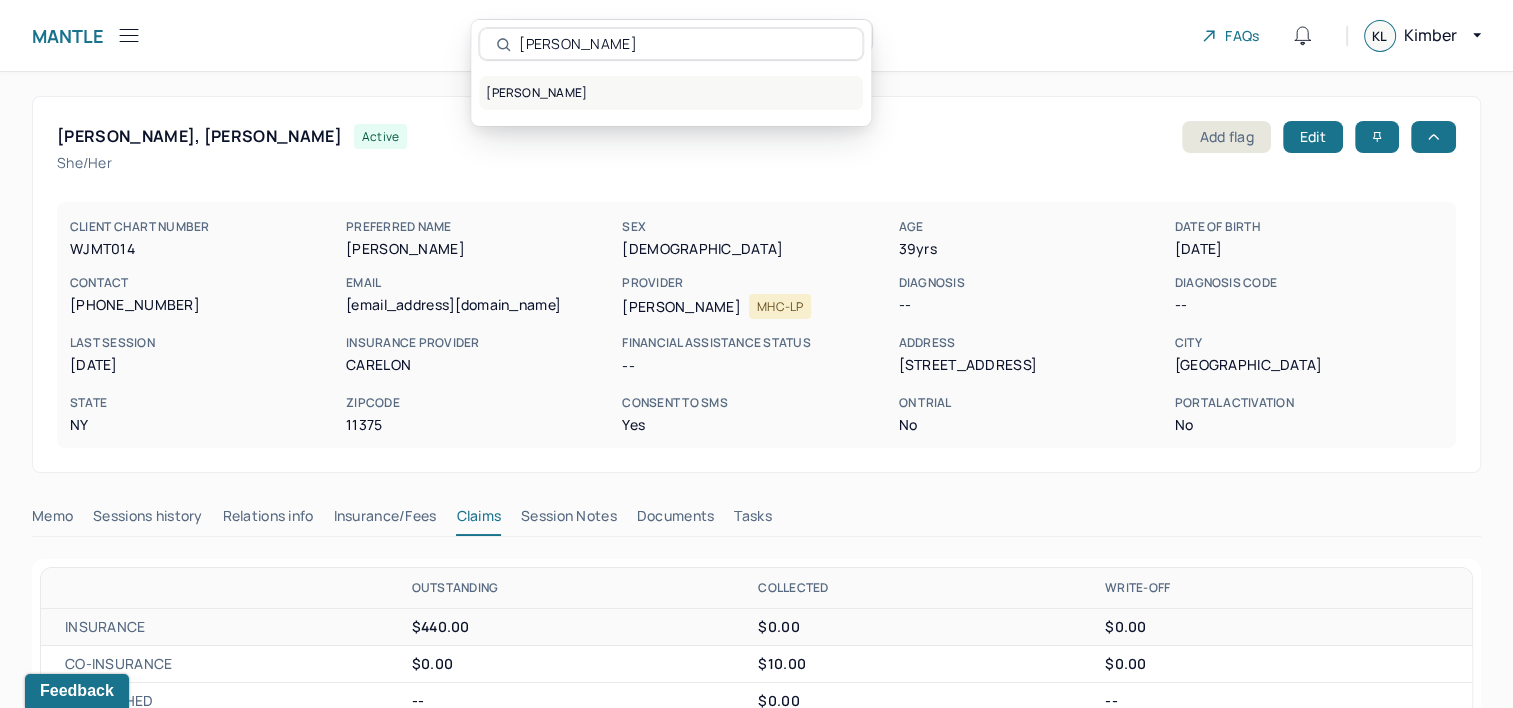 type on "SHKLYAR, MIKHAIL" 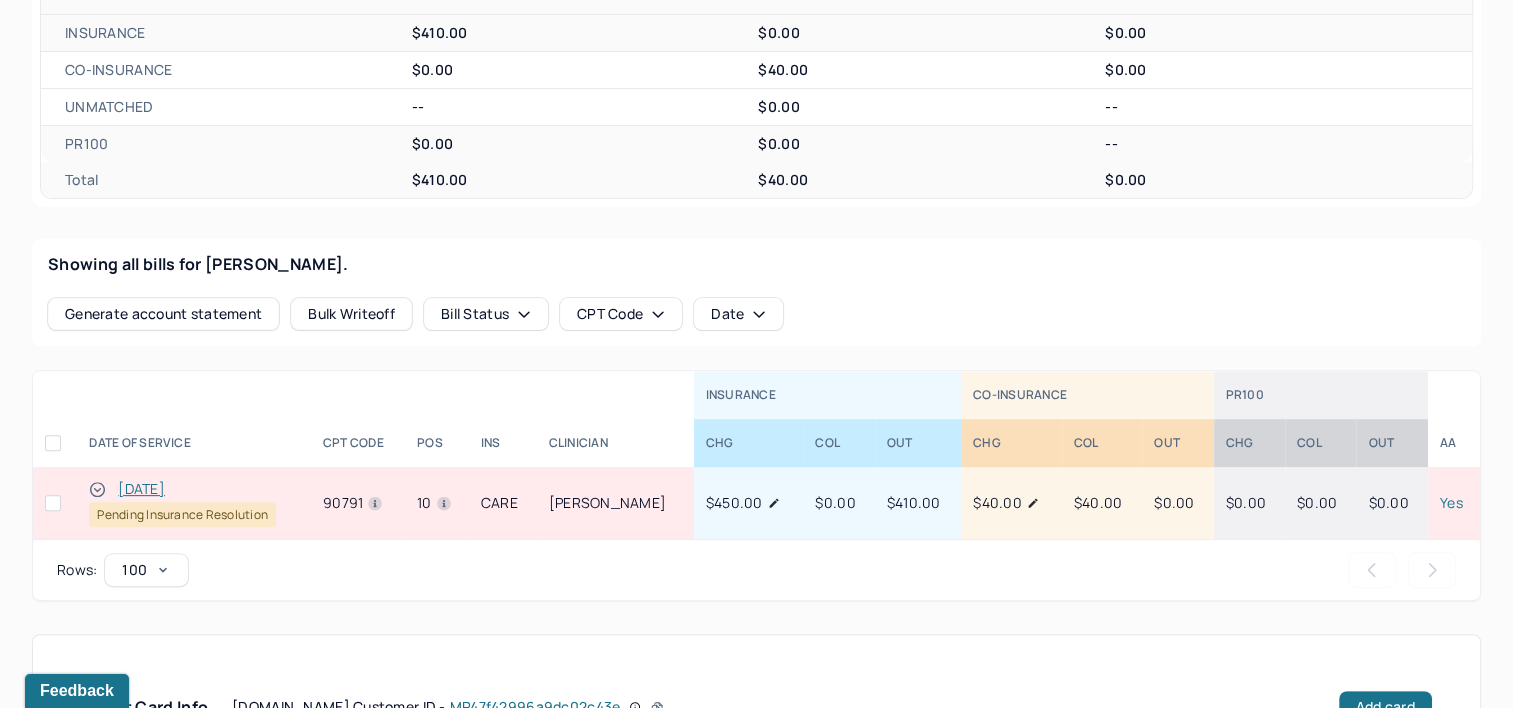 scroll, scrollTop: 600, scrollLeft: 0, axis: vertical 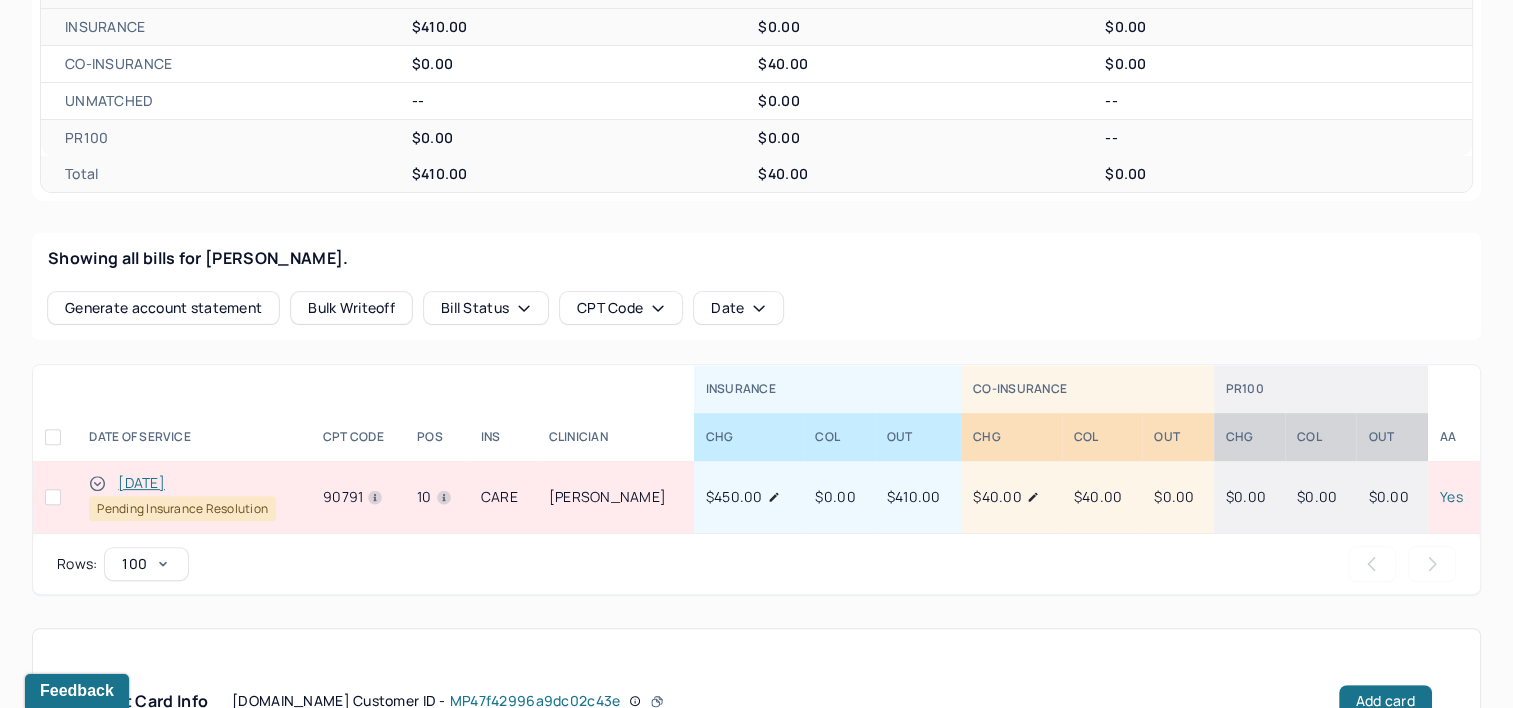 type 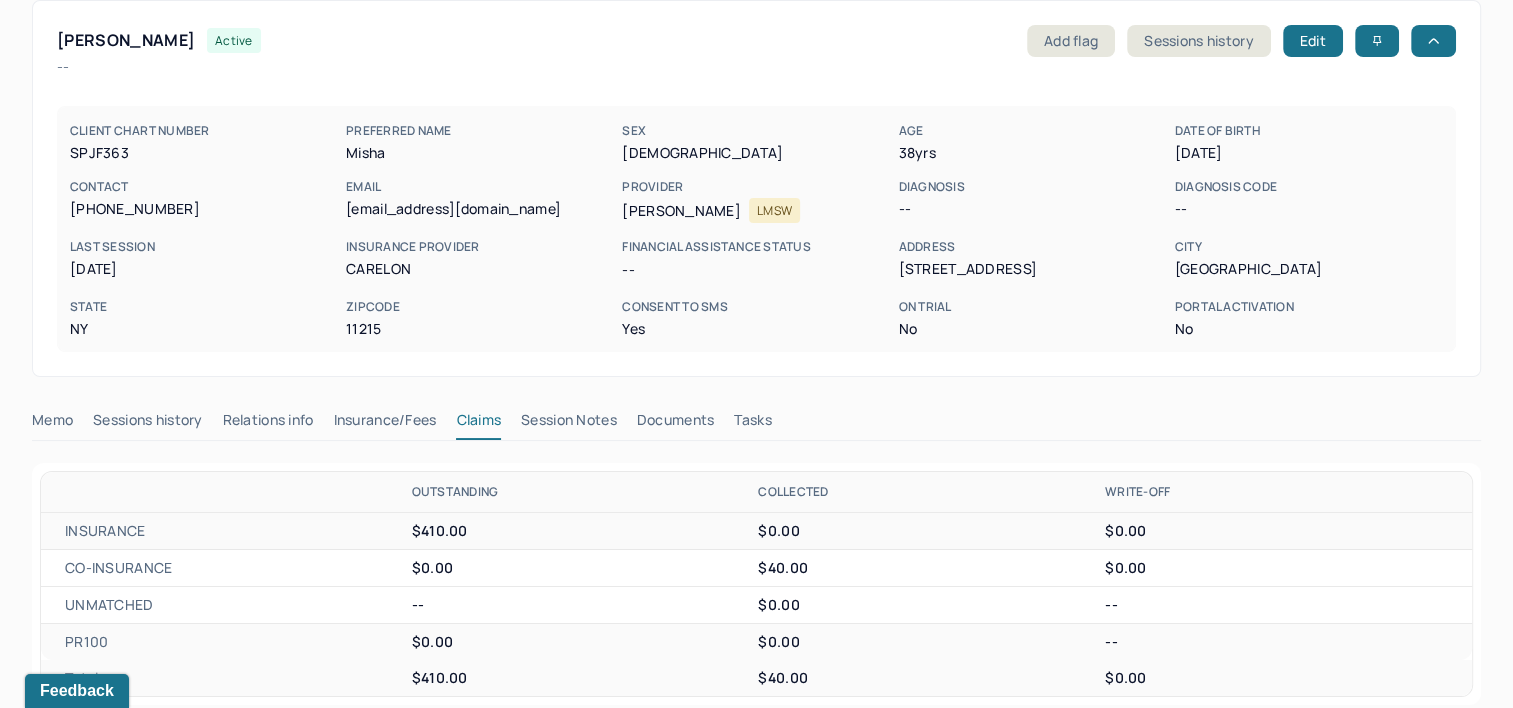 scroll, scrollTop: 0, scrollLeft: 0, axis: both 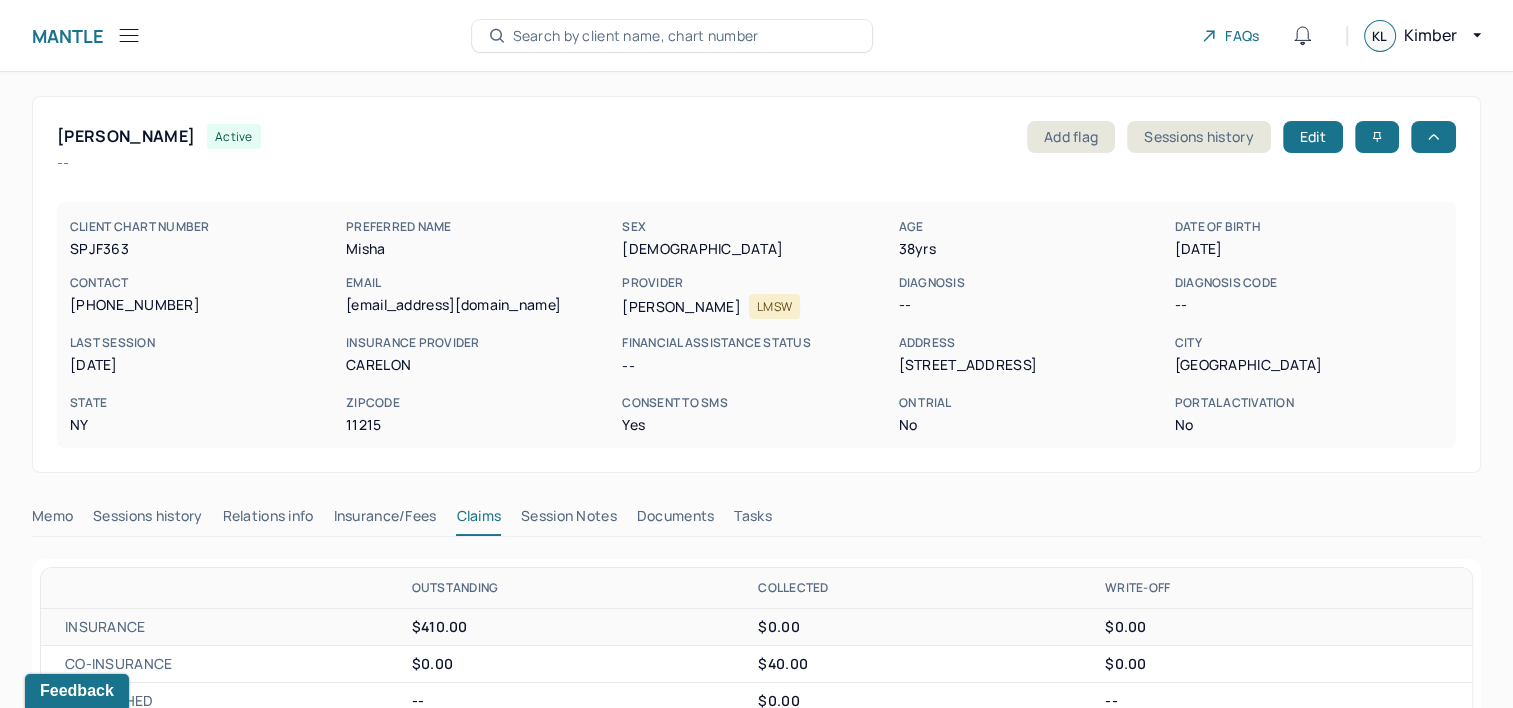 click on "Search by client name, chart number" at bounding box center (636, 36) 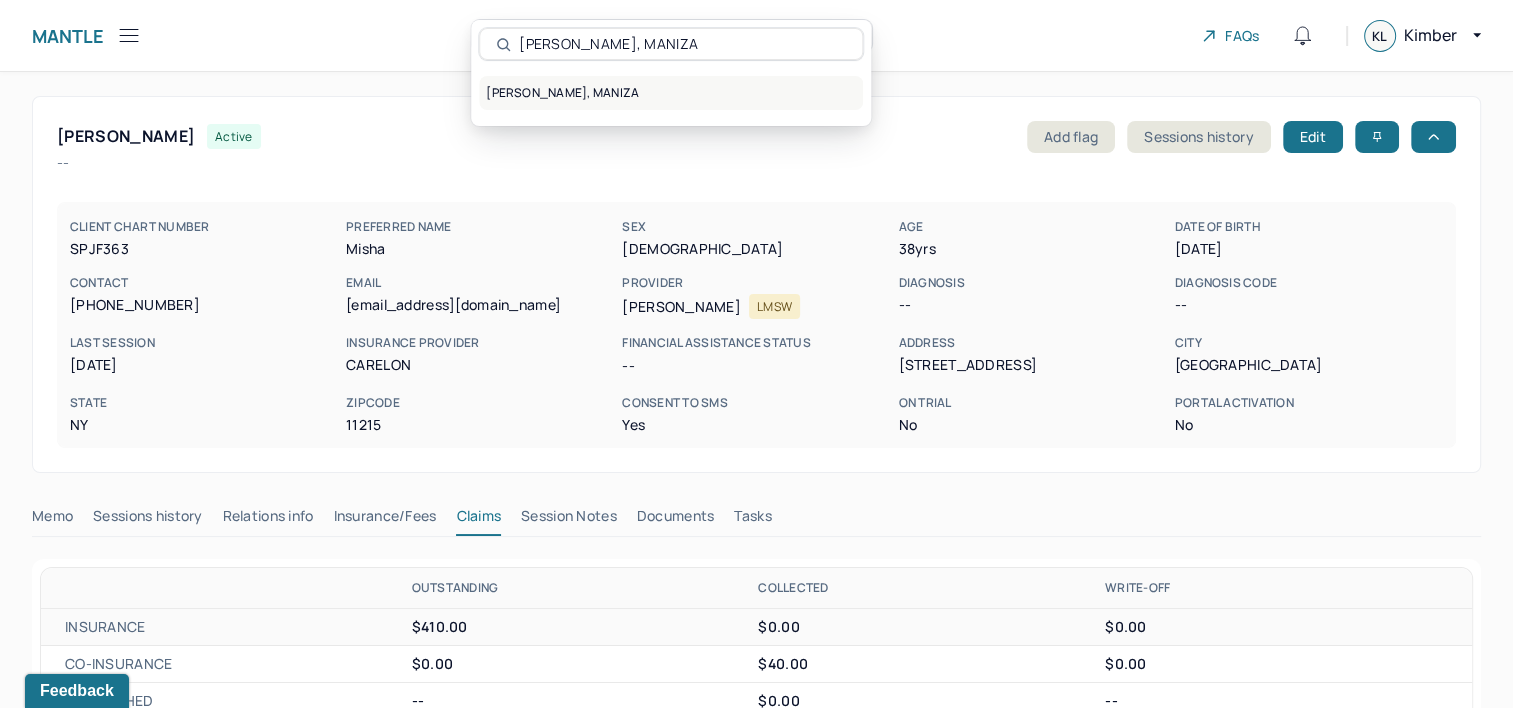 type on "PRITILA, MANIZA" 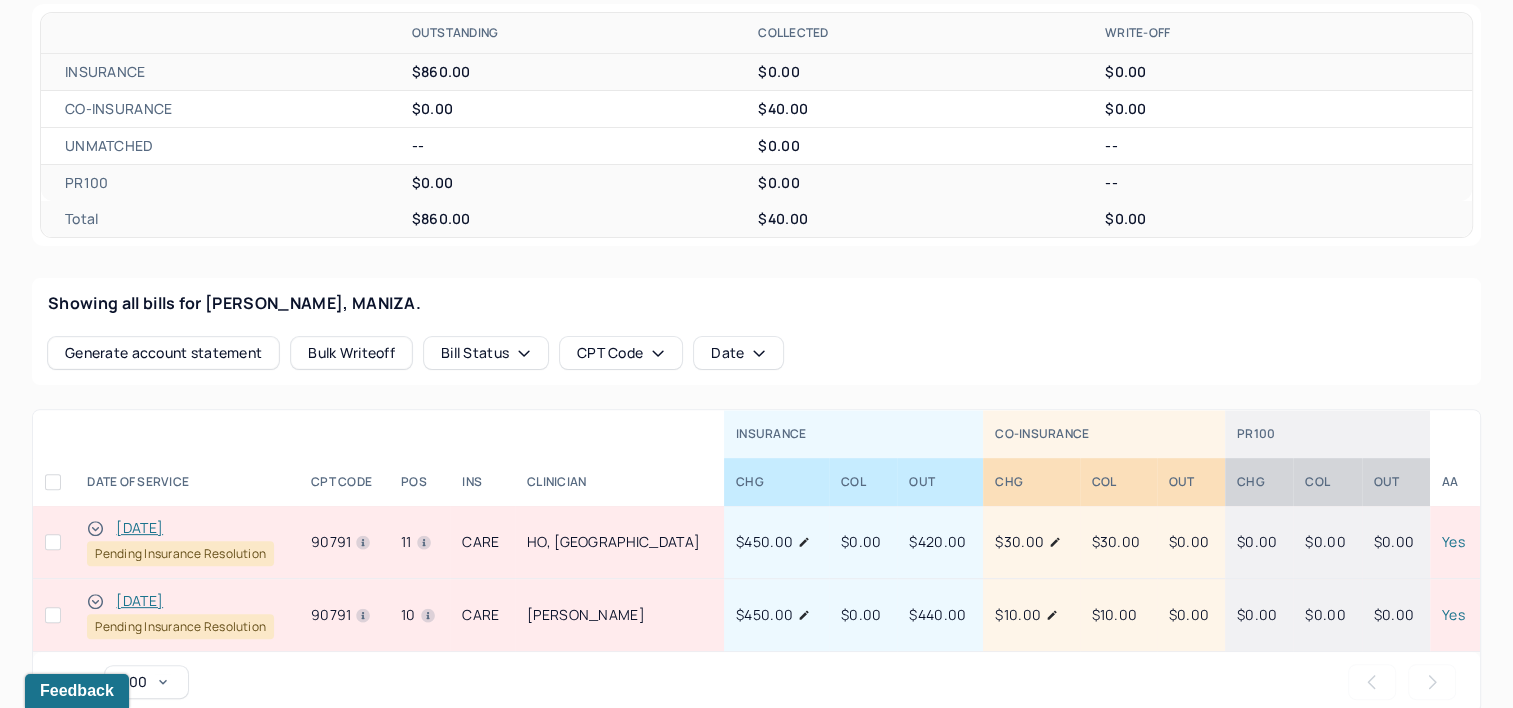 scroll, scrollTop: 800, scrollLeft: 0, axis: vertical 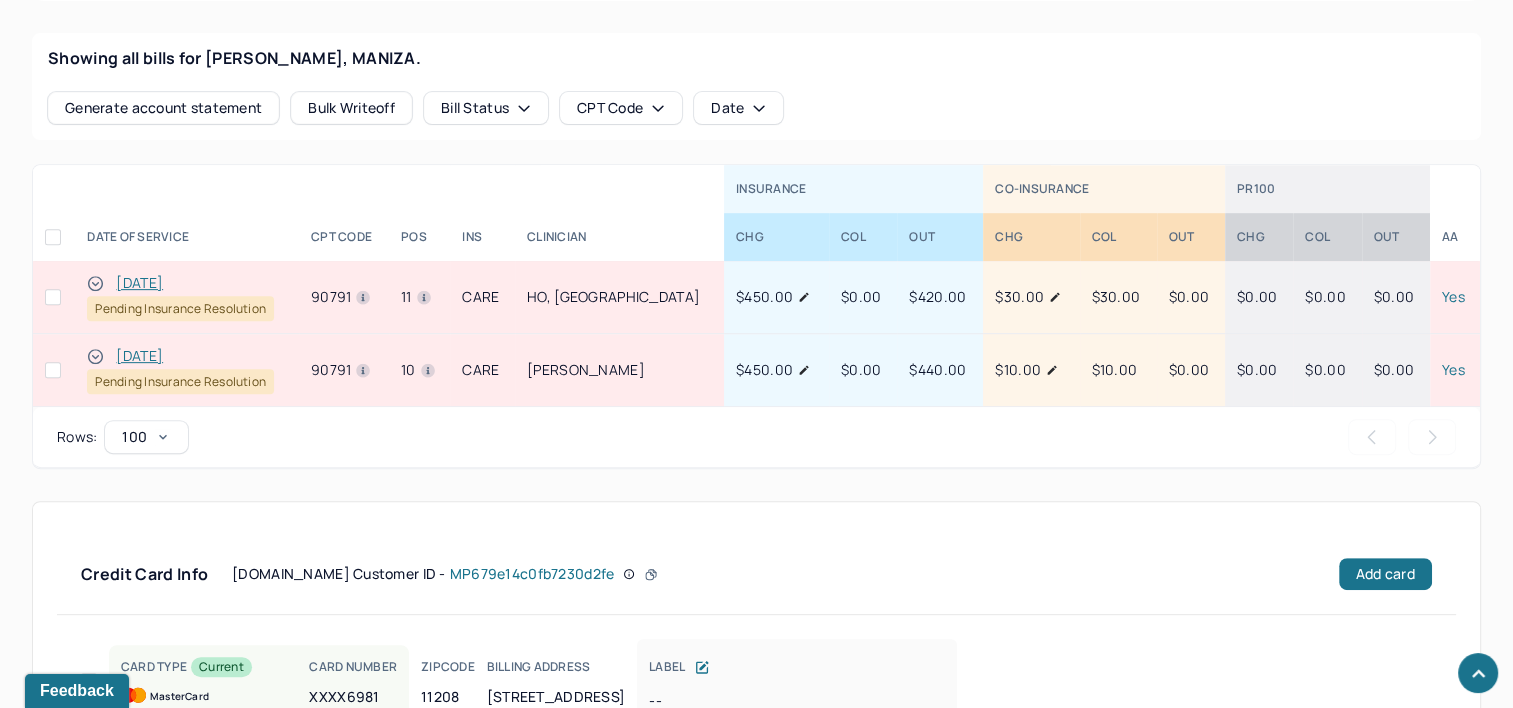 click on "07/03/2025" at bounding box center [139, 283] 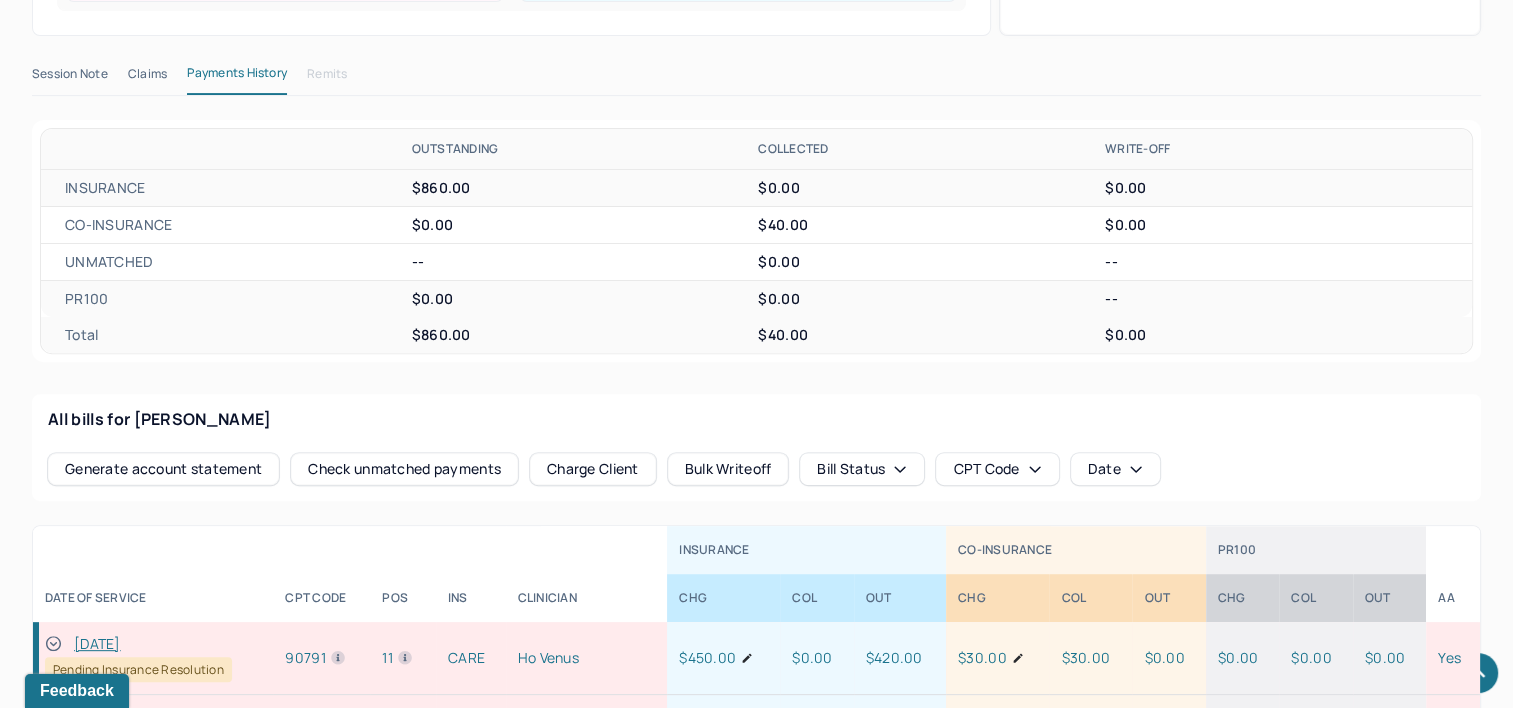 scroll, scrollTop: 368, scrollLeft: 0, axis: vertical 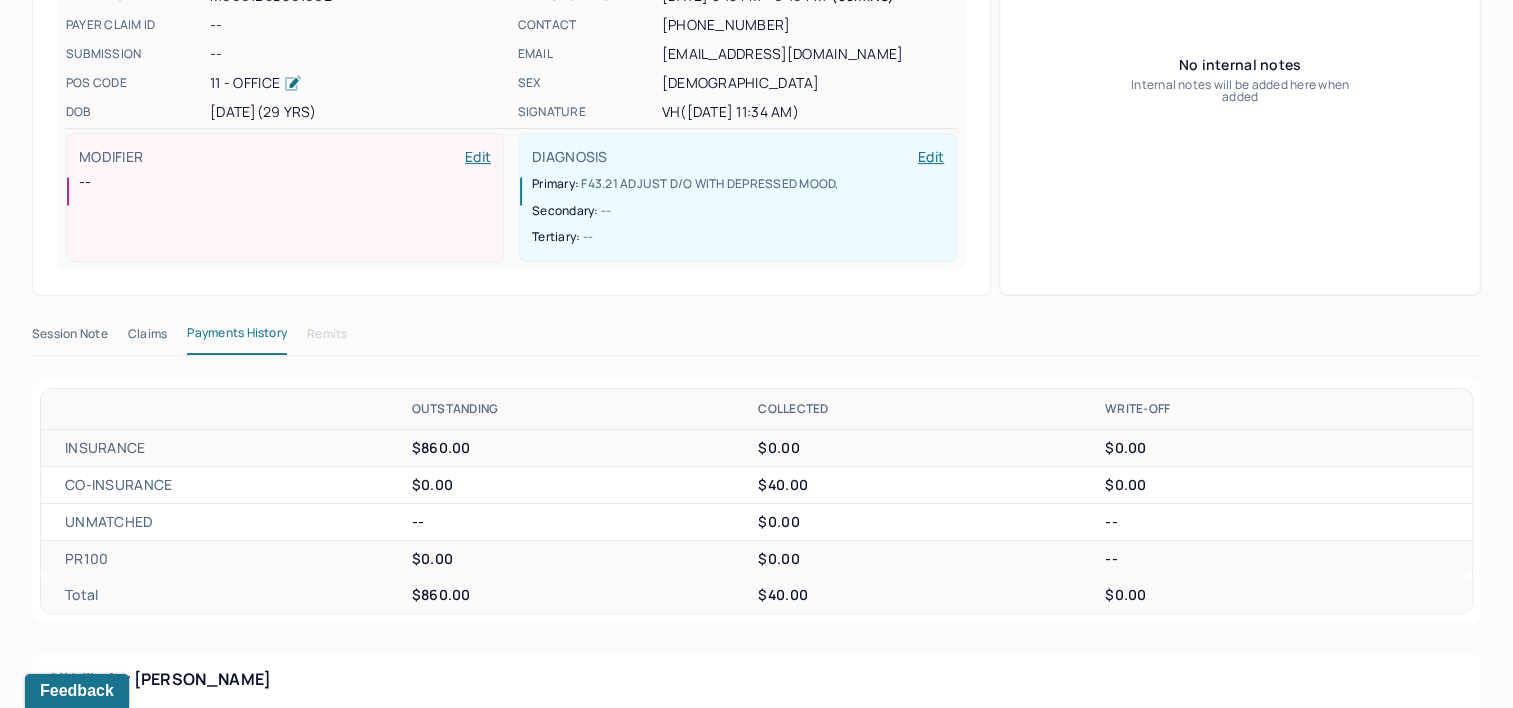 click on "Session Note" at bounding box center (70, 338) 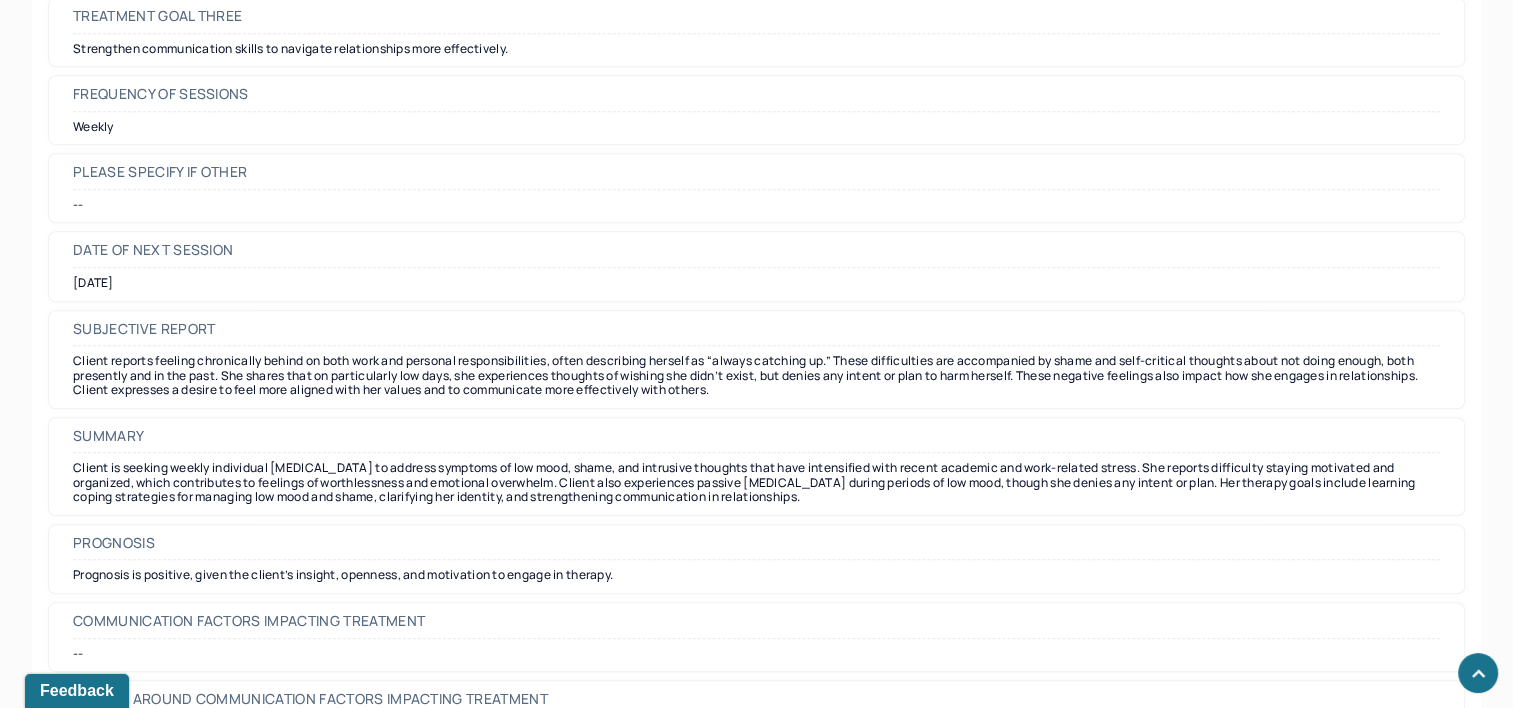 scroll, scrollTop: 9086, scrollLeft: 0, axis: vertical 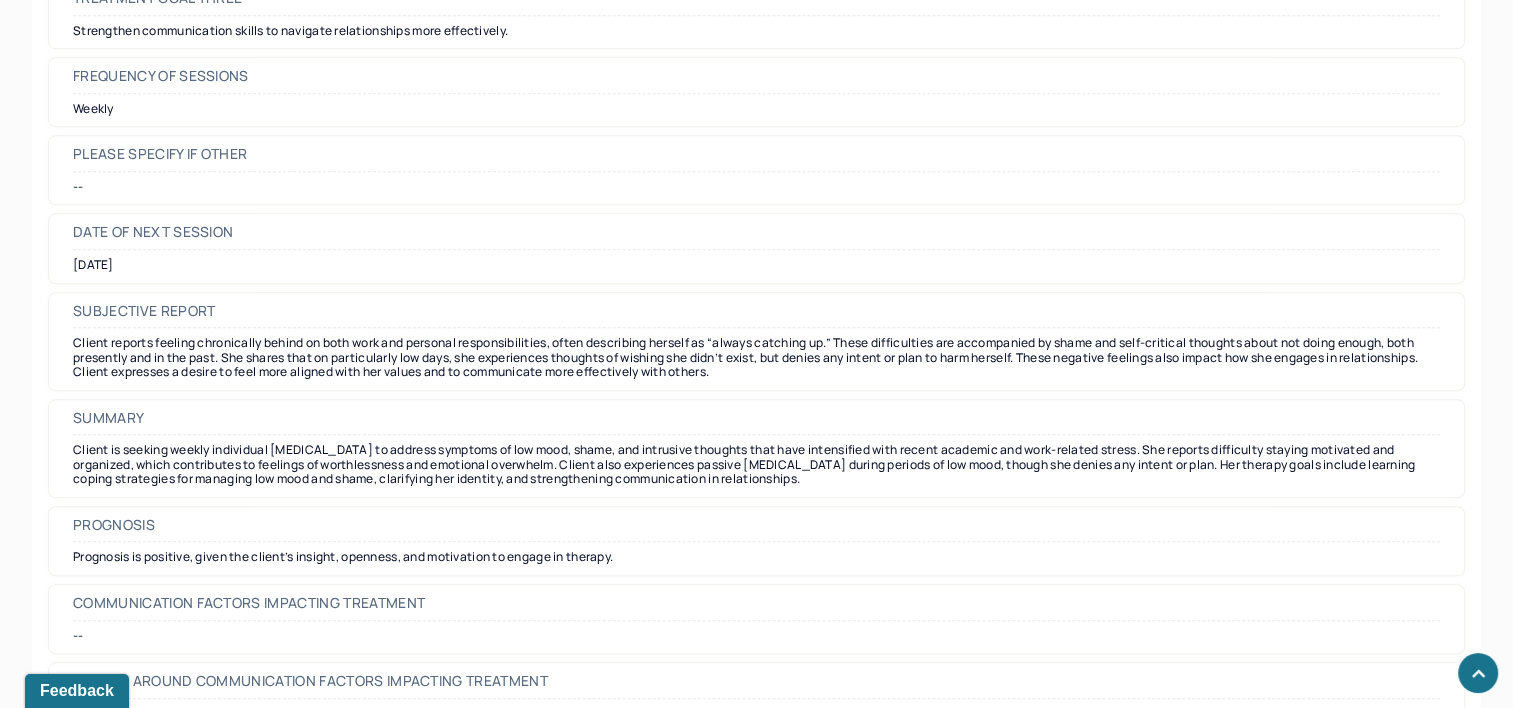 click 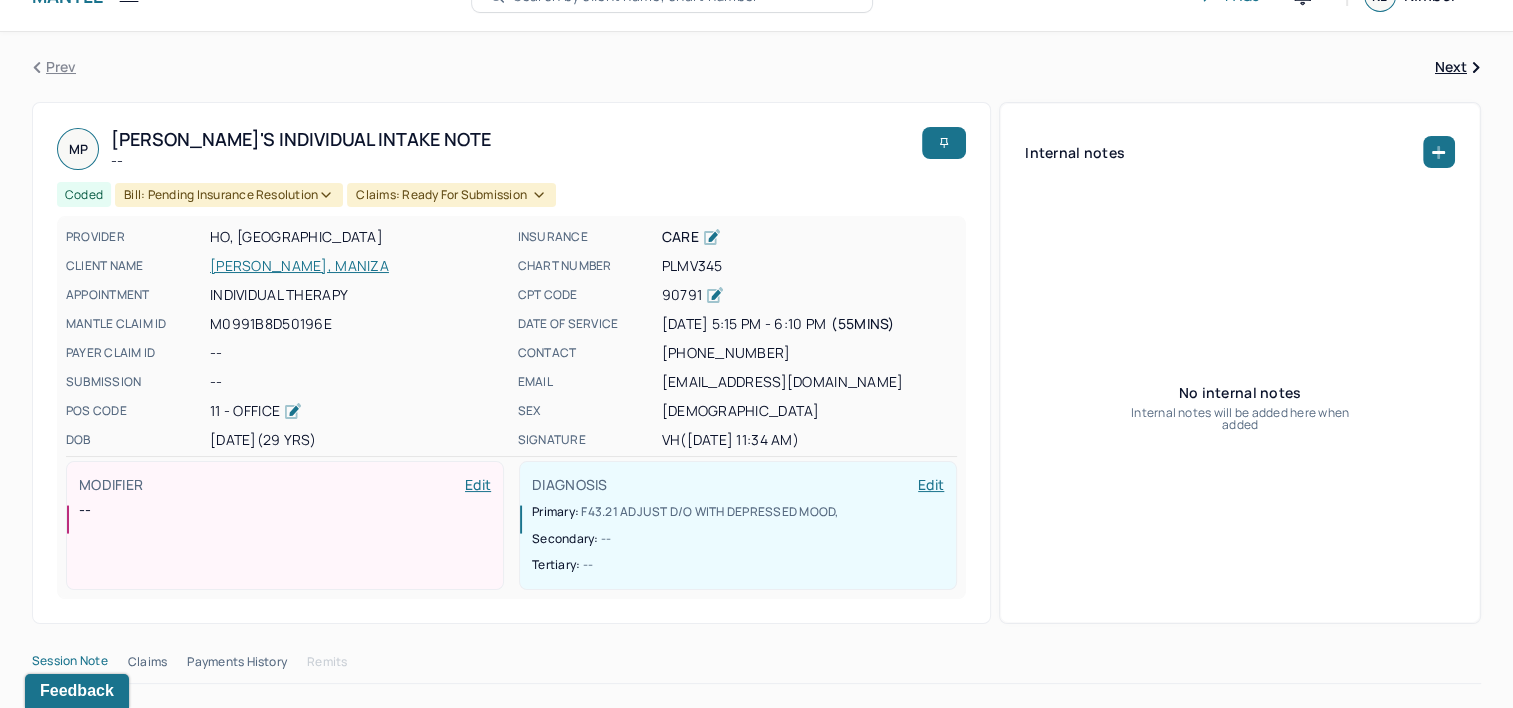 scroll, scrollTop: 0, scrollLeft: 0, axis: both 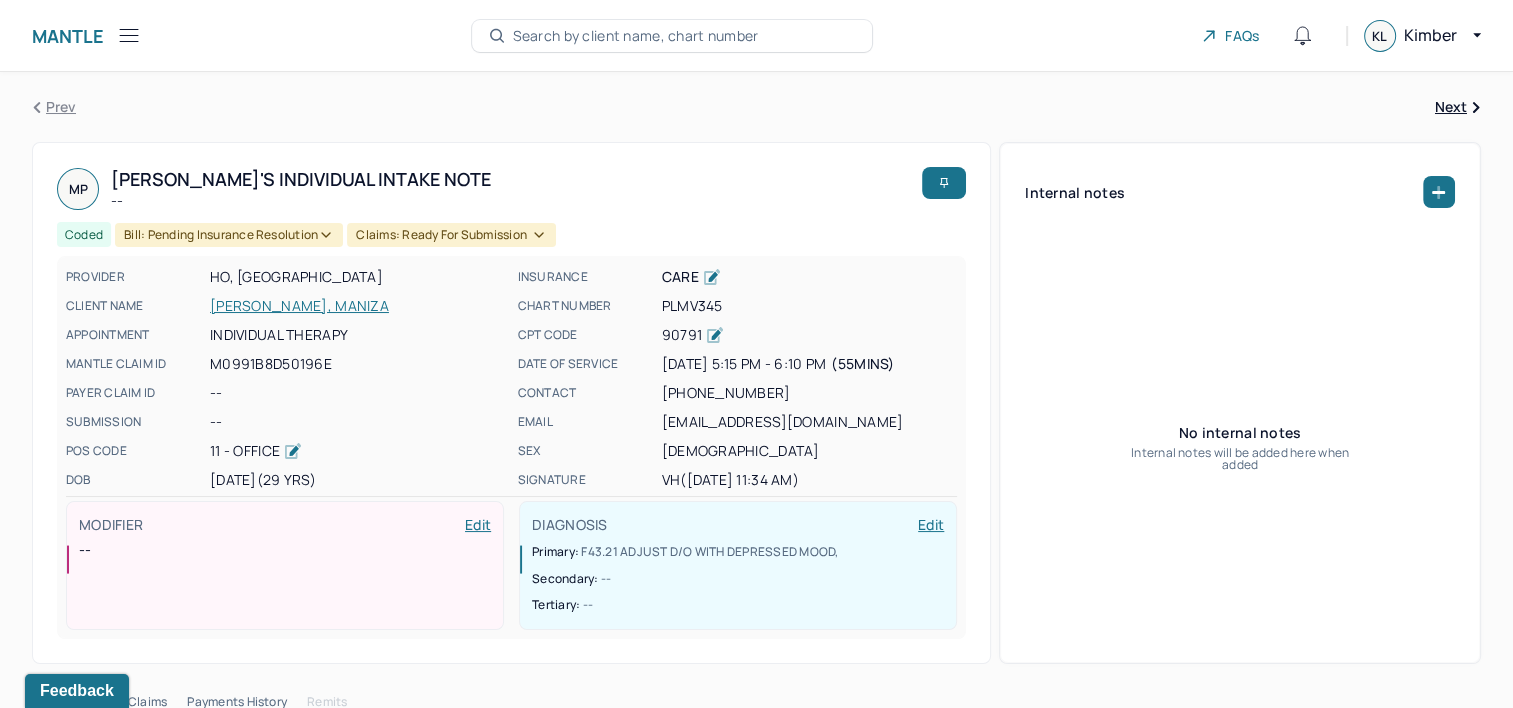 click 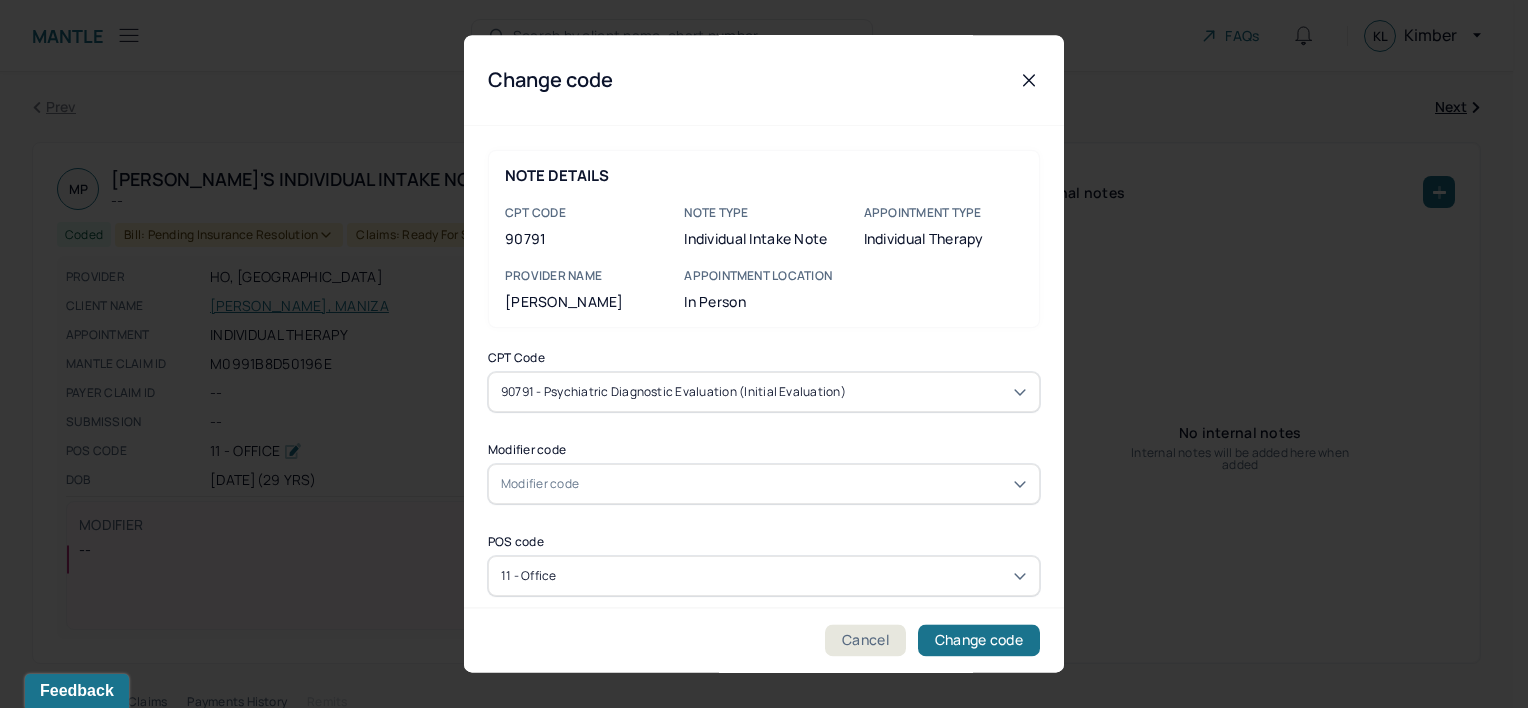 click on "90791 - Psychiatric diagnostic evaluation (Initial evaluation)" at bounding box center (673, 392) 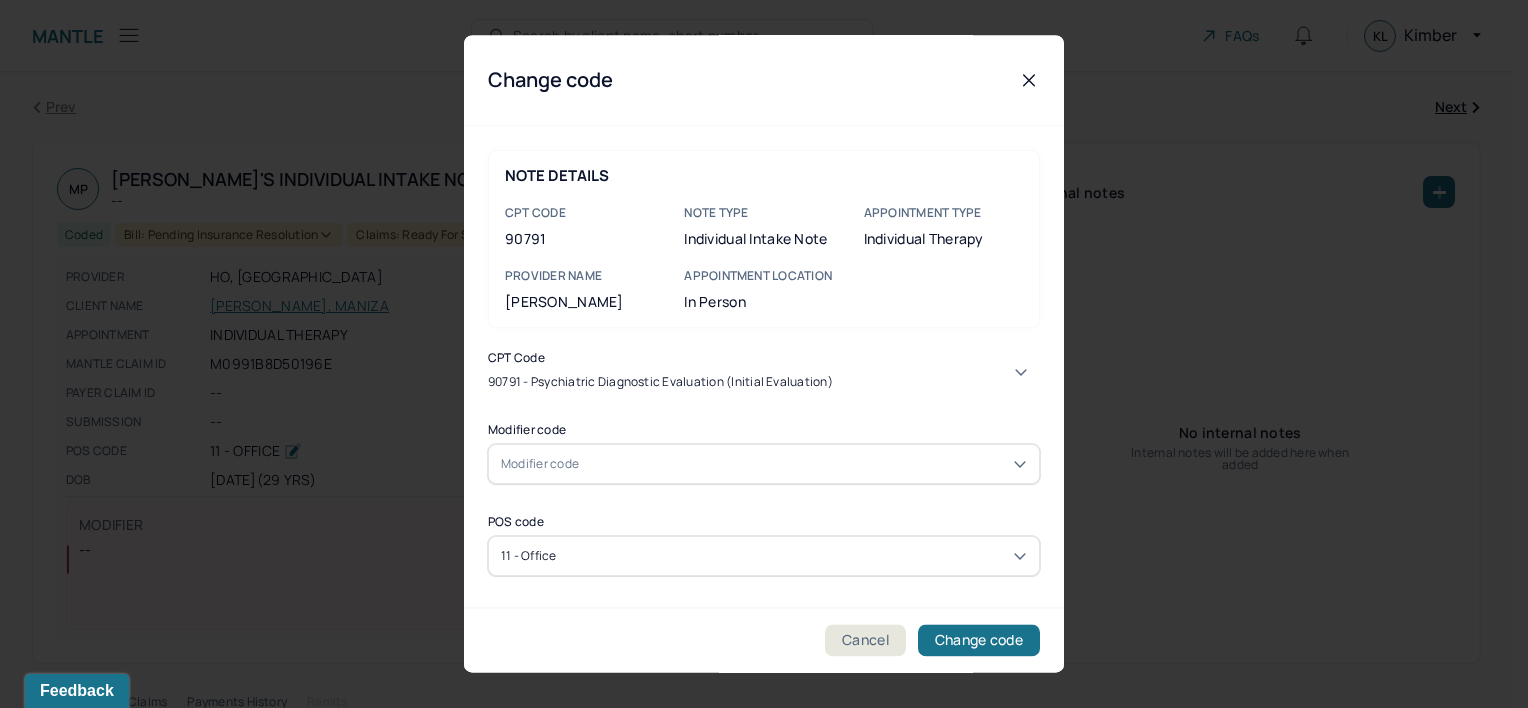 click on "90837 - Psychotherapy, 60 minutes (Individual psychotherapy)" at bounding box center [756, 9900] 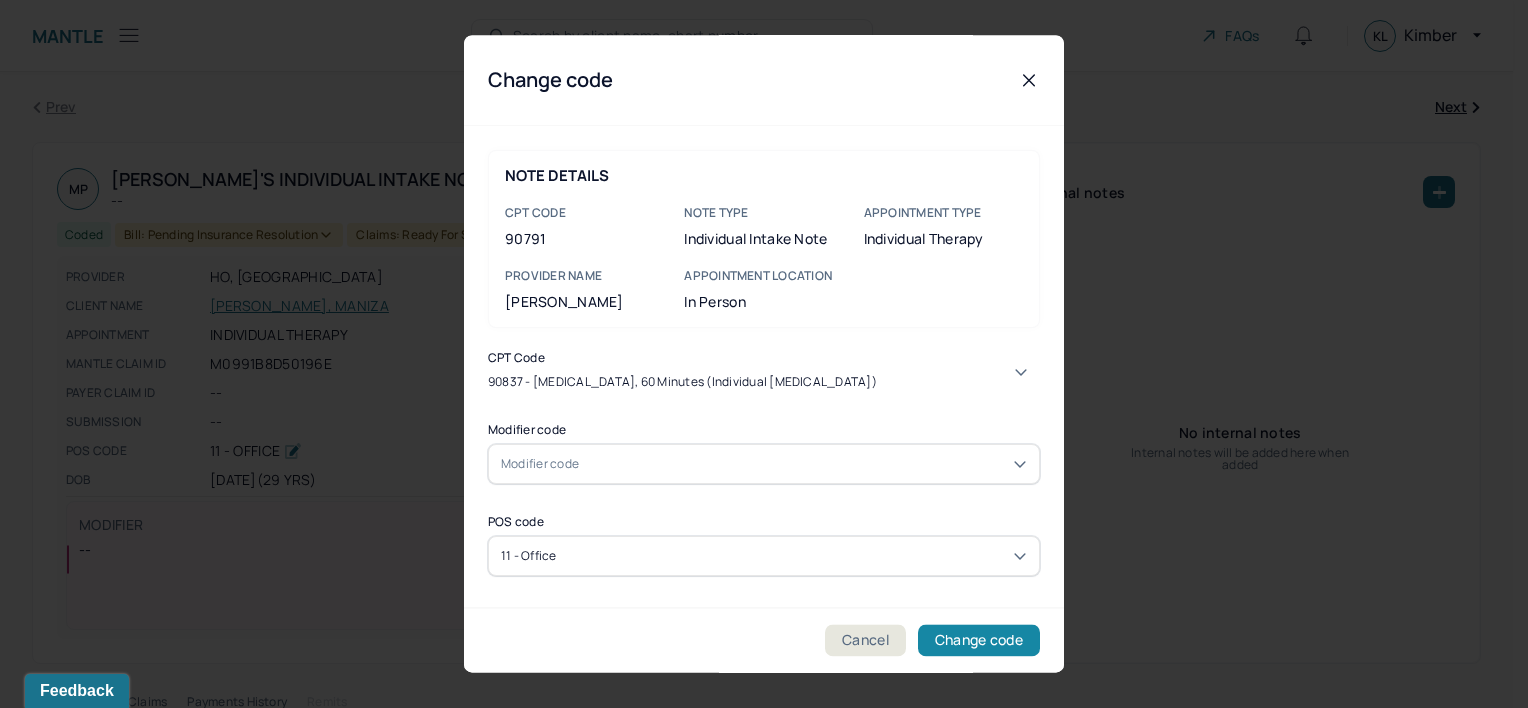 click on "Change code" at bounding box center (979, 641) 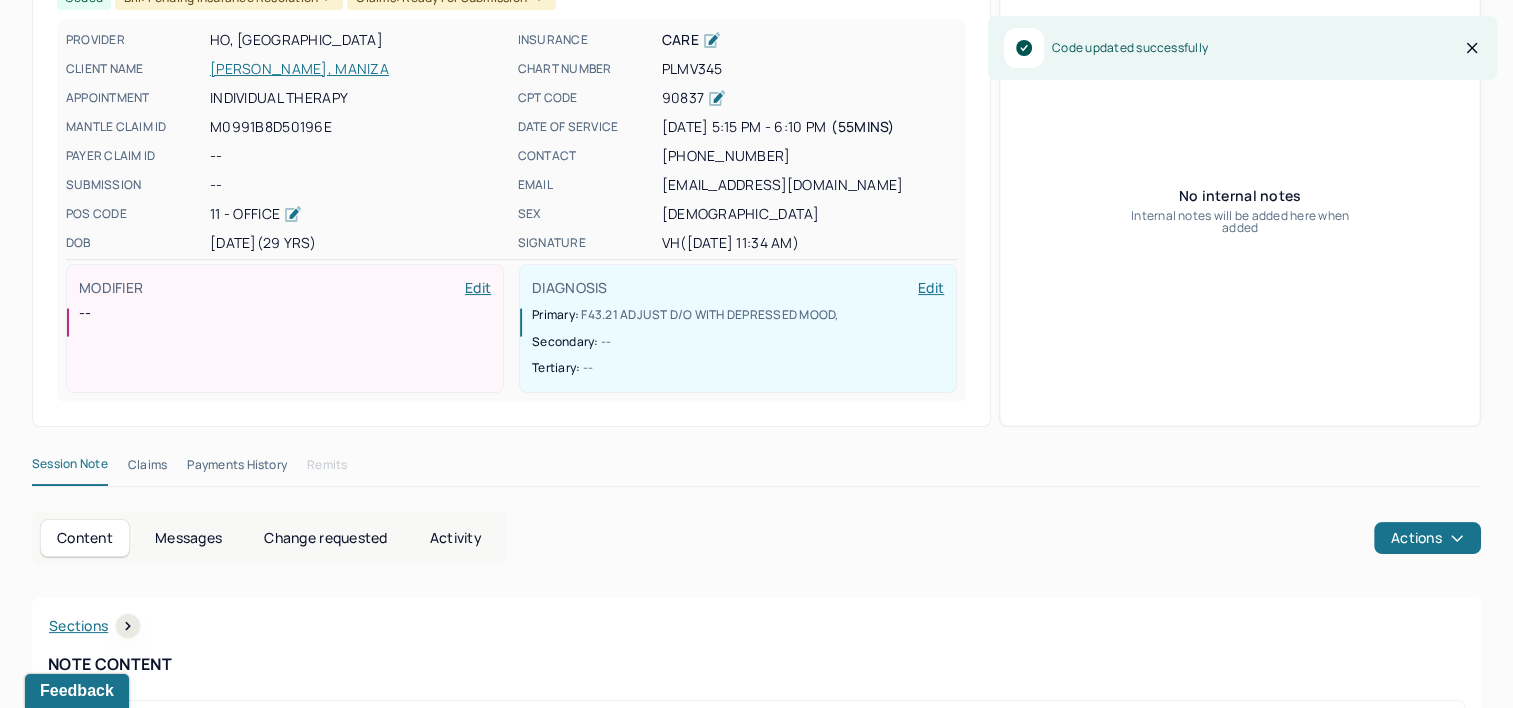 scroll, scrollTop: 300, scrollLeft: 0, axis: vertical 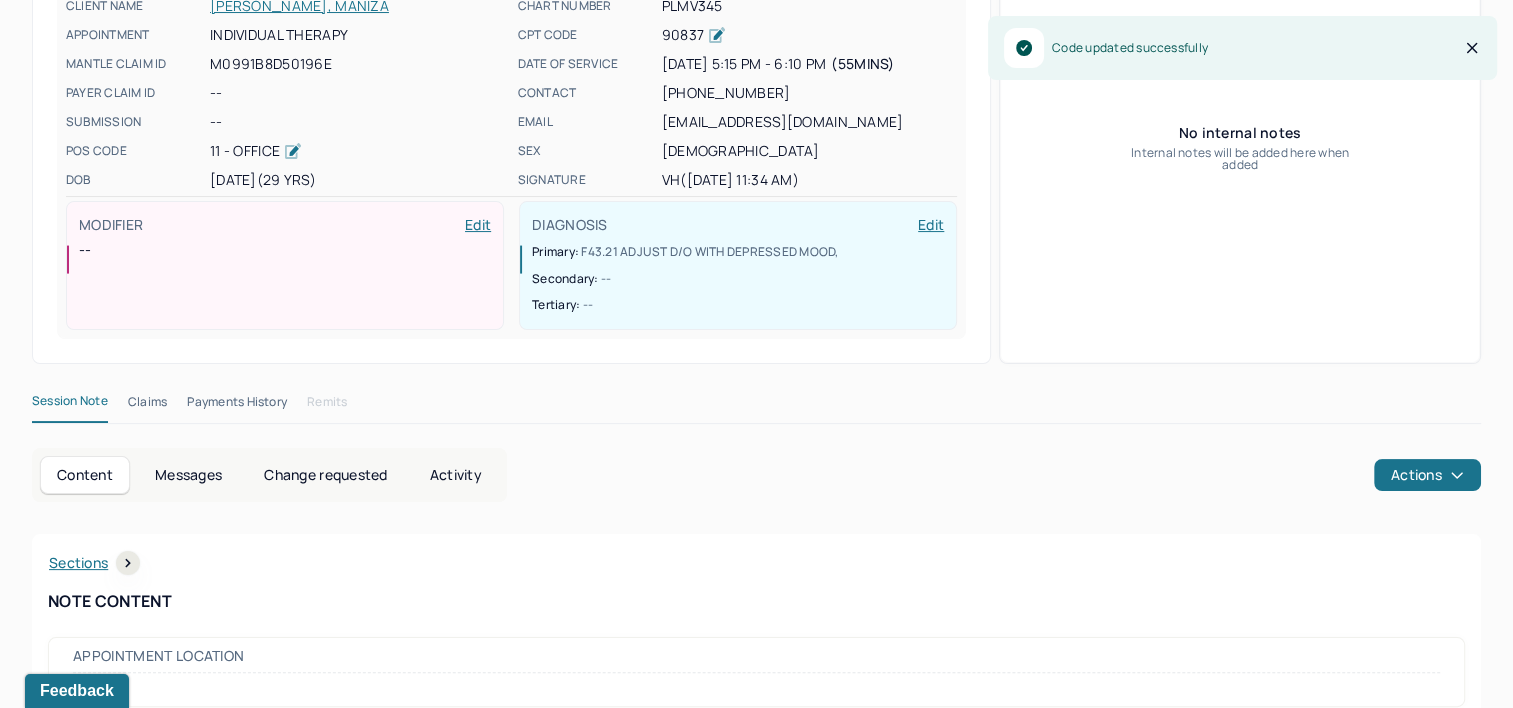 click on "Claims" at bounding box center (147, 406) 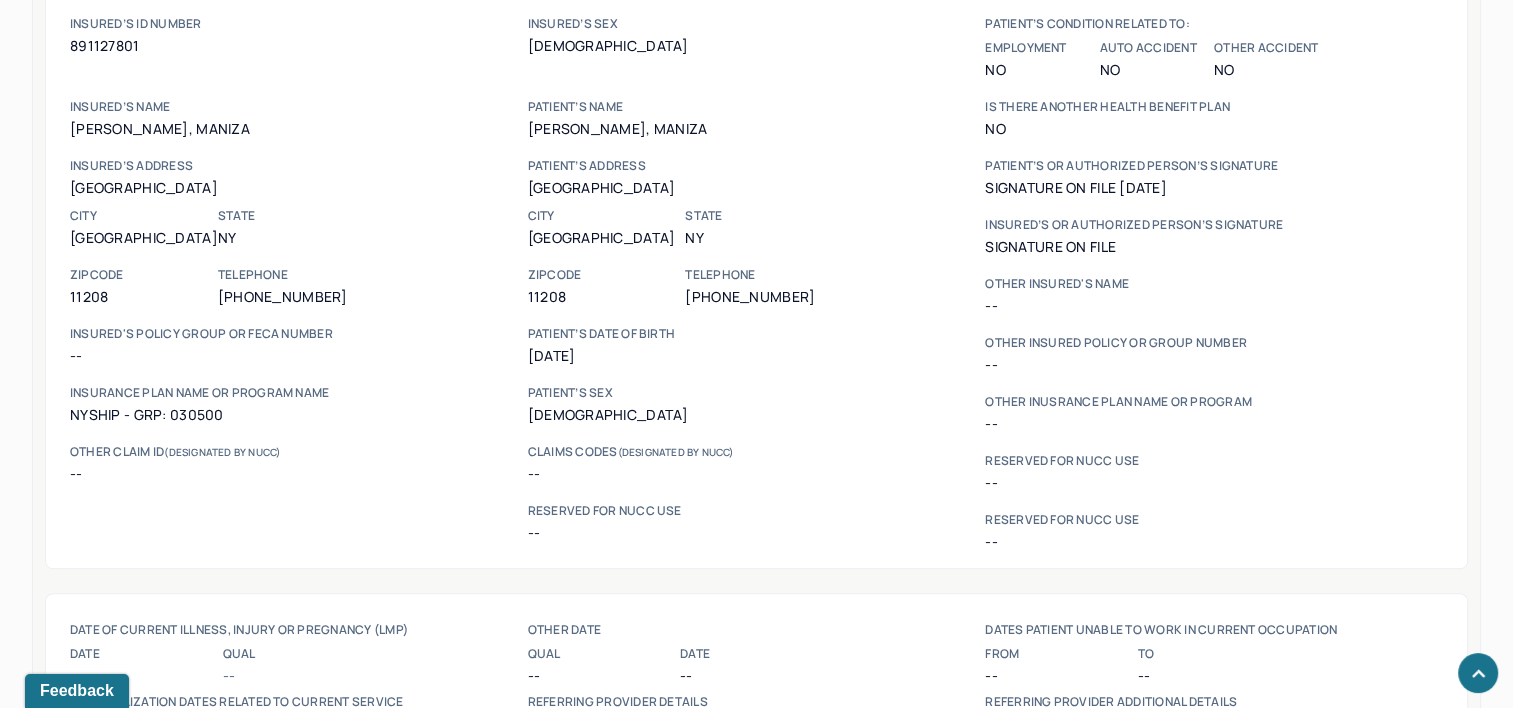 scroll, scrollTop: 600, scrollLeft: 0, axis: vertical 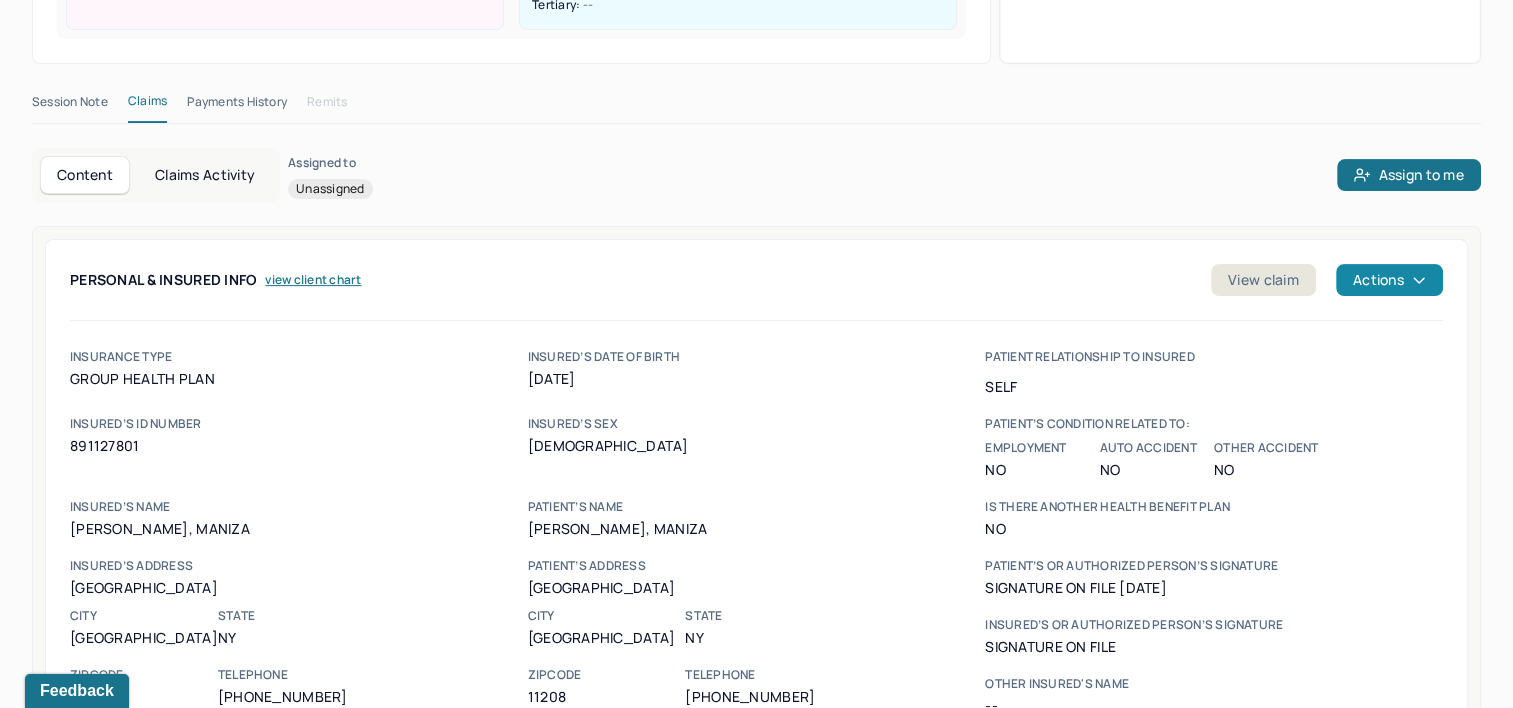 click on "Actions" at bounding box center [1389, 280] 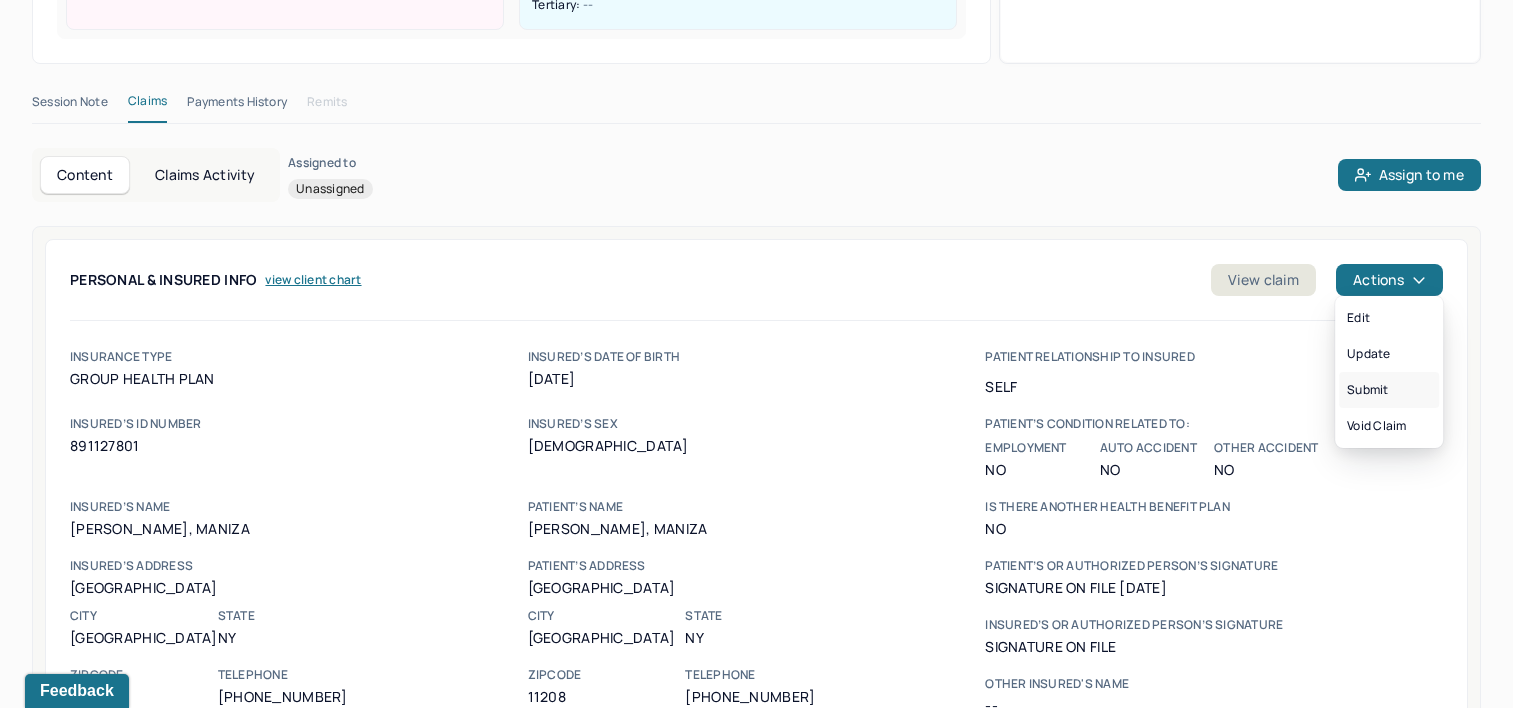 click on "Submit" at bounding box center (1389, 390) 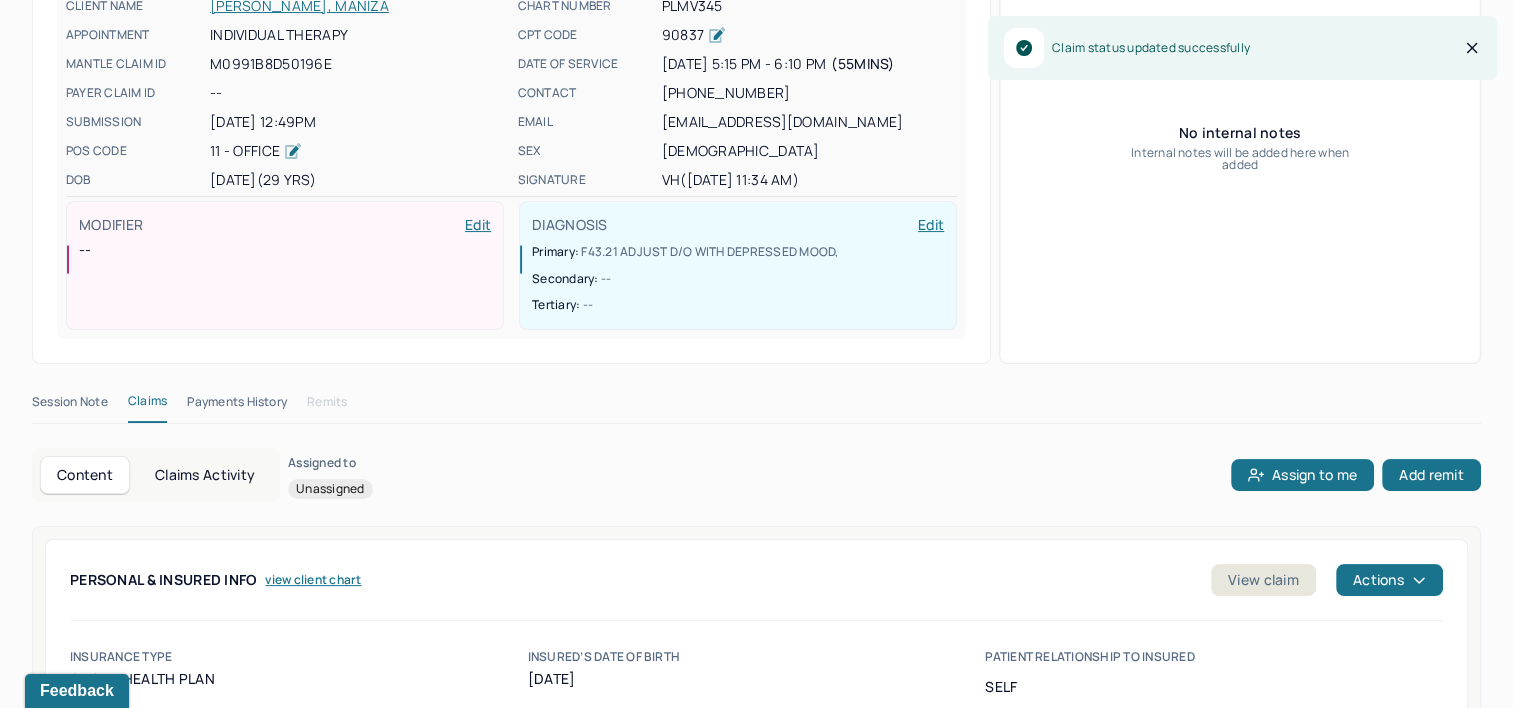scroll, scrollTop: 0, scrollLeft: 0, axis: both 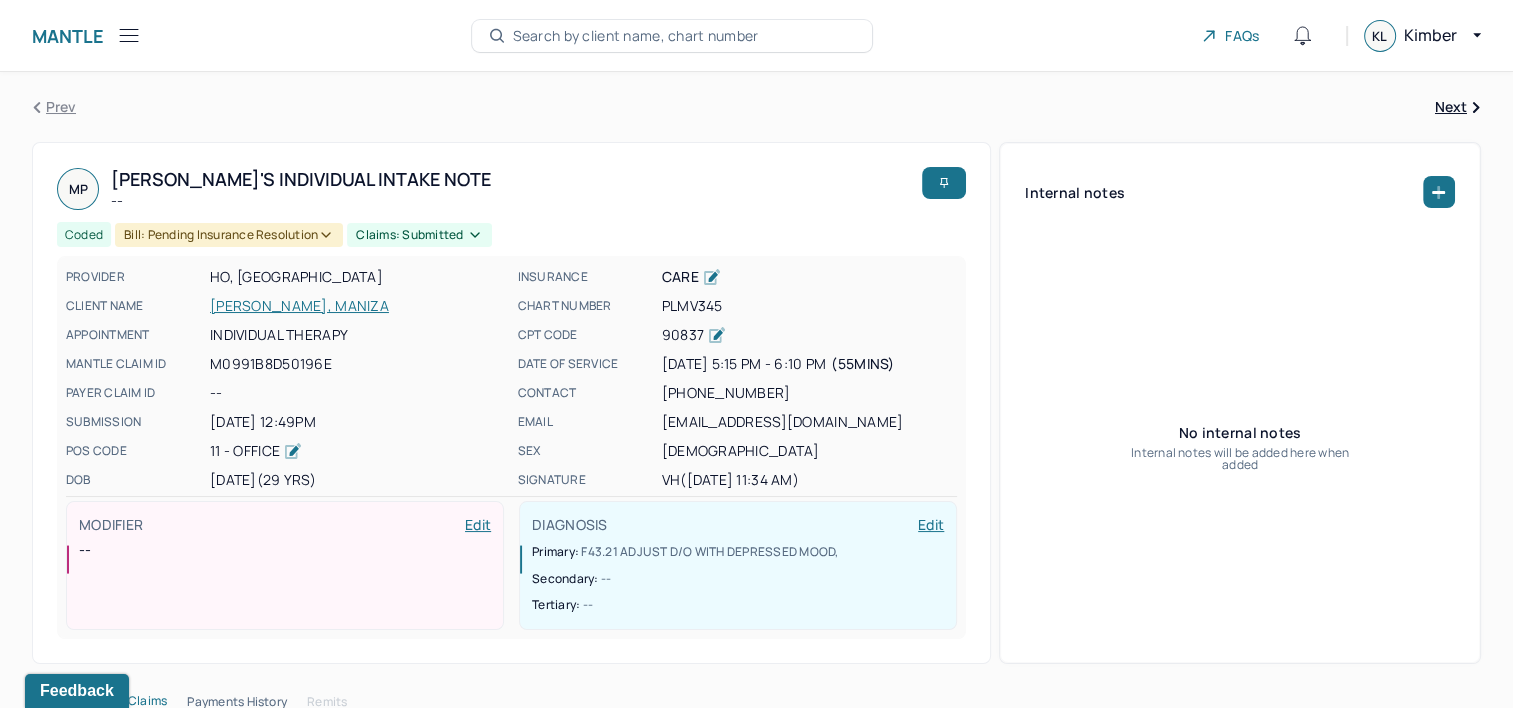 type 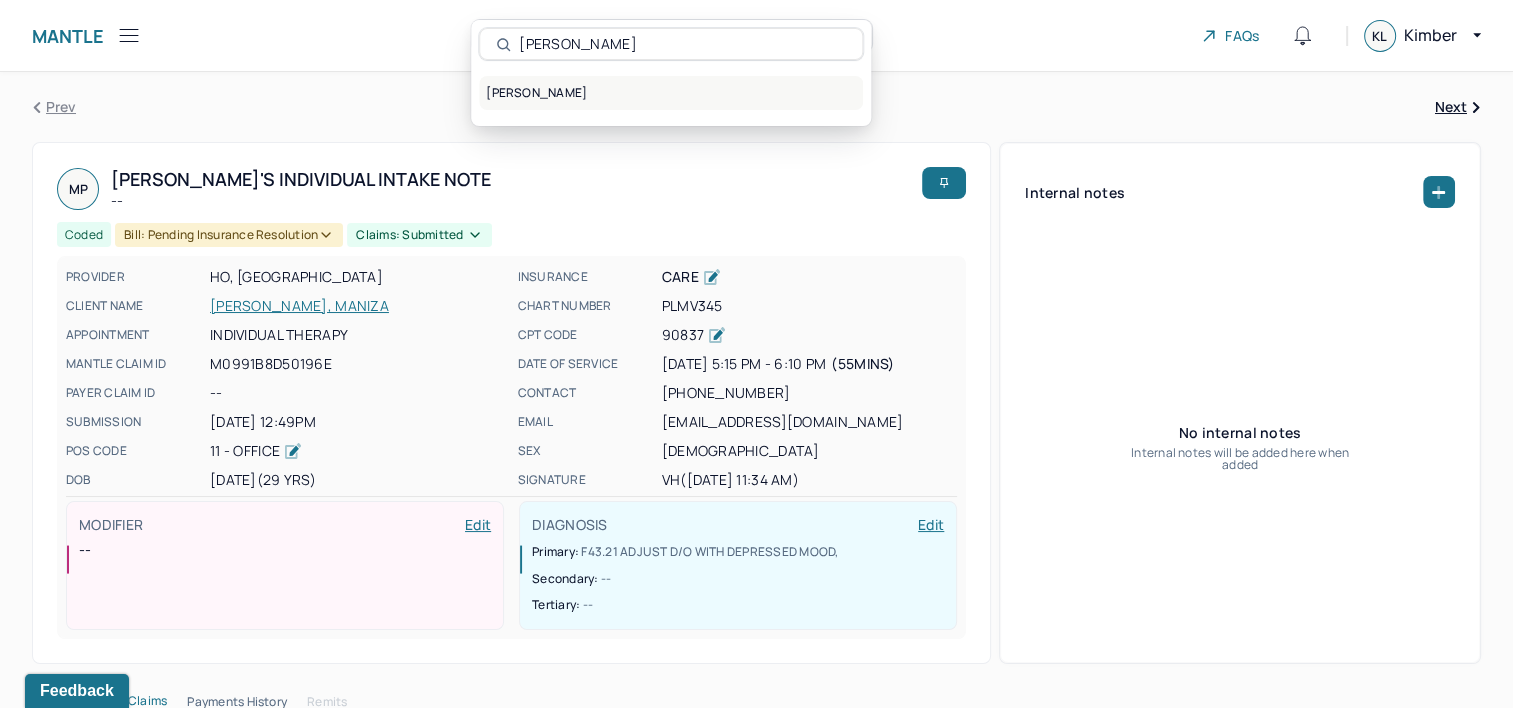 type on "BENTO, ISABELLA" 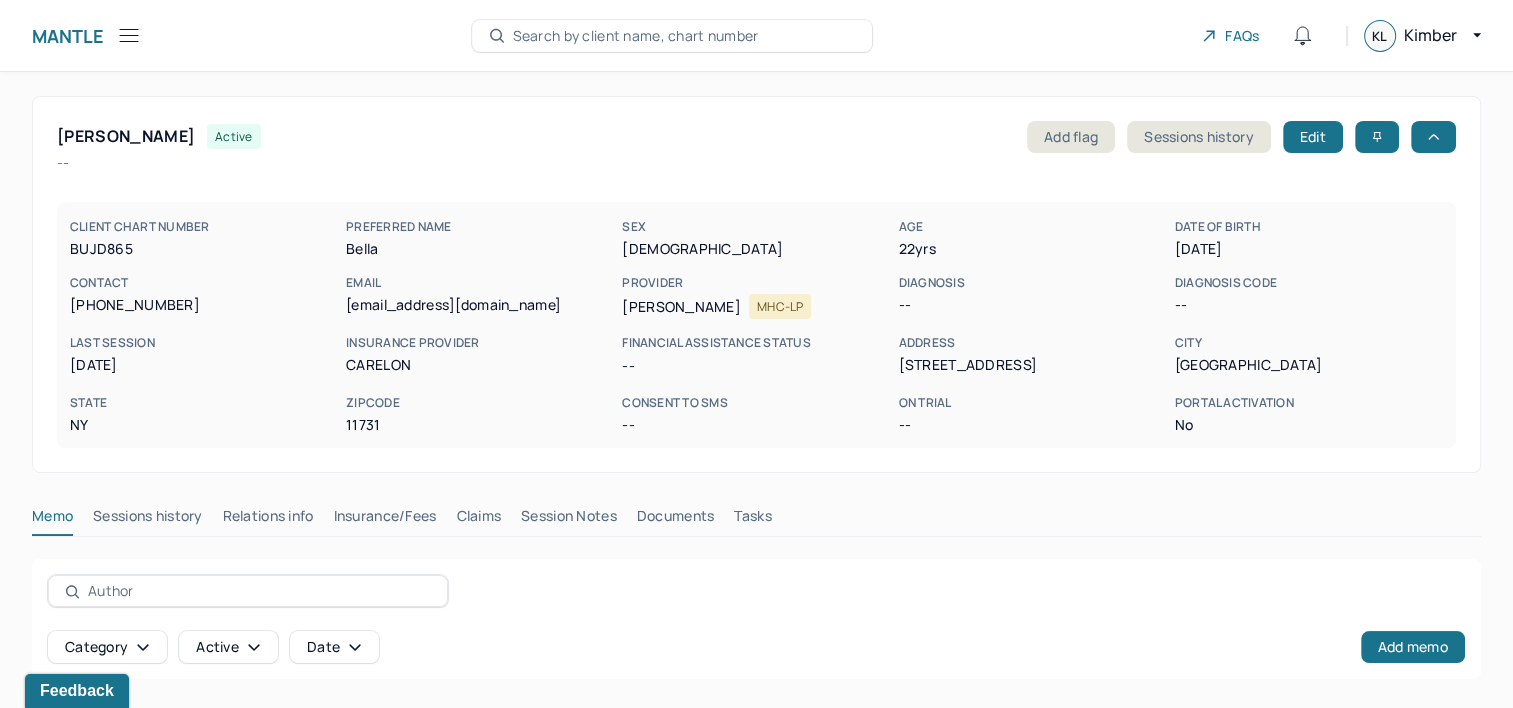 click on "Claims" at bounding box center [478, 520] 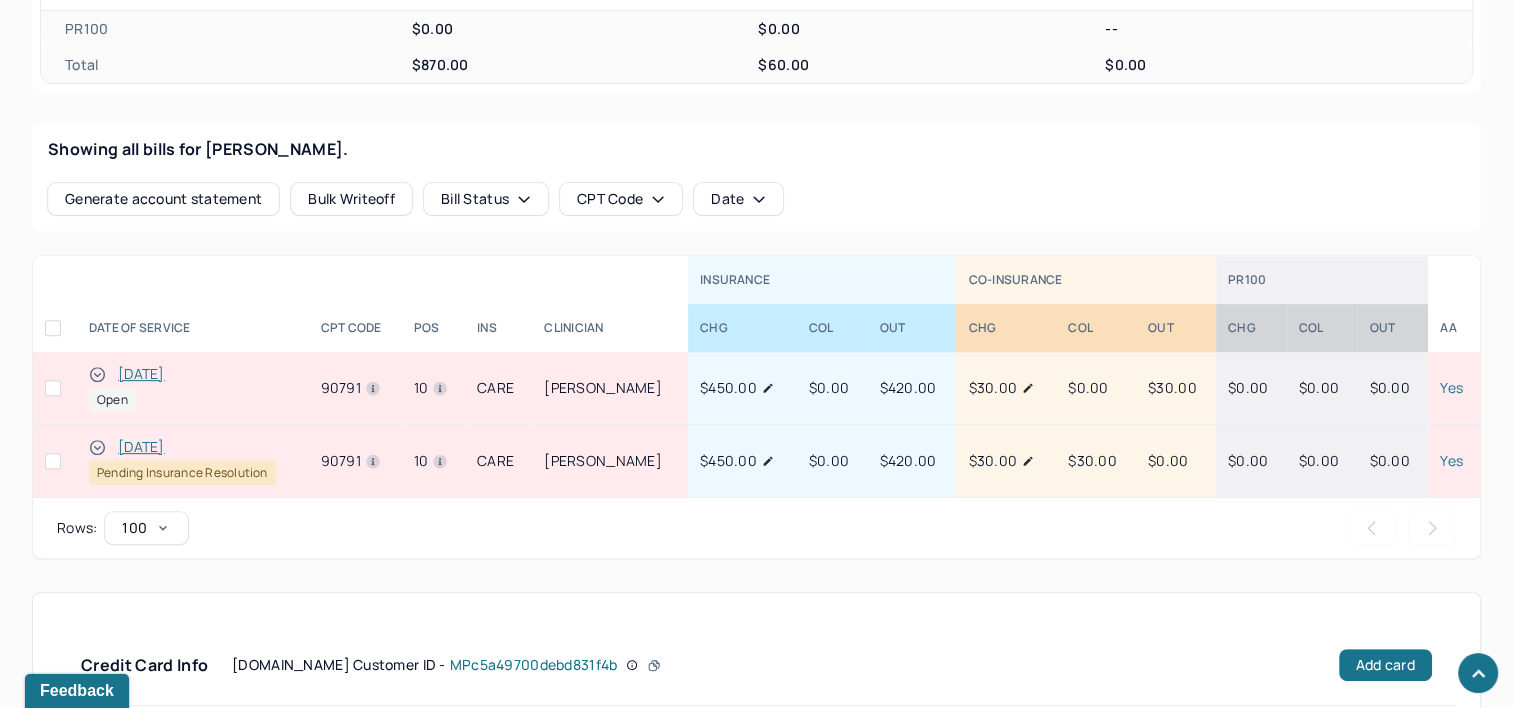 scroll, scrollTop: 741, scrollLeft: 0, axis: vertical 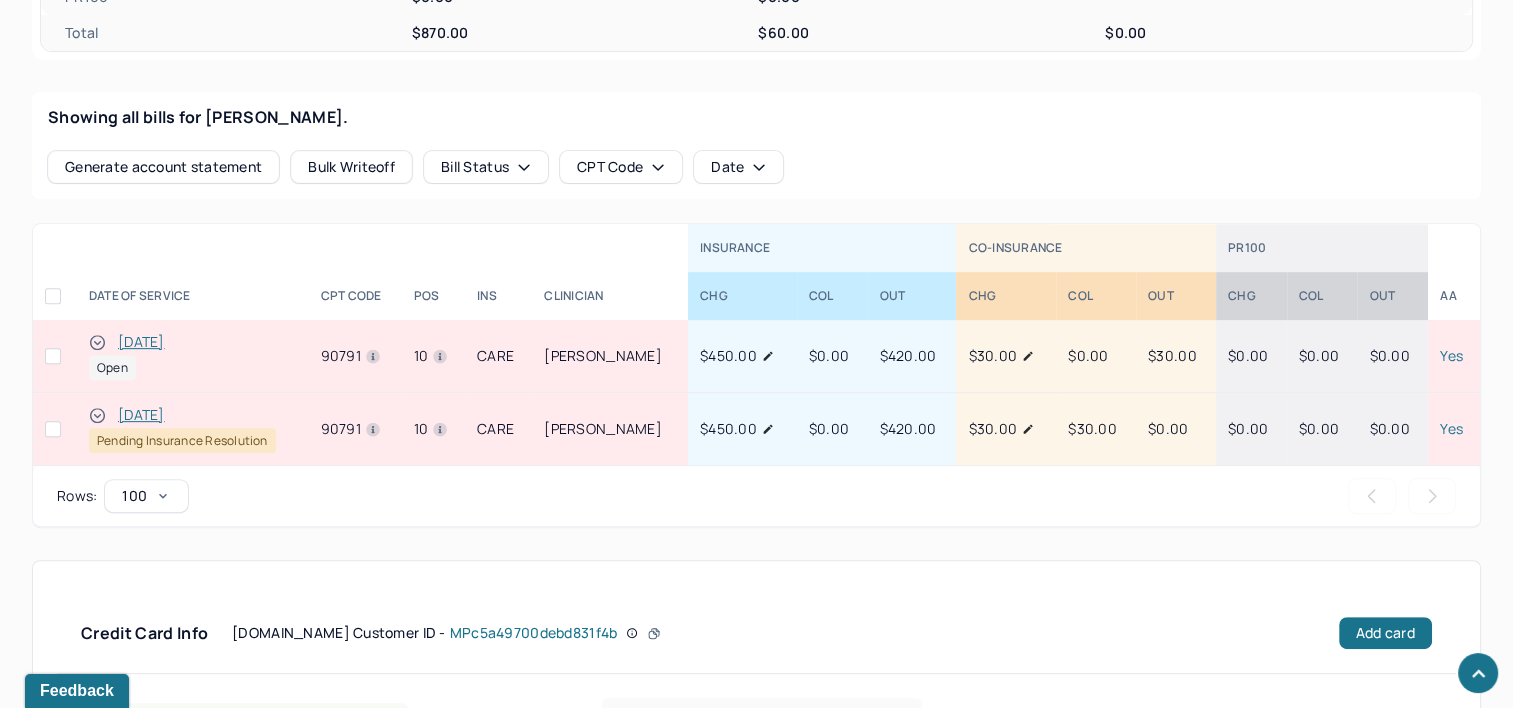 type 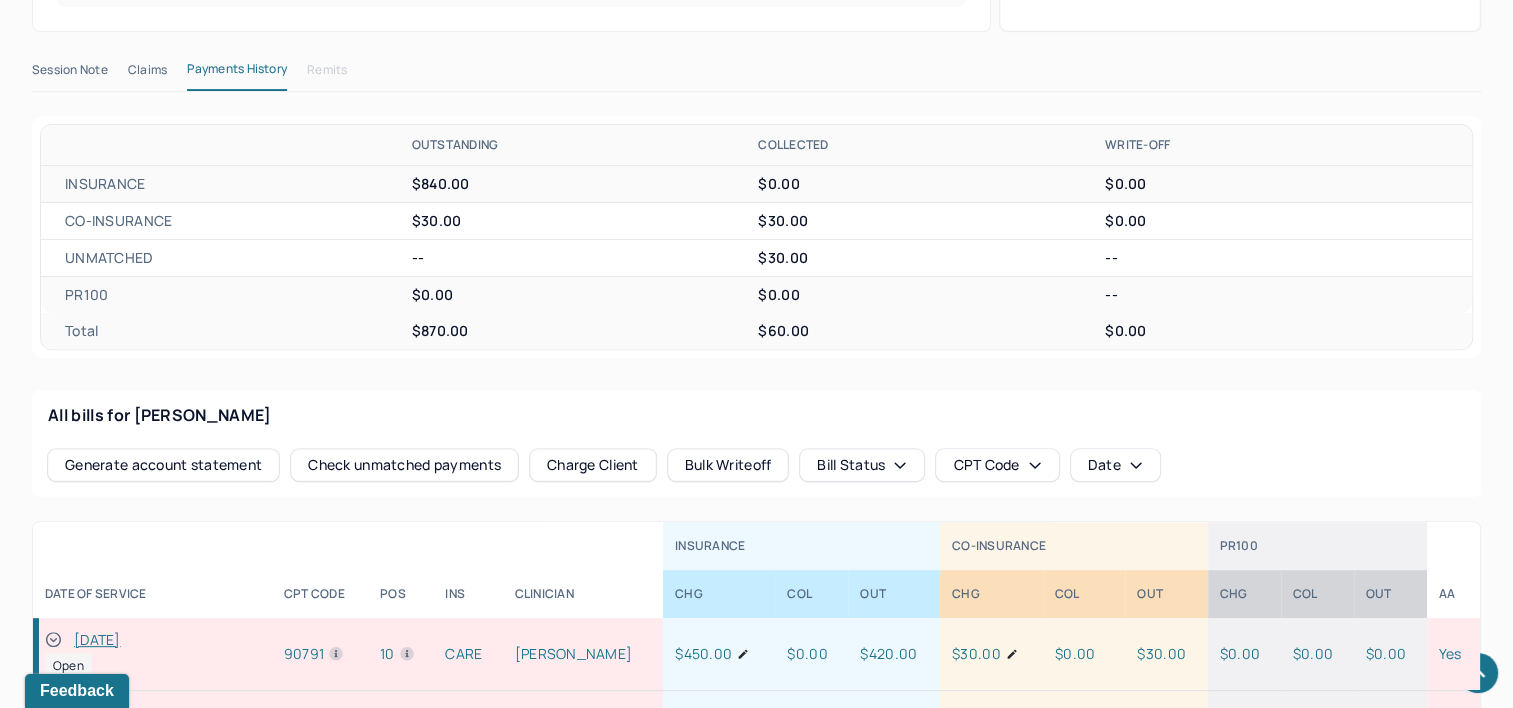 scroll, scrollTop: 341, scrollLeft: 0, axis: vertical 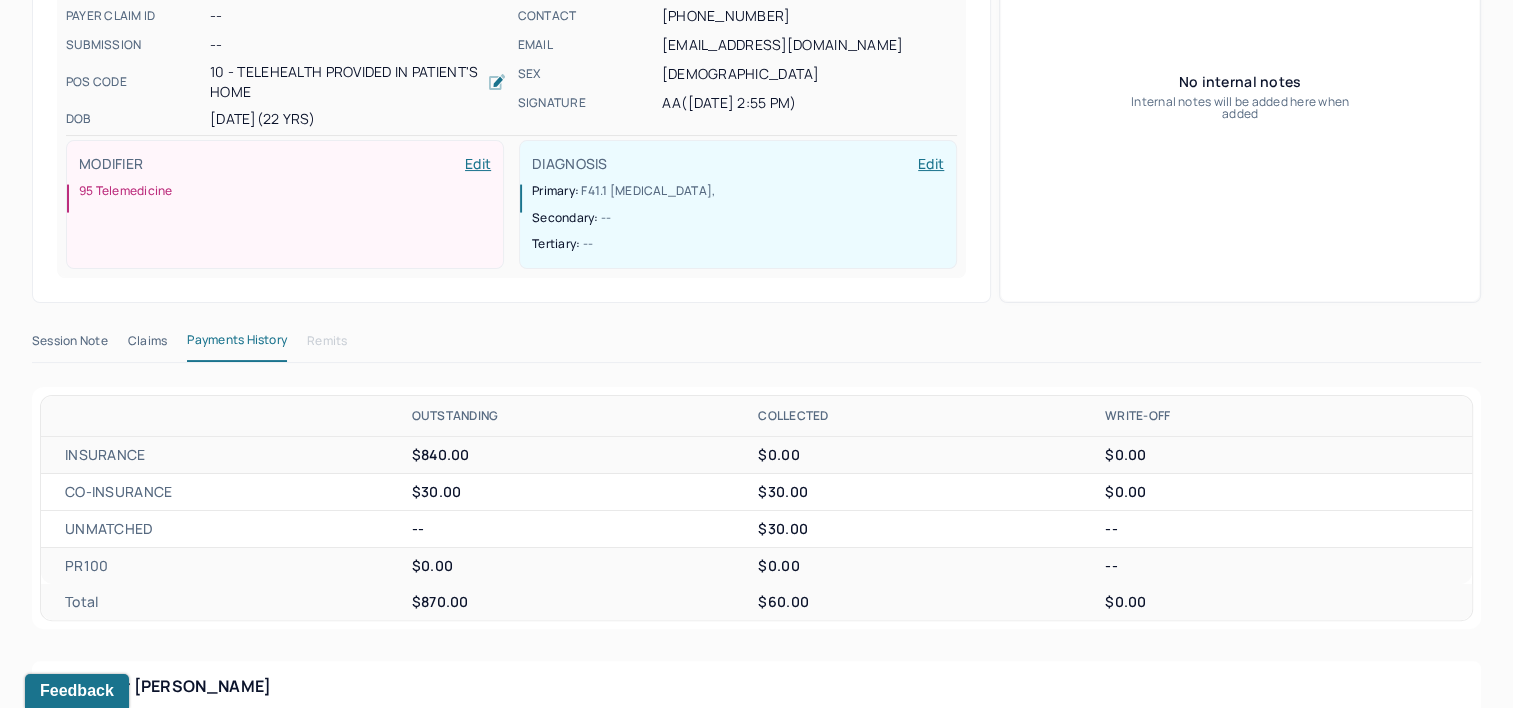 click on "Session Note" at bounding box center [70, 345] 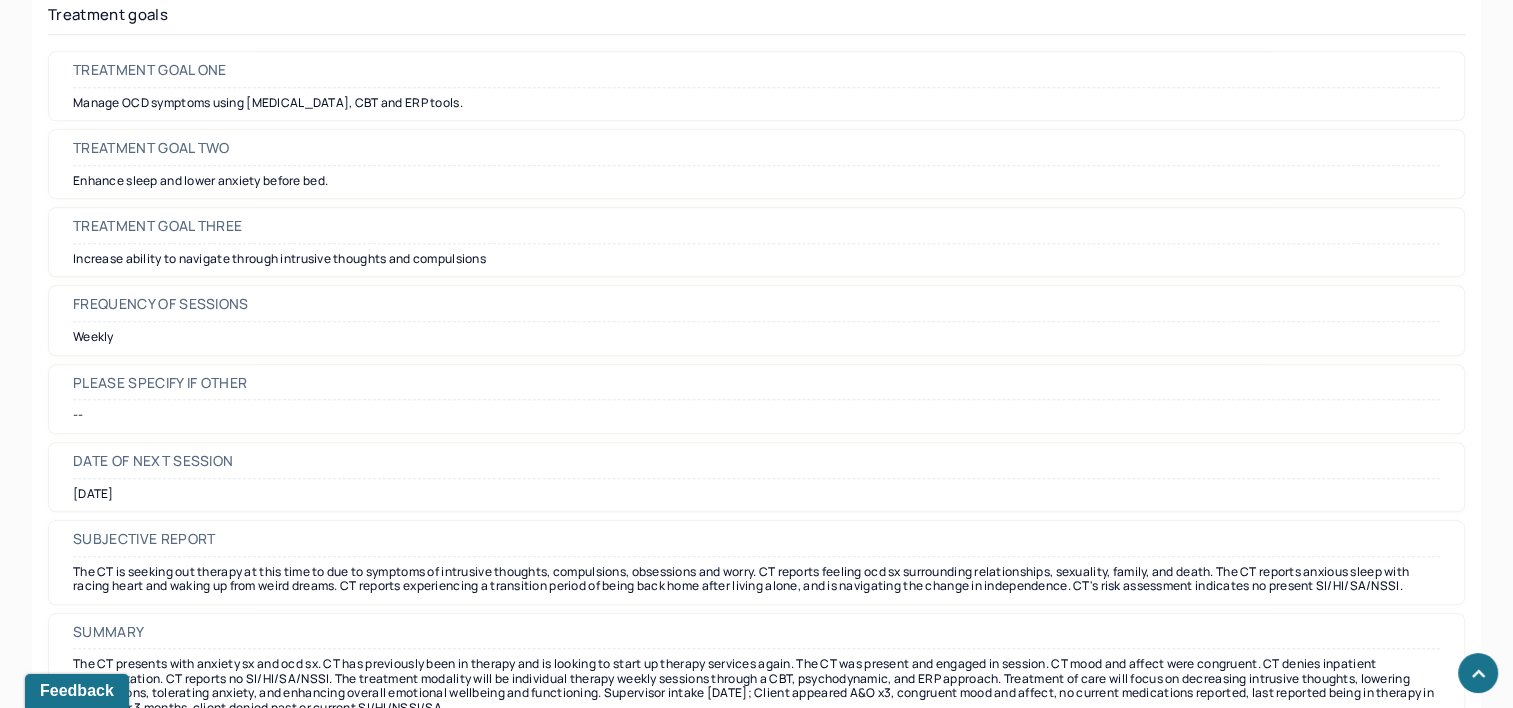 scroll, scrollTop: 9455, scrollLeft: 0, axis: vertical 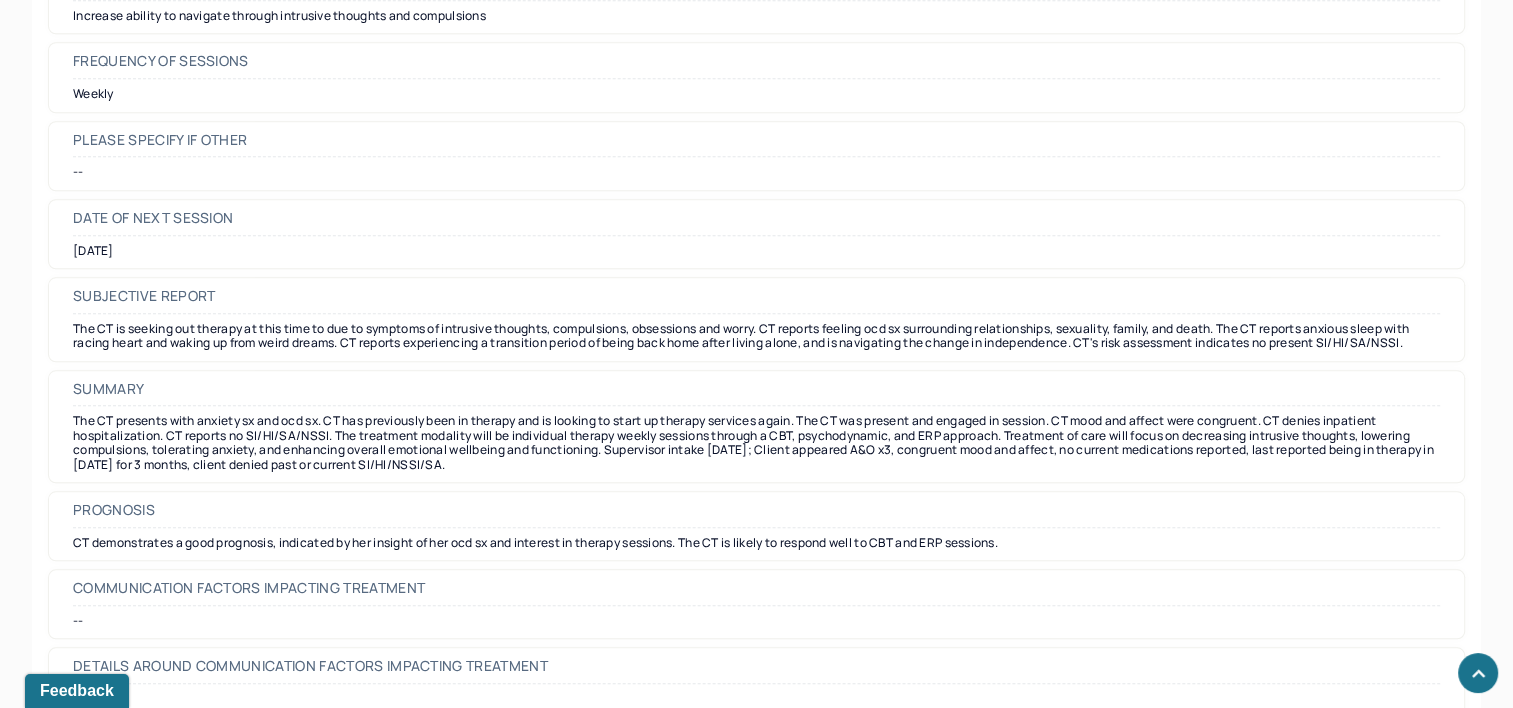 click 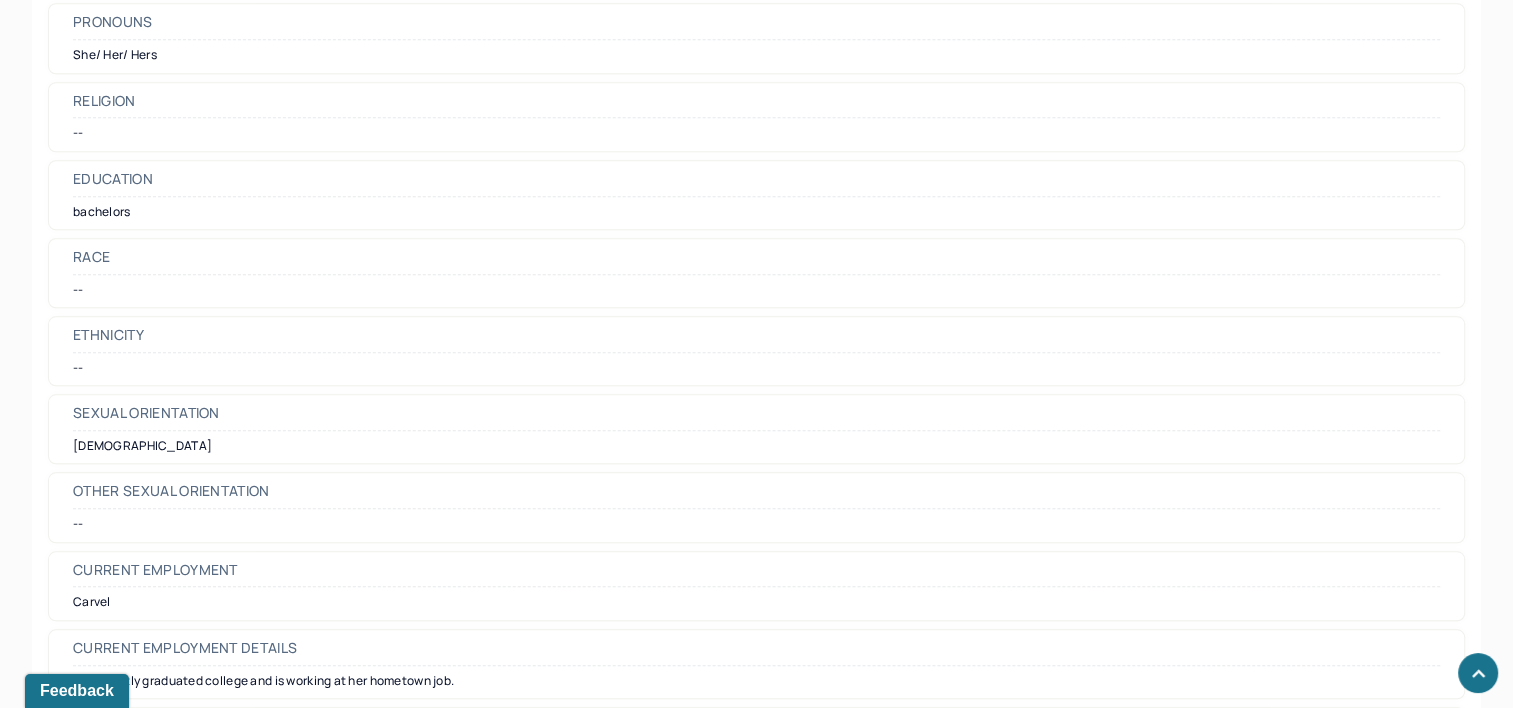 scroll, scrollTop: 1900, scrollLeft: 0, axis: vertical 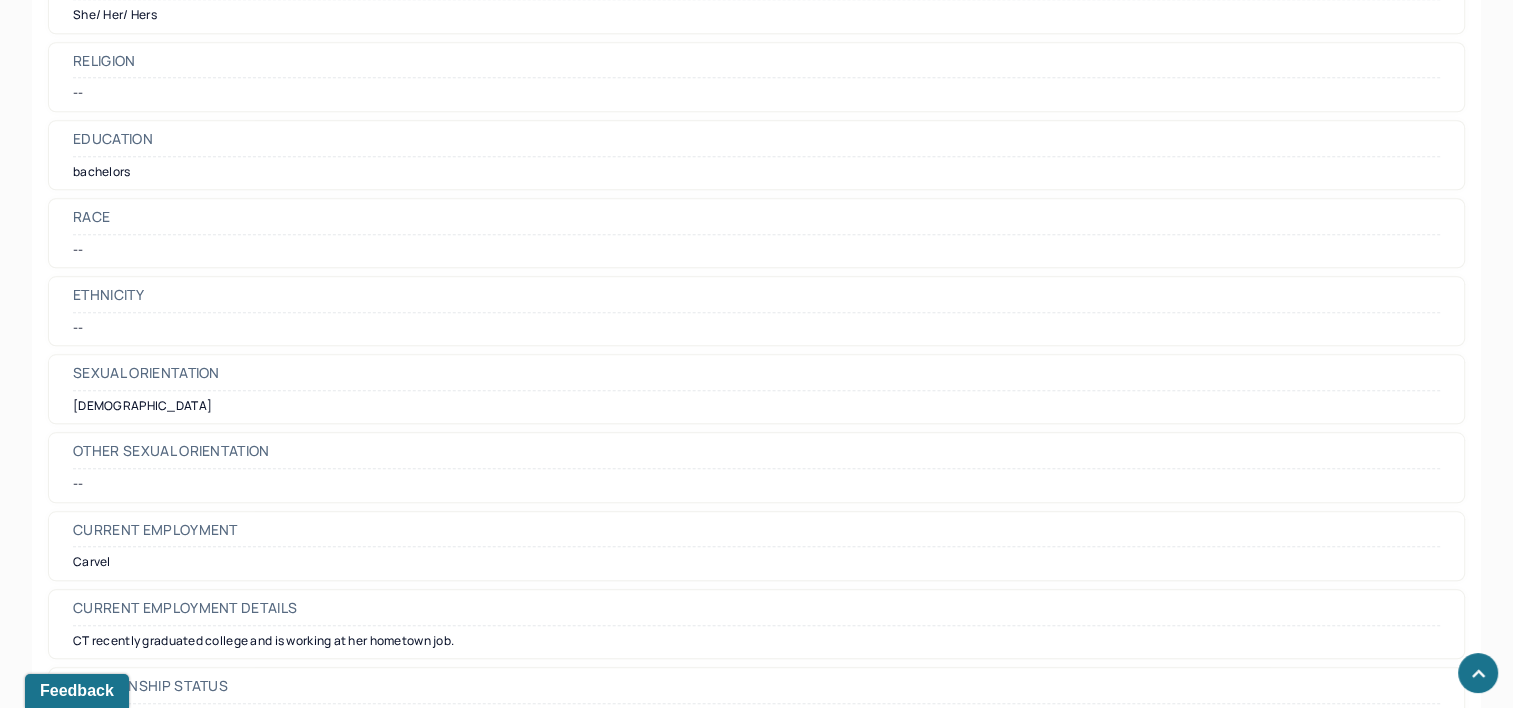 click at bounding box center (1478, 673) 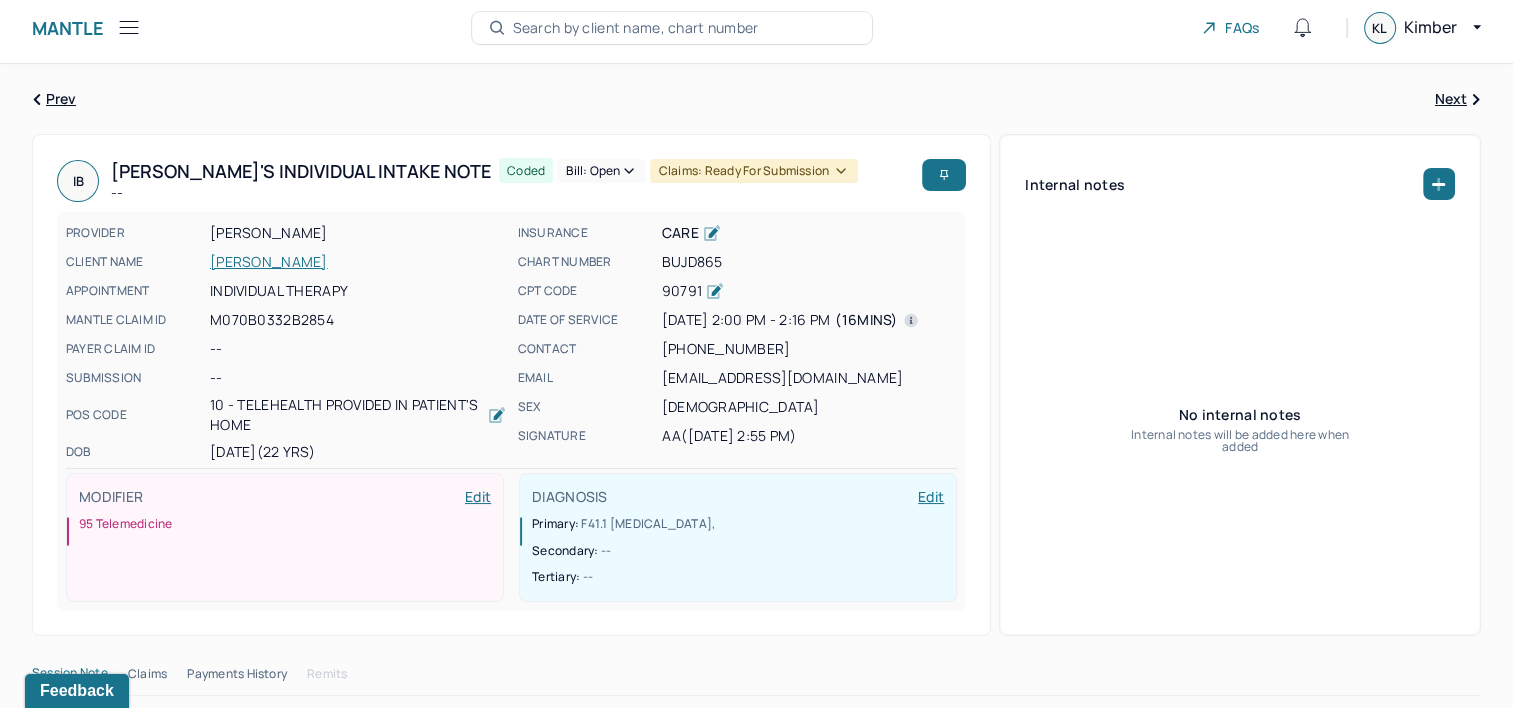 scroll, scrollTop: 0, scrollLeft: 0, axis: both 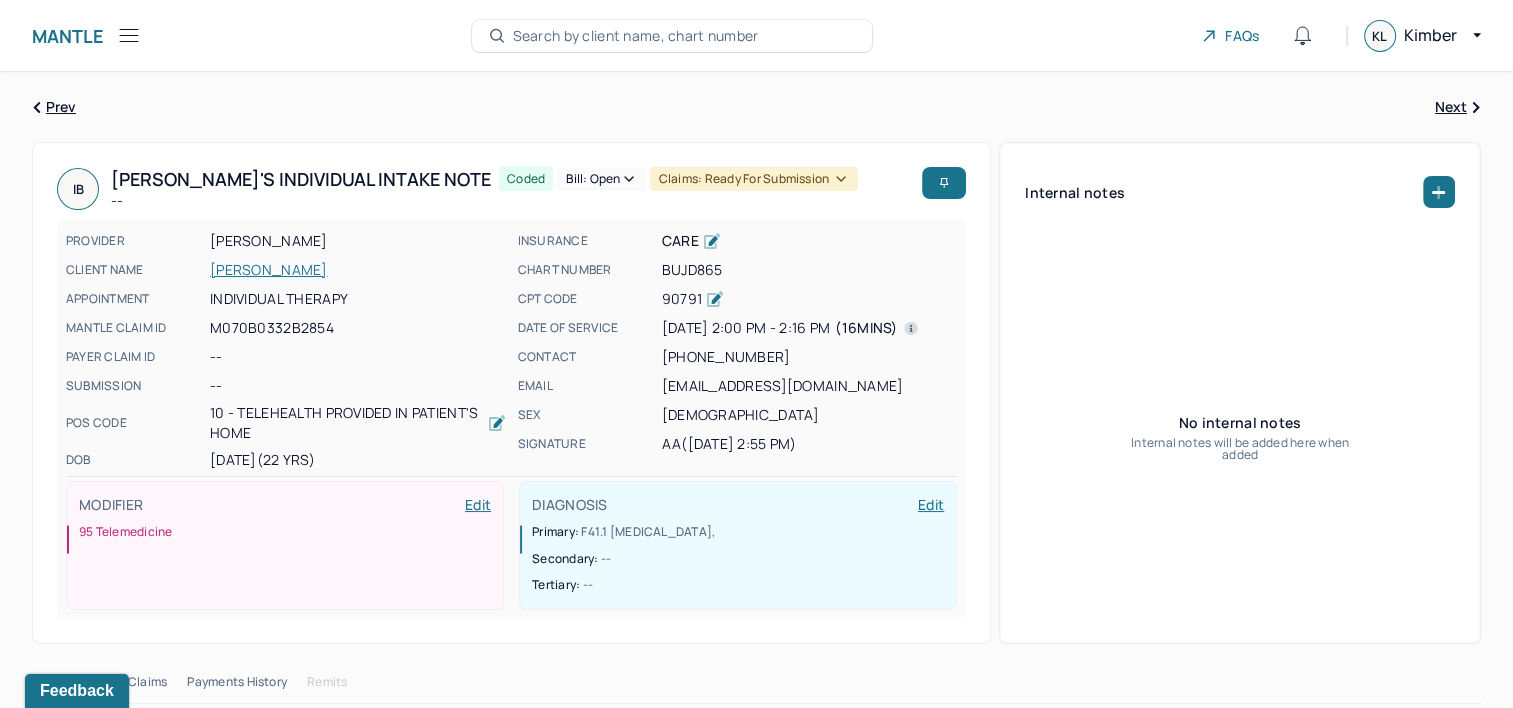 click 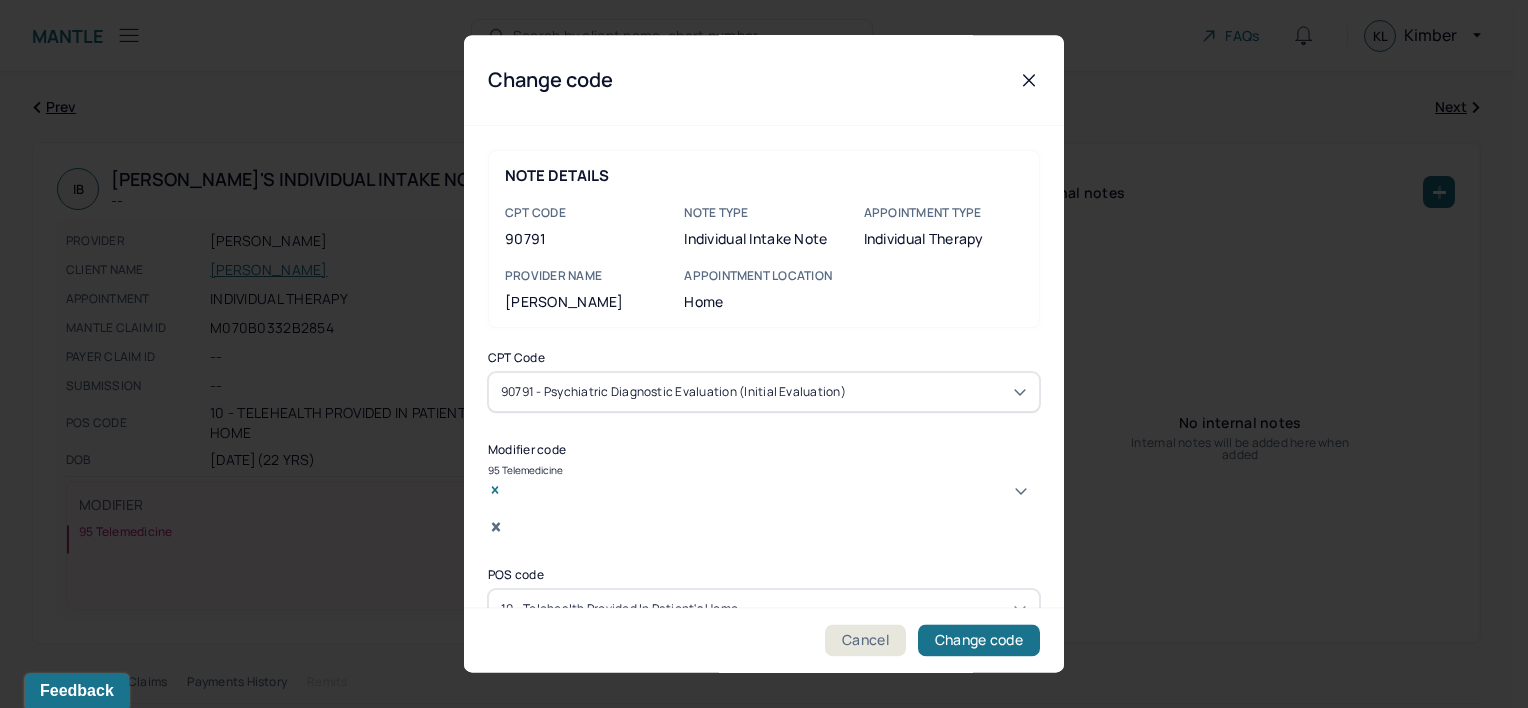 click on "90791 - Psychiatric diagnostic evaluation (Initial evaluation)" at bounding box center [764, 392] 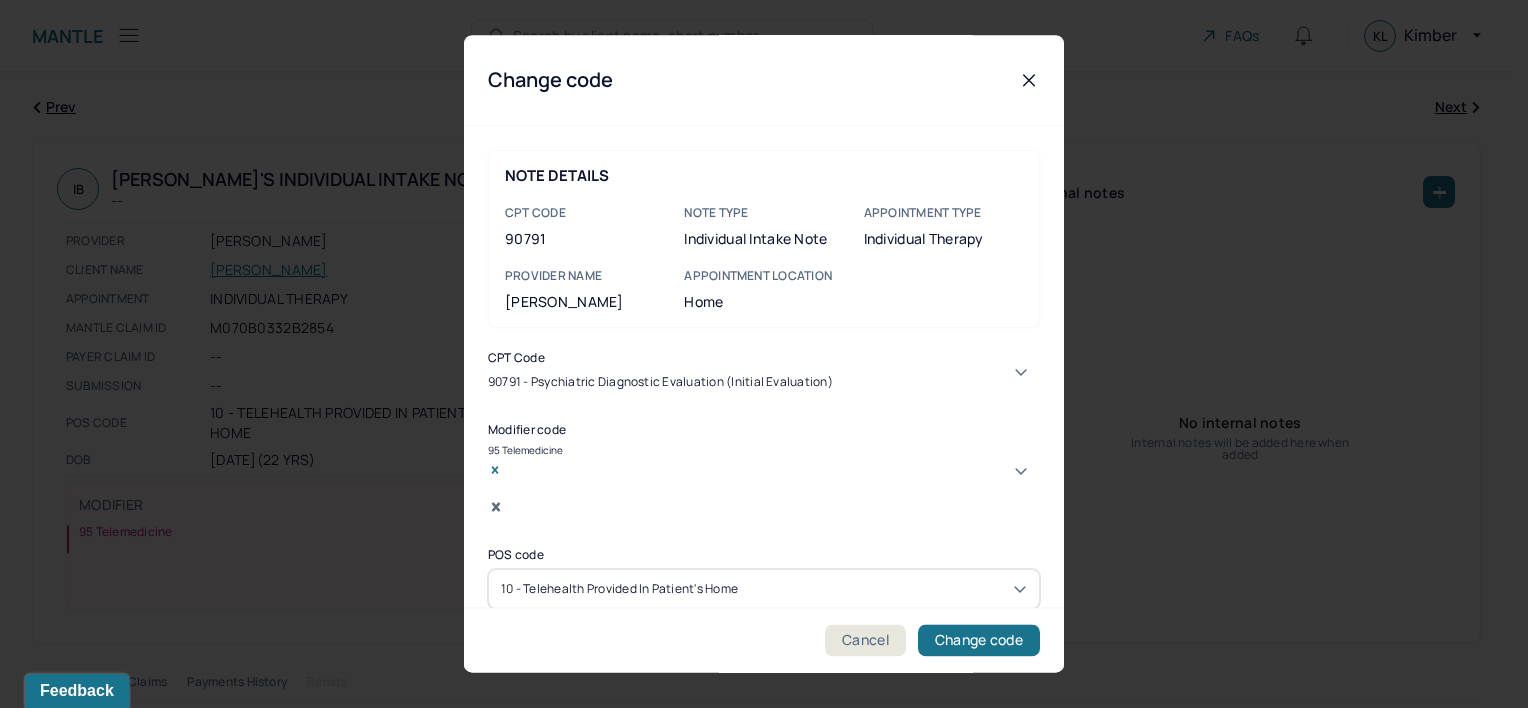click on "90832 - Psychotherapy, 30 minutes (Individual psychotherapy)" at bounding box center [756, 10231] 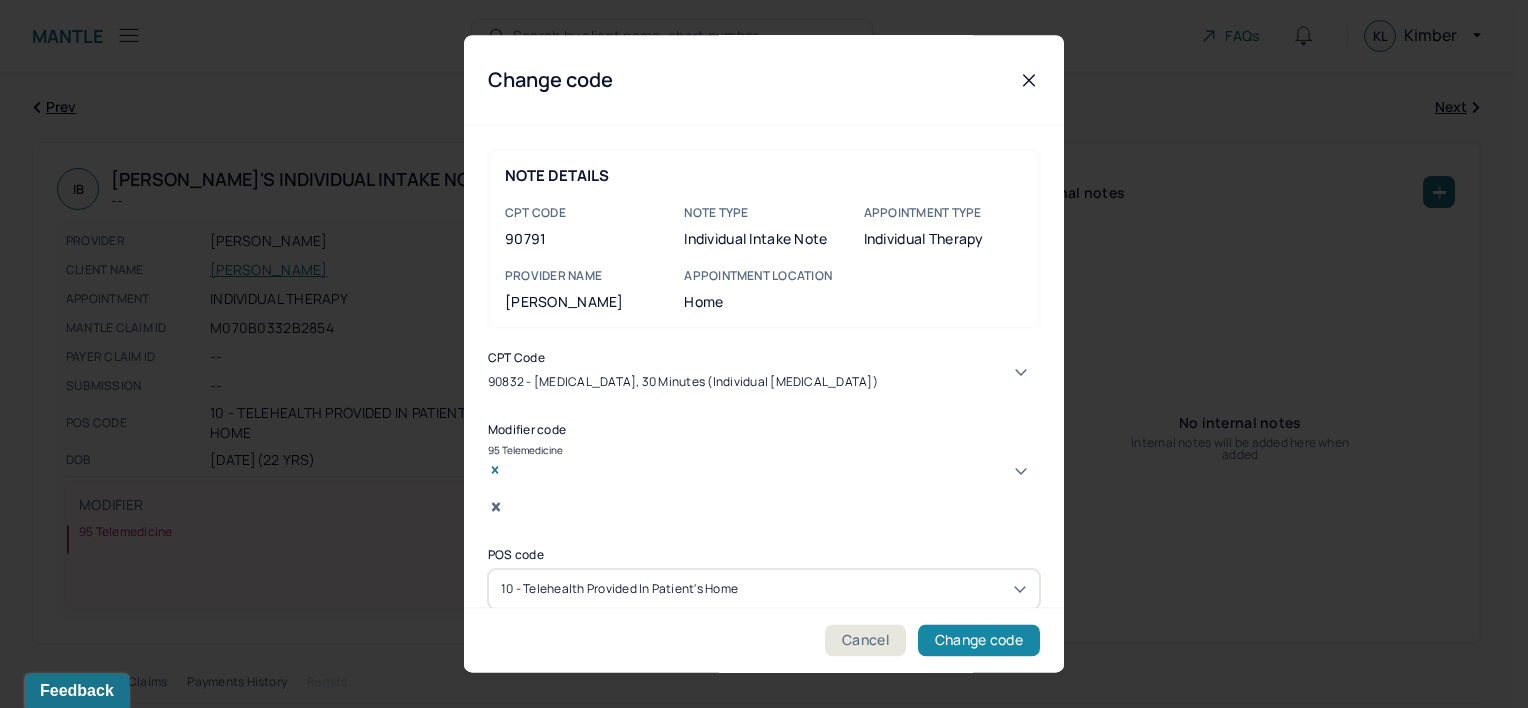 click on "Change code" at bounding box center (979, 641) 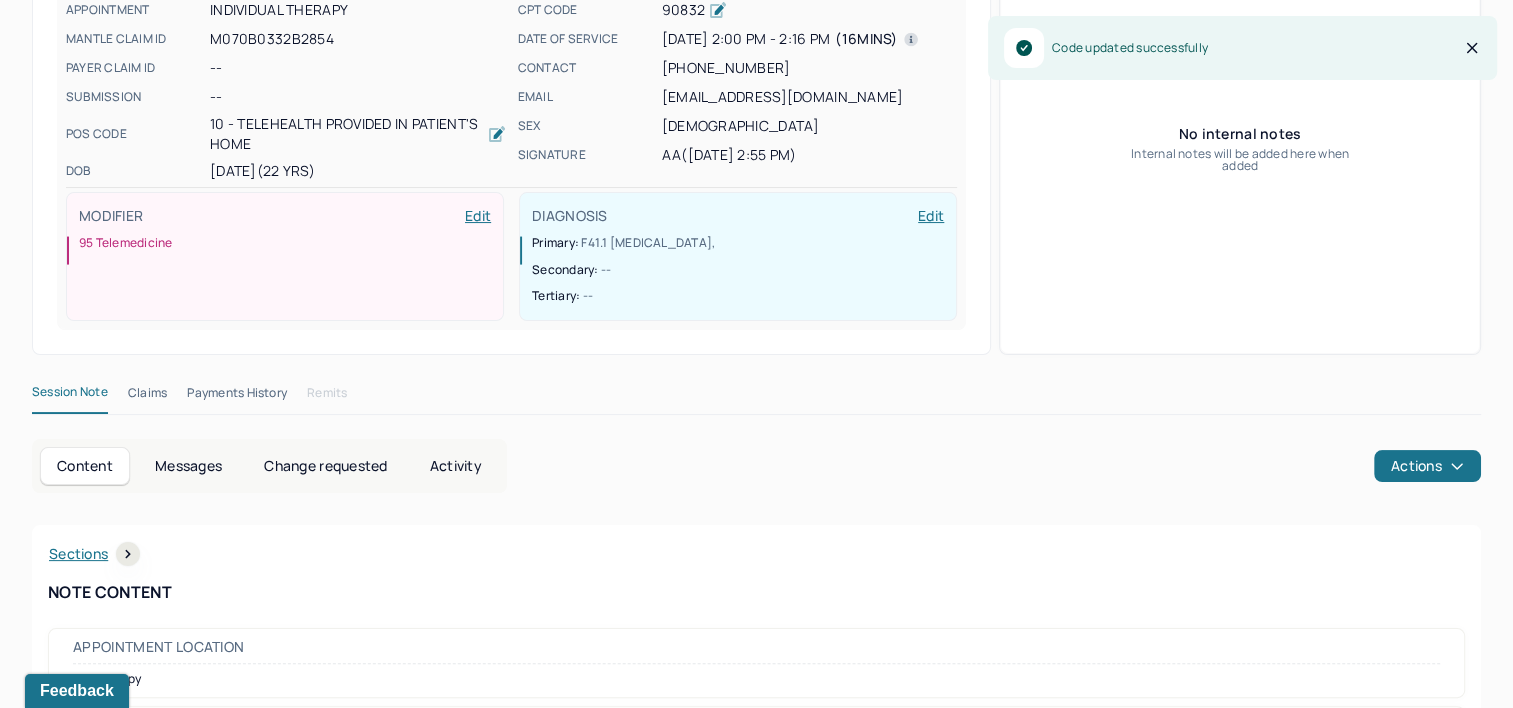 scroll, scrollTop: 300, scrollLeft: 0, axis: vertical 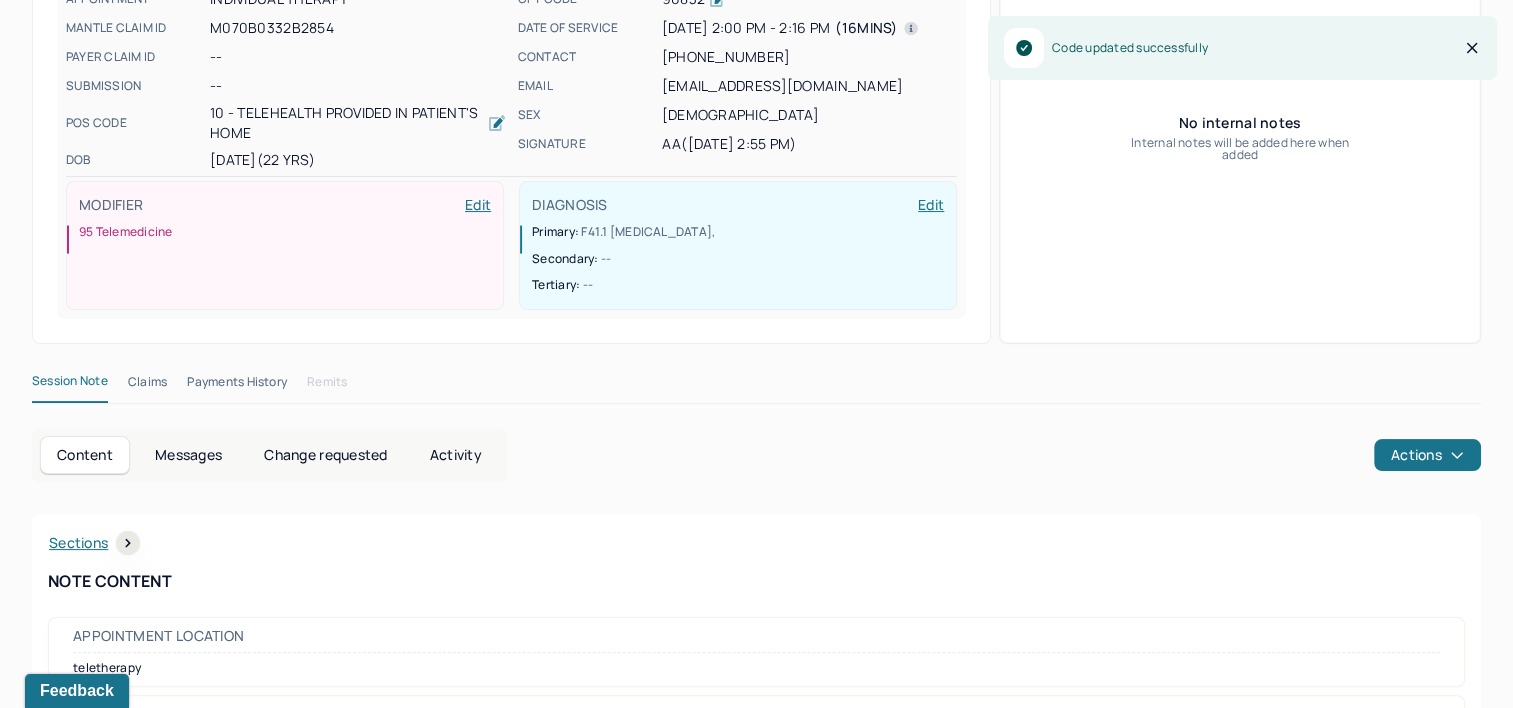 click on "Claims" at bounding box center (147, 386) 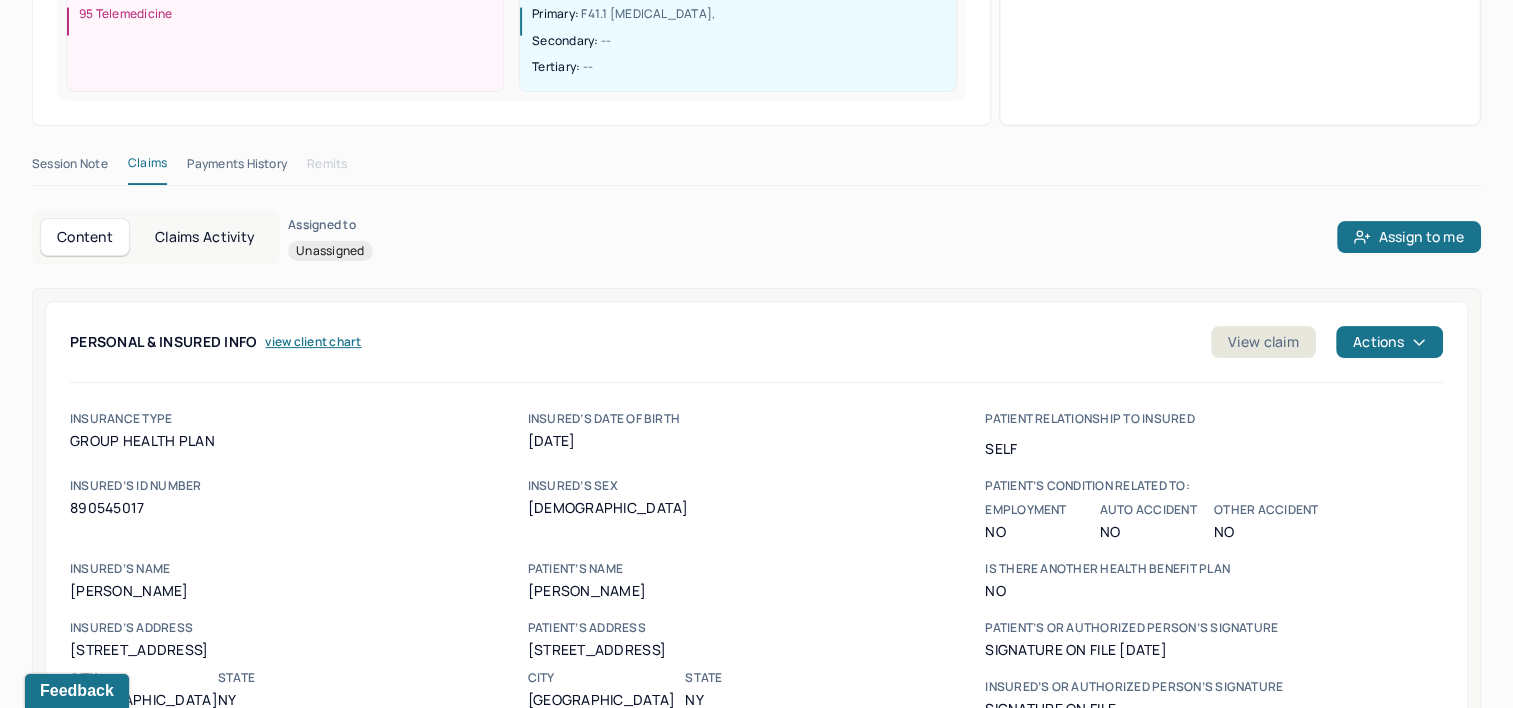 scroll, scrollTop: 600, scrollLeft: 0, axis: vertical 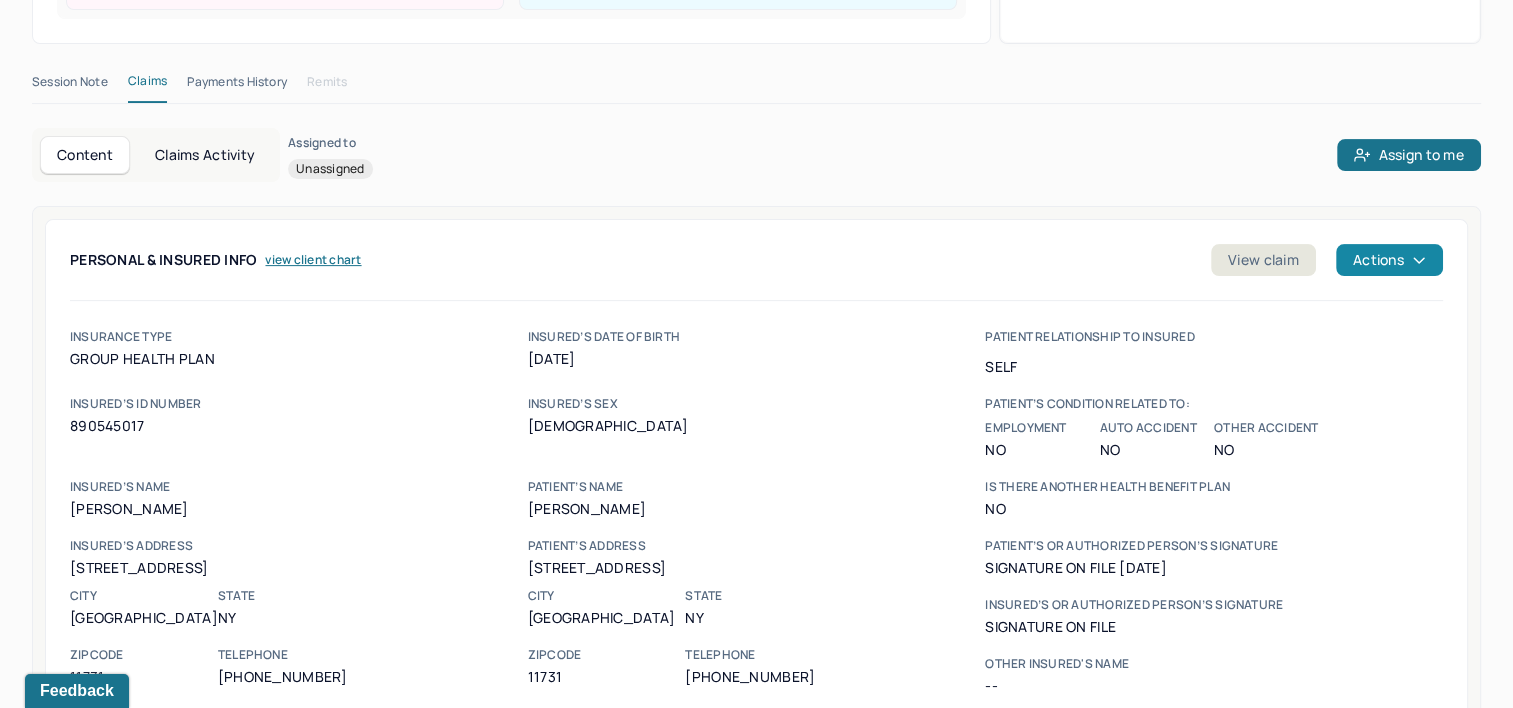 click on "Actions" at bounding box center (1389, 260) 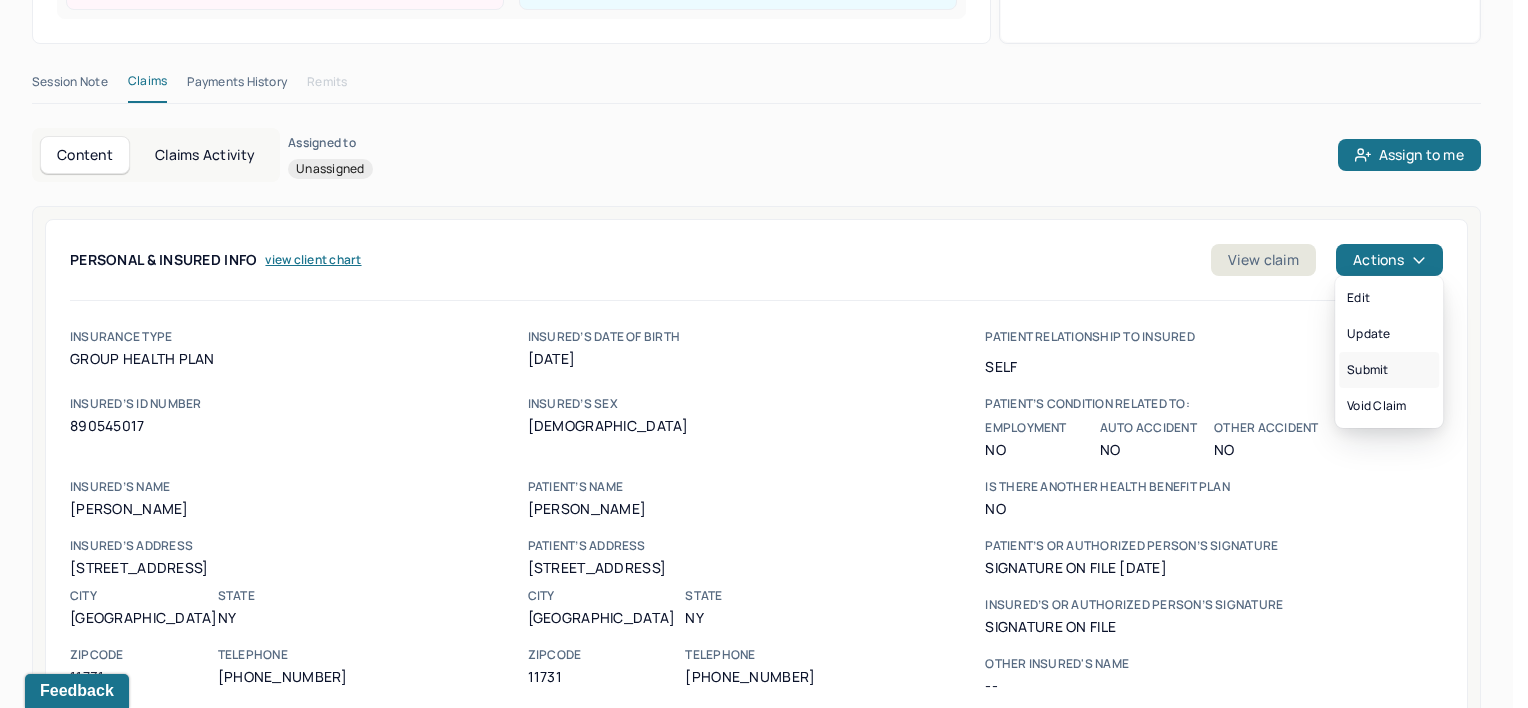 click on "Submit" at bounding box center (1389, 370) 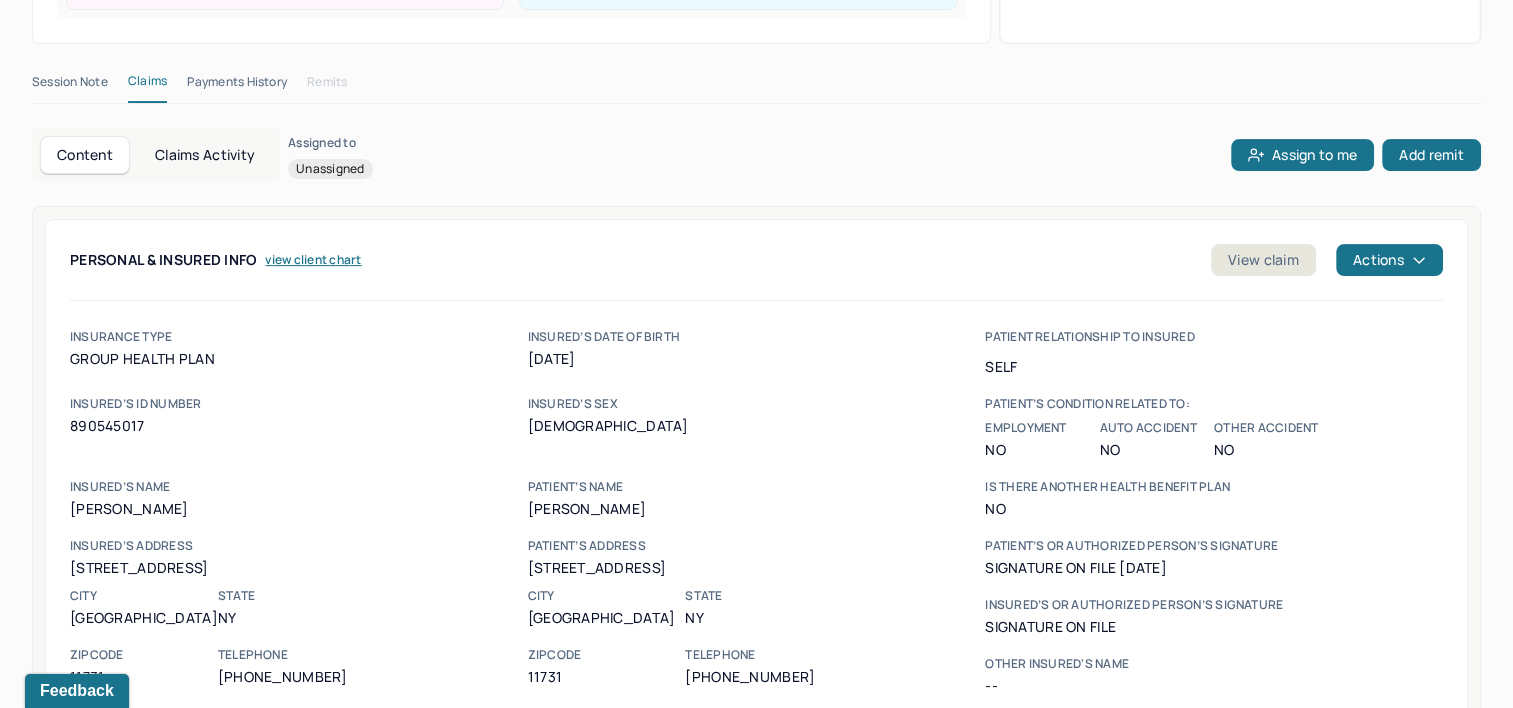 type 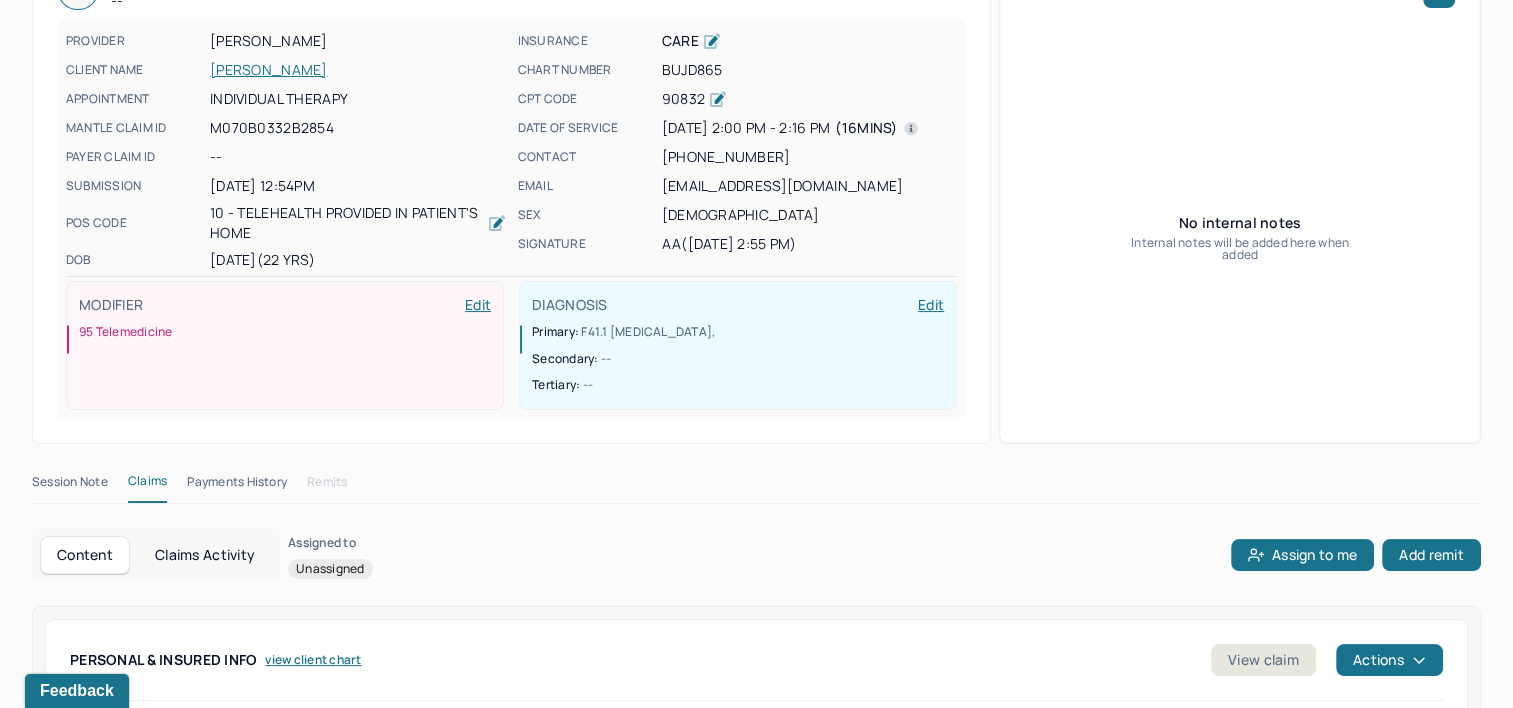 scroll, scrollTop: 0, scrollLeft: 0, axis: both 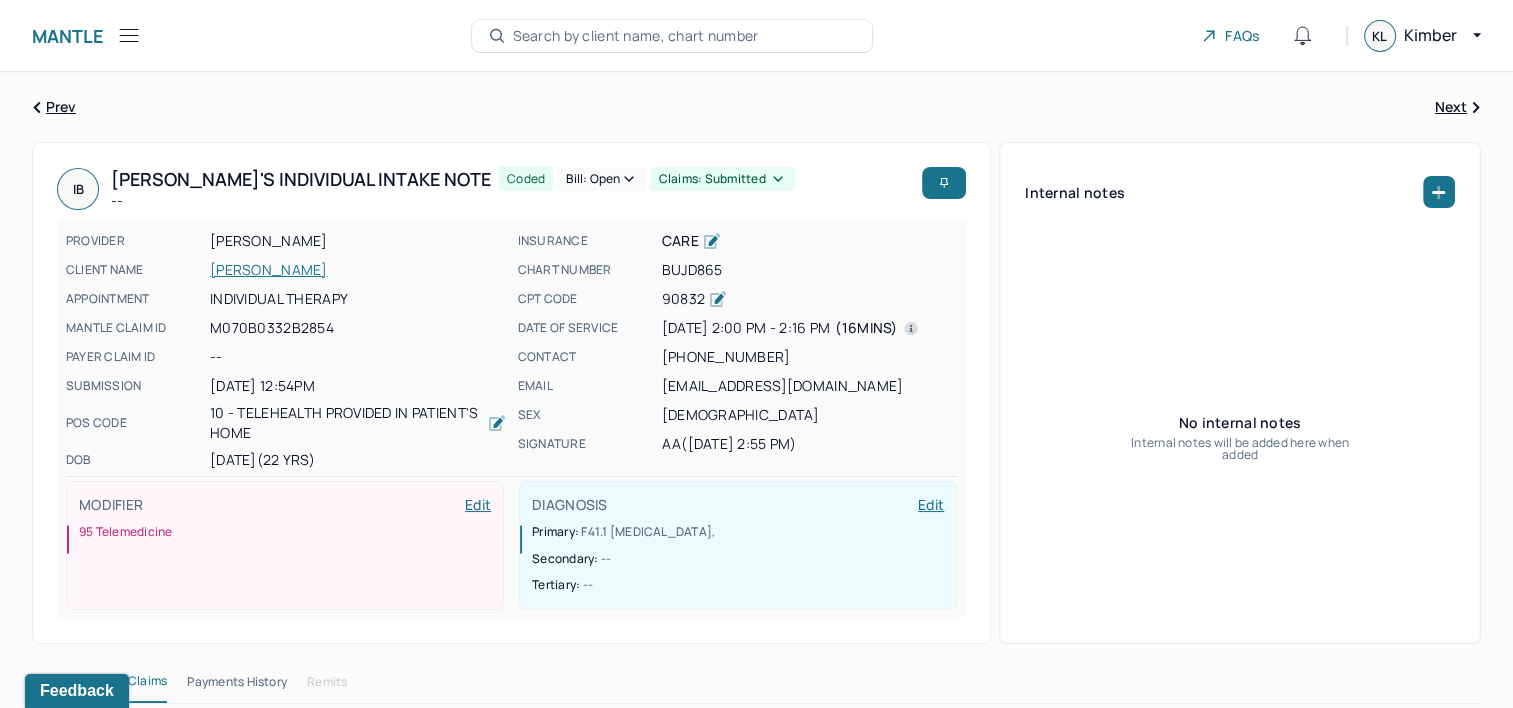 click on "Search by client name, chart number" at bounding box center [636, 36] 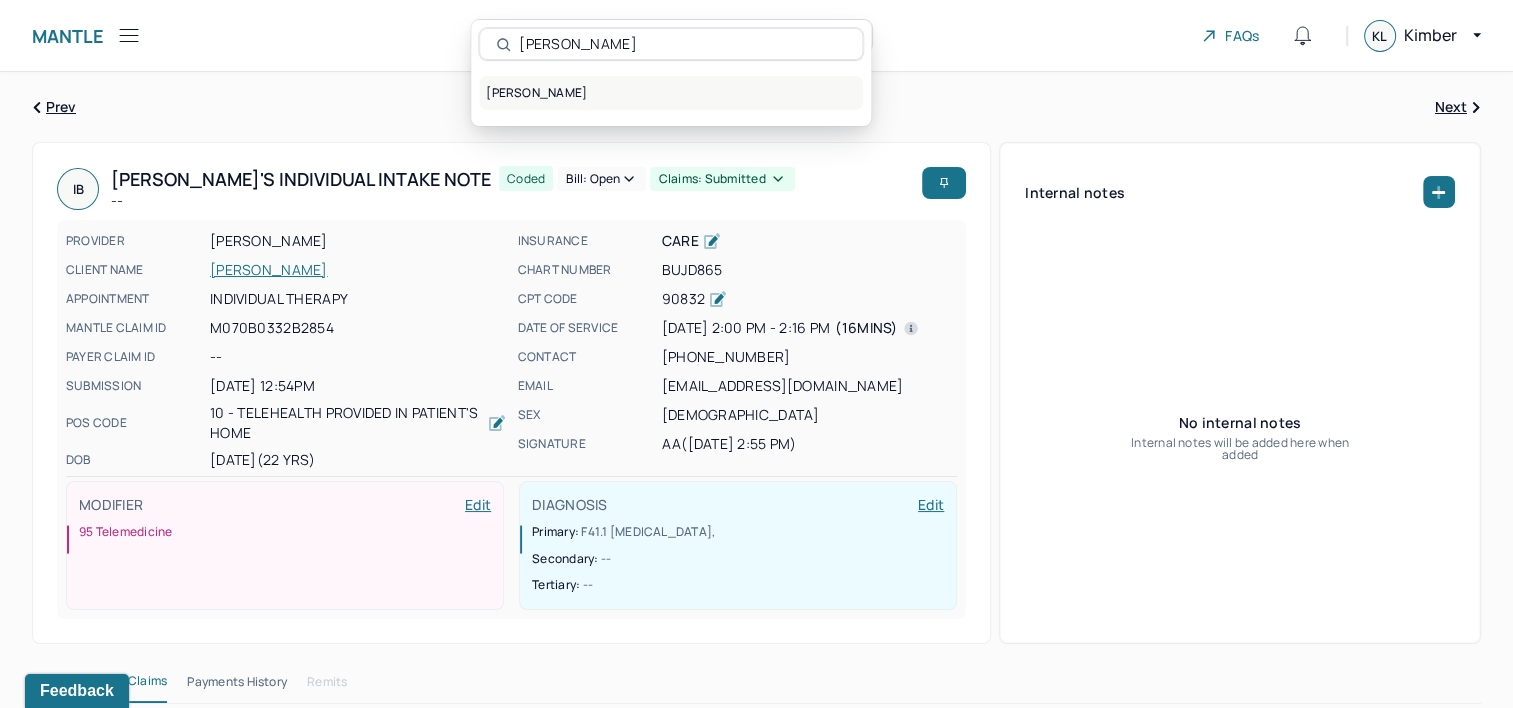 type on "[PERSON_NAME]" 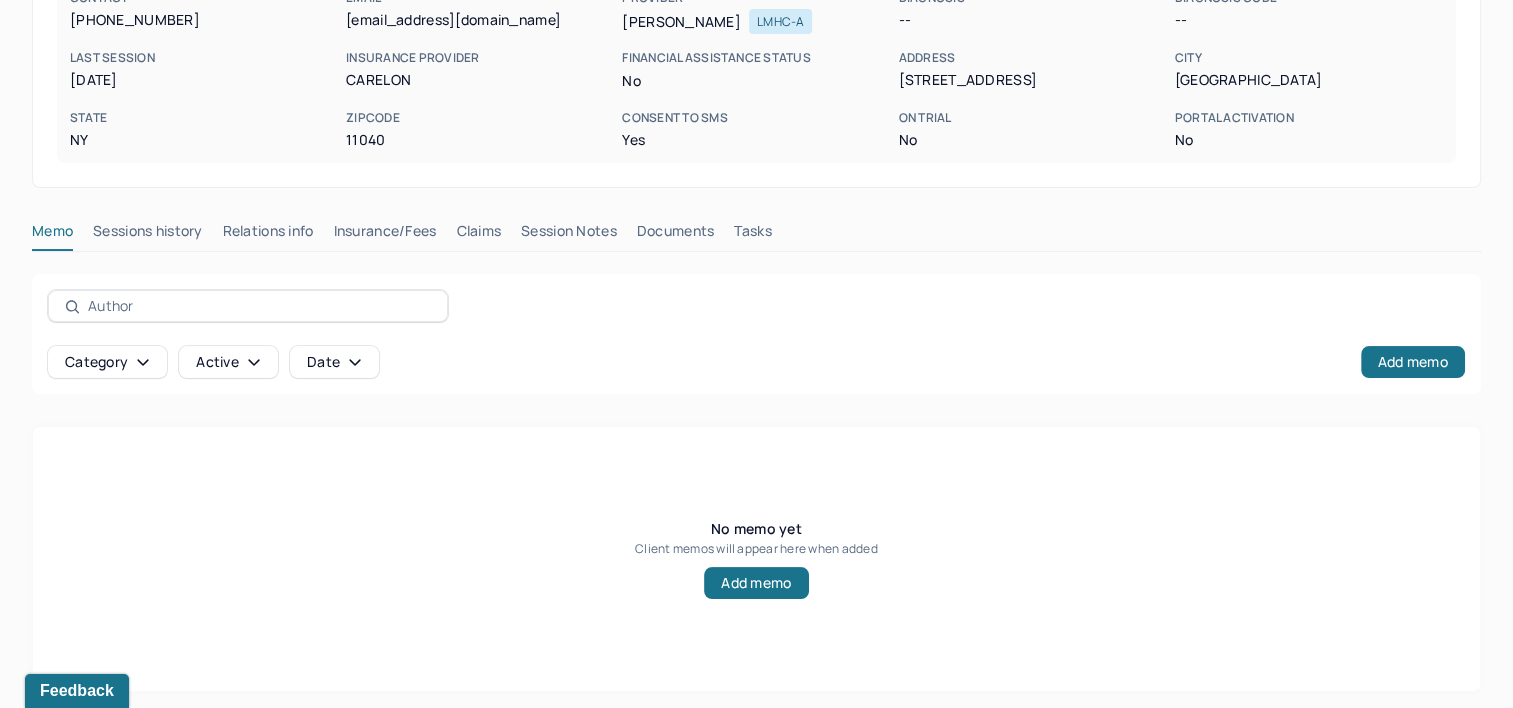 scroll, scrollTop: 291, scrollLeft: 0, axis: vertical 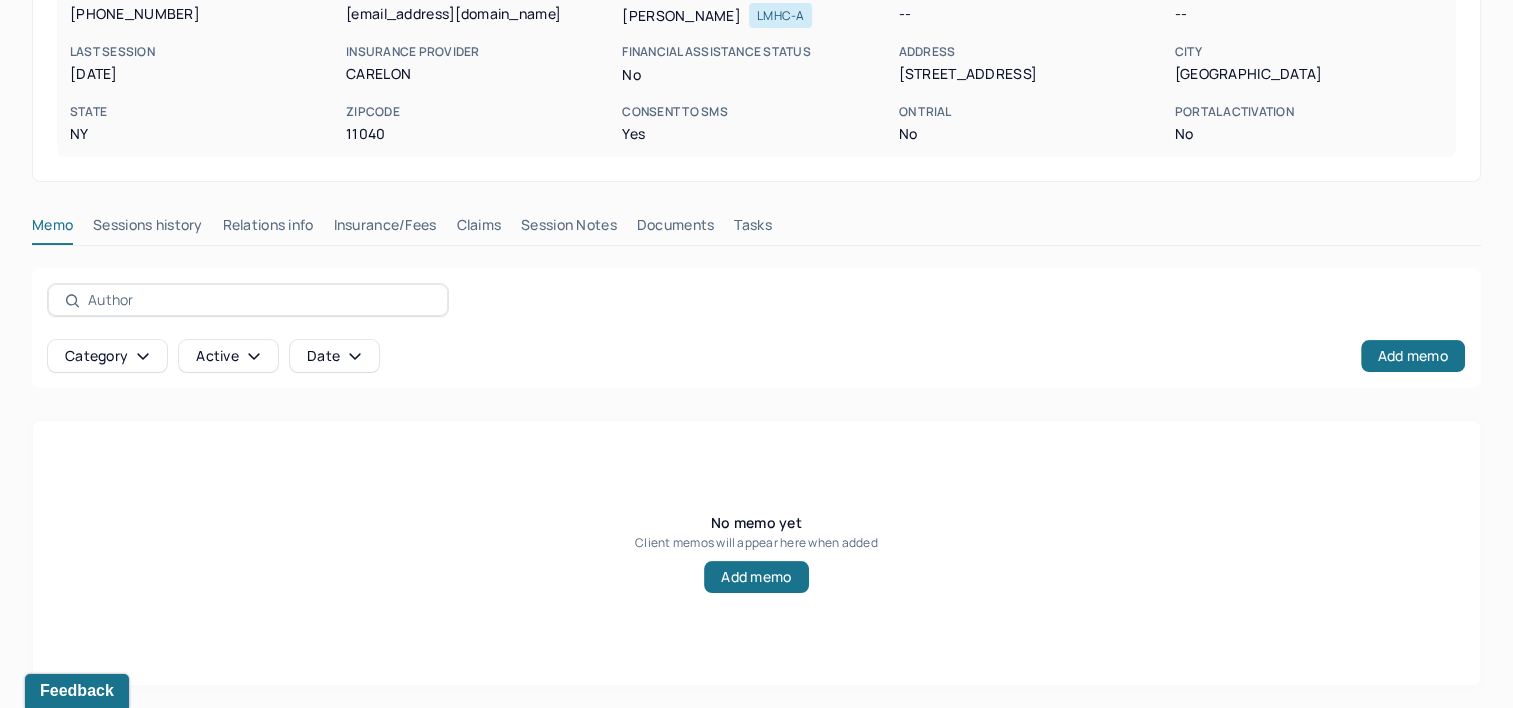 click on "Claims" at bounding box center (478, 229) 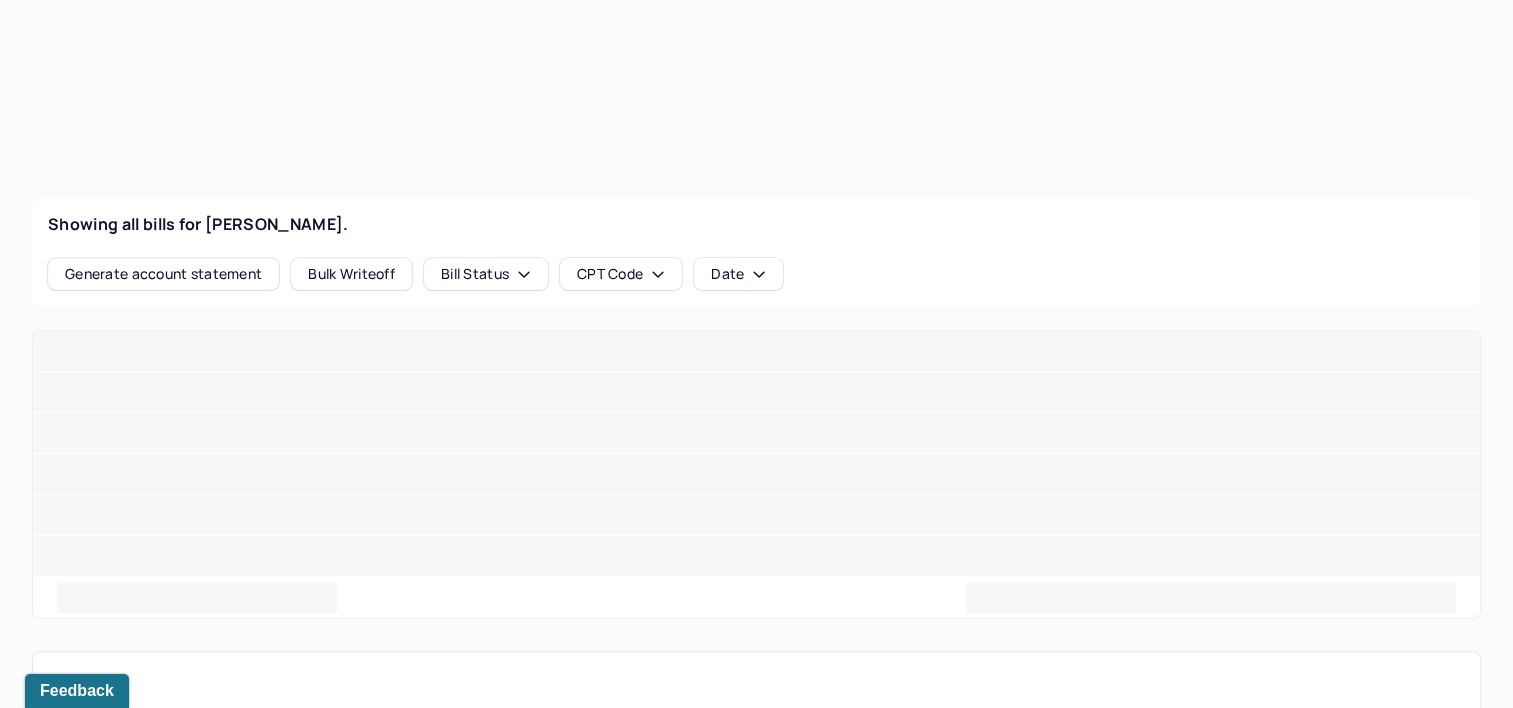scroll, scrollTop: 632, scrollLeft: 0, axis: vertical 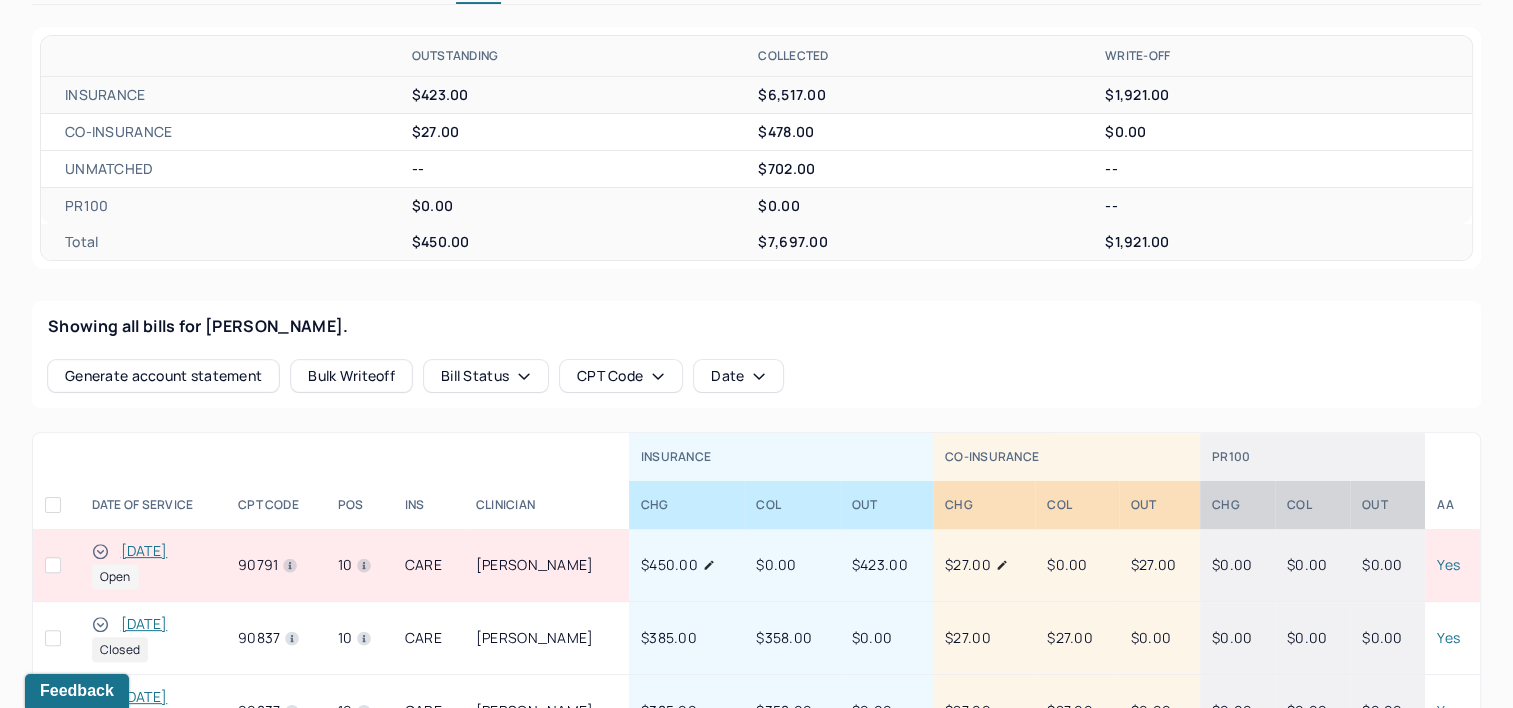 type 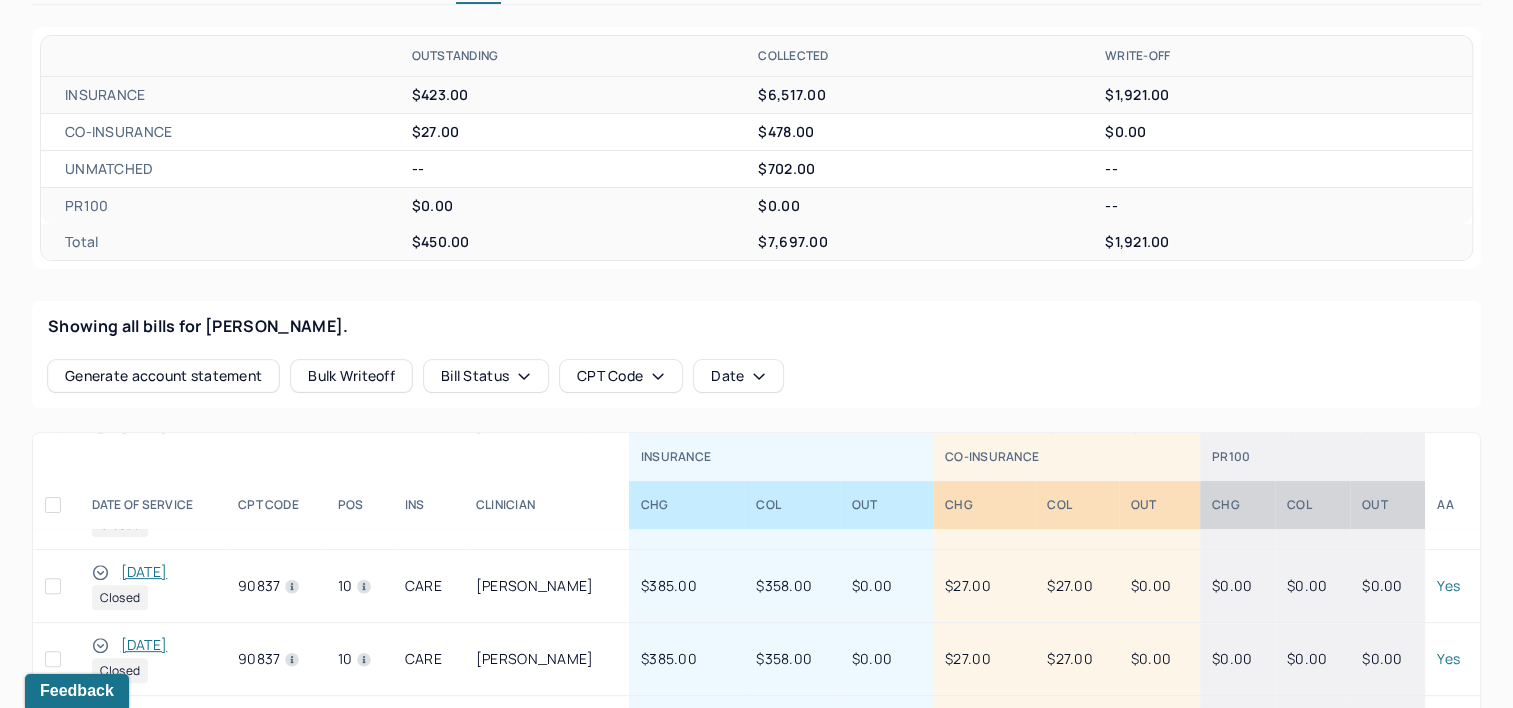 scroll, scrollTop: 600, scrollLeft: 0, axis: vertical 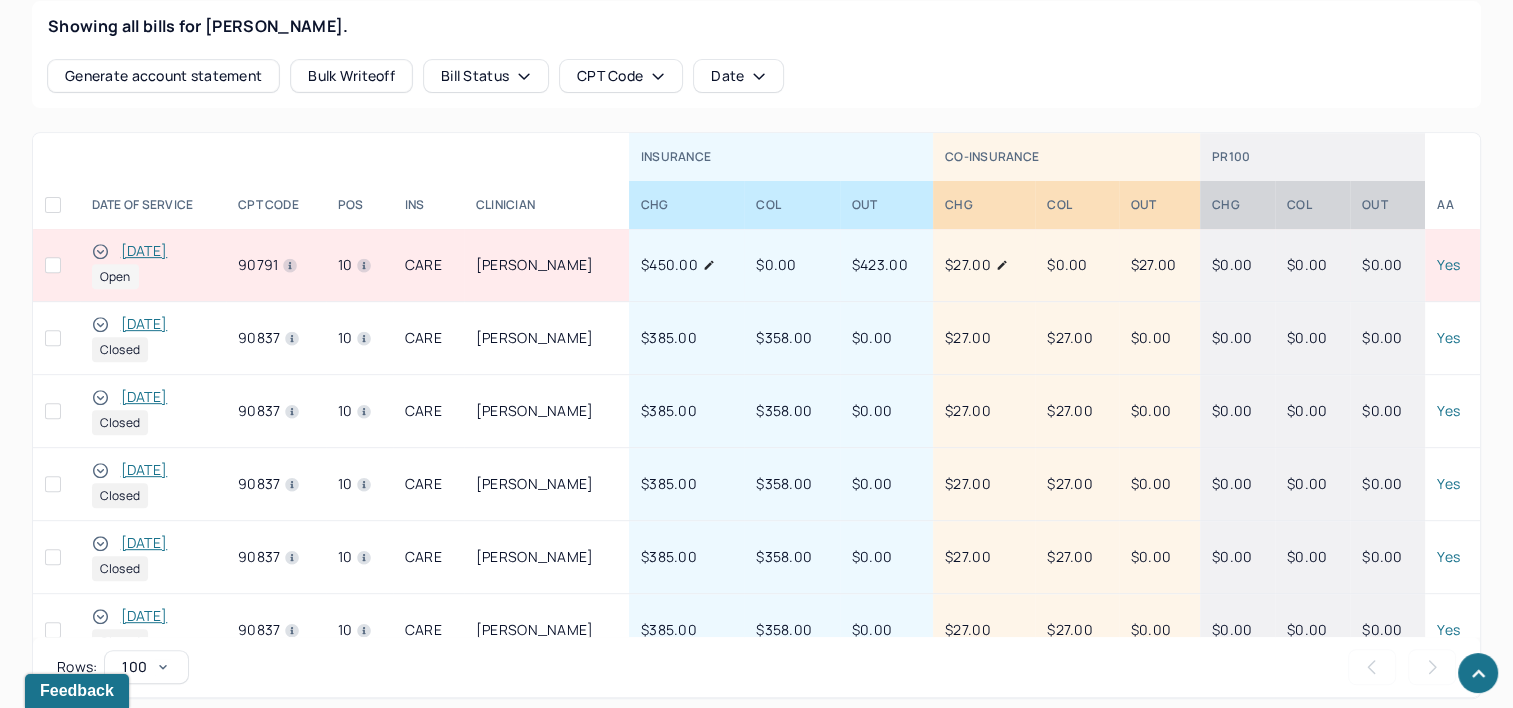 click on "[DATE]" at bounding box center (144, 251) 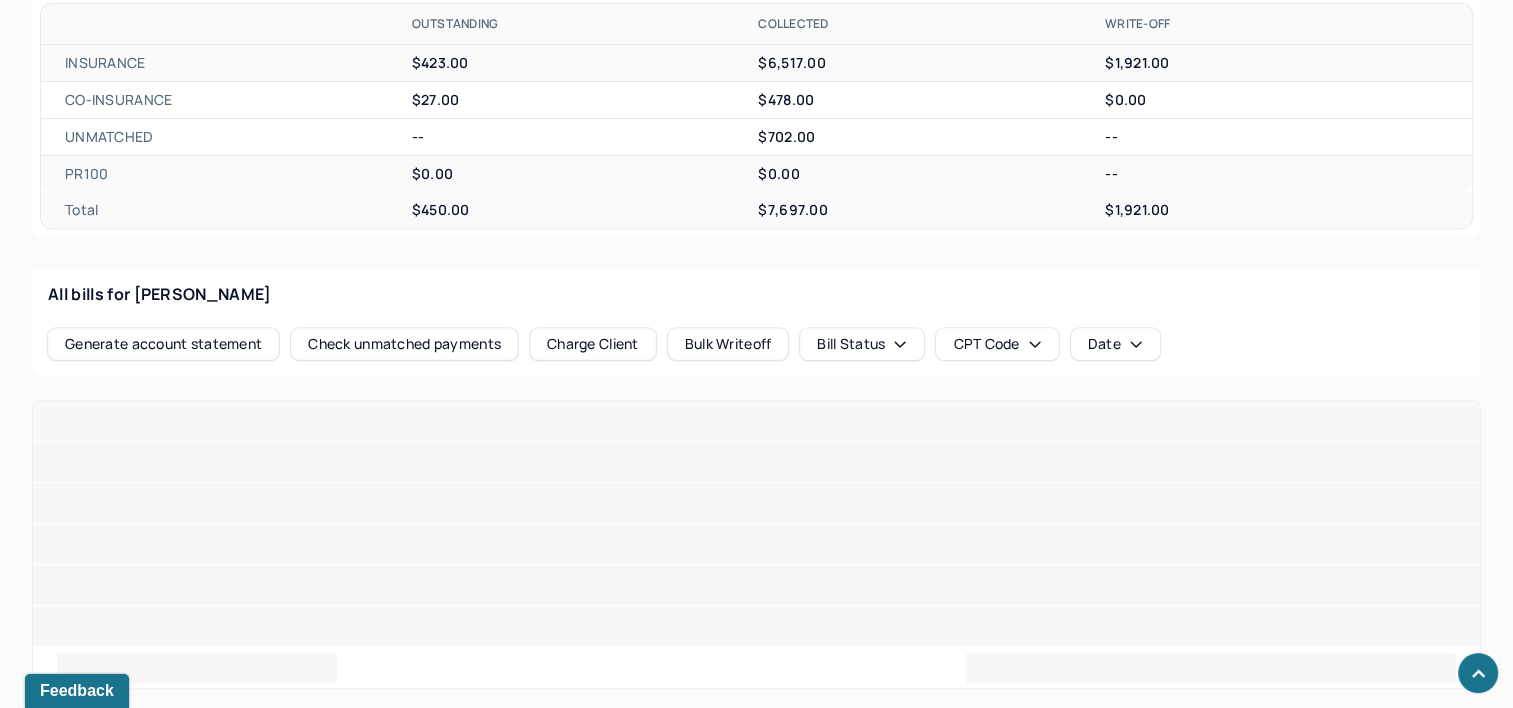 scroll, scrollTop: 832, scrollLeft: 0, axis: vertical 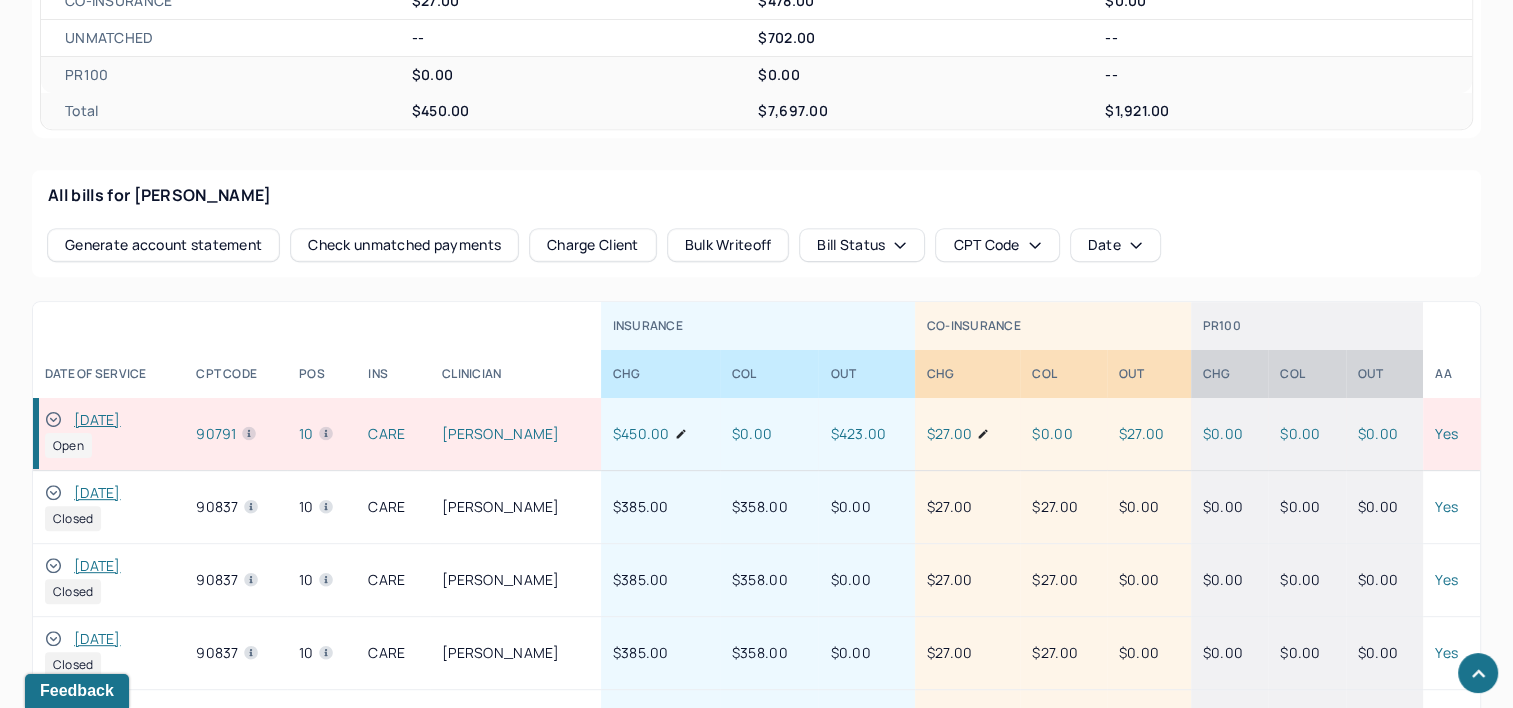 click on "[DATE]" at bounding box center (97, 420) 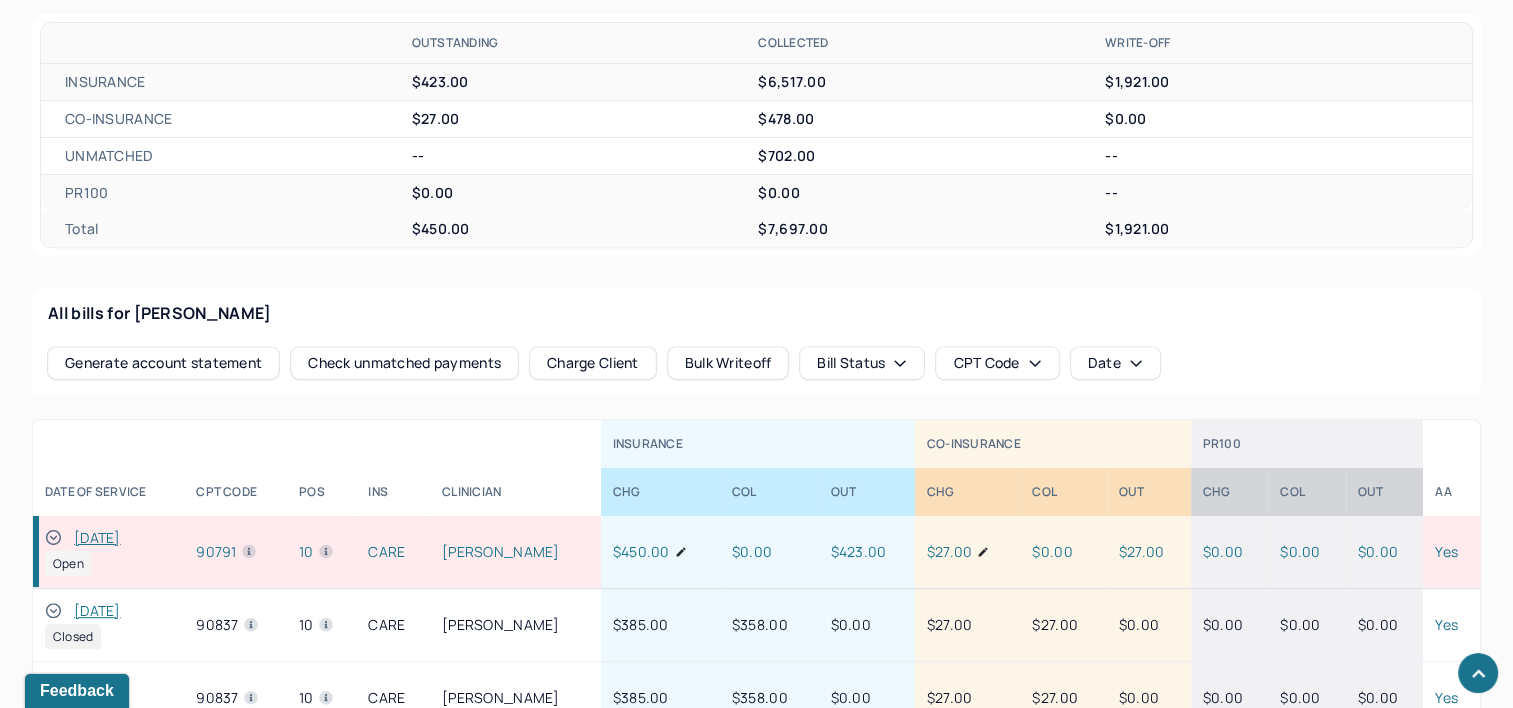 scroll, scrollTop: 432, scrollLeft: 0, axis: vertical 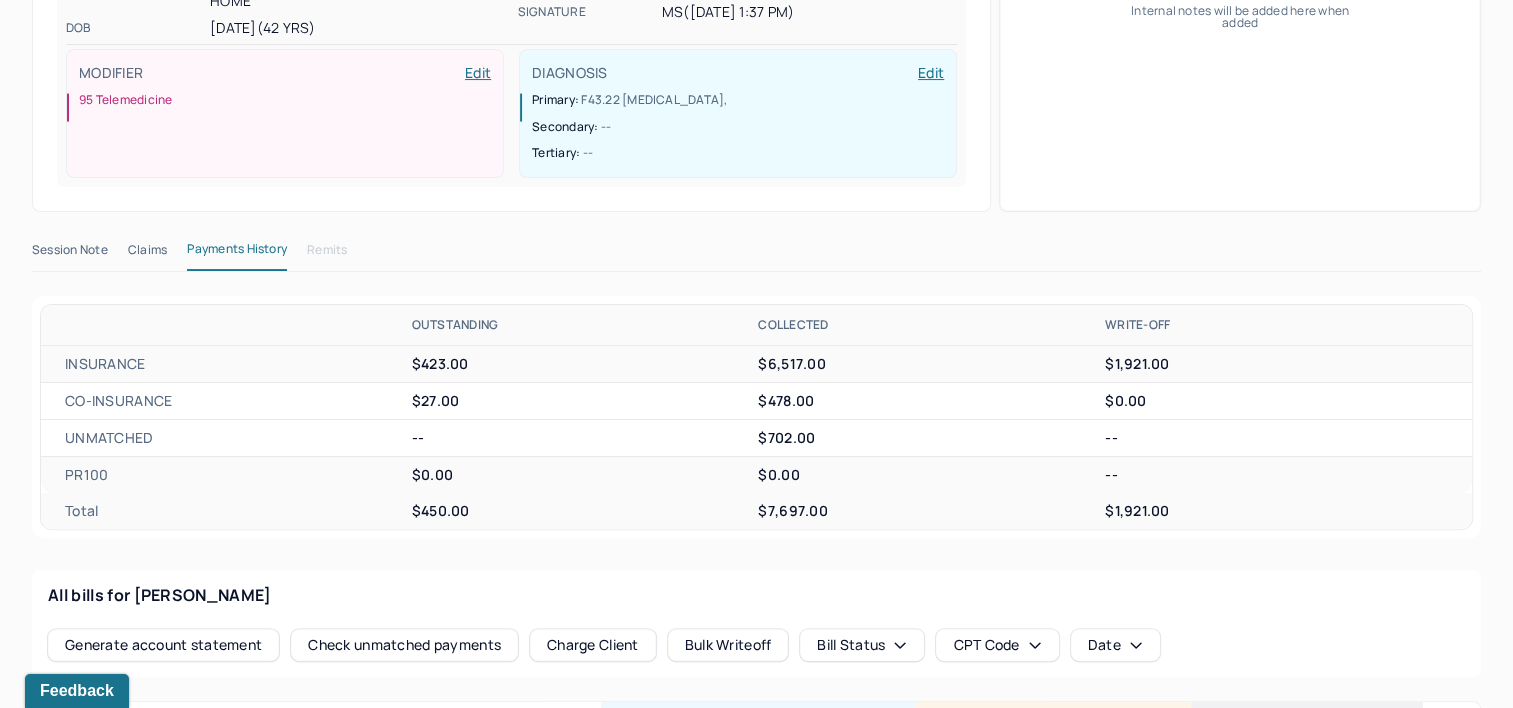 click on "Session Note" at bounding box center (70, 254) 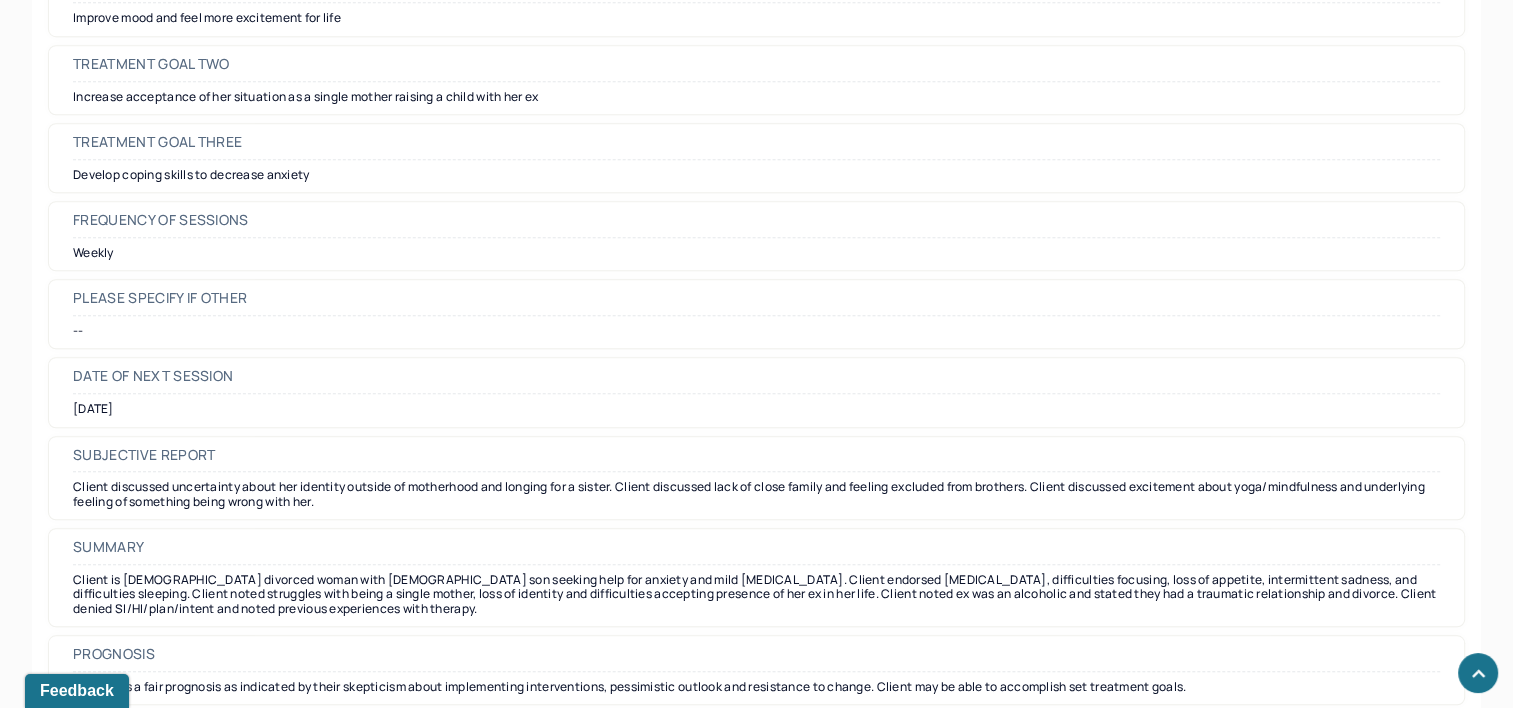 scroll, scrollTop: 9261, scrollLeft: 0, axis: vertical 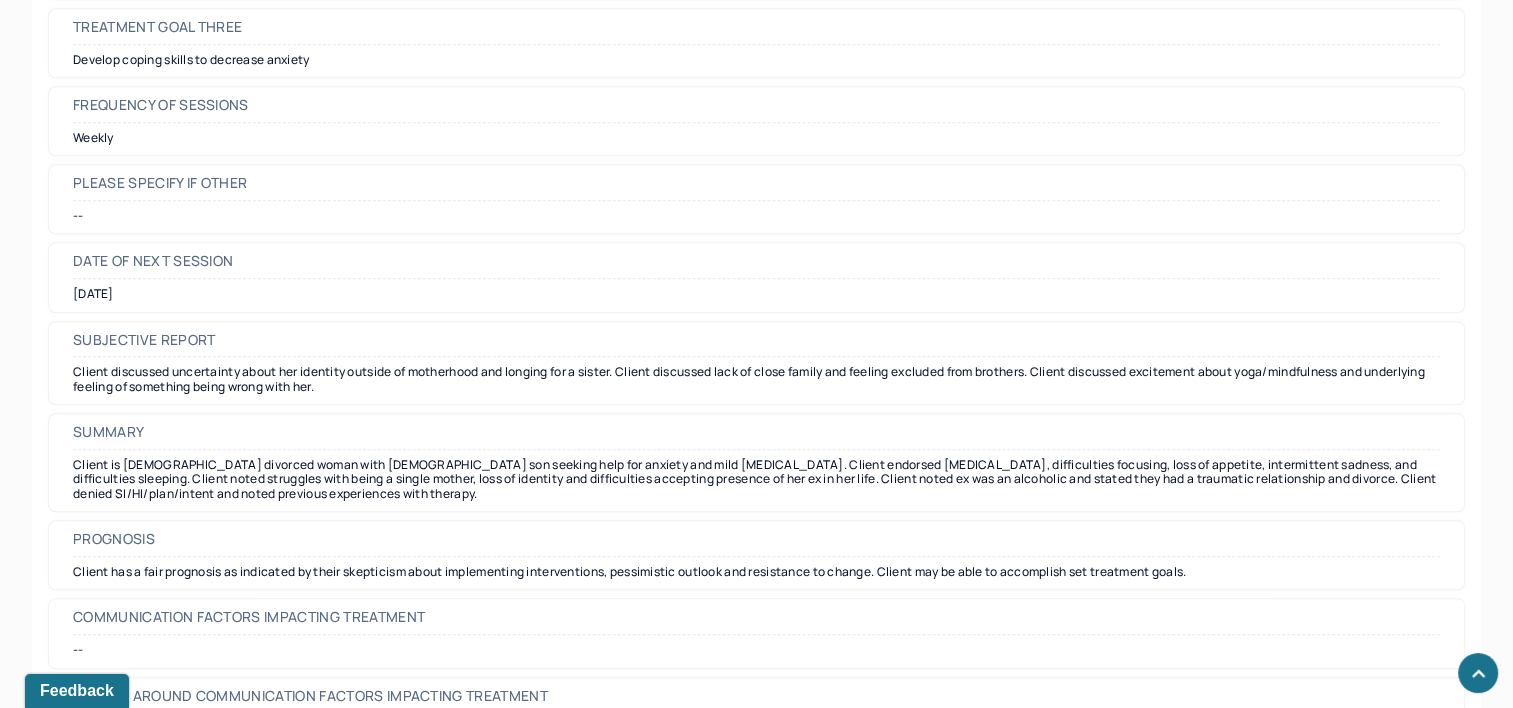 drag, startPoint x: 1470, startPoint y: 675, endPoint x: 1243, endPoint y: 626, distance: 232.22833 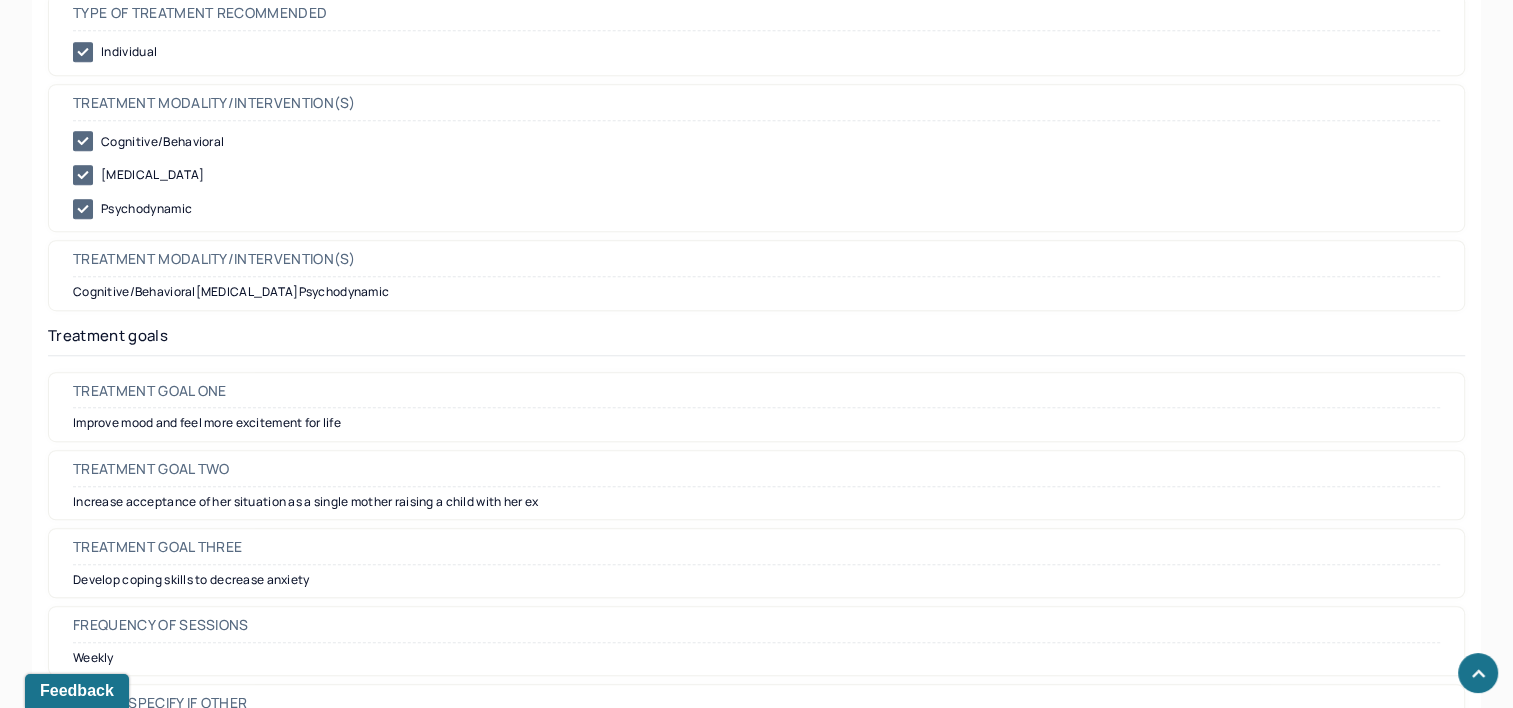 type 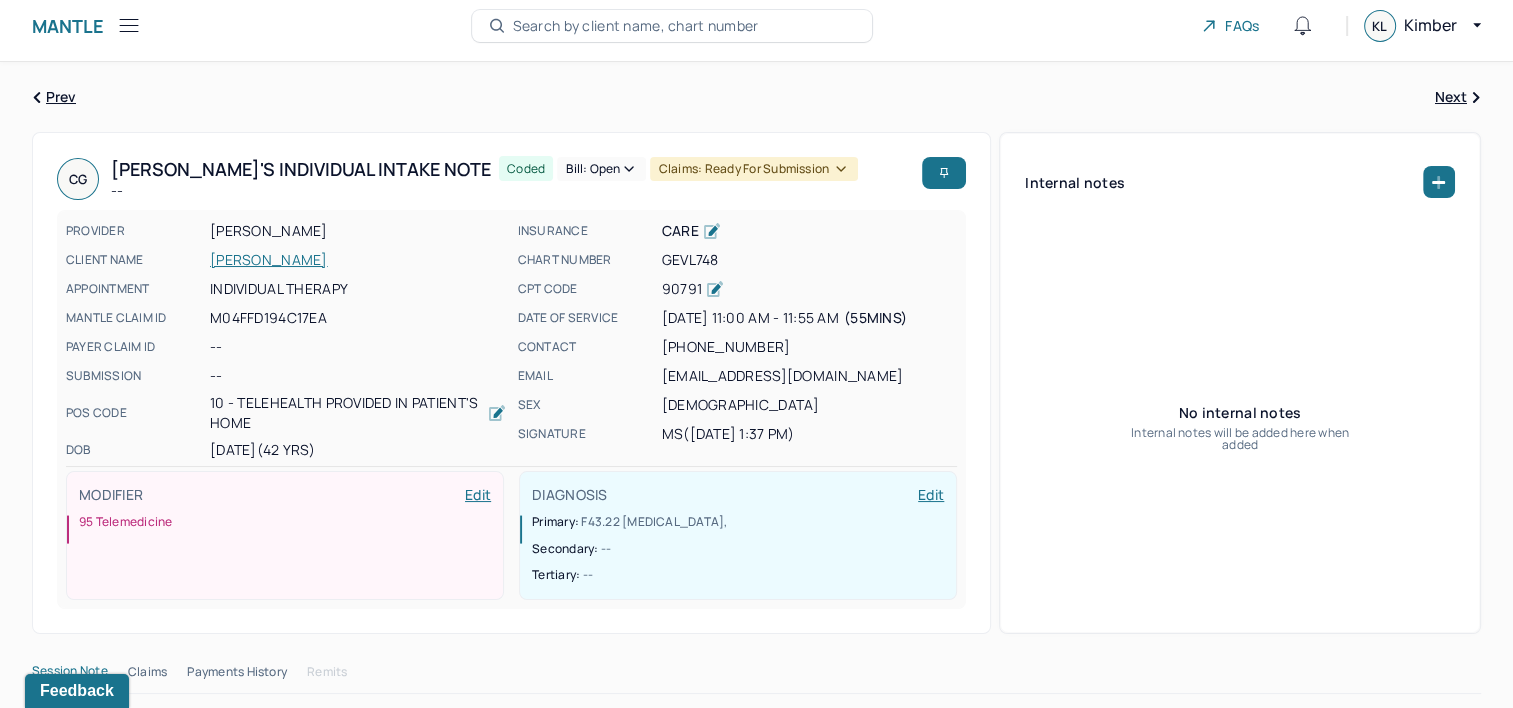 scroll, scrollTop: 0, scrollLeft: 0, axis: both 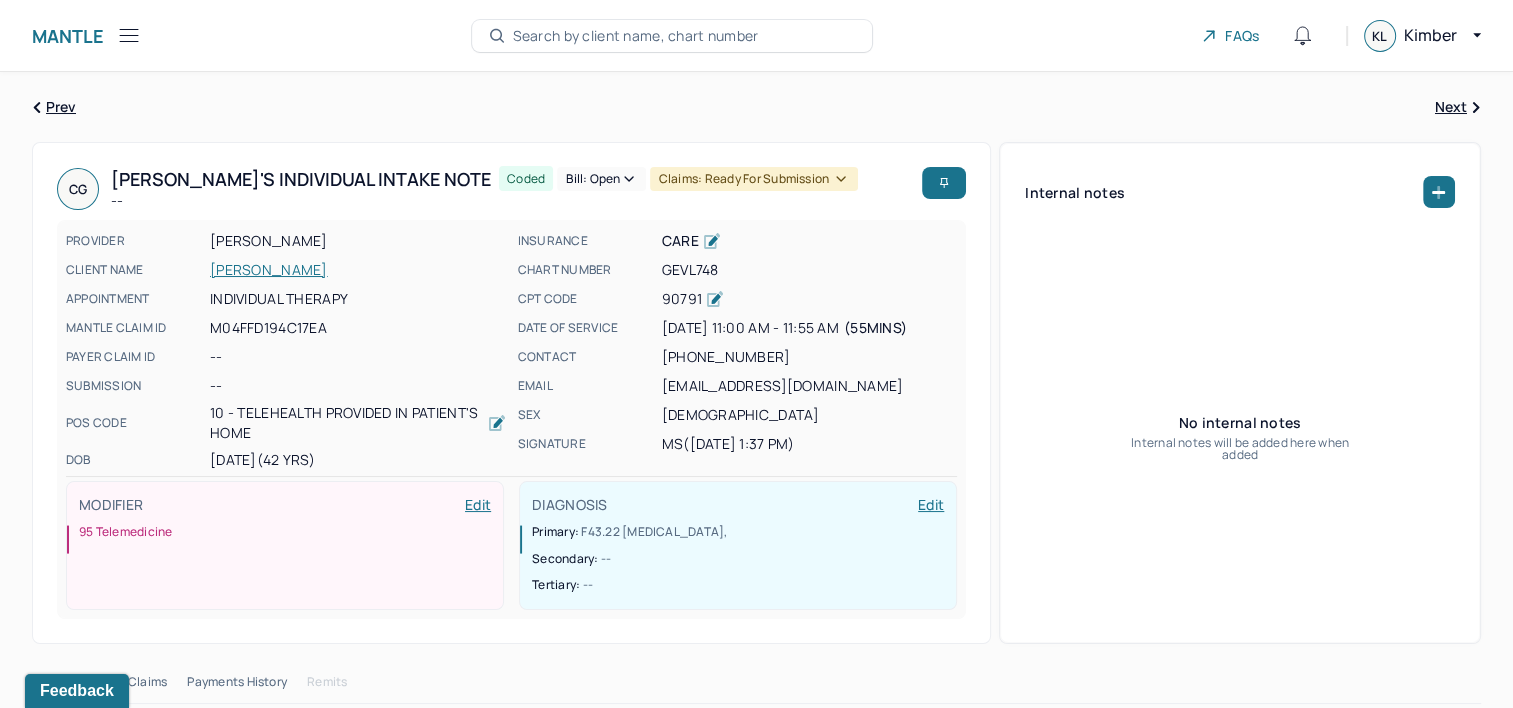 click 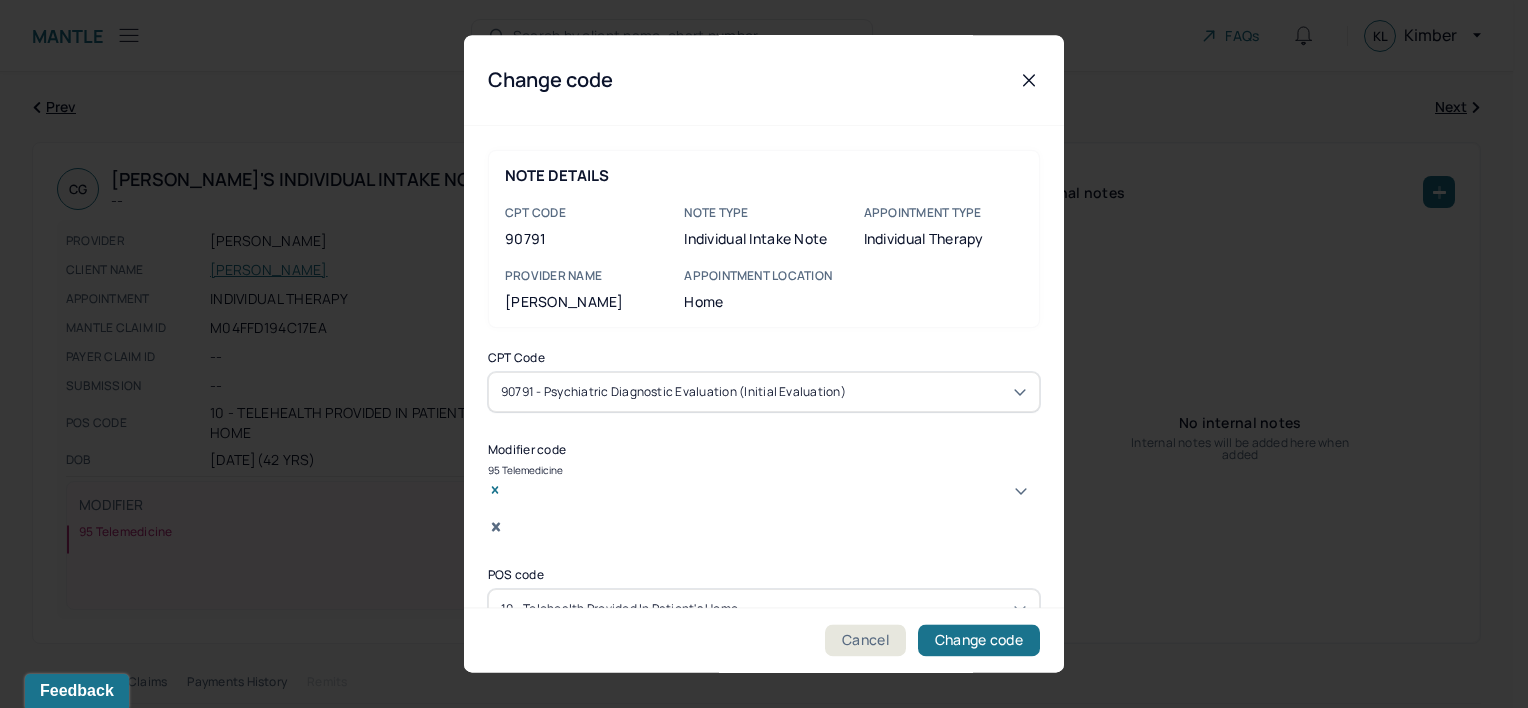 click on "90791 - Psychiatric diagnostic evaluation (Initial evaluation)" at bounding box center (673, 392) 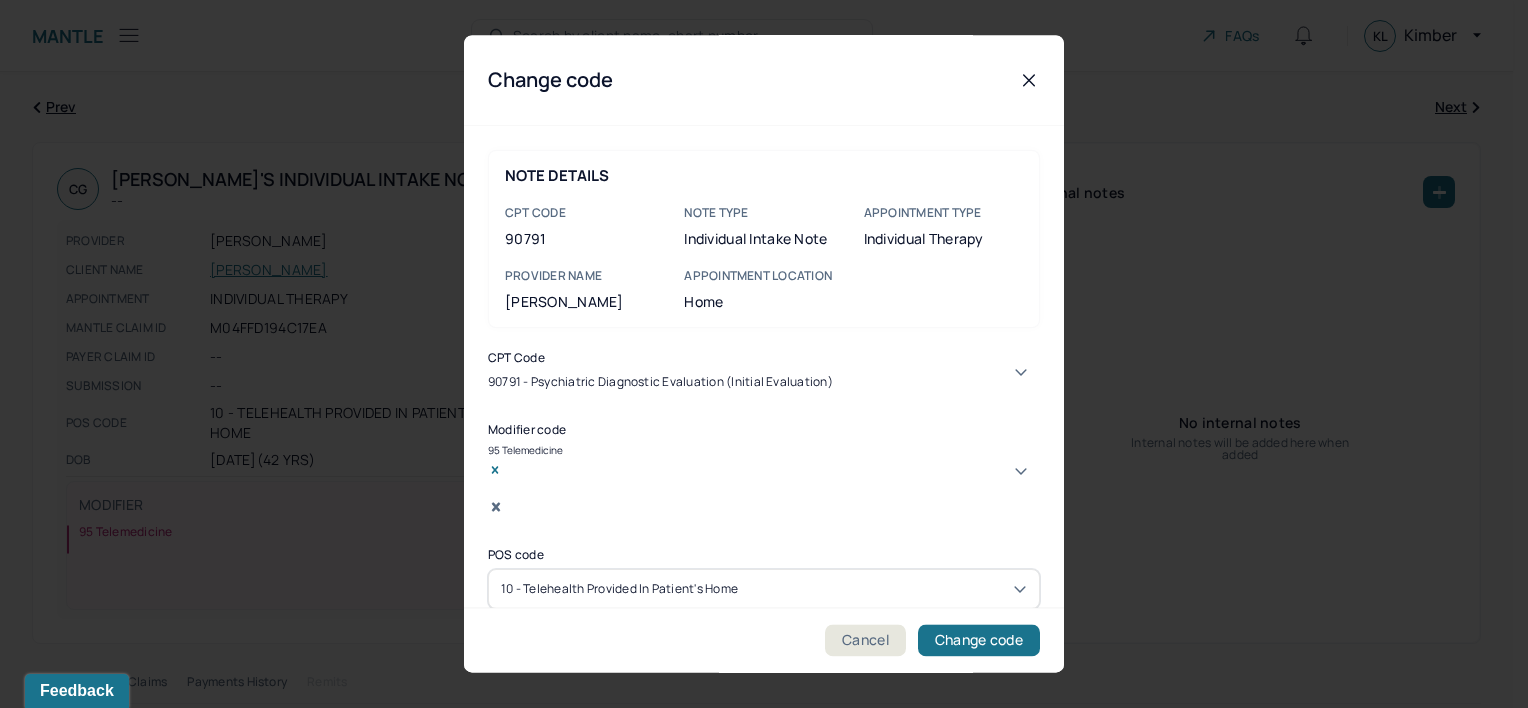 click on "90837 - Psychotherapy, 60 minutes (Individual psychotherapy)" at bounding box center (756, 10090) 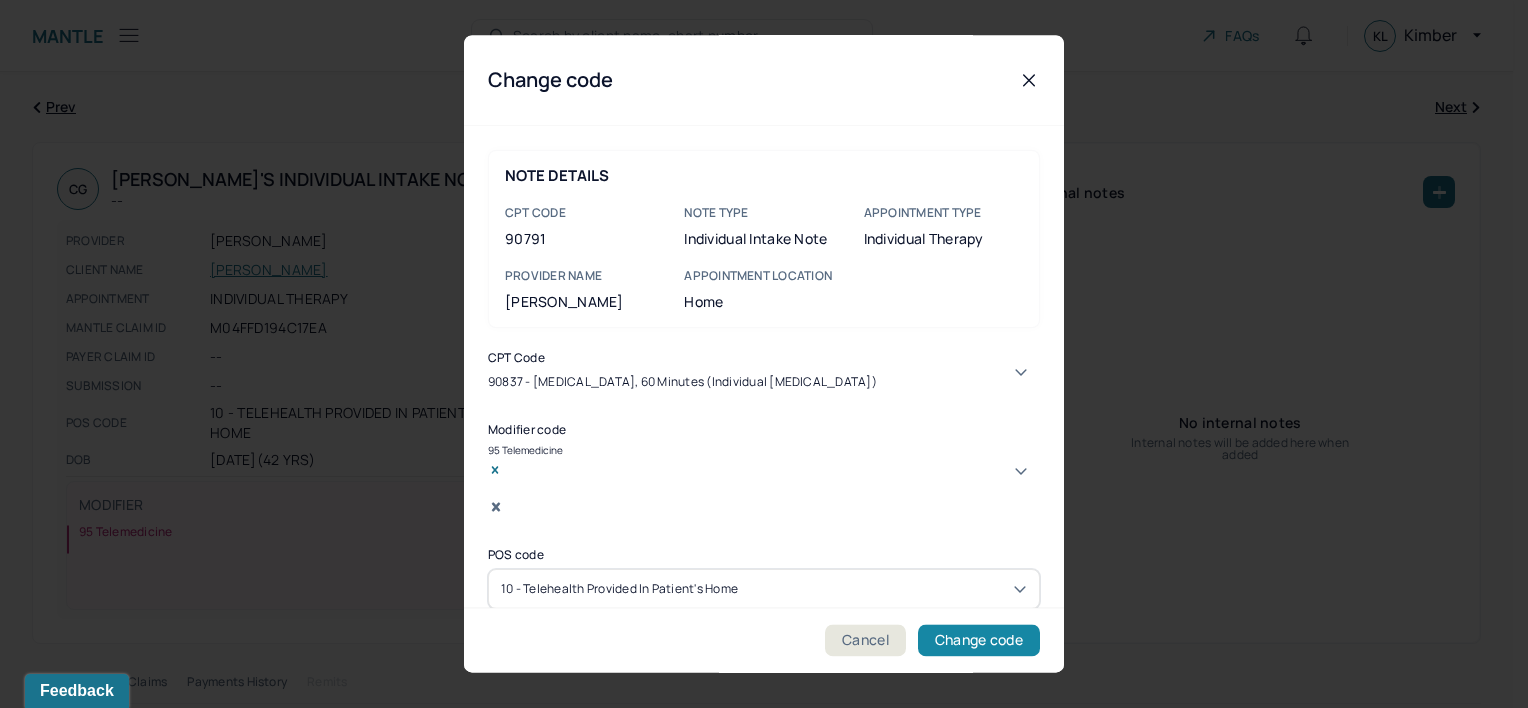 click on "Change code" at bounding box center (979, 641) 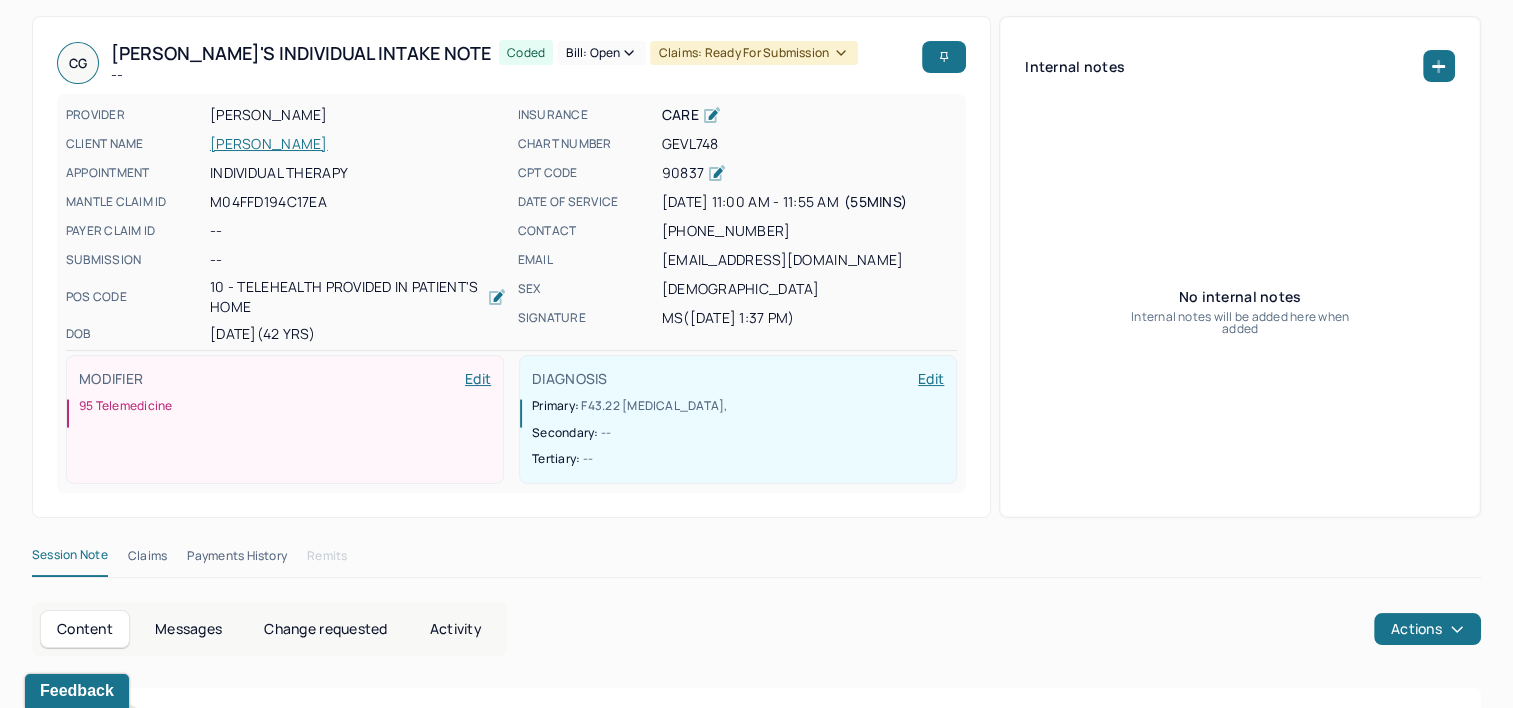 scroll, scrollTop: 300, scrollLeft: 0, axis: vertical 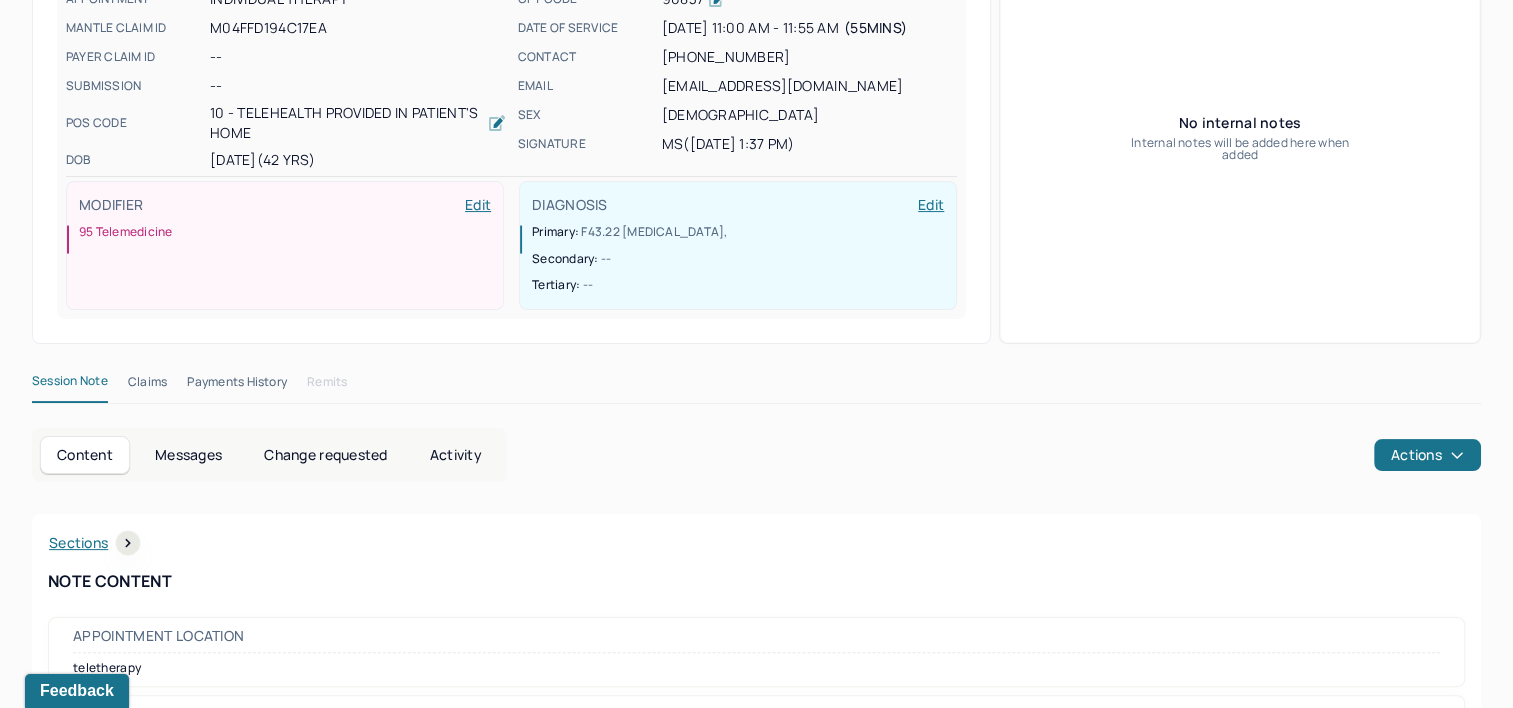 click on "Claims" at bounding box center (147, 386) 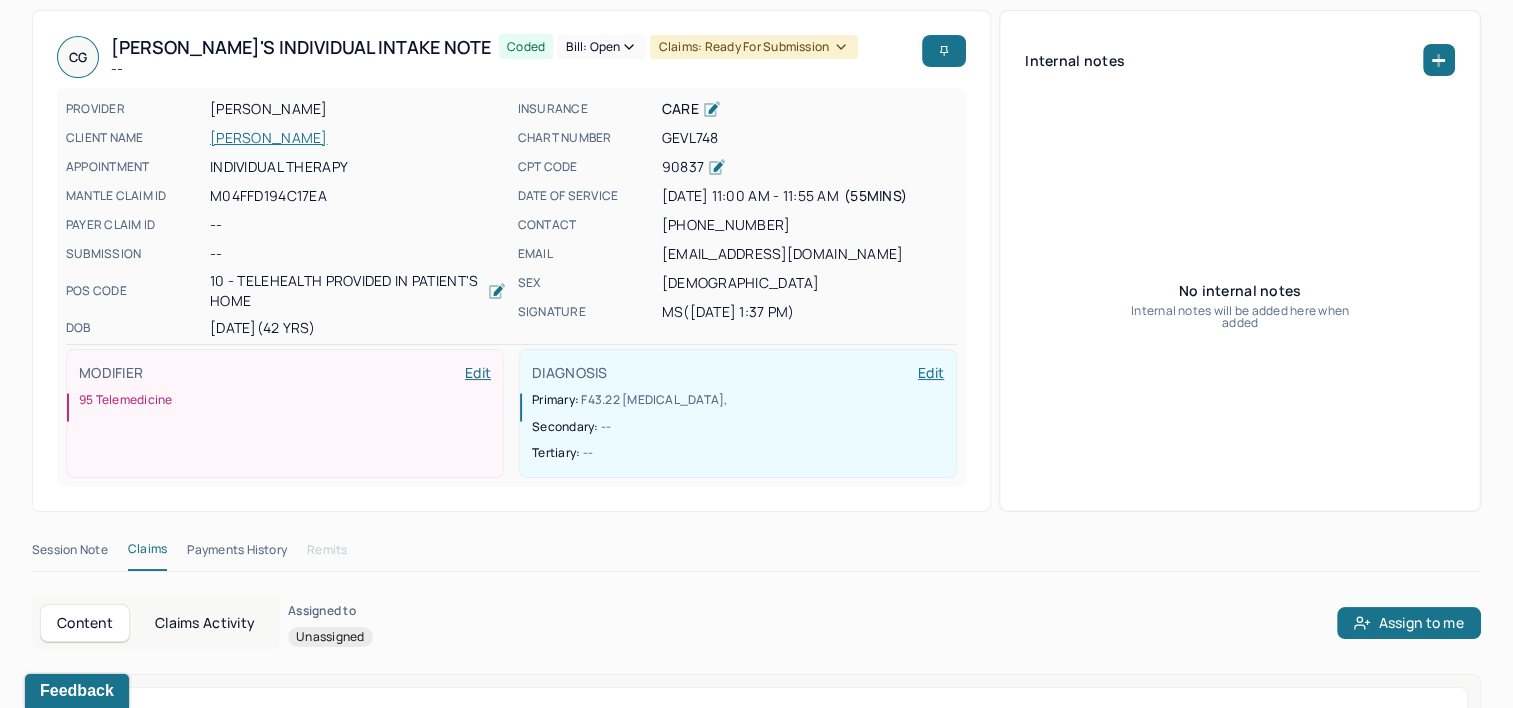scroll, scrollTop: 100, scrollLeft: 0, axis: vertical 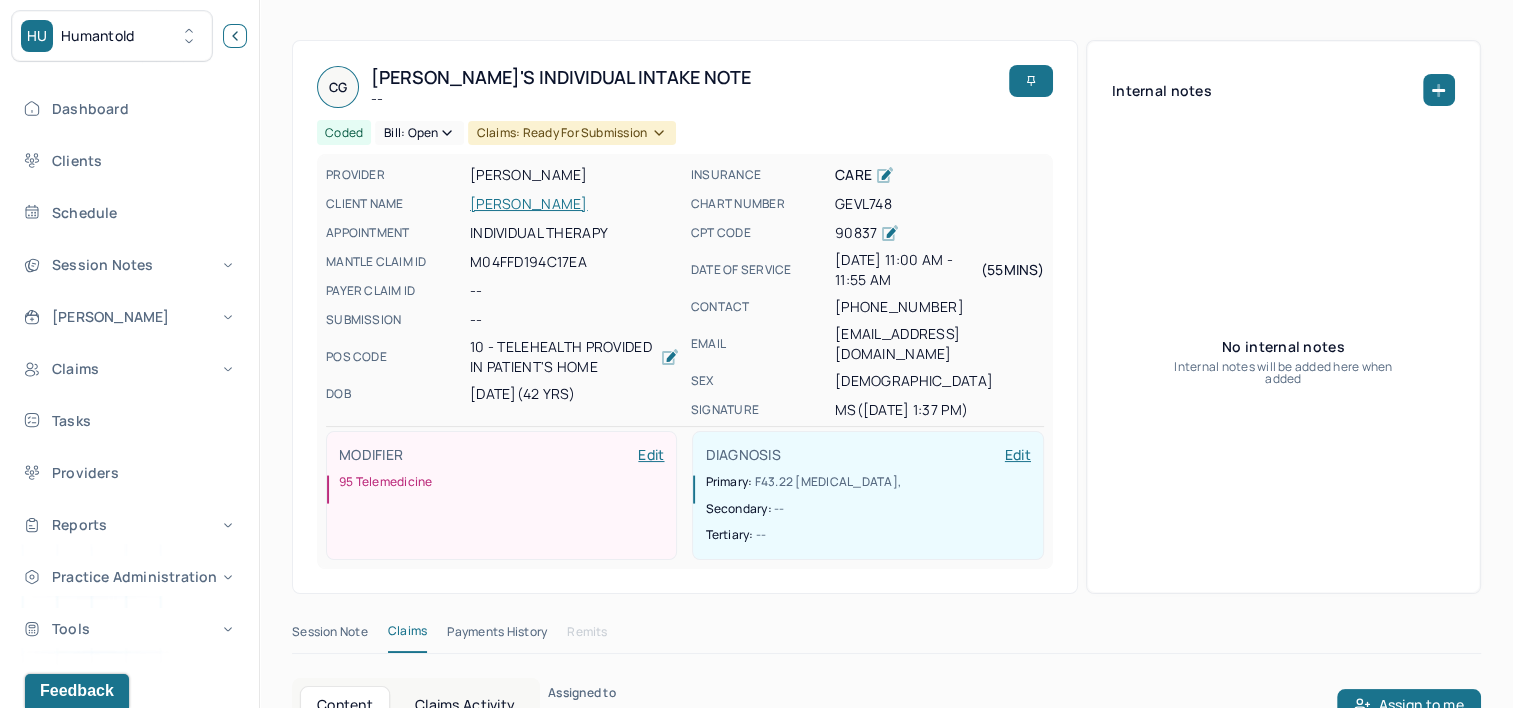 click 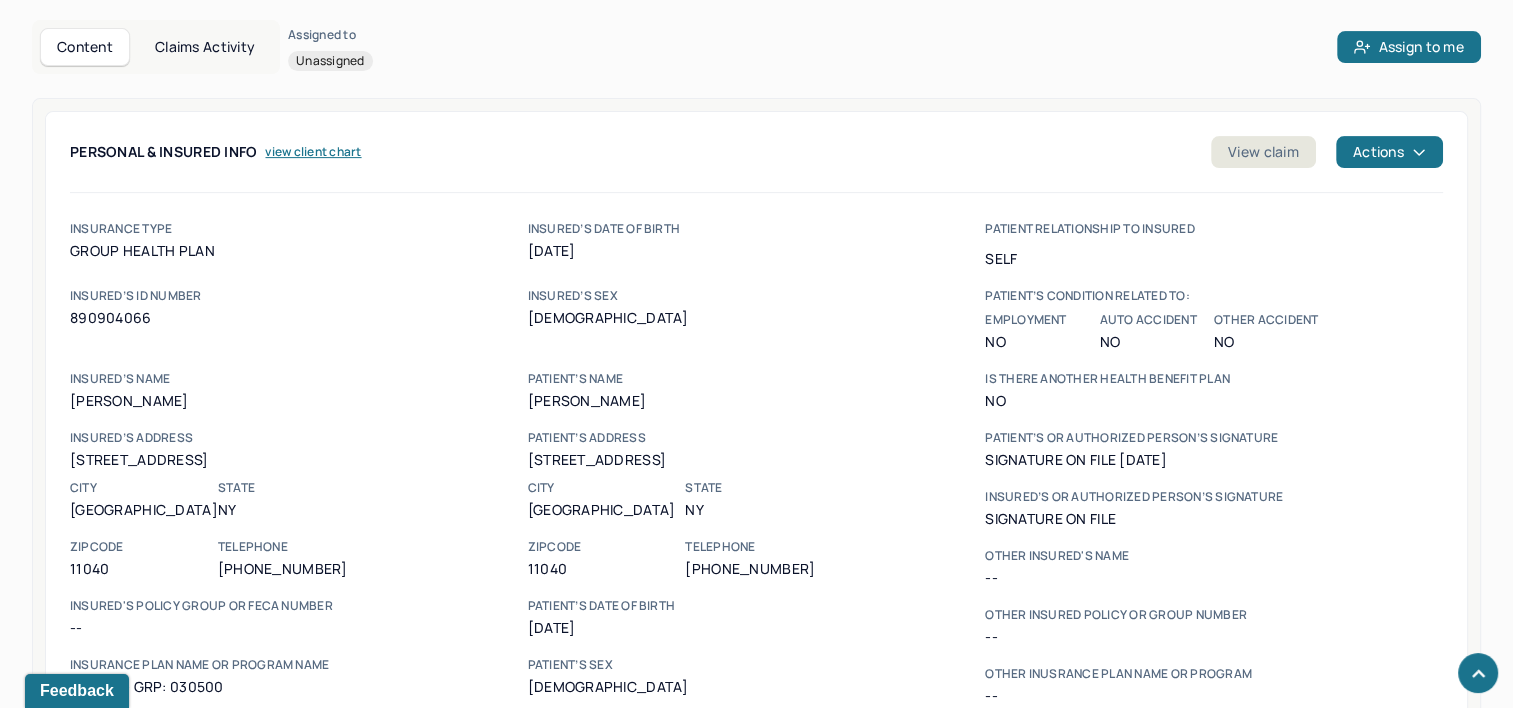 scroll, scrollTop: 600, scrollLeft: 0, axis: vertical 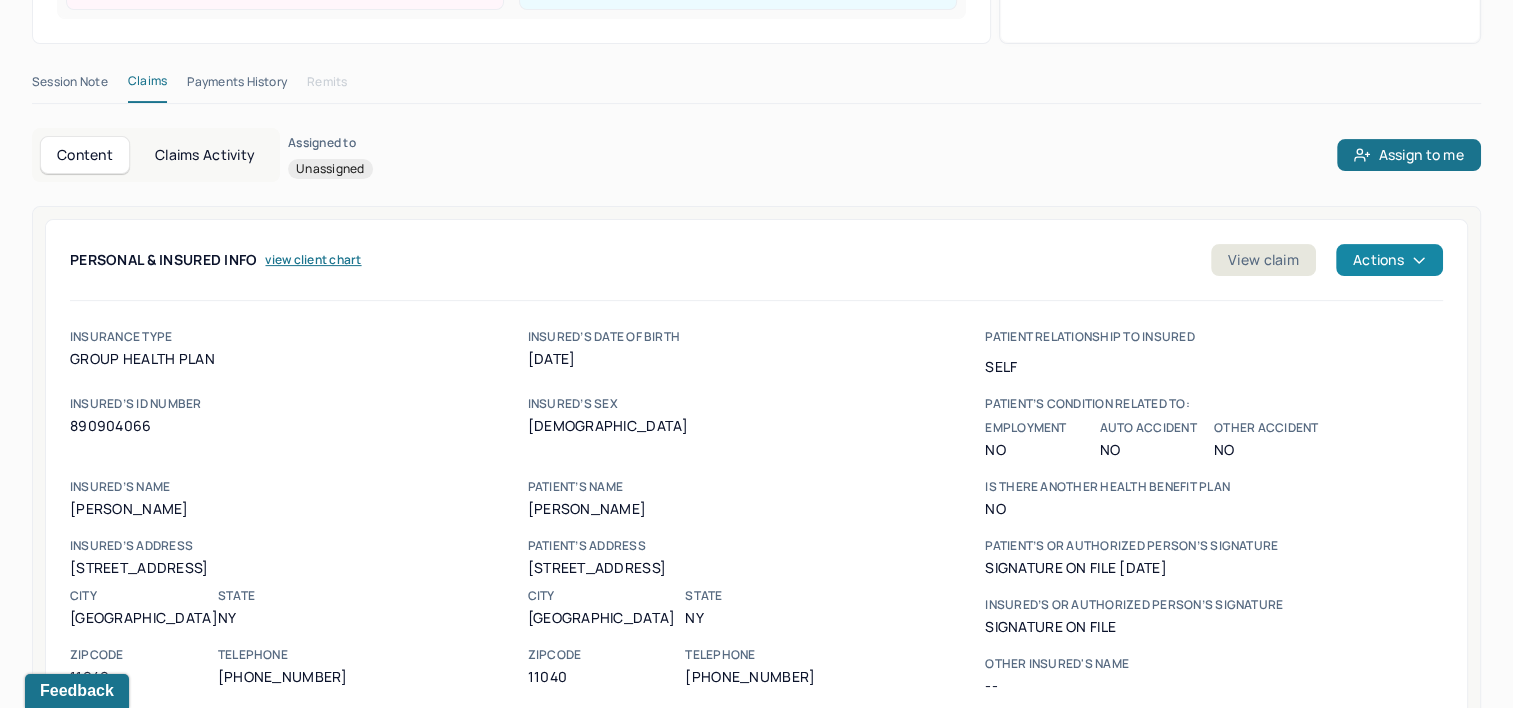 click on "Actions" at bounding box center (1389, 260) 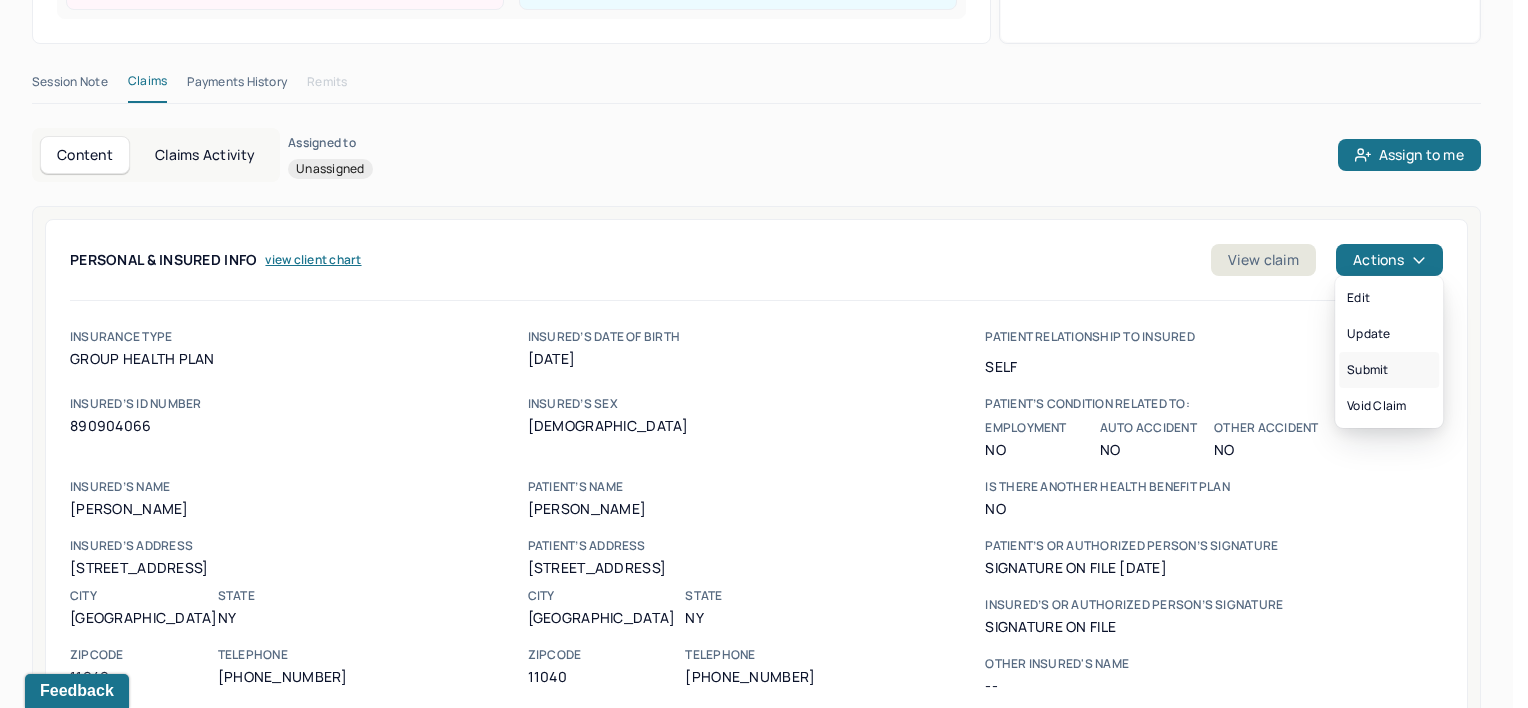 click on "Submit" at bounding box center [1389, 370] 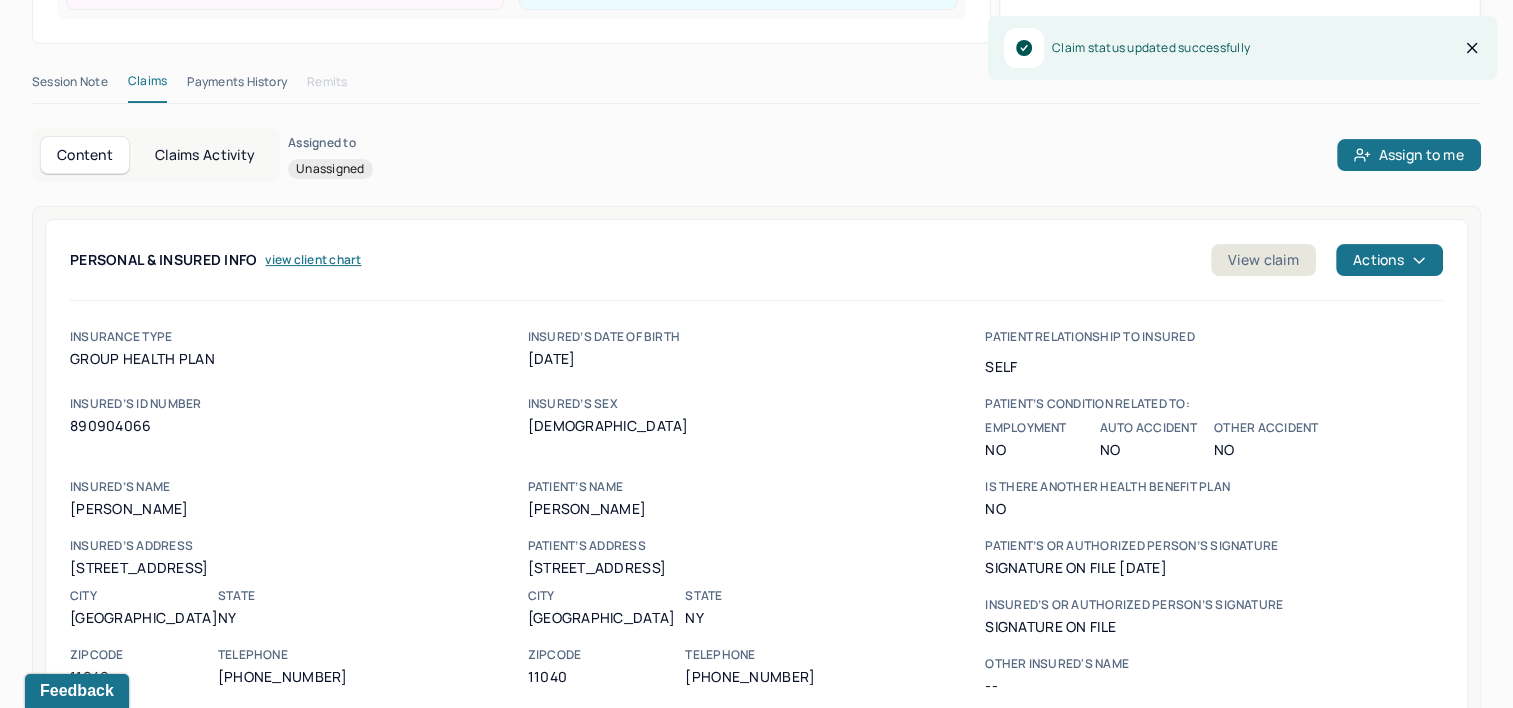 type 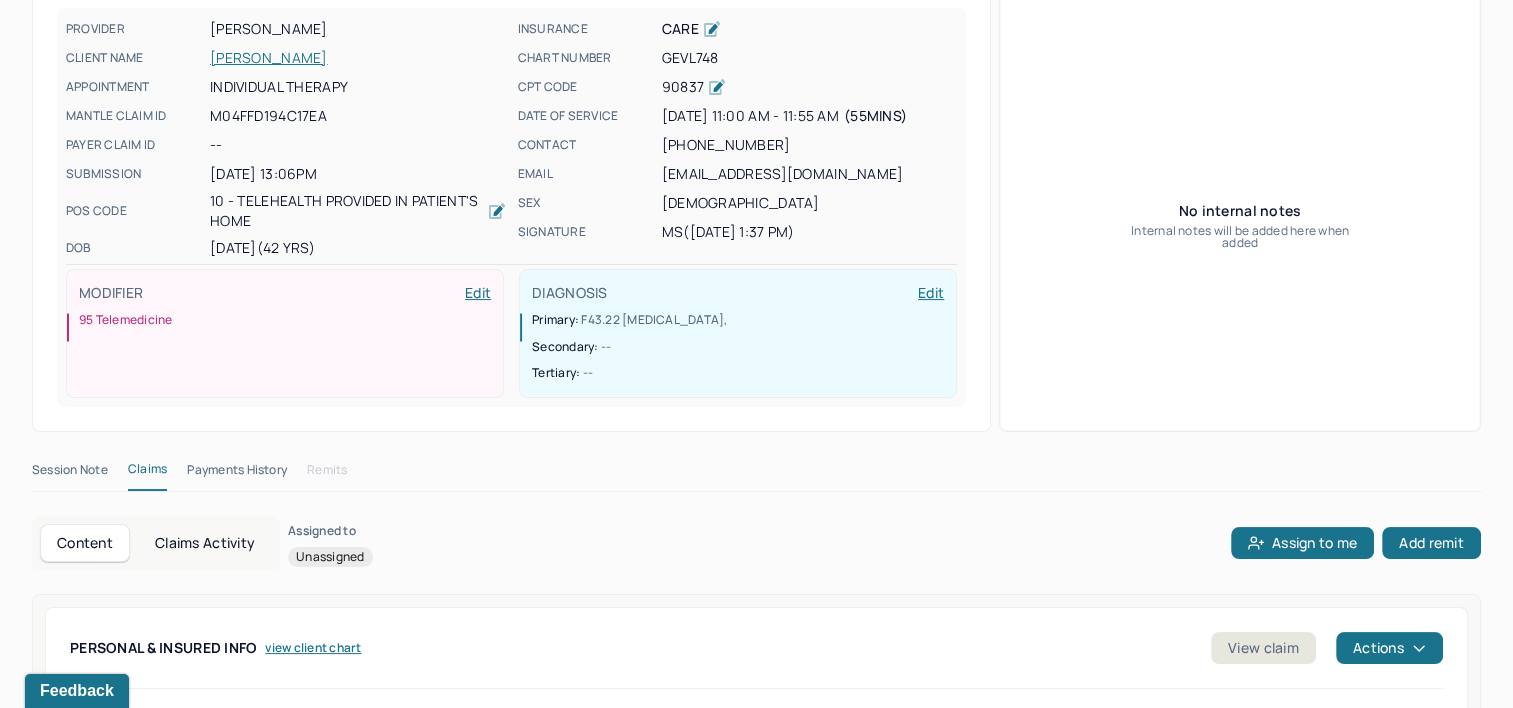 scroll, scrollTop: 0, scrollLeft: 0, axis: both 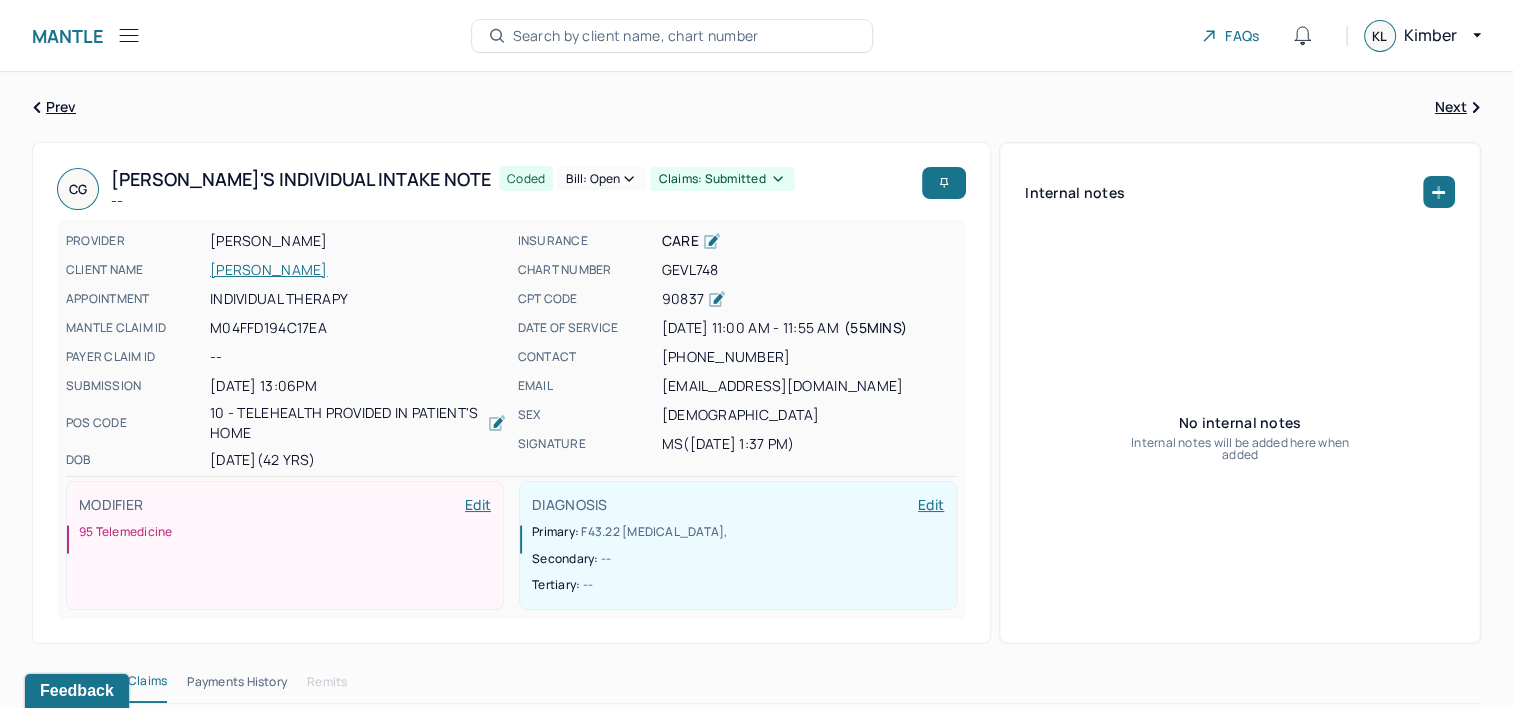 click on "Search by client name, chart number" at bounding box center [672, 36] 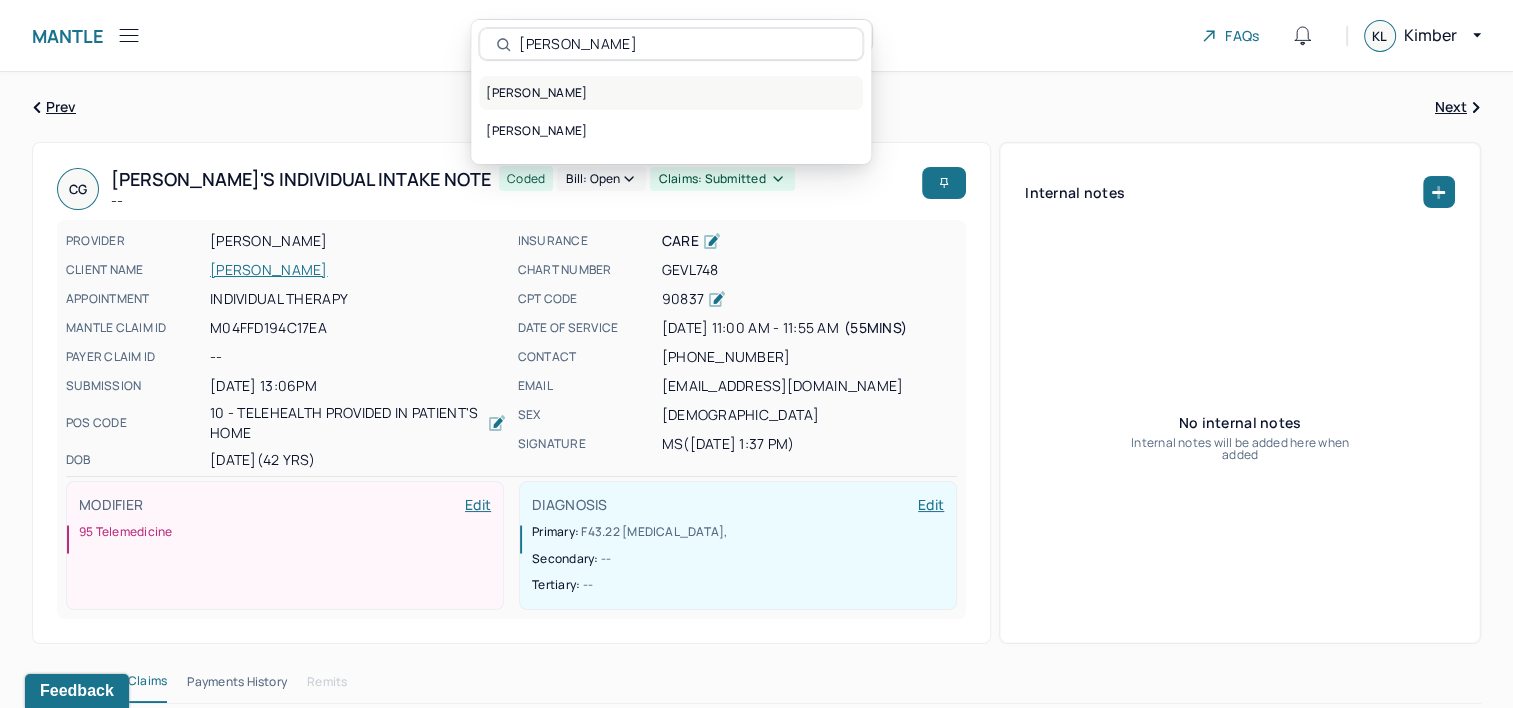 type on "[PERSON_NAME]" 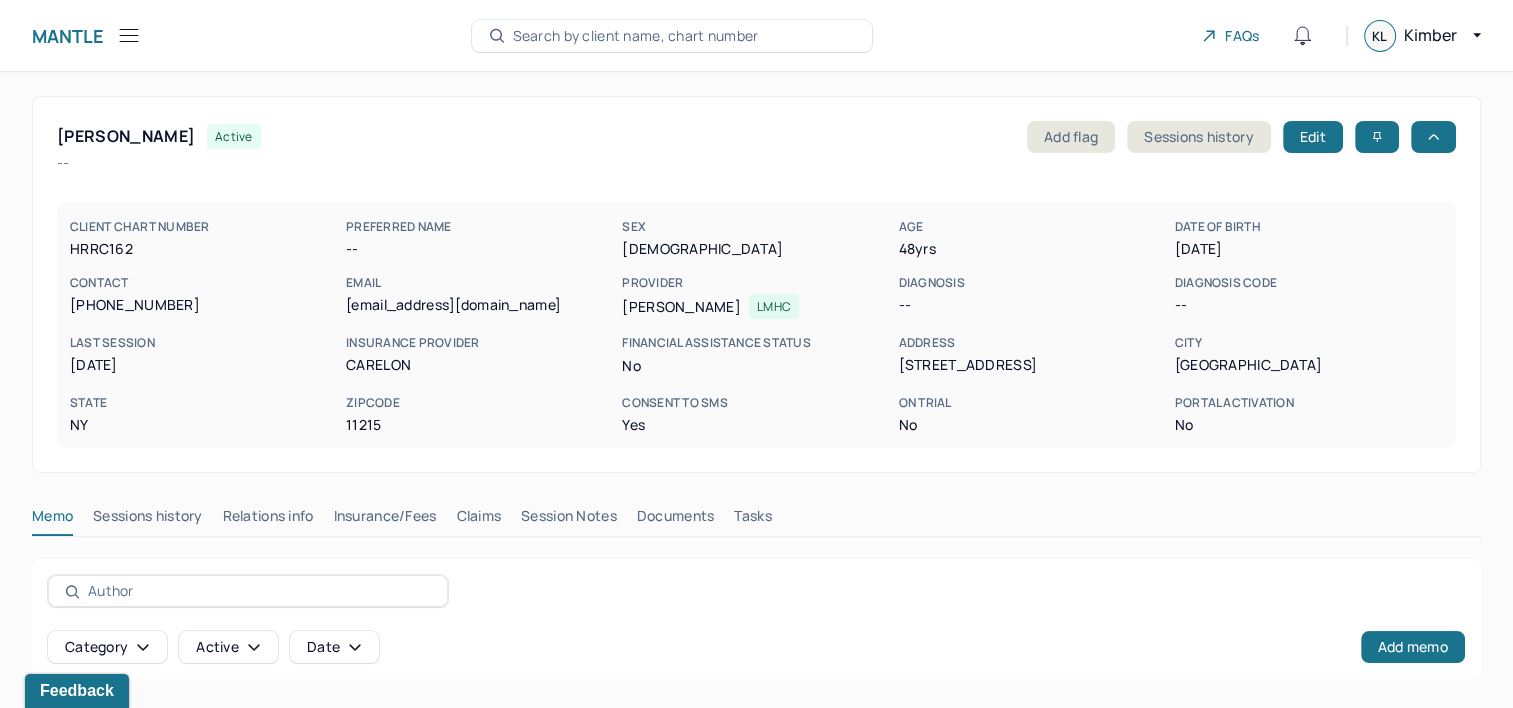 click on "Claims" at bounding box center (478, 520) 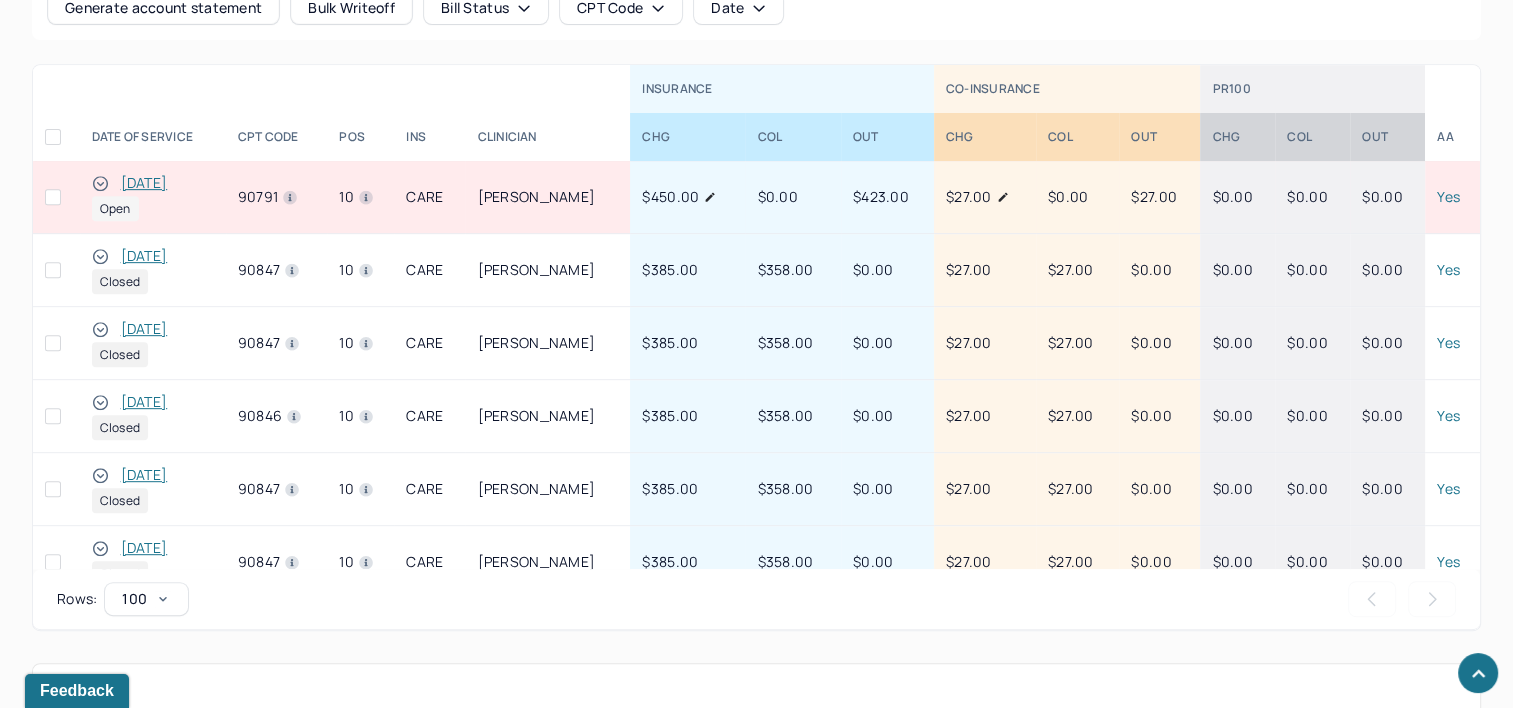 scroll, scrollTop: 900, scrollLeft: 0, axis: vertical 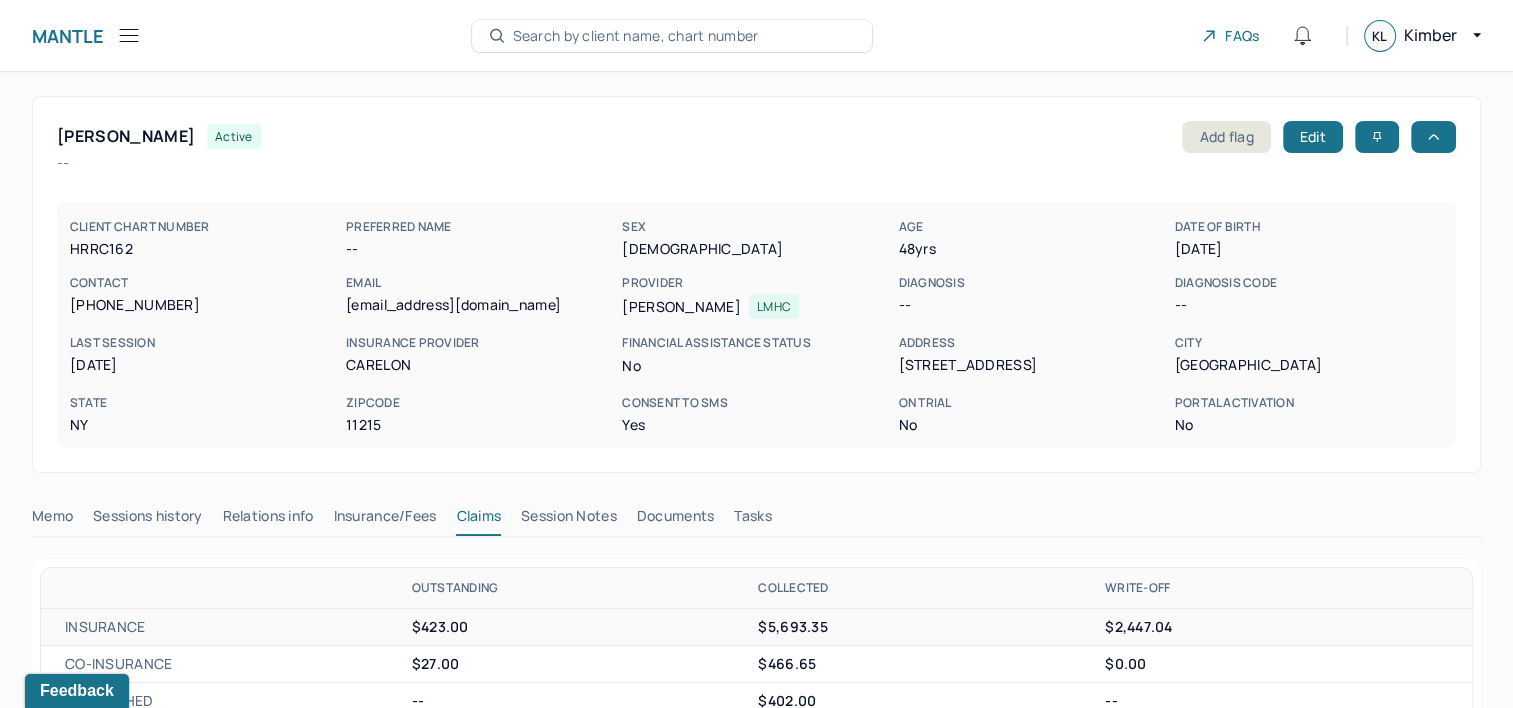 click on "Search by client name, chart number" at bounding box center (636, 36) 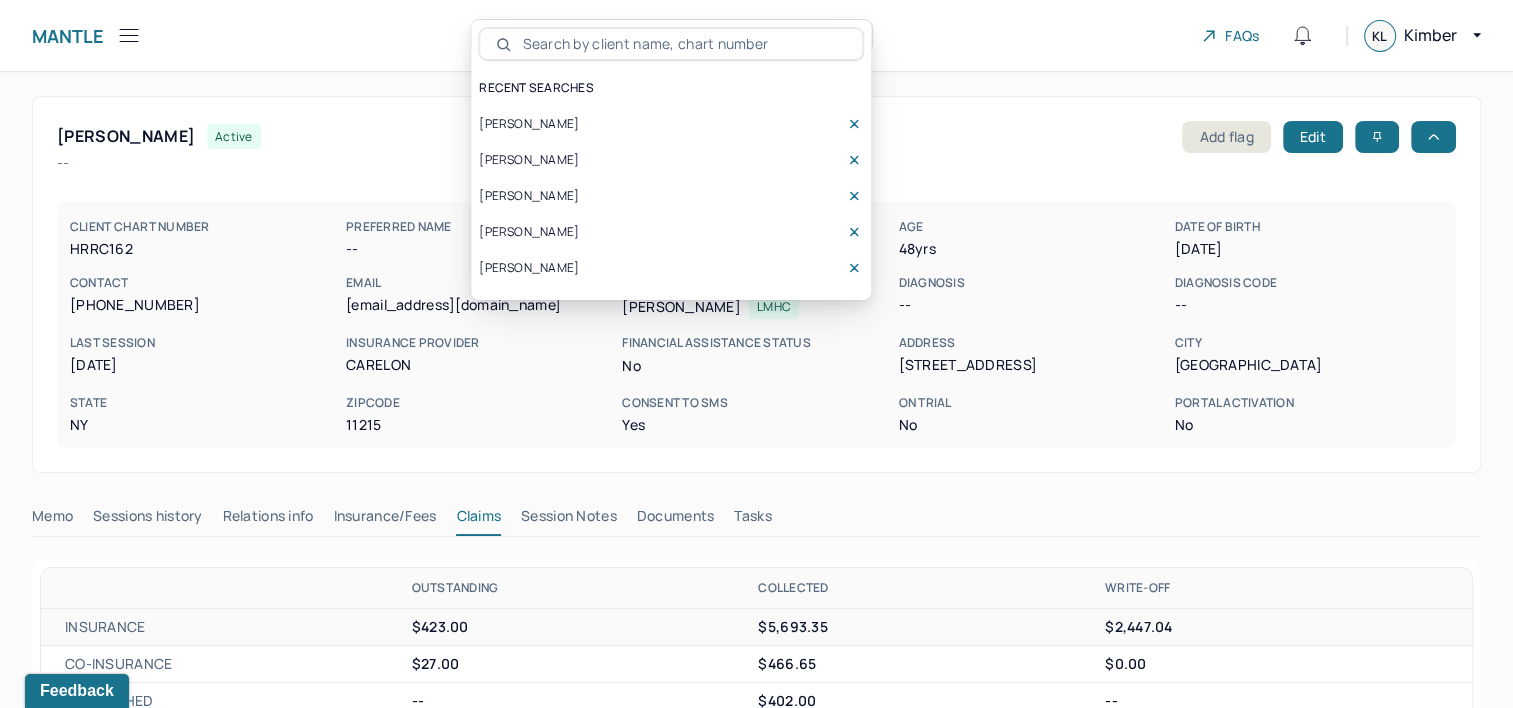 type on "[PERSON_NAME]" 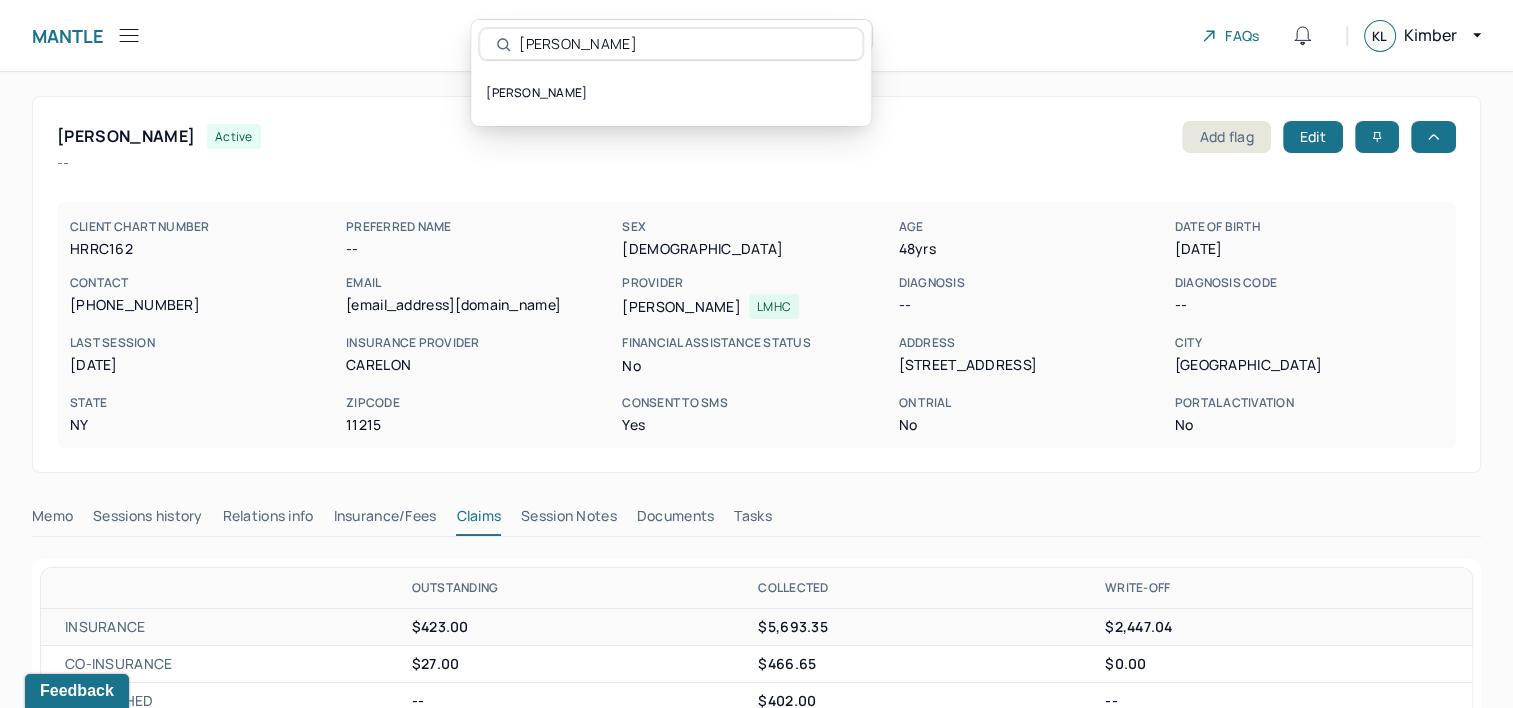 click on "[PERSON_NAME]" at bounding box center (671, 93) 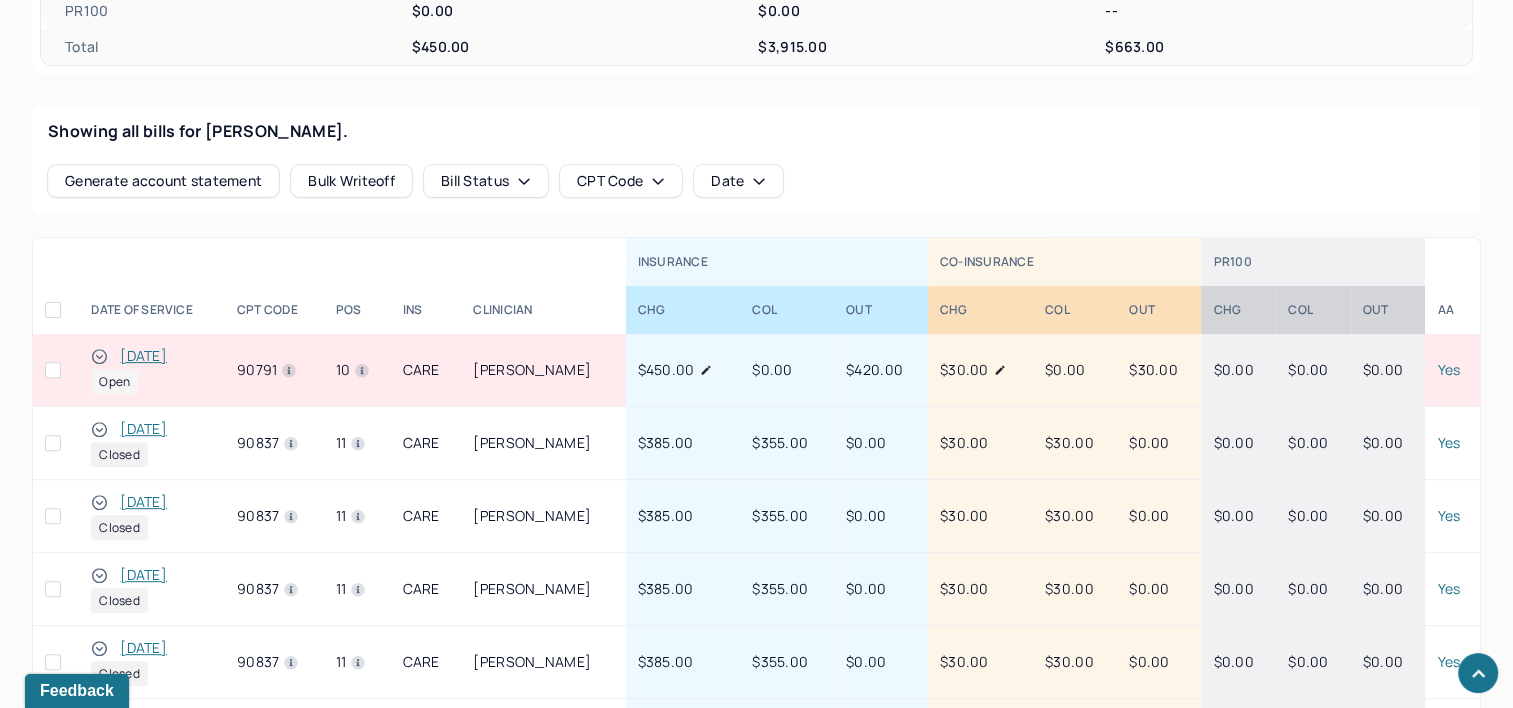 scroll, scrollTop: 800, scrollLeft: 0, axis: vertical 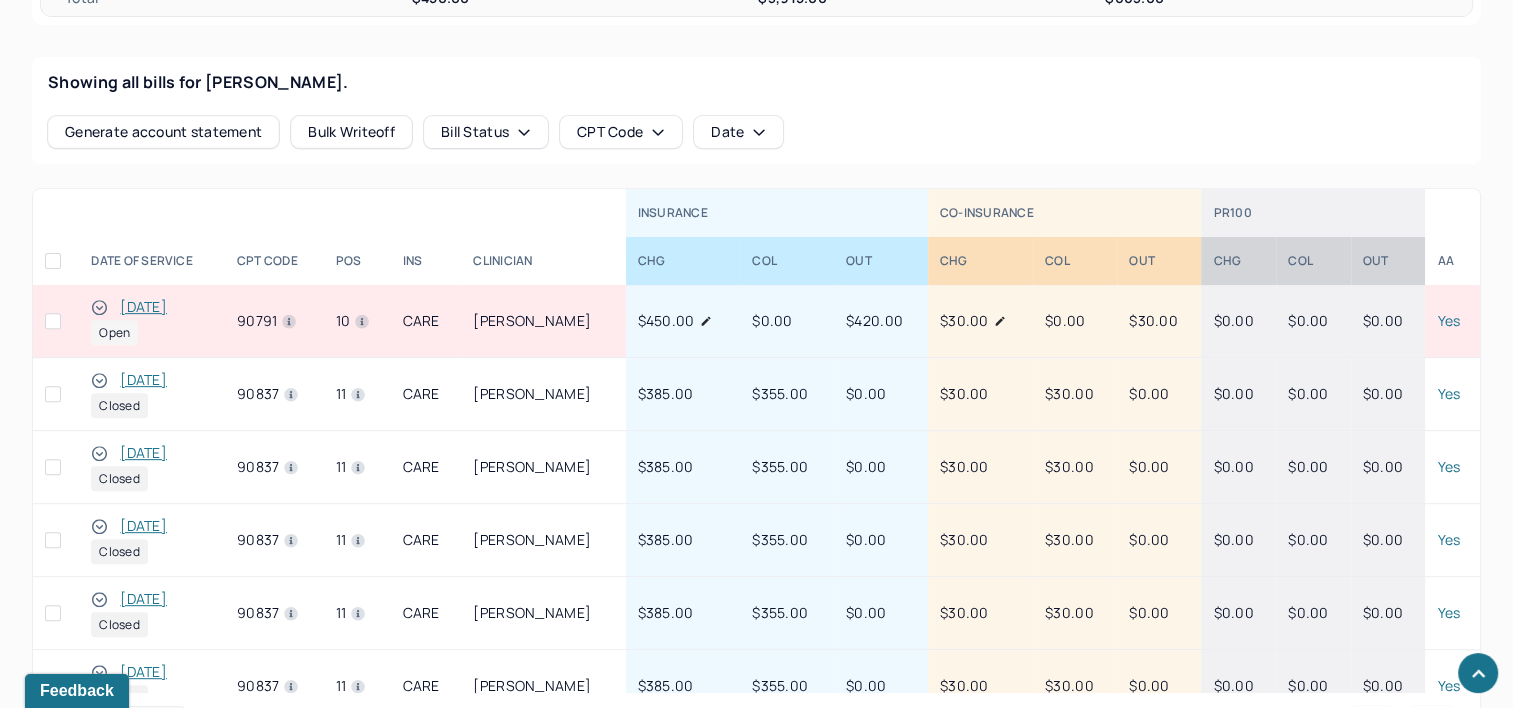 type 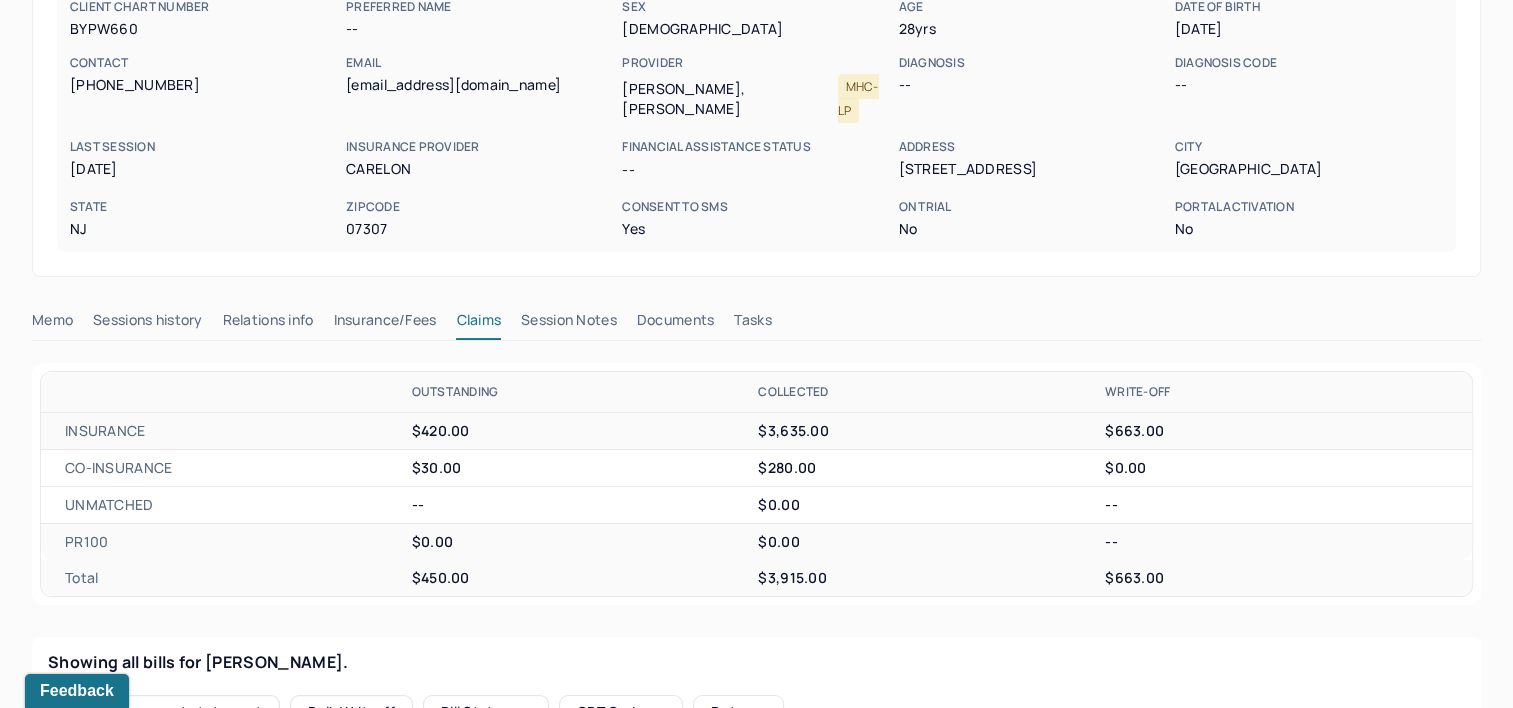 scroll, scrollTop: 0, scrollLeft: 0, axis: both 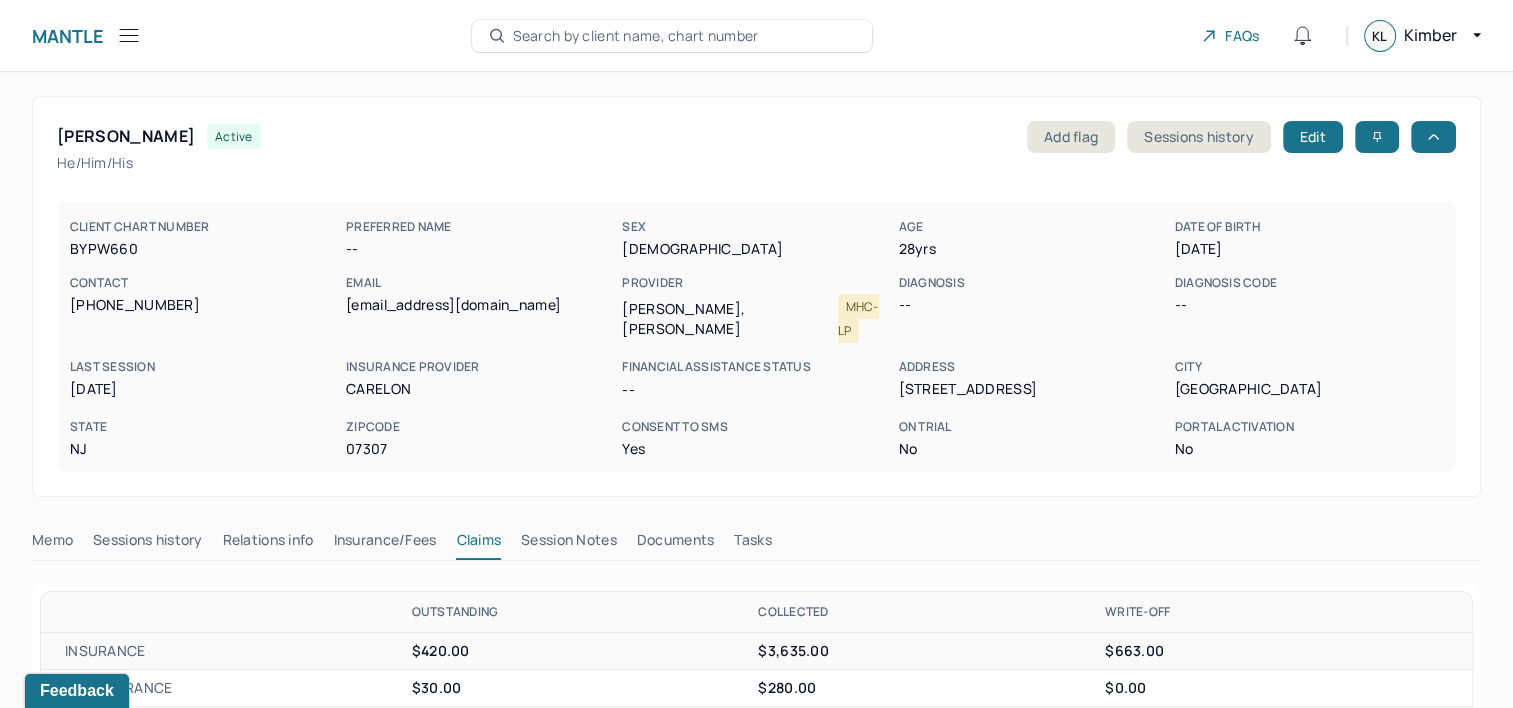 click 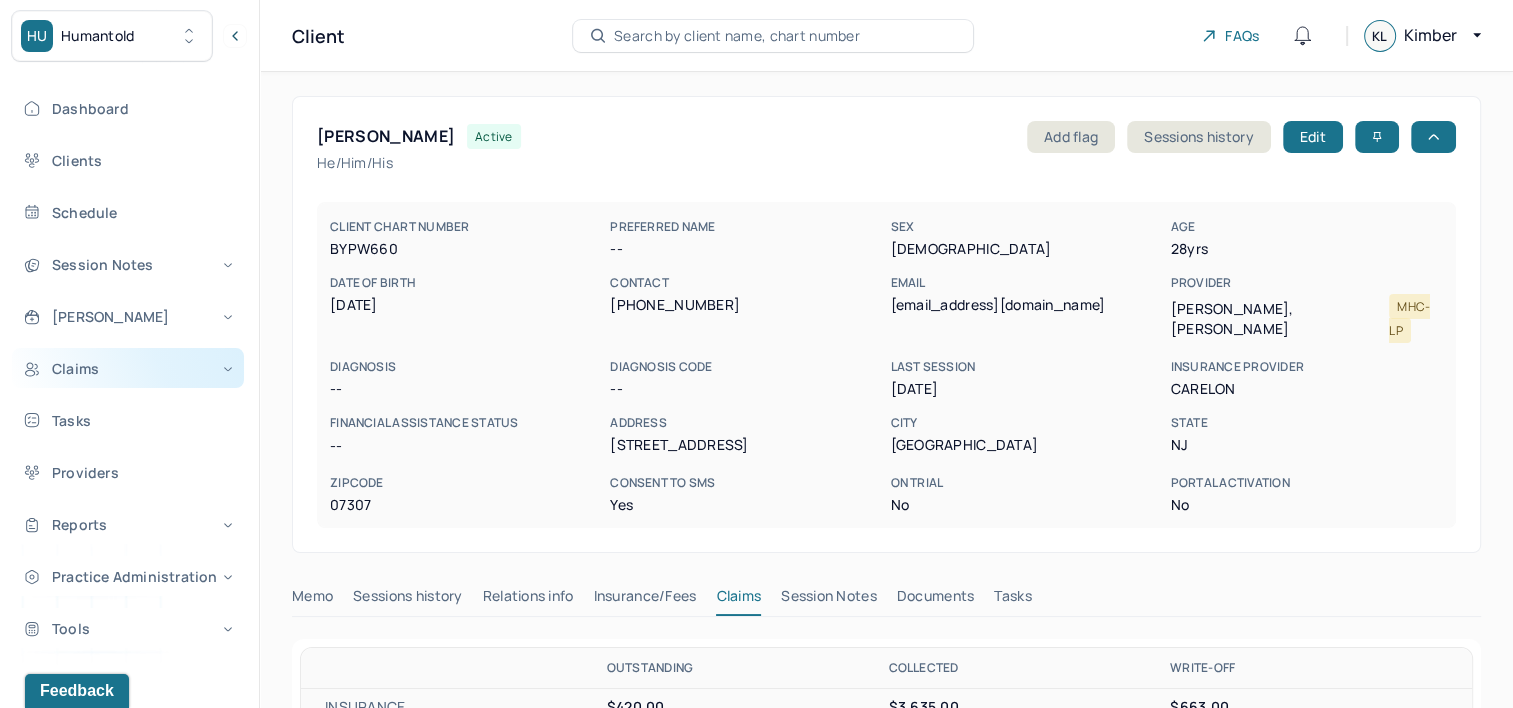 click on "Claims" at bounding box center (128, 368) 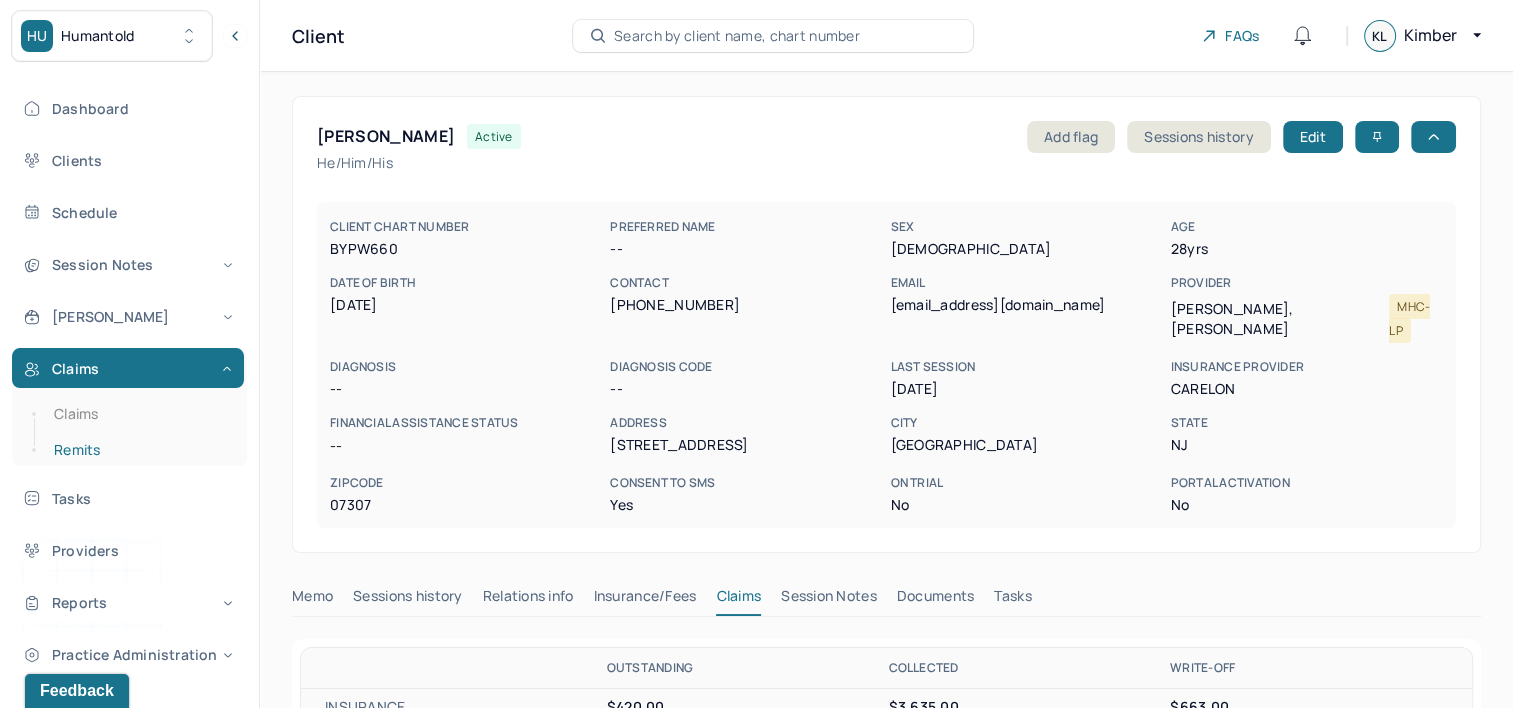 click on "Remits" at bounding box center (139, 450) 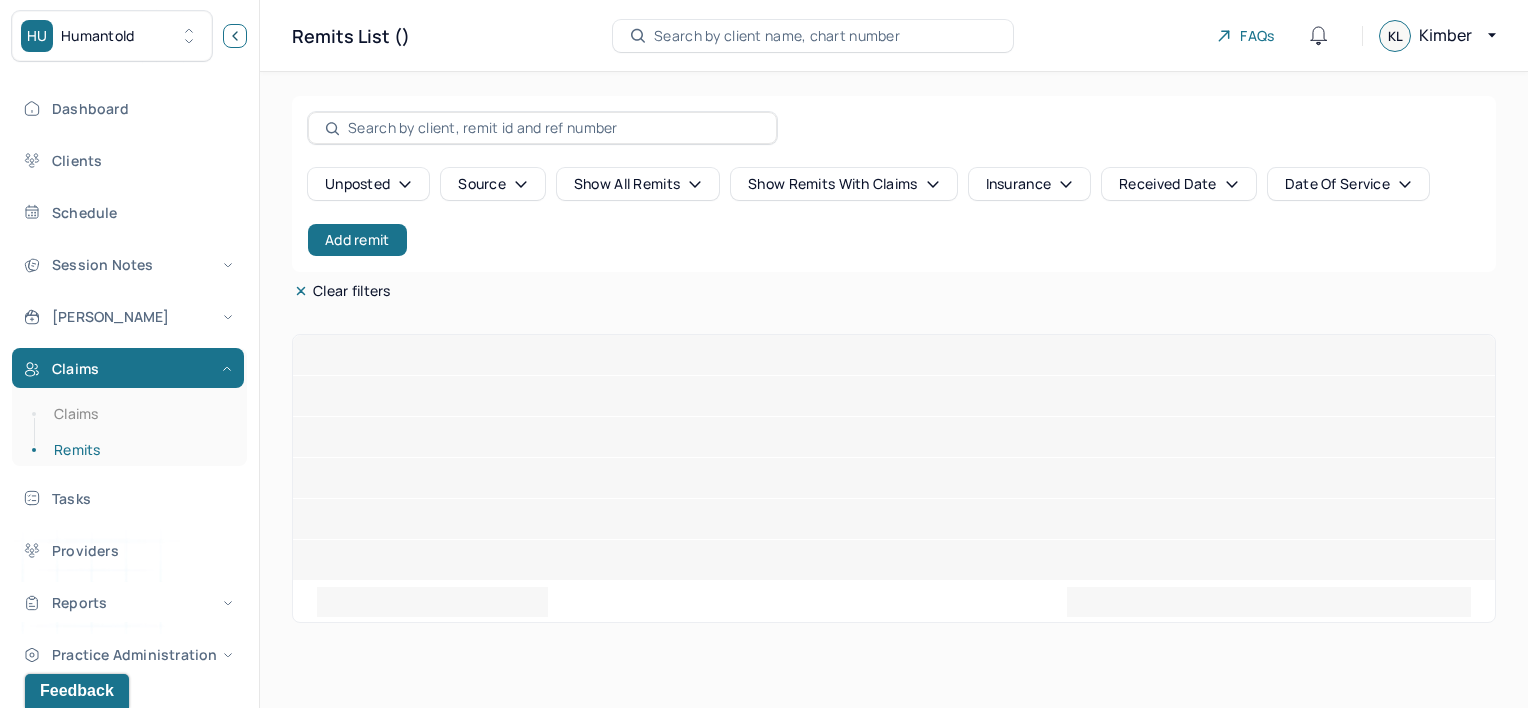 click at bounding box center [235, 36] 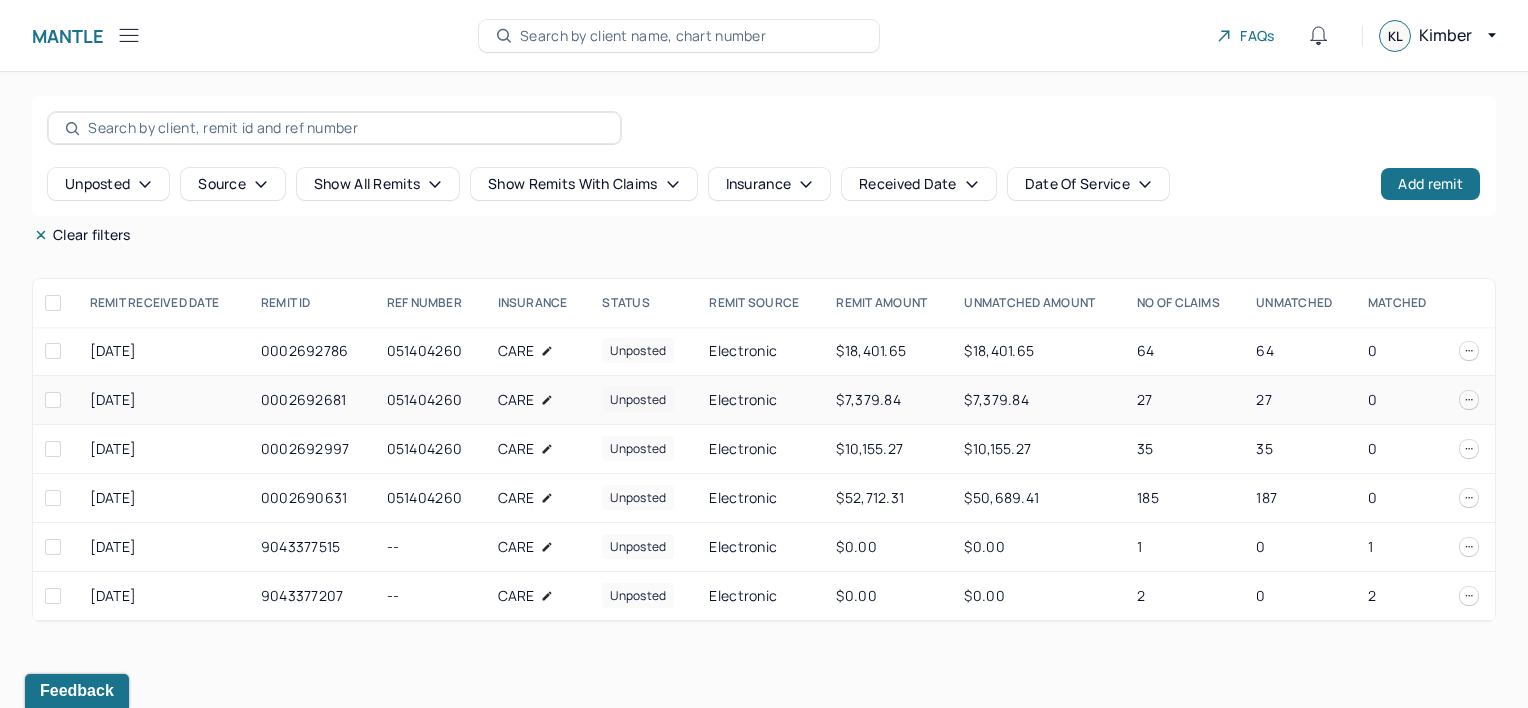 click on "051404260" at bounding box center (430, 400) 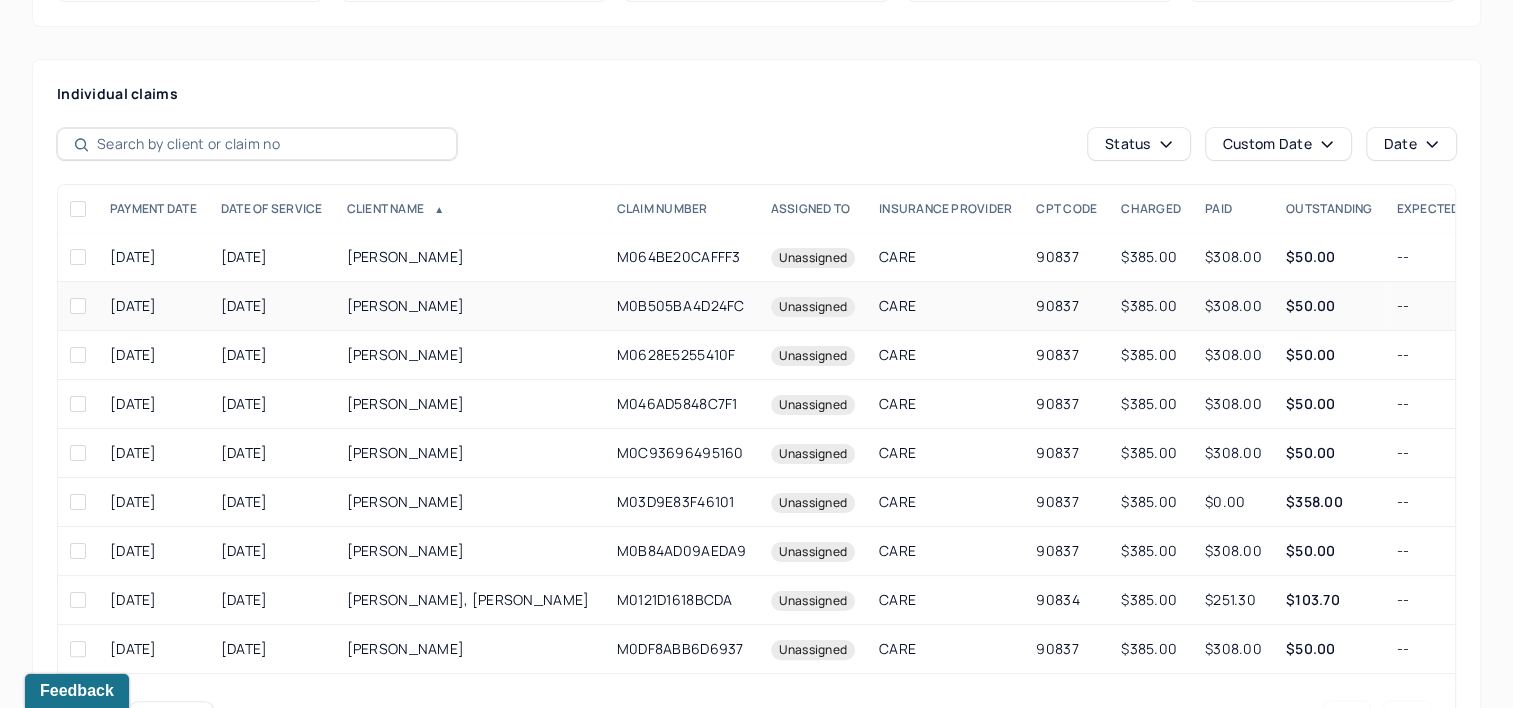 scroll, scrollTop: 390, scrollLeft: 0, axis: vertical 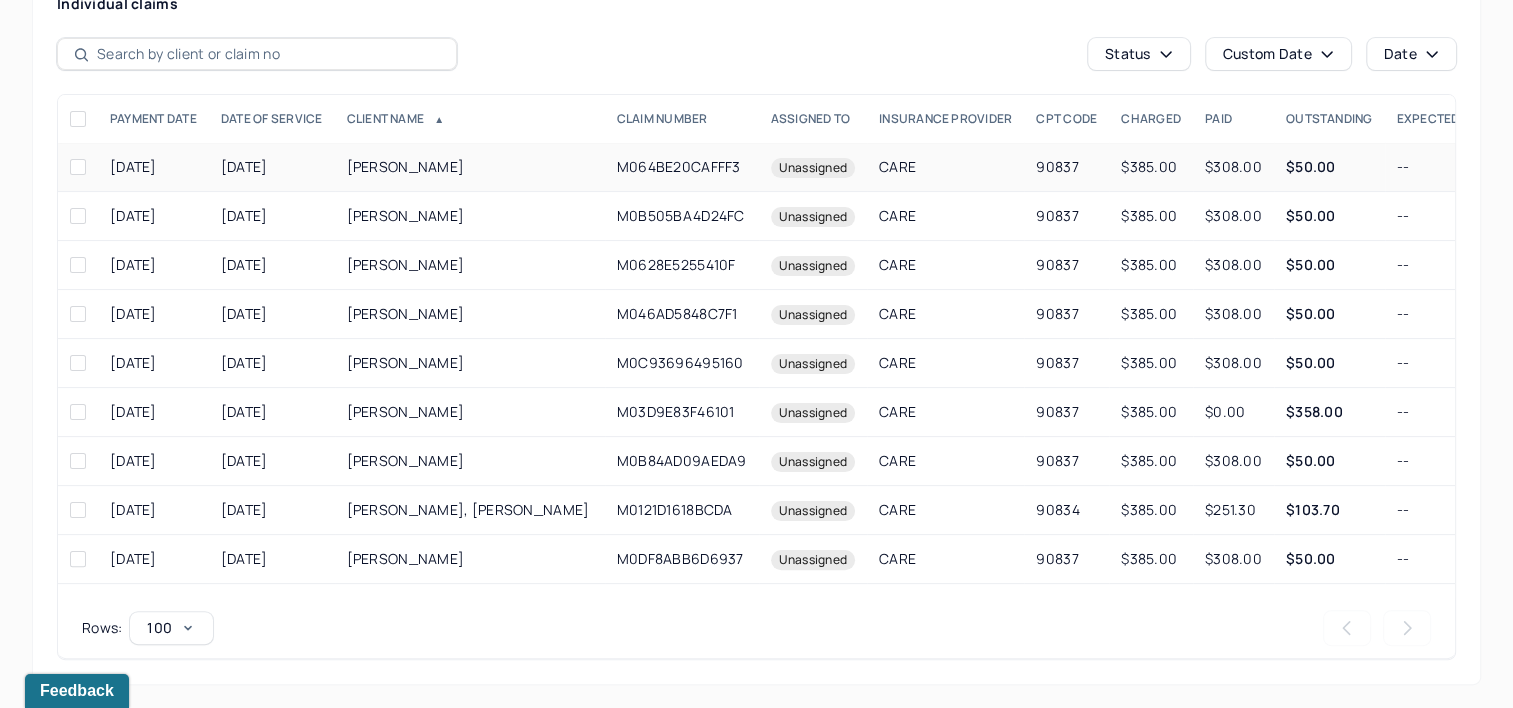 click on "M064BE20CAFFF3" at bounding box center (682, 167) 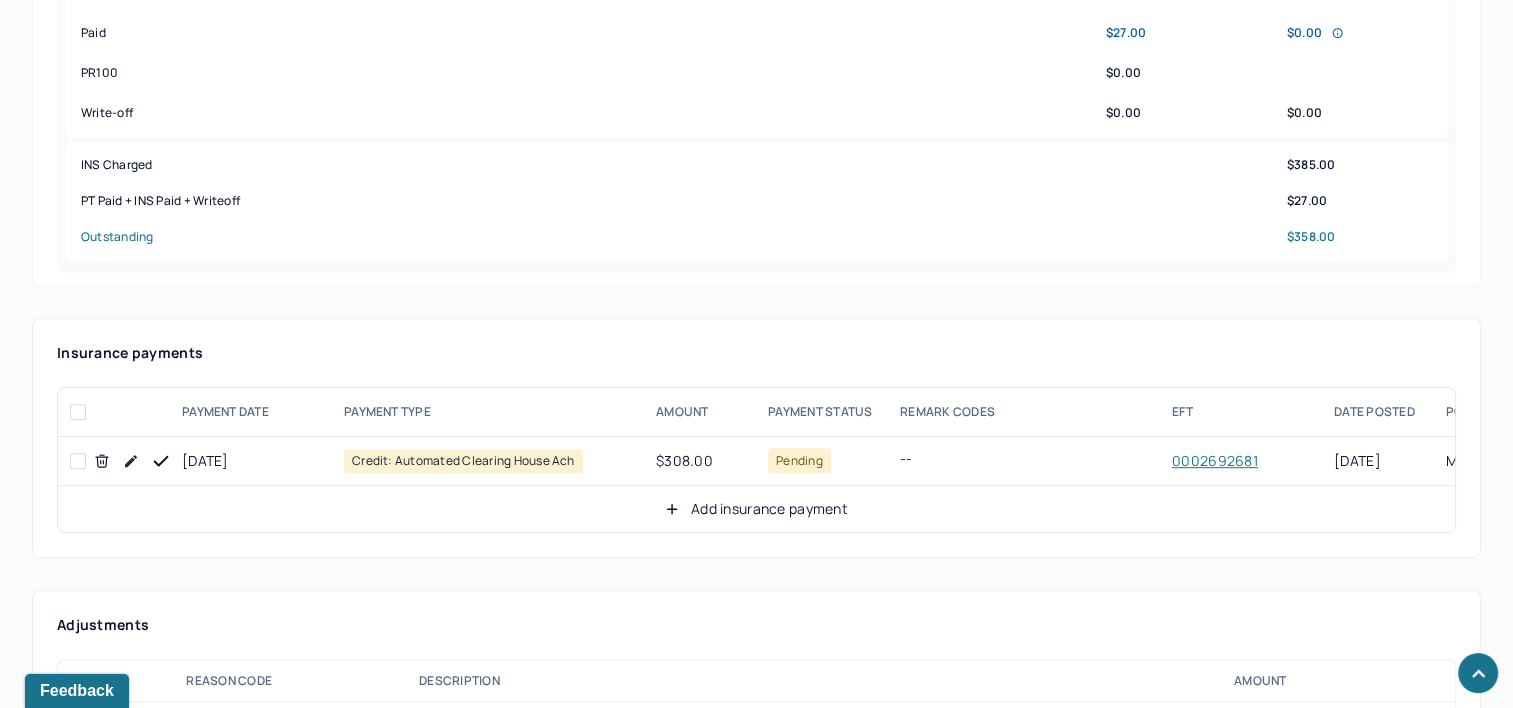 scroll, scrollTop: 990, scrollLeft: 0, axis: vertical 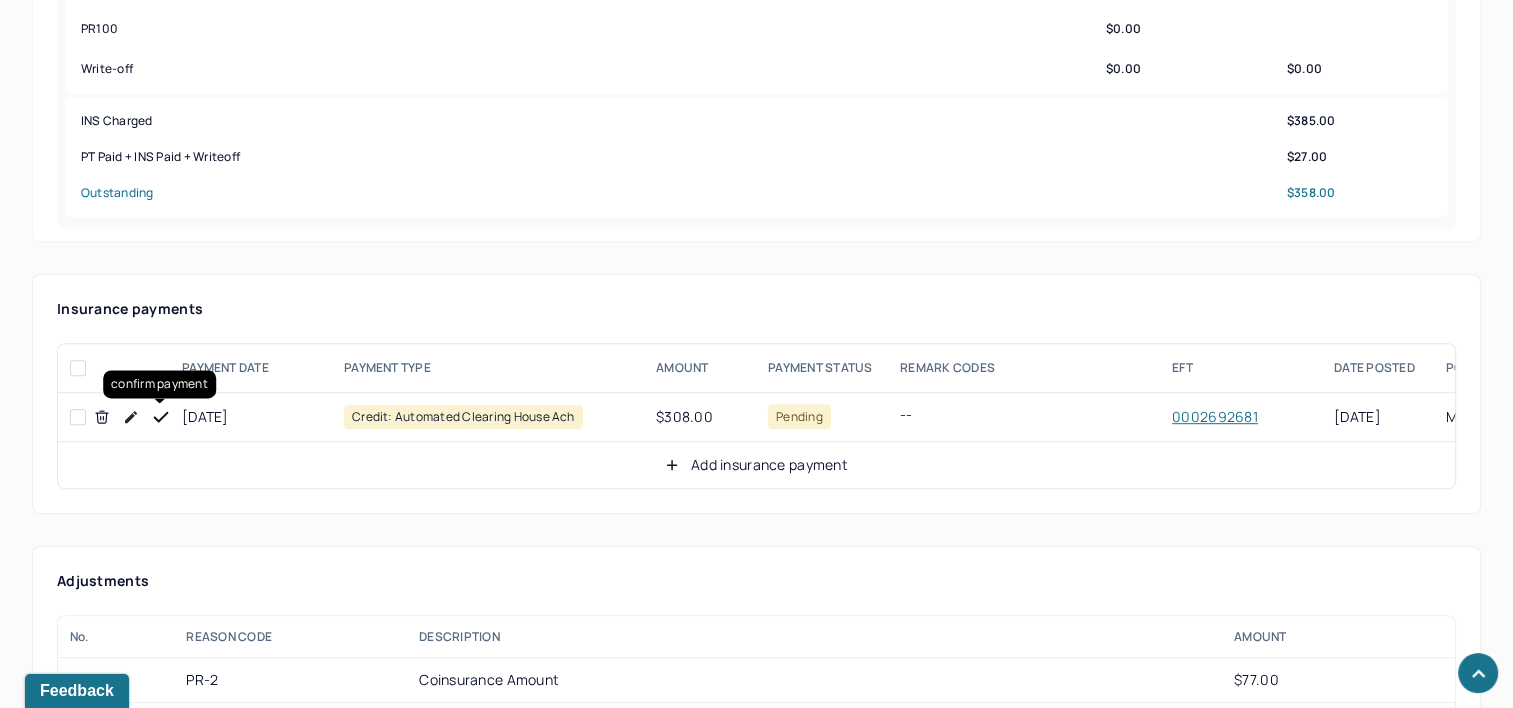 click 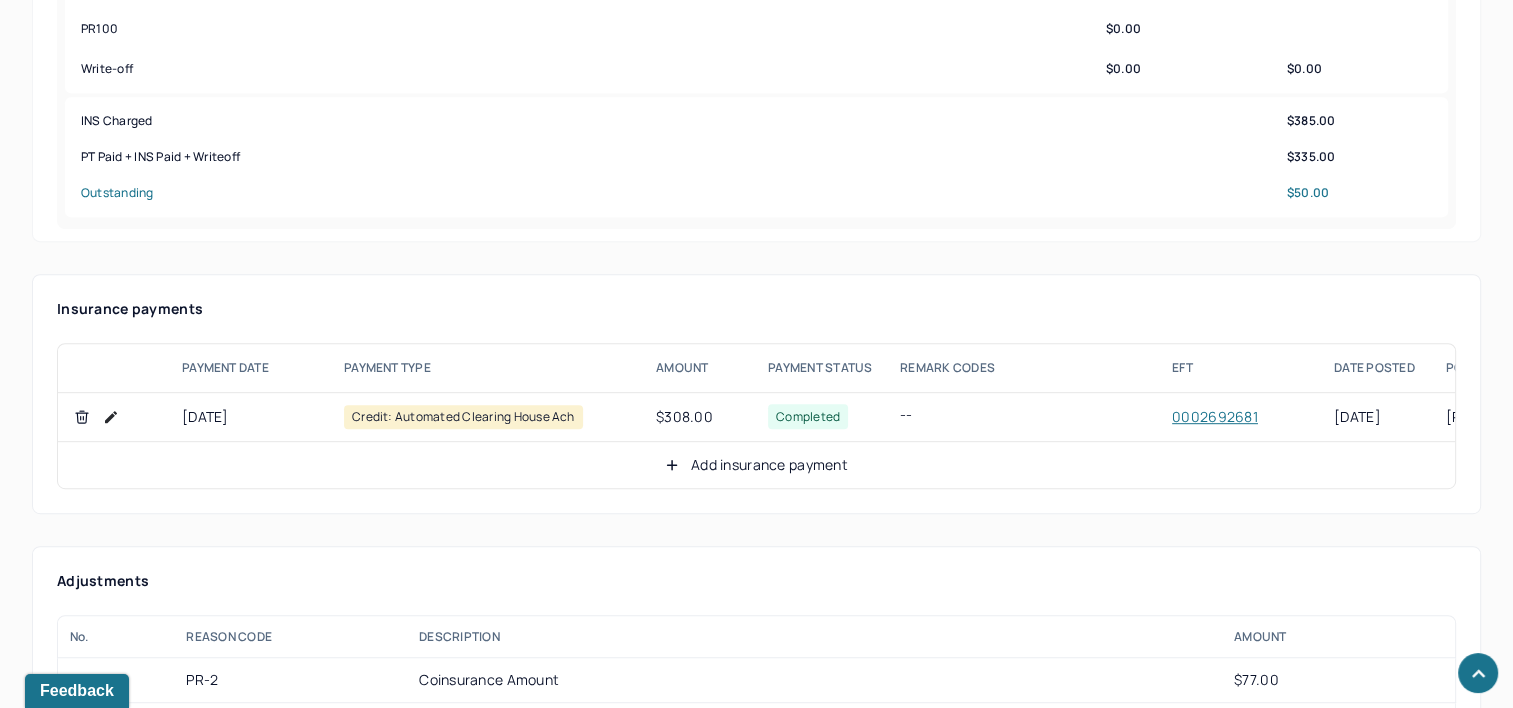 click on "Add insurance payment" at bounding box center (756, 465) 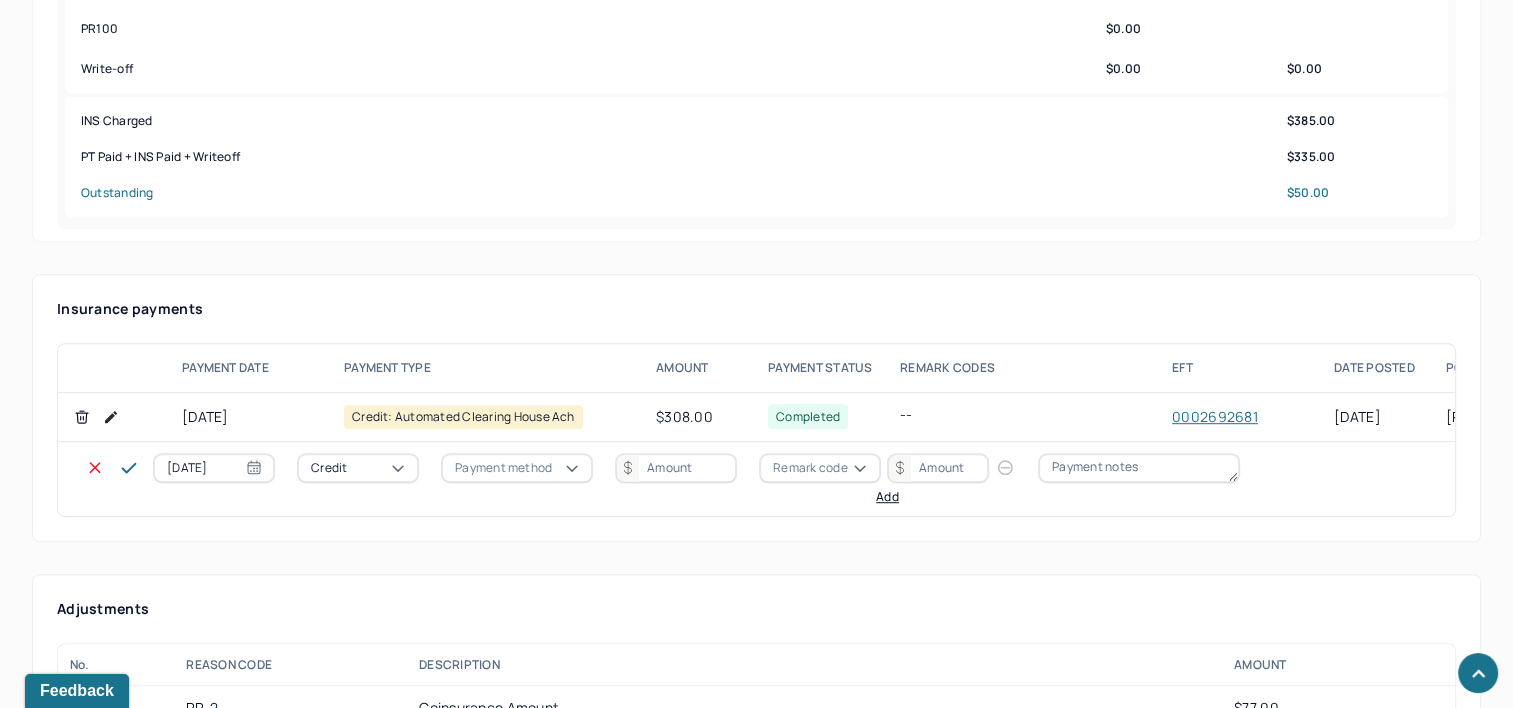 click on "[DATE]" at bounding box center (214, 468) 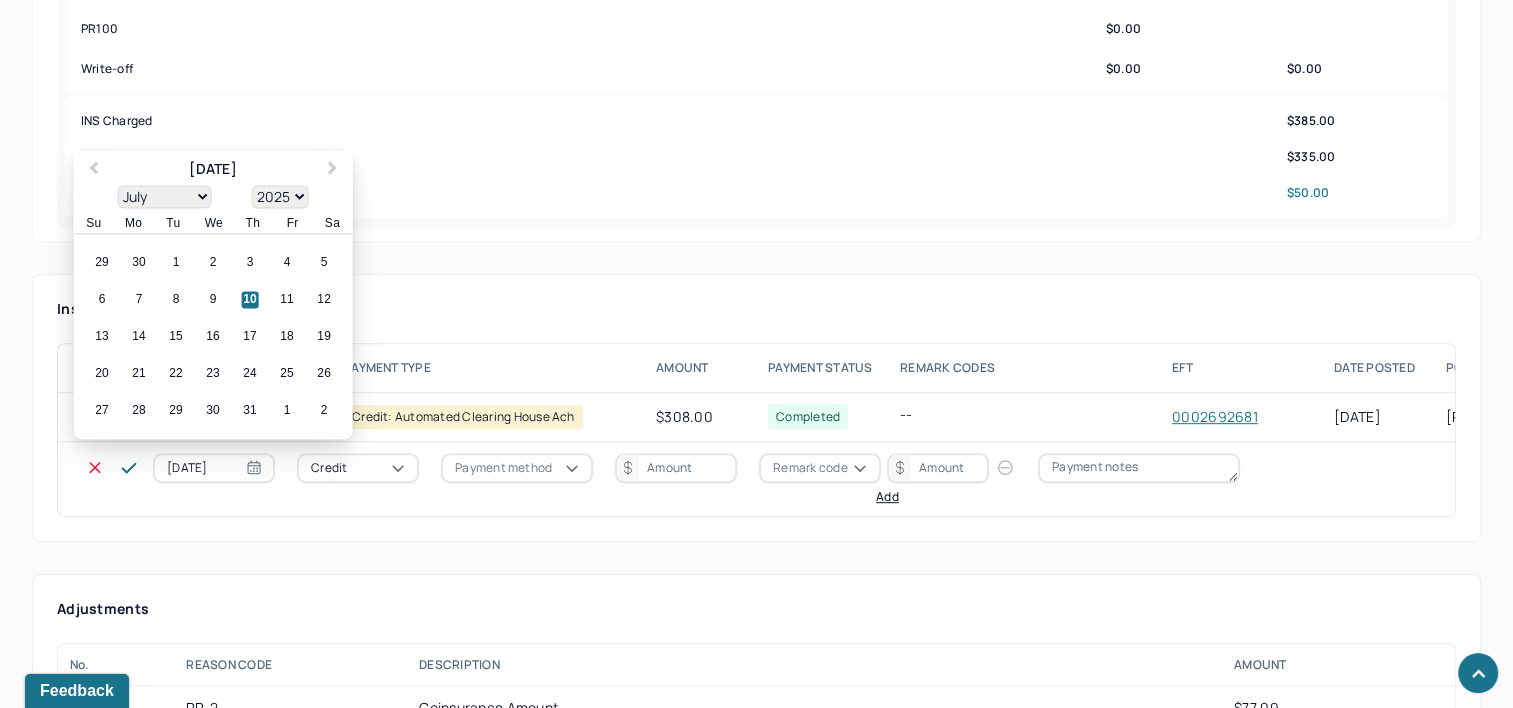 click on "30" at bounding box center (139, 263) 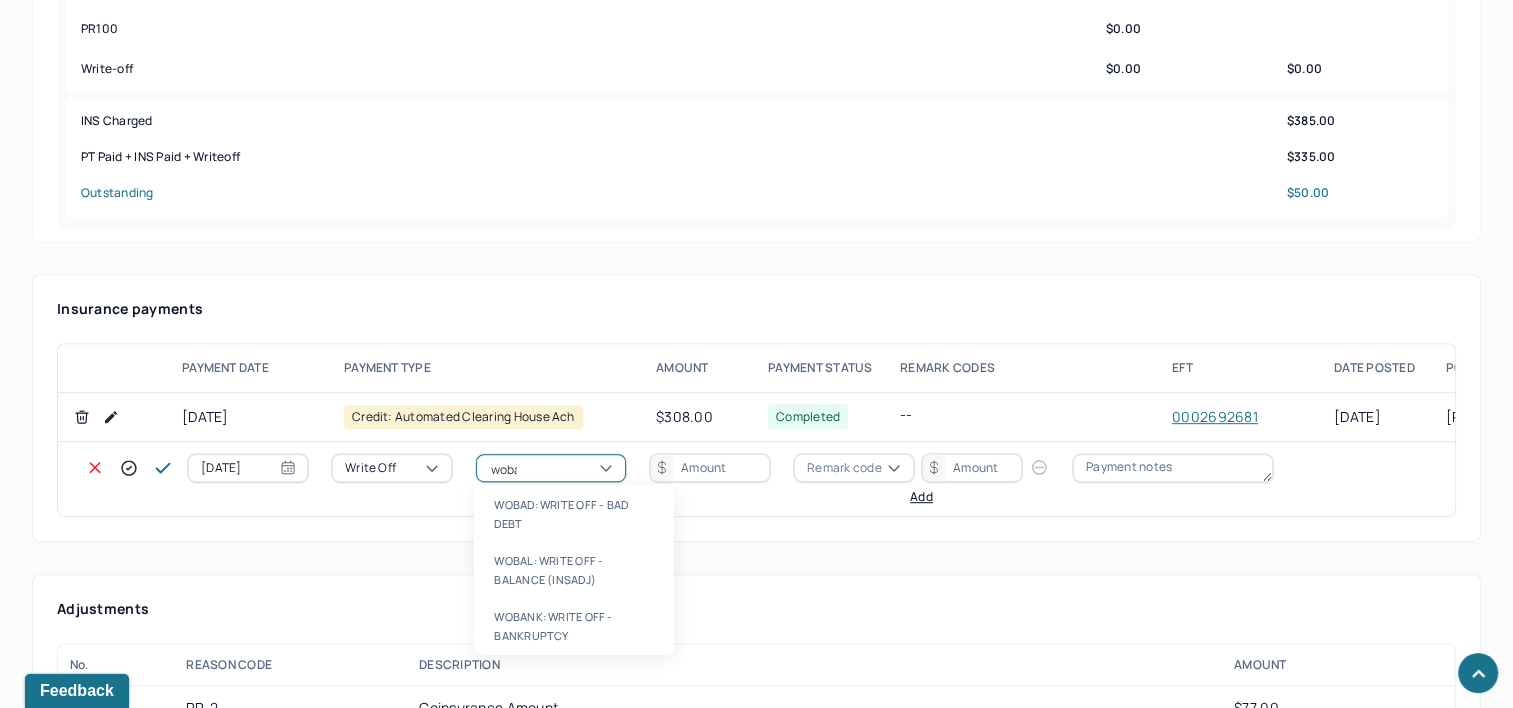 type on "wobal" 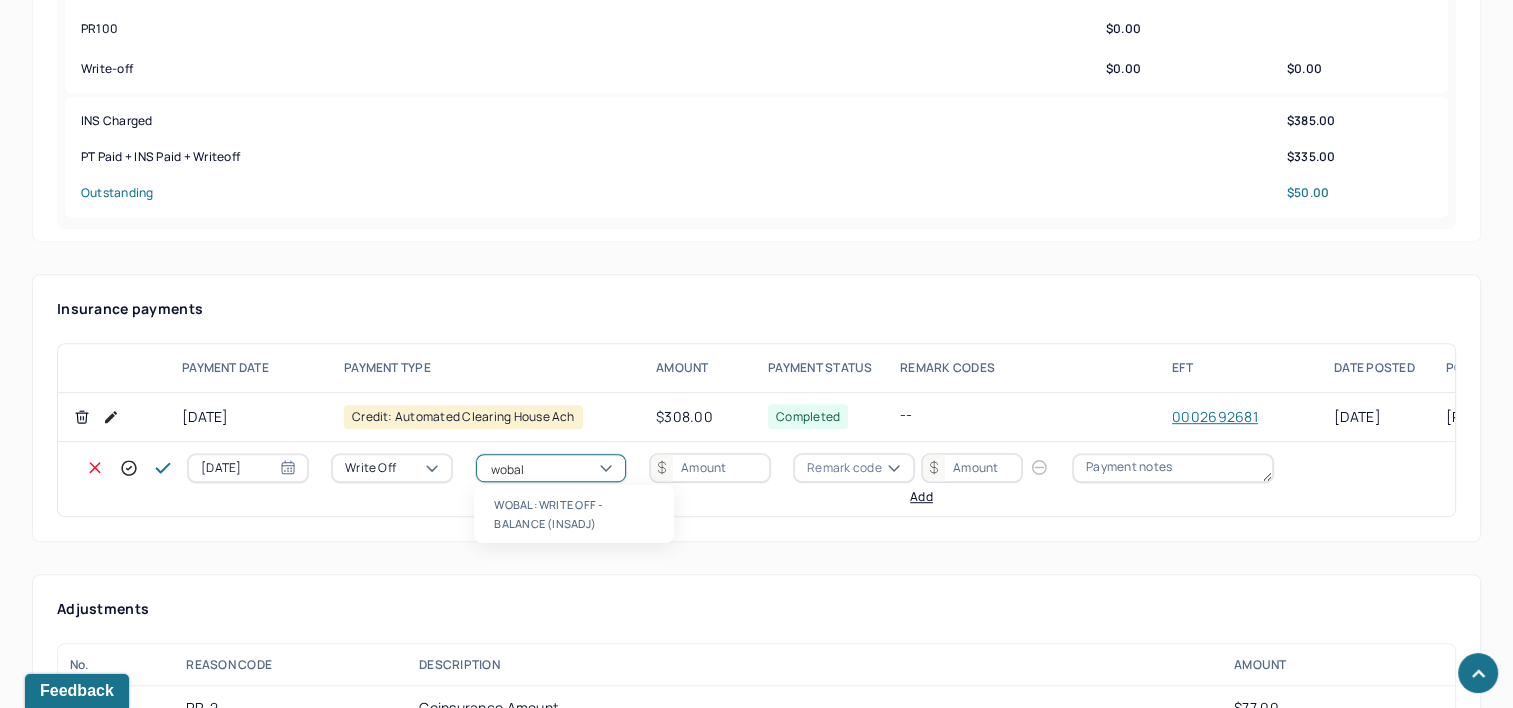 type 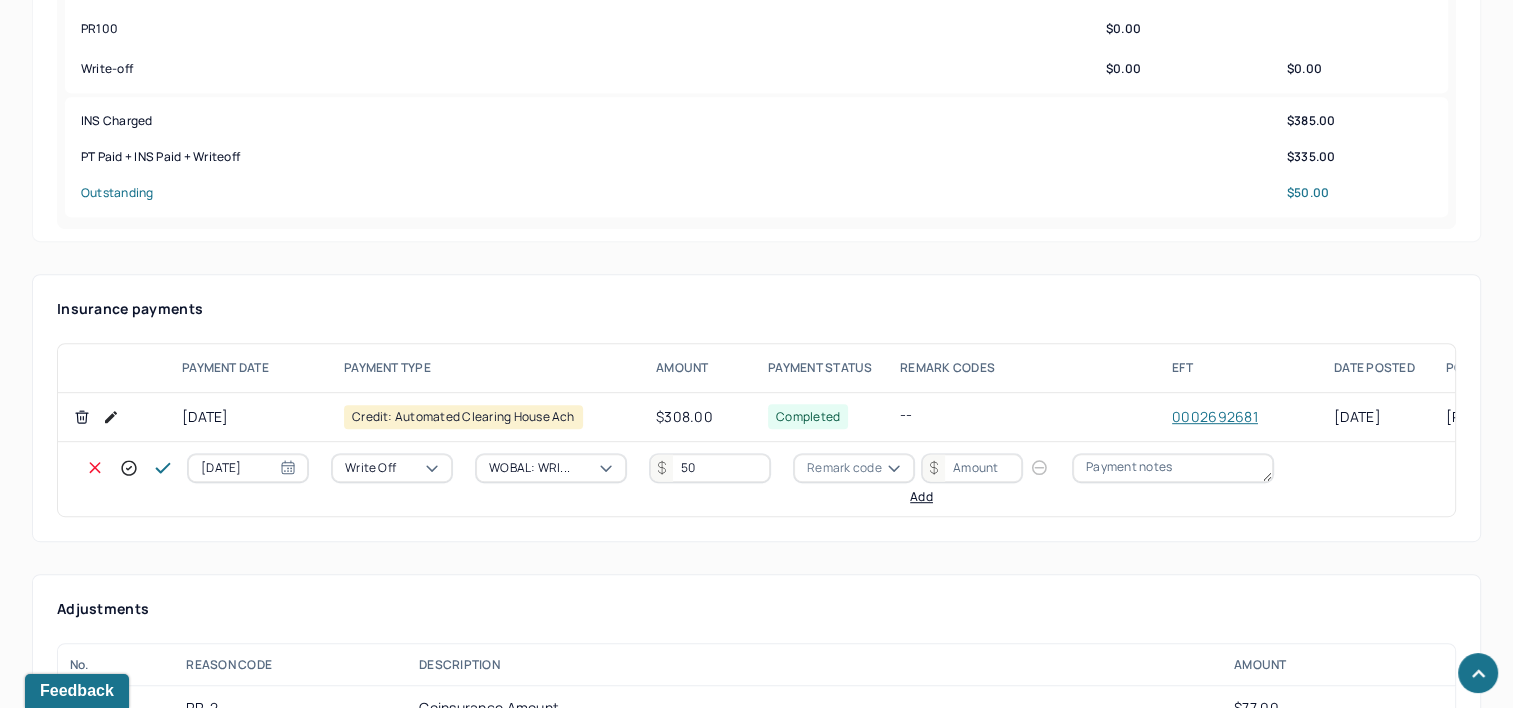 type on "50" 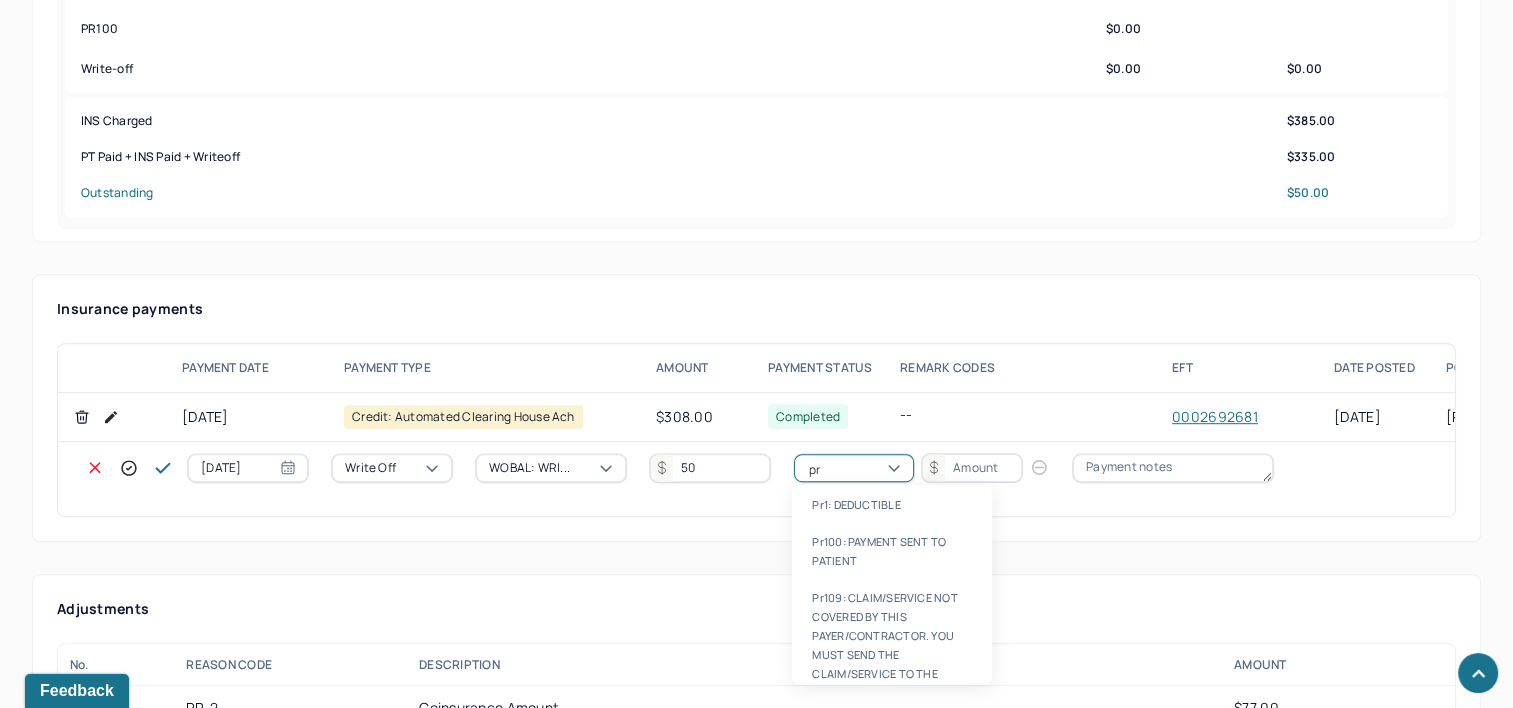 type on "pr2" 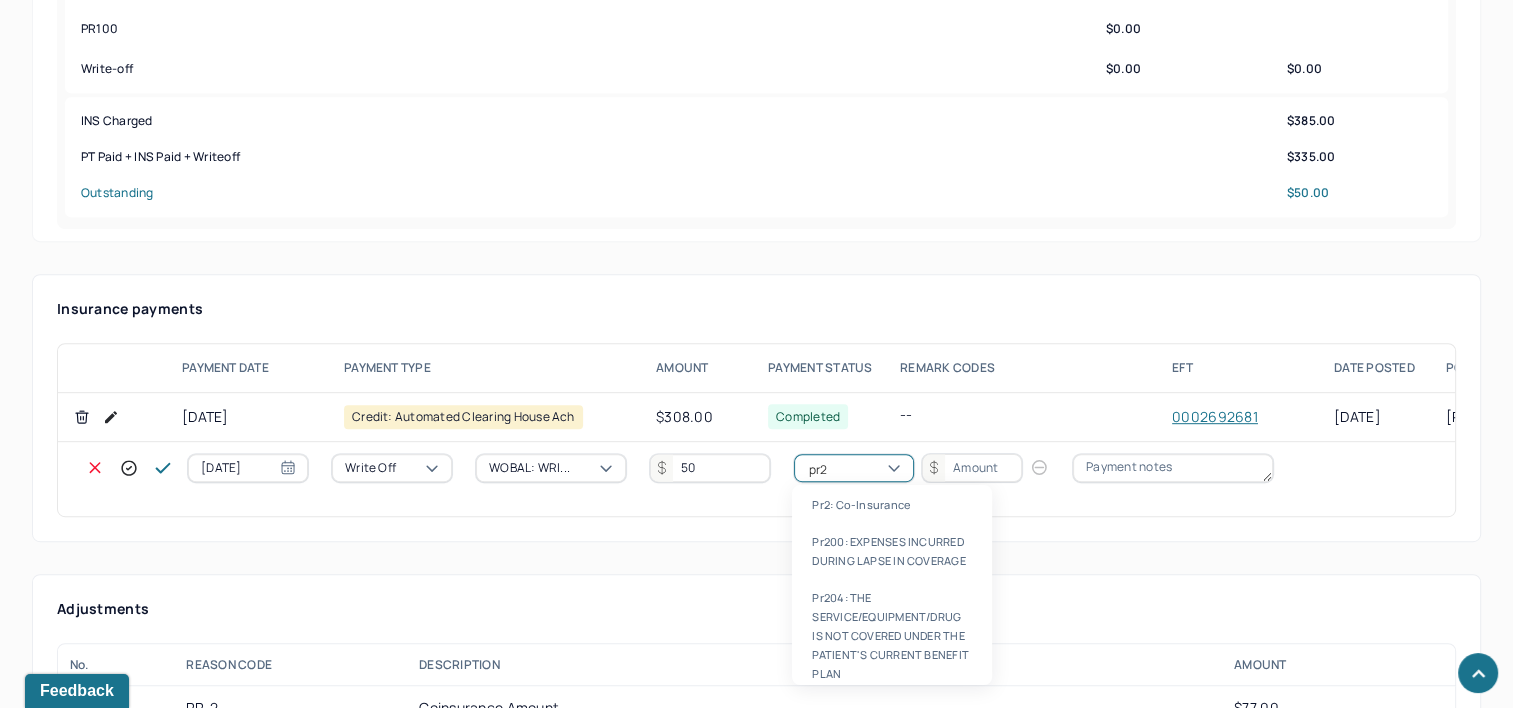 type 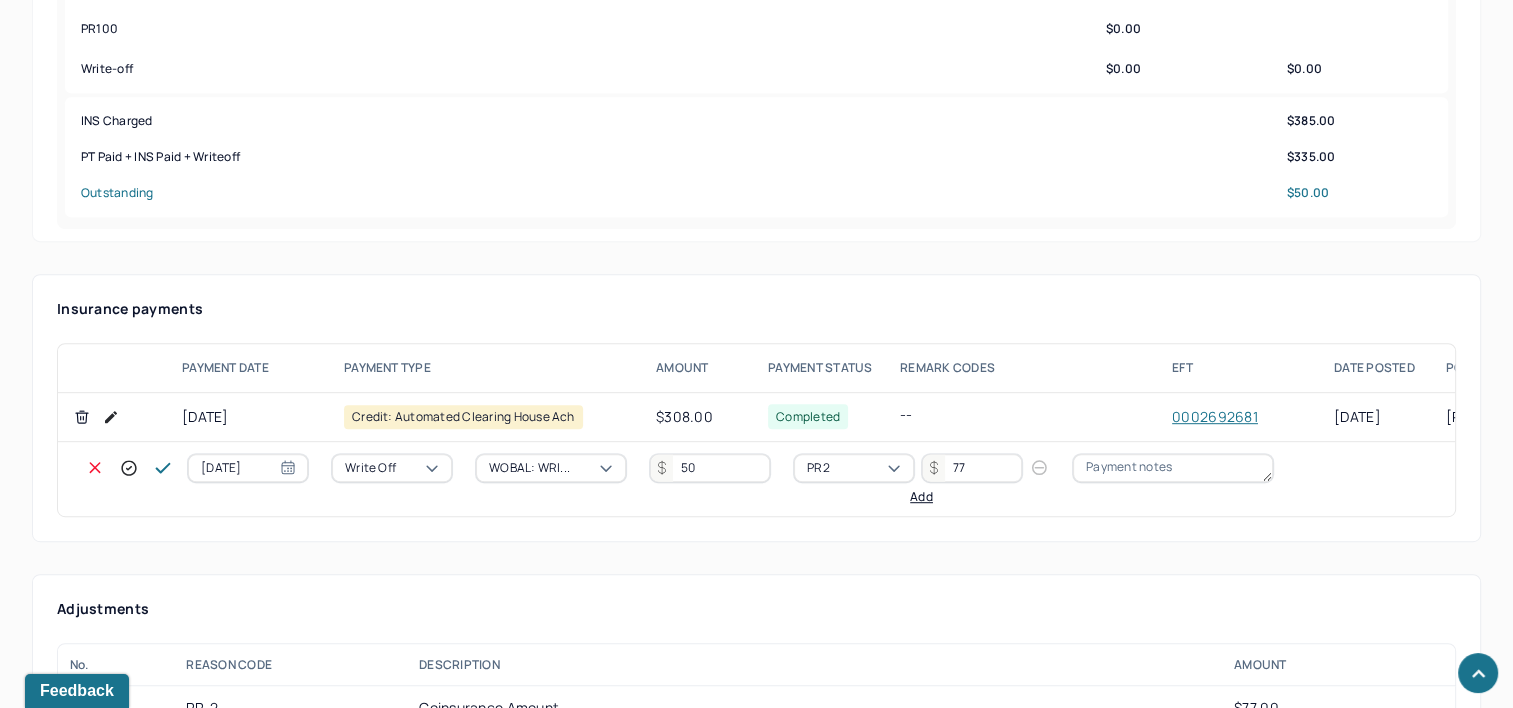 type on "77" 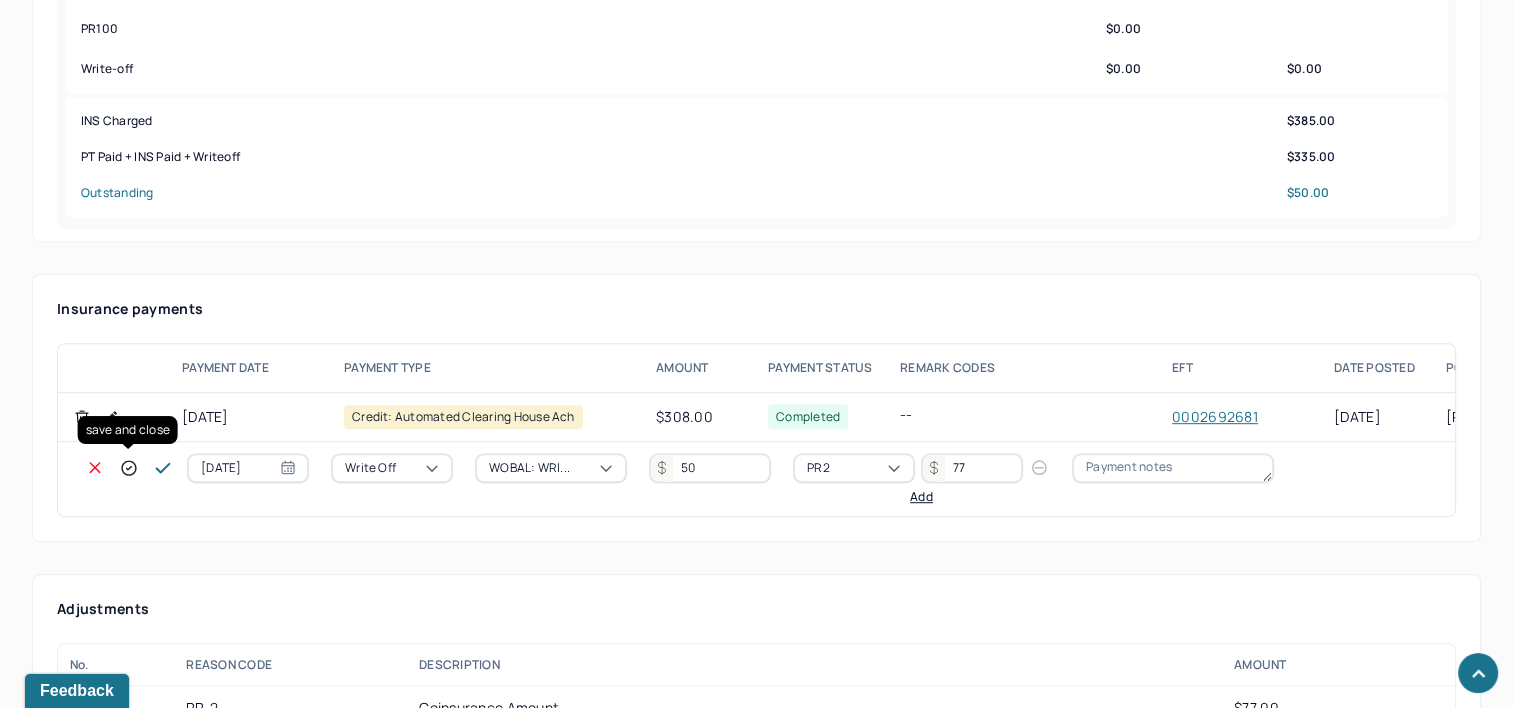 click 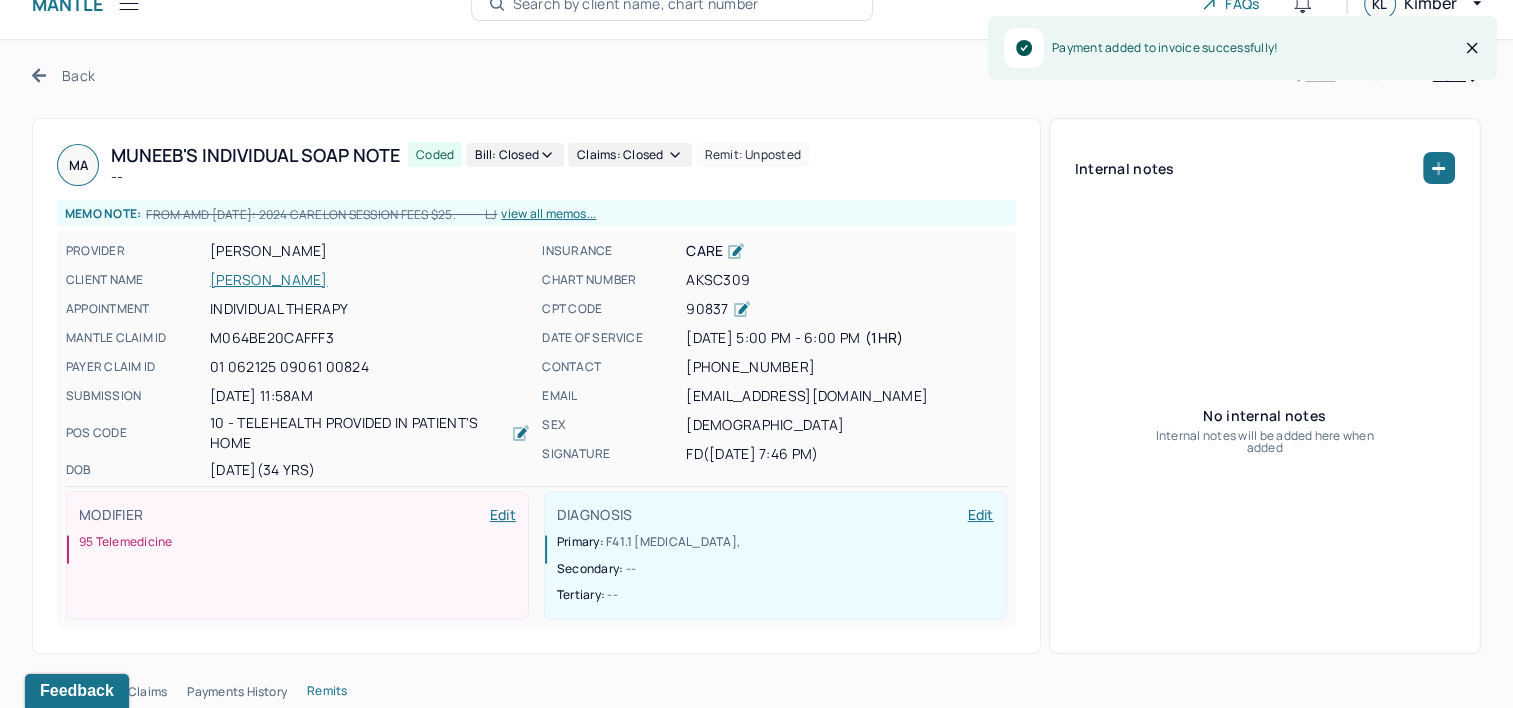 scroll, scrollTop: 0, scrollLeft: 0, axis: both 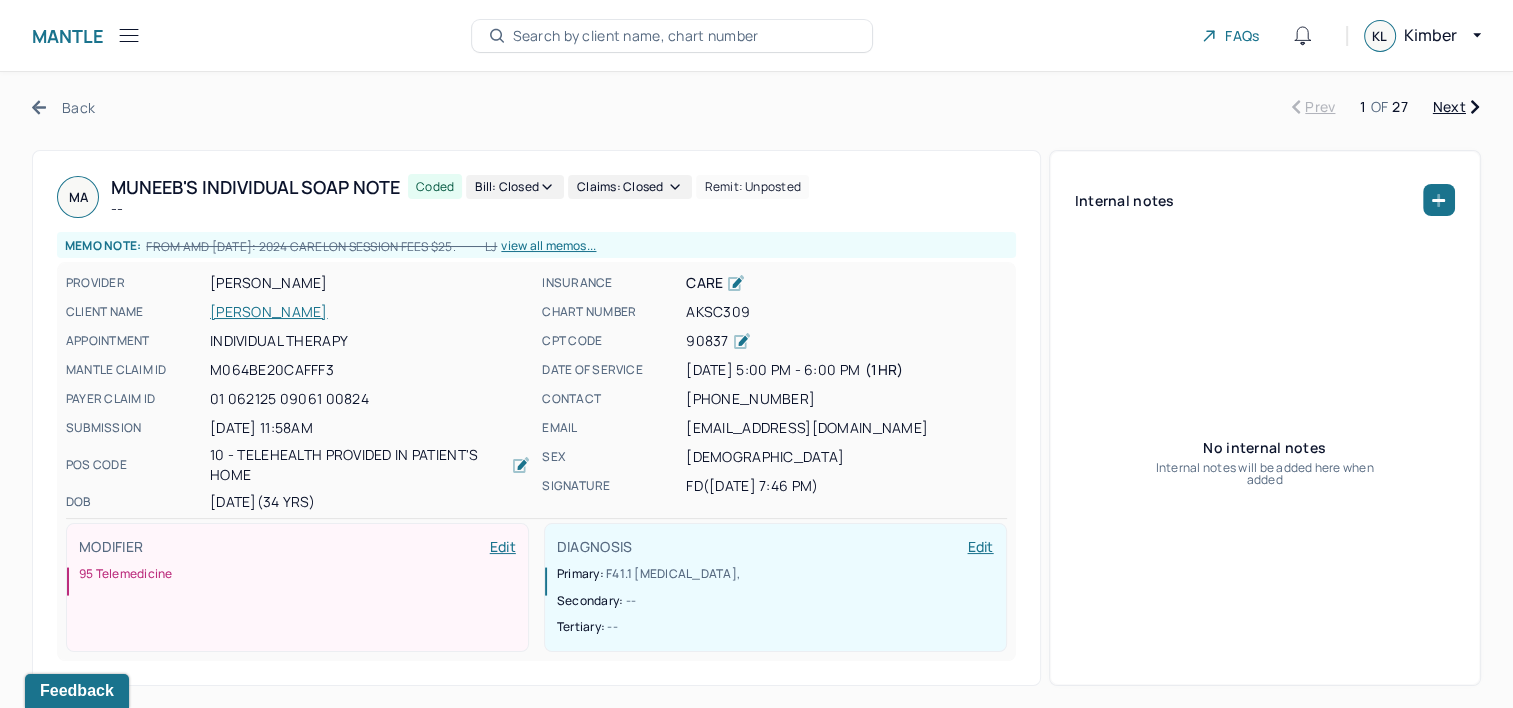 click on "Next" at bounding box center [1456, 107] 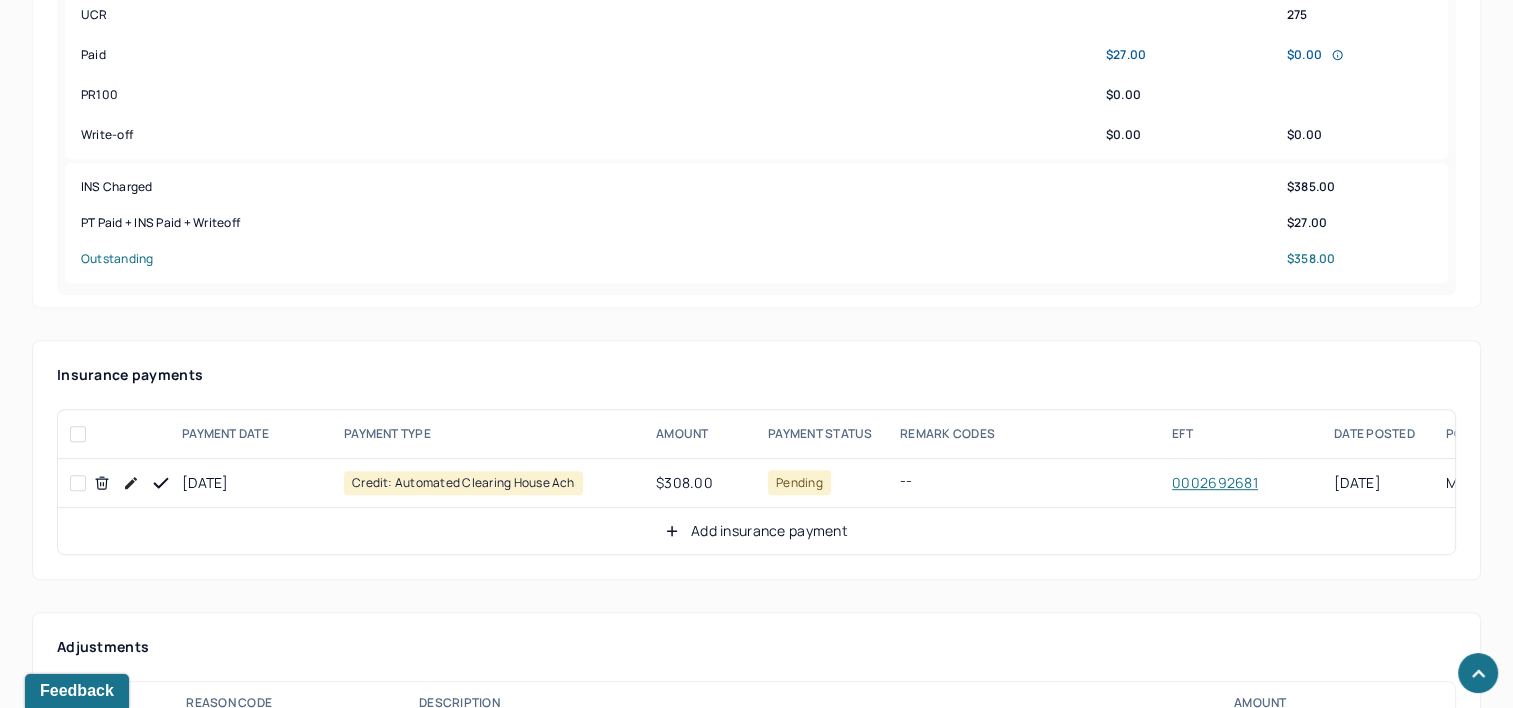 scroll, scrollTop: 1100, scrollLeft: 0, axis: vertical 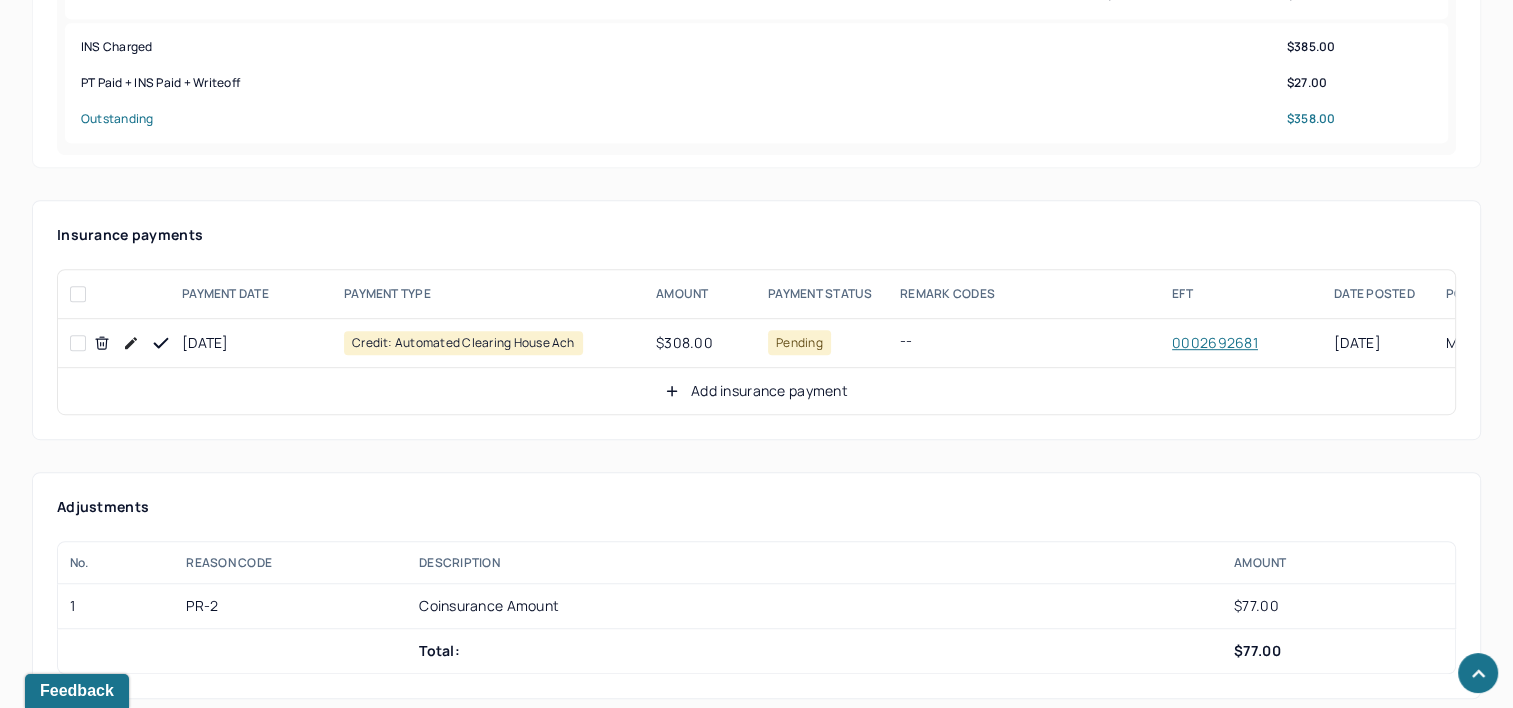 click 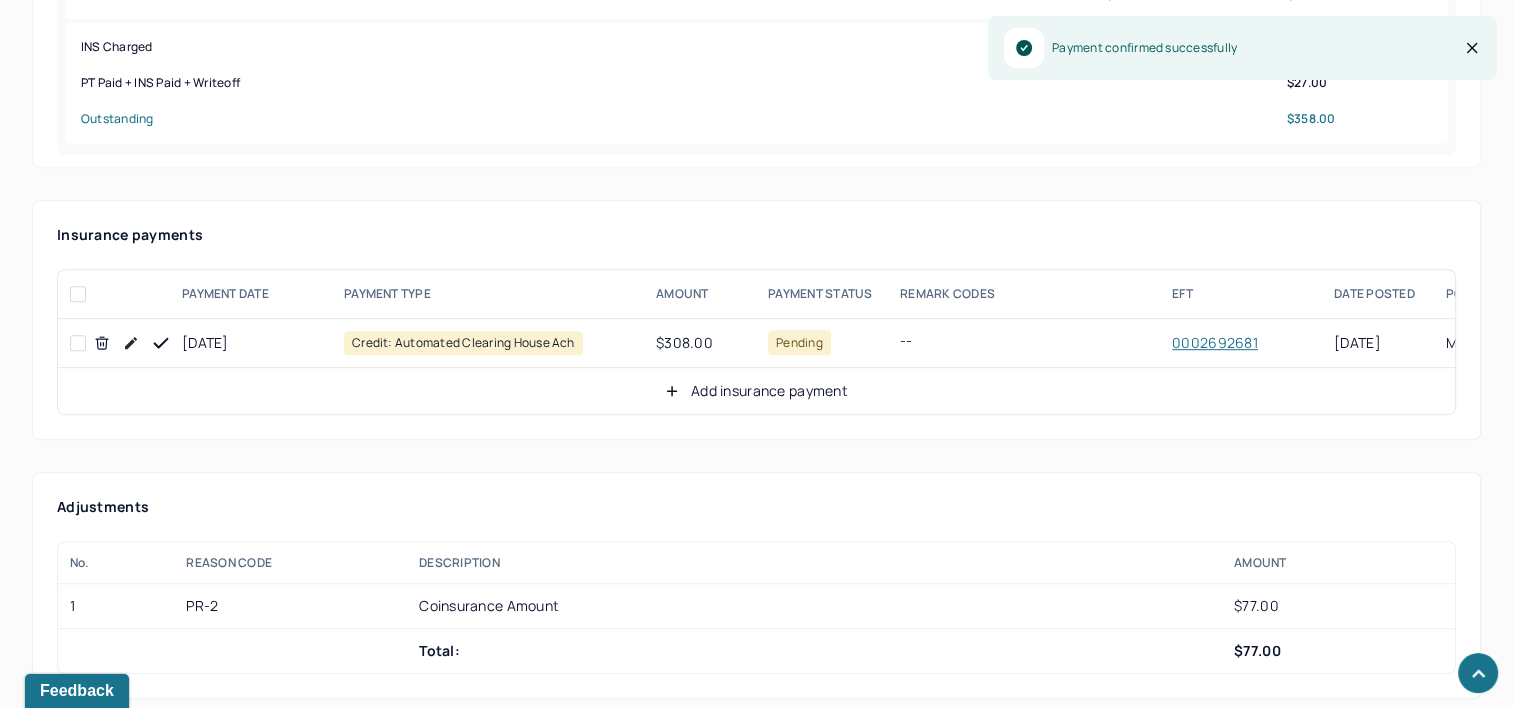 click on "Add insurance payment" at bounding box center [756, 391] 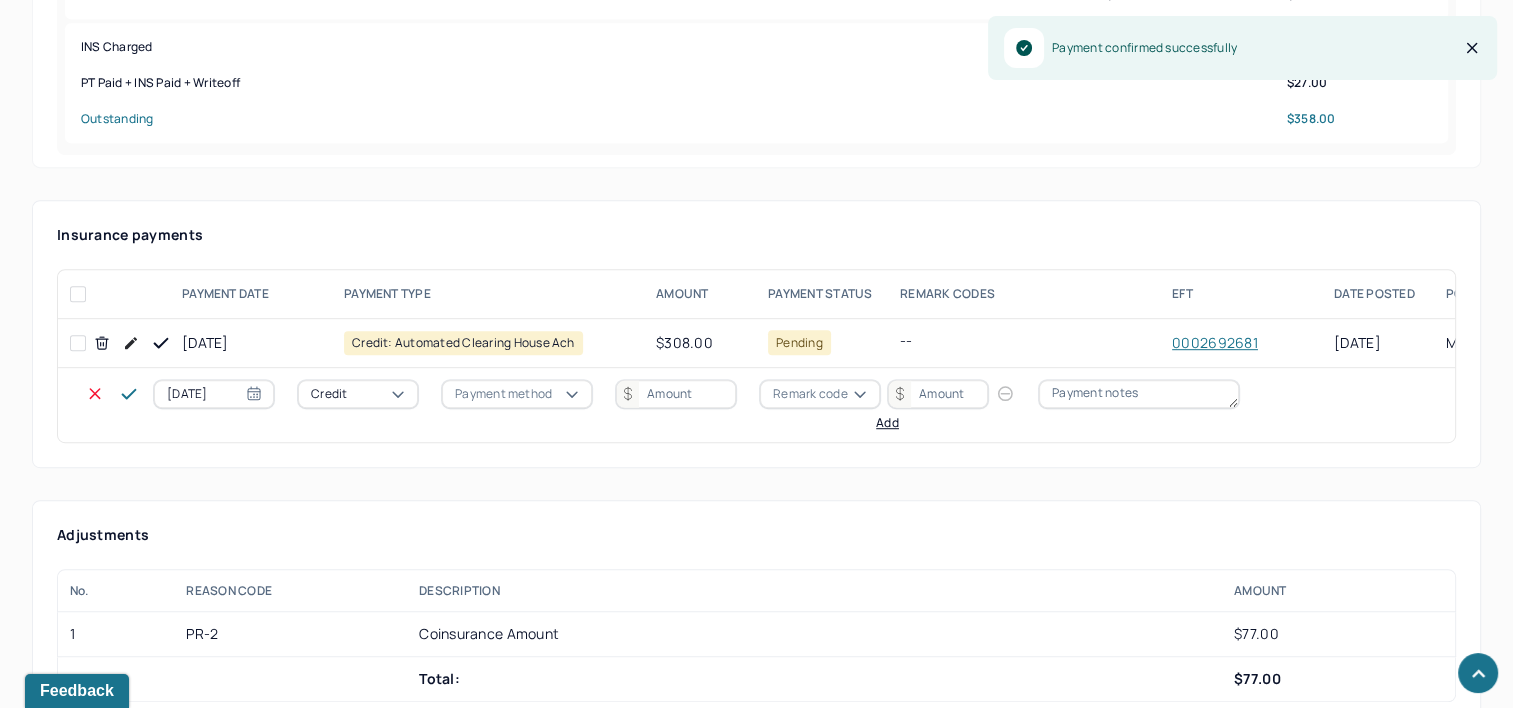 select on "6" 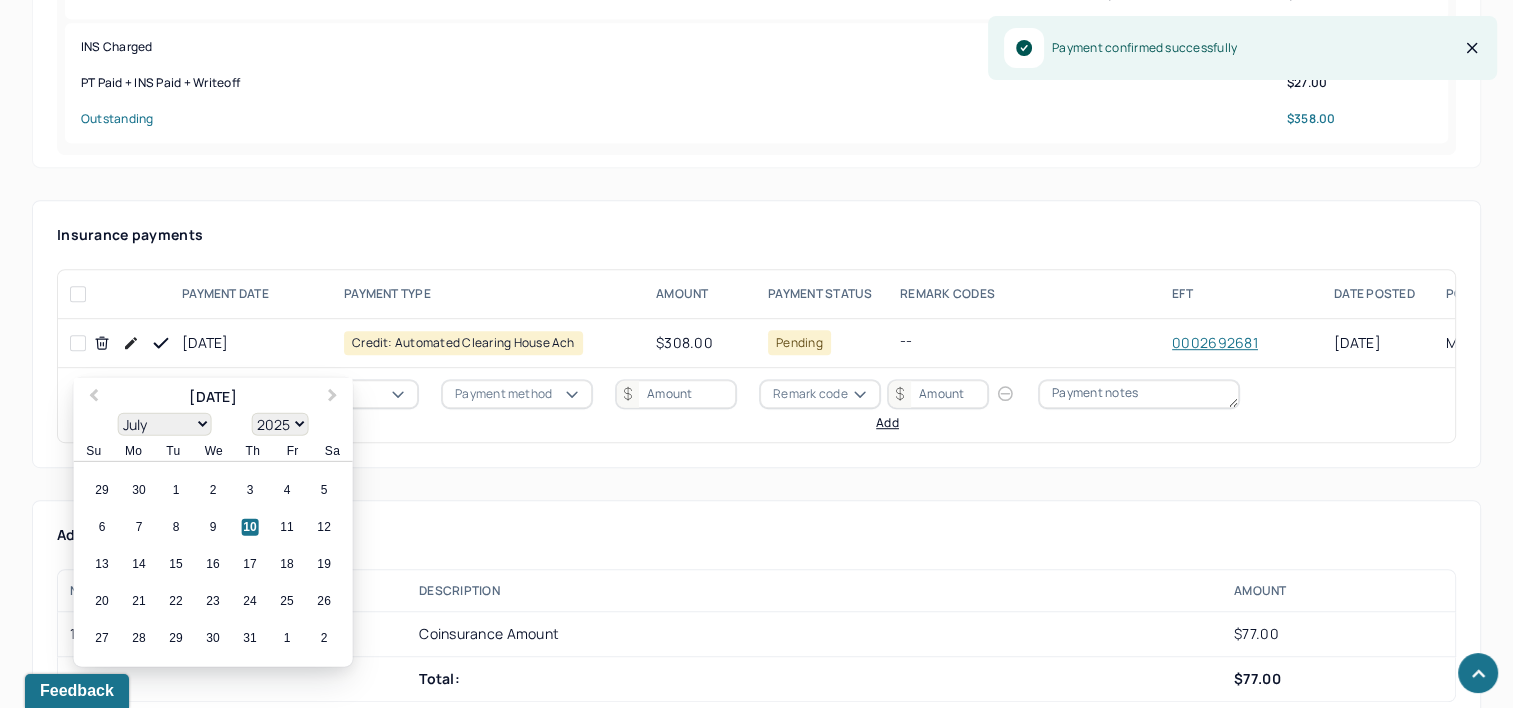 drag, startPoint x: 224, startPoint y: 340, endPoint x: 212, endPoint y: 325, distance: 19.209373 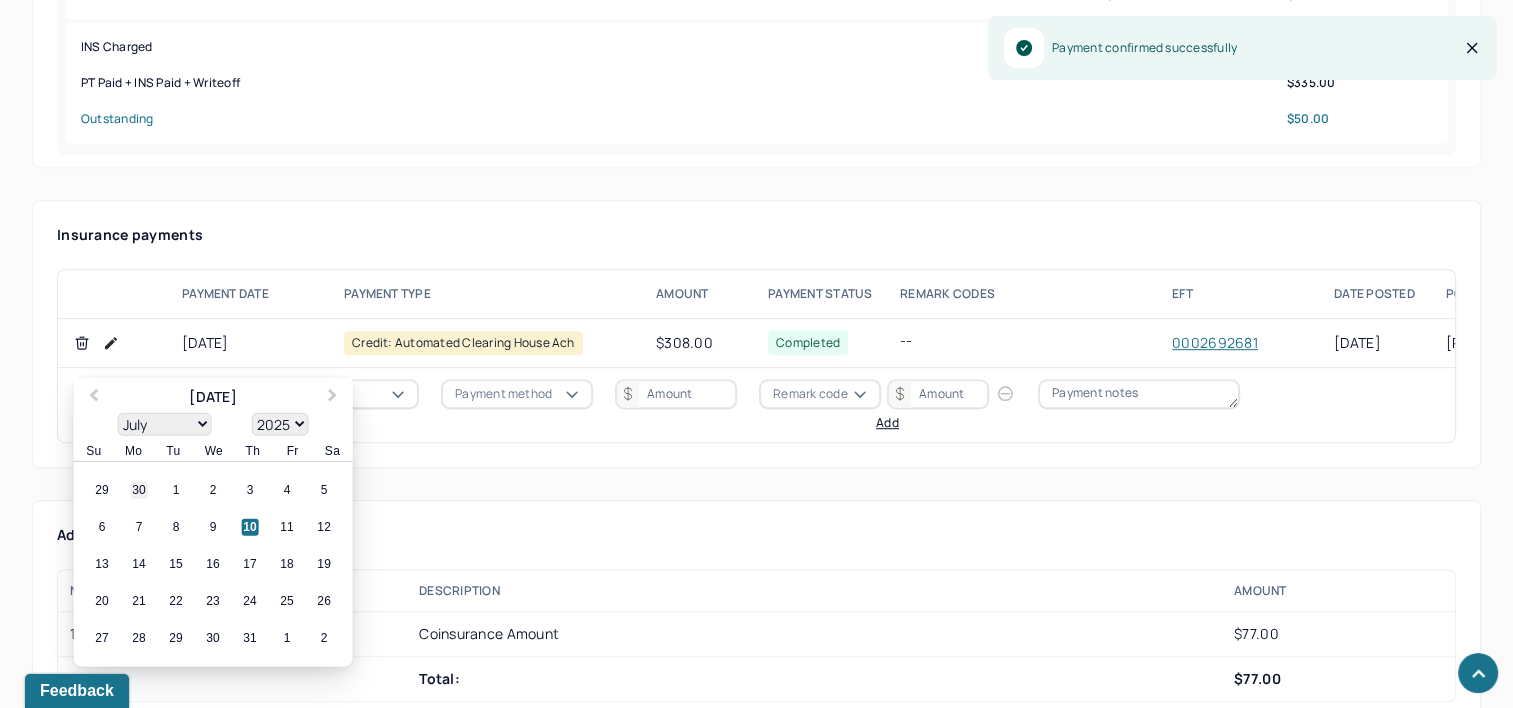 click on "30" at bounding box center [139, 490] 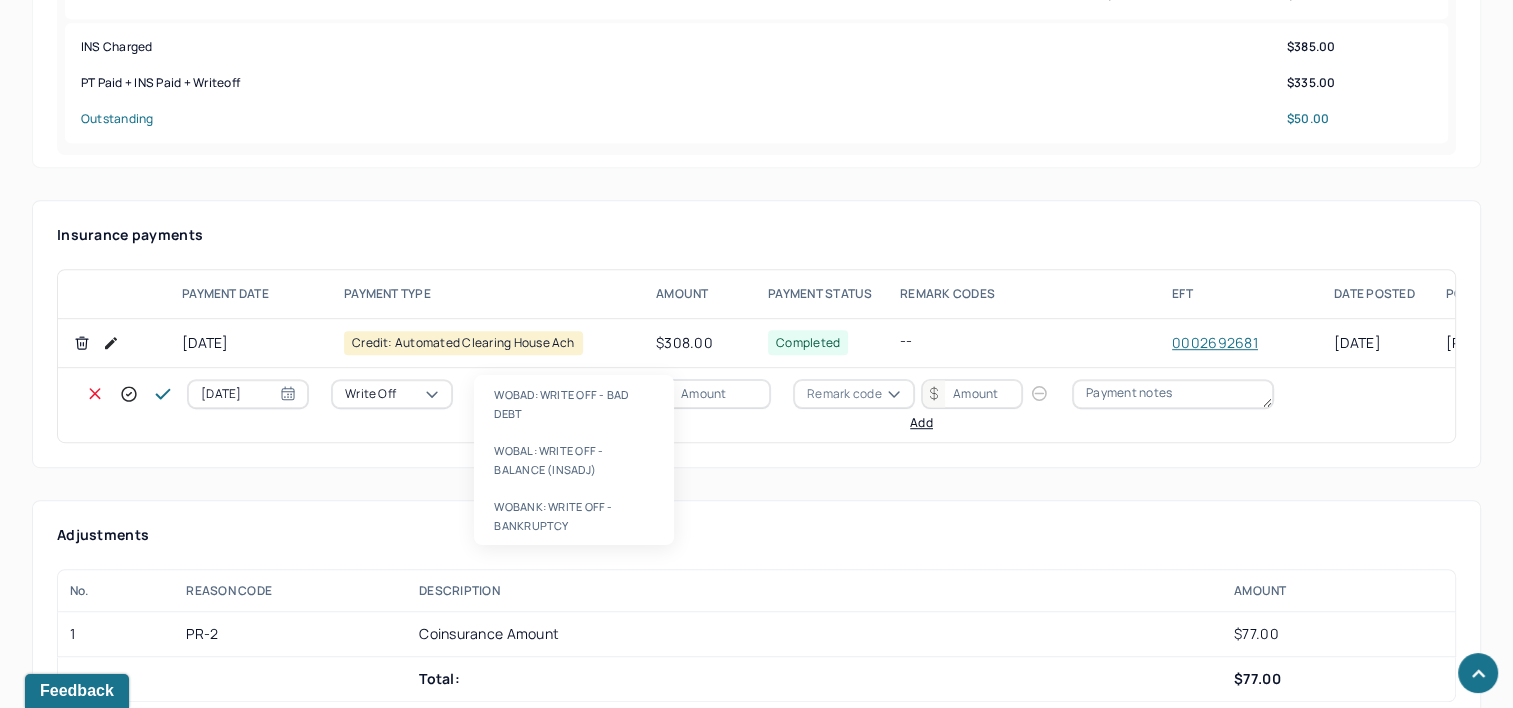 type on "WOBAL" 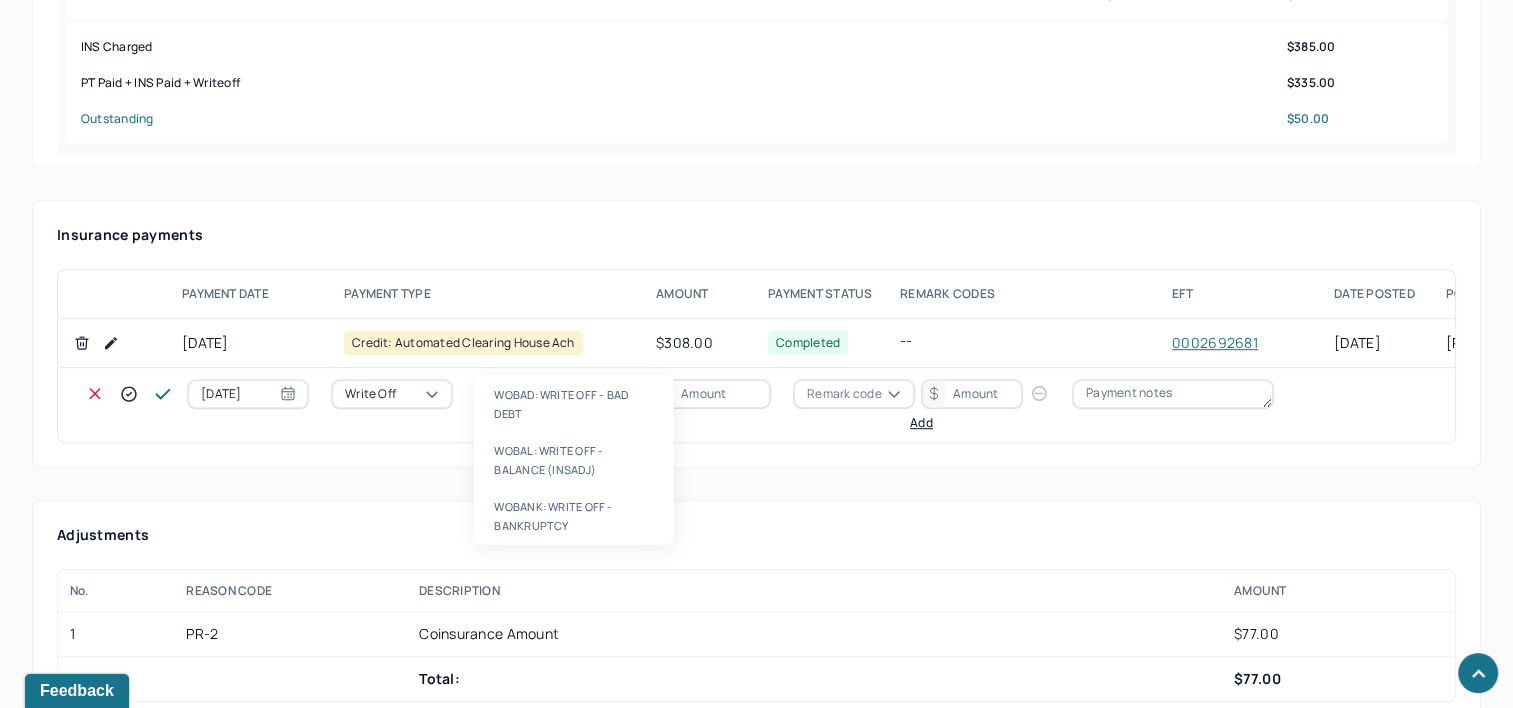 type 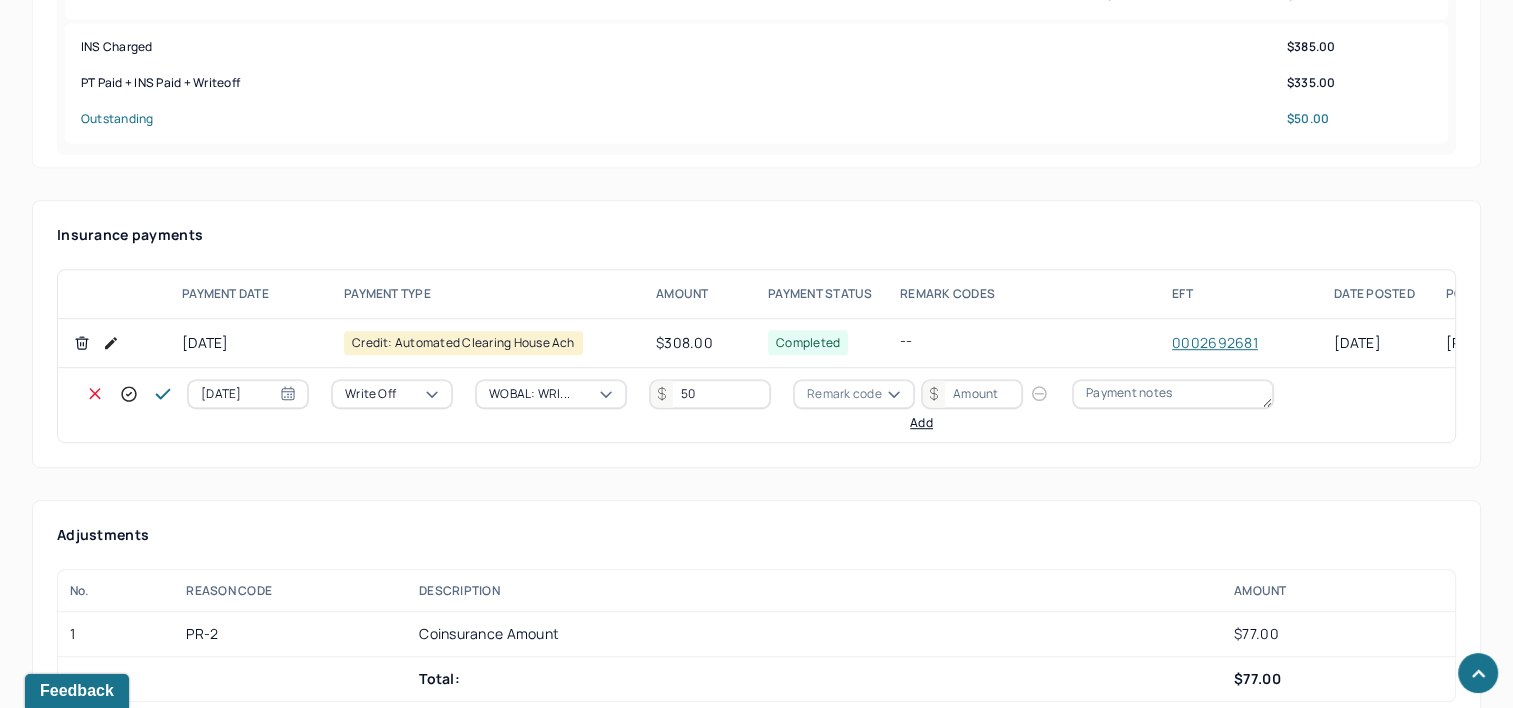 type on "50" 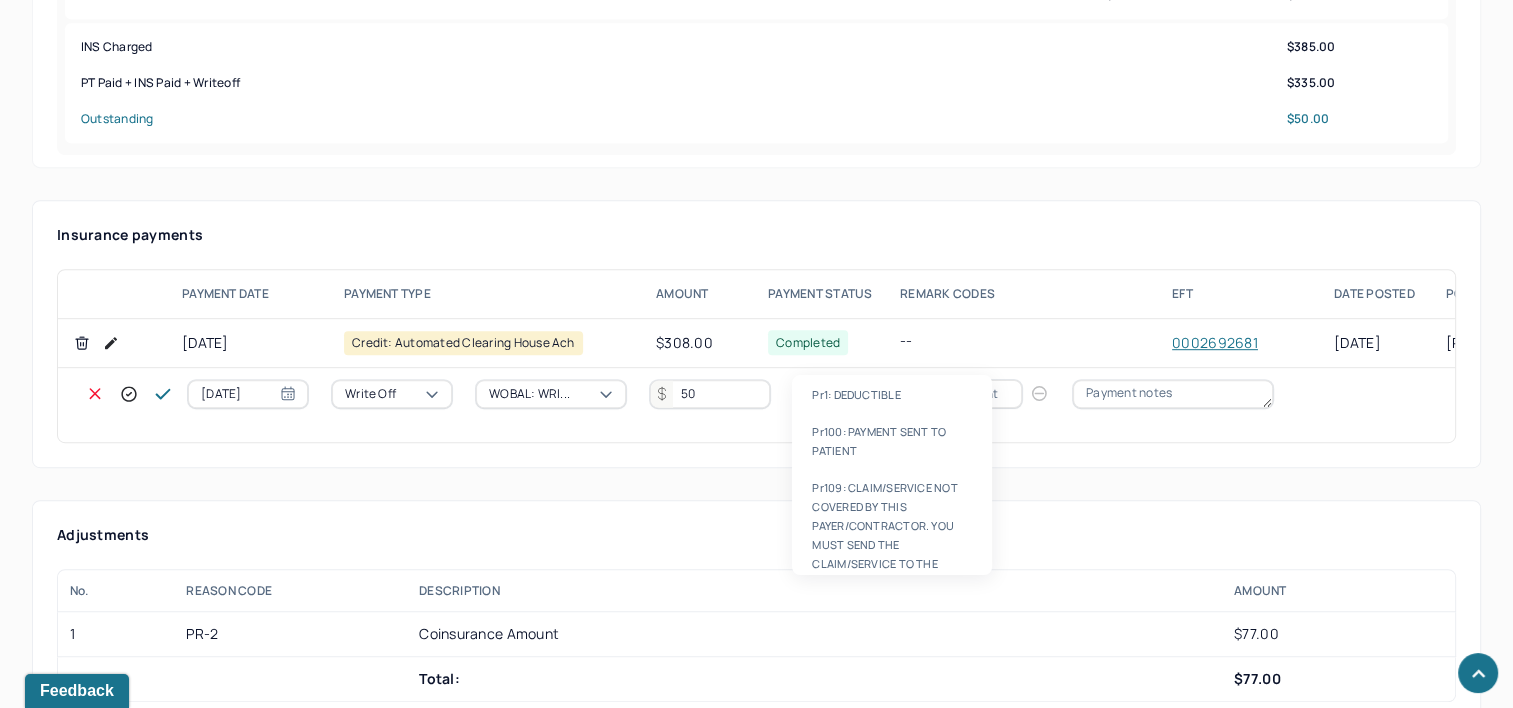 type on "PR2" 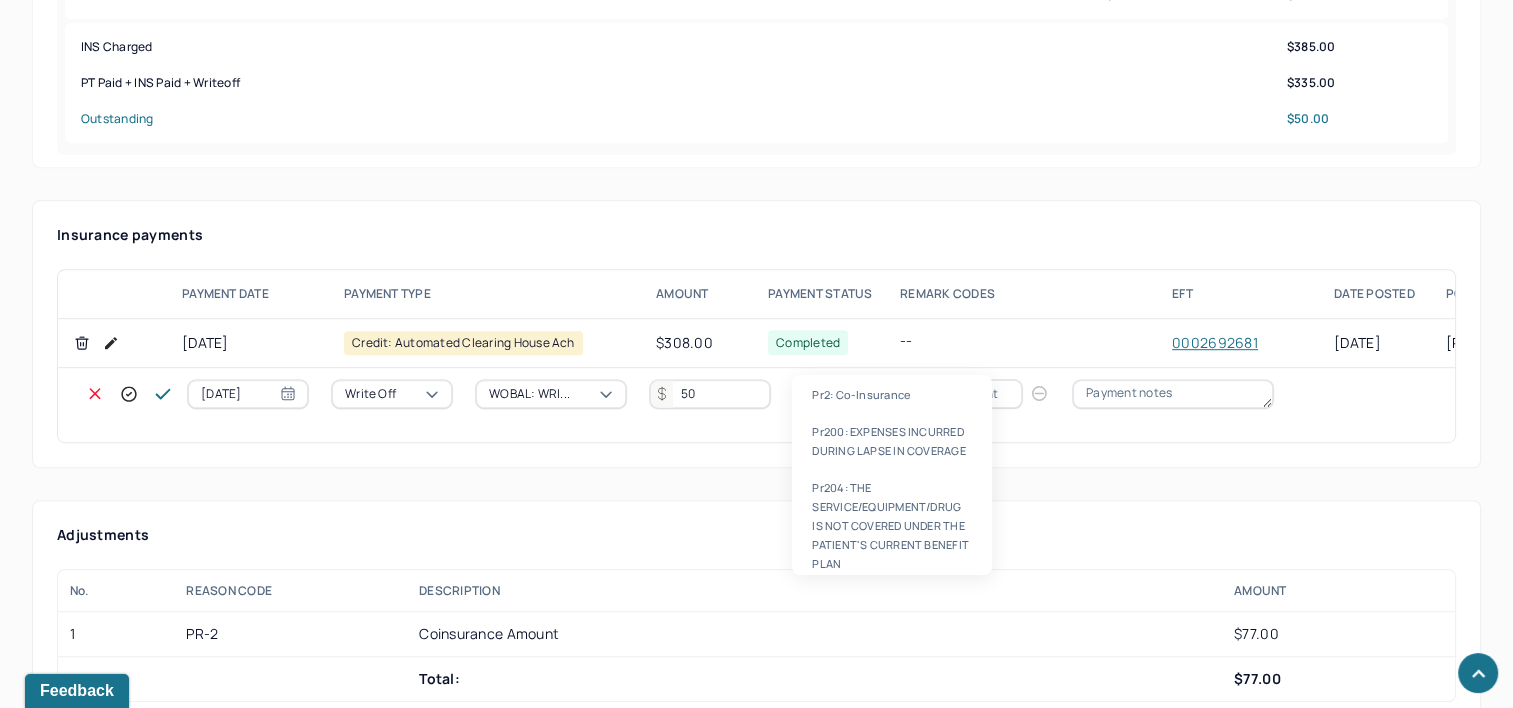 type 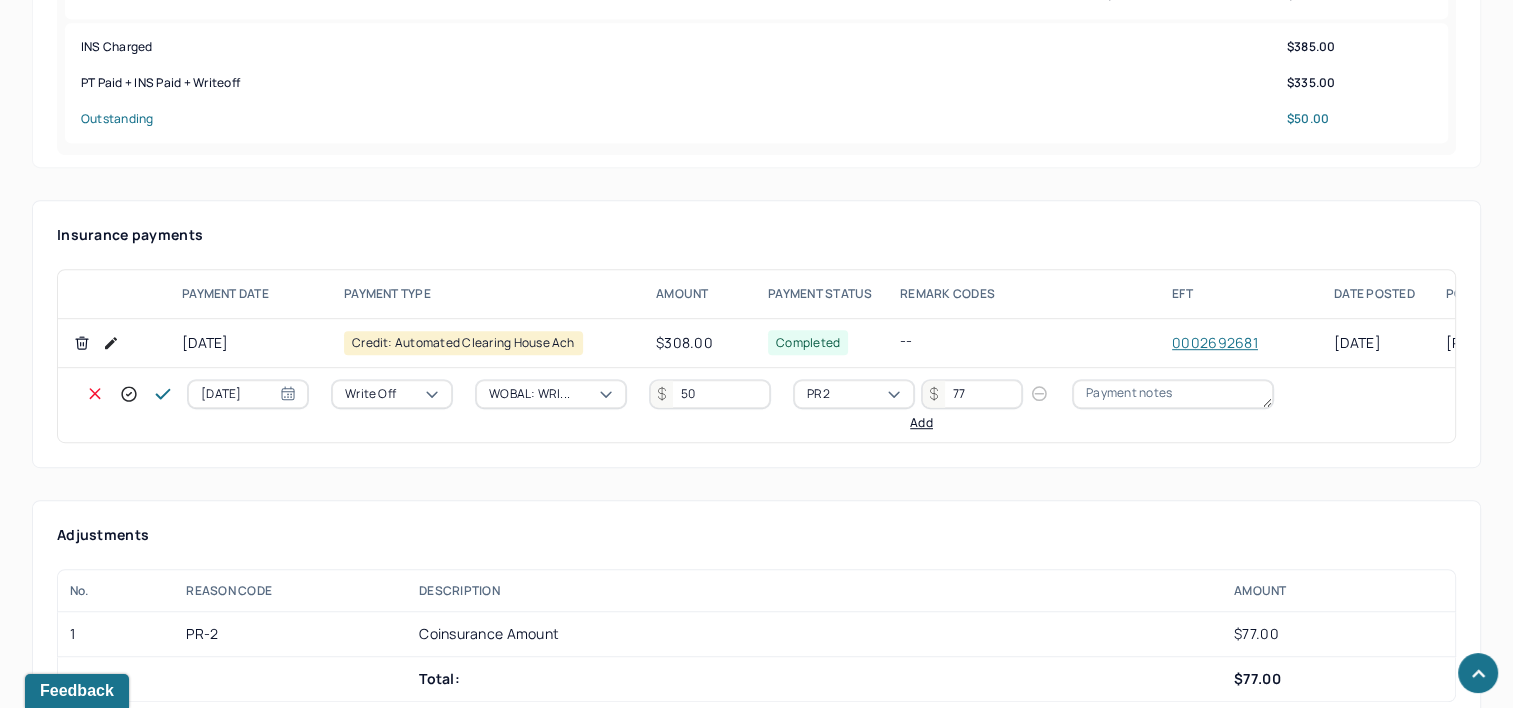 type on "77" 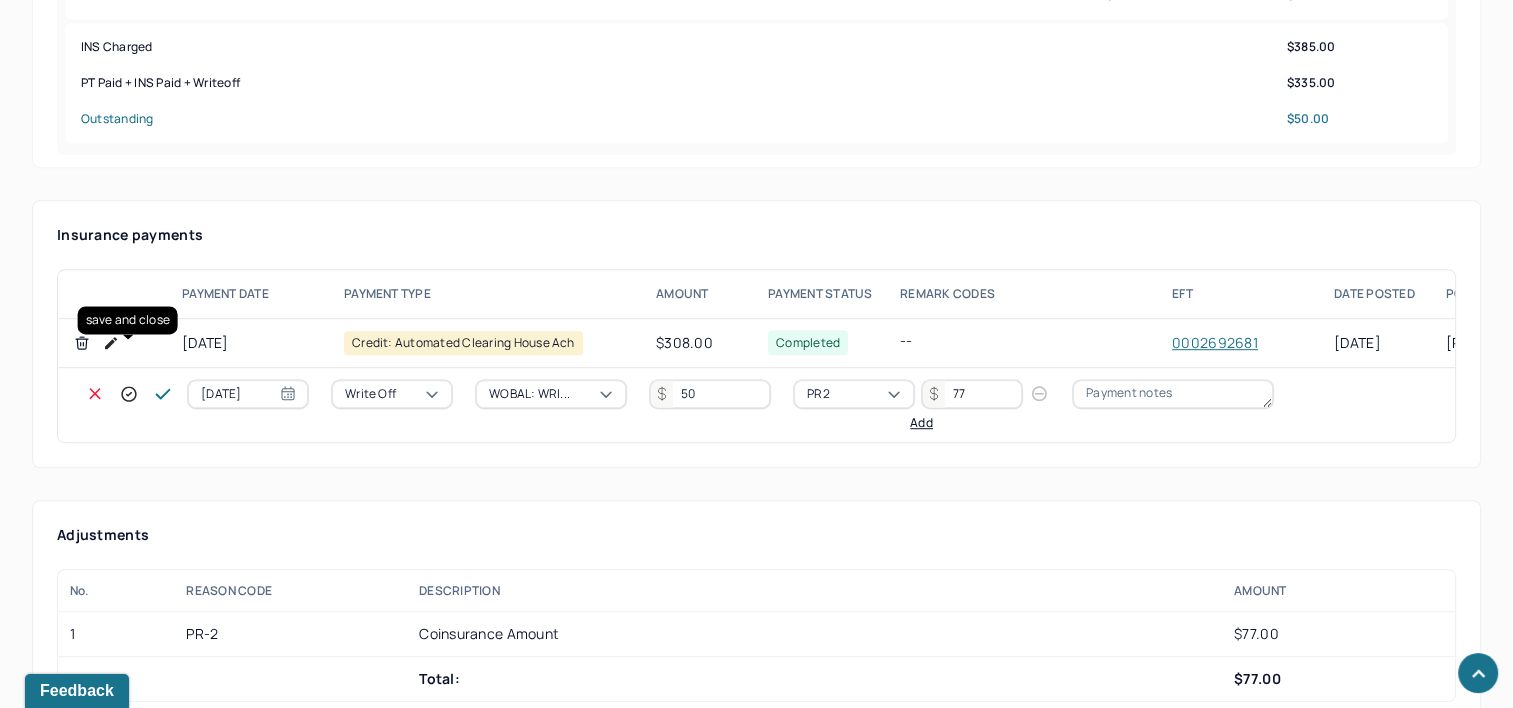 click on "[DATE] Write off WOBAL: WRI... 50 PR2 77       Add" at bounding box center (756, 405) 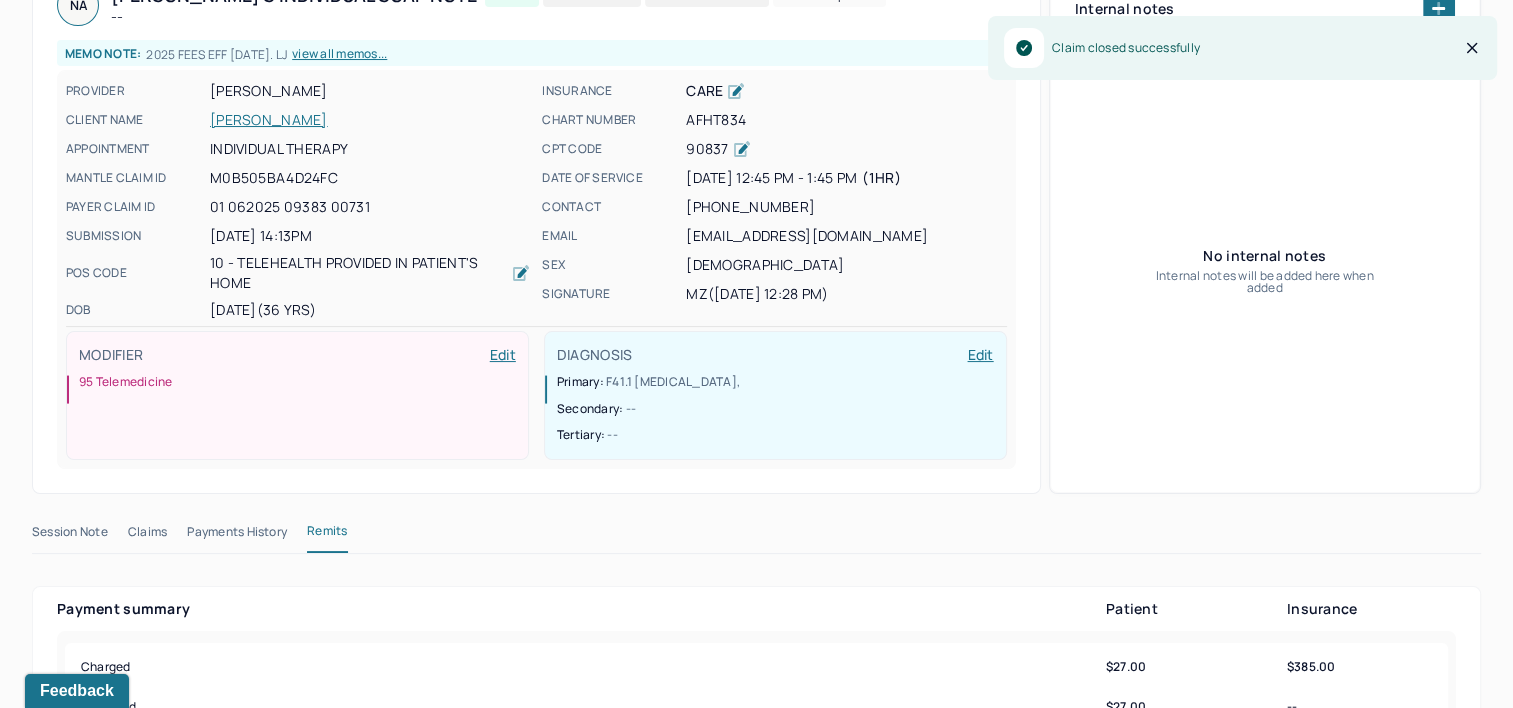 scroll, scrollTop: 0, scrollLeft: 0, axis: both 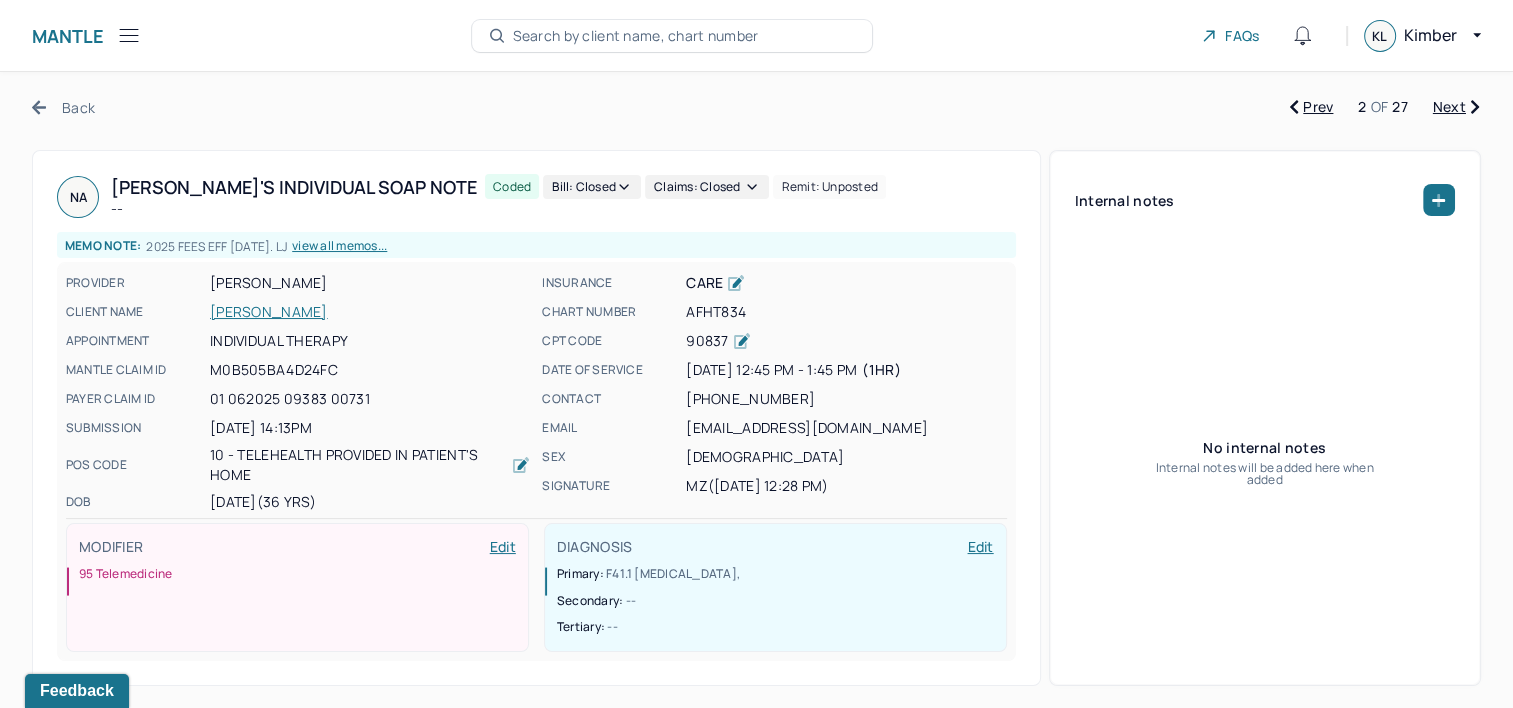 click on "Next" at bounding box center [1456, 107] 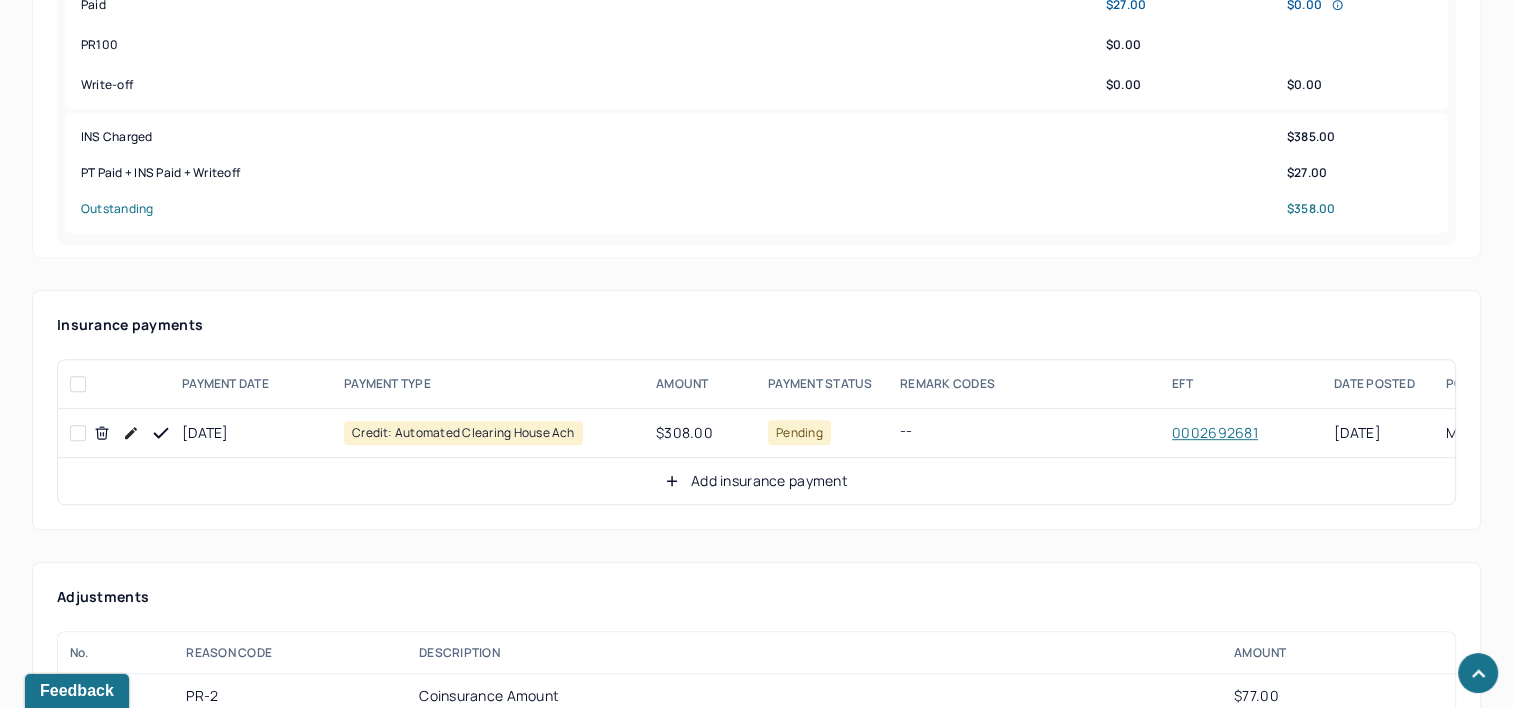 scroll, scrollTop: 1000, scrollLeft: 0, axis: vertical 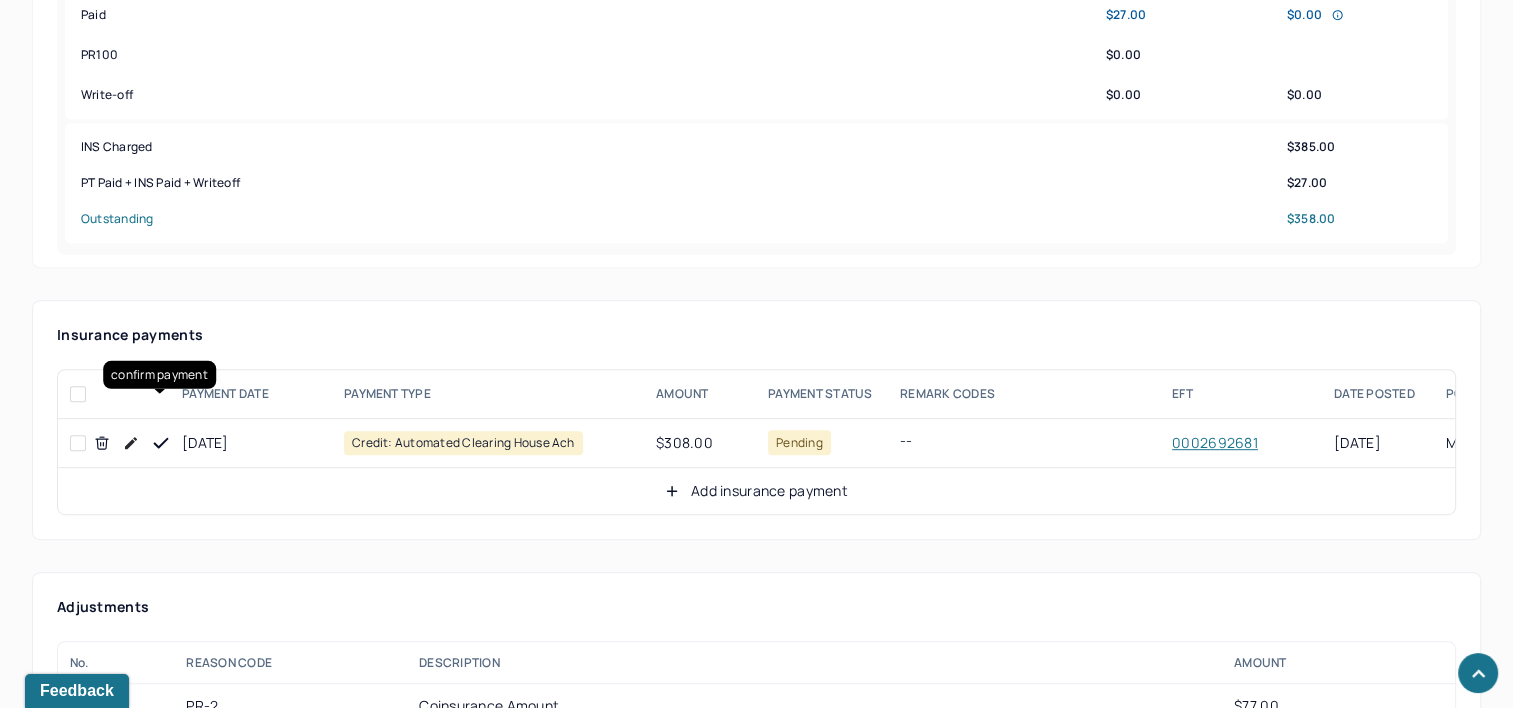 click 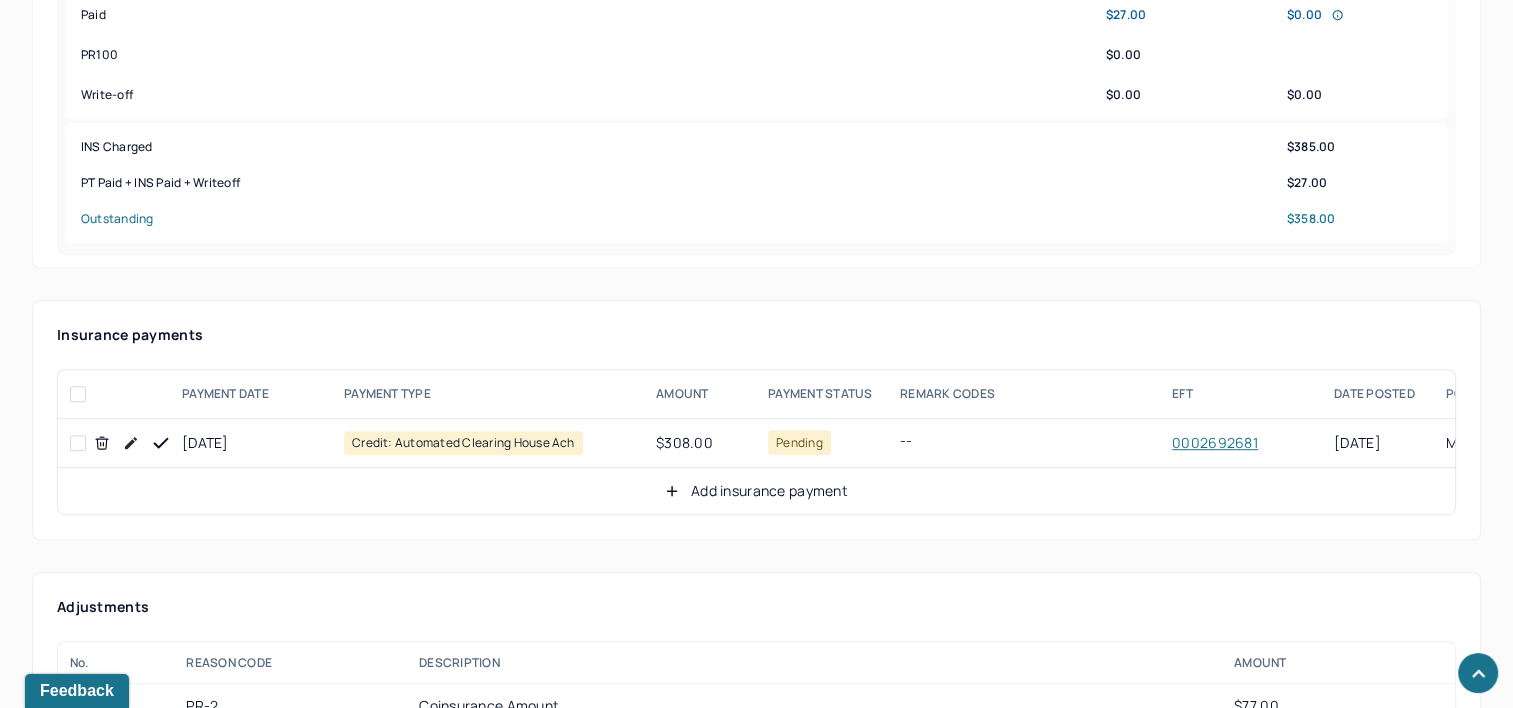 click on "Add insurance payment" at bounding box center (756, 491) 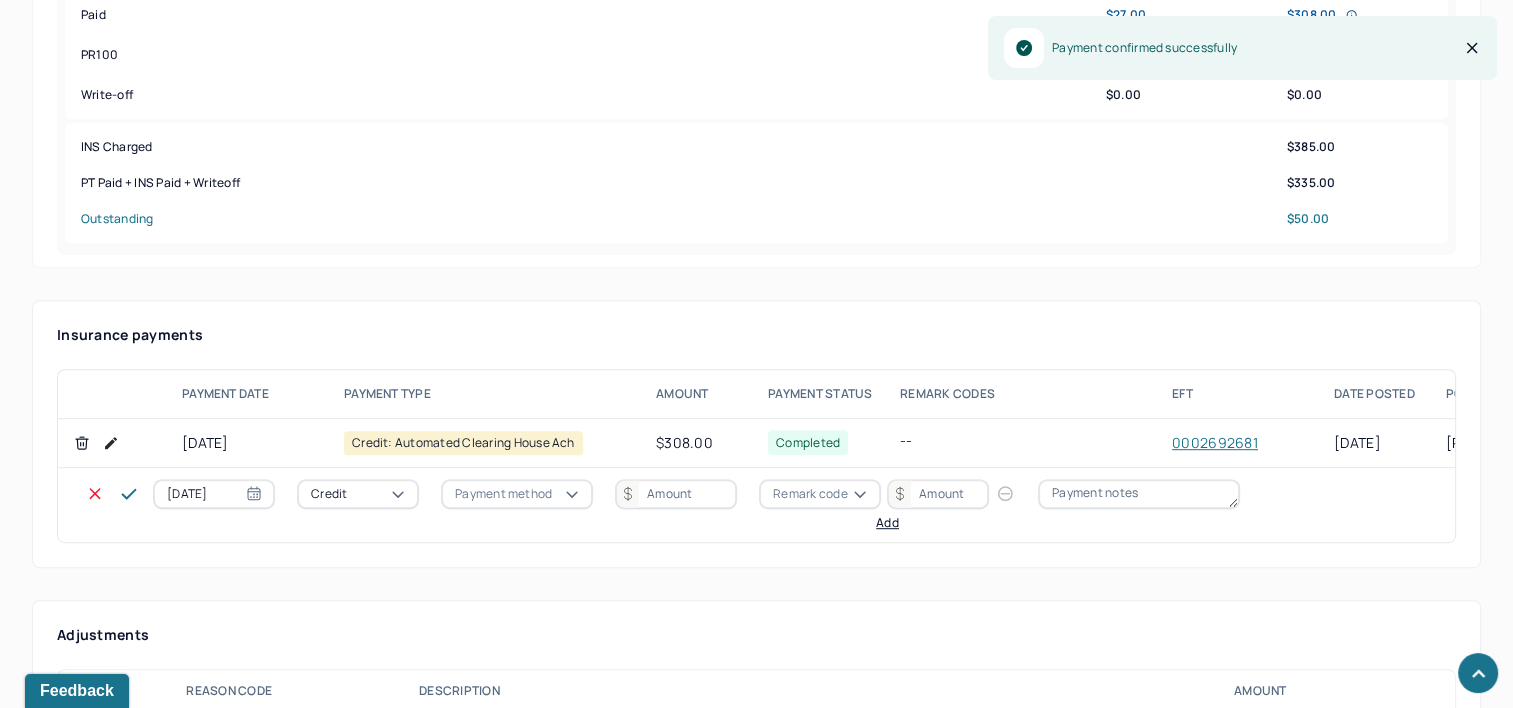 select on "6" 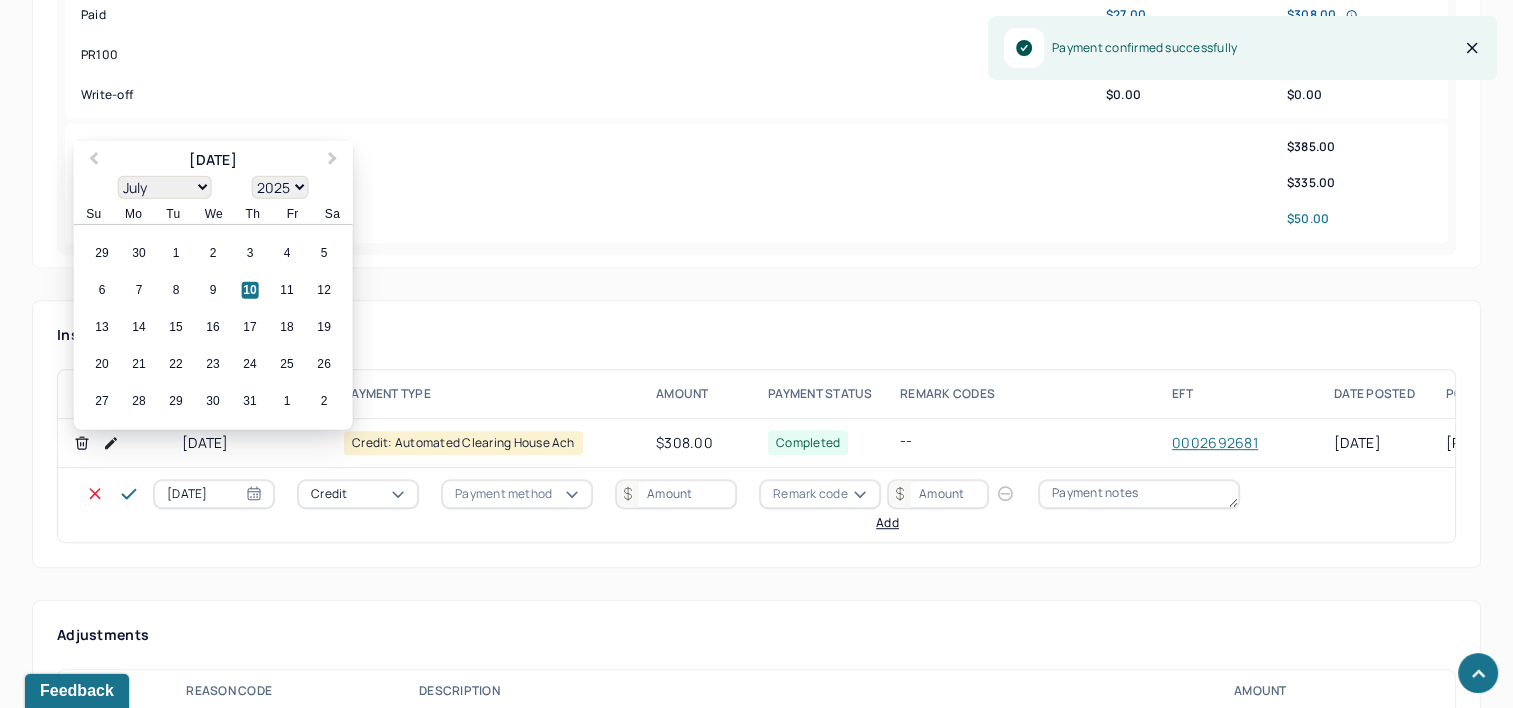 click on "[DATE]" at bounding box center [214, 494] 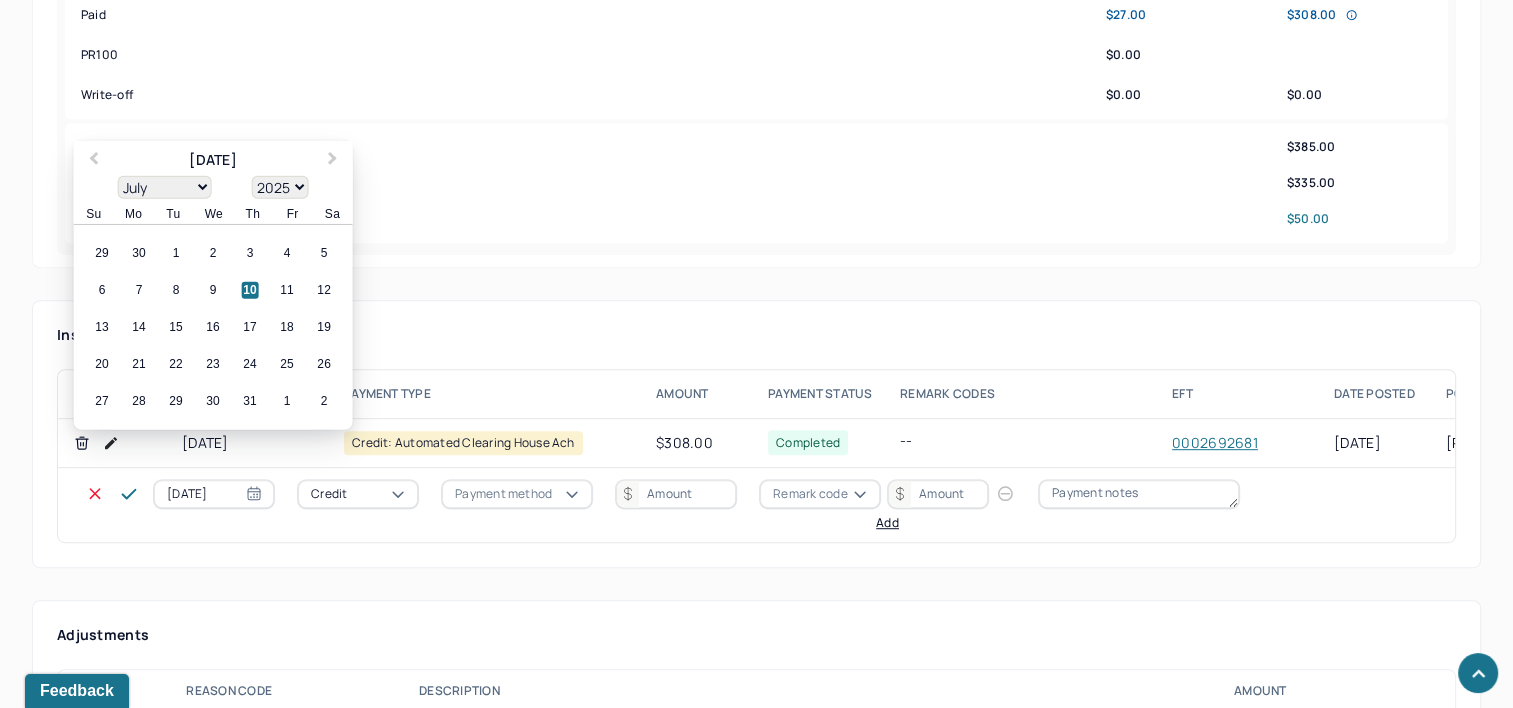 drag, startPoint x: 143, startPoint y: 246, endPoint x: 150, endPoint y: 258, distance: 13.892444 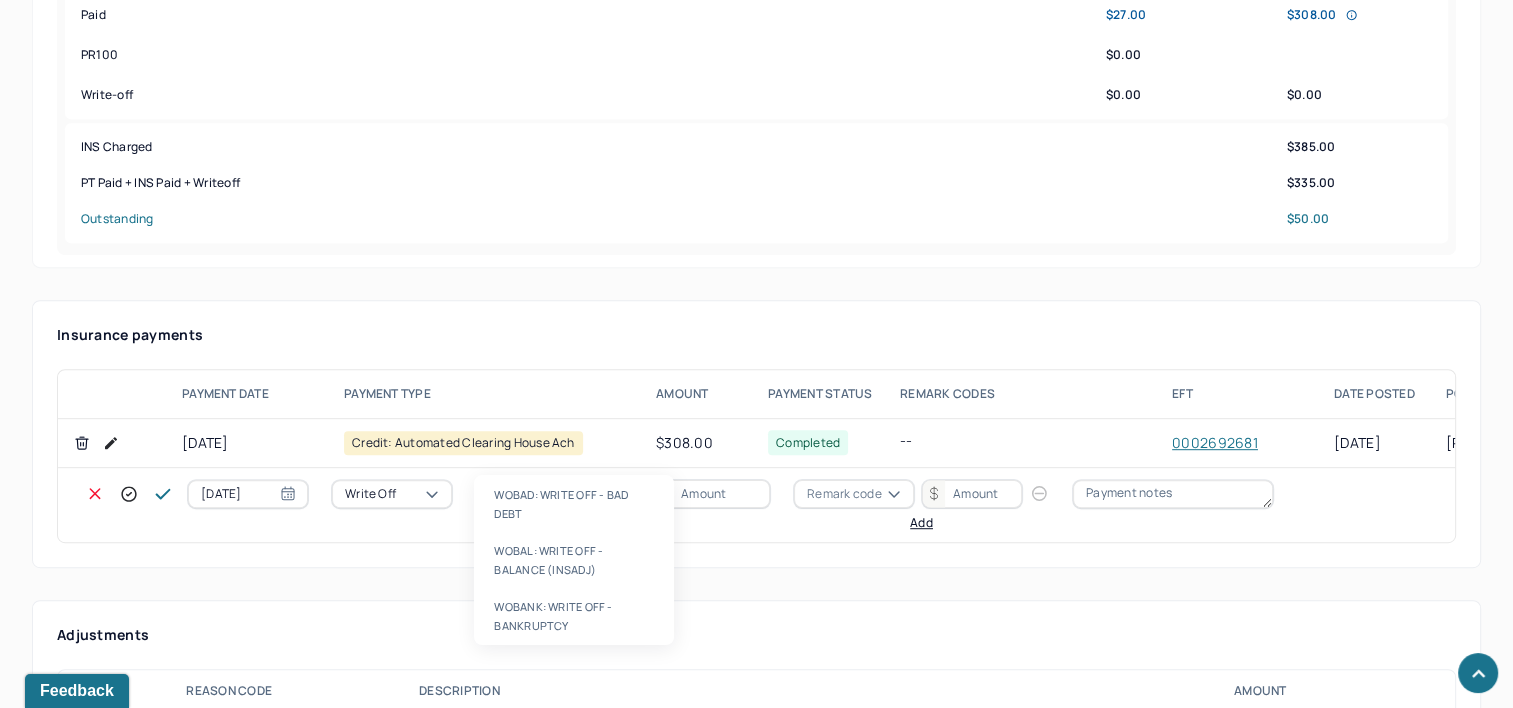 type on "WOBAL" 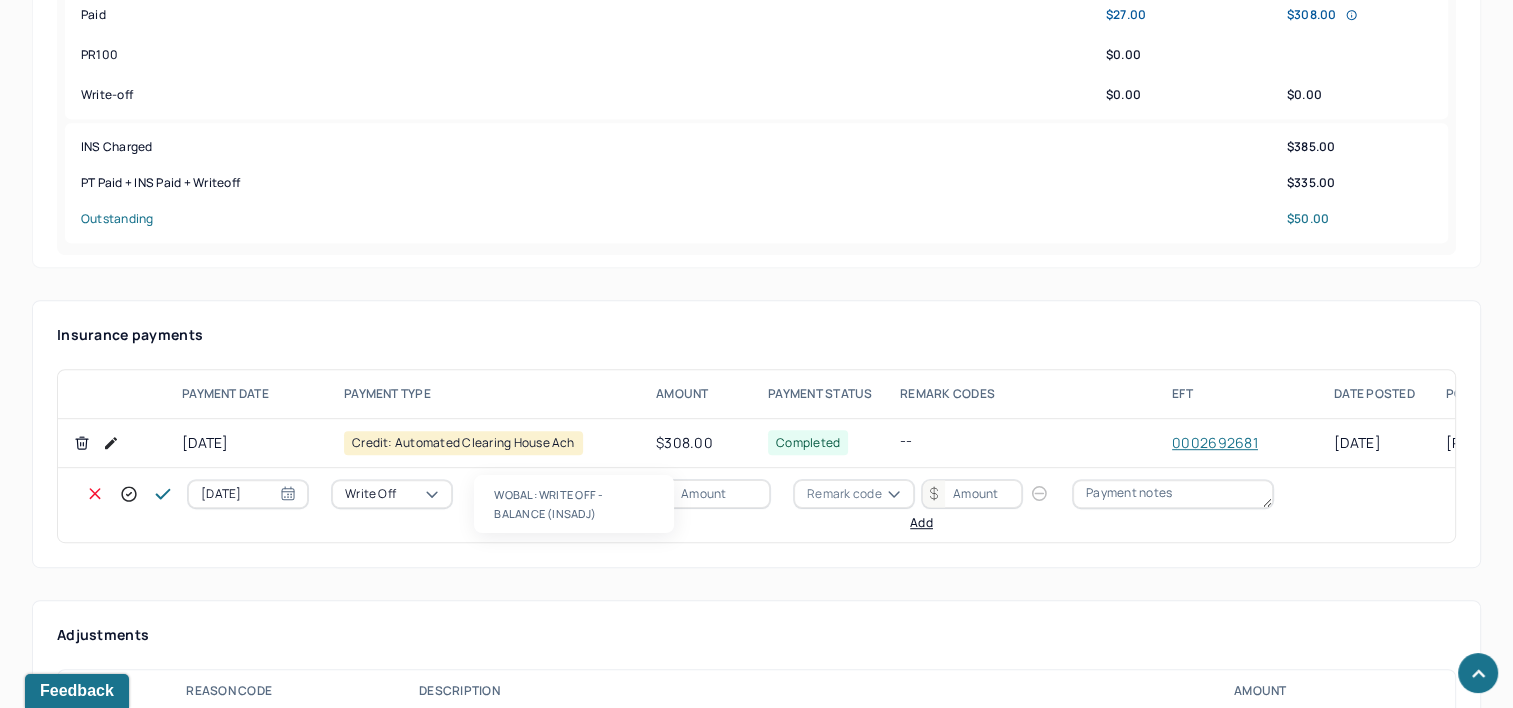 type 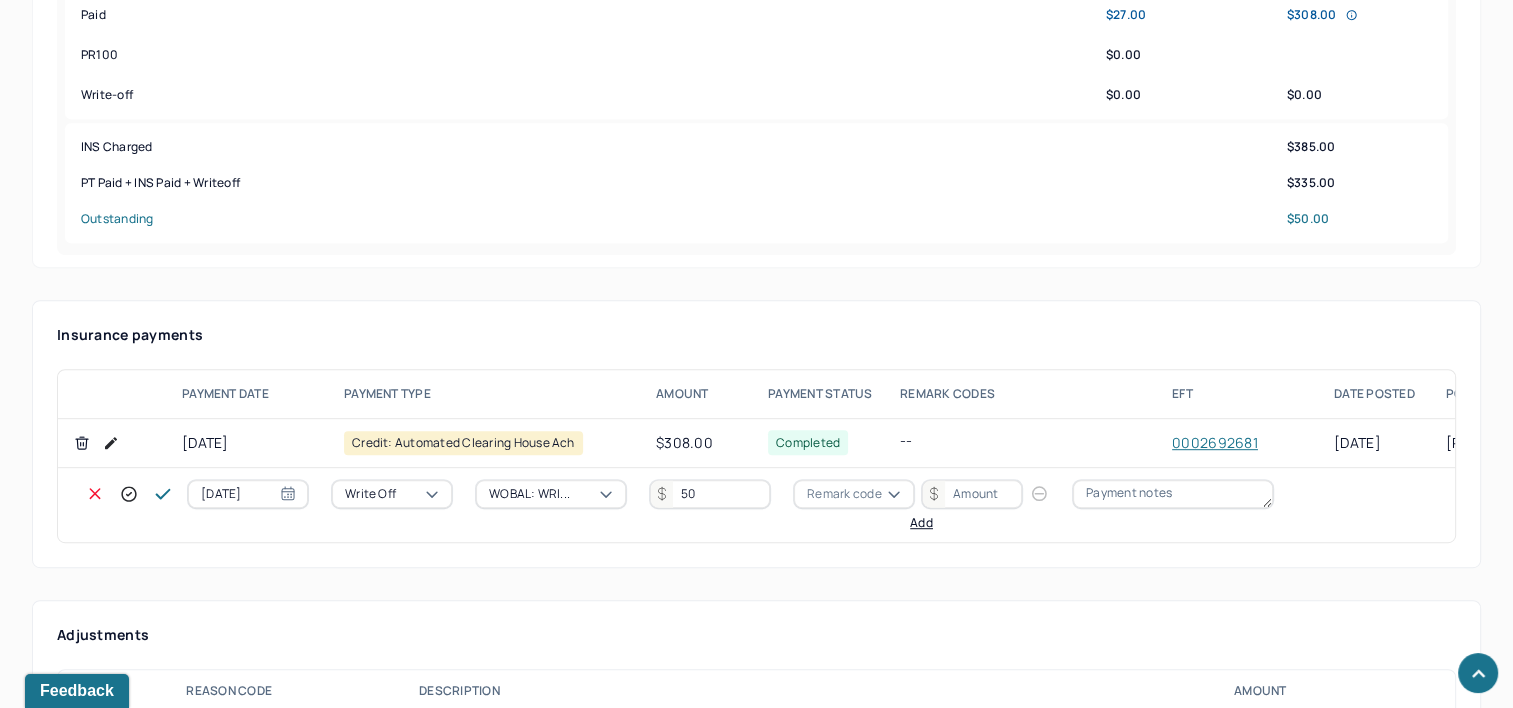 type on "50" 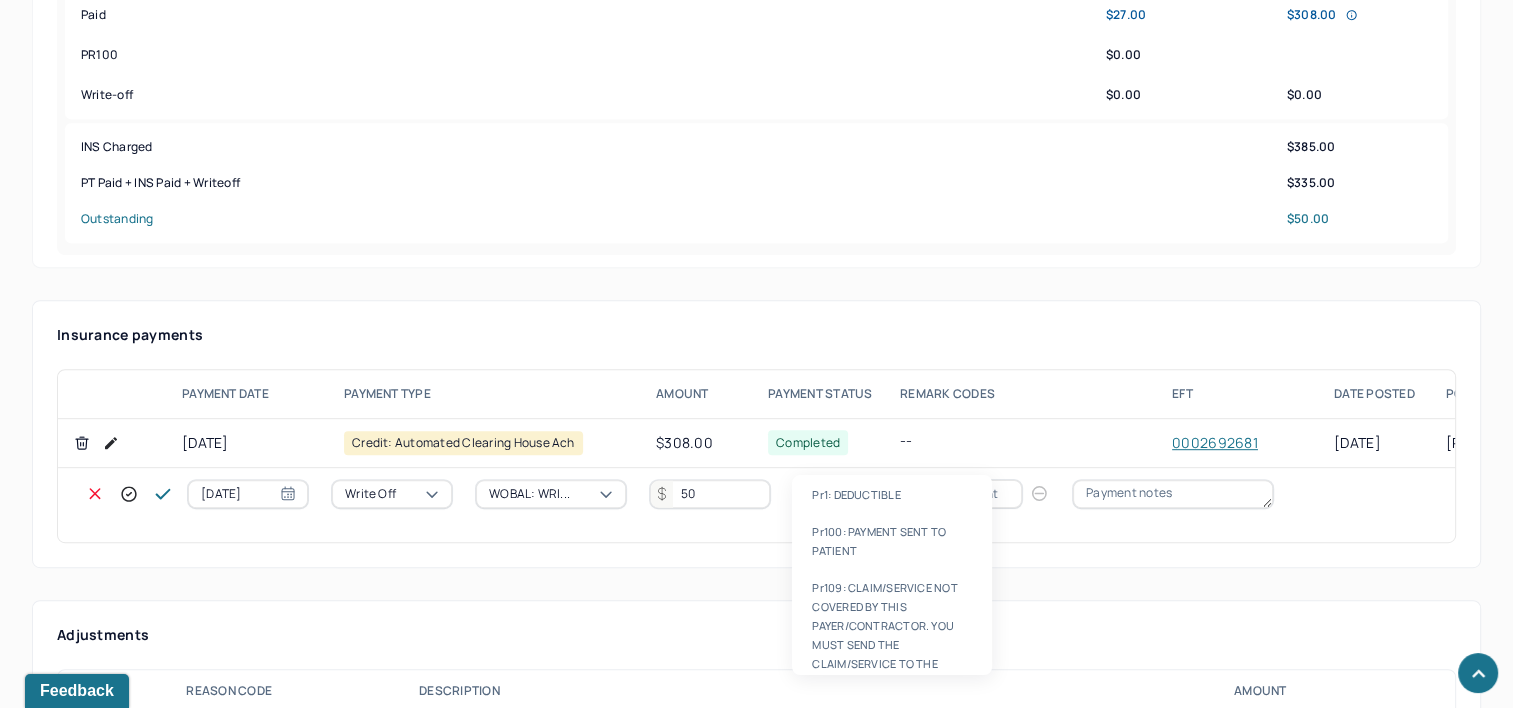 type on "PR2" 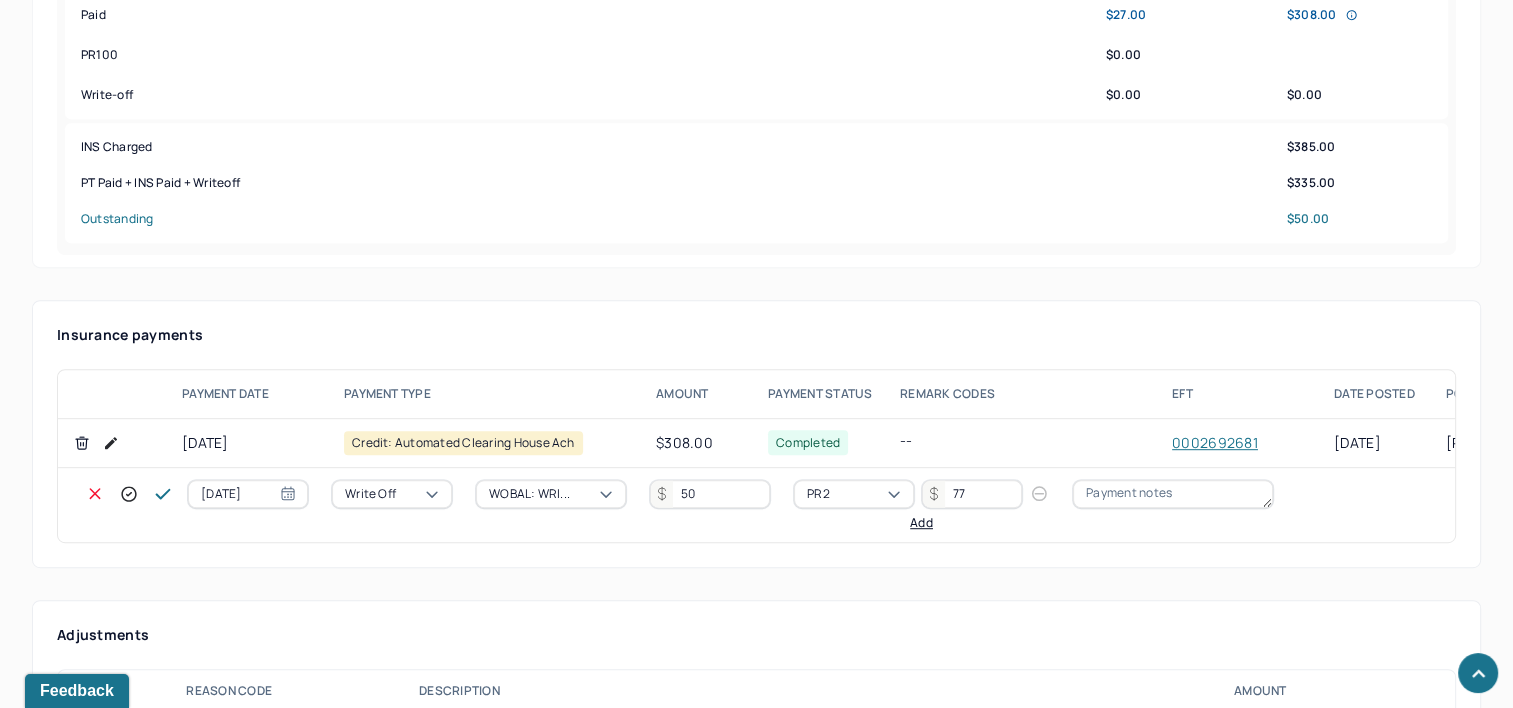 type on "77" 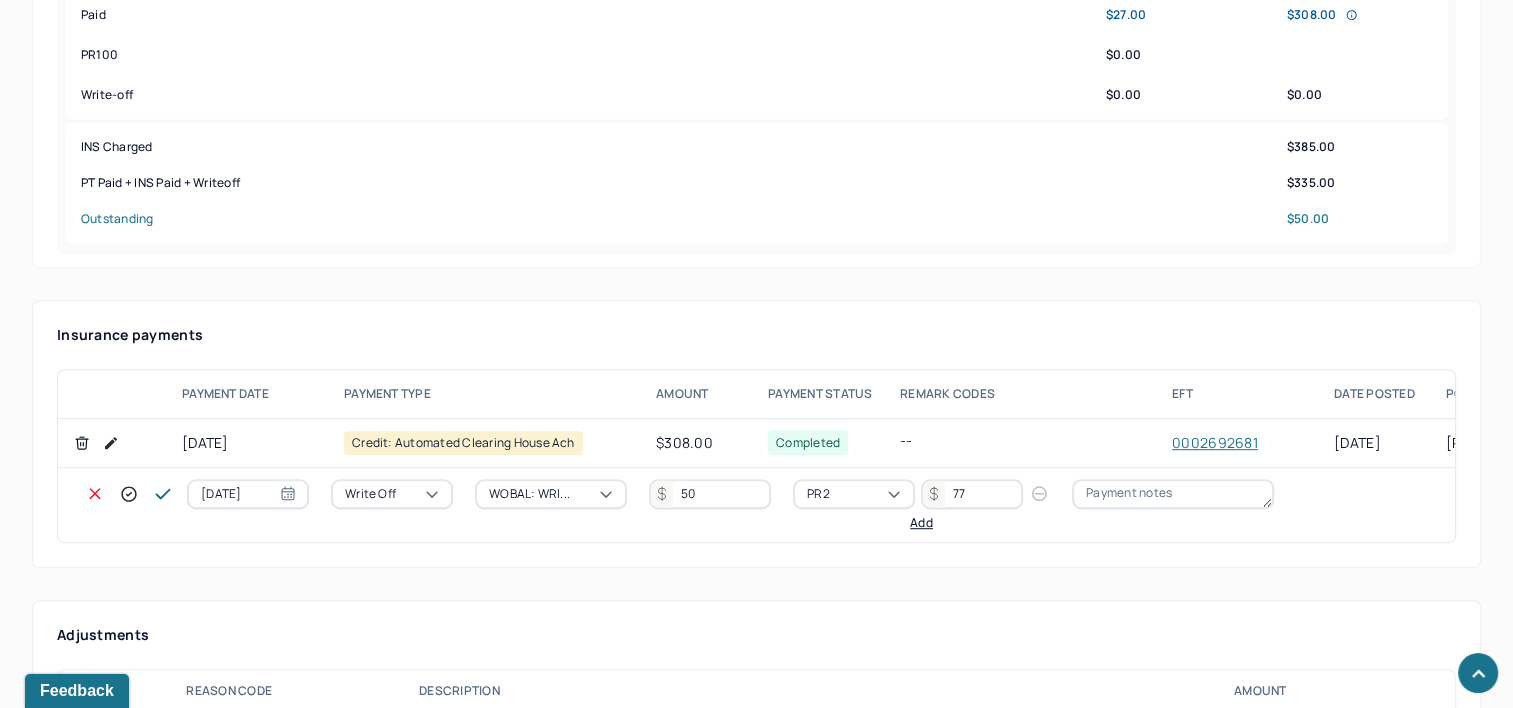 click 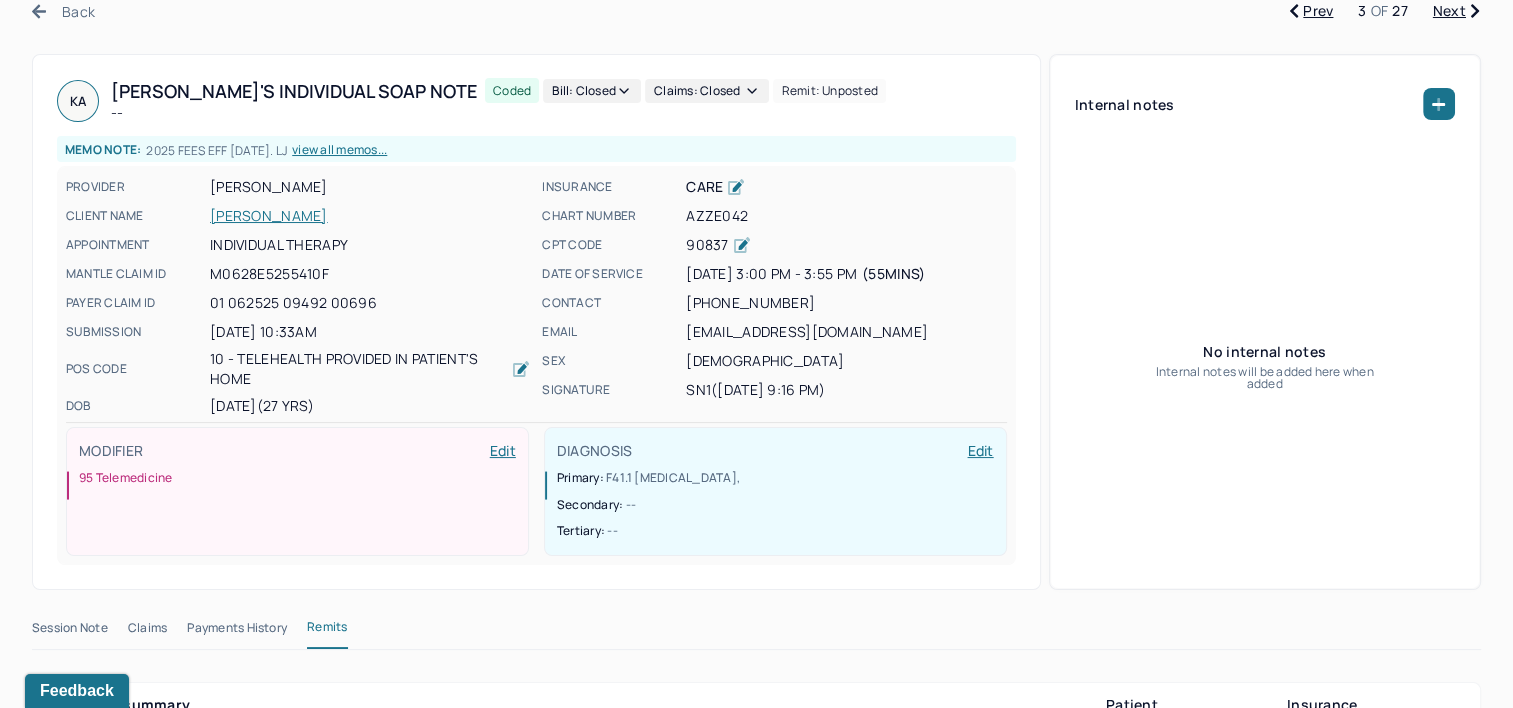 scroll, scrollTop: 0, scrollLeft: 0, axis: both 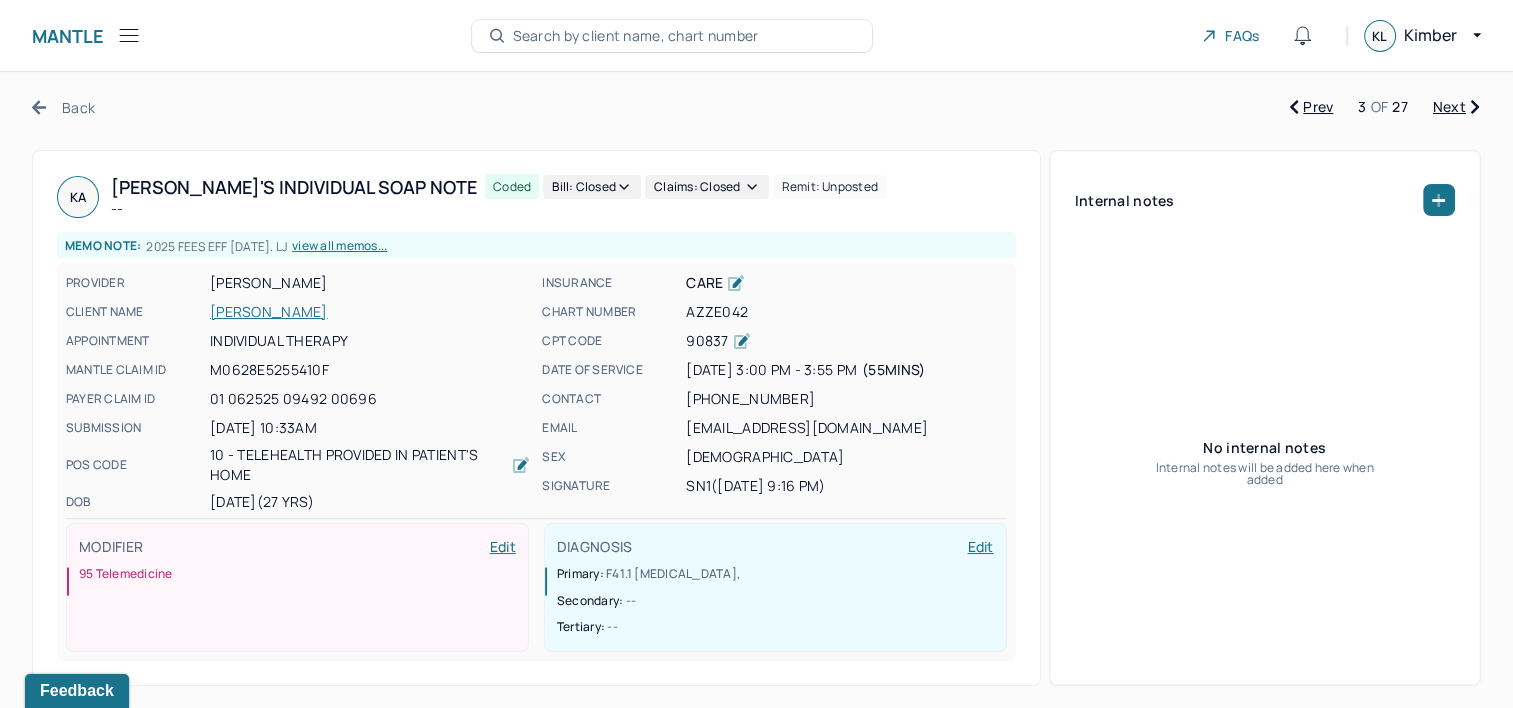 click on "Next" at bounding box center [1456, 107] 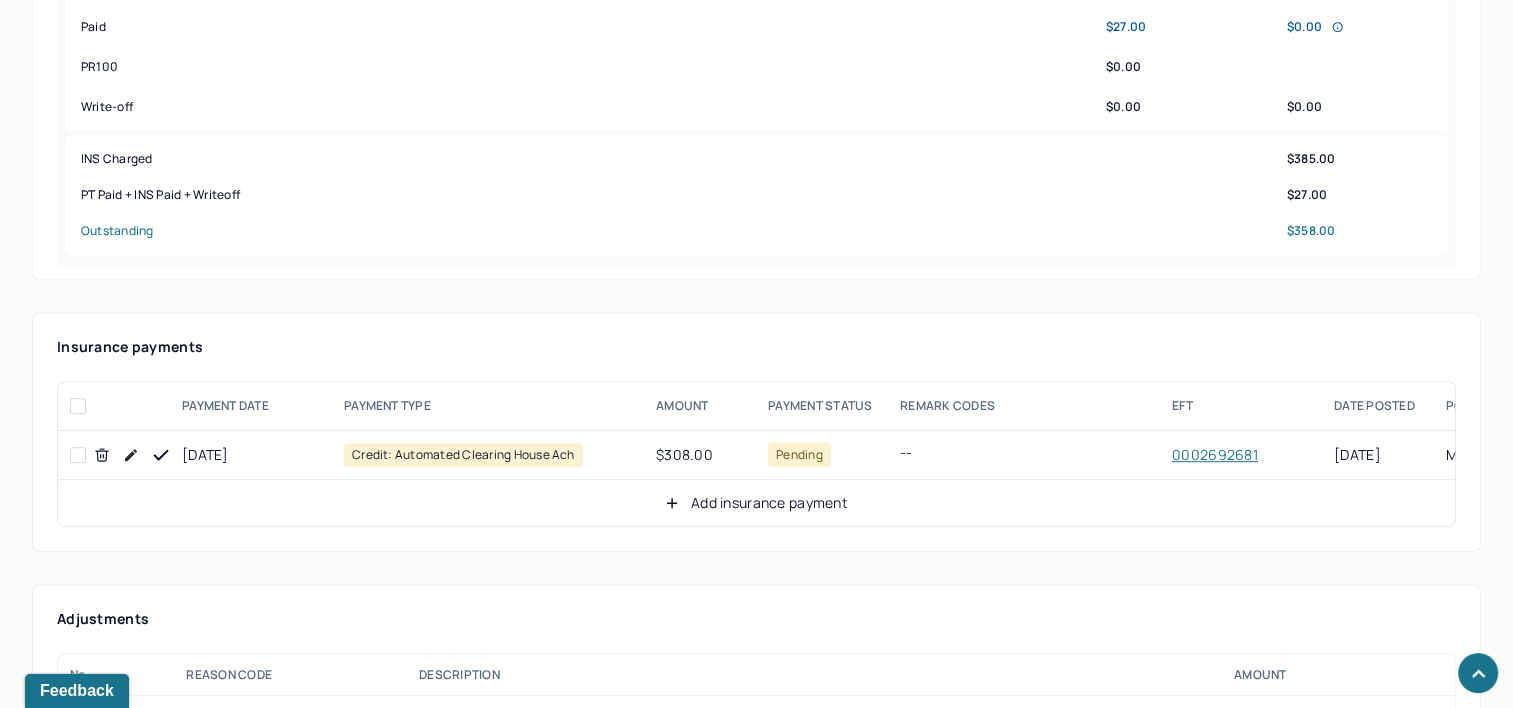 scroll, scrollTop: 1200, scrollLeft: 0, axis: vertical 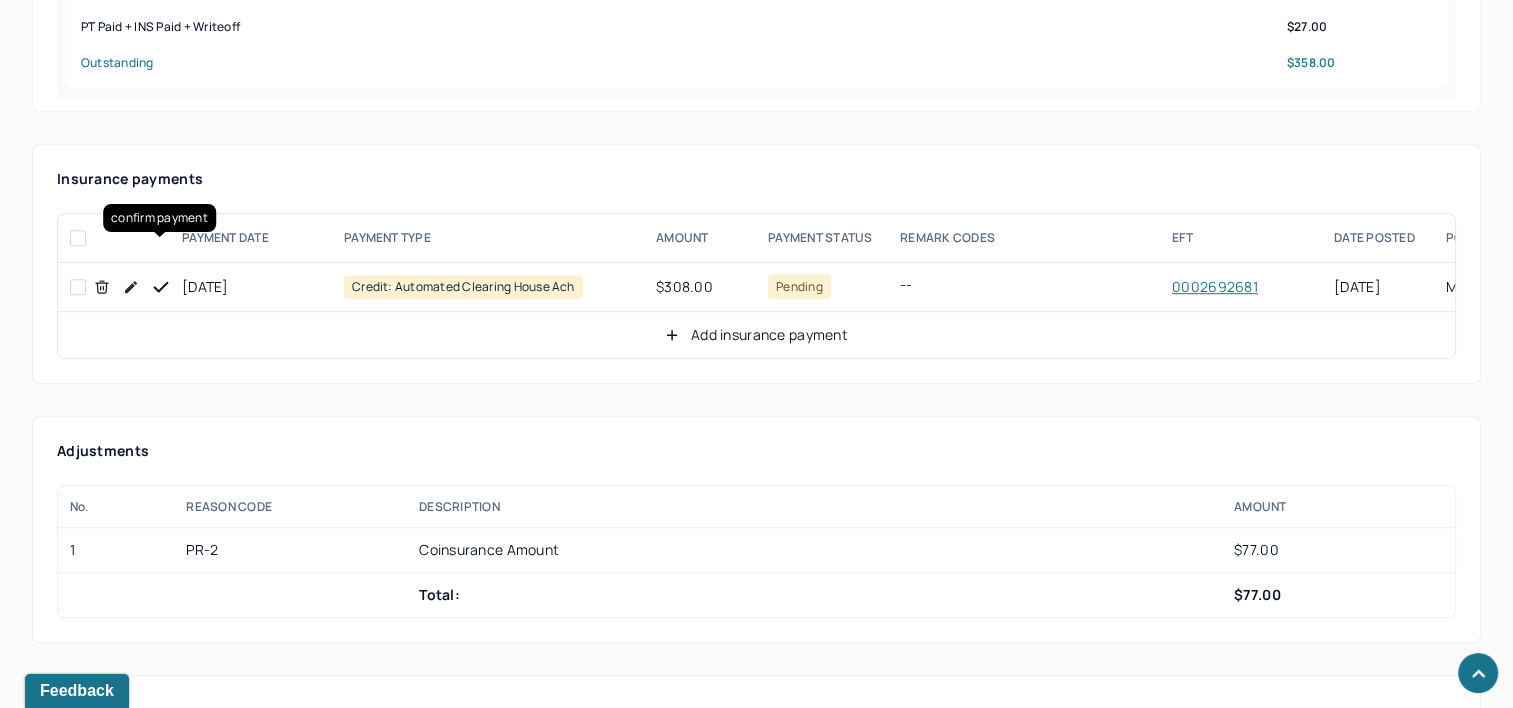click 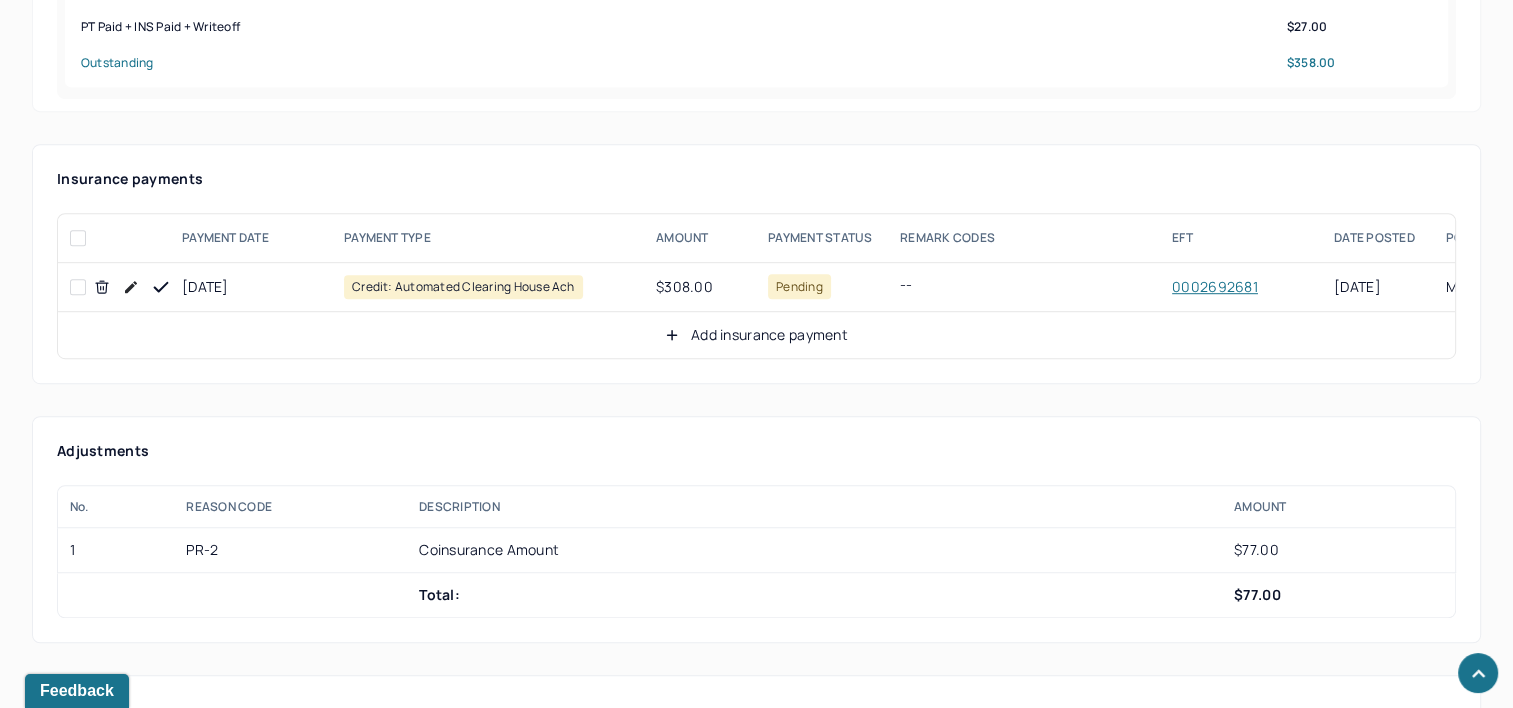 click on "Add insurance payment" at bounding box center [756, 335] 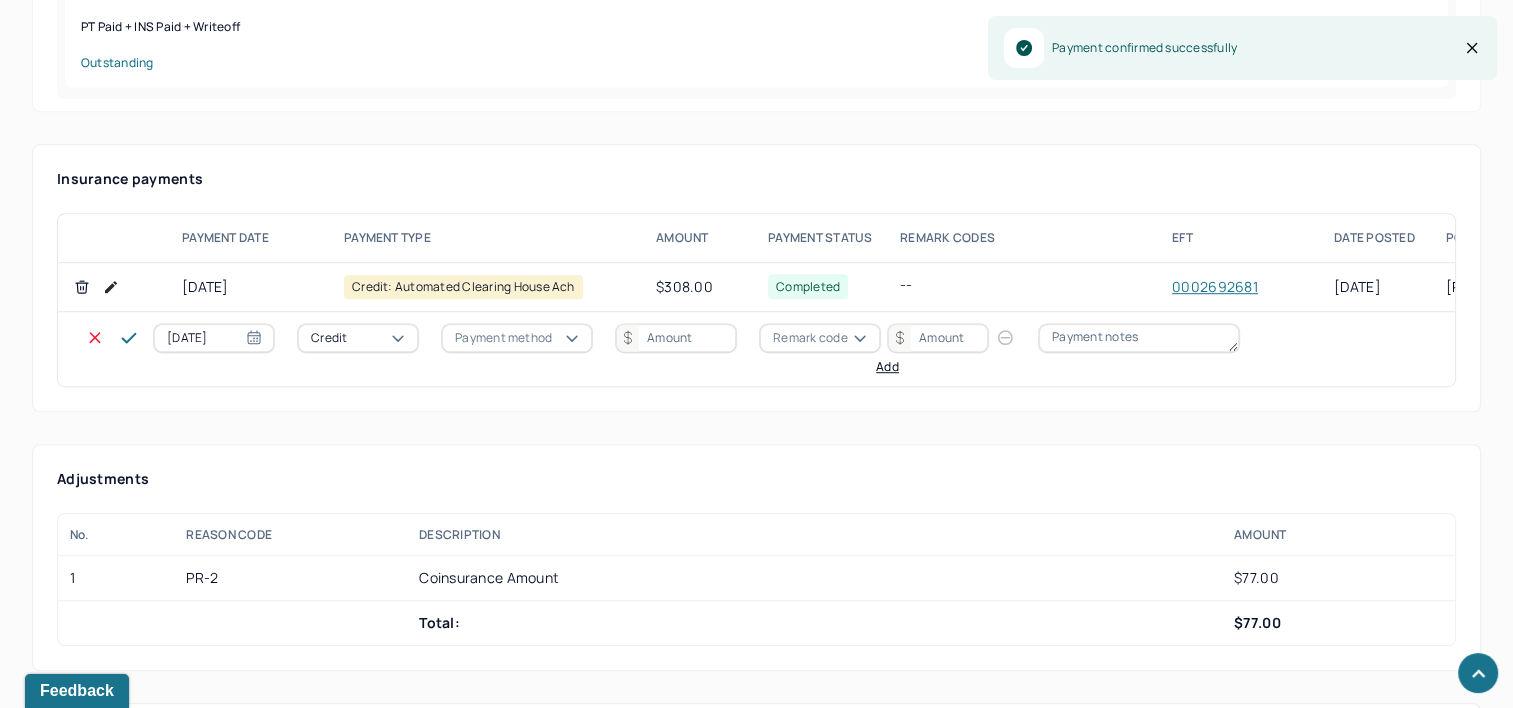 click on "07/10/2025" at bounding box center [214, 338] 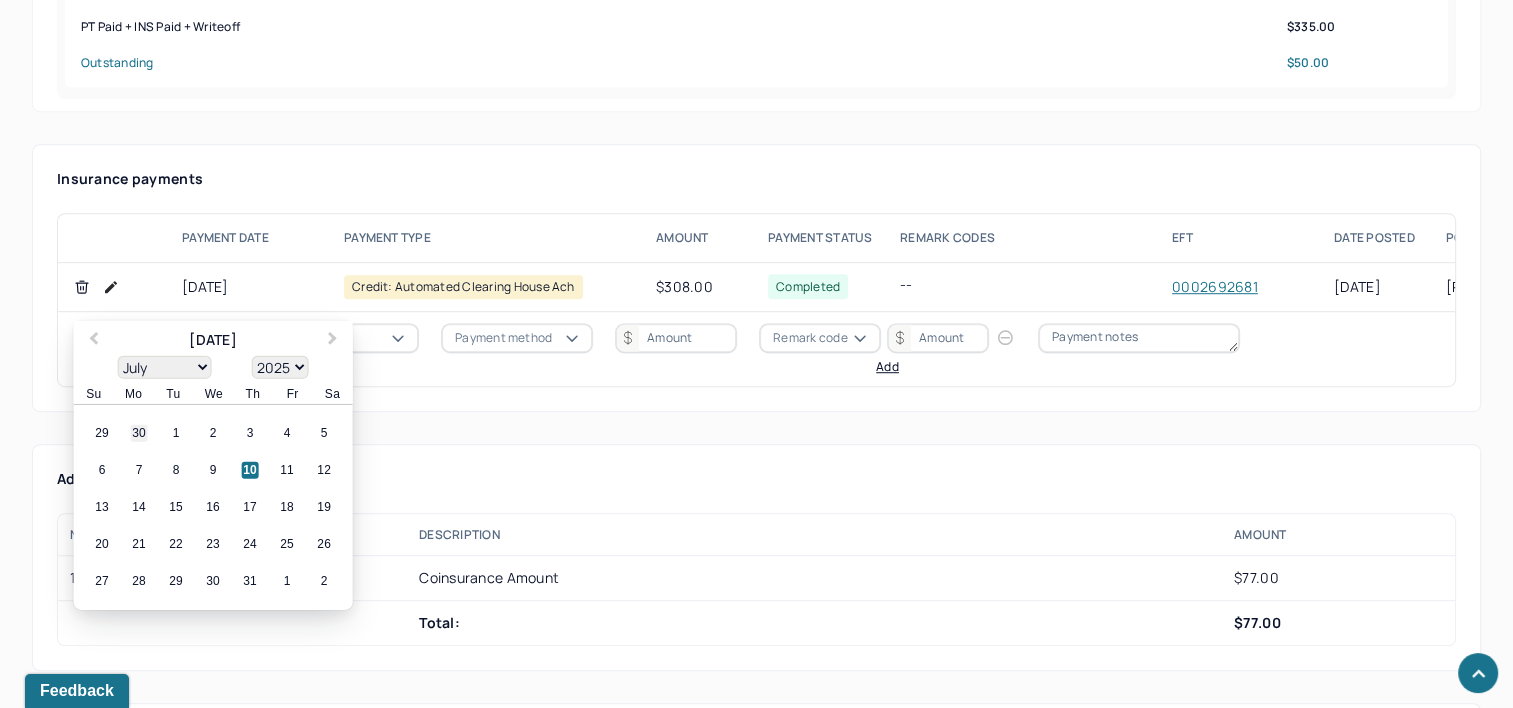 click on "30" at bounding box center [139, 433] 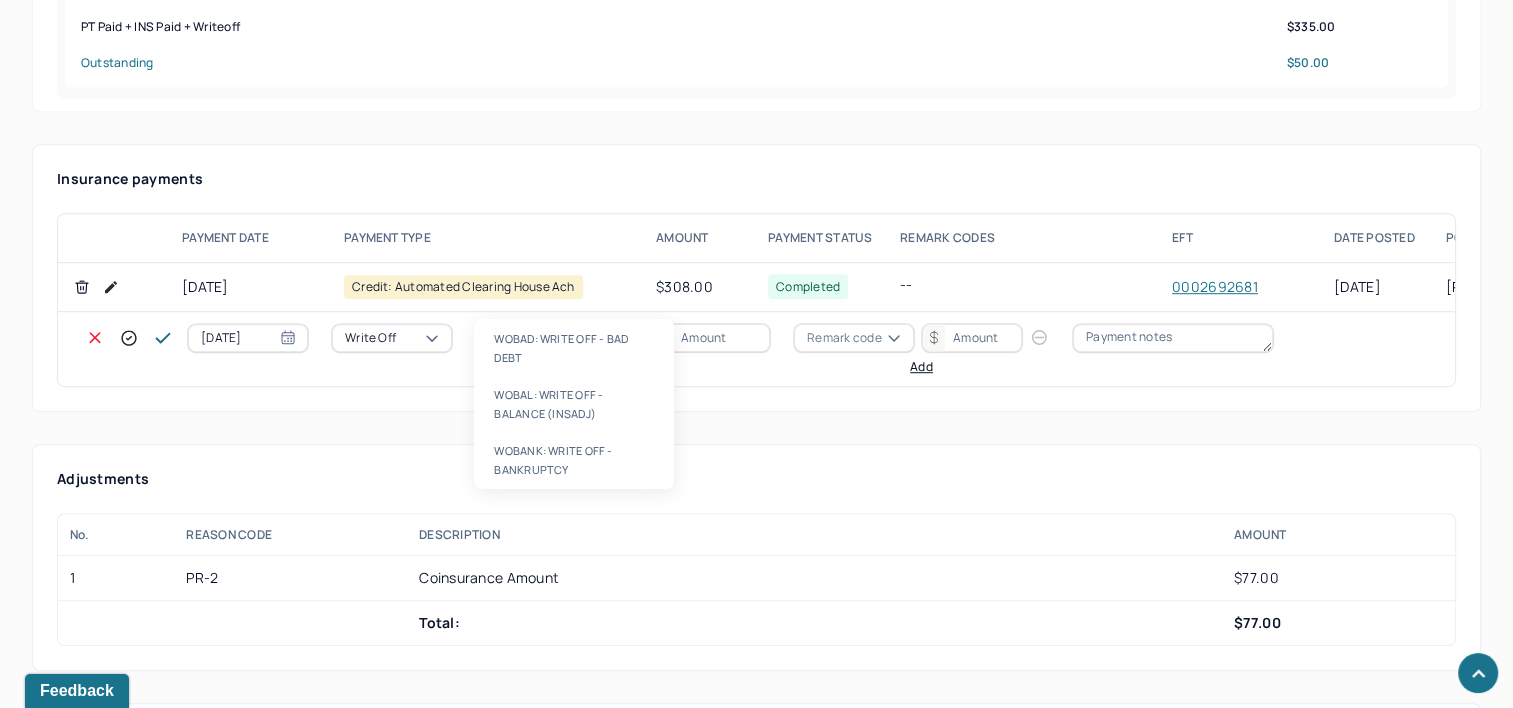 type on "WOBAL" 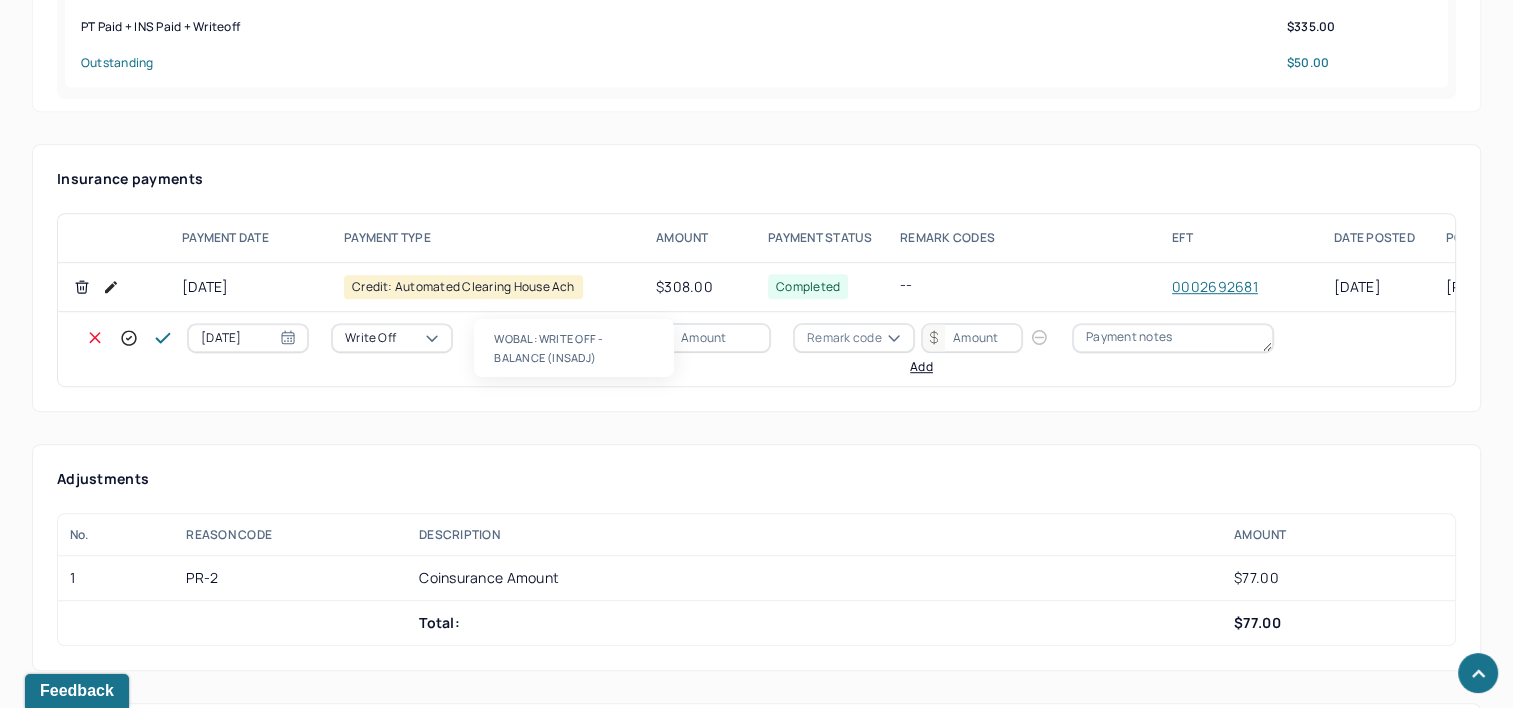 type 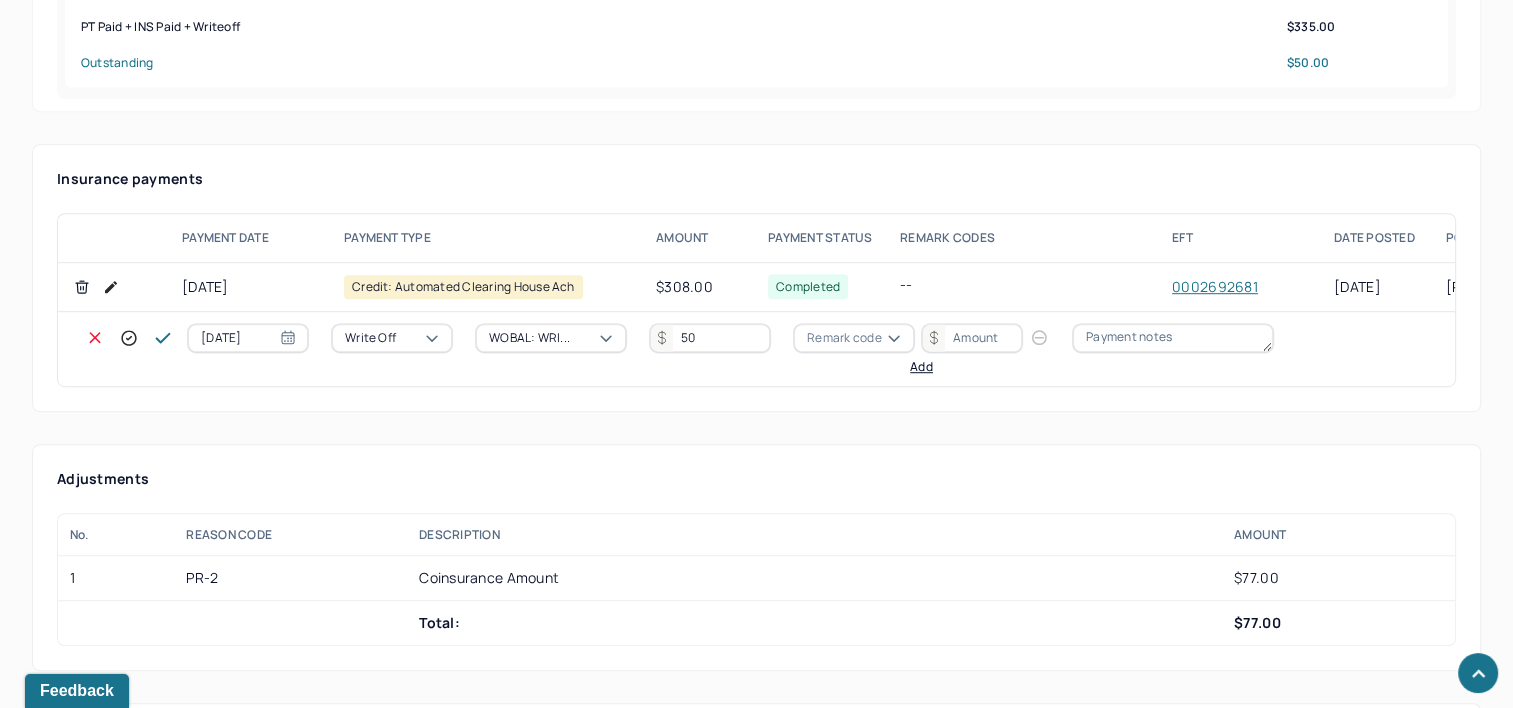 type on "50" 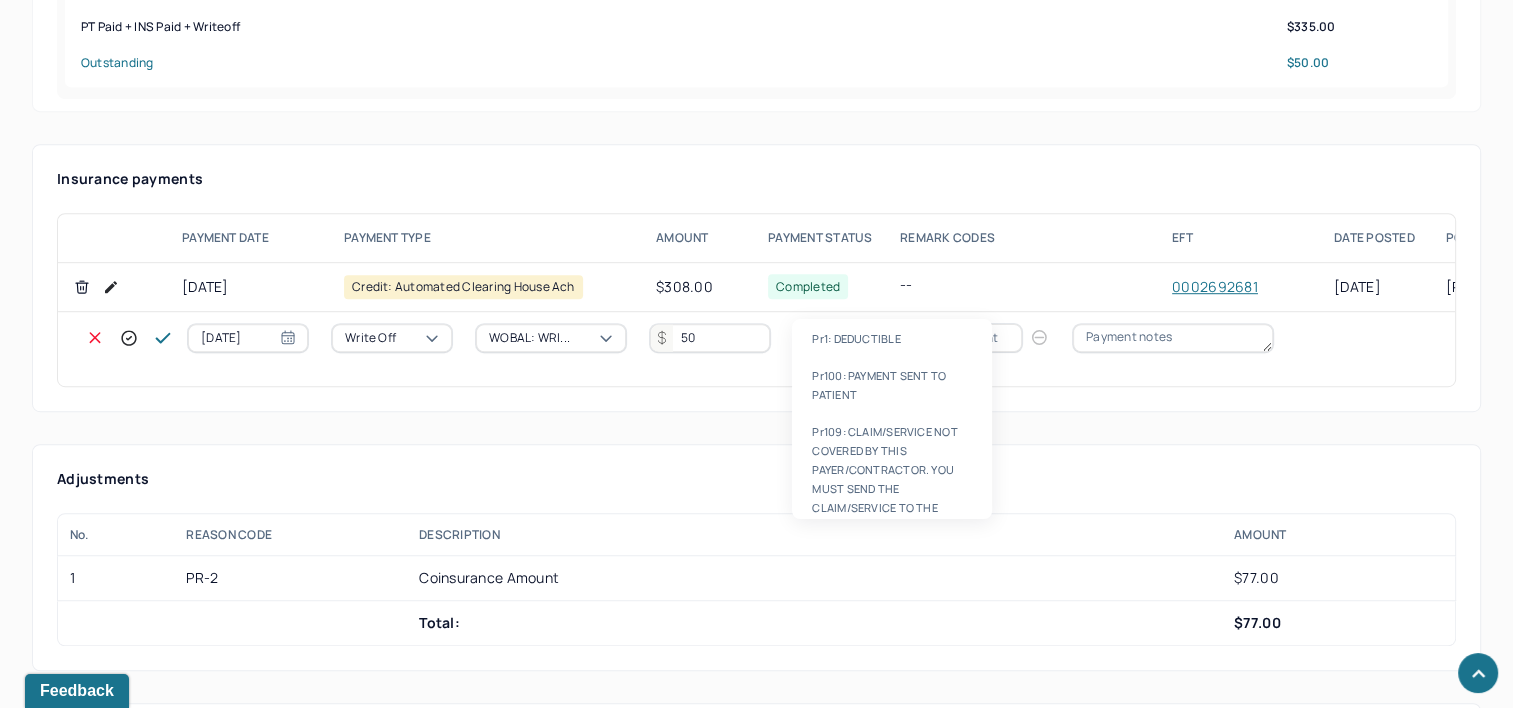 type on "PR2" 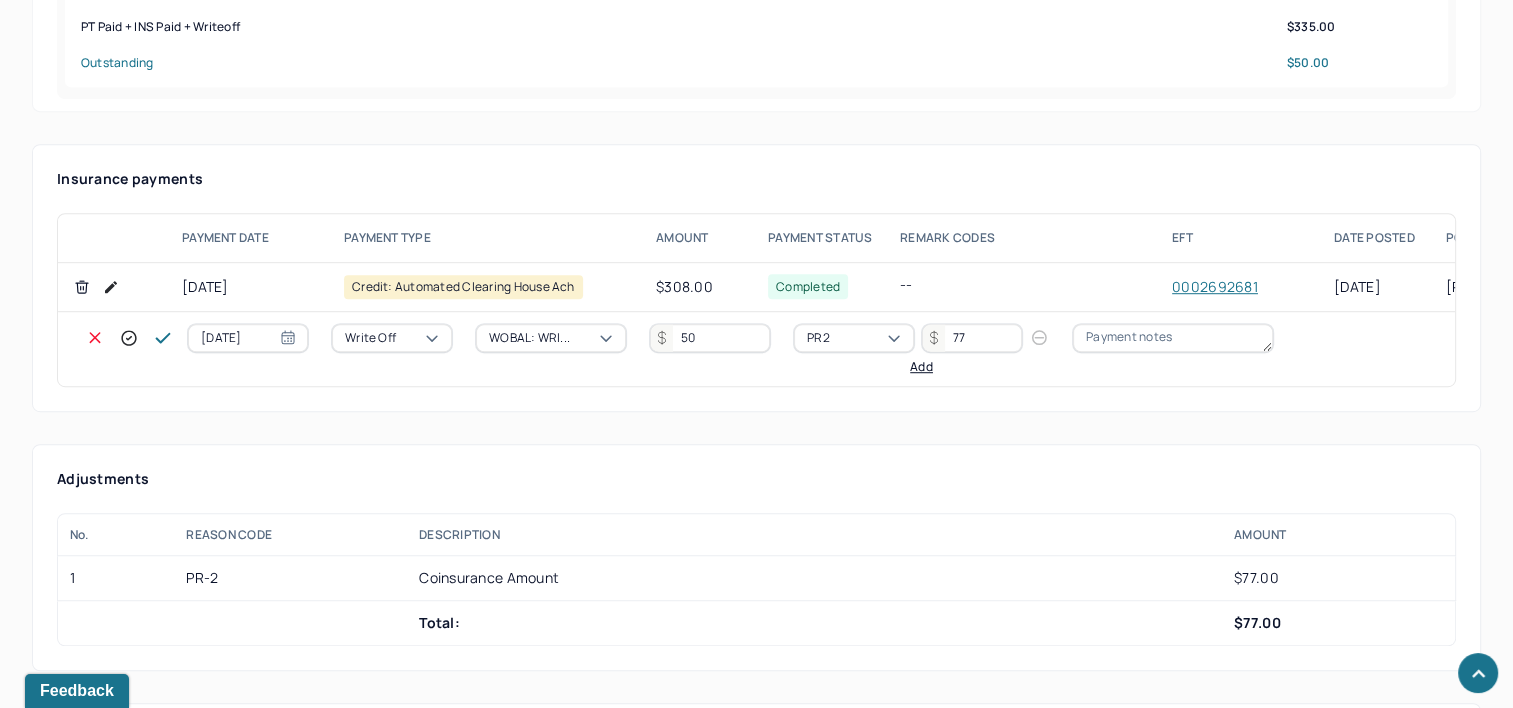 type on "77" 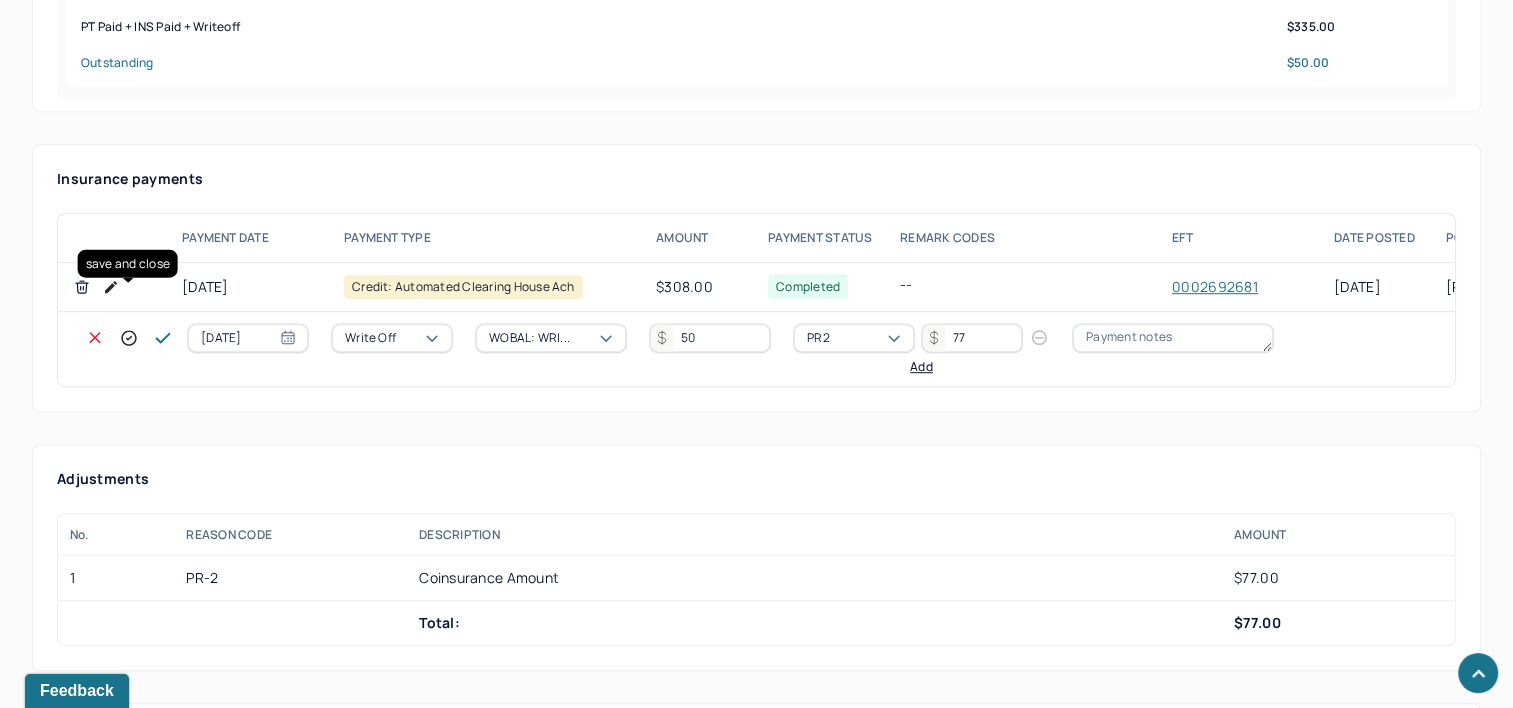 click 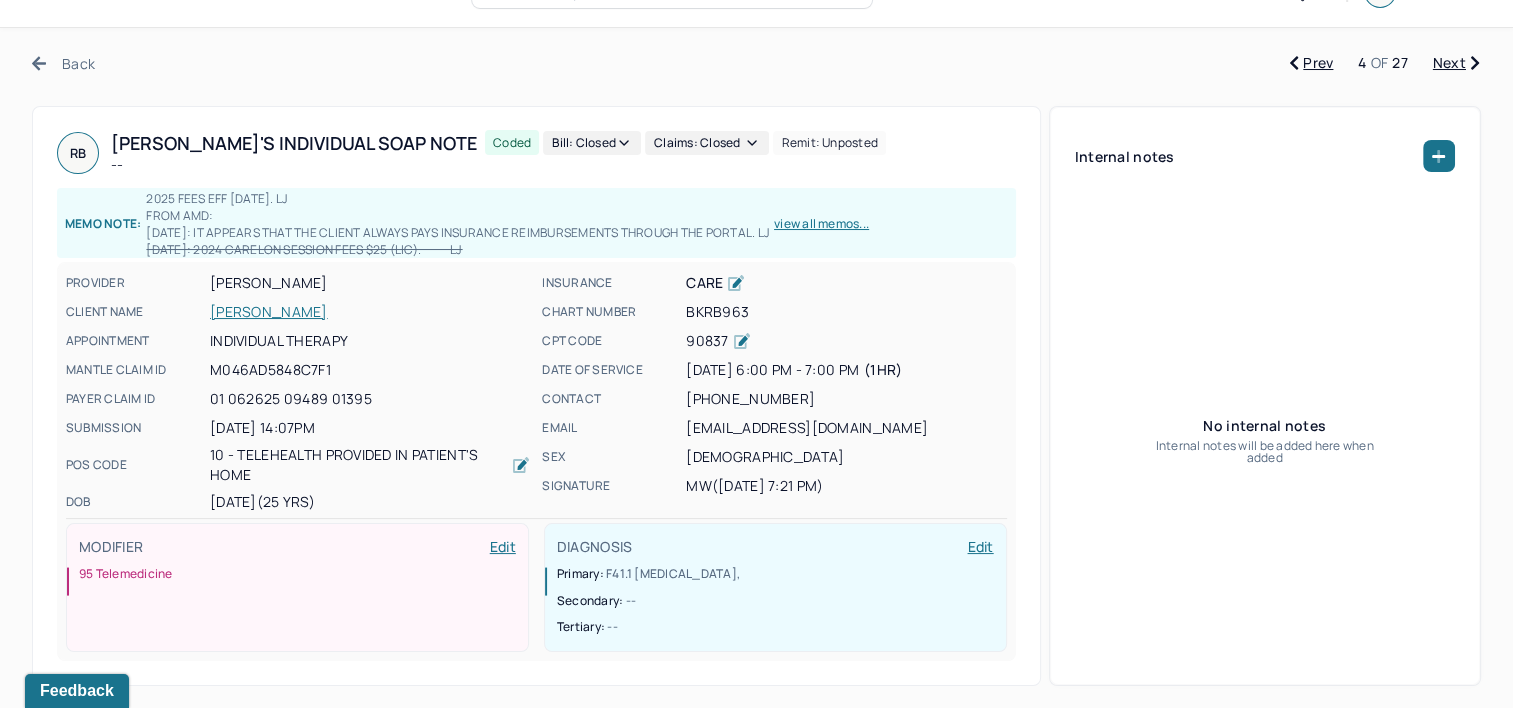 scroll, scrollTop: 0, scrollLeft: 0, axis: both 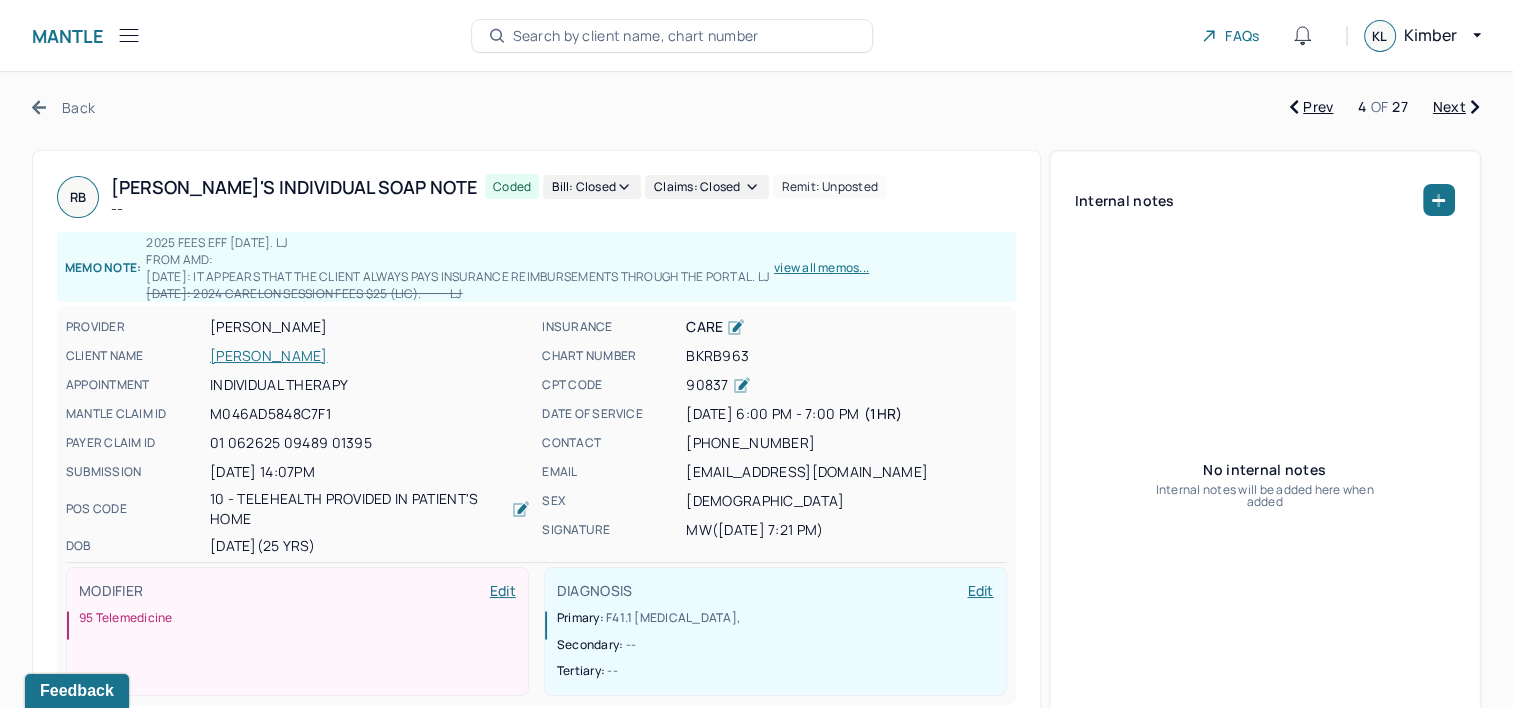 click on "Next" at bounding box center [1456, 107] 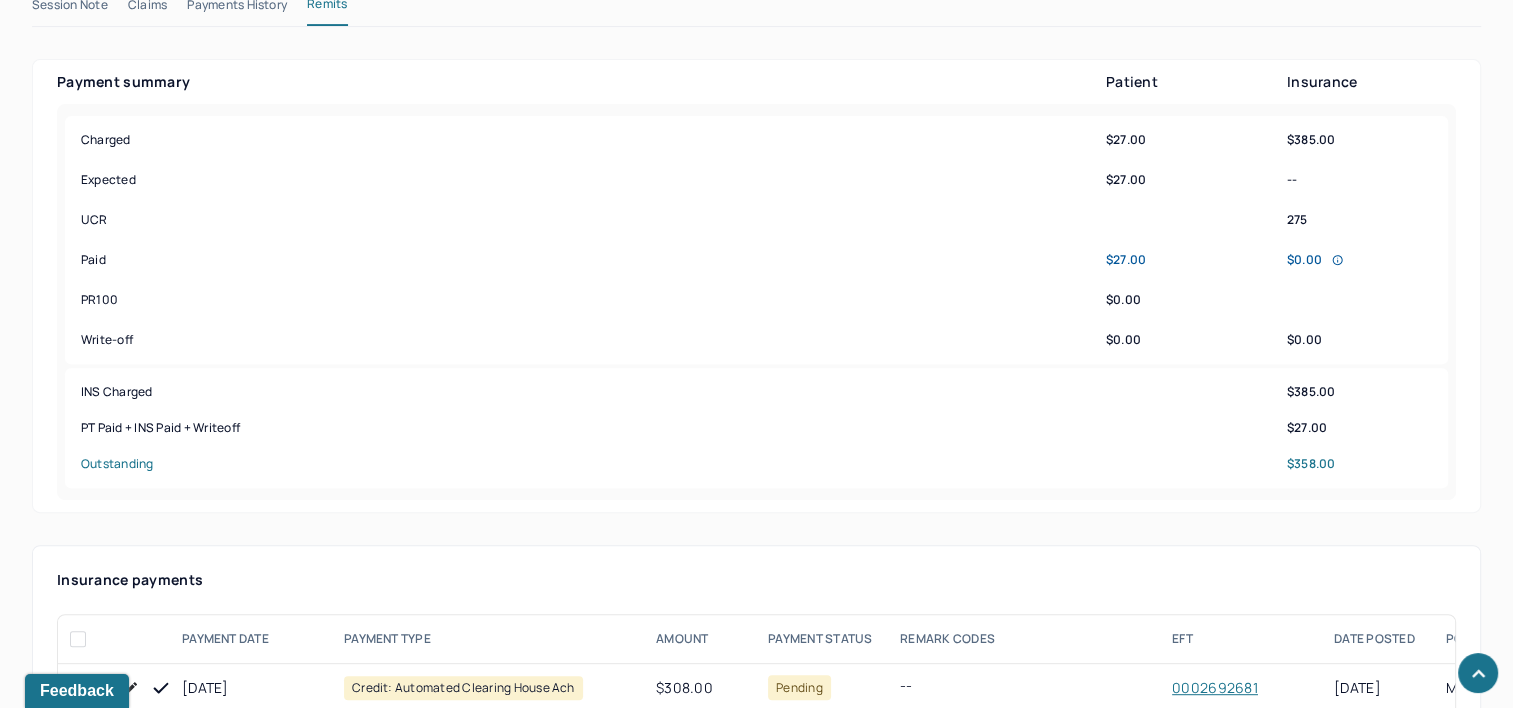 scroll, scrollTop: 1000, scrollLeft: 0, axis: vertical 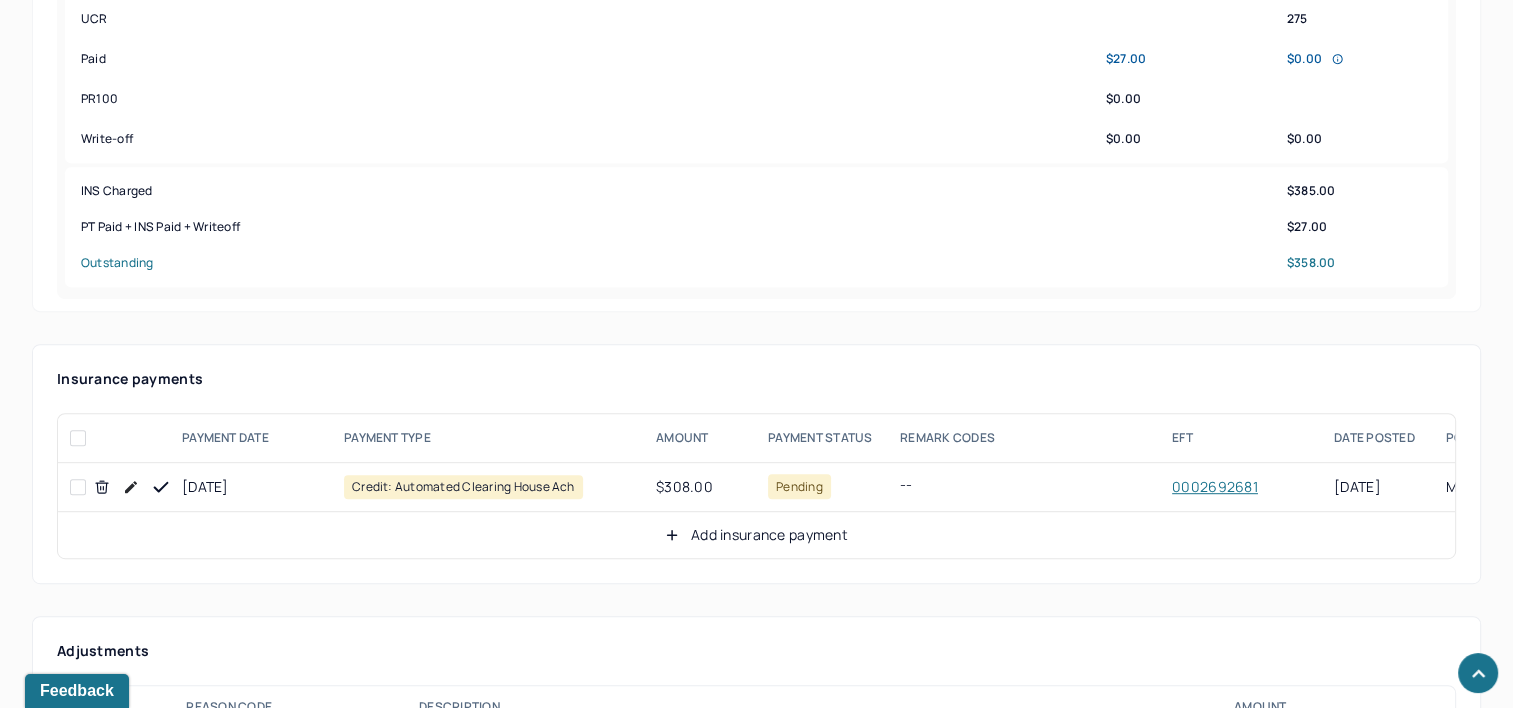 click 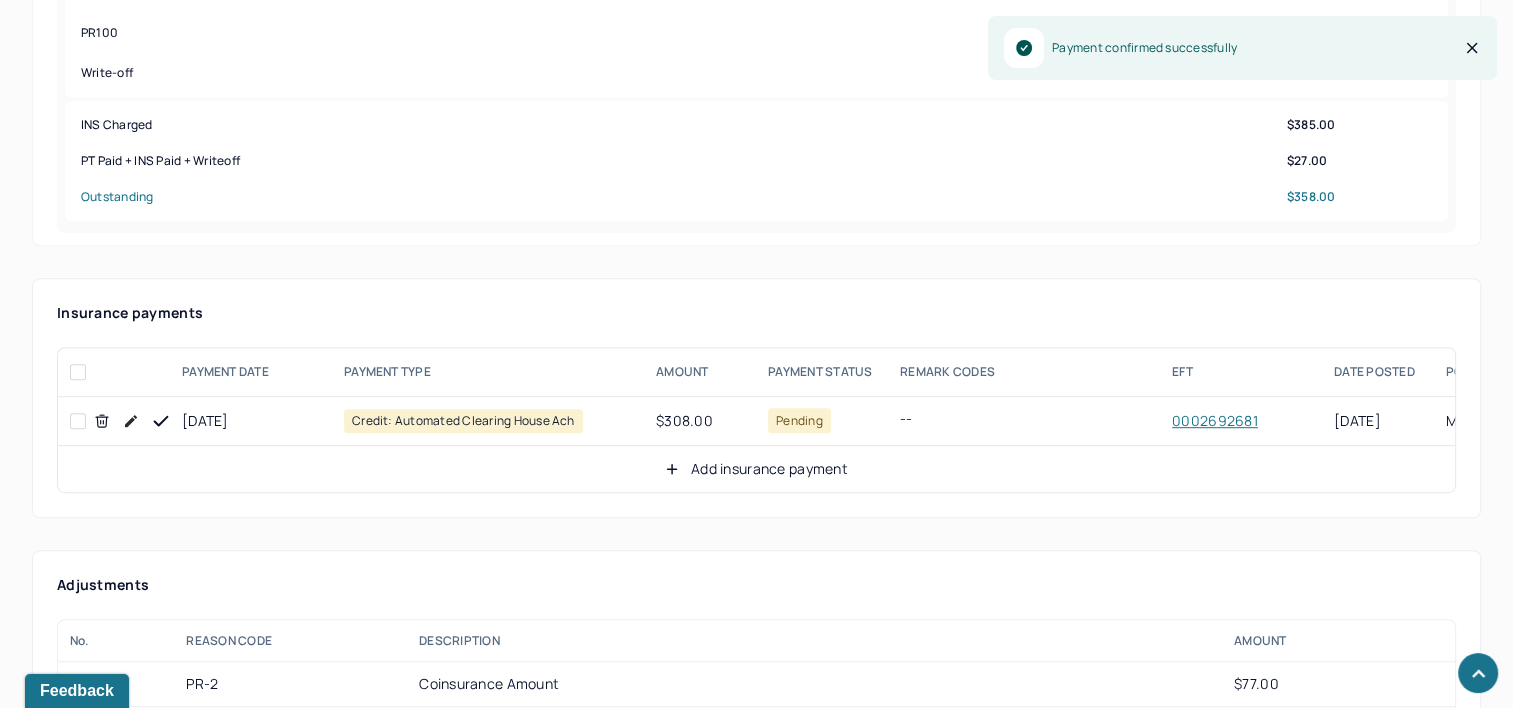 scroll, scrollTop: 1100, scrollLeft: 0, axis: vertical 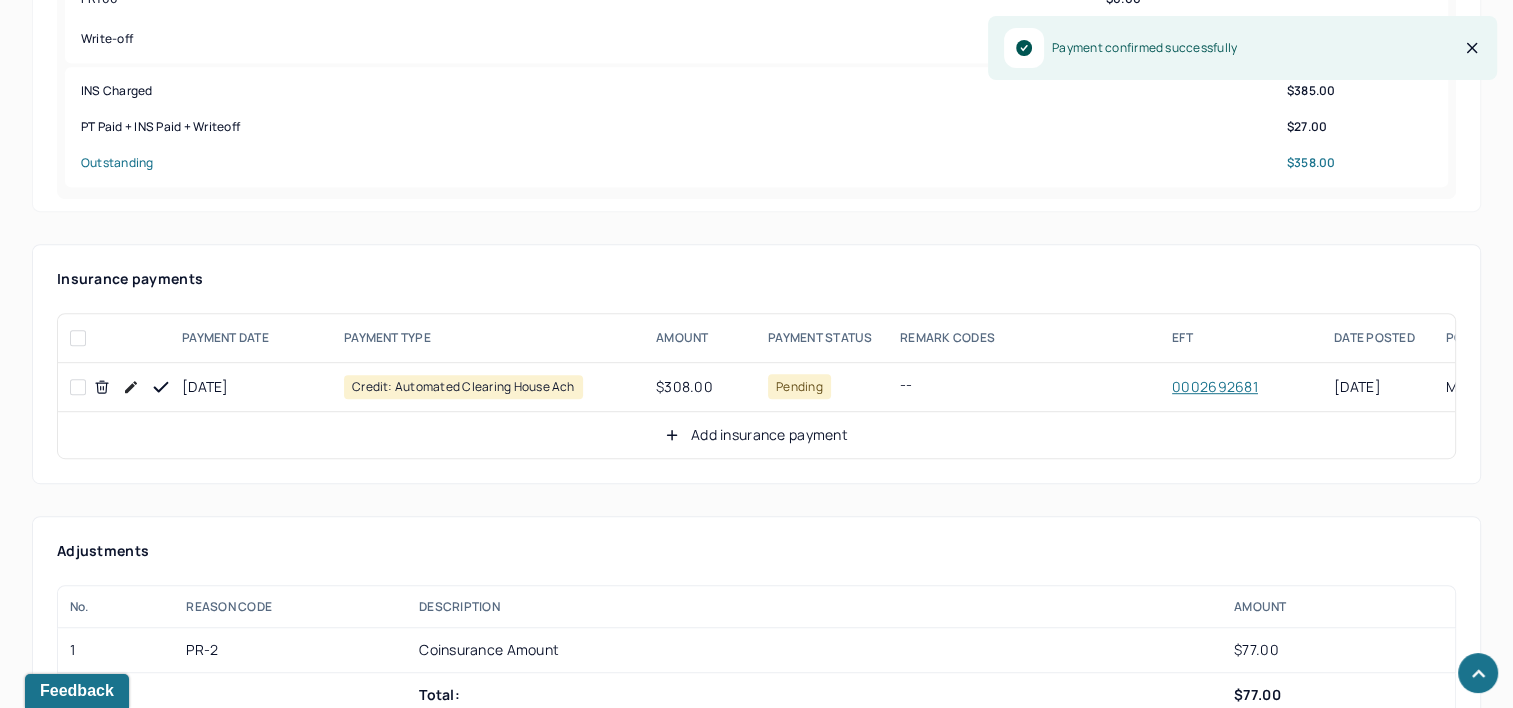 click on "Add insurance payment" at bounding box center [756, 435] 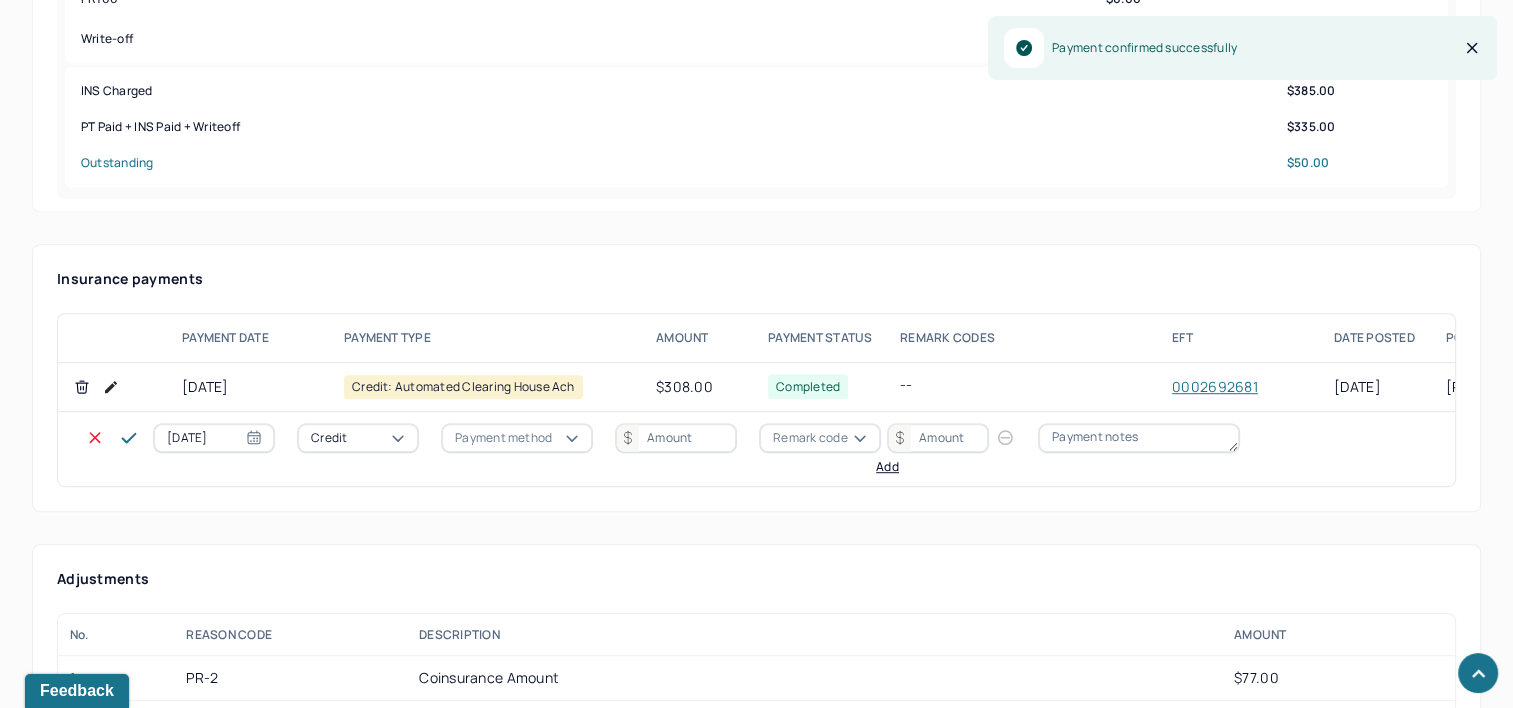 click on "07/10/2025" at bounding box center [214, 438] 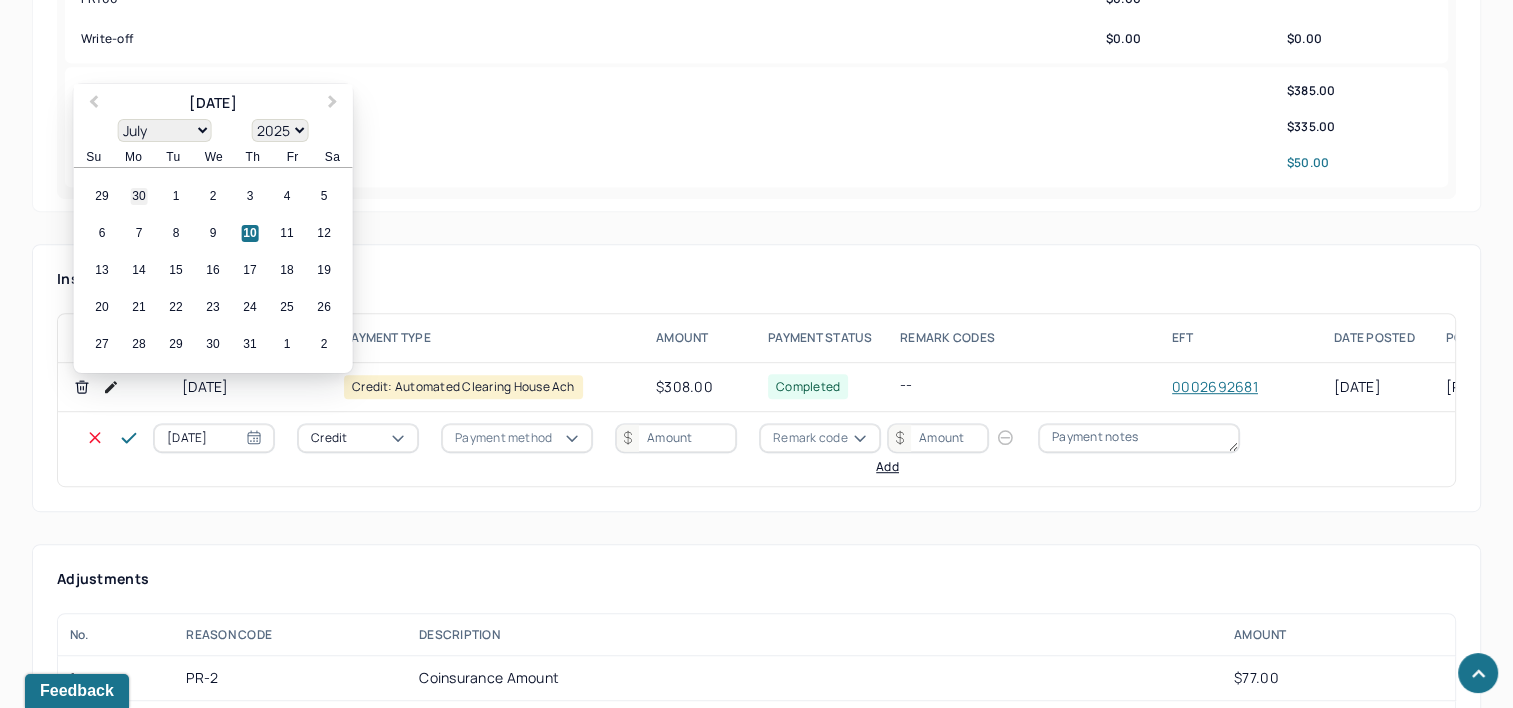 click on "30" at bounding box center [139, 196] 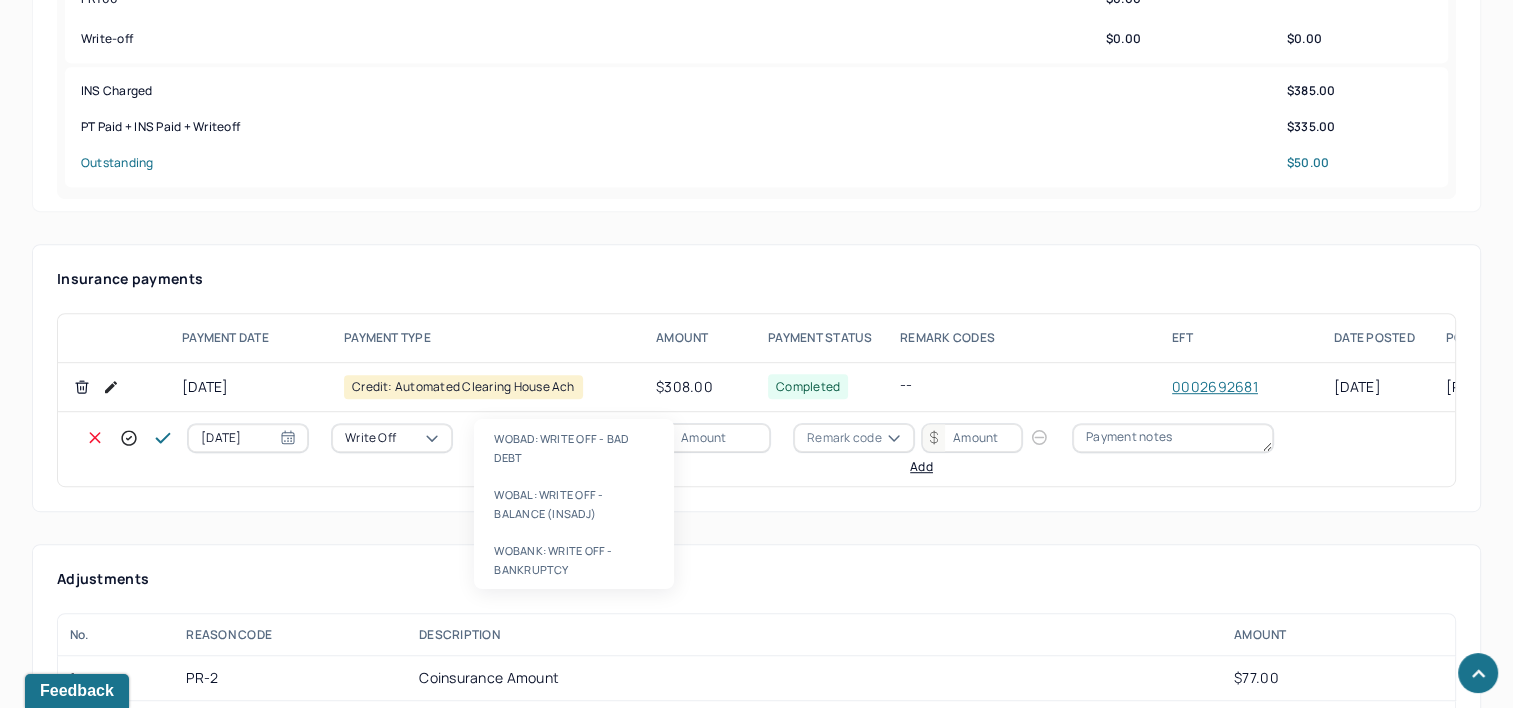 type on "WOBAL" 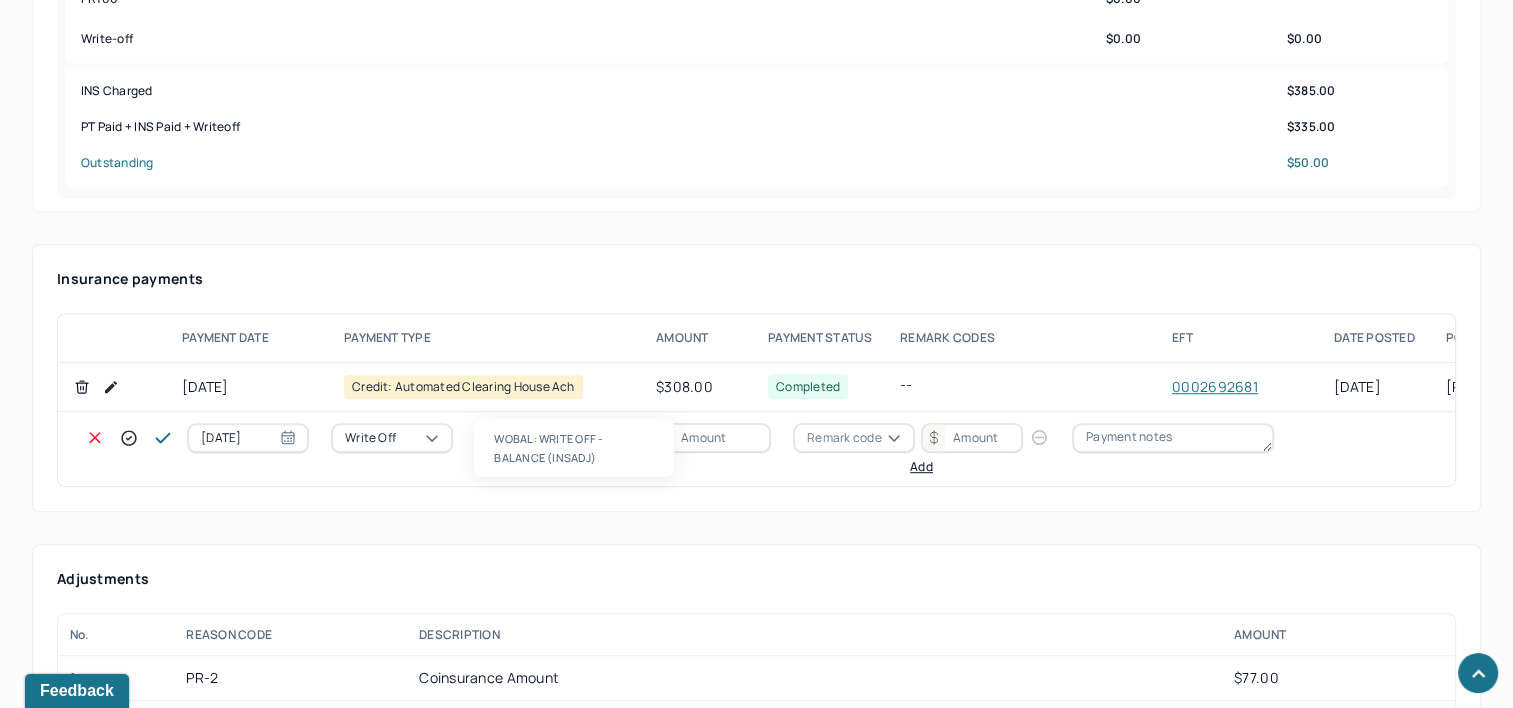 type 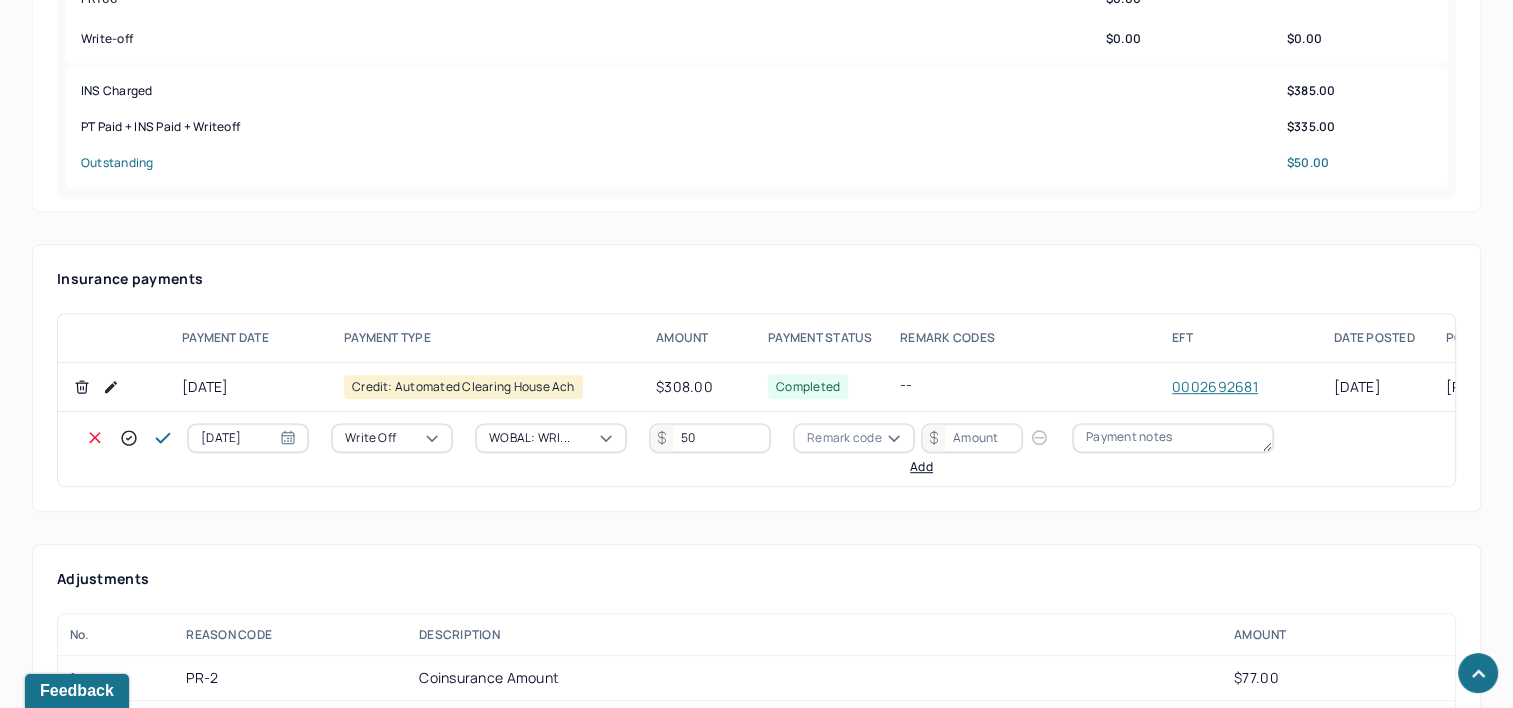 type on "50" 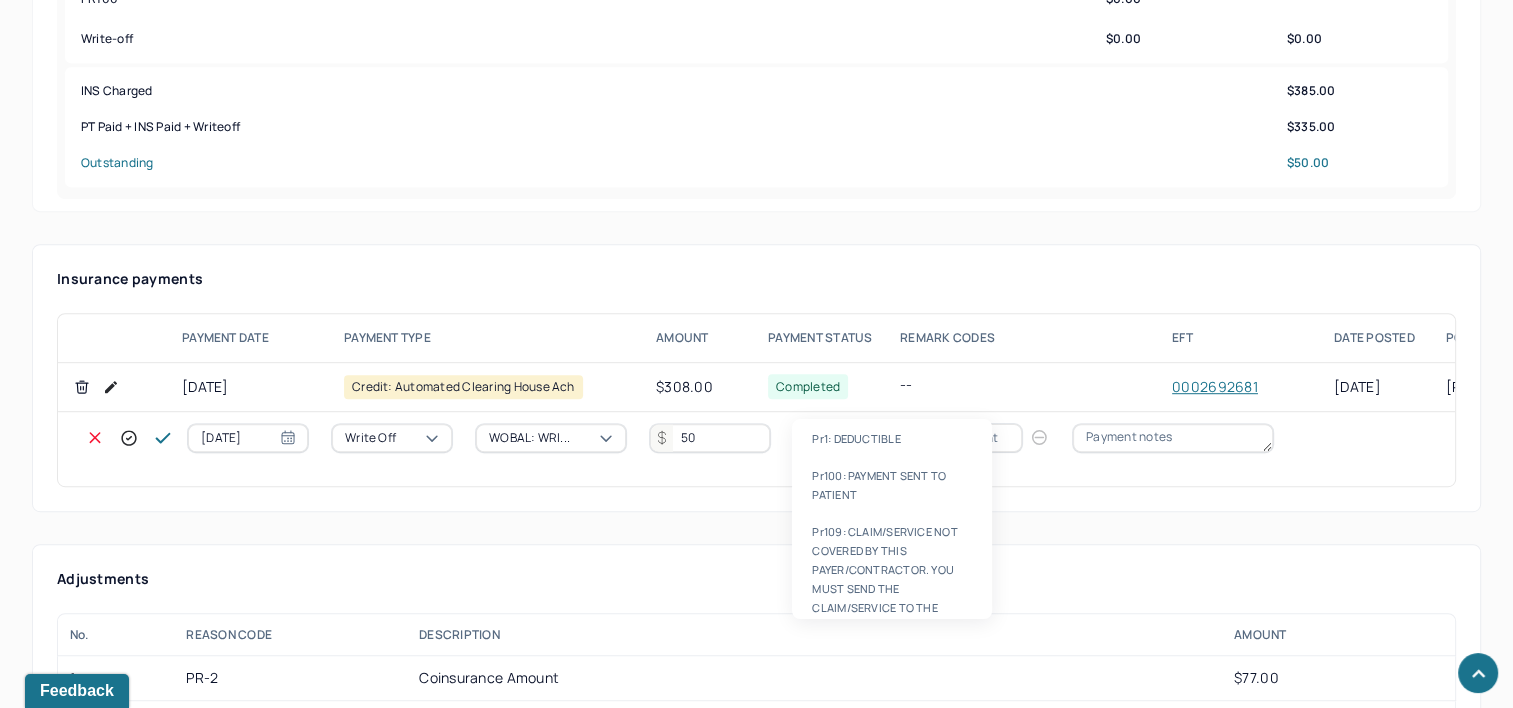 type on "PR2" 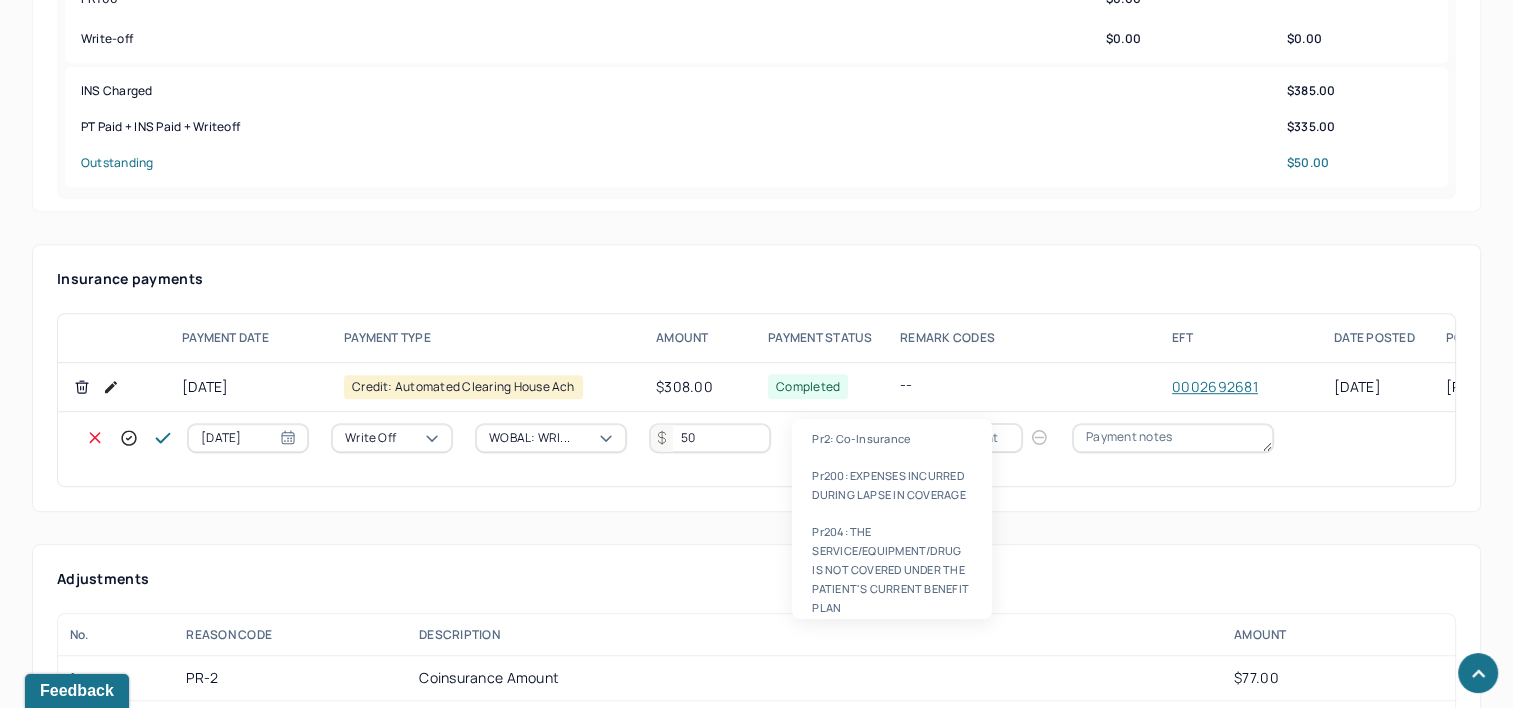 type 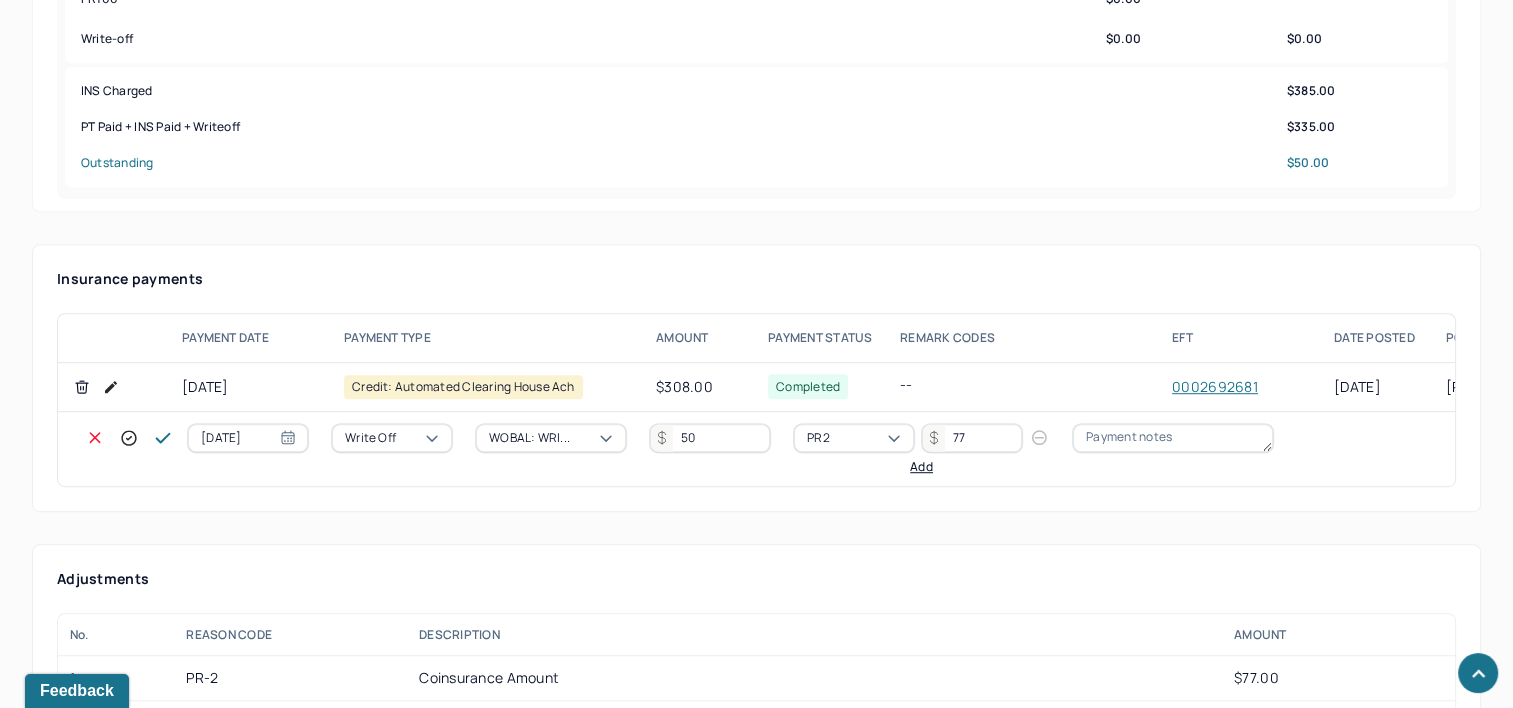 type on "77" 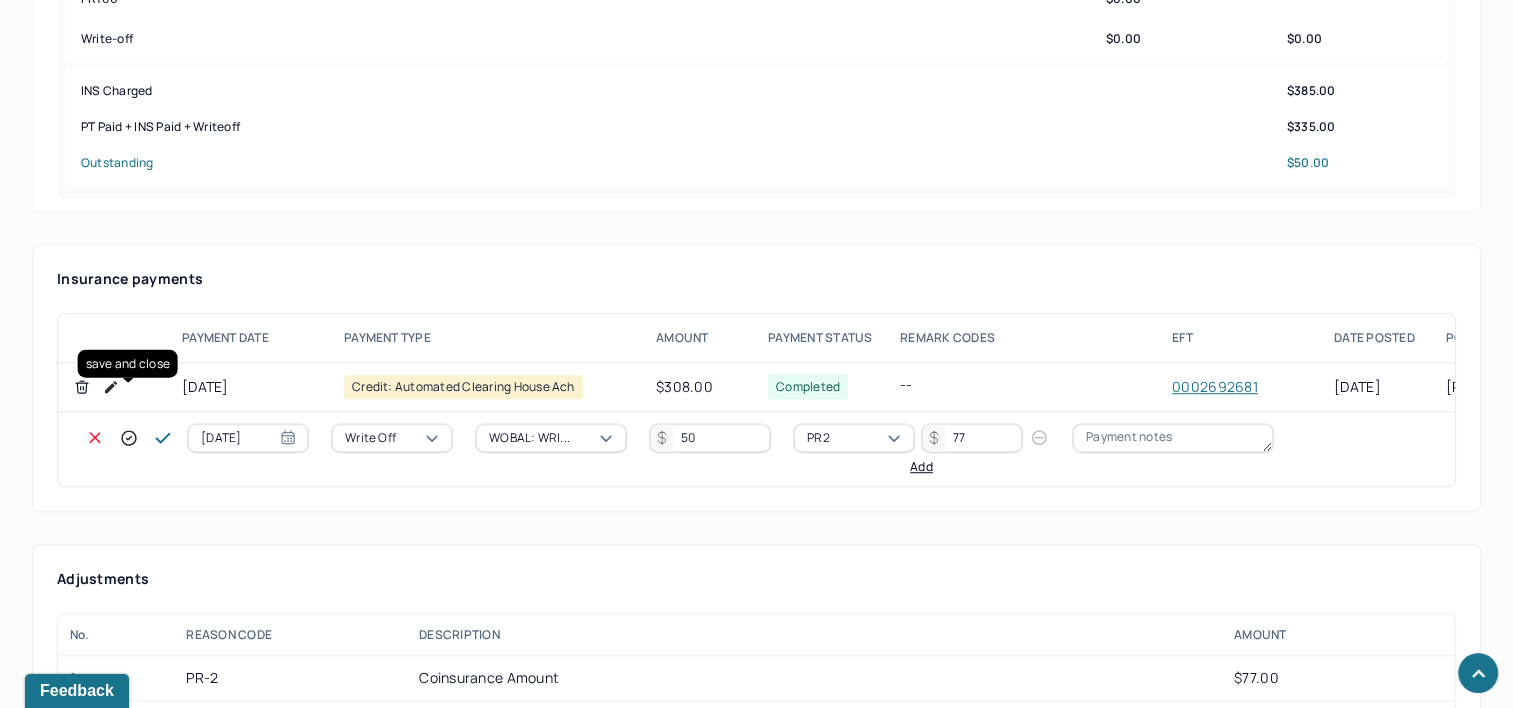 click 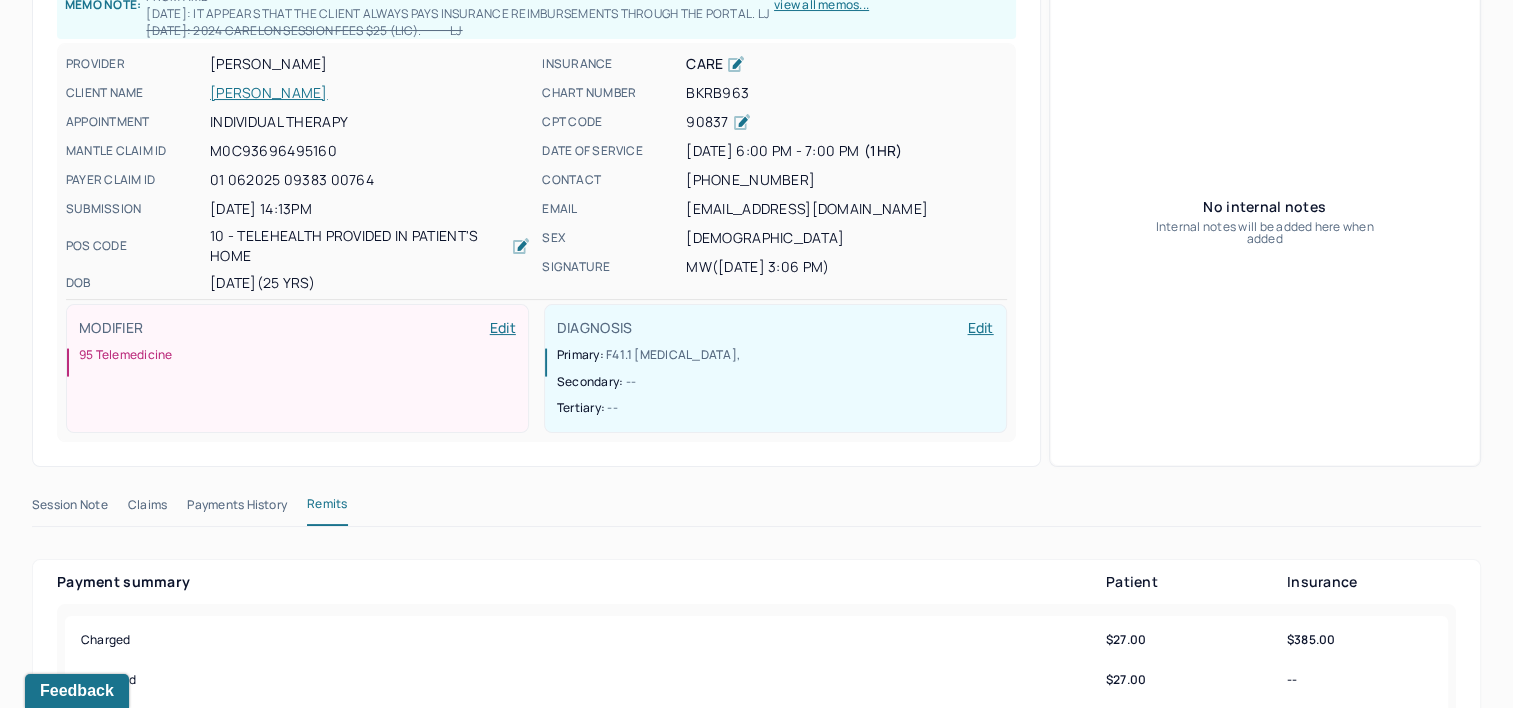scroll, scrollTop: 0, scrollLeft: 0, axis: both 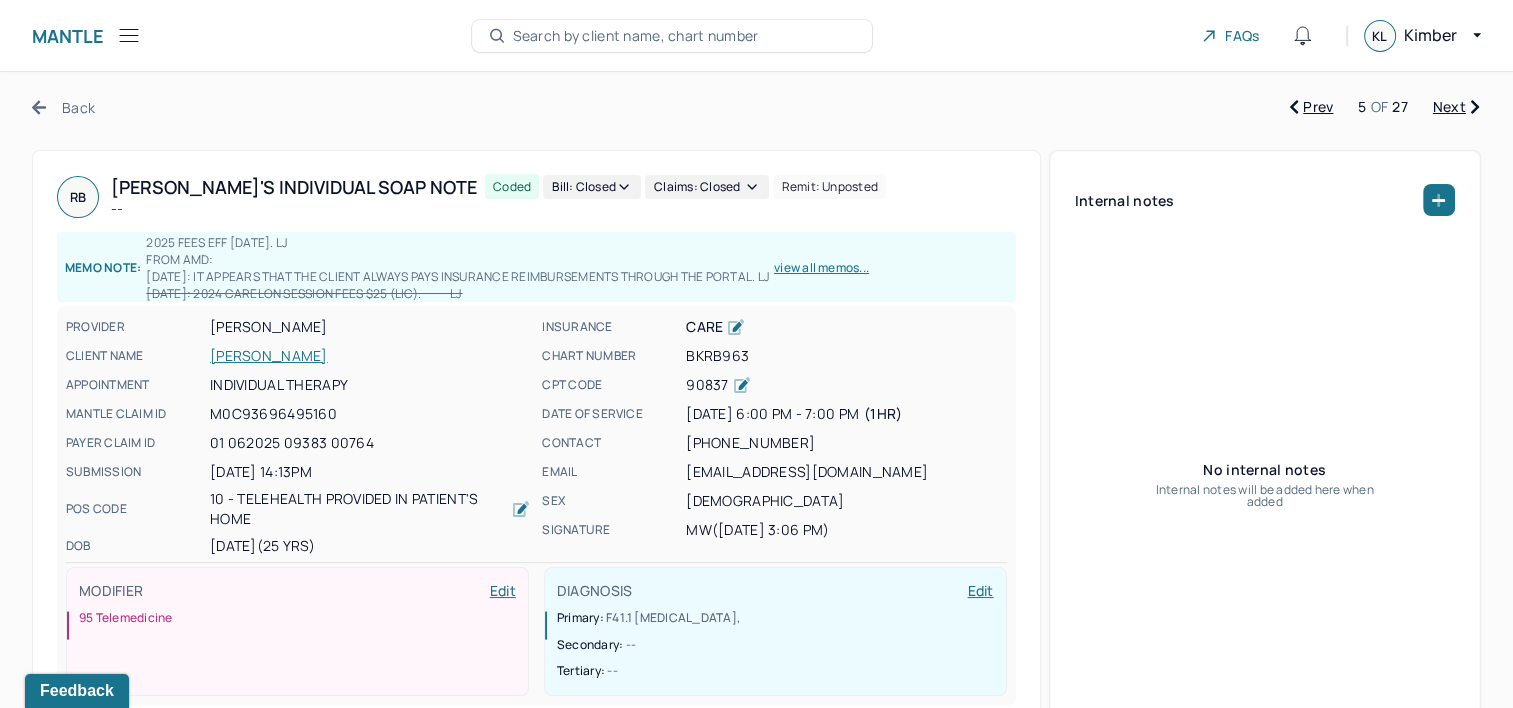click on "Next" at bounding box center (1456, 107) 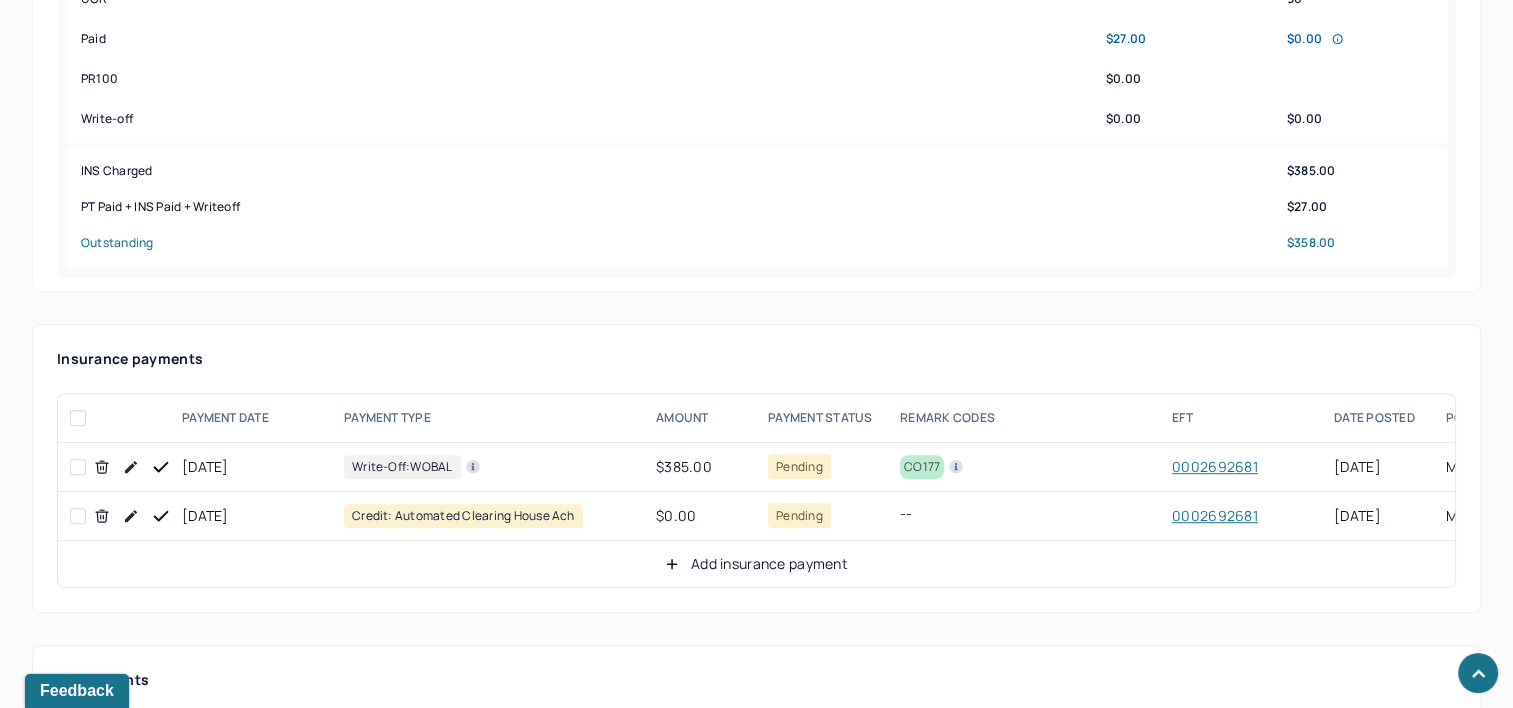 scroll, scrollTop: 1000, scrollLeft: 0, axis: vertical 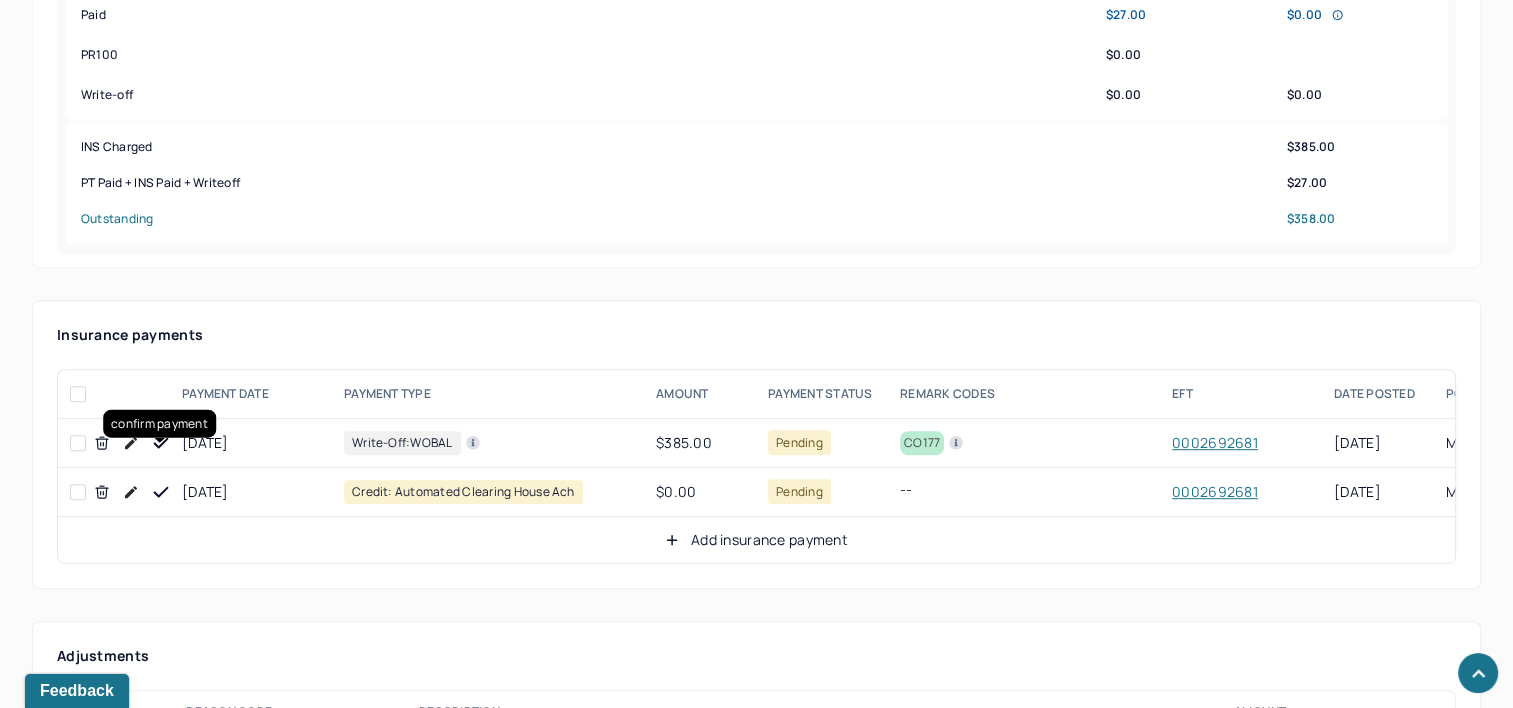 click 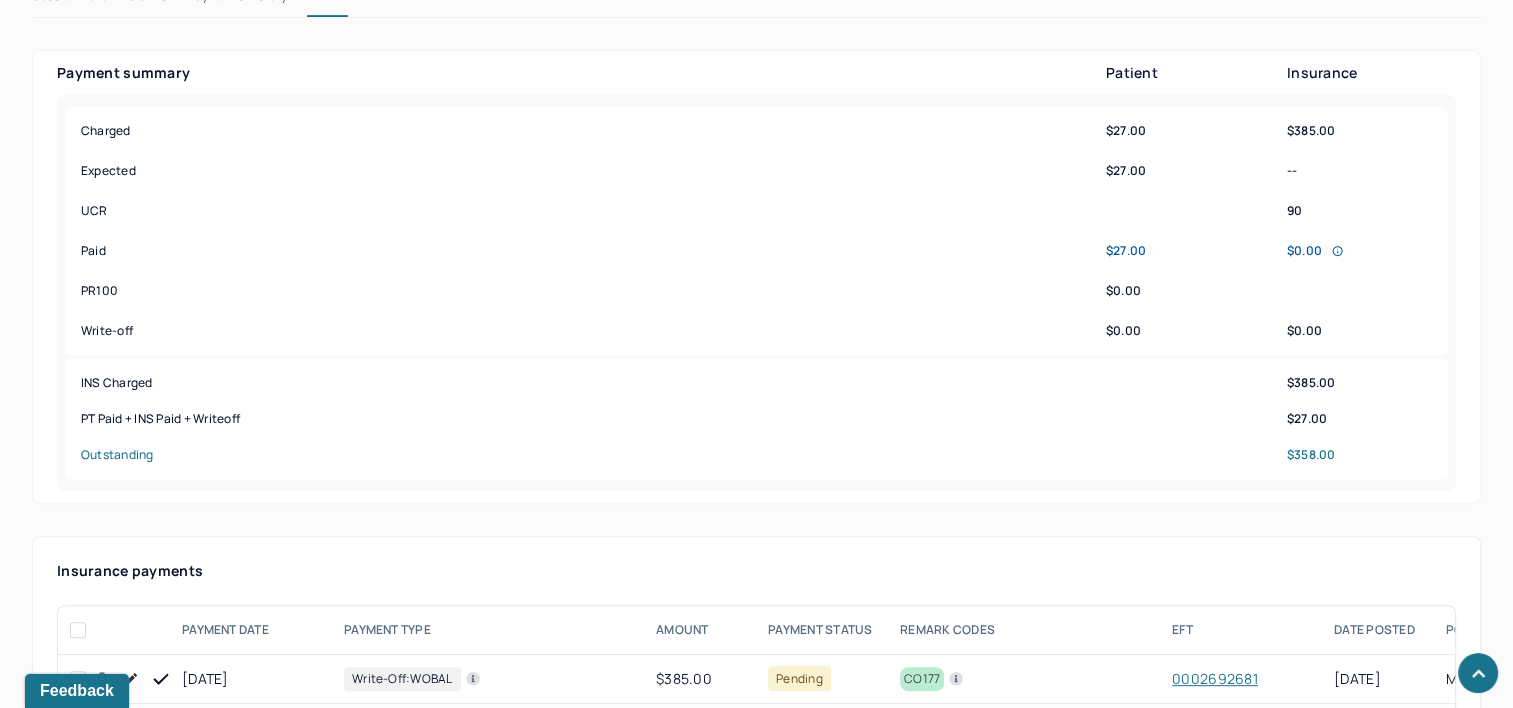 scroll, scrollTop: 800, scrollLeft: 0, axis: vertical 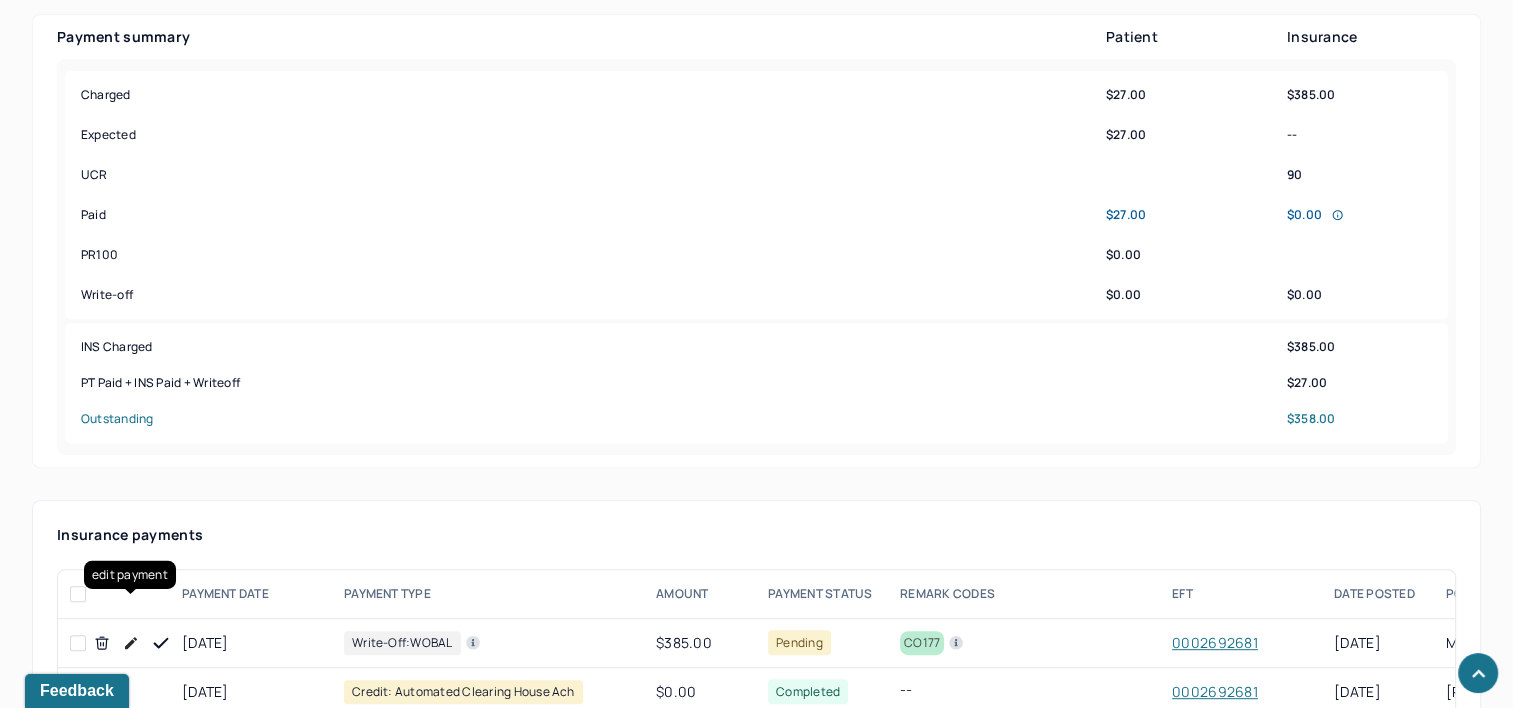 click 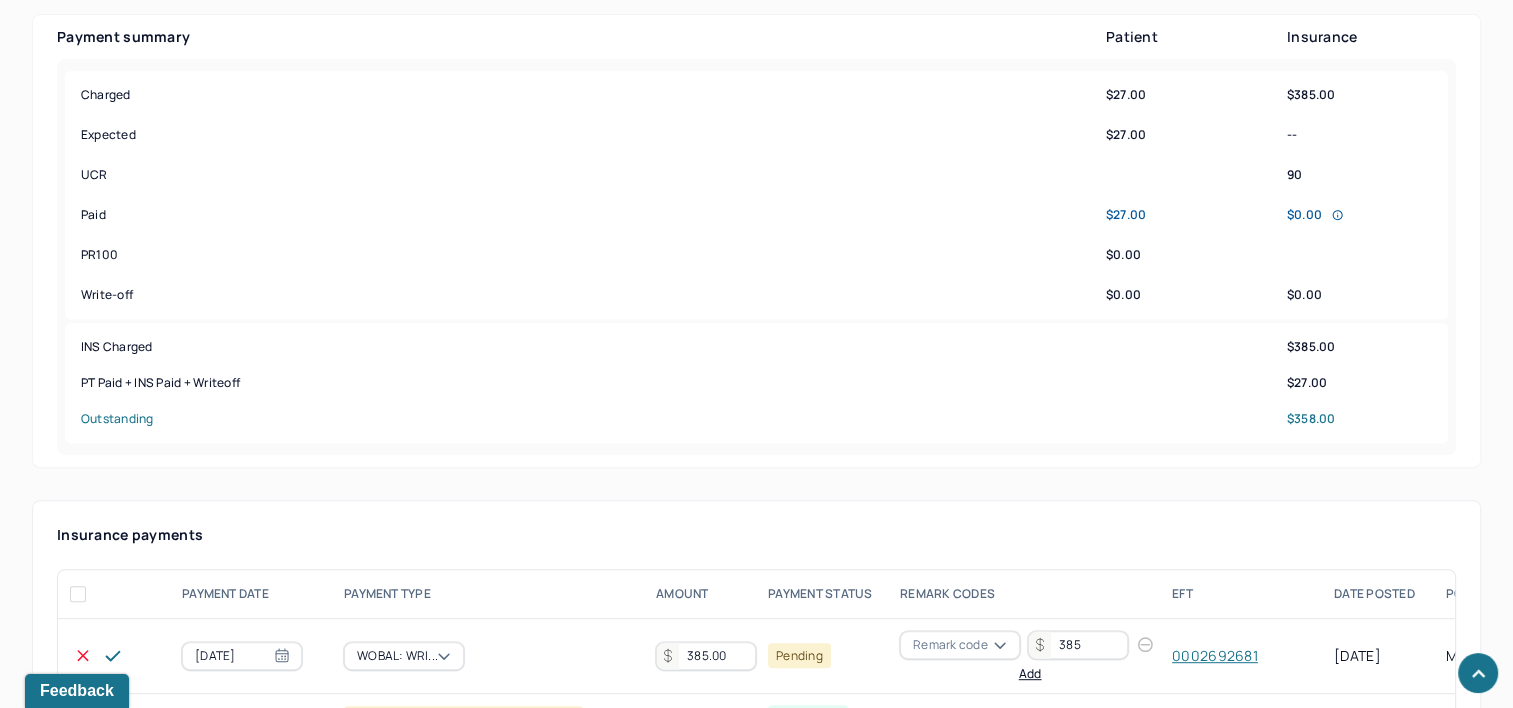 click on "385.00" at bounding box center (706, 656) 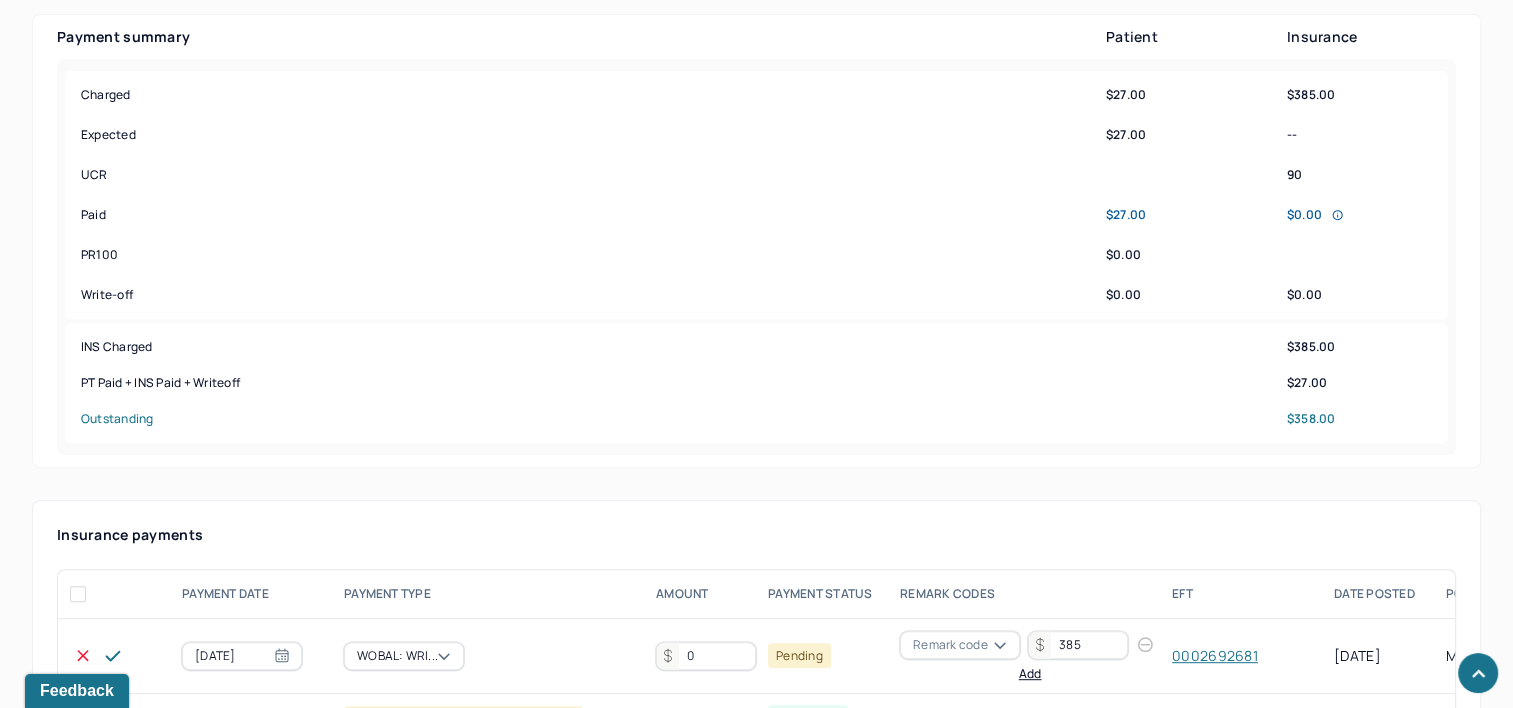 type on "0" 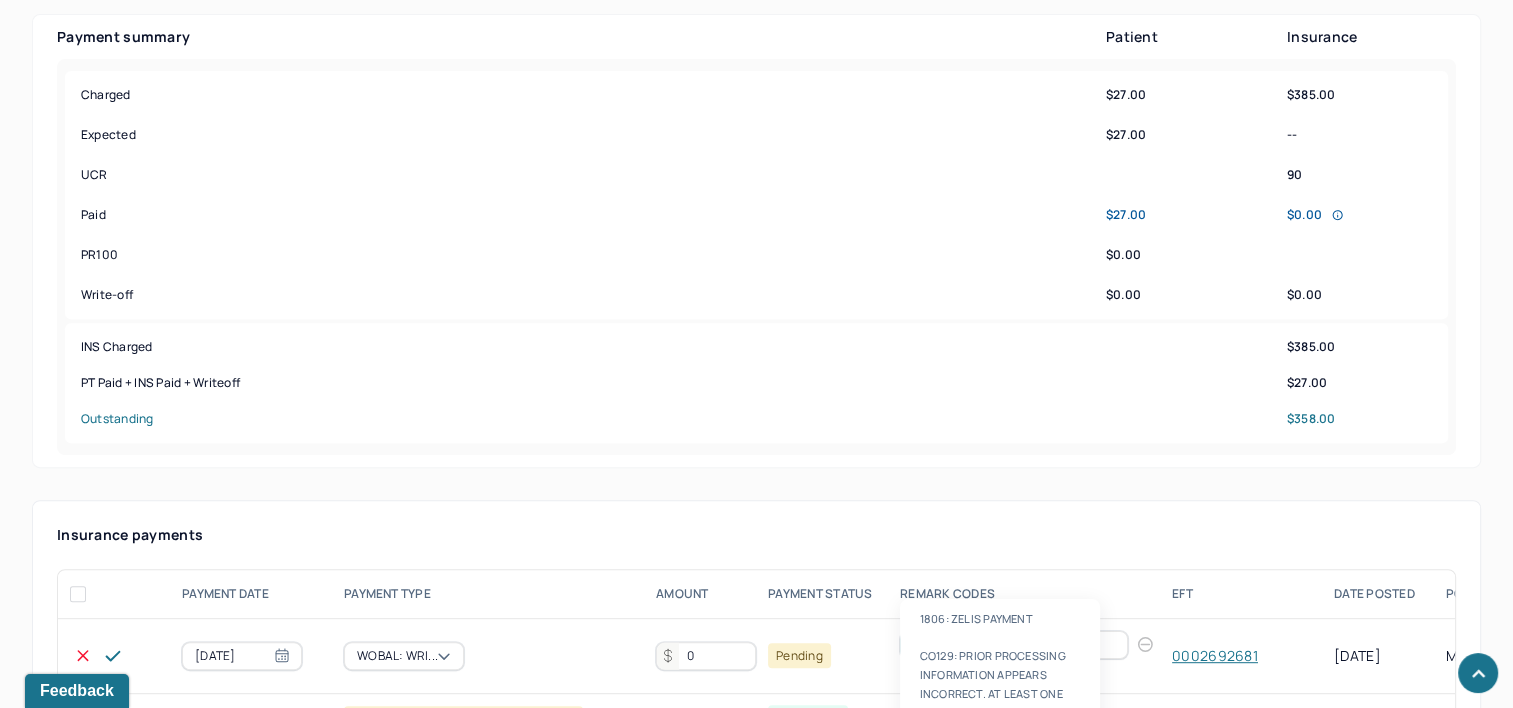 type on "177" 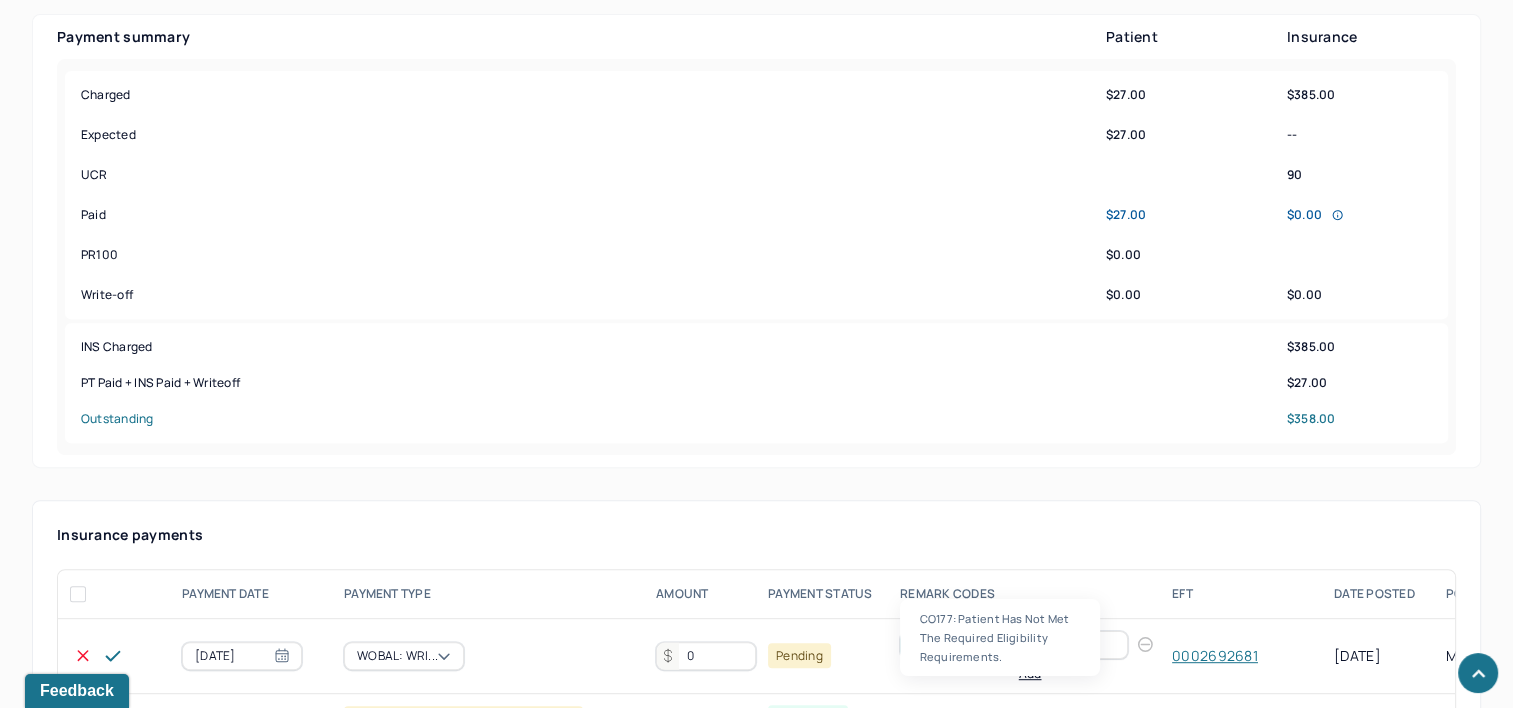 type 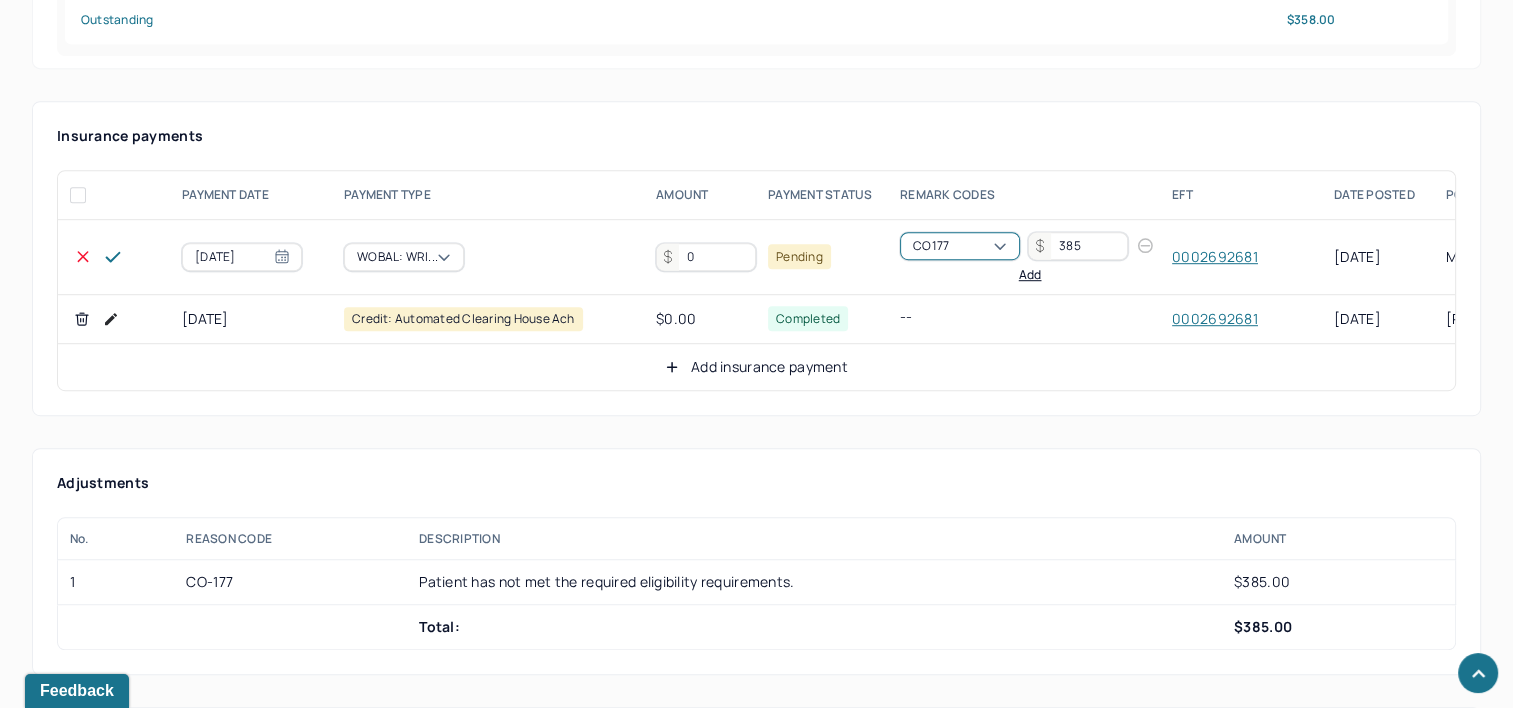 scroll, scrollTop: 1200, scrollLeft: 0, axis: vertical 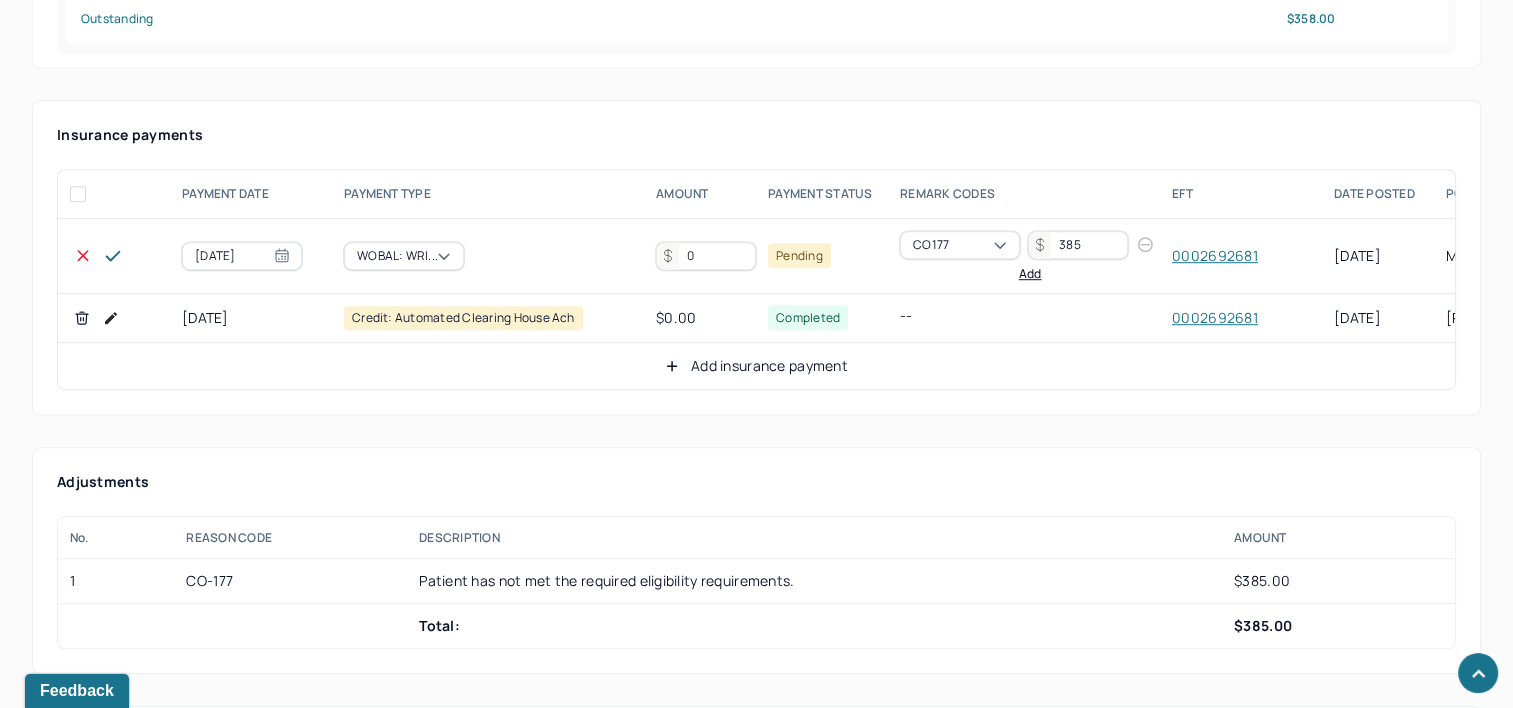 click 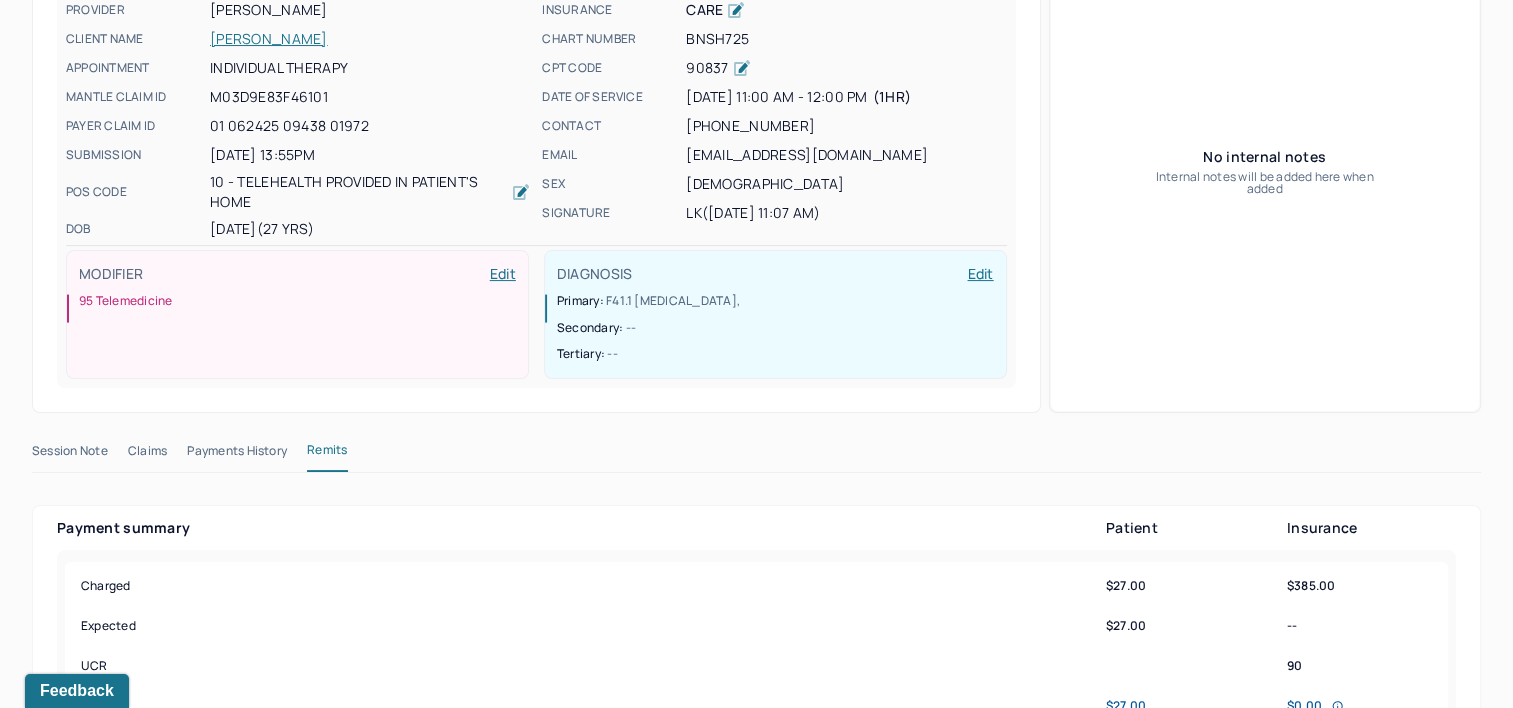 scroll, scrollTop: 0, scrollLeft: 0, axis: both 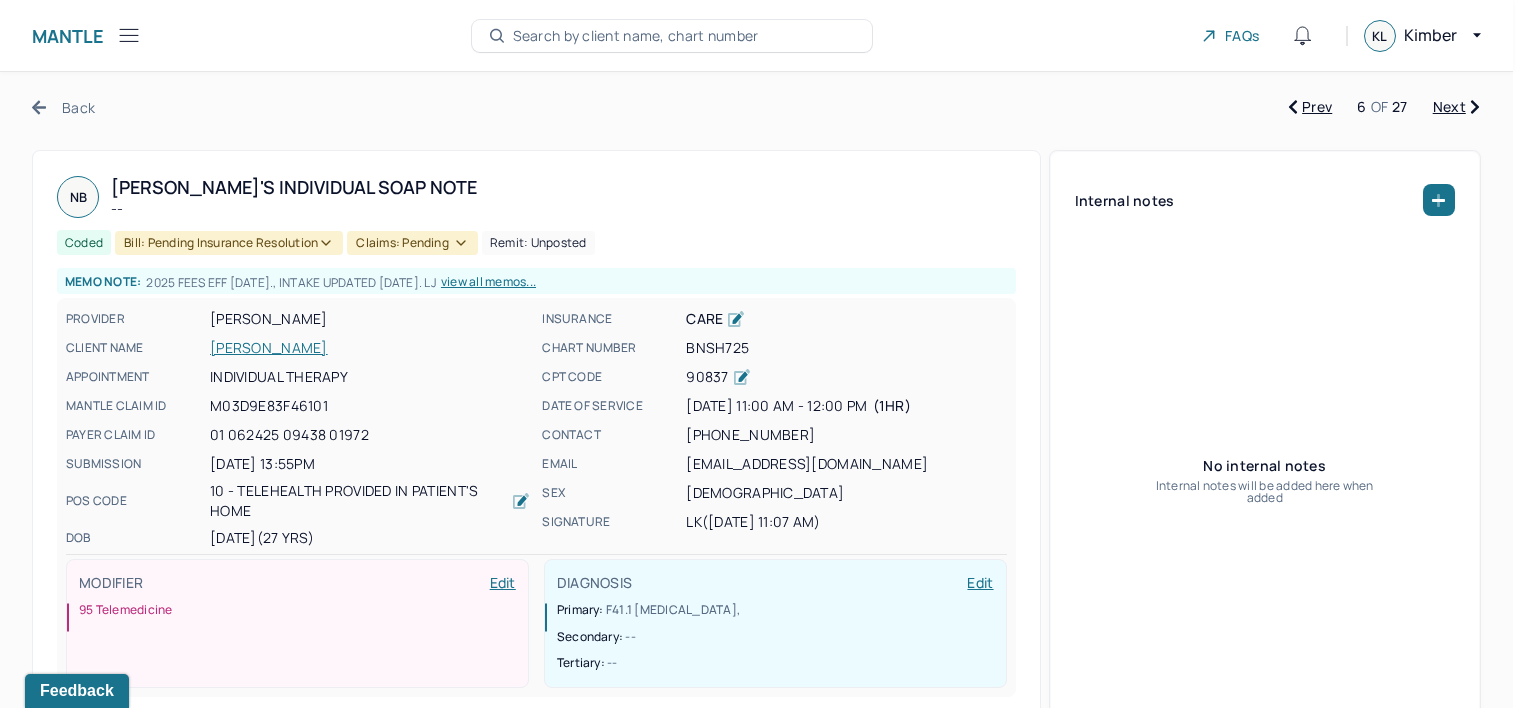 click on "Claims: pending" at bounding box center (412, 243) 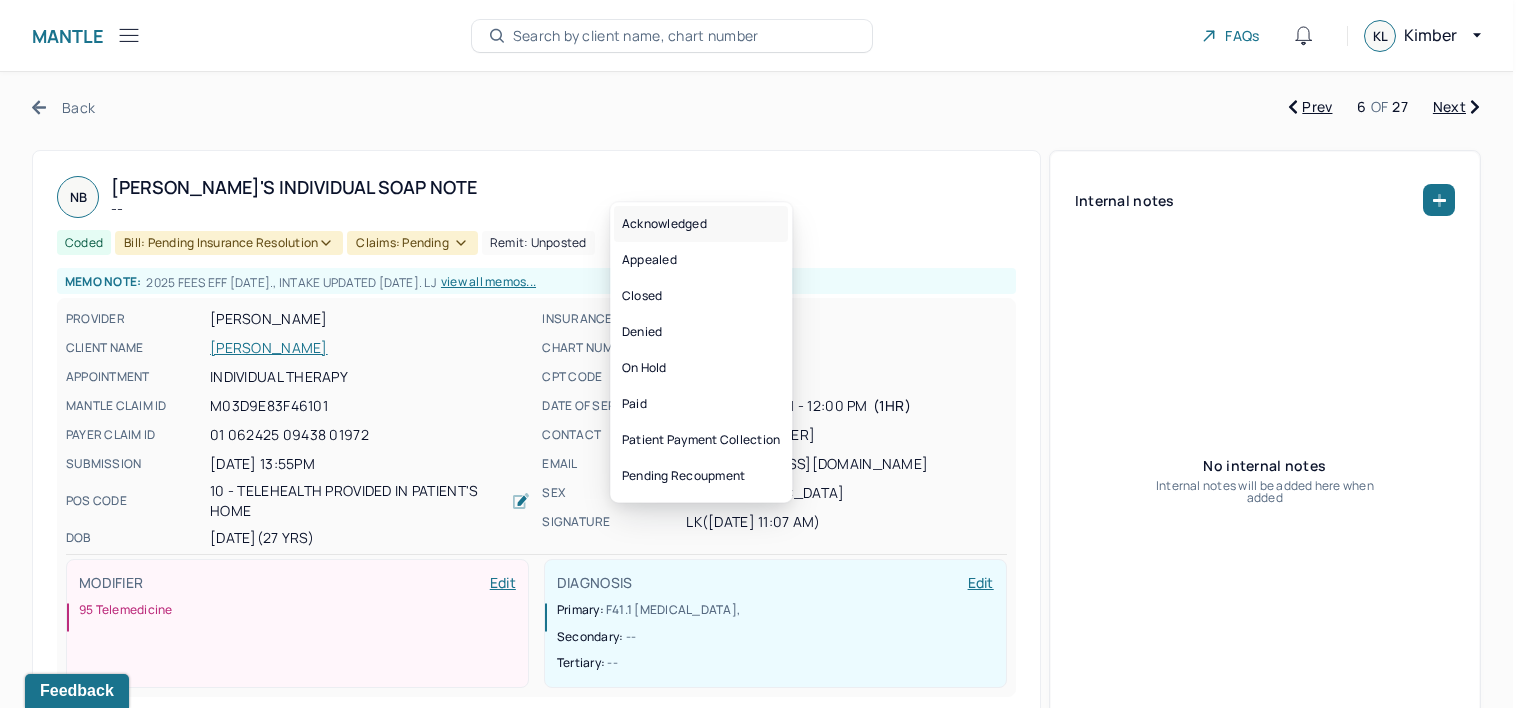 click on "Acknowledged" at bounding box center [701, 224] 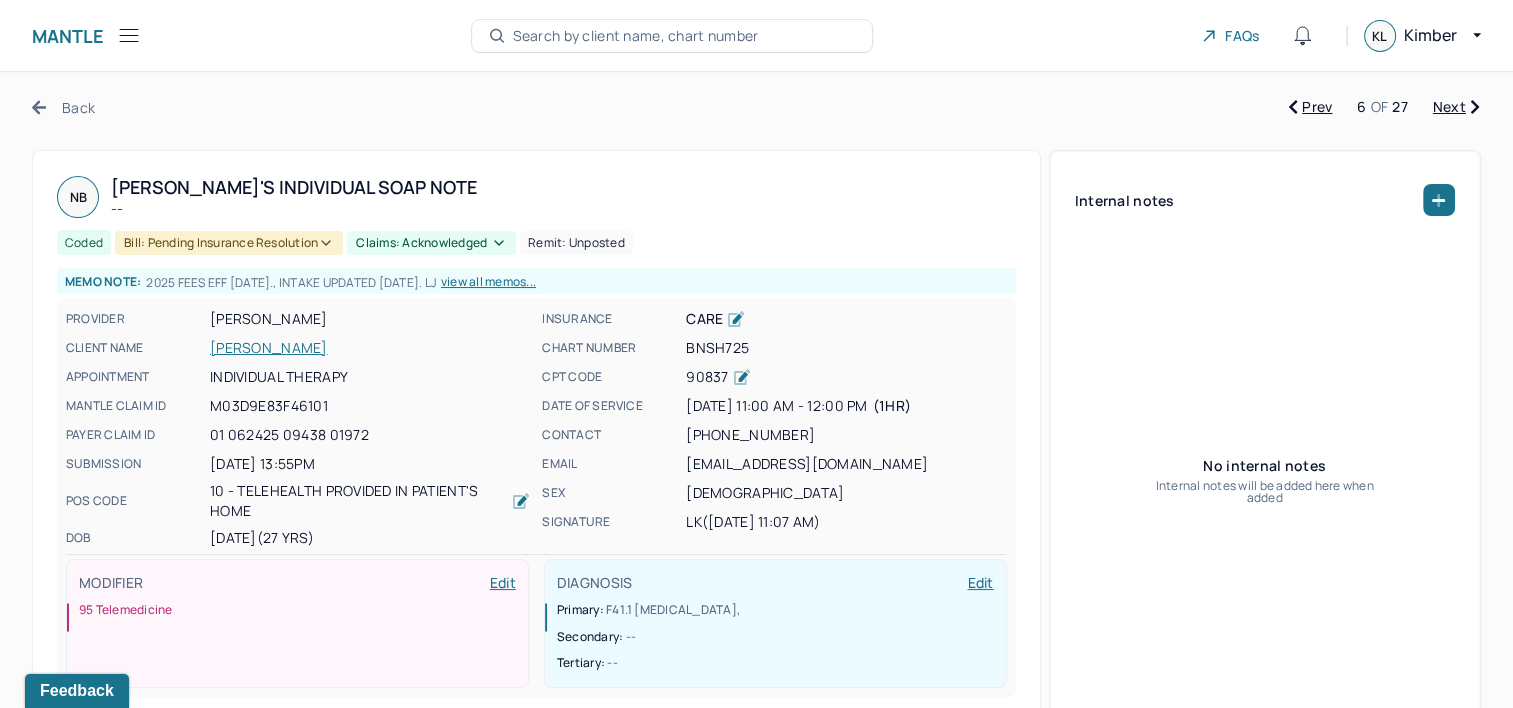 click on "view all memos..." at bounding box center [488, 282] 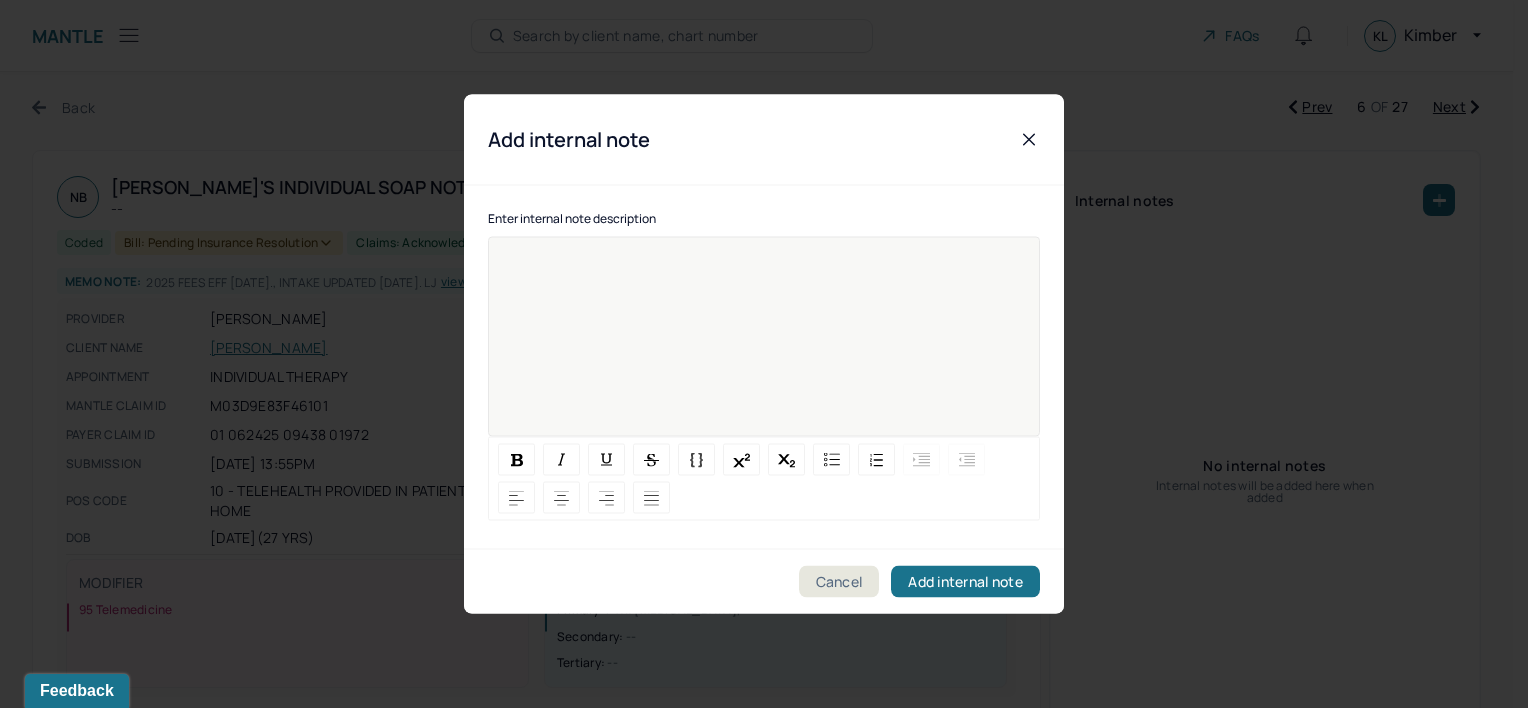 click at bounding box center (764, 350) 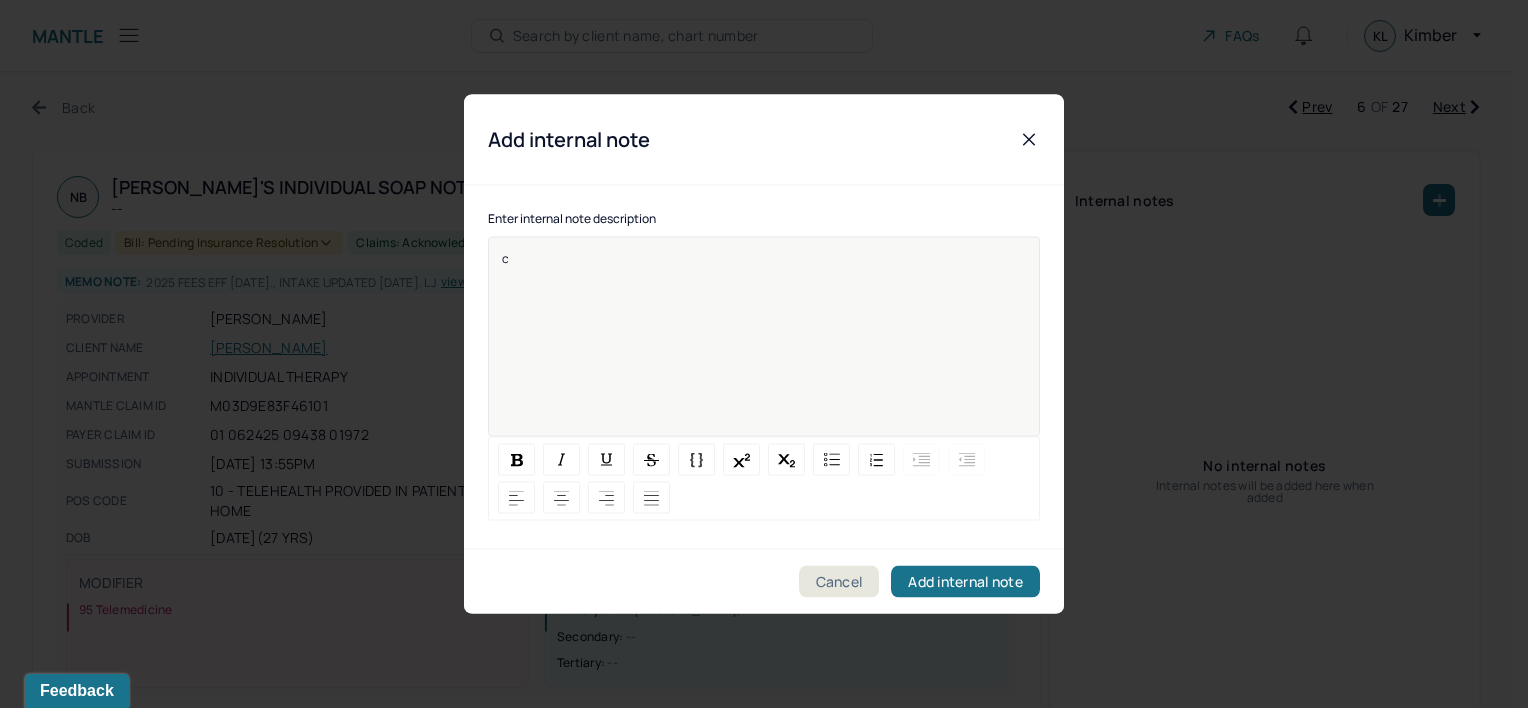 type 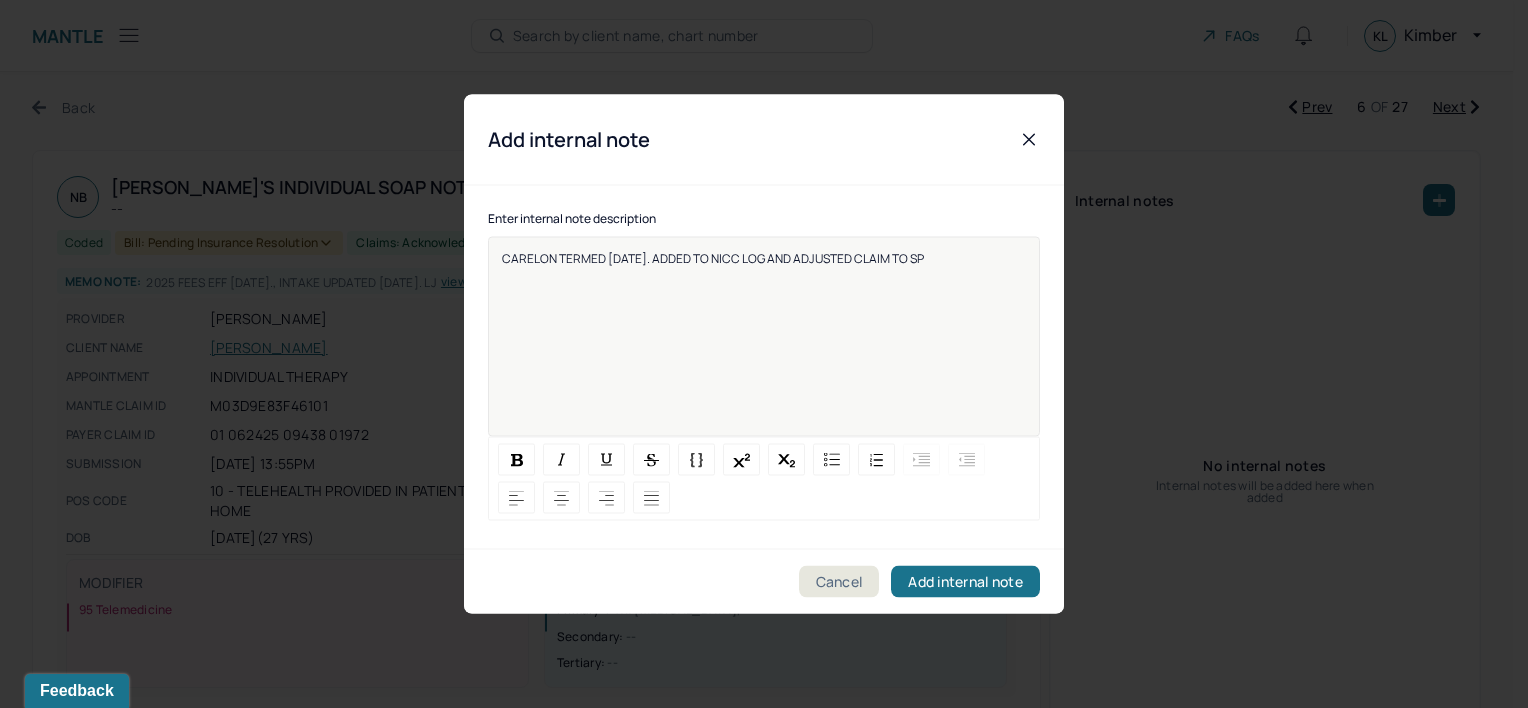 click on "CARELON TERMED 6/18/2025. ADDED TO NICC LOG AND ADJUSTED CLAIM TO SP" at bounding box center (764, 258) 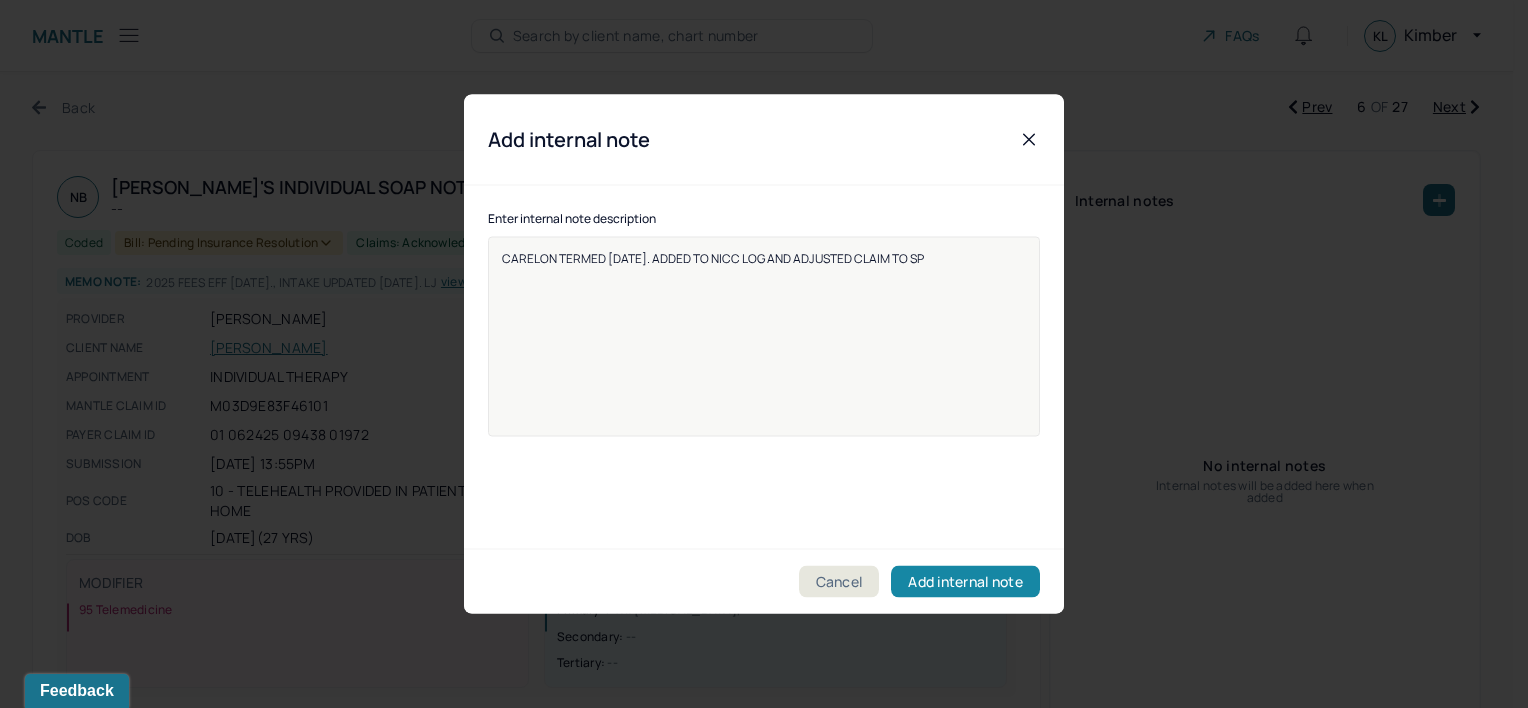 click on "Add internal note" at bounding box center [965, 582] 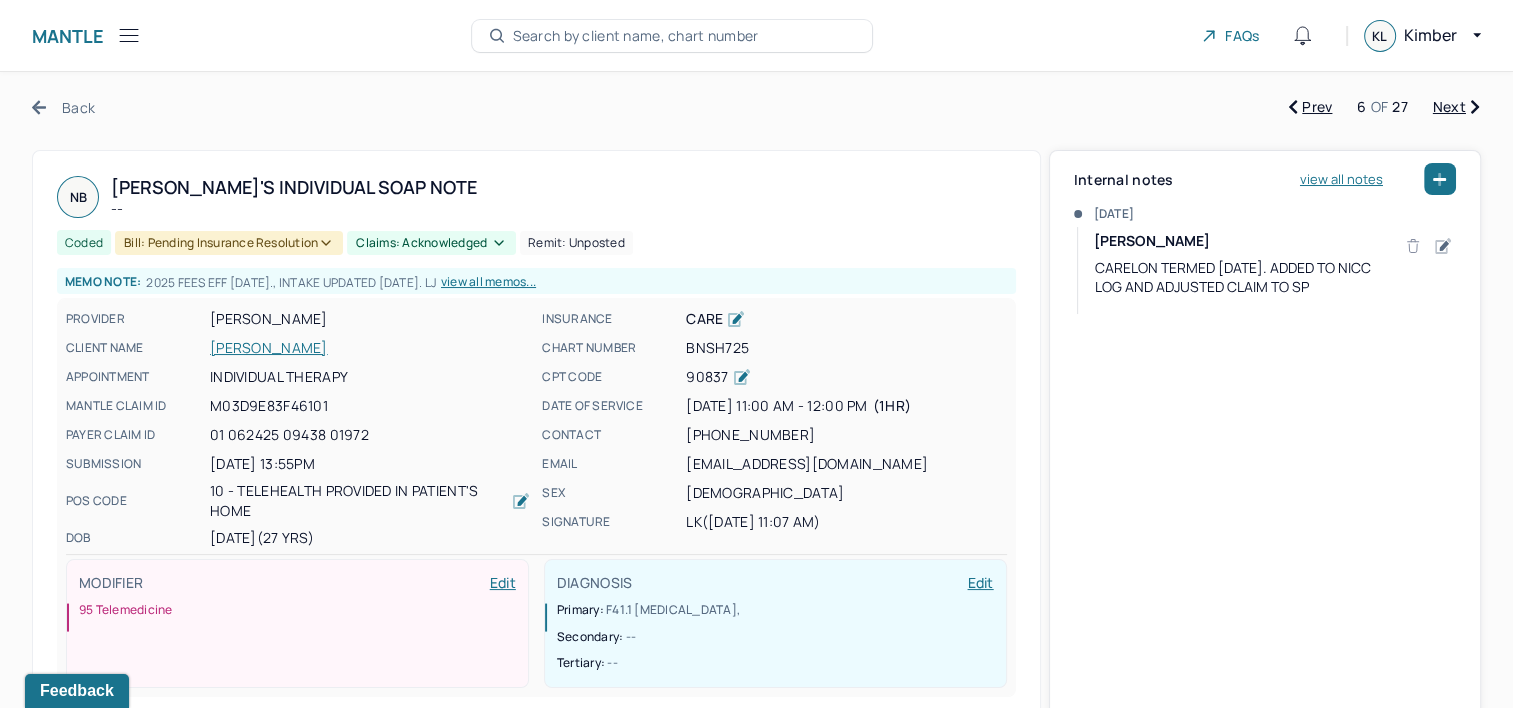 click 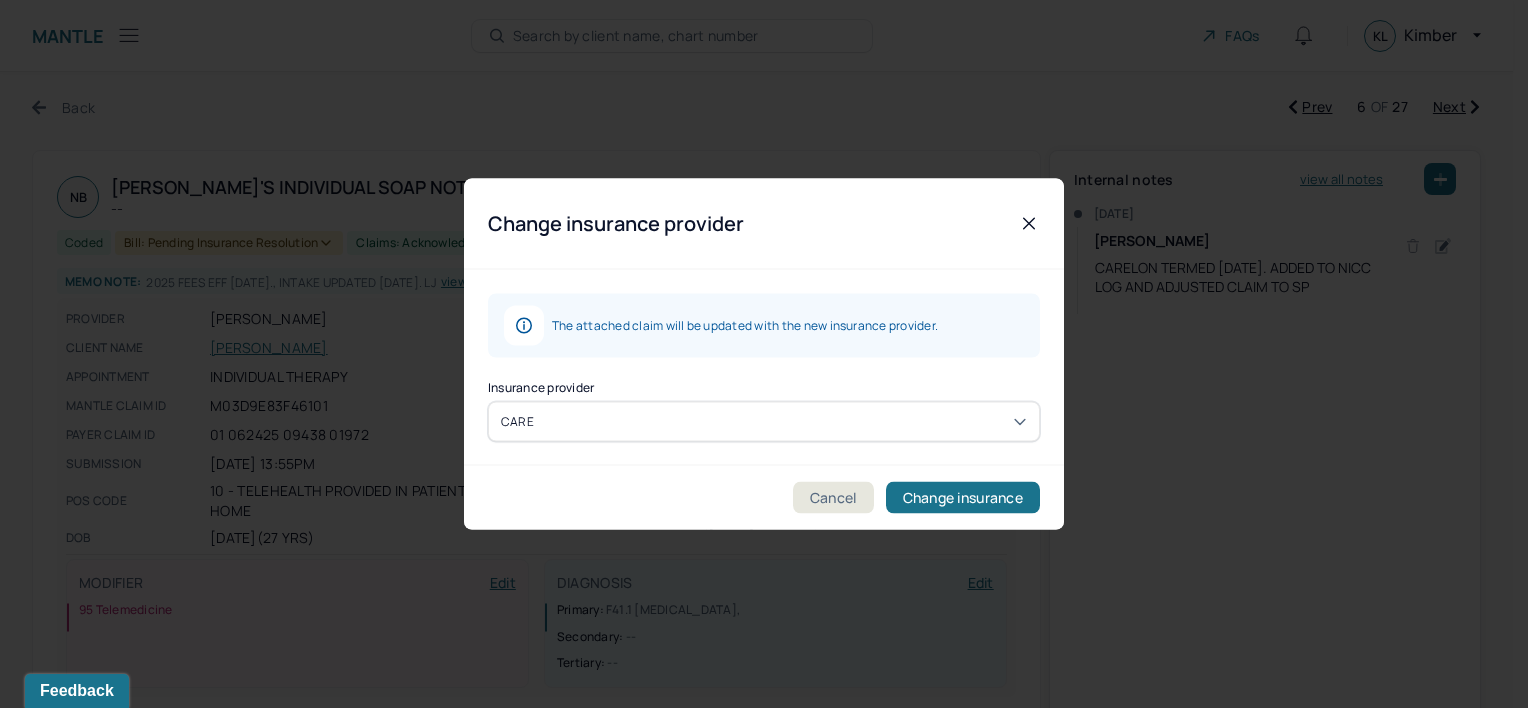 click at bounding box center (782, 422) 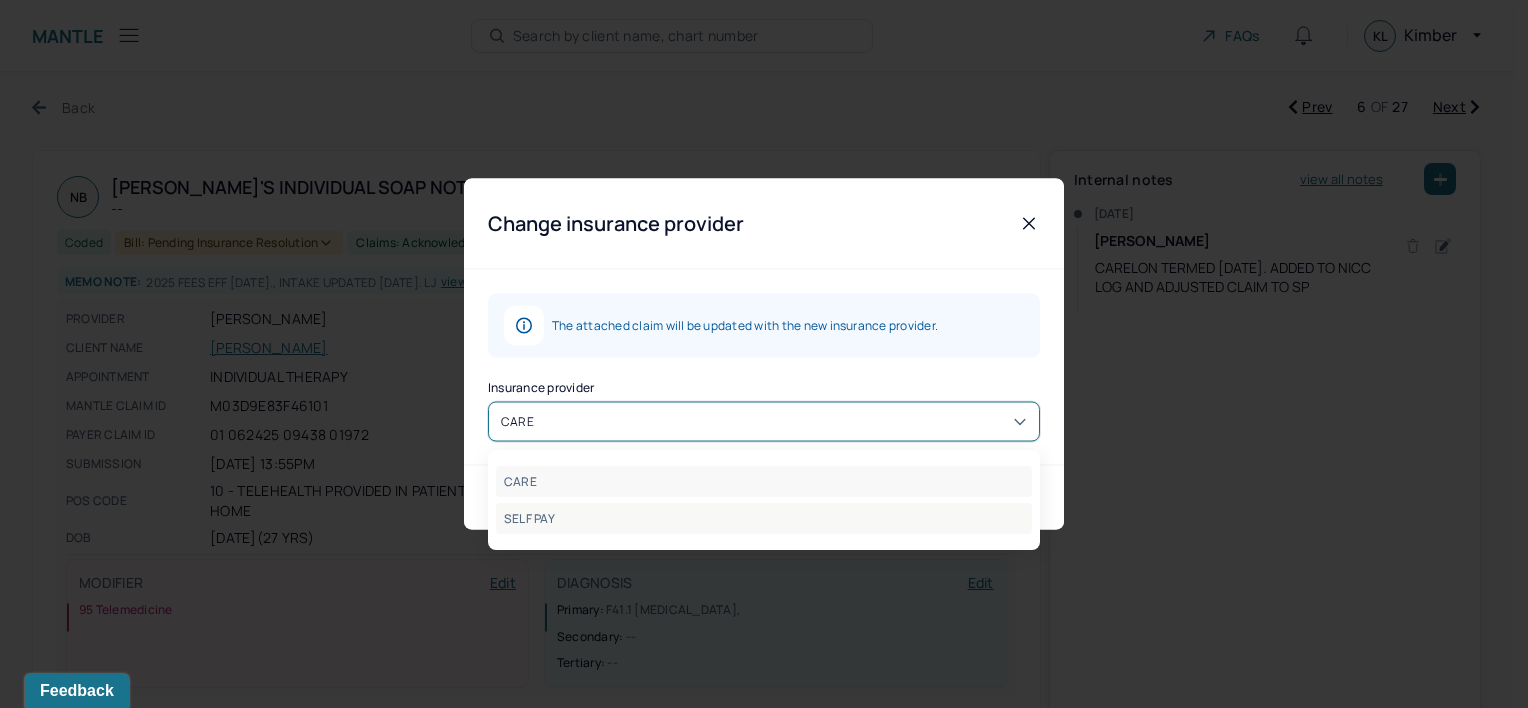 drag, startPoint x: 644, startPoint y: 520, endPoint x: 647, endPoint y: 532, distance: 12.369317 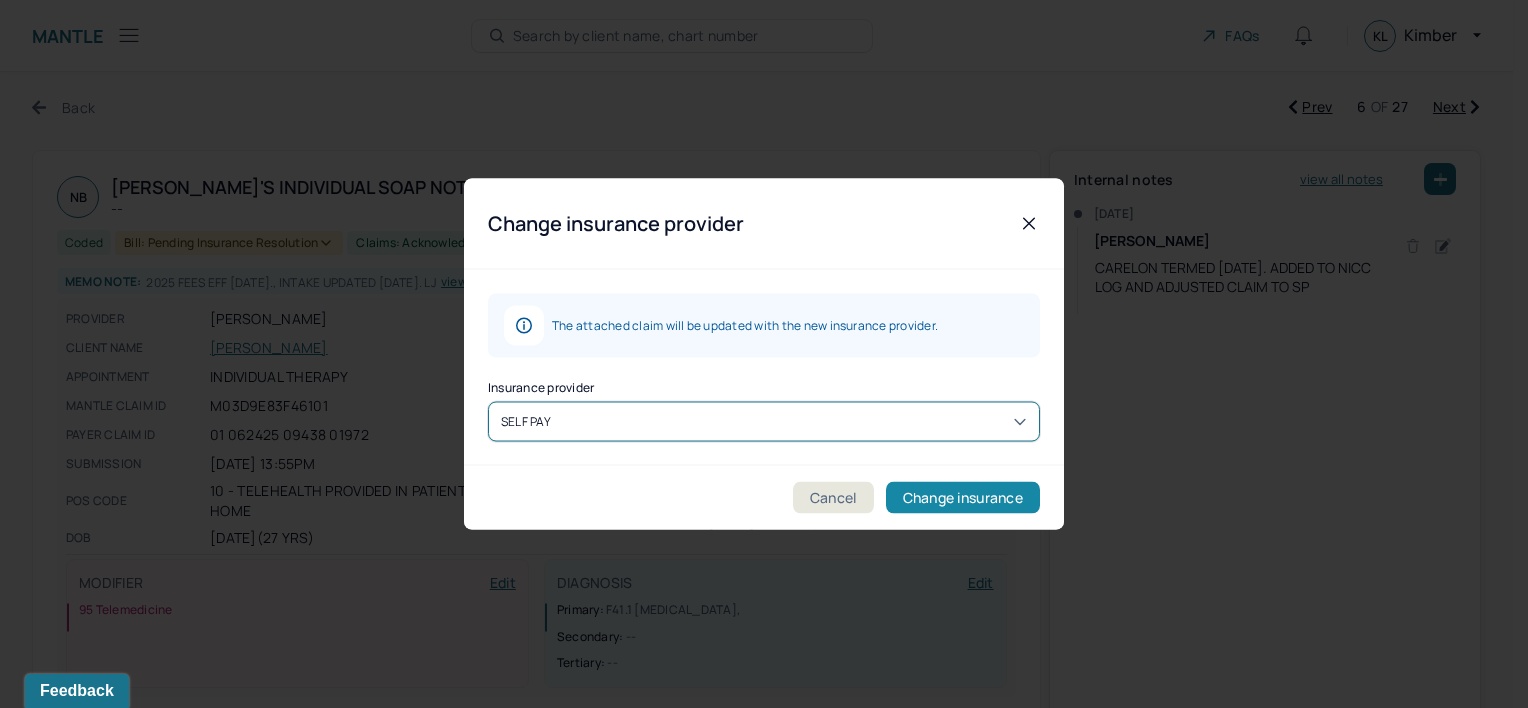 click on "Change insurance" at bounding box center (963, 498) 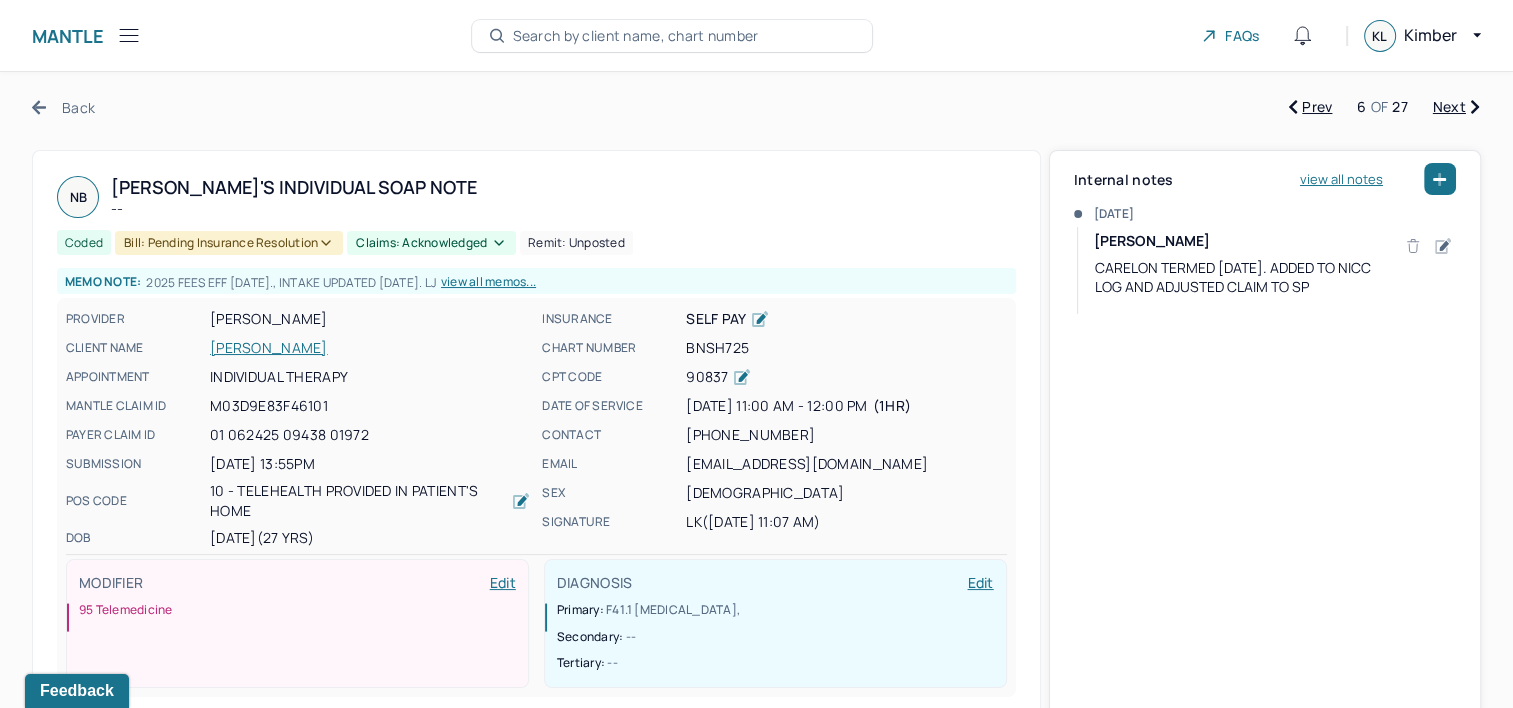 click on "Next" at bounding box center (1456, 107) 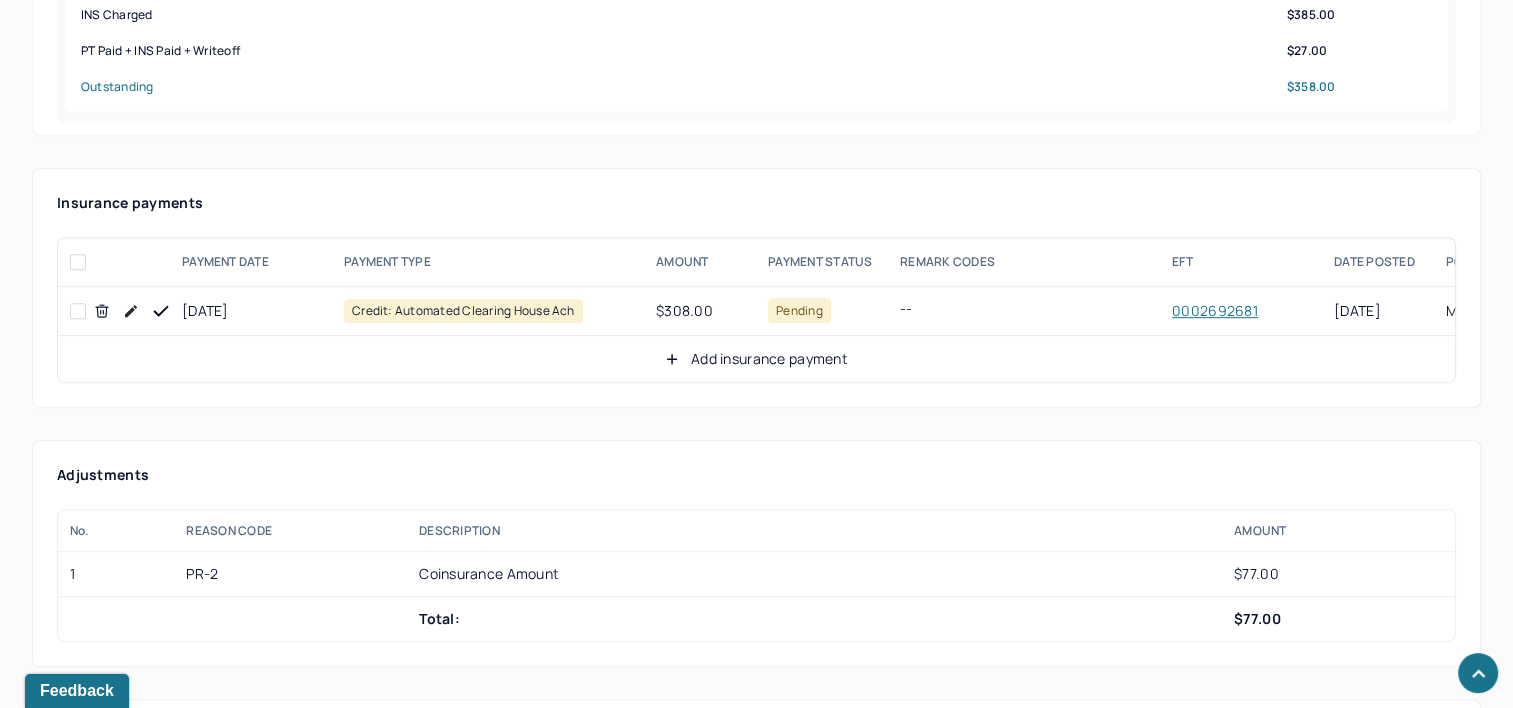 scroll, scrollTop: 1100, scrollLeft: 0, axis: vertical 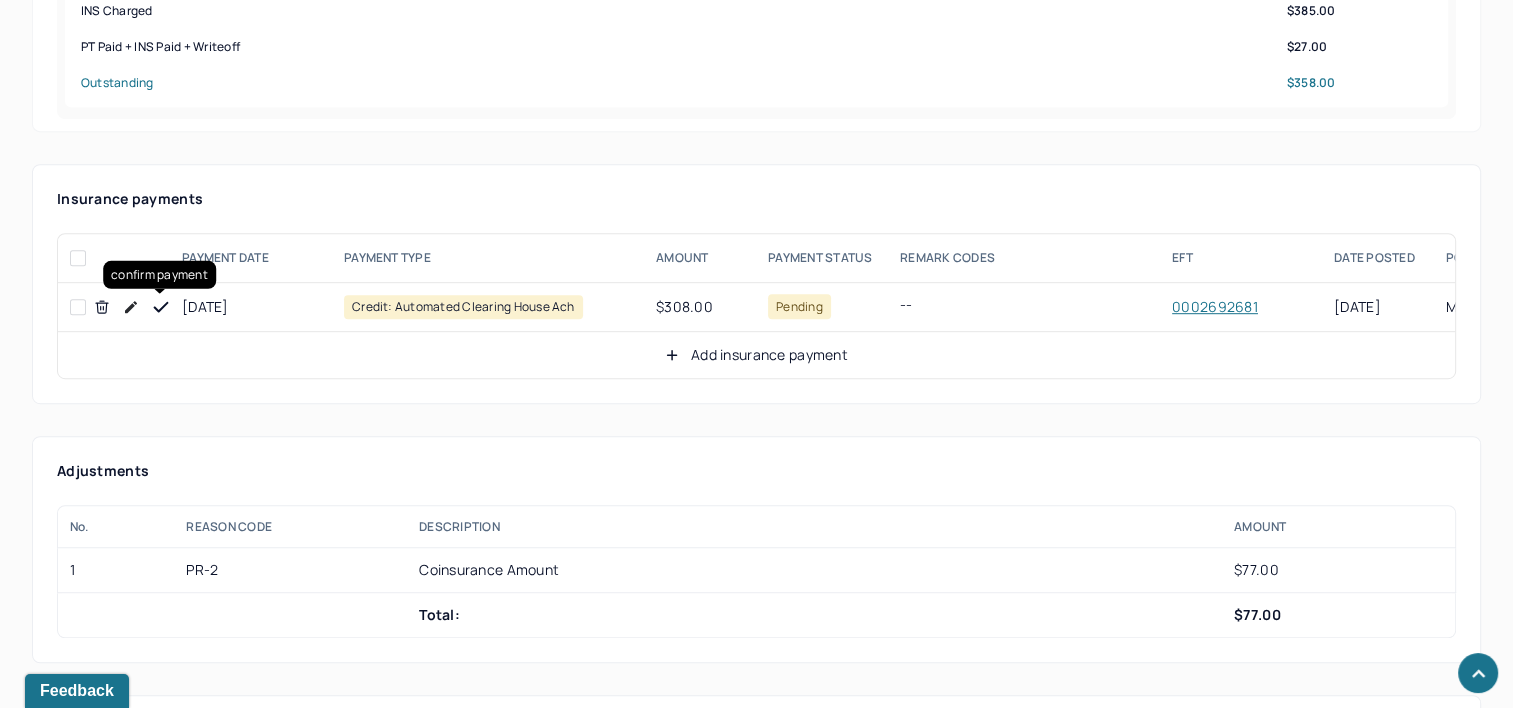 click 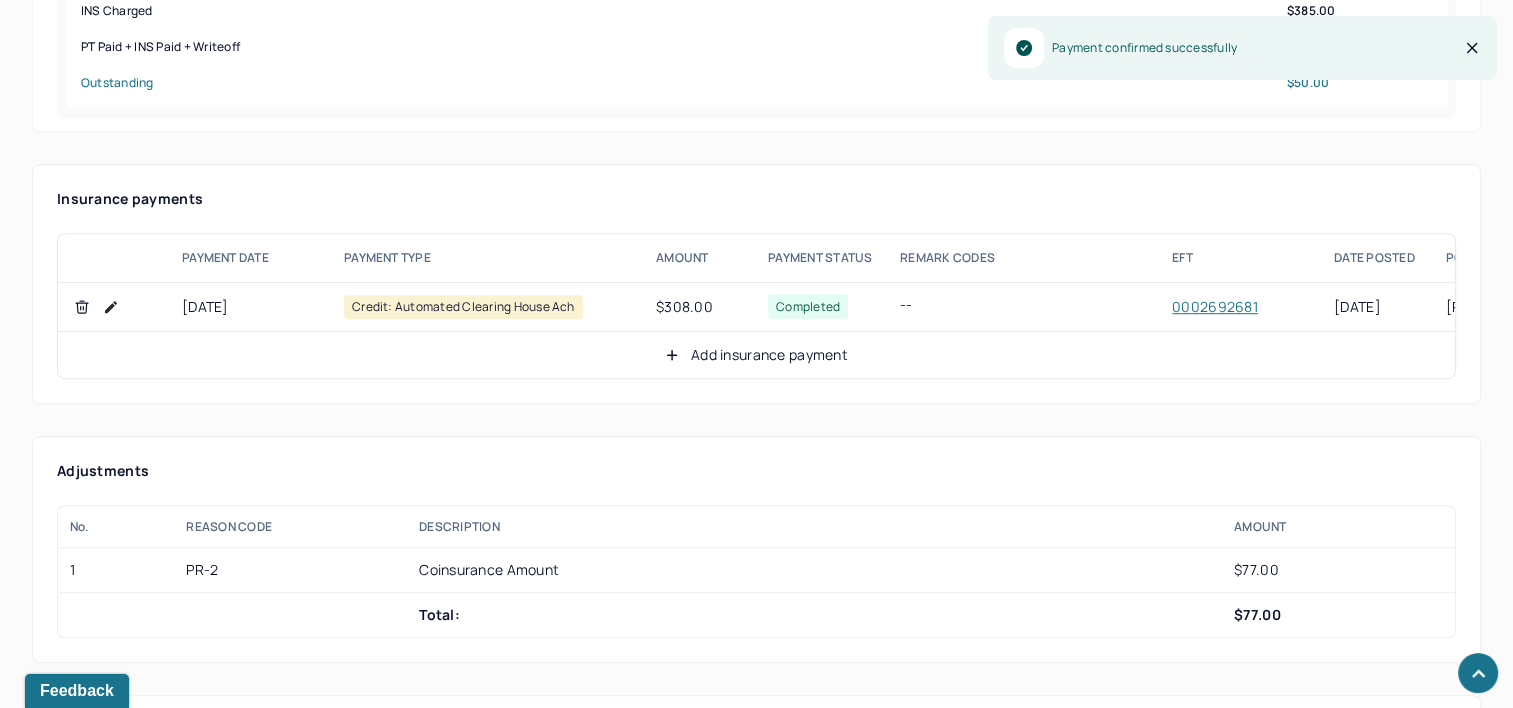 click on "Add insurance payment" at bounding box center (756, 355) 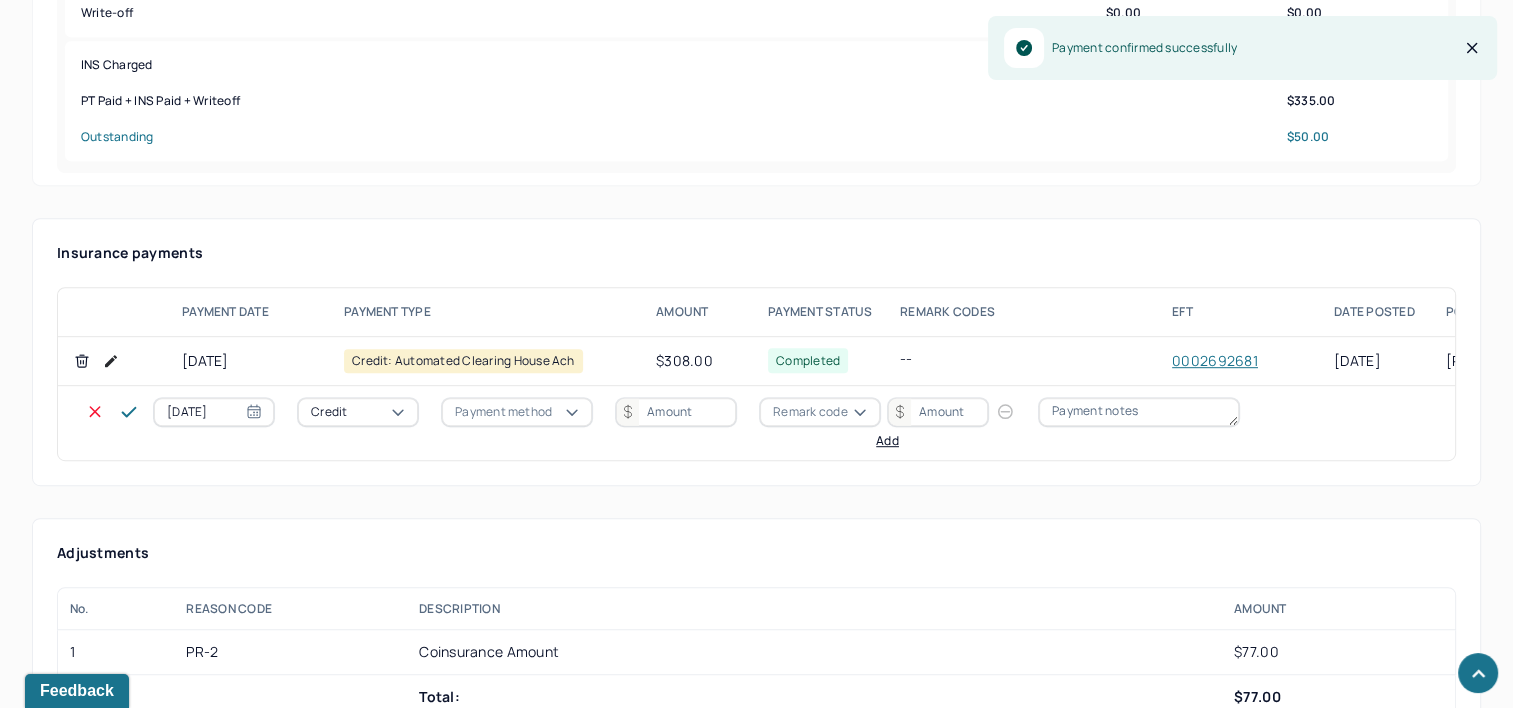 scroll, scrollTop: 1000, scrollLeft: 0, axis: vertical 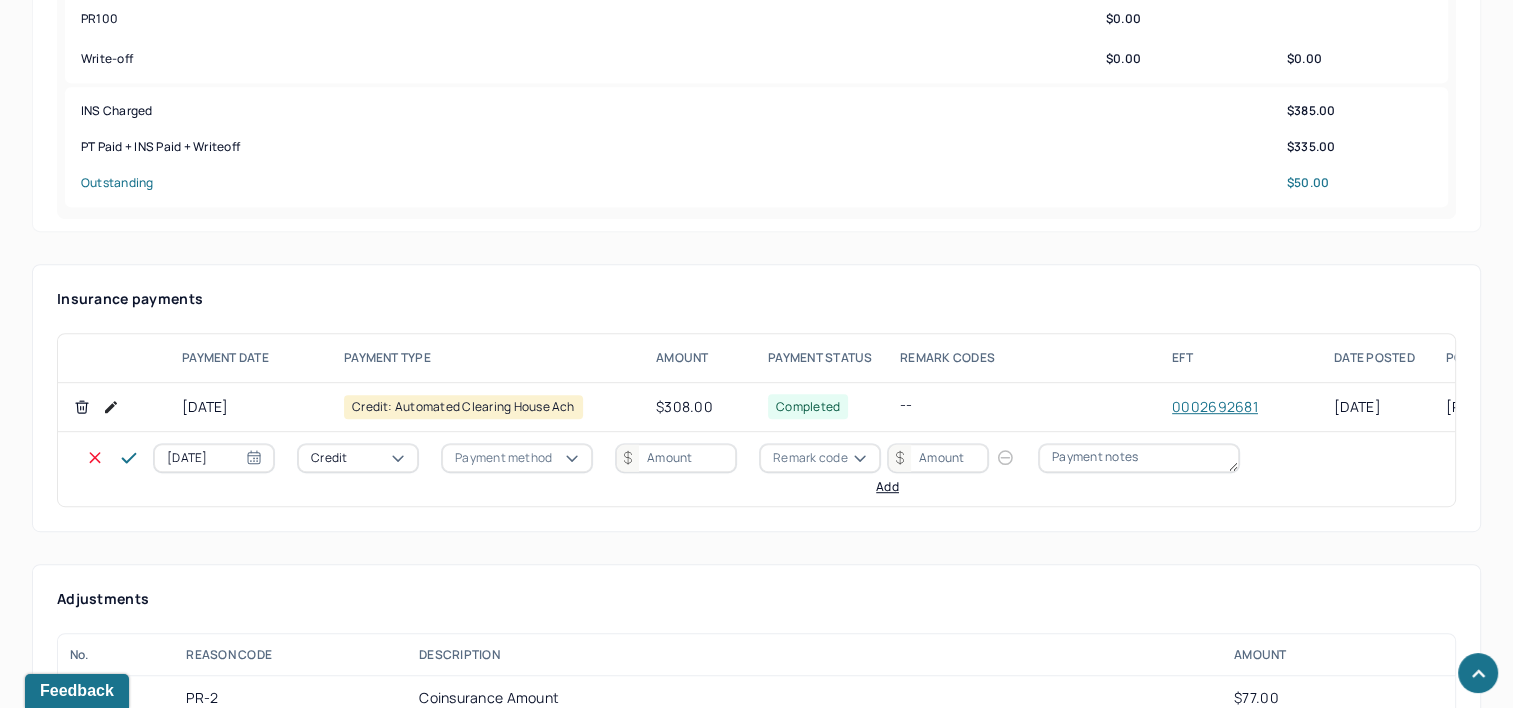 select on "6" 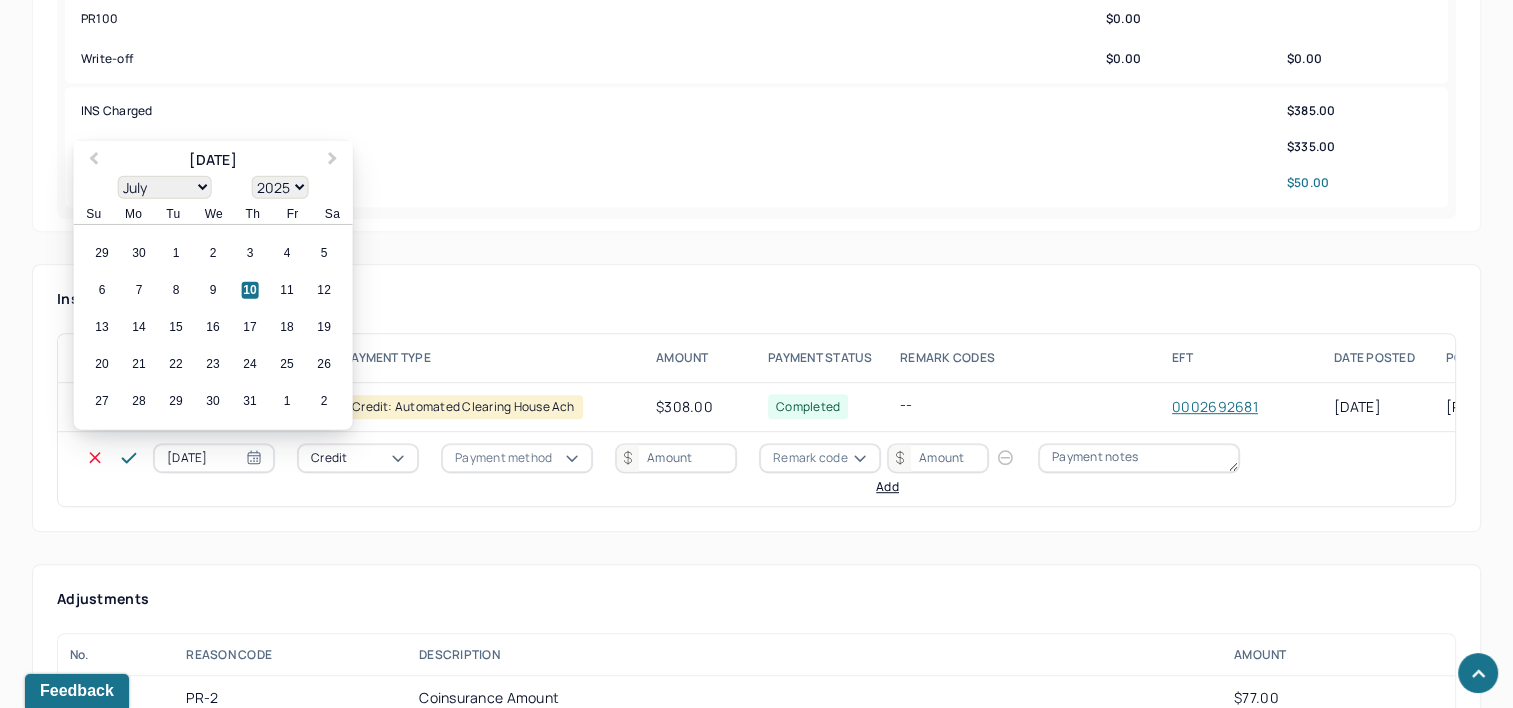 click on "07/10/2025" at bounding box center (214, 458) 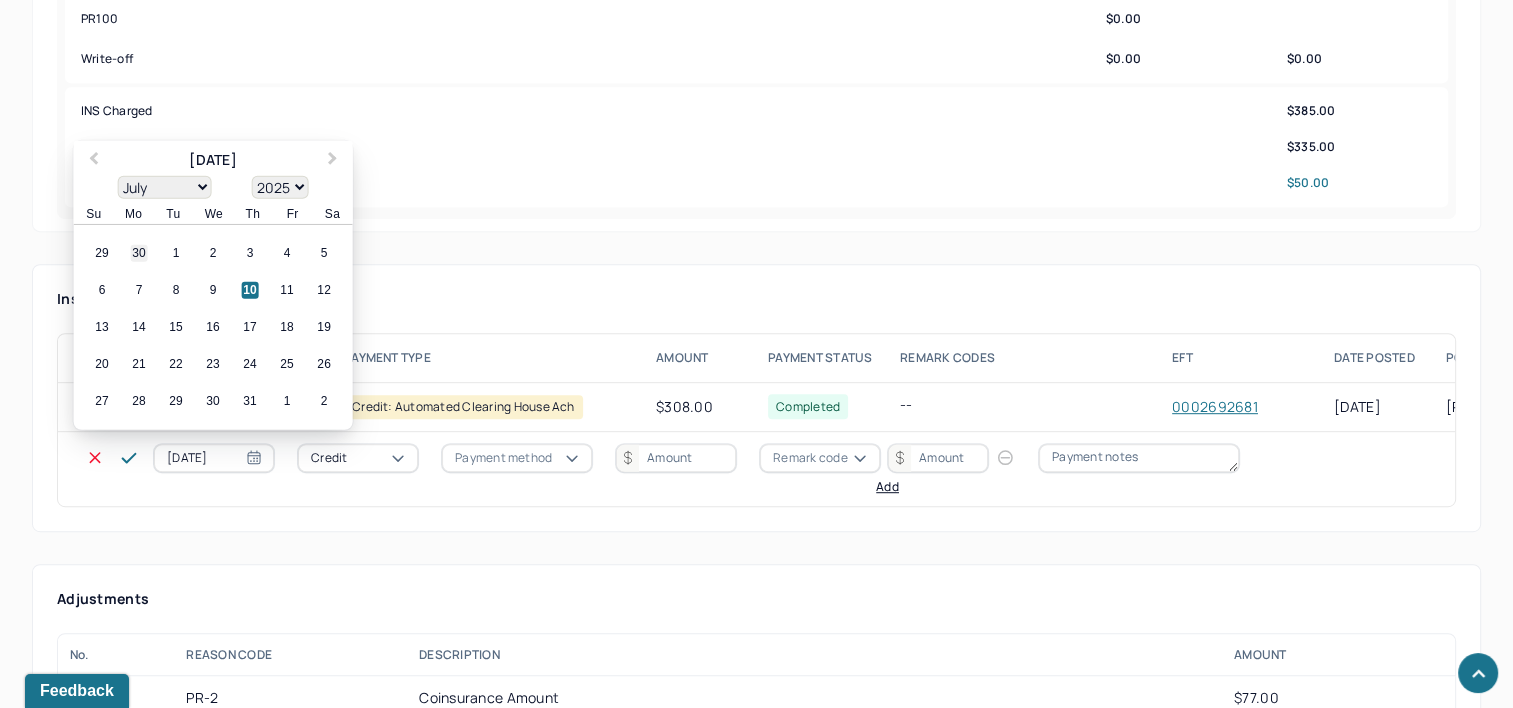 click on "30" at bounding box center [139, 253] 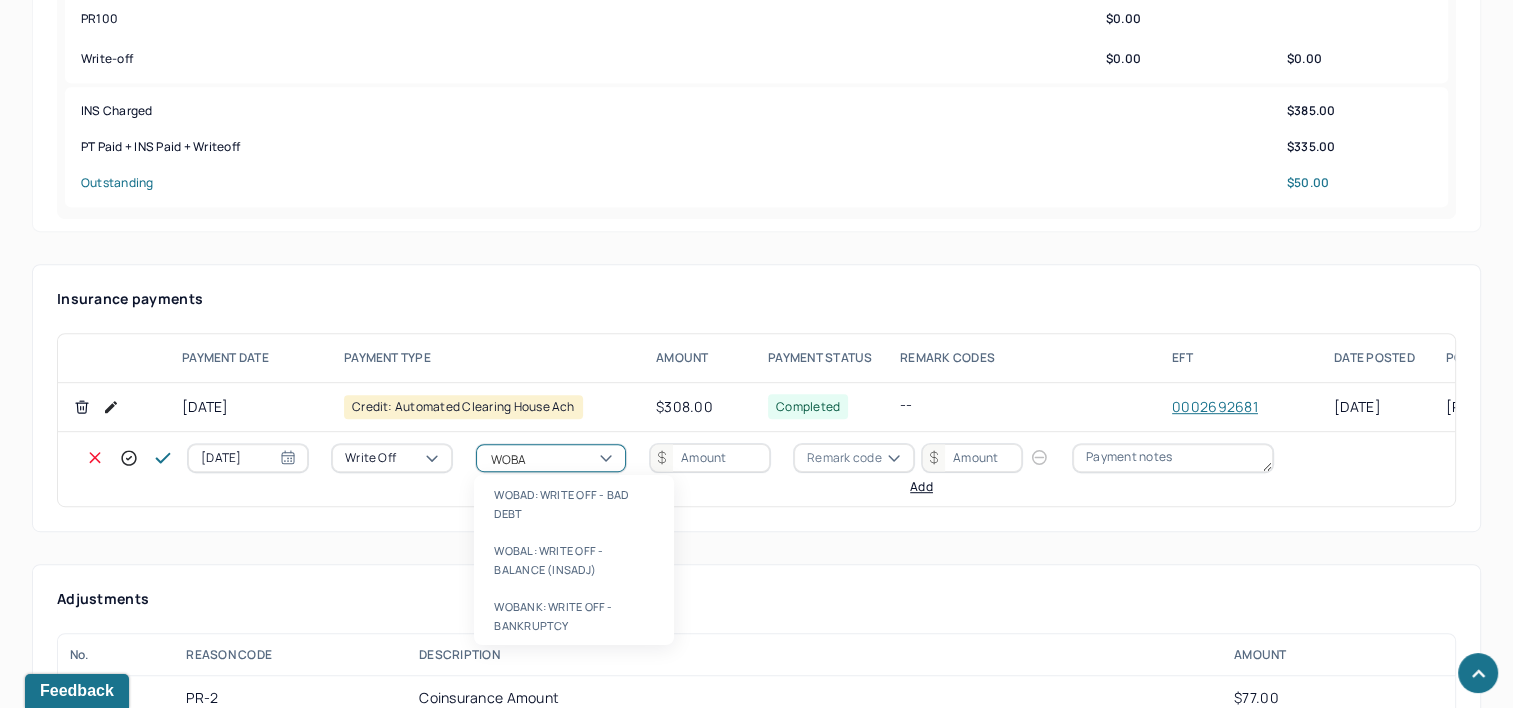 type on "WOBAL" 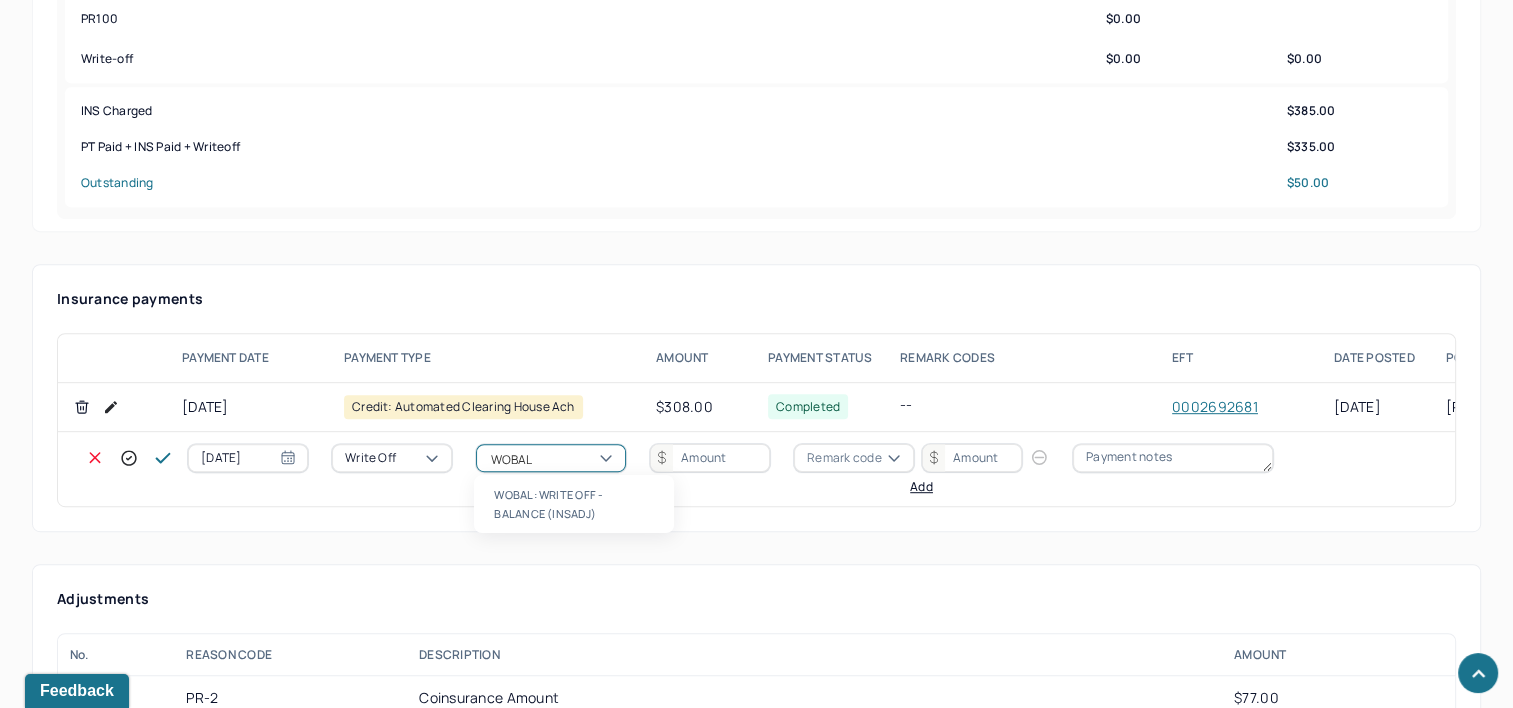 type 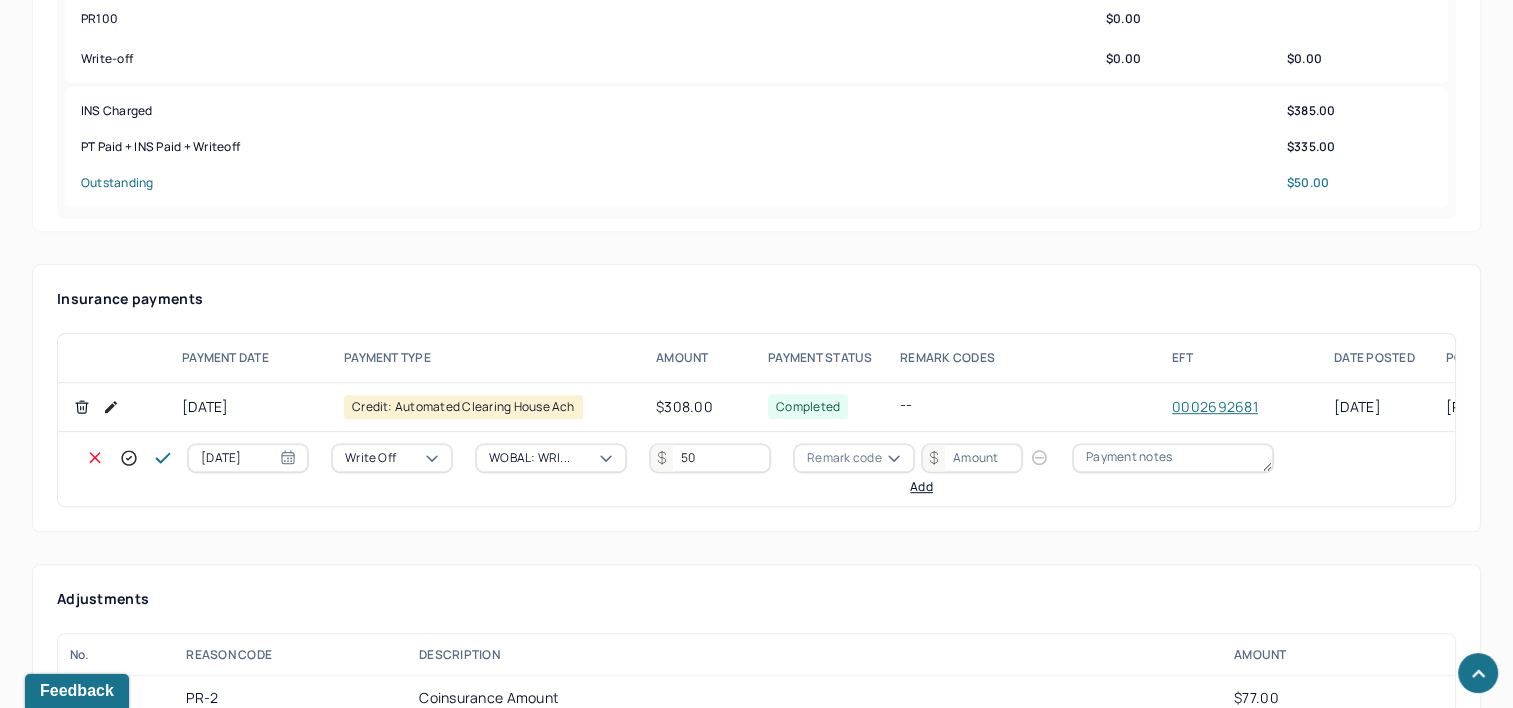 type on "50" 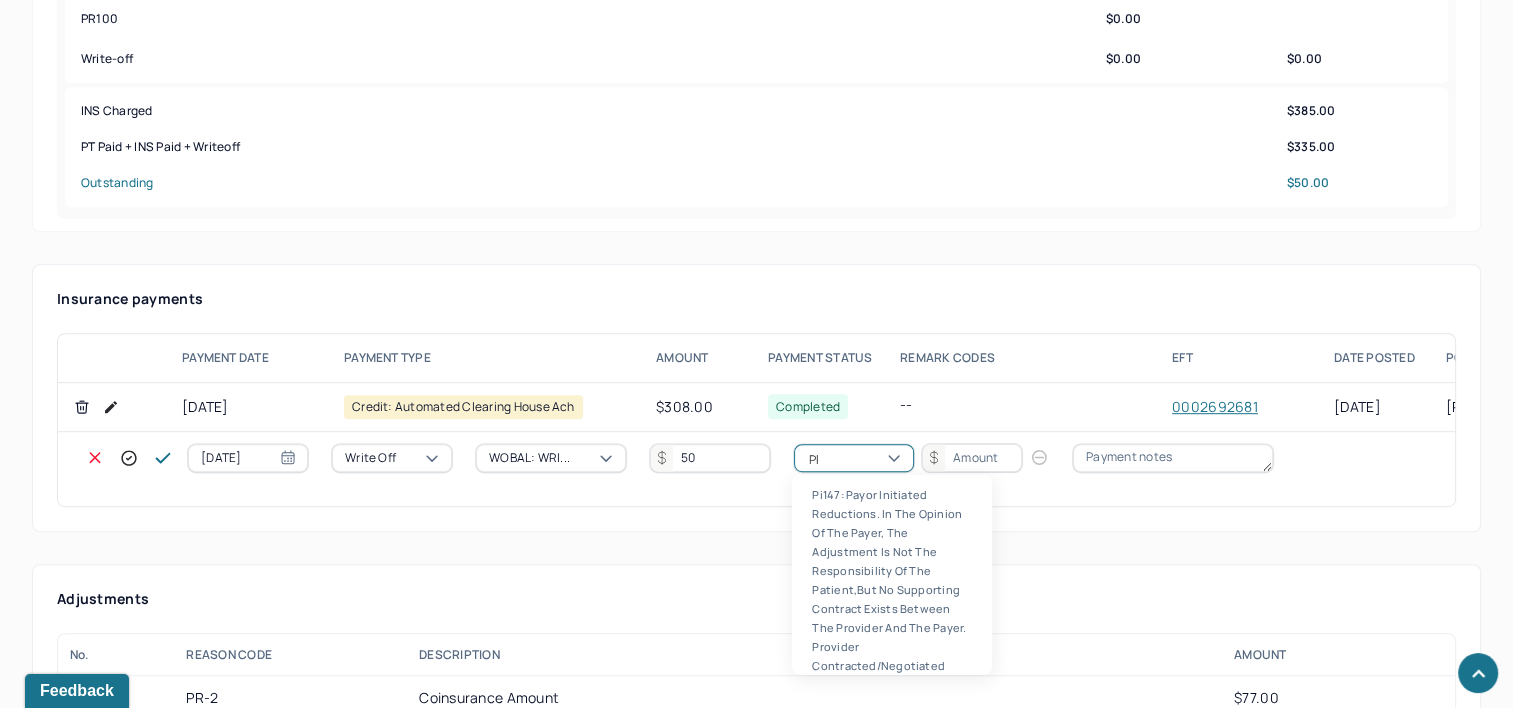 type on "PR2" 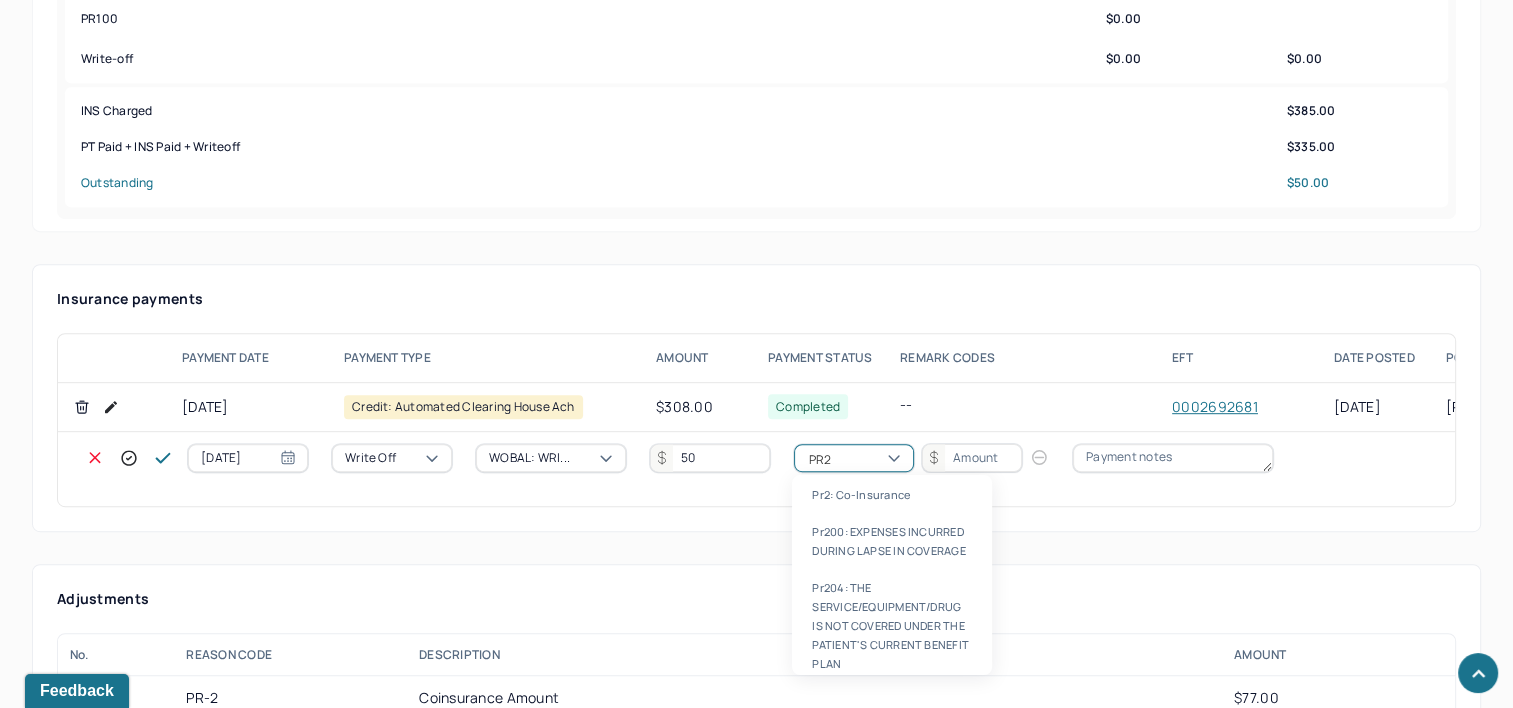 type 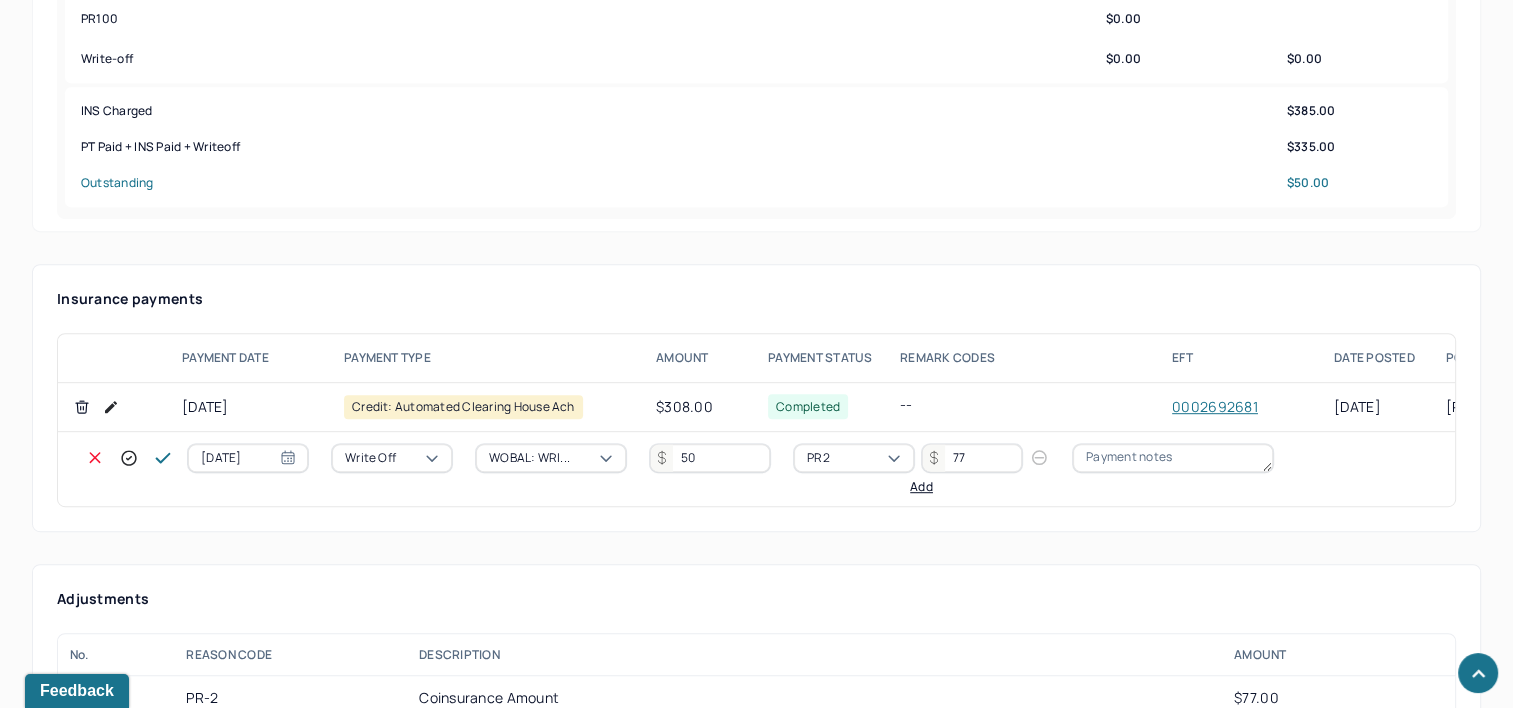 type on "77" 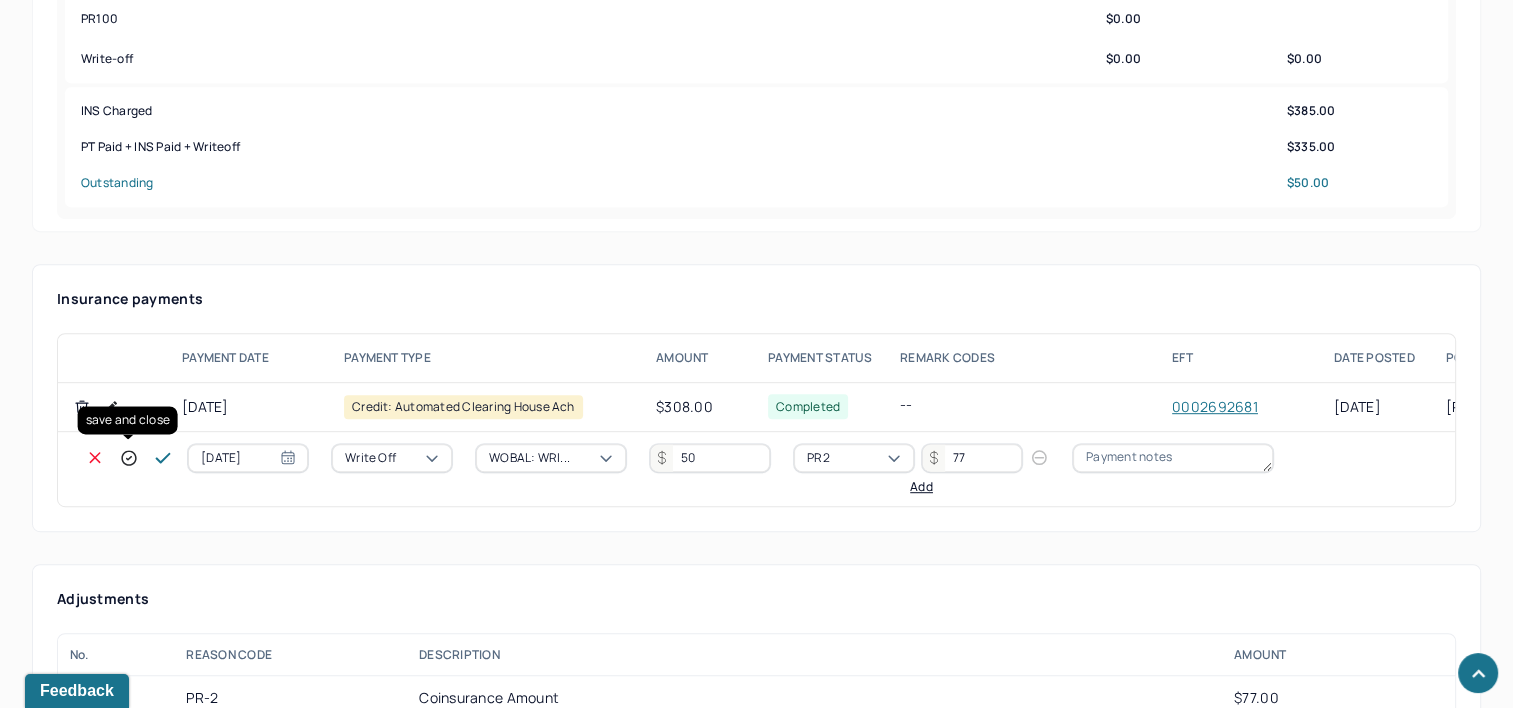 click 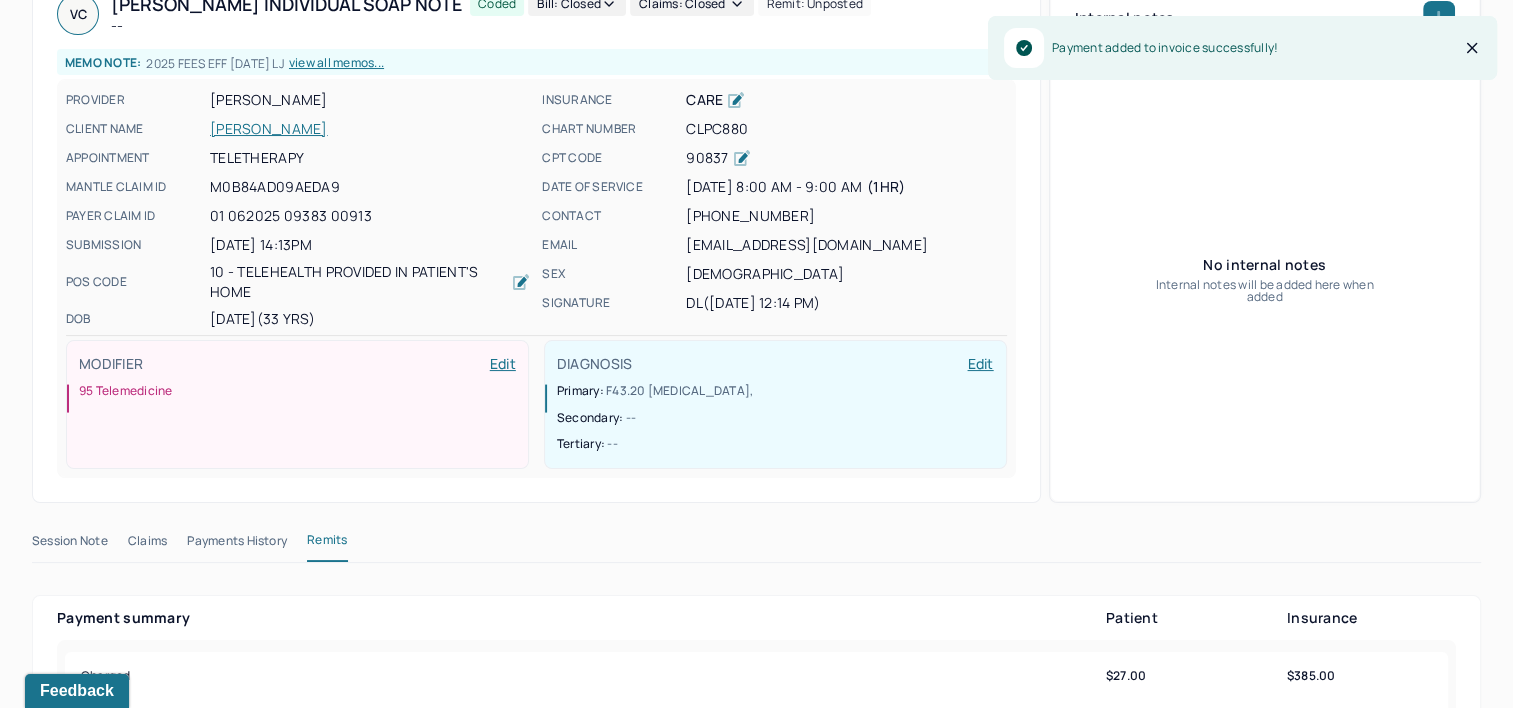 scroll, scrollTop: 0, scrollLeft: 0, axis: both 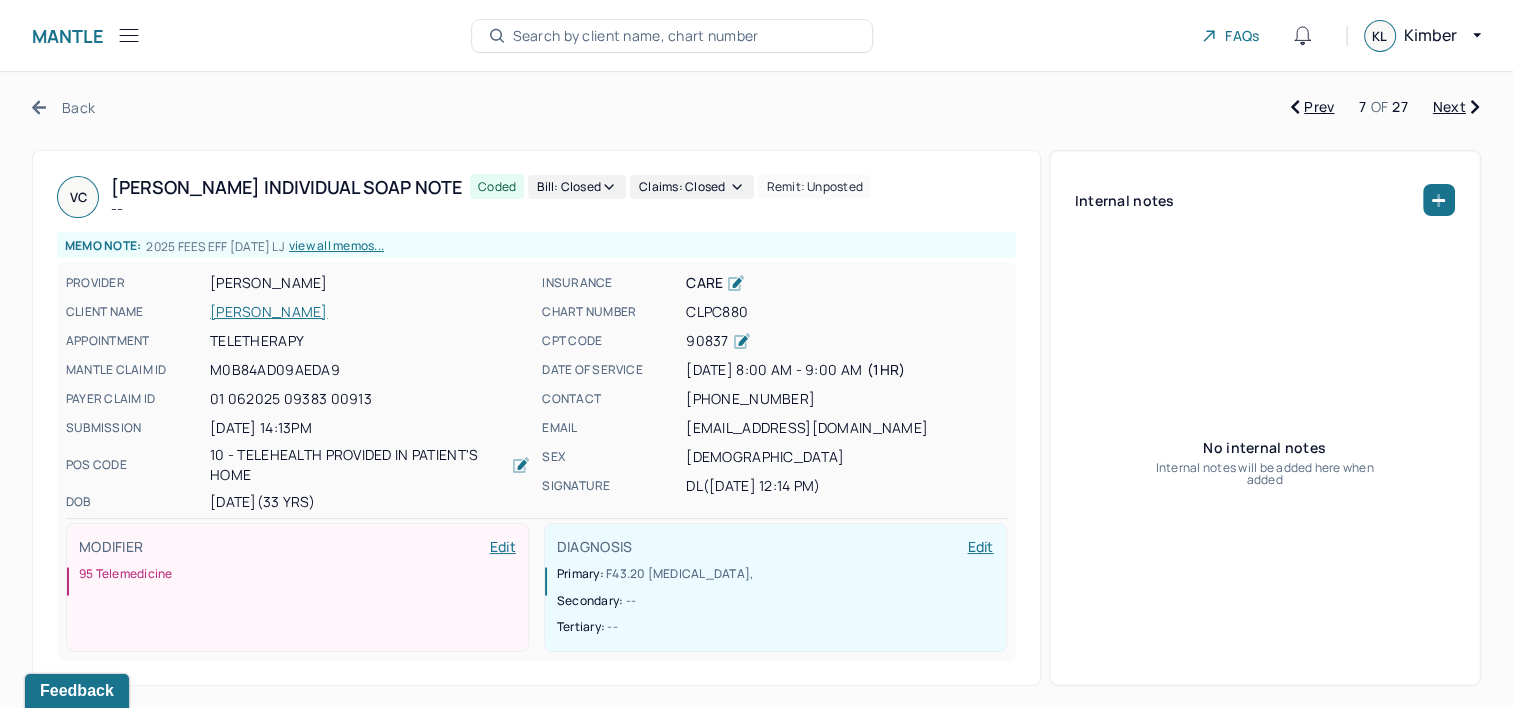 click on "Next" at bounding box center (1456, 107) 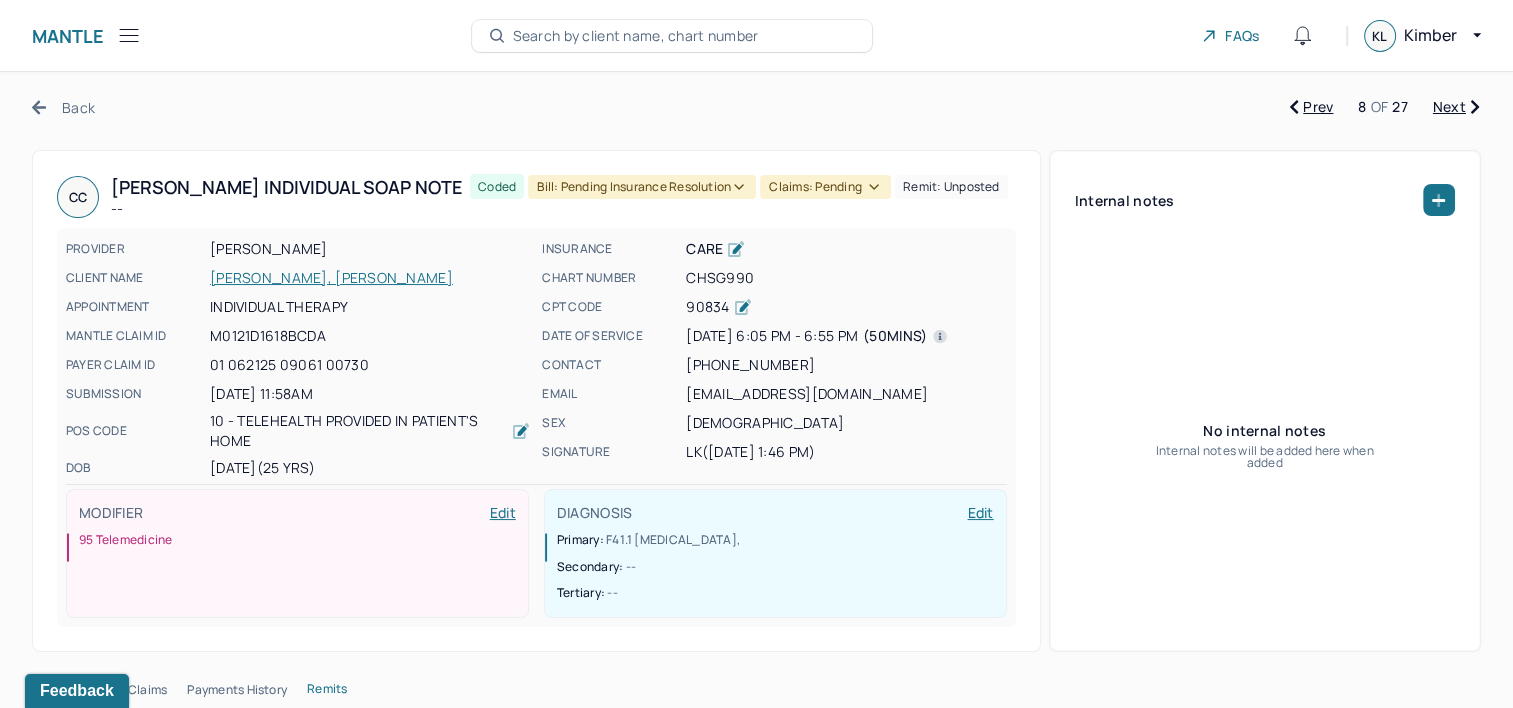 type 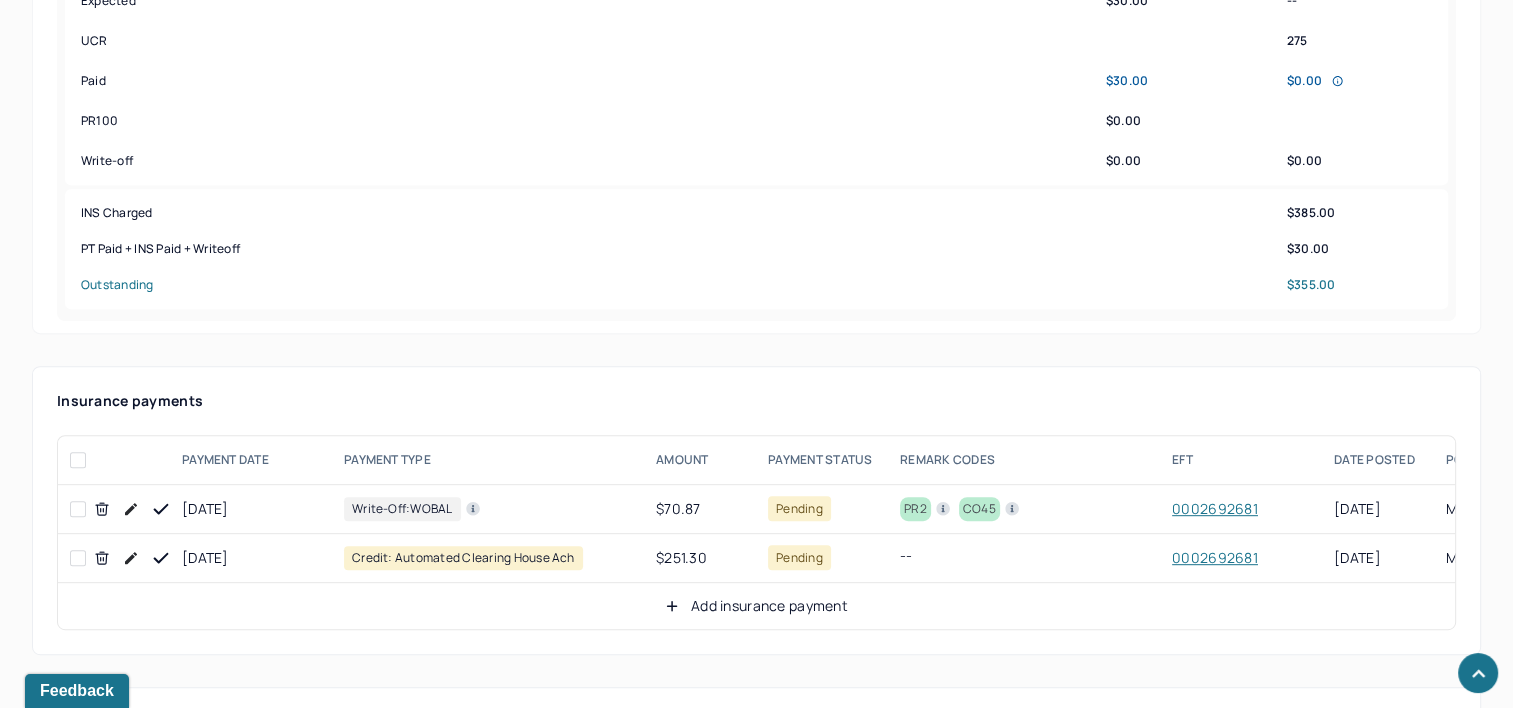 scroll, scrollTop: 1000, scrollLeft: 0, axis: vertical 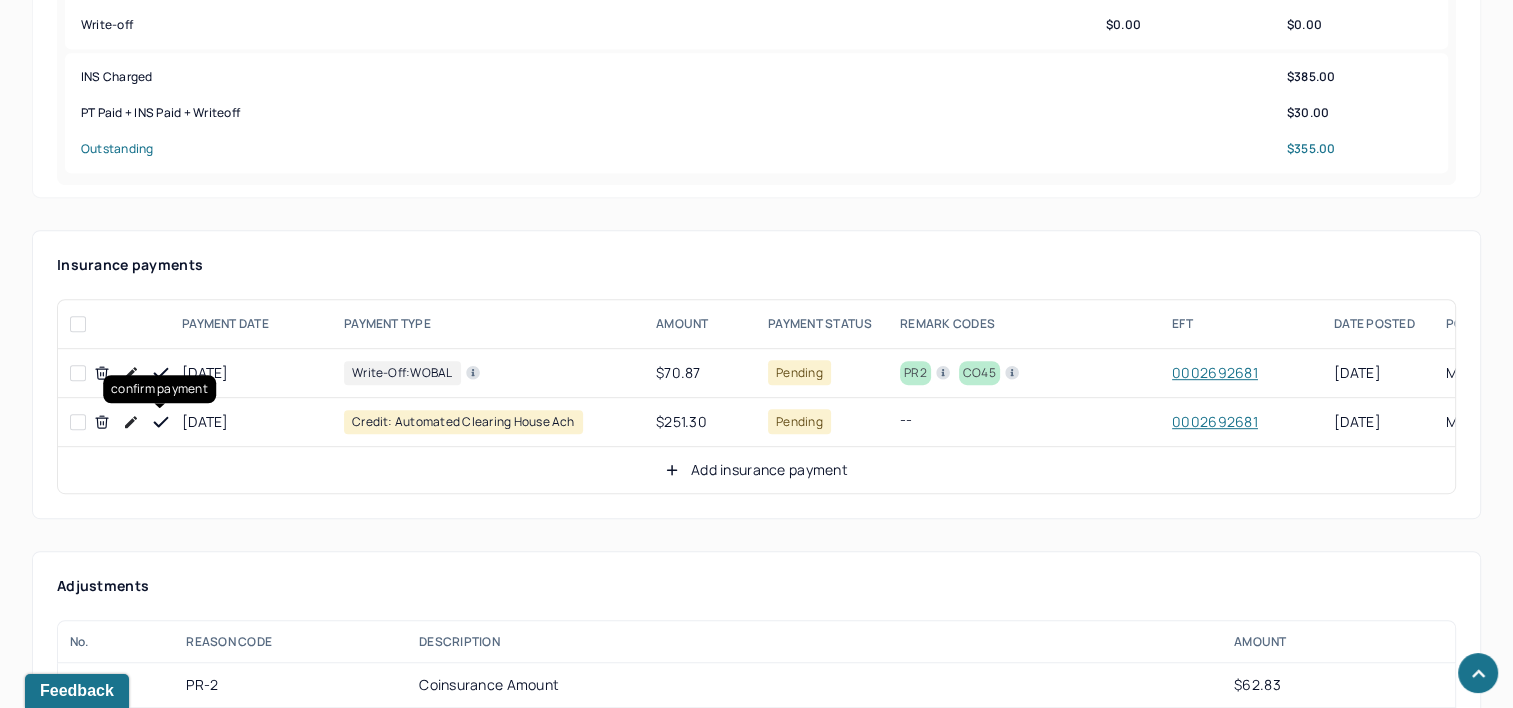 click 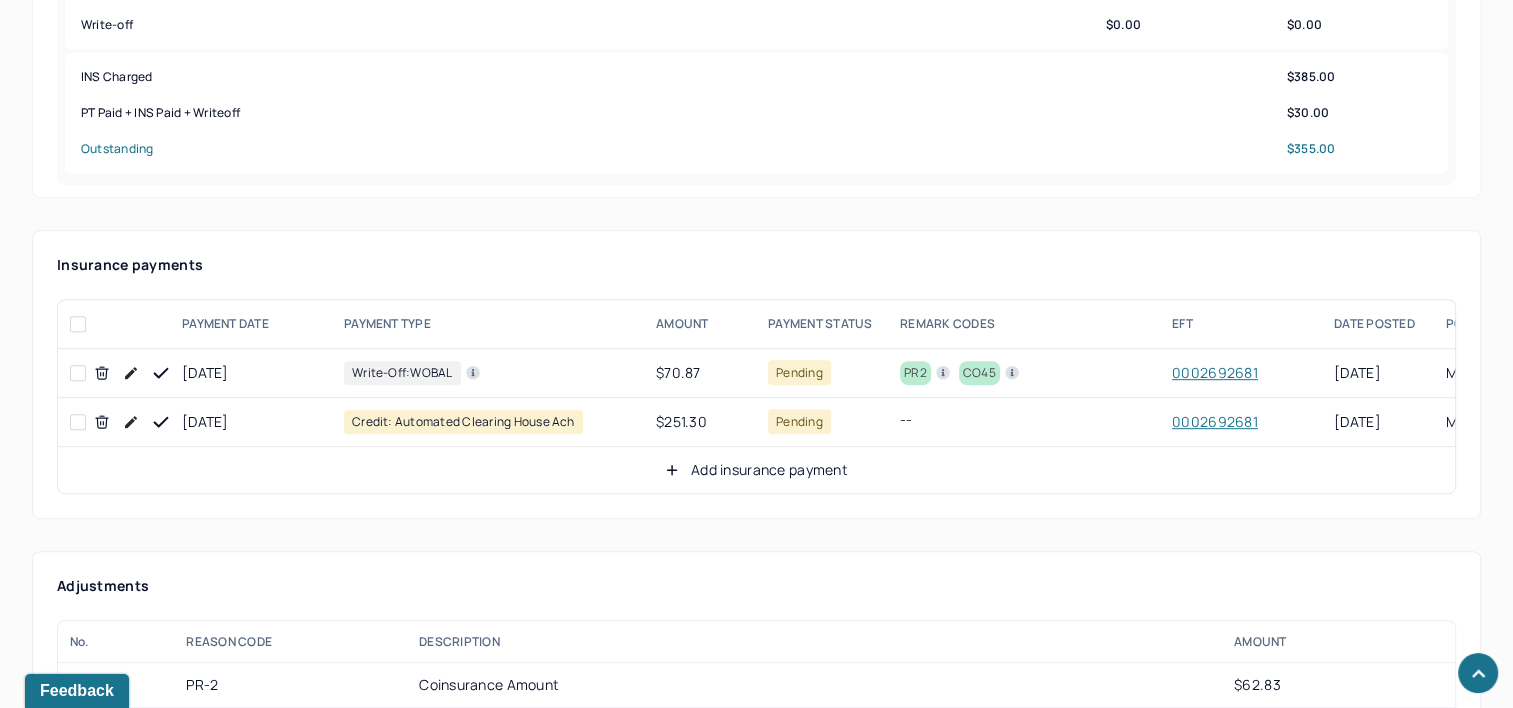 click 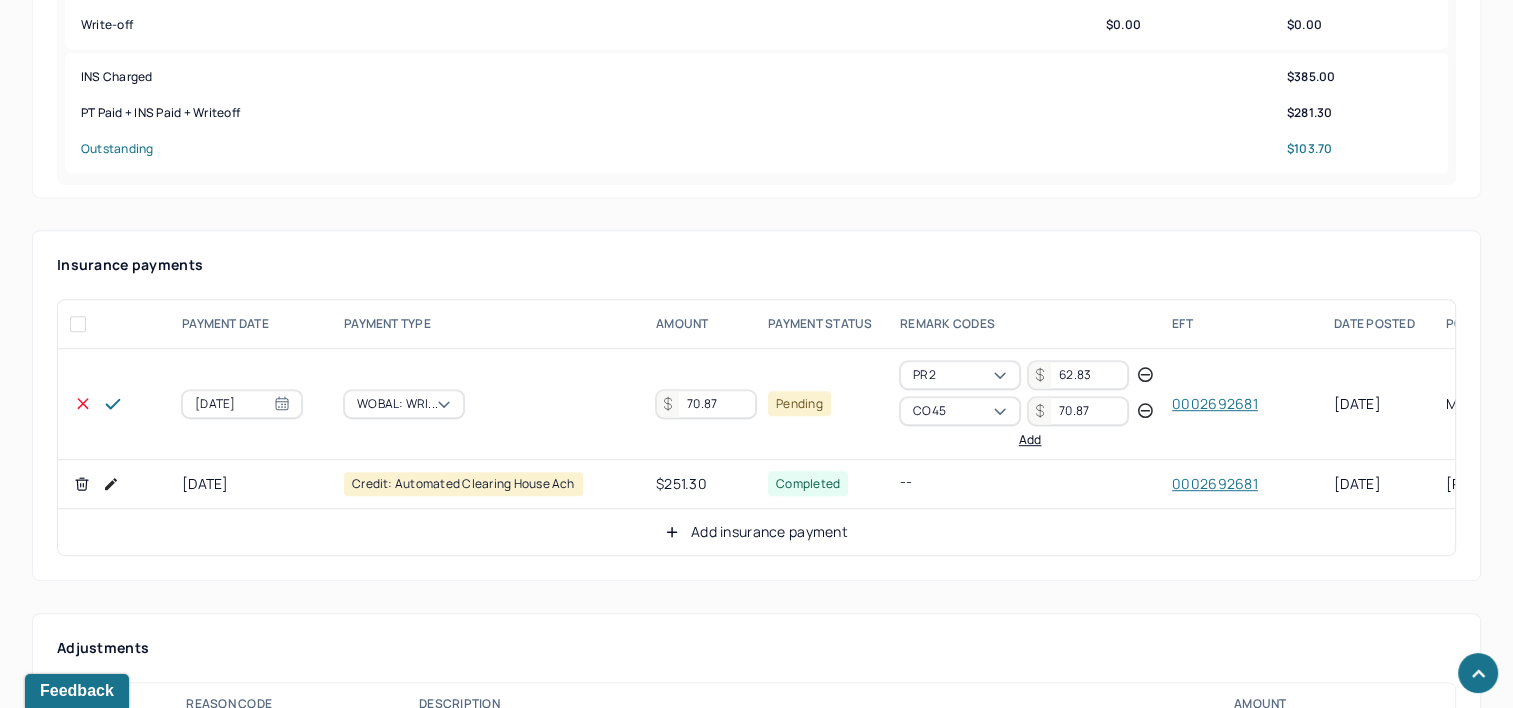 click on "70.87" at bounding box center [706, 404] 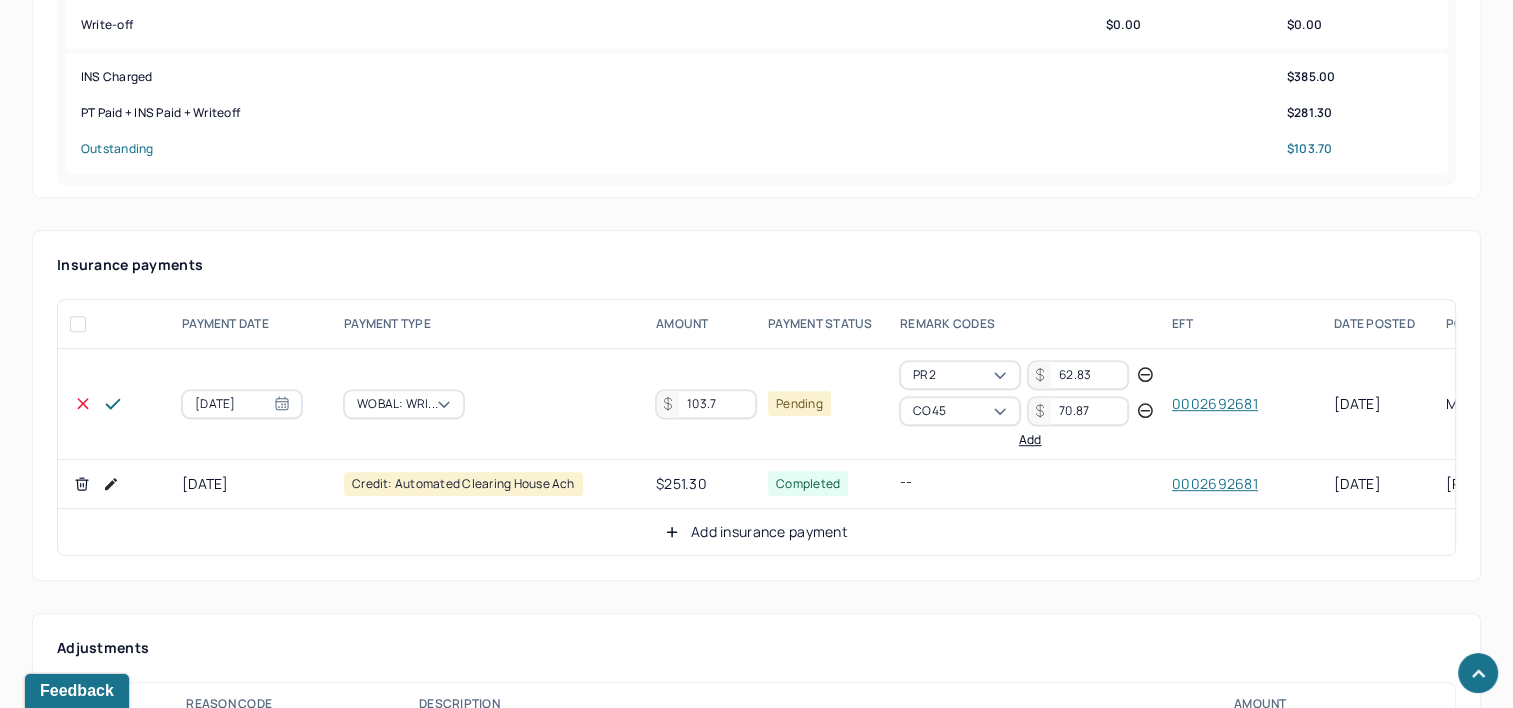 type on "103.7" 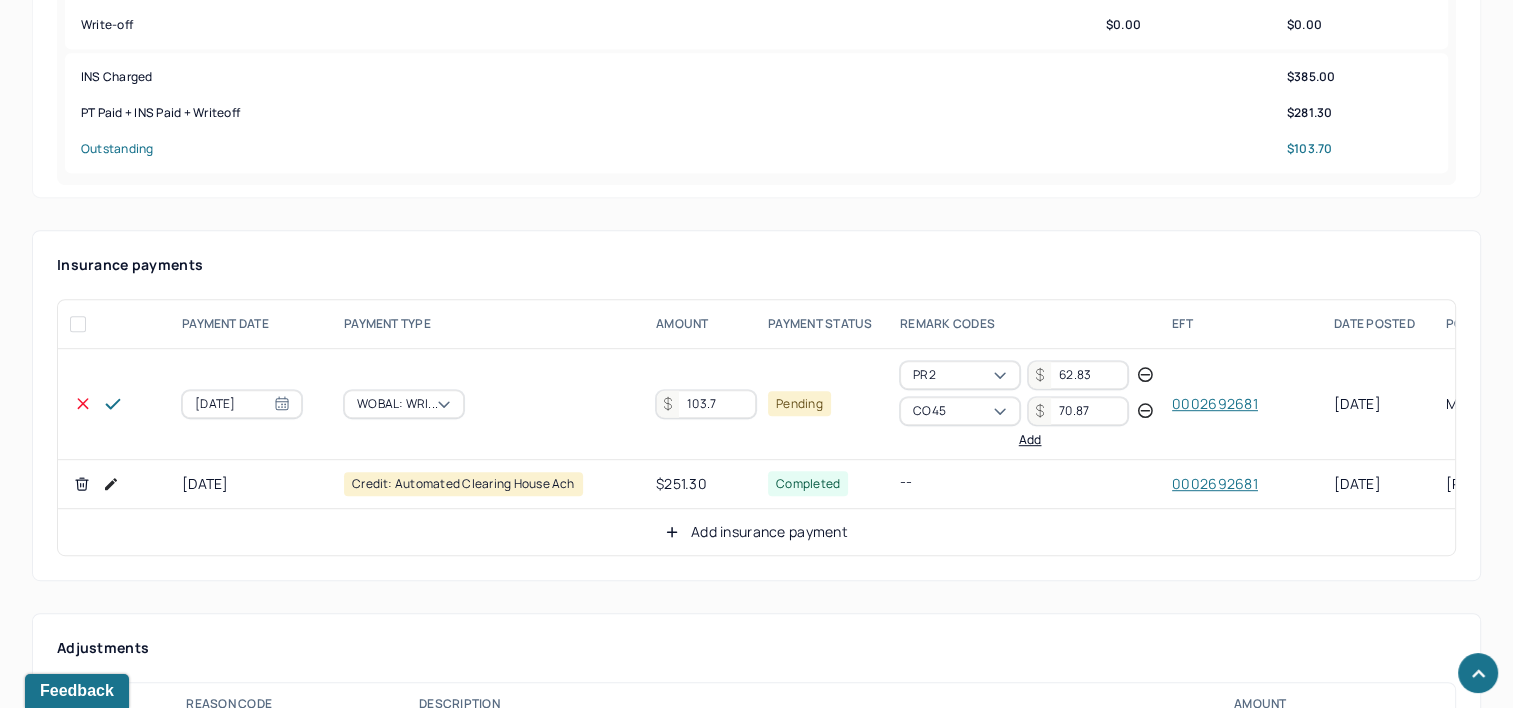 click 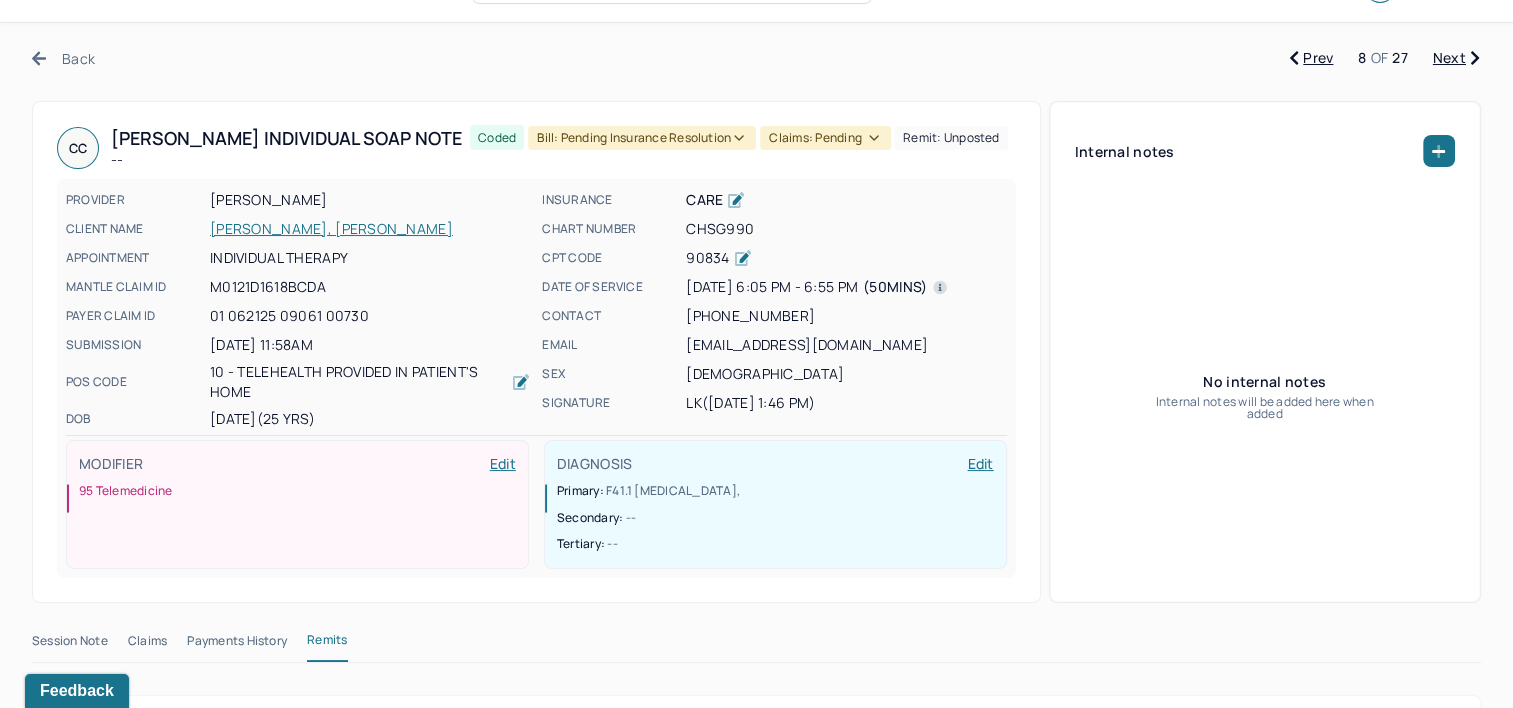 scroll, scrollTop: 0, scrollLeft: 0, axis: both 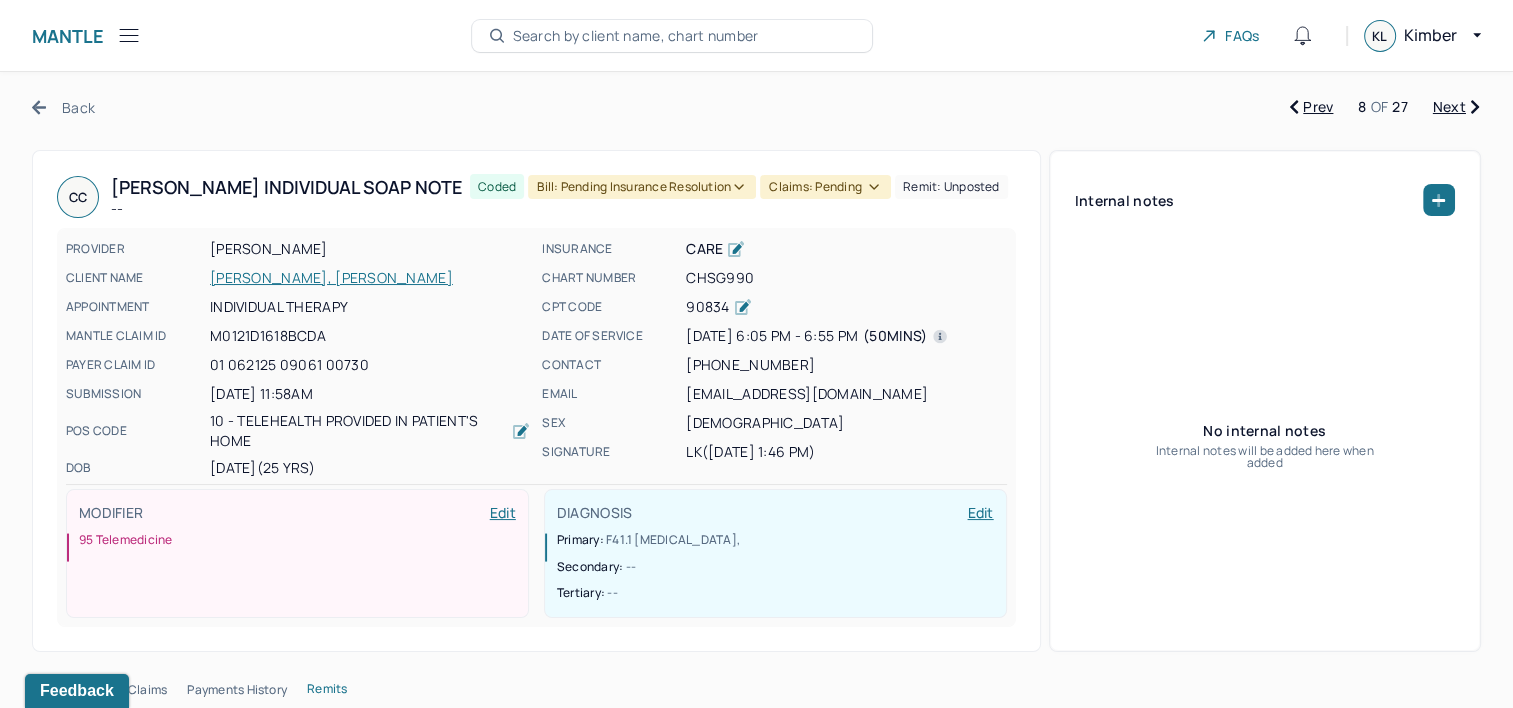 click on "CC Connor's   Individual soap note -- Coded   Bill: Pending Insurance Resolution     Claims: pending   Remit: unposted PROVIDER KIERNAN, LAURA CLIENT NAME COWAN, CONNOR APPOINTMENT Individual therapy   MANTLE CLAIM ID M0121D1618BCDA PAYER CLAIM ID 01   062125 09061 00730 SUBMISSION 06/20/2025 11:58AM POS CODE 10 - Telehealth Provided in Patient's Home     DOB 02/25/2000  (25 Yrs) INSURANCE CARE     CHART NUMBER CHSG990 CPT CODE 90834     DATE OF SERVICE 06/18/2025   6:05 PM   -   6:55 PM ( 50mins )     CONTACT (631) 972-3009 EMAIL connorcccc@gmail.com SEX male SIGNATURE LK  (06/19/2025, 1:46 PM) MODIFIER   Edit   95 Telemedicine DIAGNOSIS   Edit   Primary:   F41.1 GENERALIZED ANXIETY DISORDER ,  Secondary:   -- Tertiary:   --" at bounding box center (536, 401) 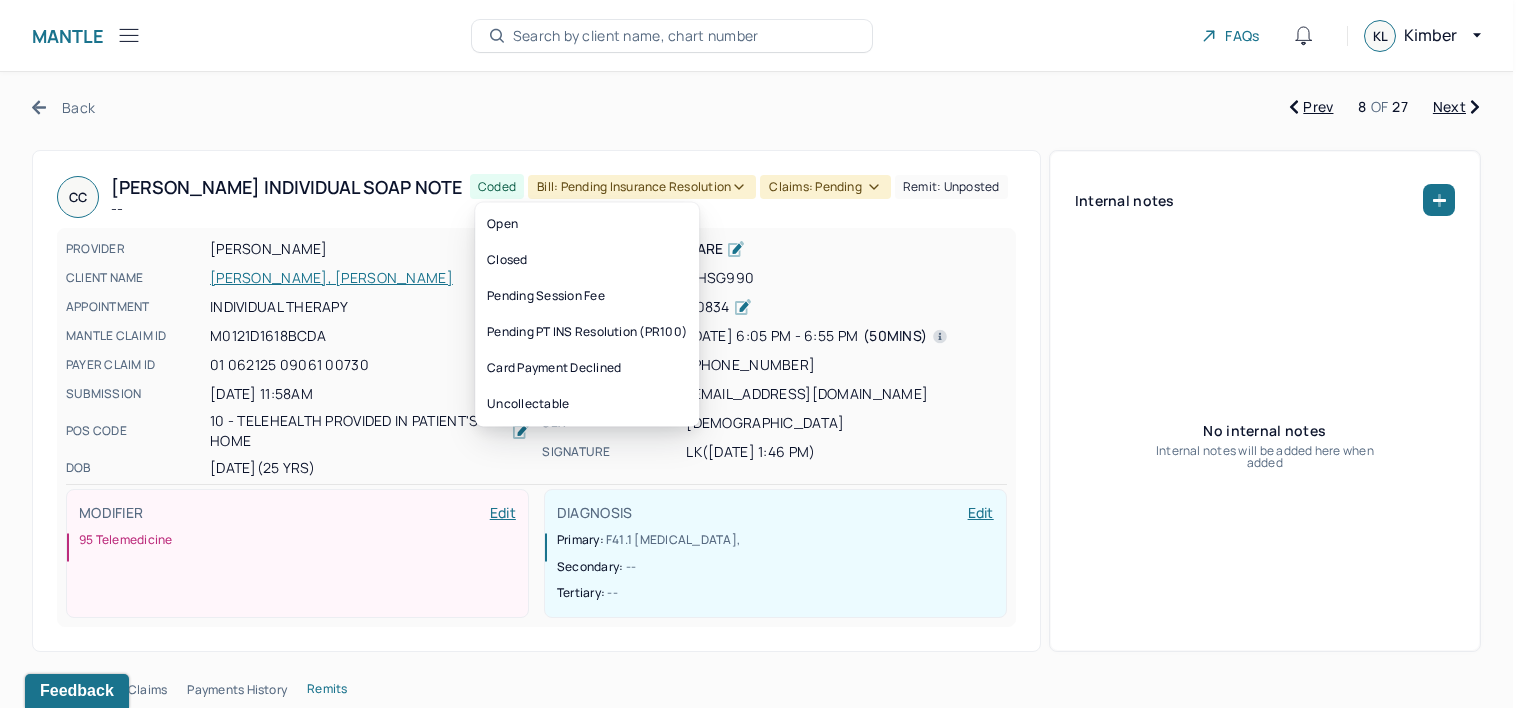 click on "Bill: Pending Insurance Resolution" at bounding box center [642, 187] 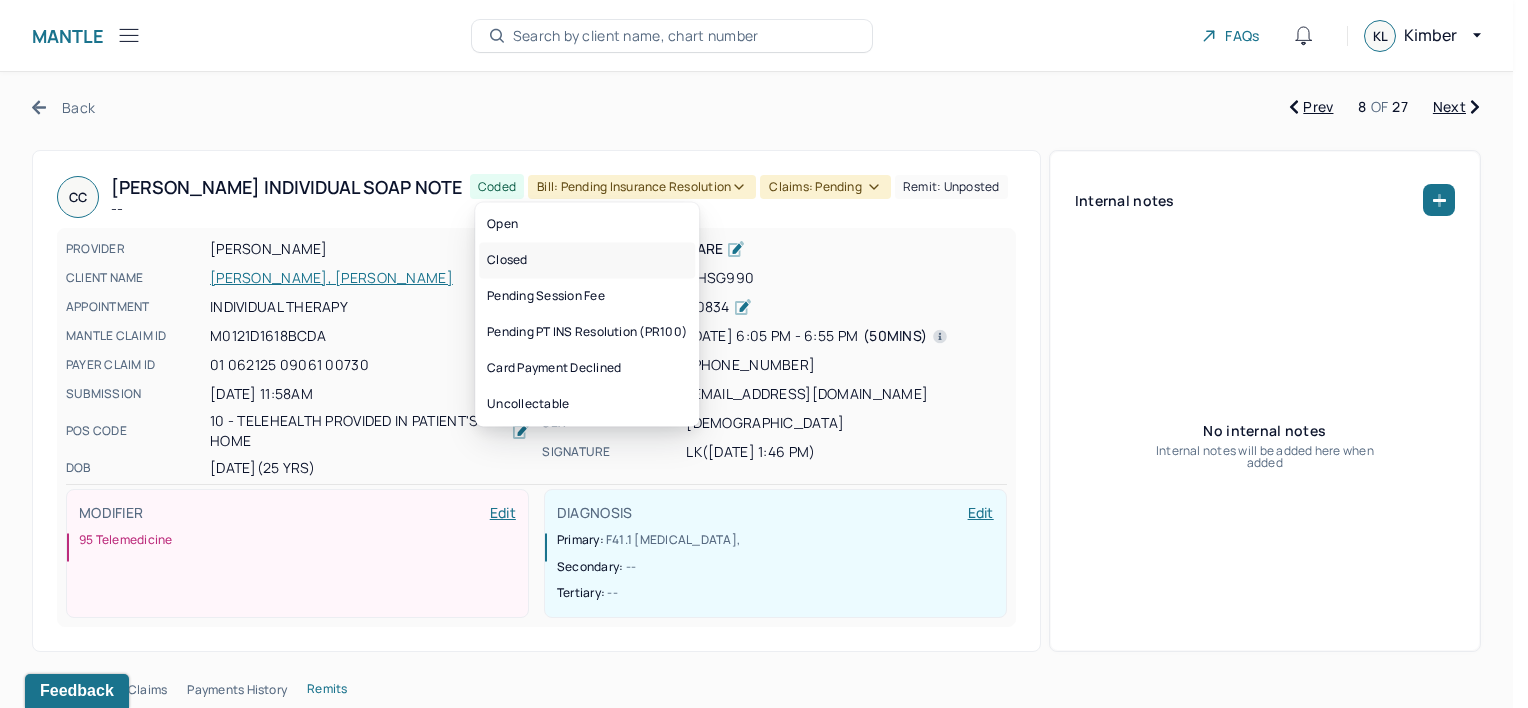 drag, startPoint x: 536, startPoint y: 254, endPoint x: 665, endPoint y: 185, distance: 146.29422 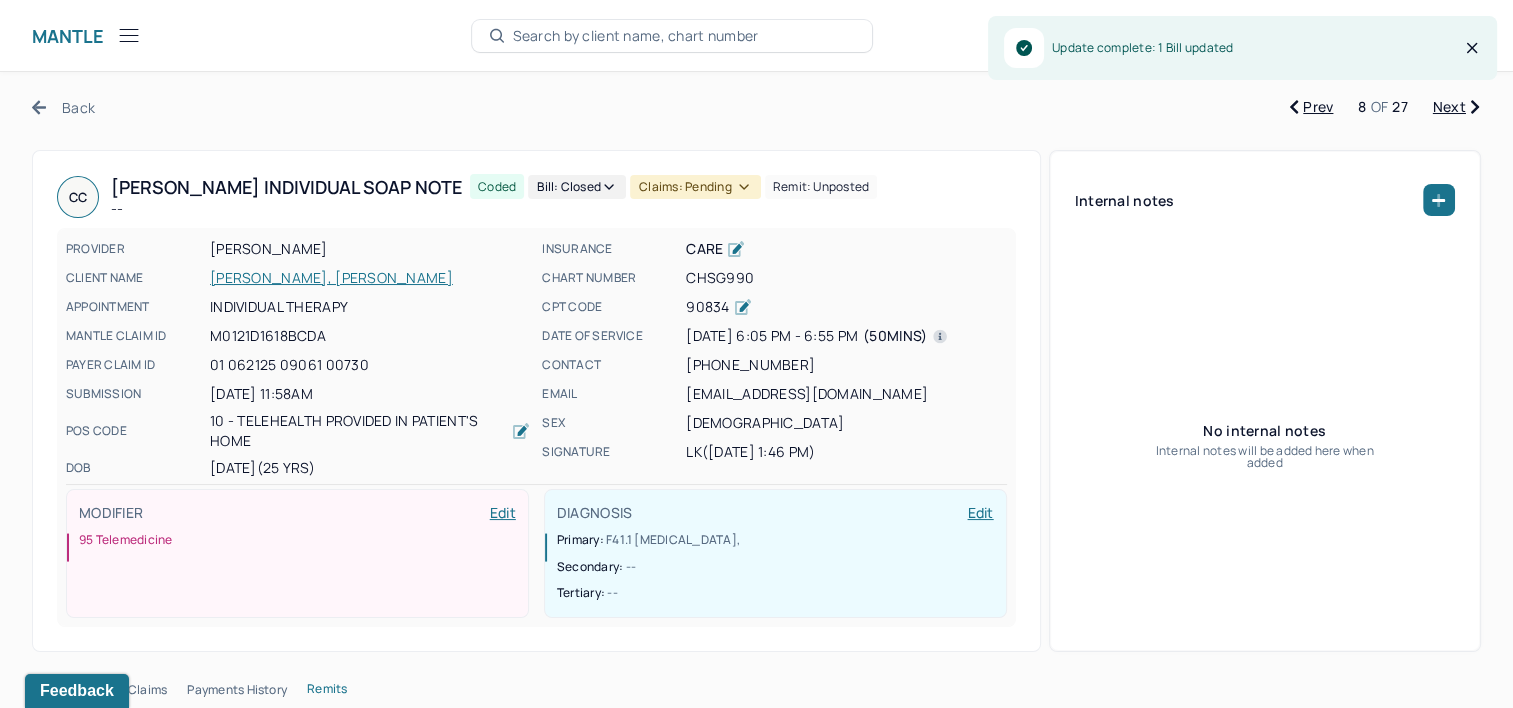 click on "Claims: pending" at bounding box center (695, 187) 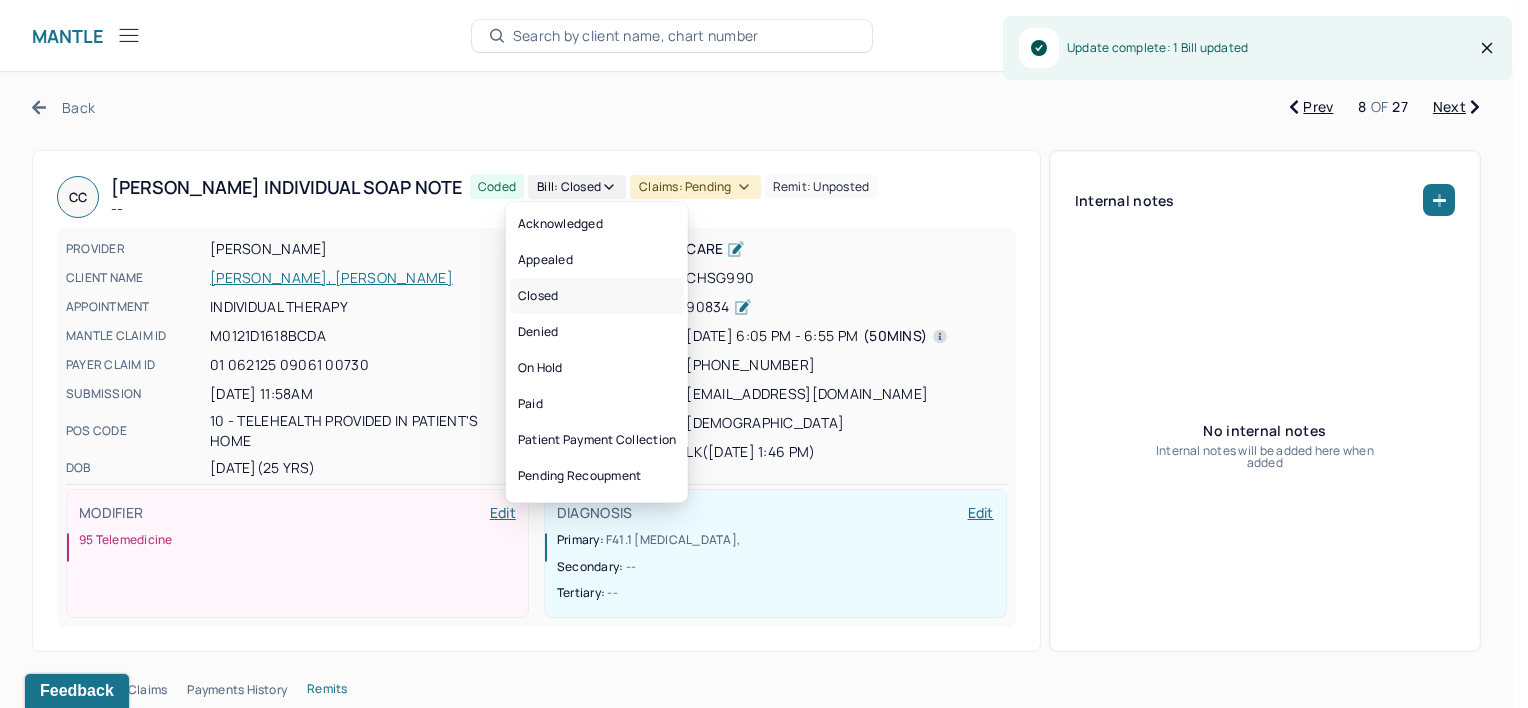 click on "Closed" at bounding box center [597, 296] 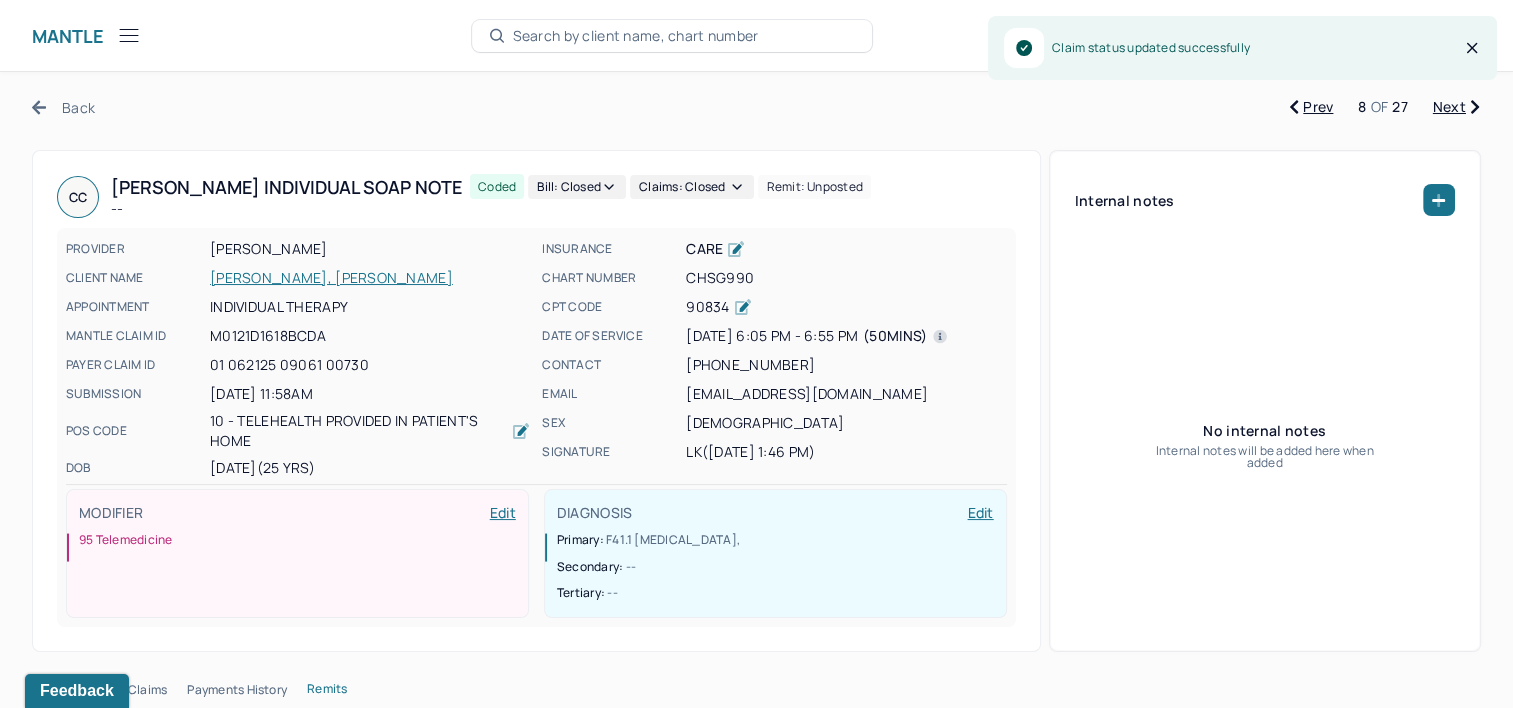 click on "Next" at bounding box center (1456, 107) 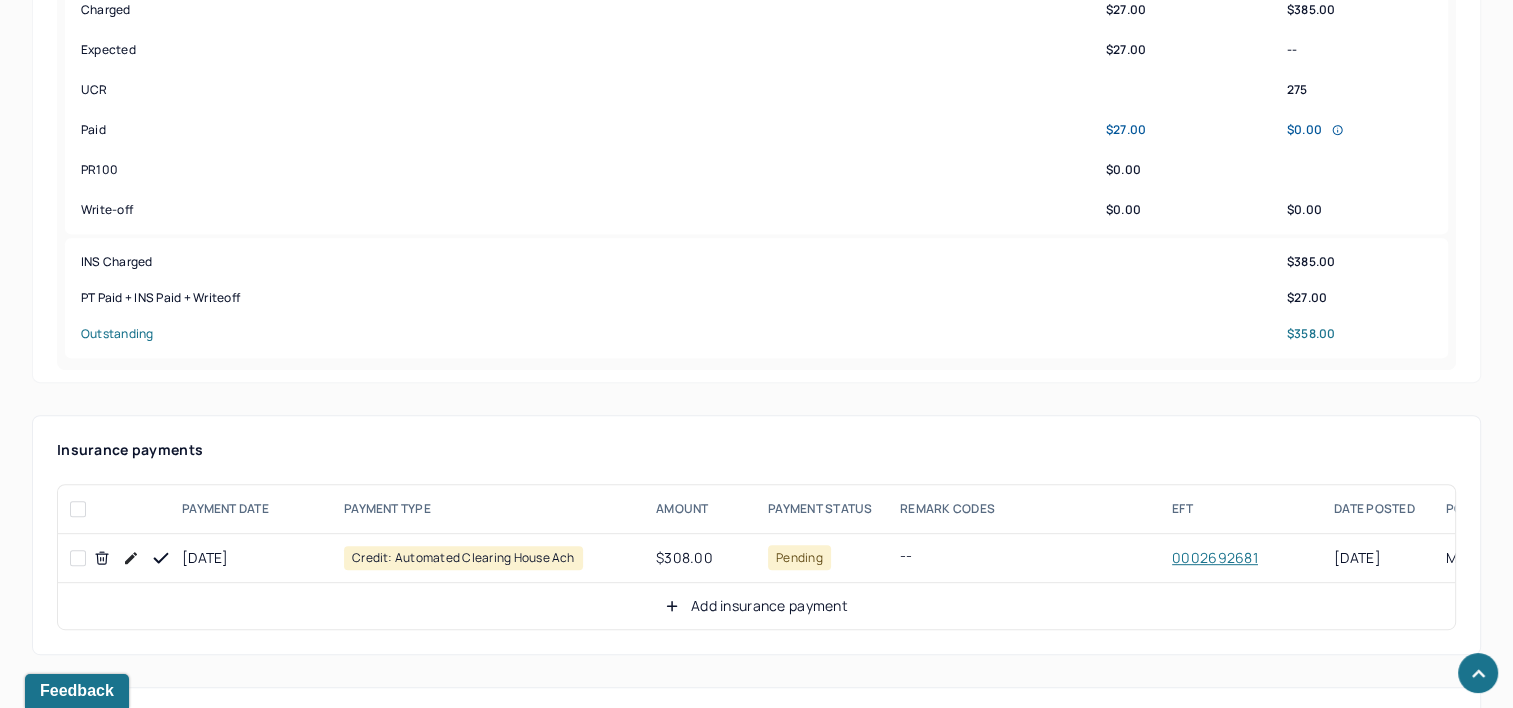 scroll, scrollTop: 900, scrollLeft: 0, axis: vertical 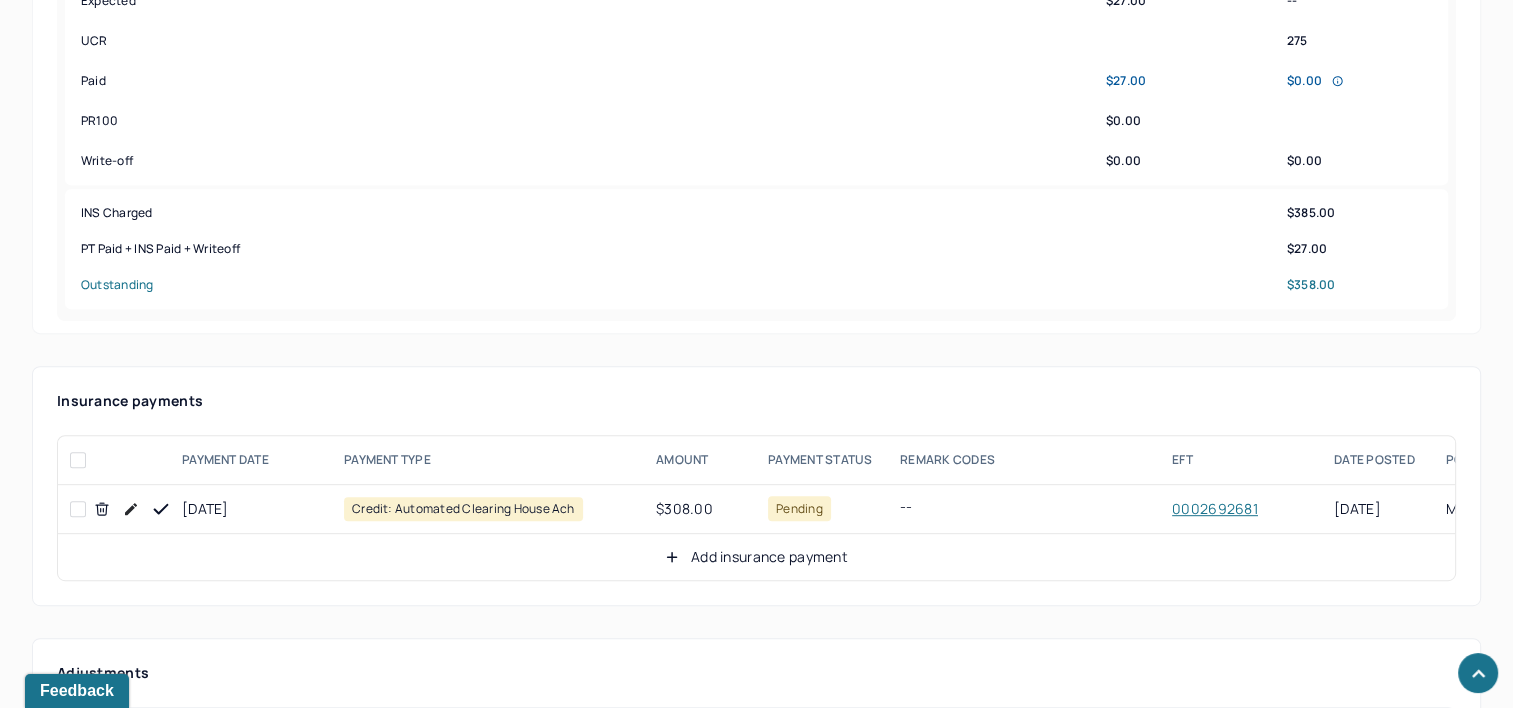 click 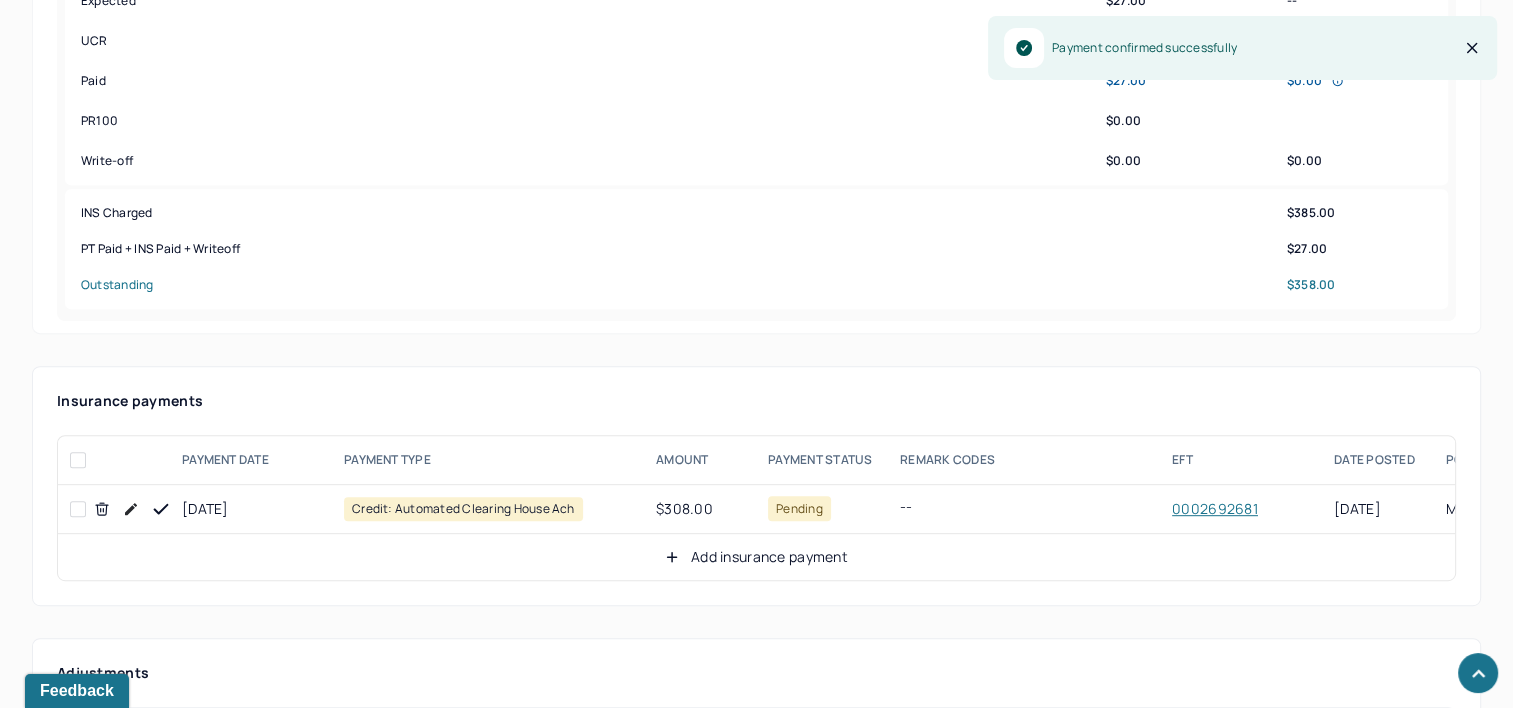 click on "Add insurance payment" at bounding box center (756, 557) 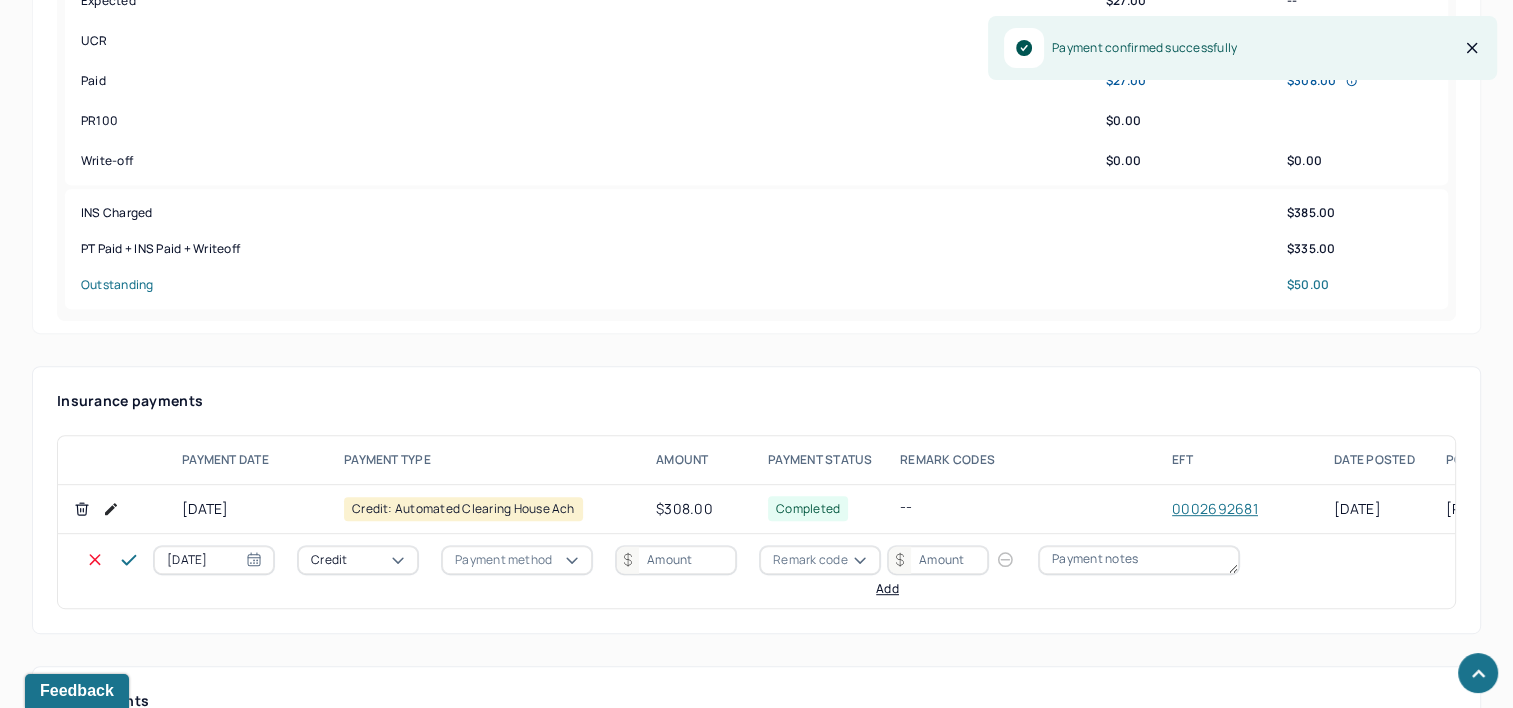 click on "07/10/2025" at bounding box center (214, 560) 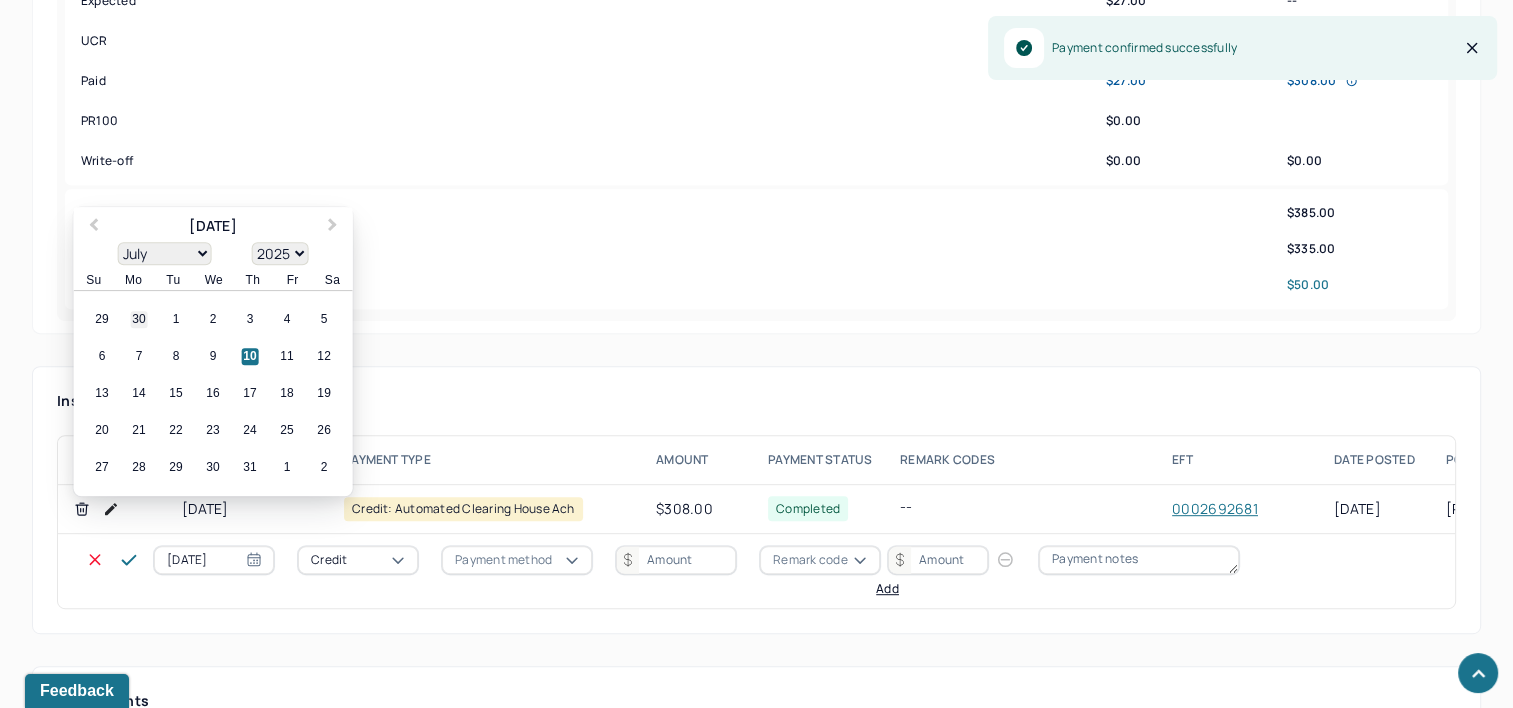 click on "30" at bounding box center (139, 320) 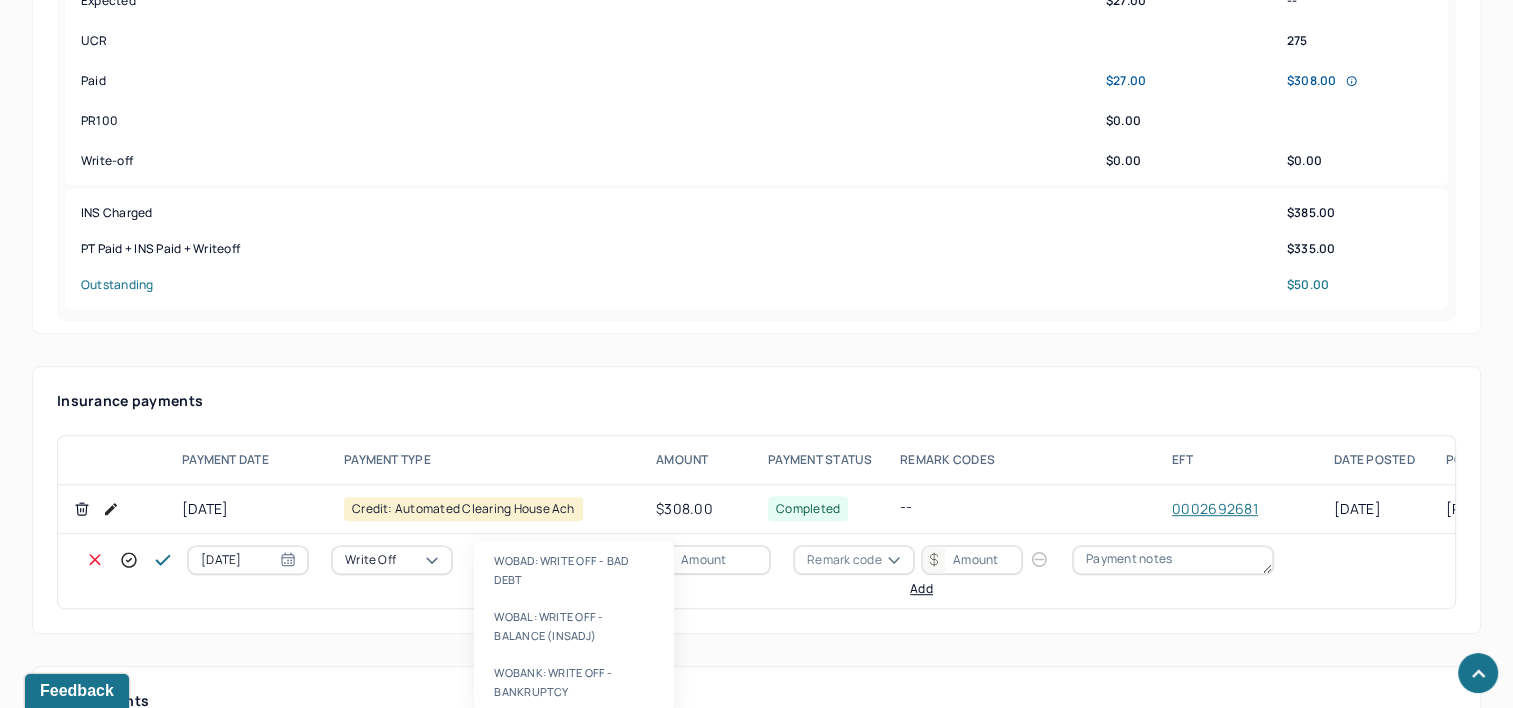 type on "WOBAL" 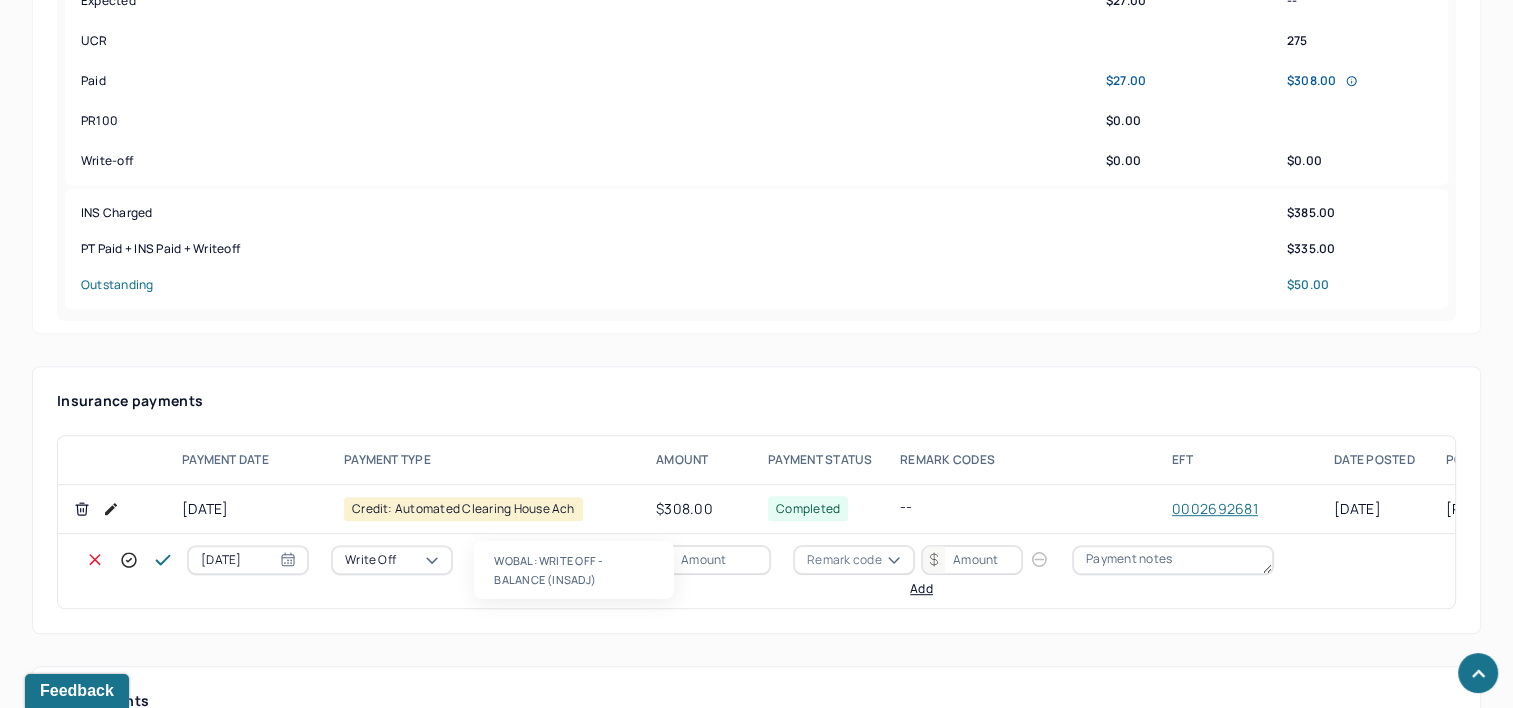 type 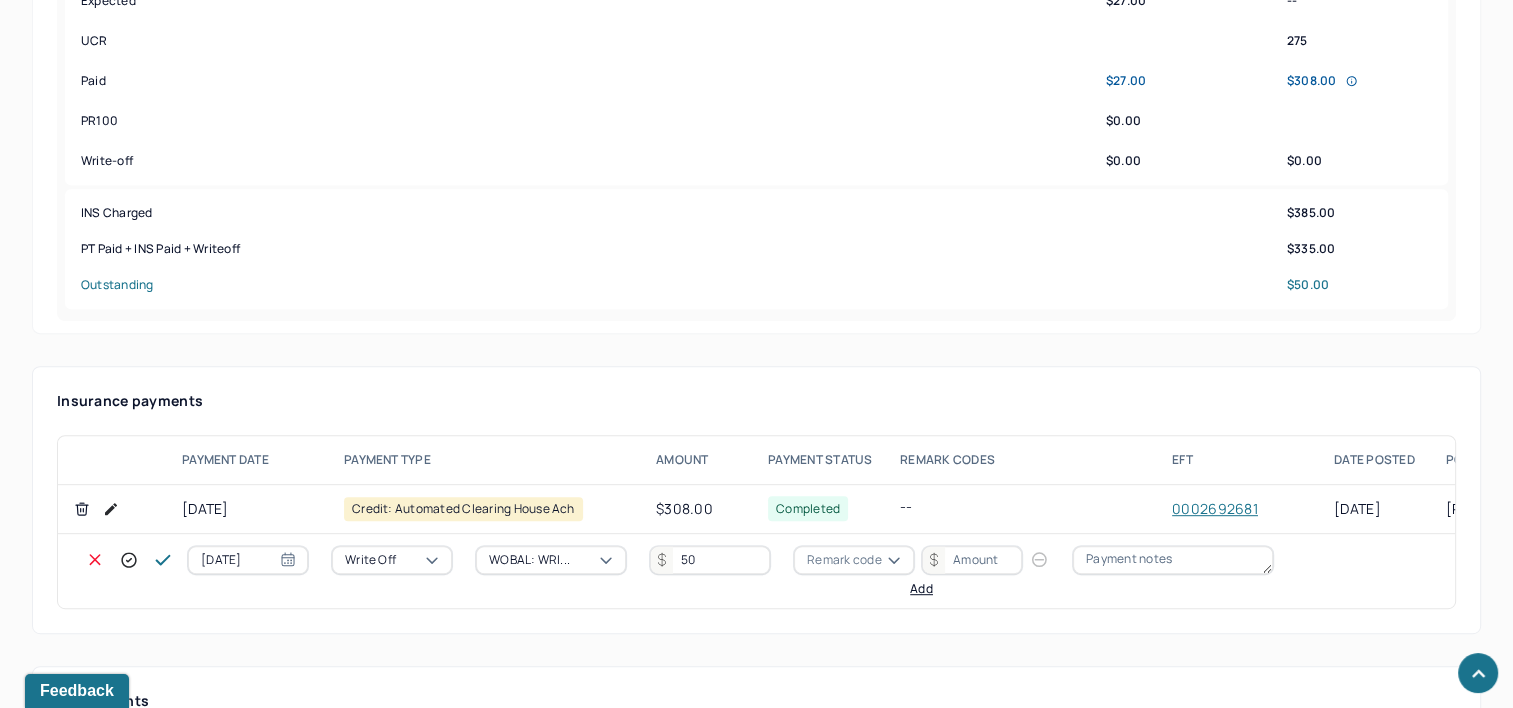 type on "50" 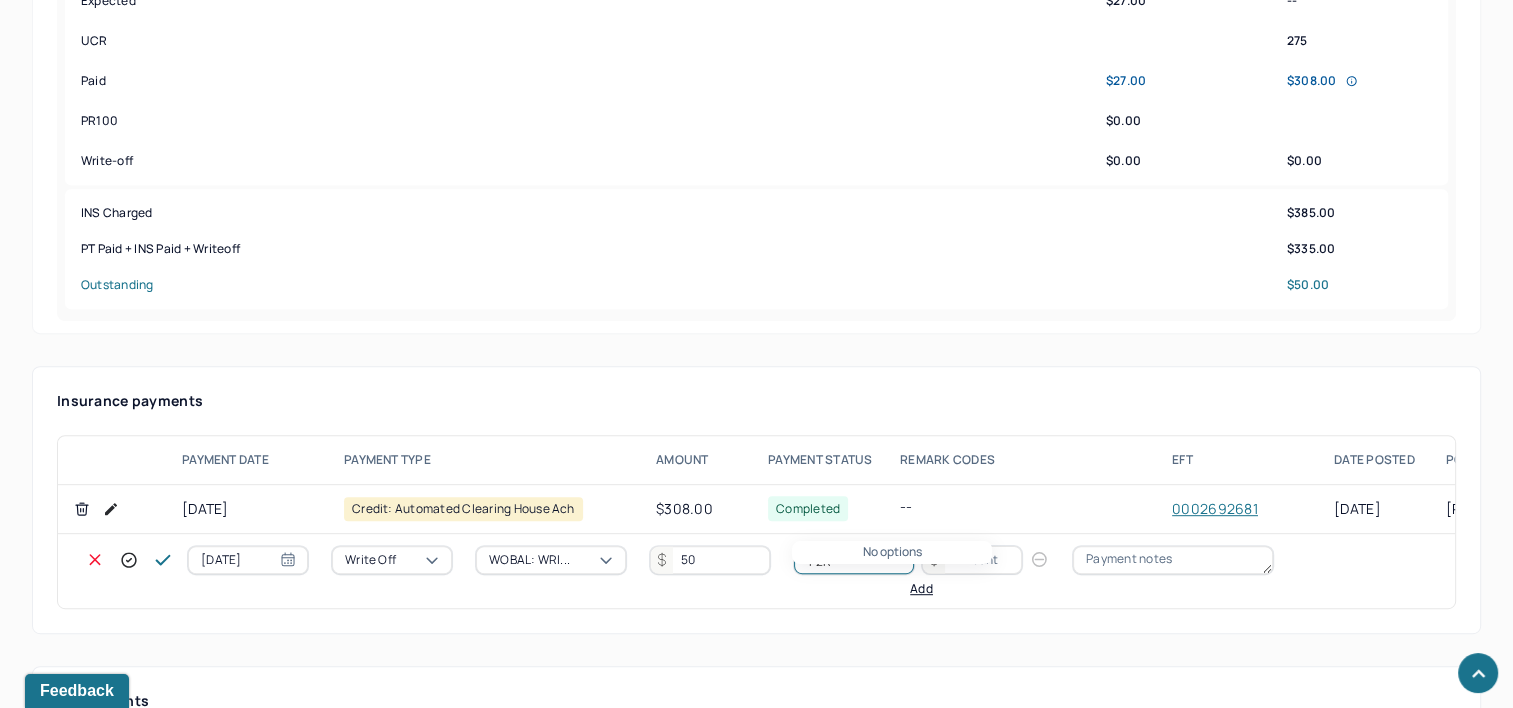type on "P2R" 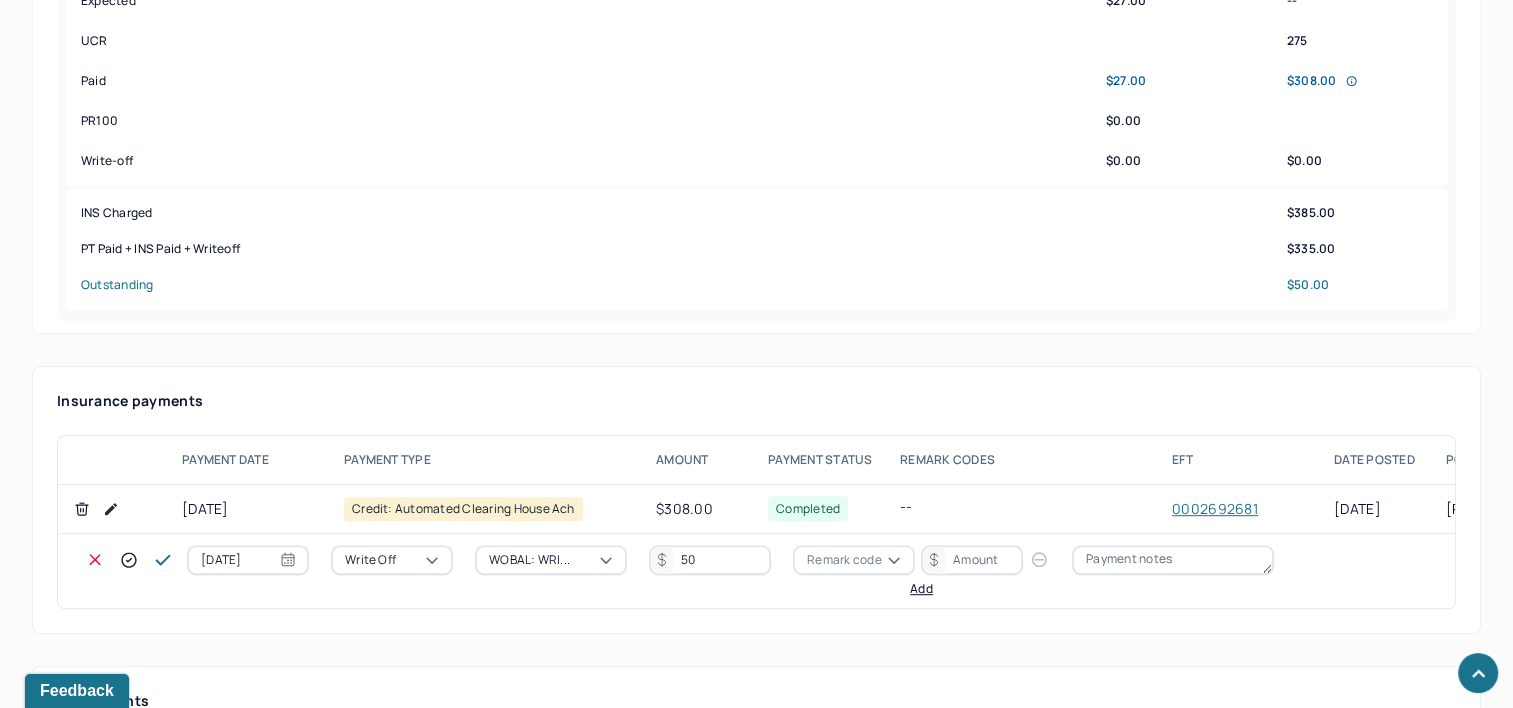 click on "Remark code" at bounding box center (844, 560) 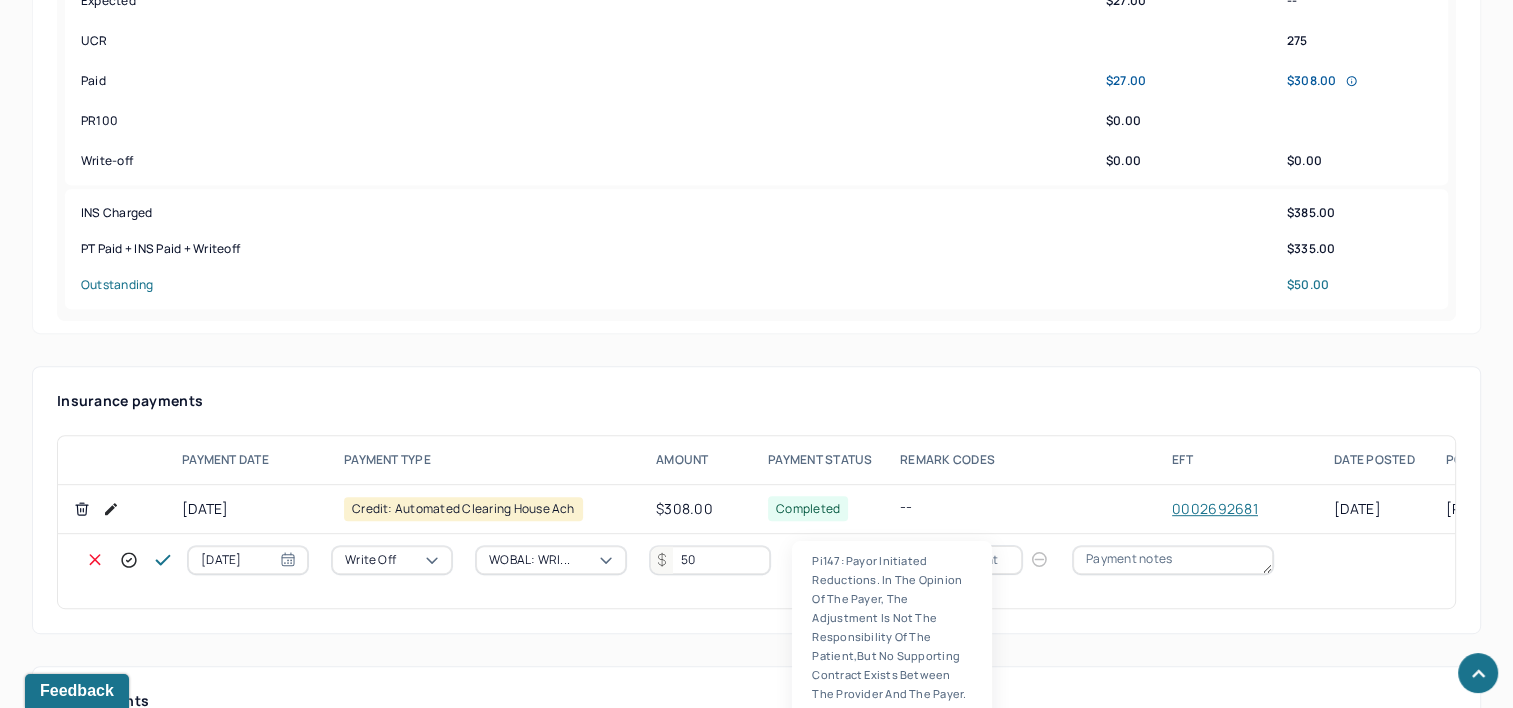 scroll, scrollTop: 124, scrollLeft: 0, axis: vertical 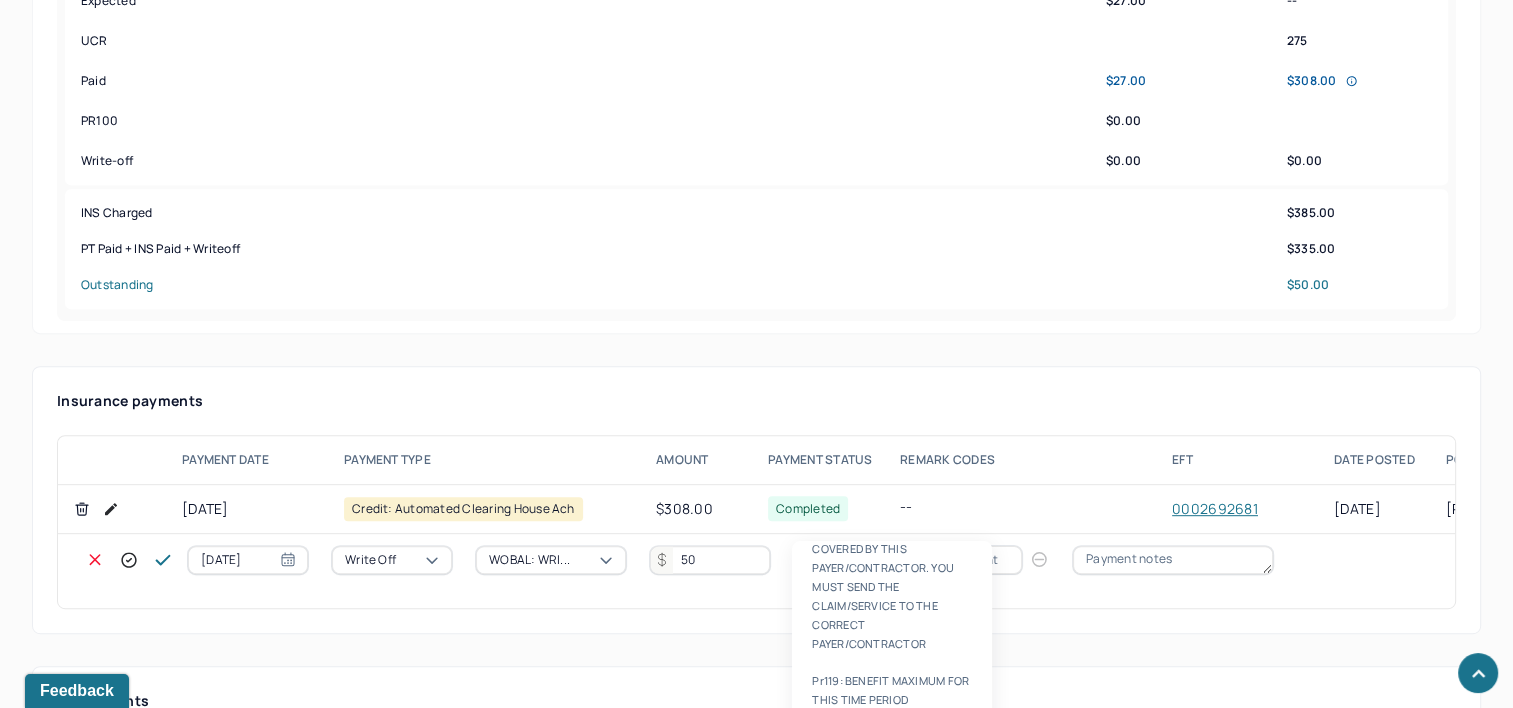 type on "PR2" 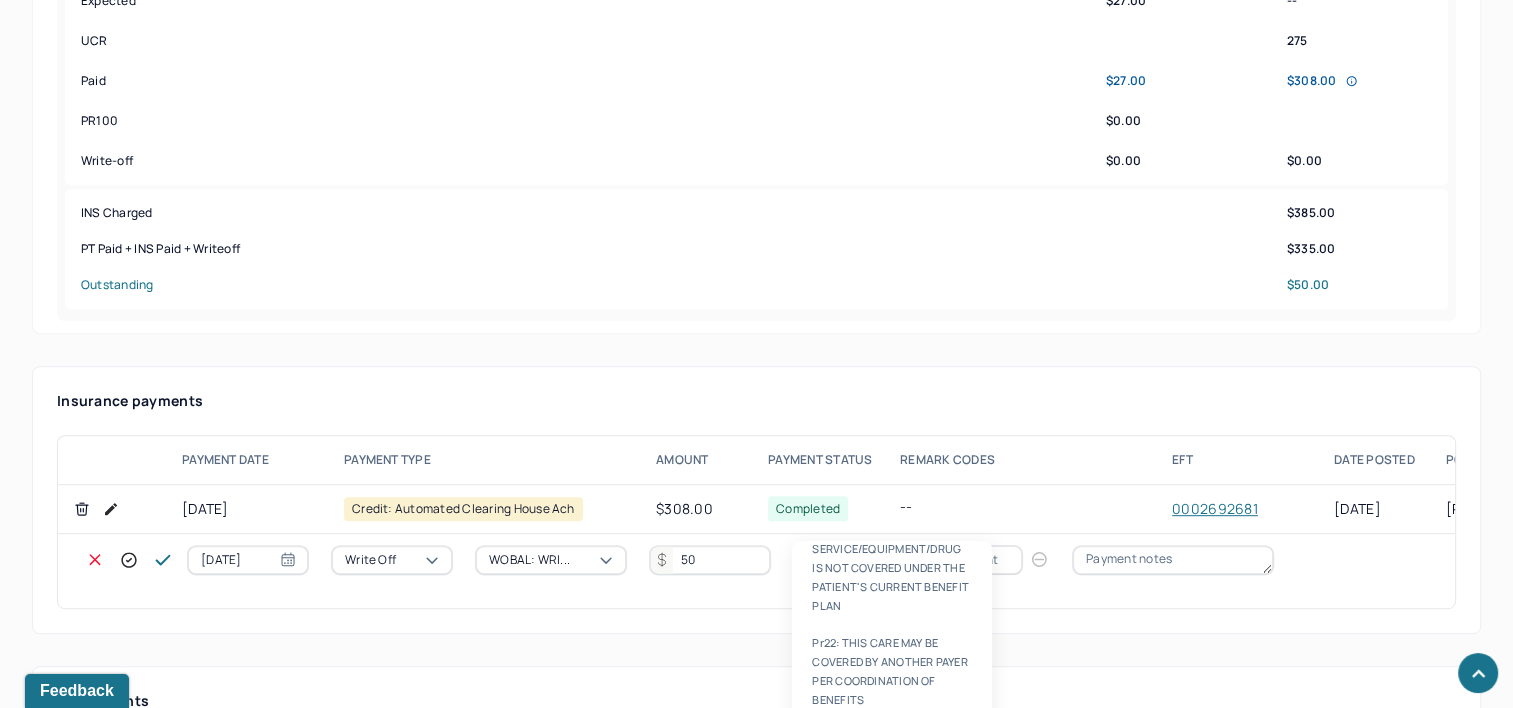 type 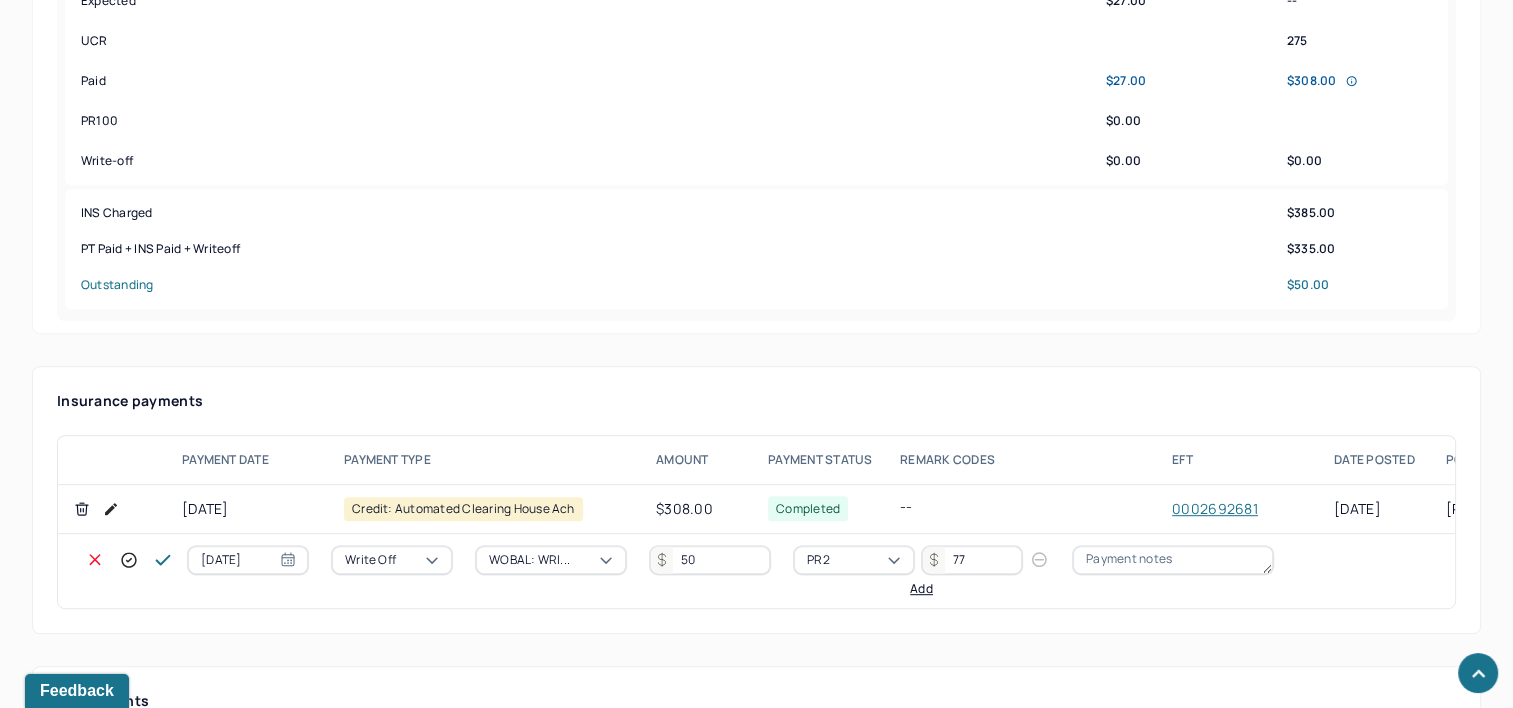 type on "77" 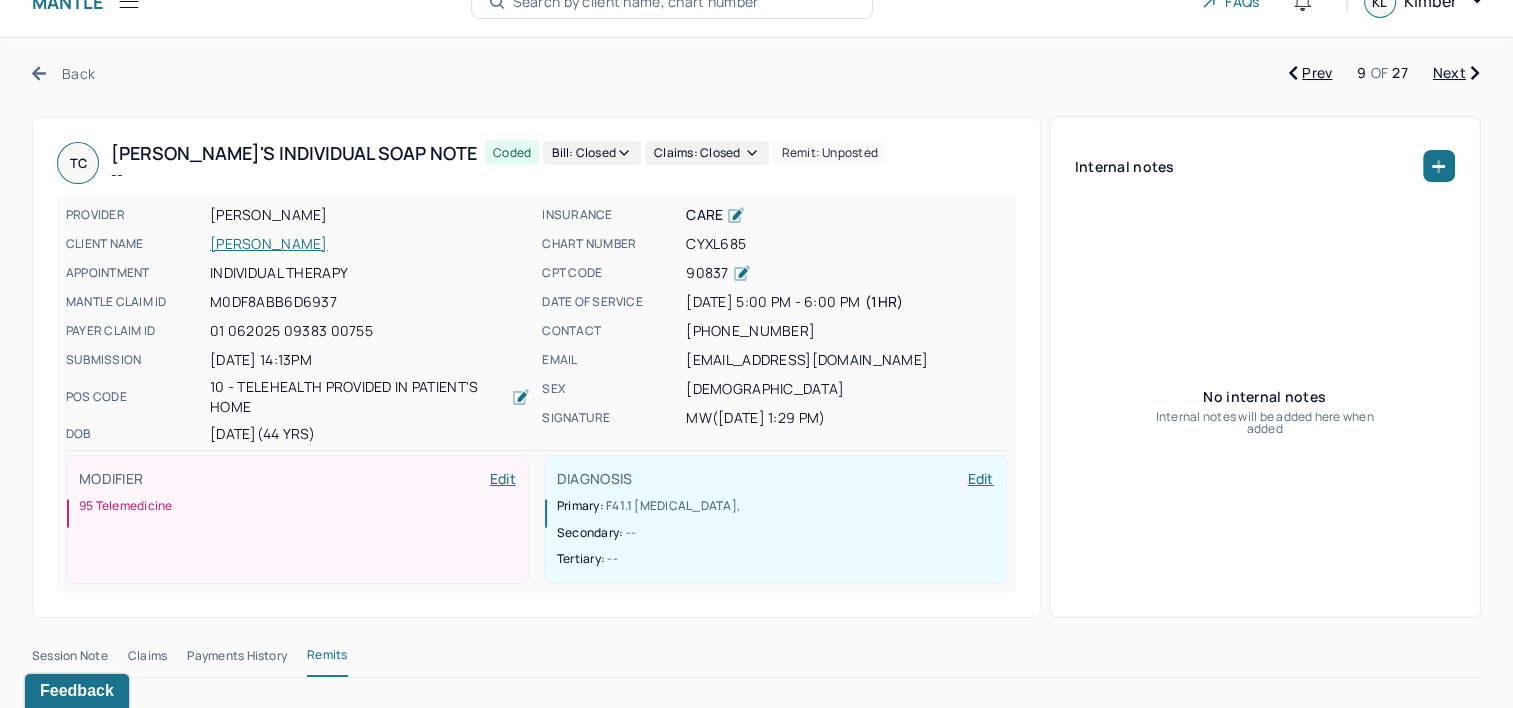 scroll, scrollTop: 0, scrollLeft: 0, axis: both 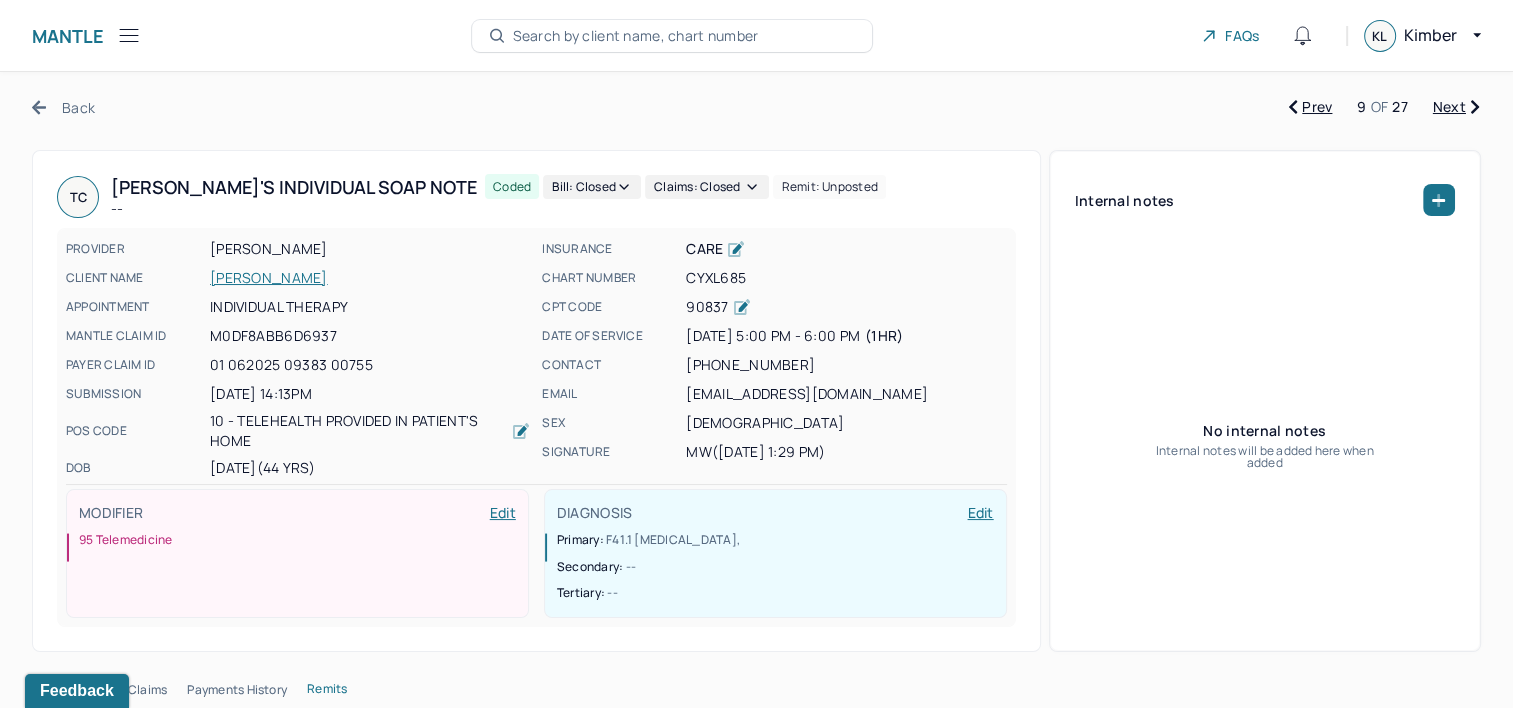 drag, startPoint x: 1455, startPoint y: 108, endPoint x: 1418, endPoint y: 114, distance: 37.48333 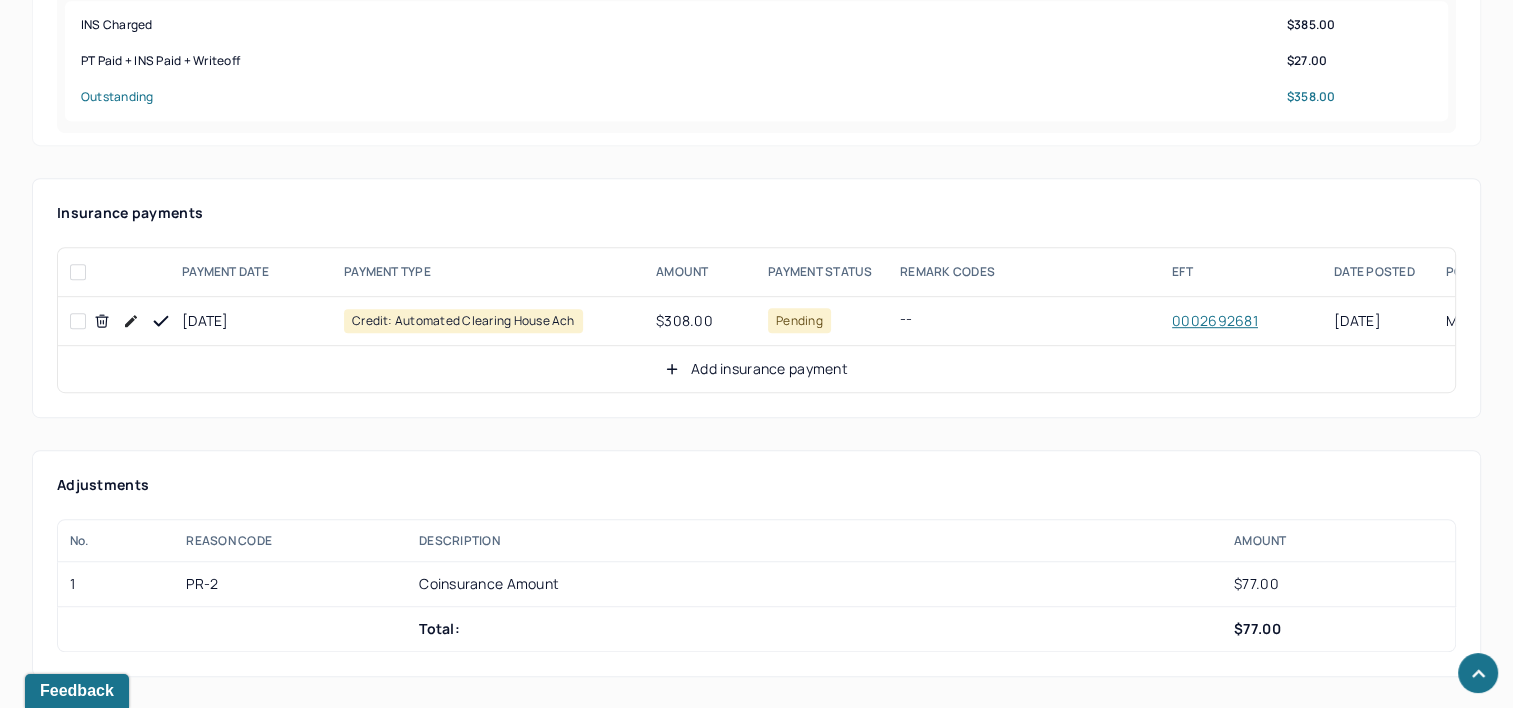 scroll, scrollTop: 1100, scrollLeft: 0, axis: vertical 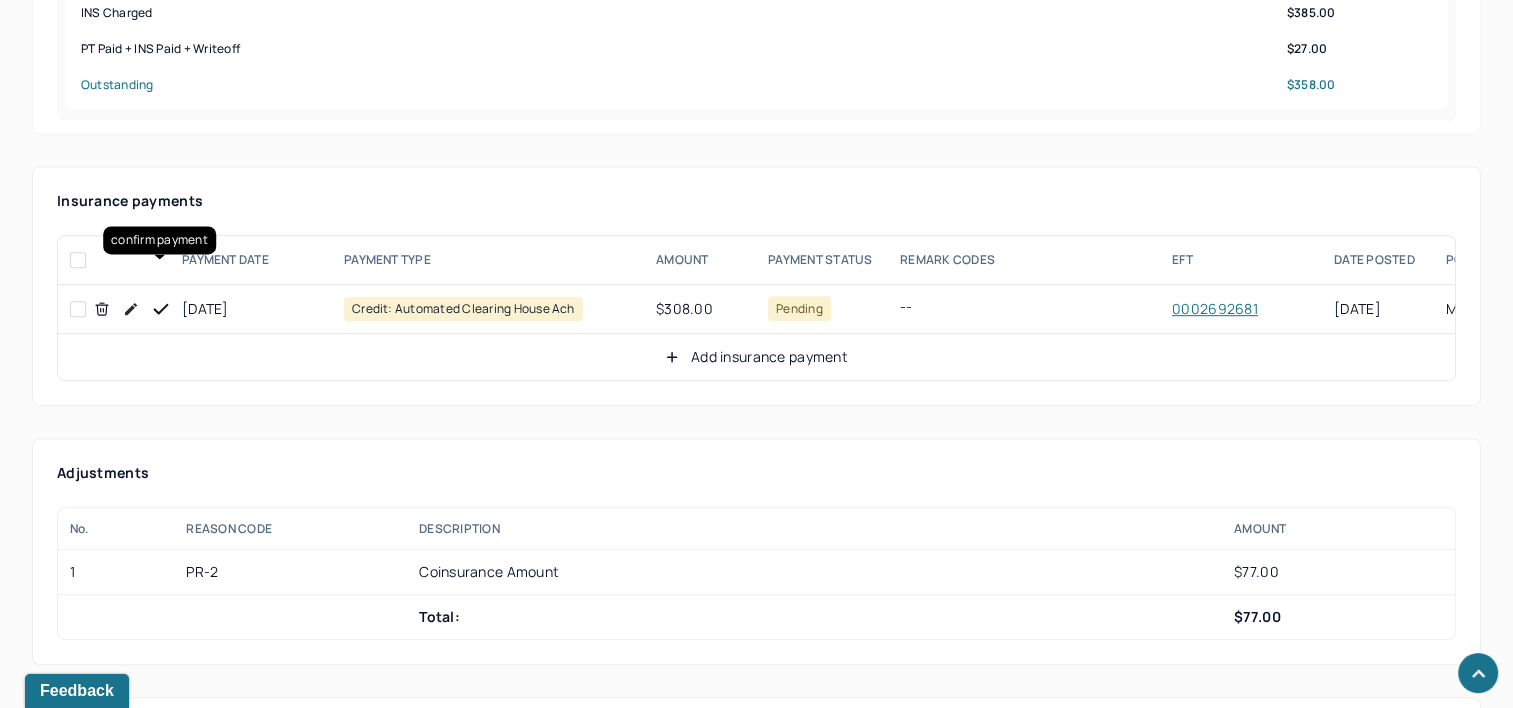 click 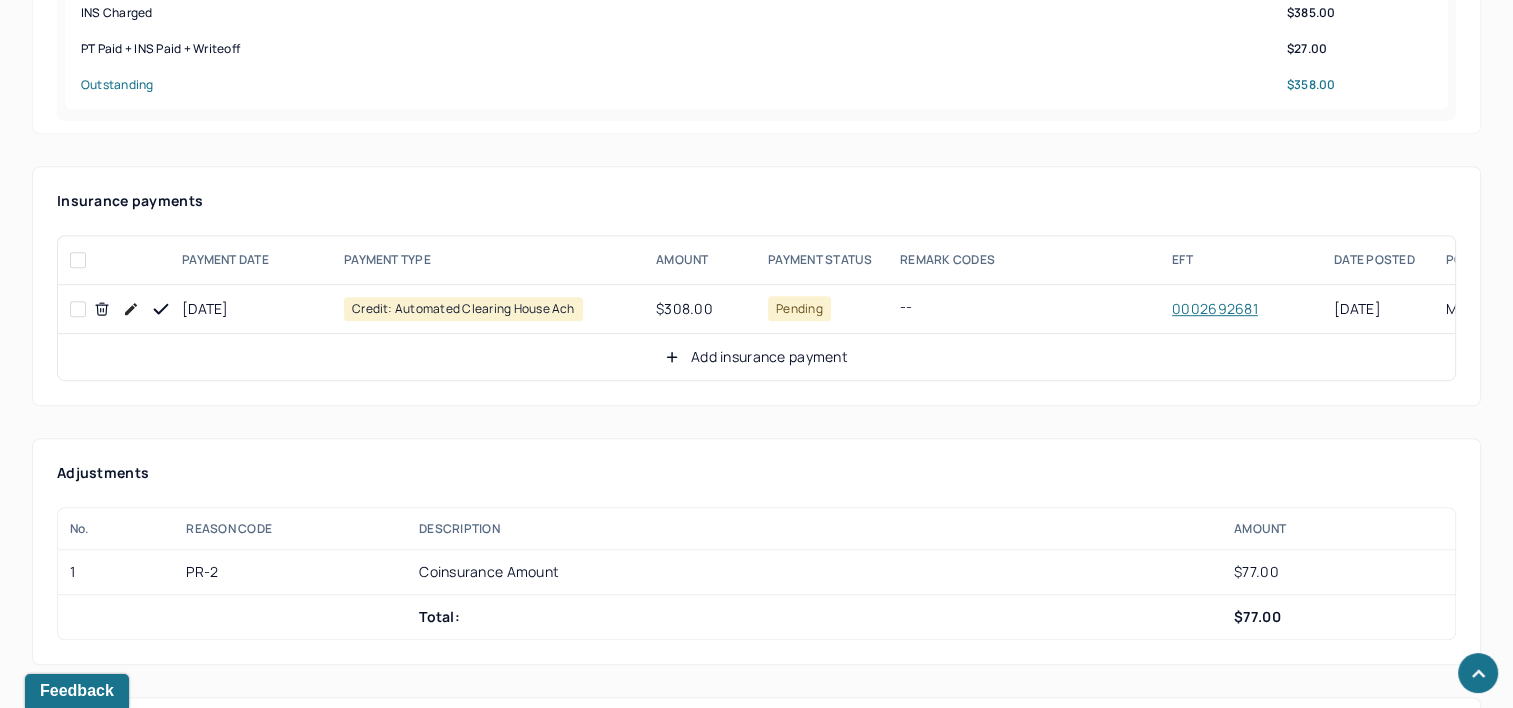 drag, startPoint x: 733, startPoint y: 317, endPoint x: 676, endPoint y: 300, distance: 59.48109 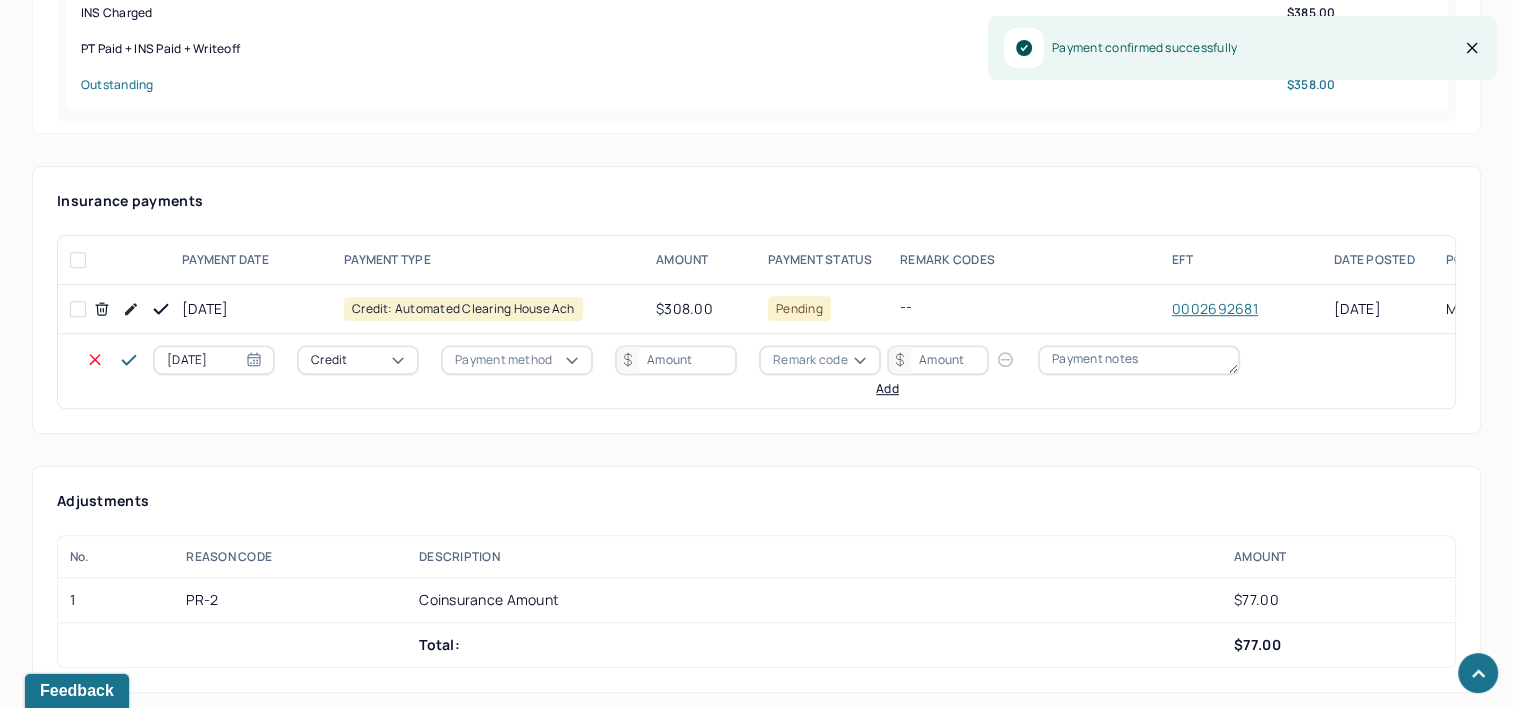 select on "6" 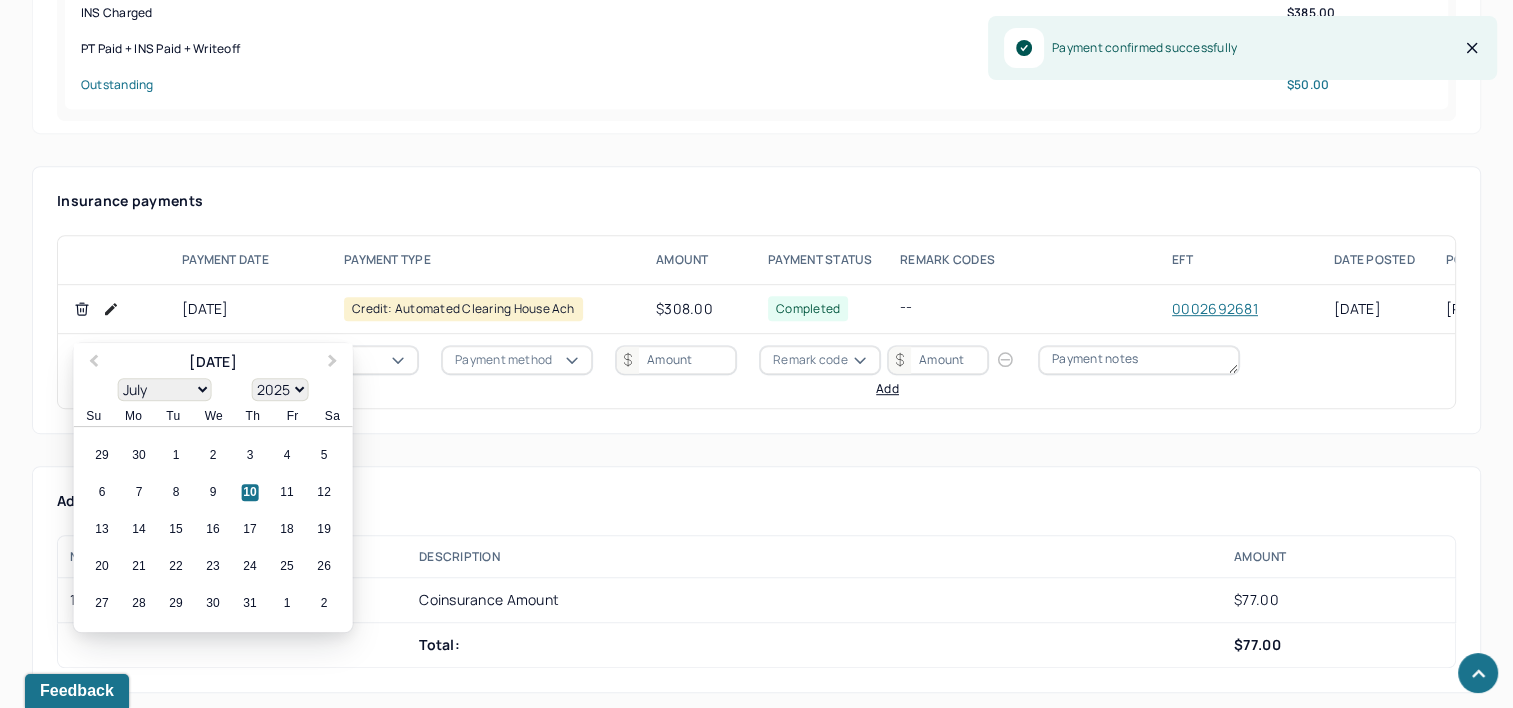 click on "07/10/2025" at bounding box center [214, 360] 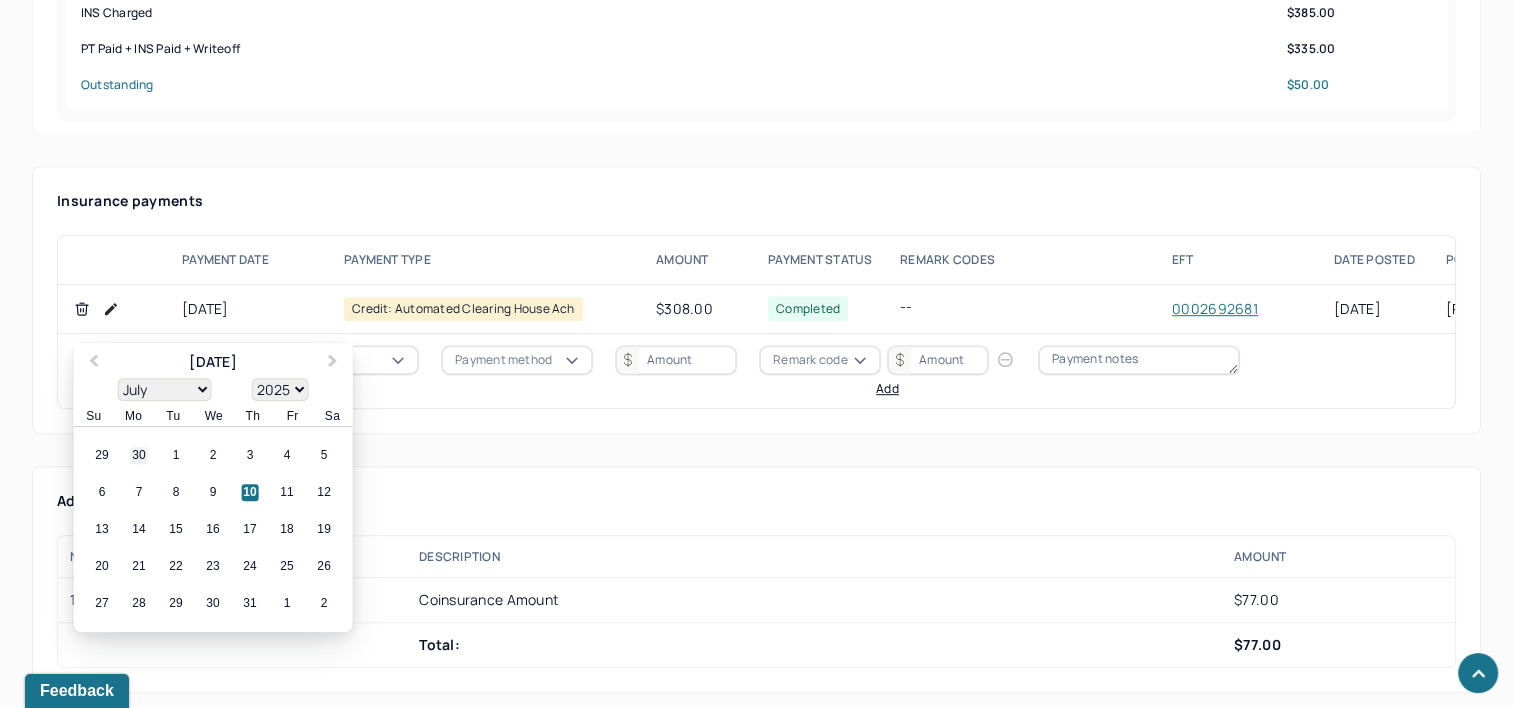 click on "30" at bounding box center (139, 456) 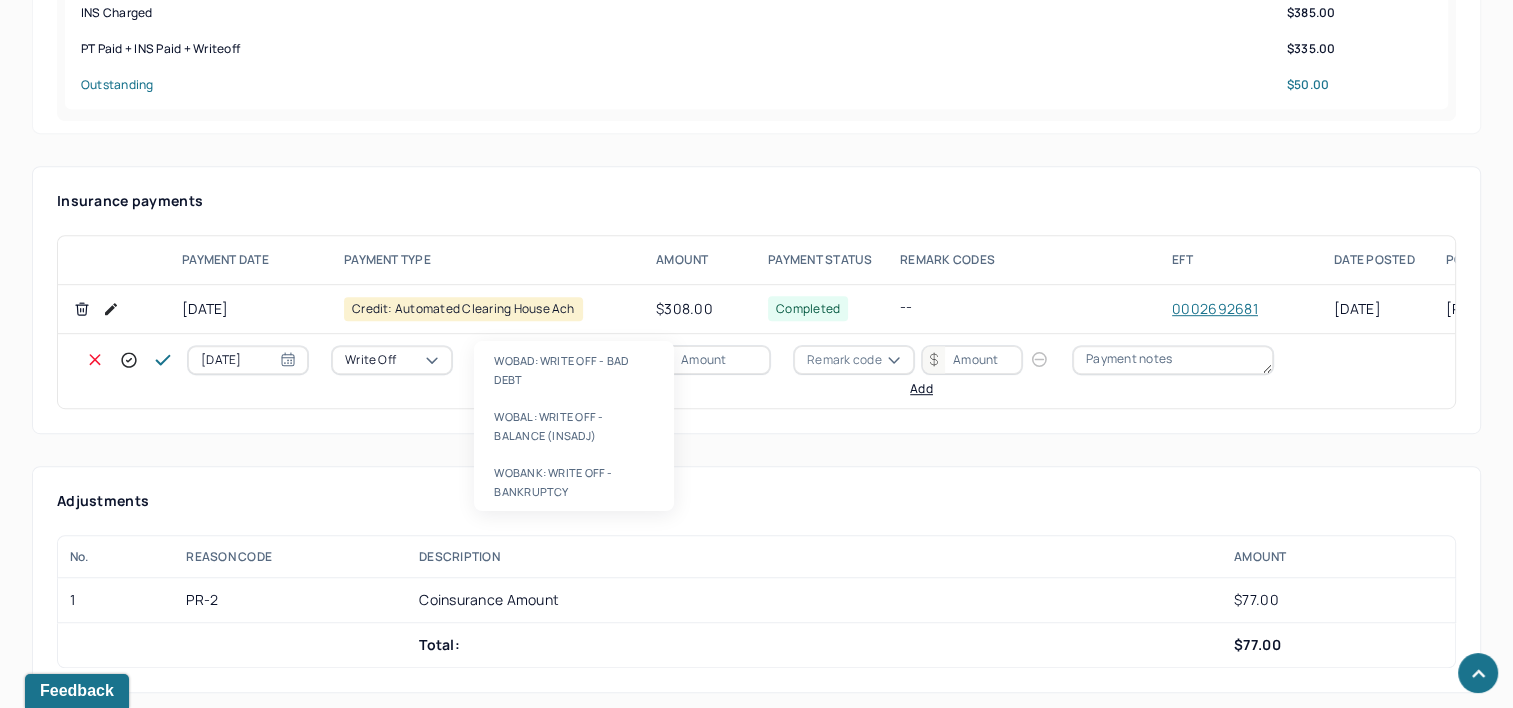 type on "WOBAL" 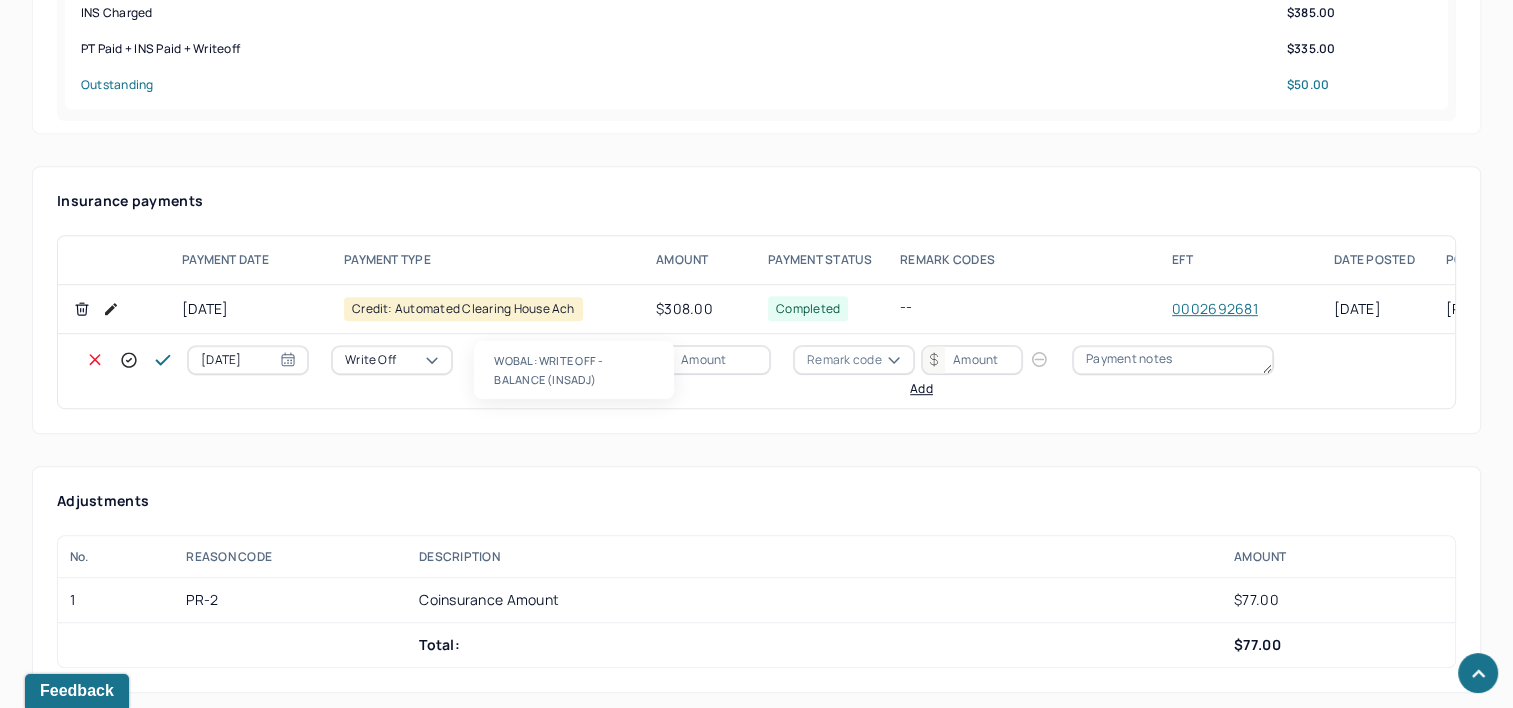 type 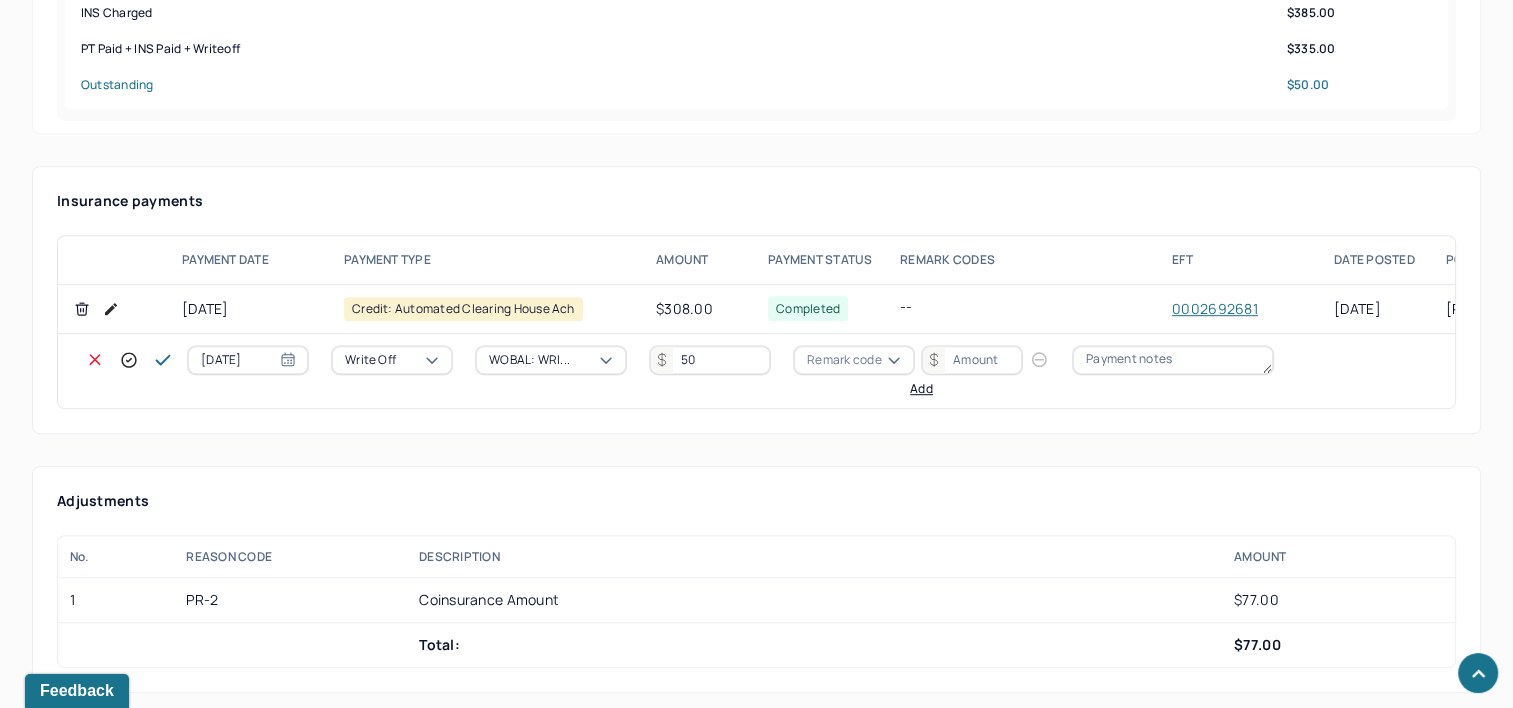 type on "50" 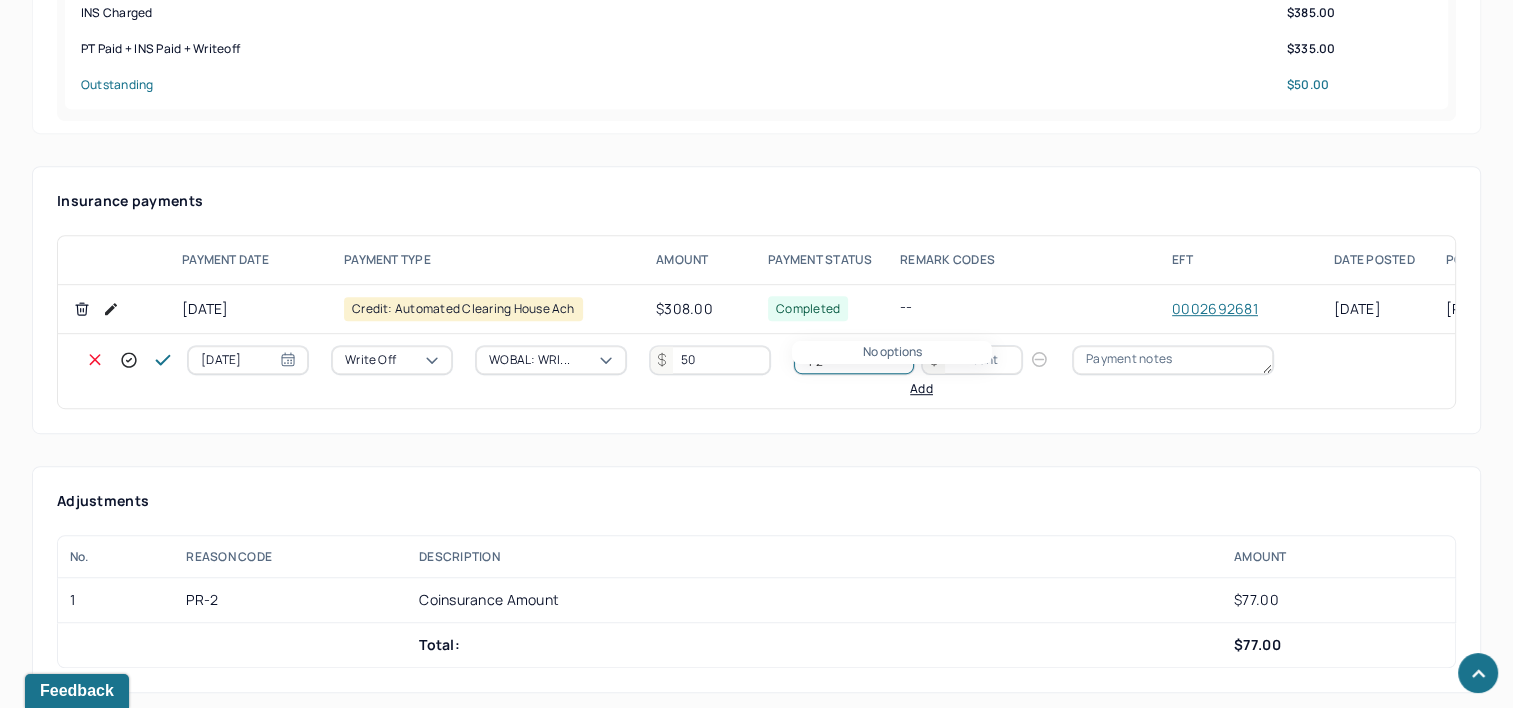 type on "P2" 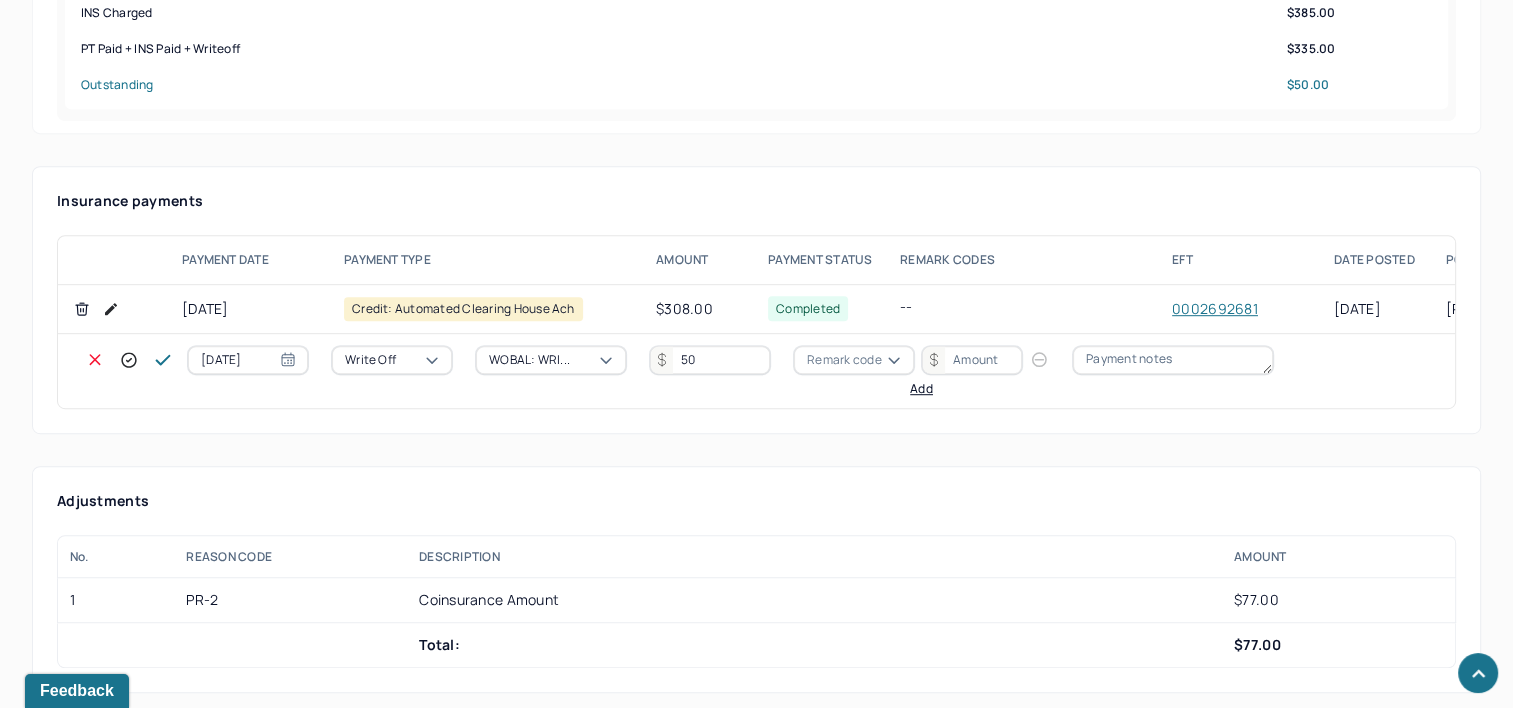 click on "Remark code" at bounding box center (844, 360) 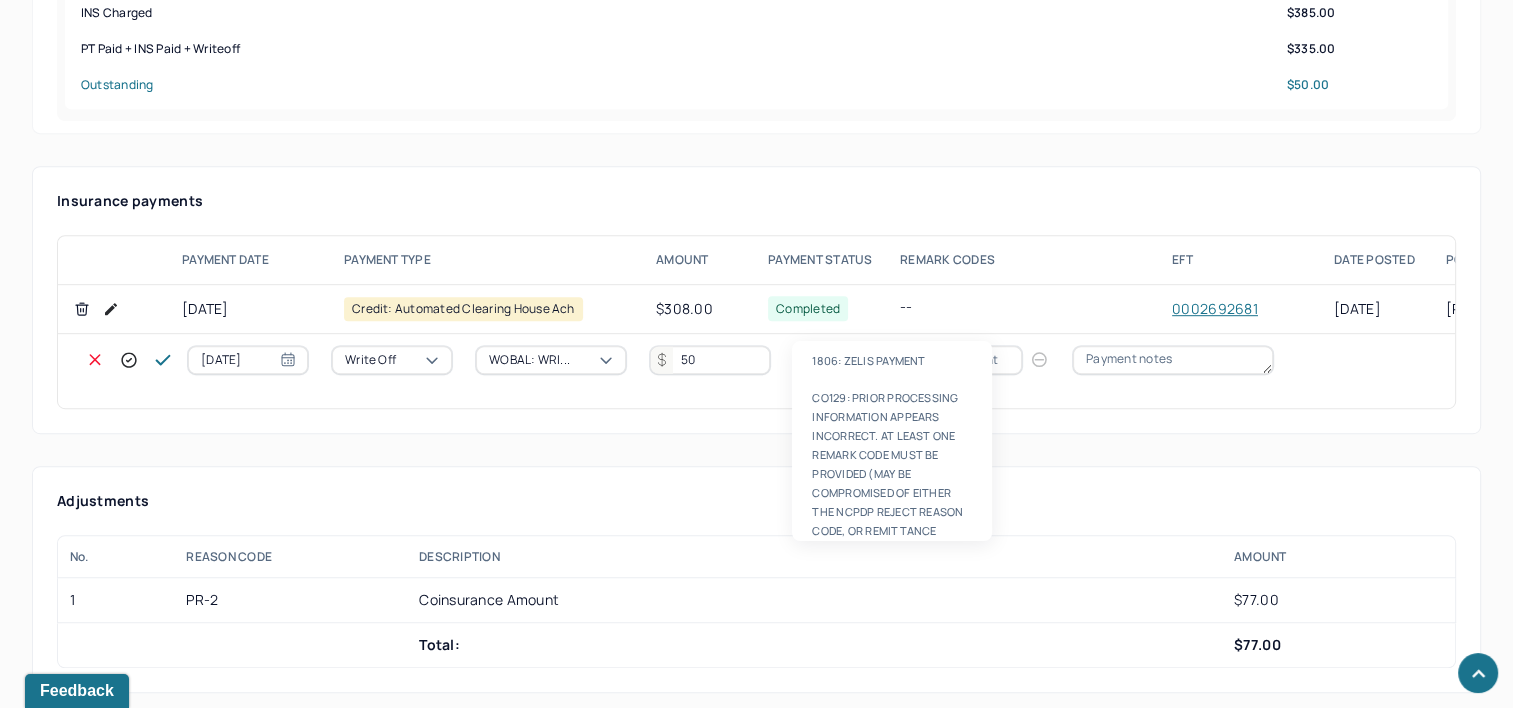 scroll, scrollTop: 124, scrollLeft: 0, axis: vertical 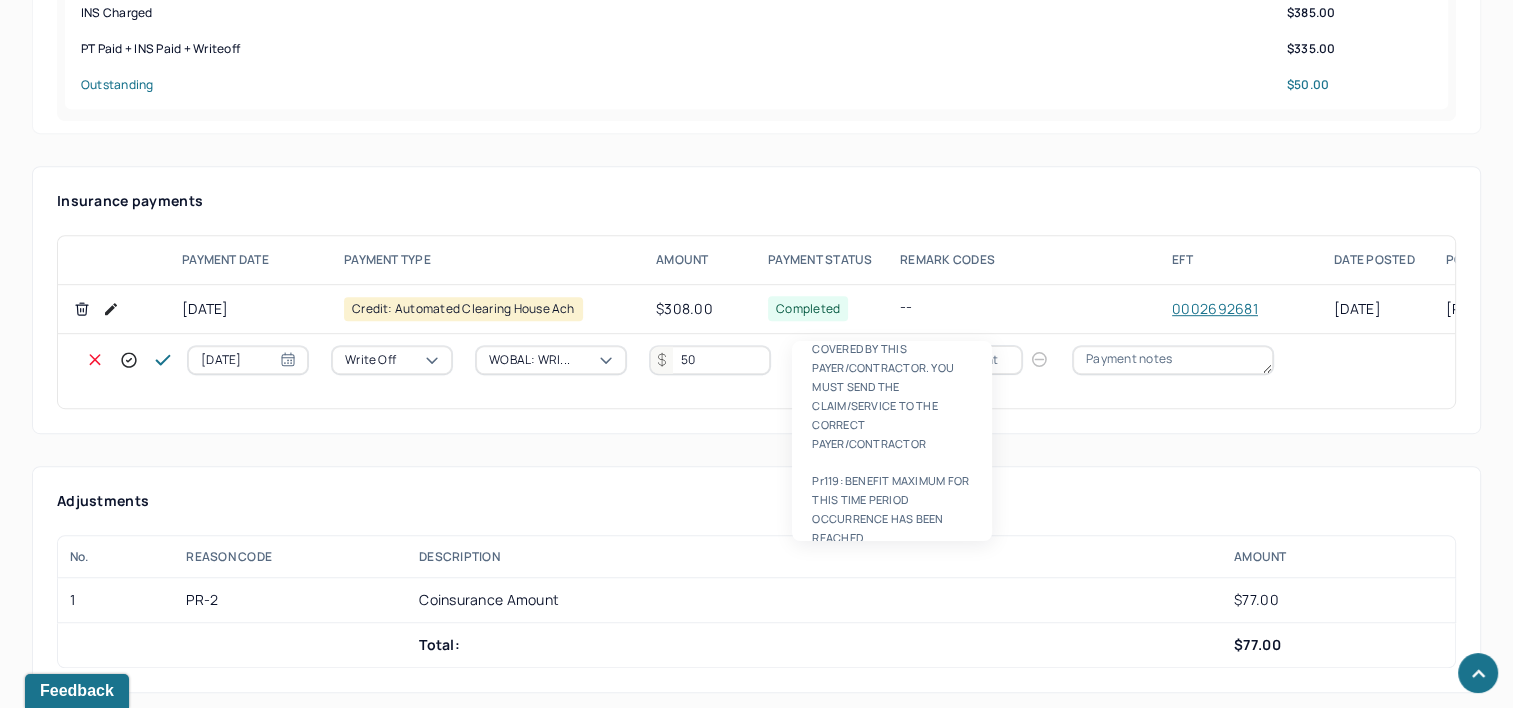 type on "PR2" 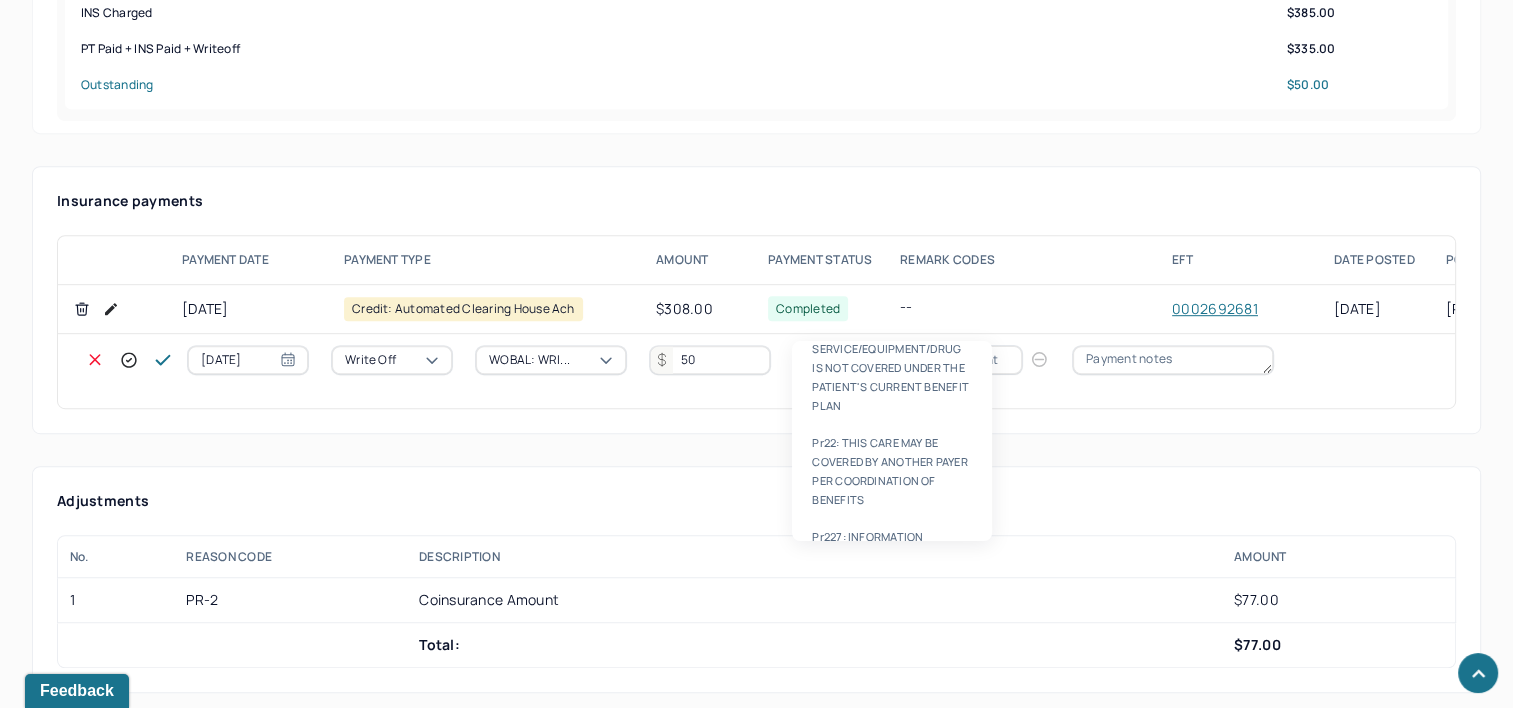 type 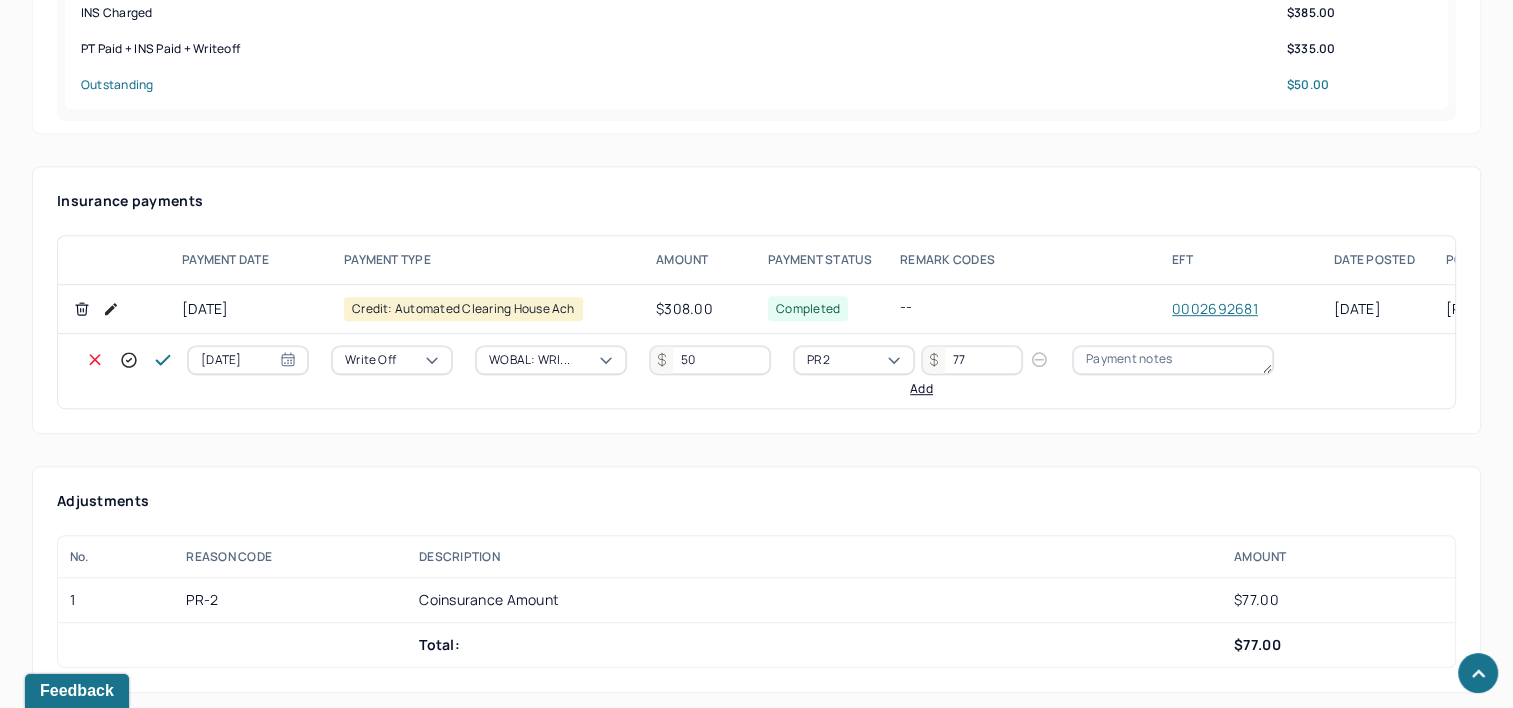 type on "77" 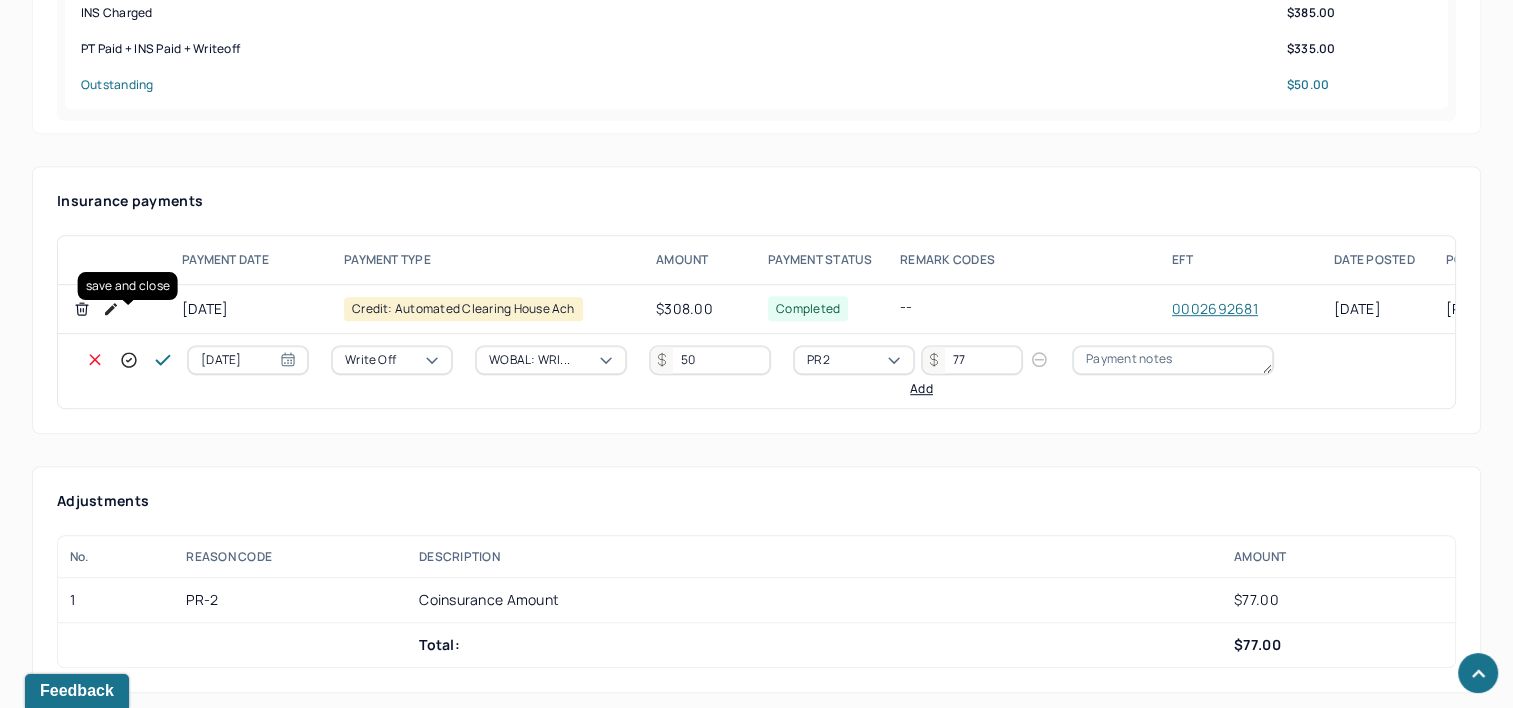 click 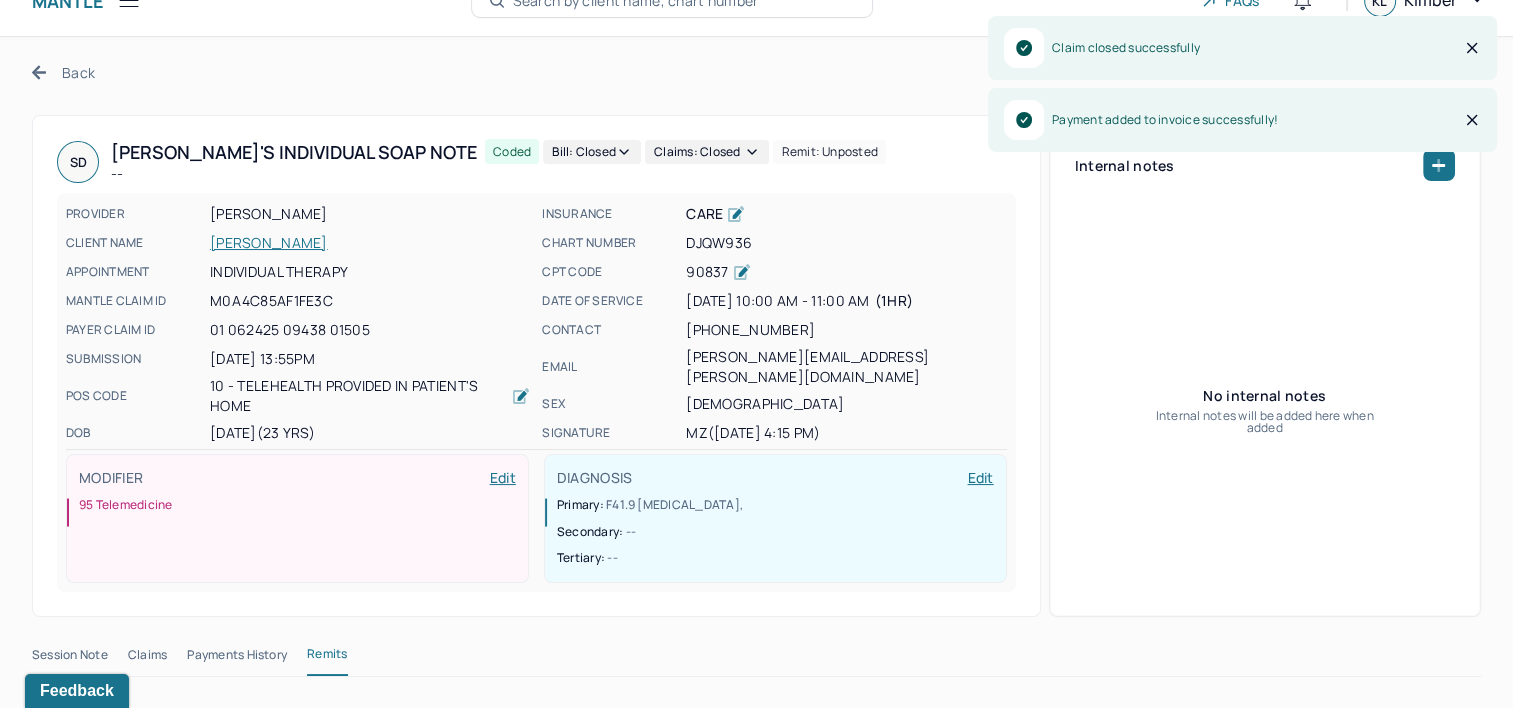 scroll, scrollTop: 0, scrollLeft: 0, axis: both 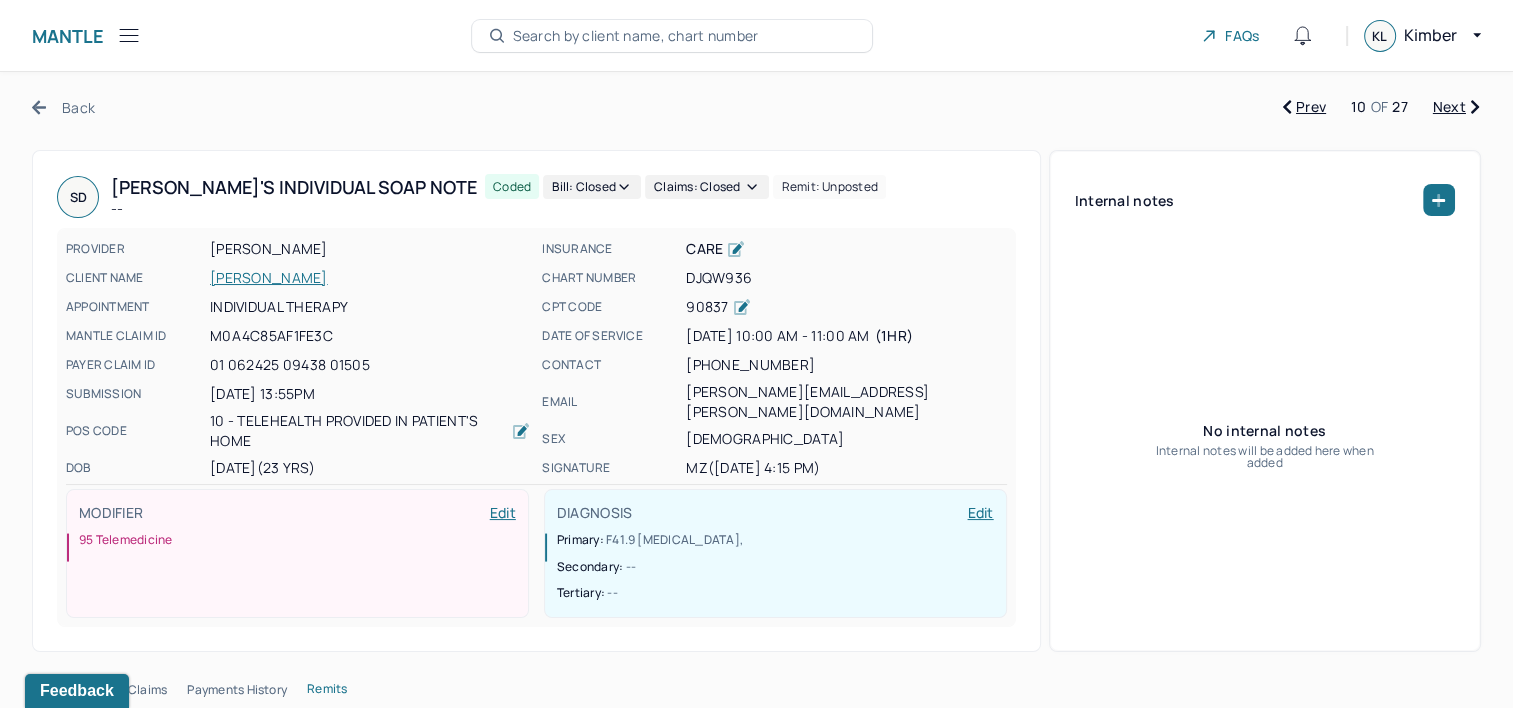 click on "Next" at bounding box center [1456, 107] 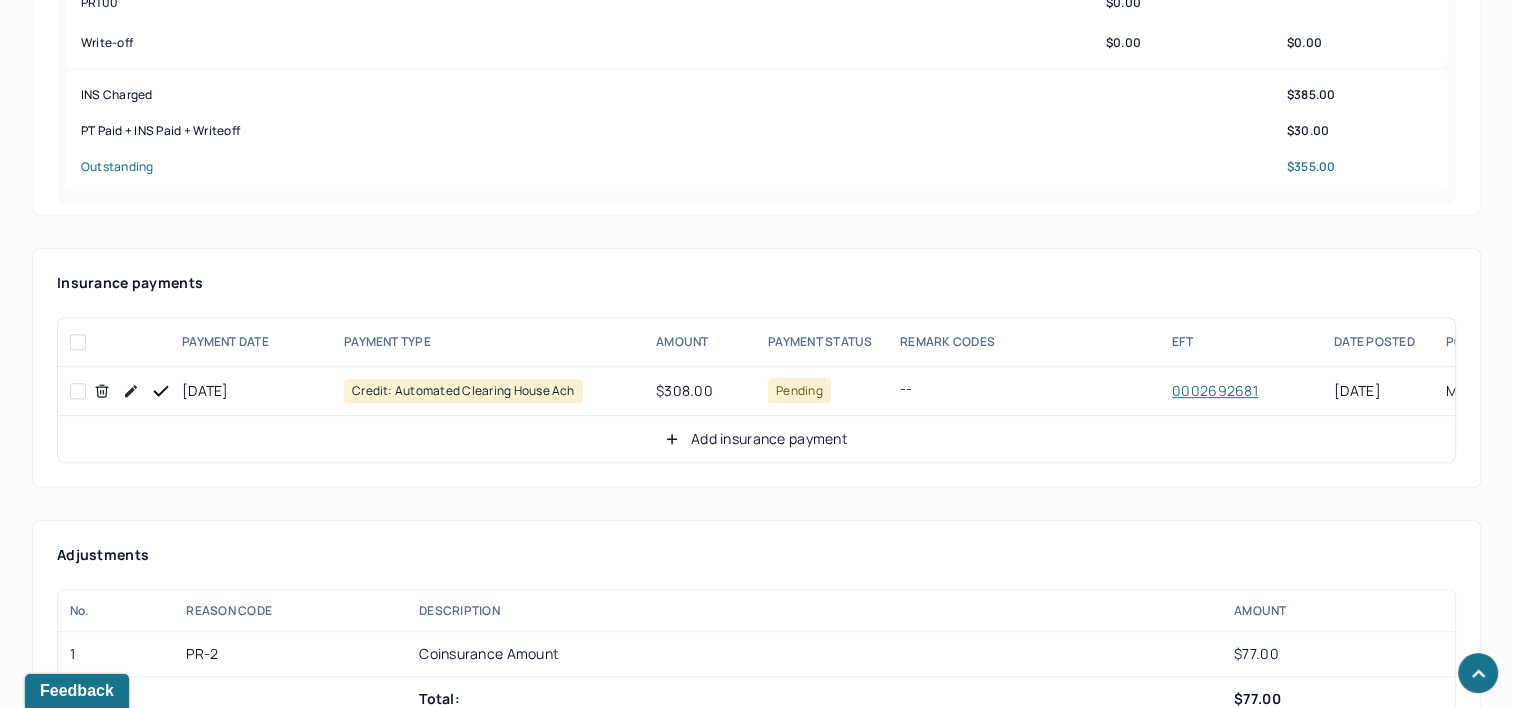 scroll, scrollTop: 1100, scrollLeft: 0, axis: vertical 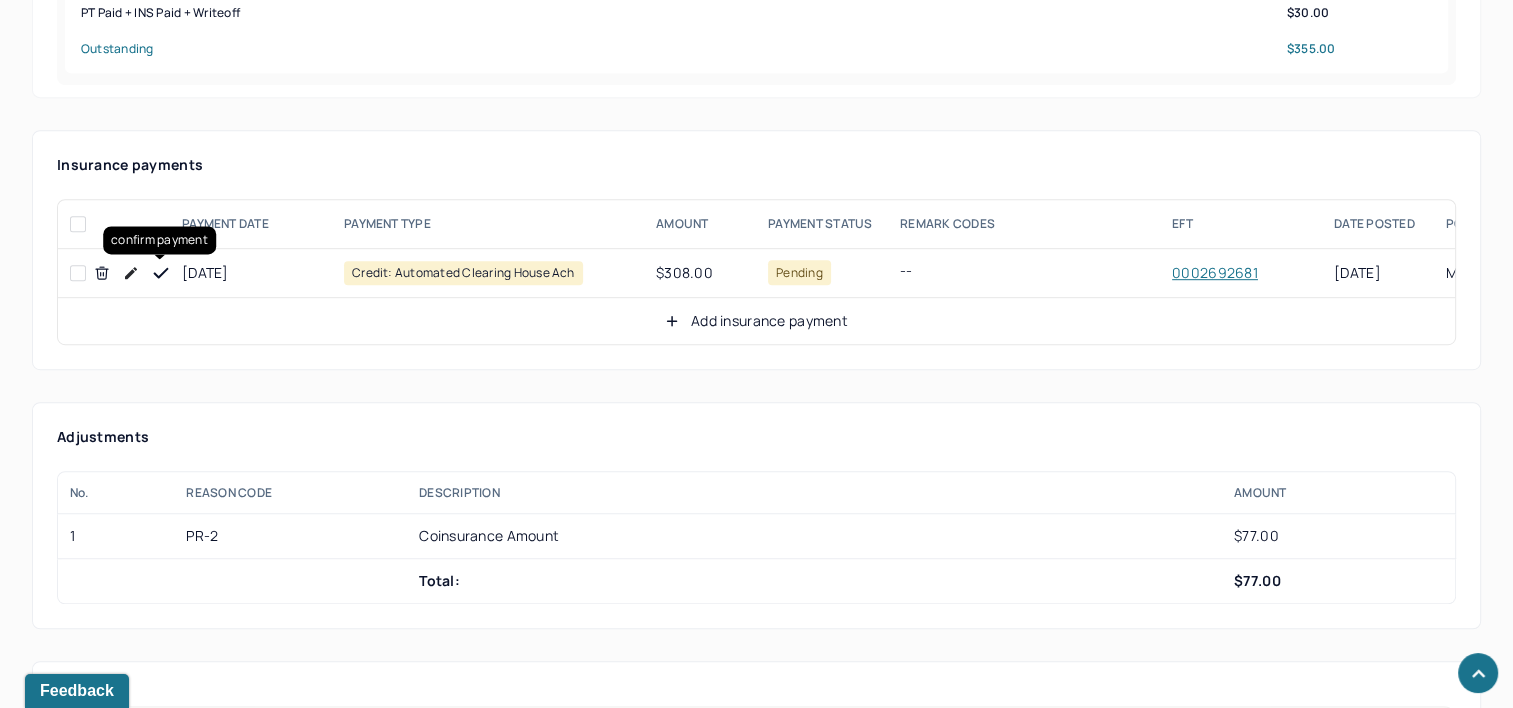 click 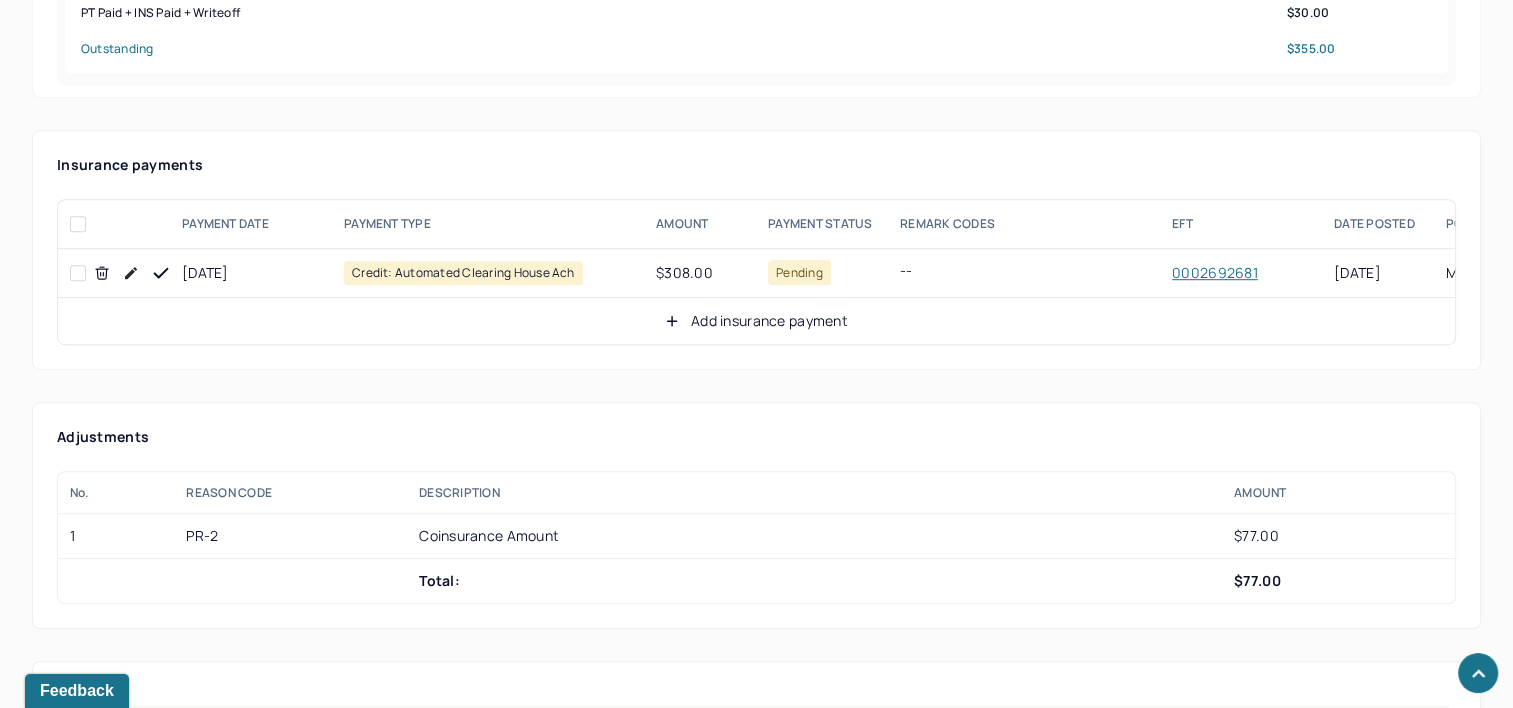 click on "Add insurance payment" at bounding box center [756, 321] 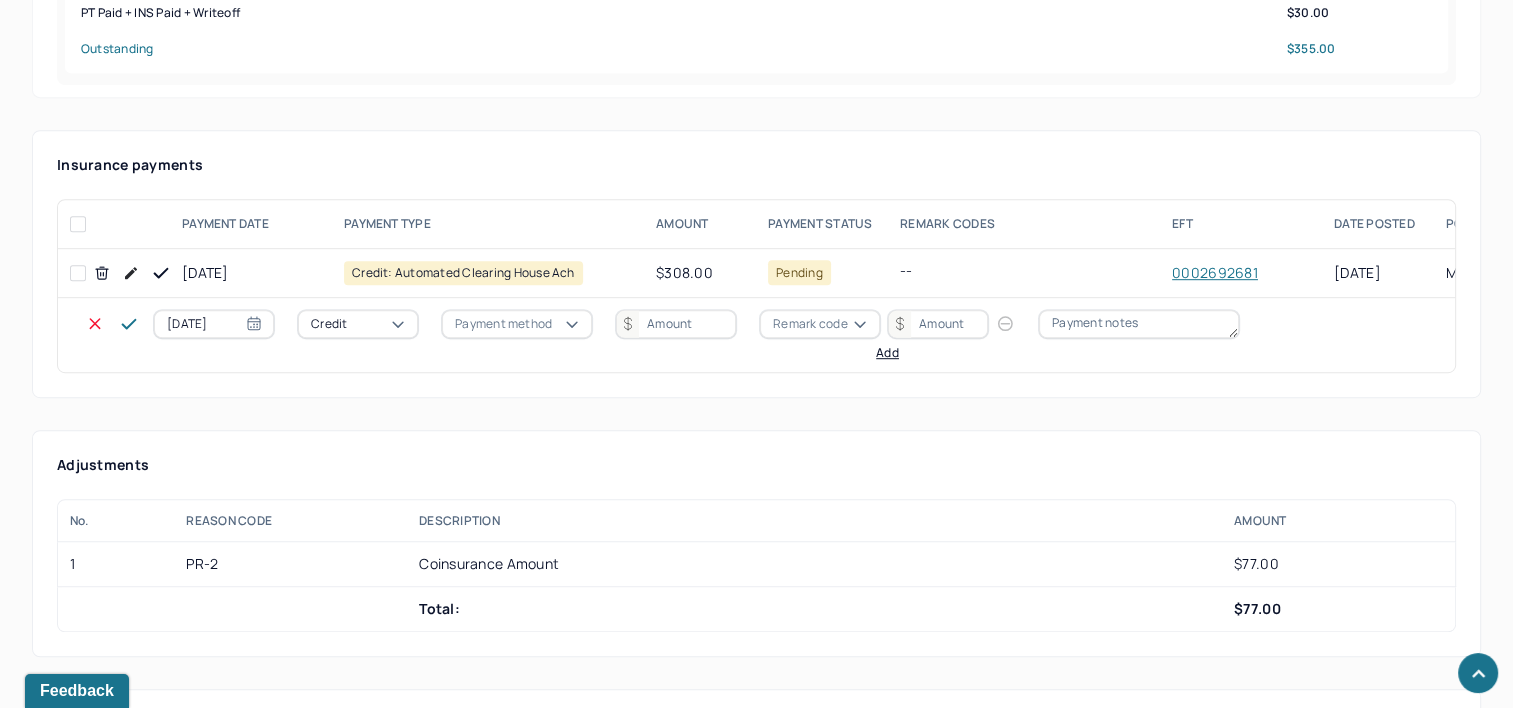 select on "6" 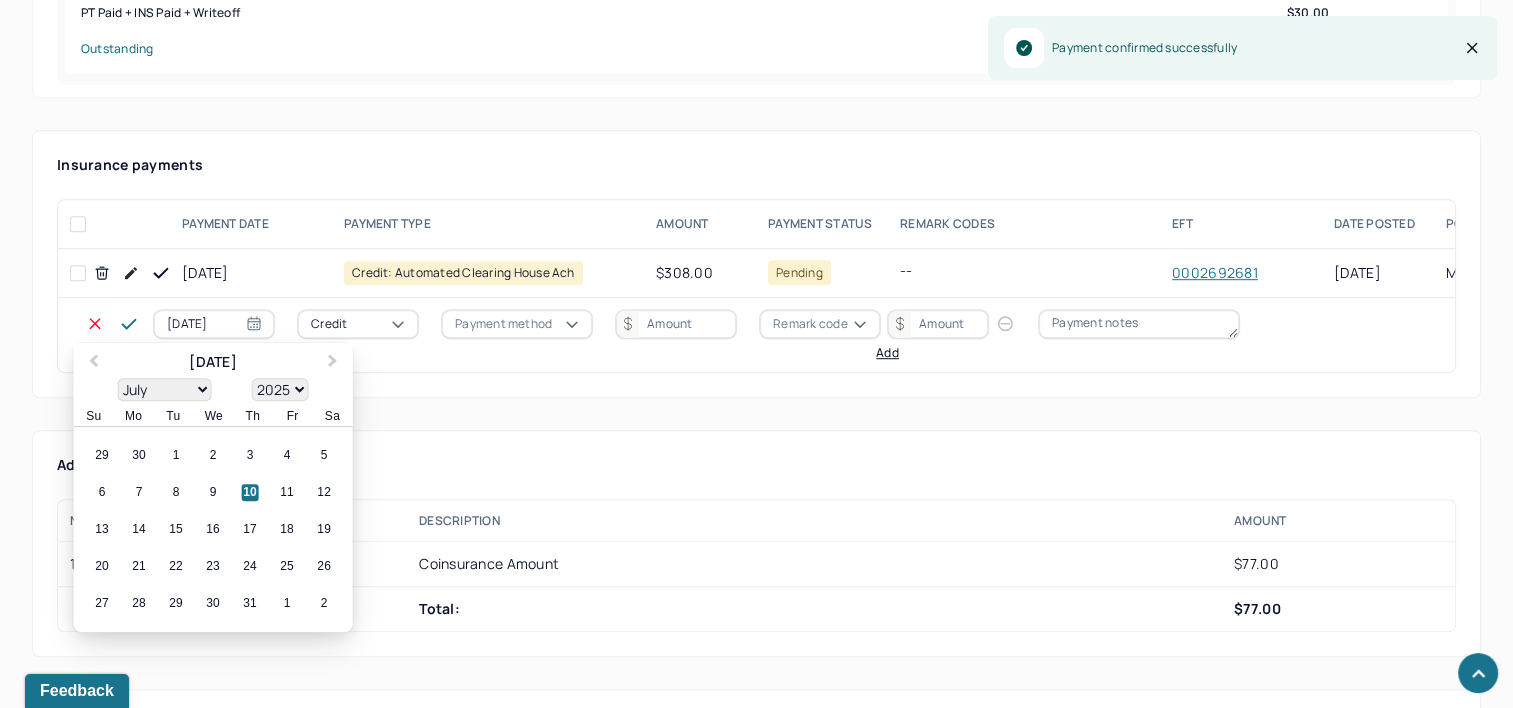 click on "07/10/2025" at bounding box center [214, 324] 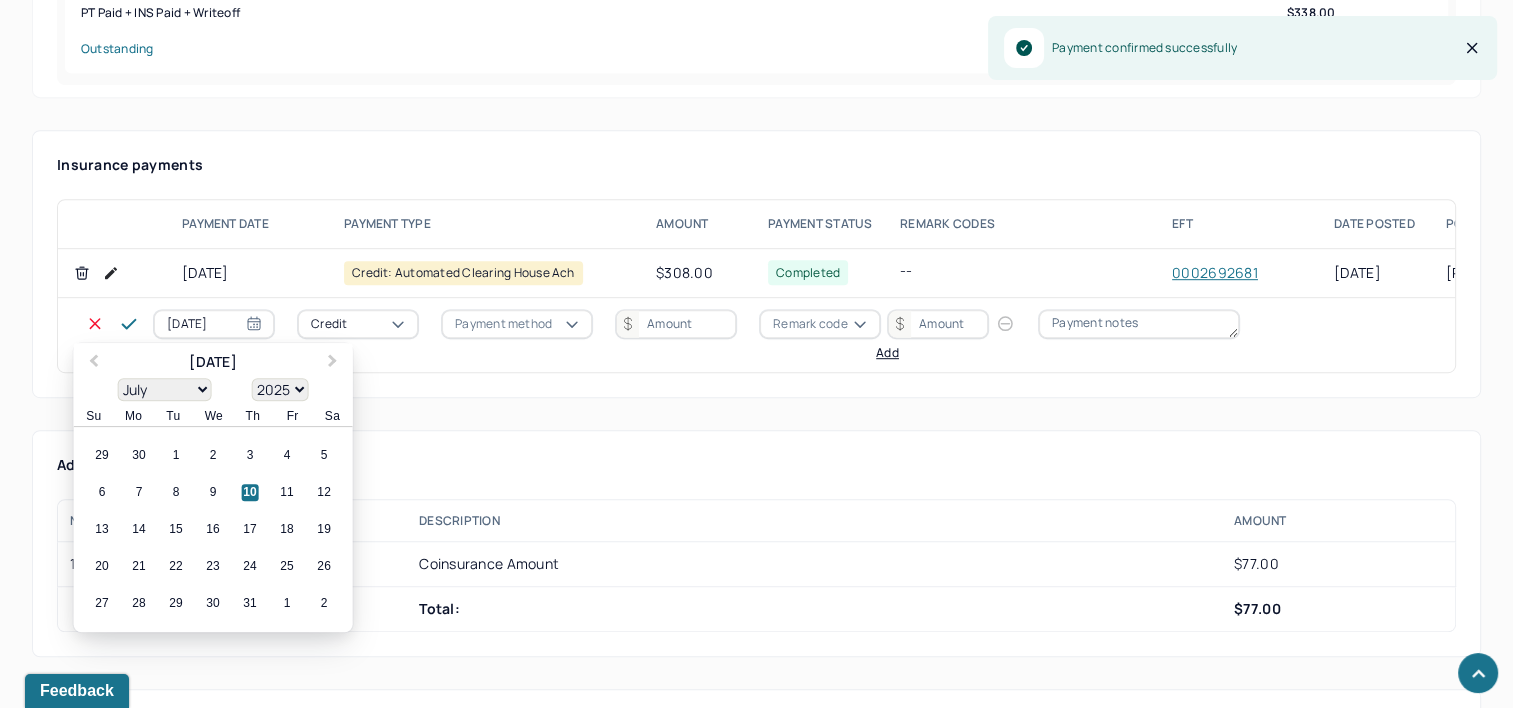 click on "29 30 1 2 3 4 5" at bounding box center (213, 456) 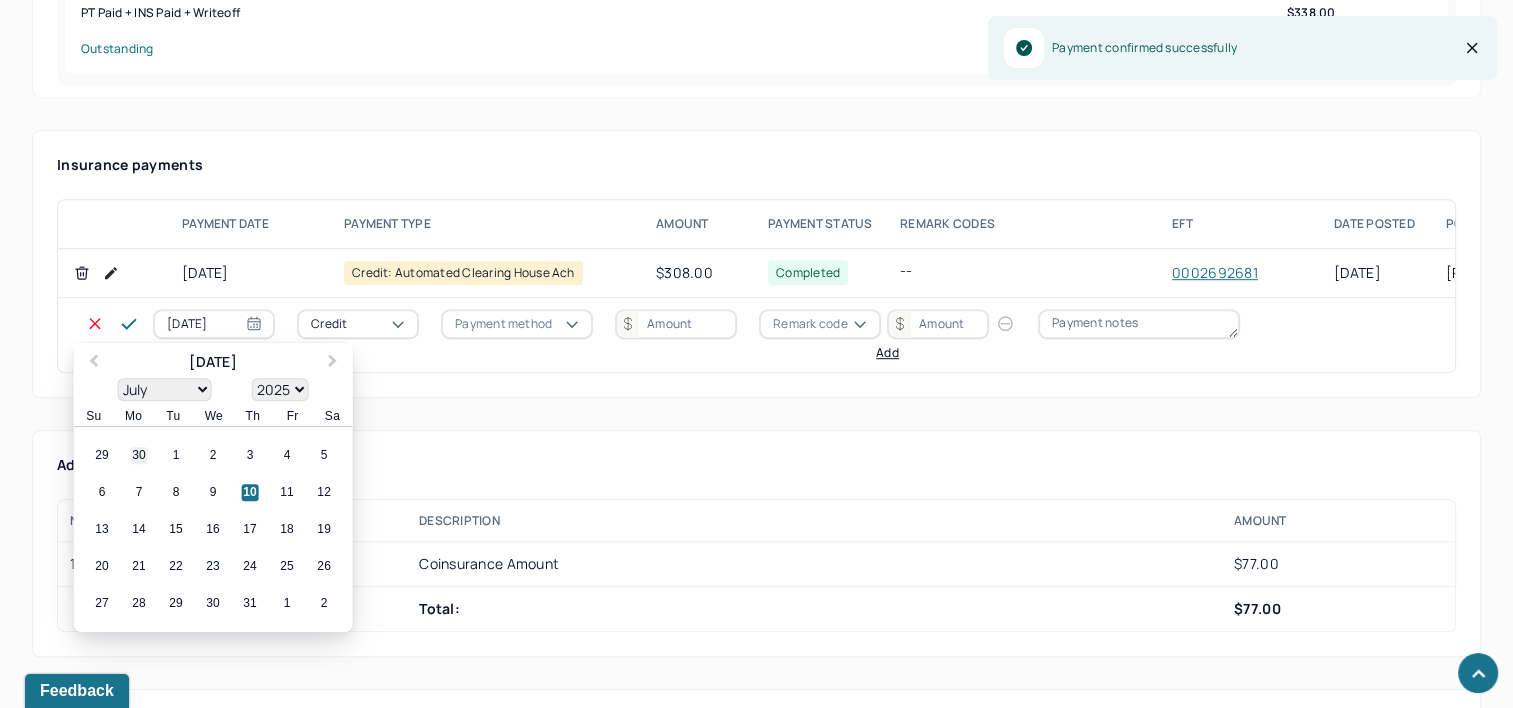 click on "30" at bounding box center [139, 456] 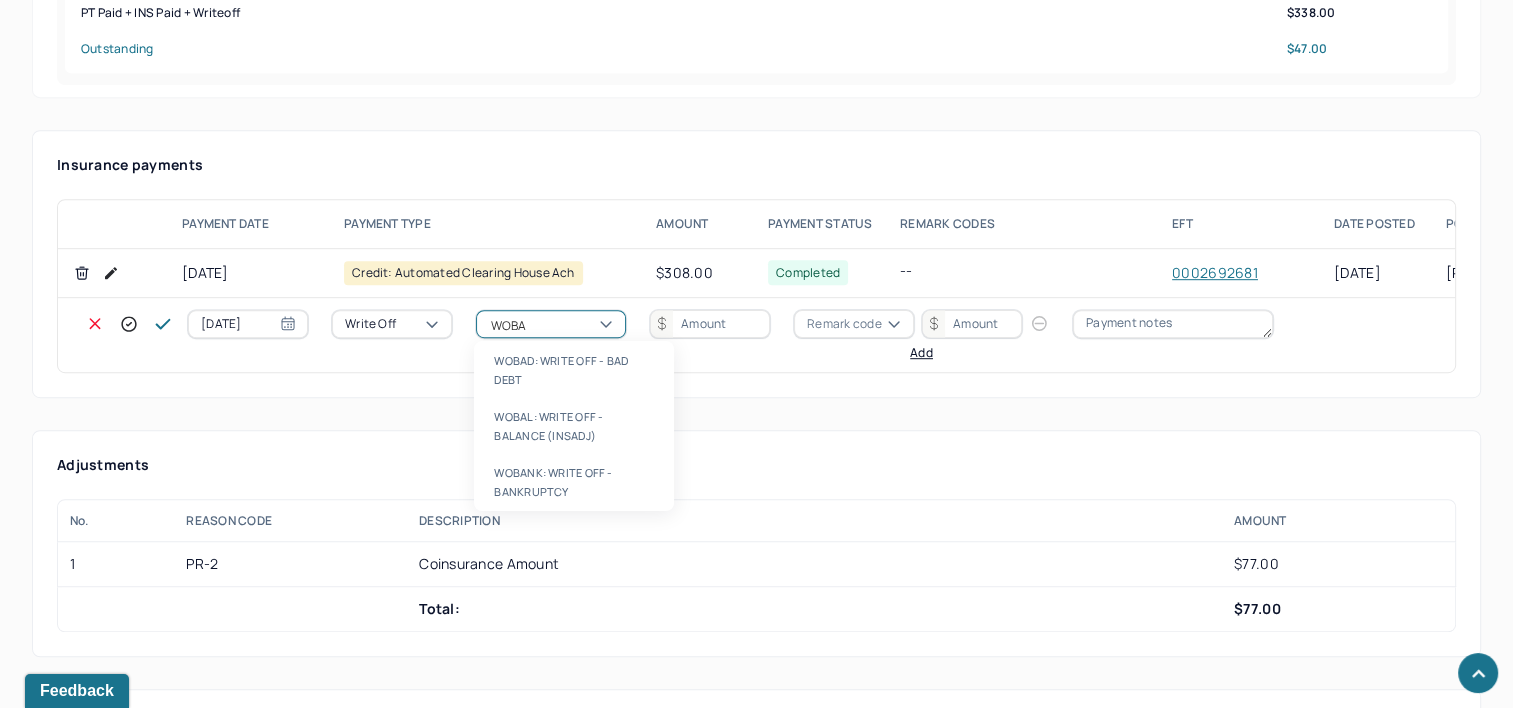 type on "WOBAL" 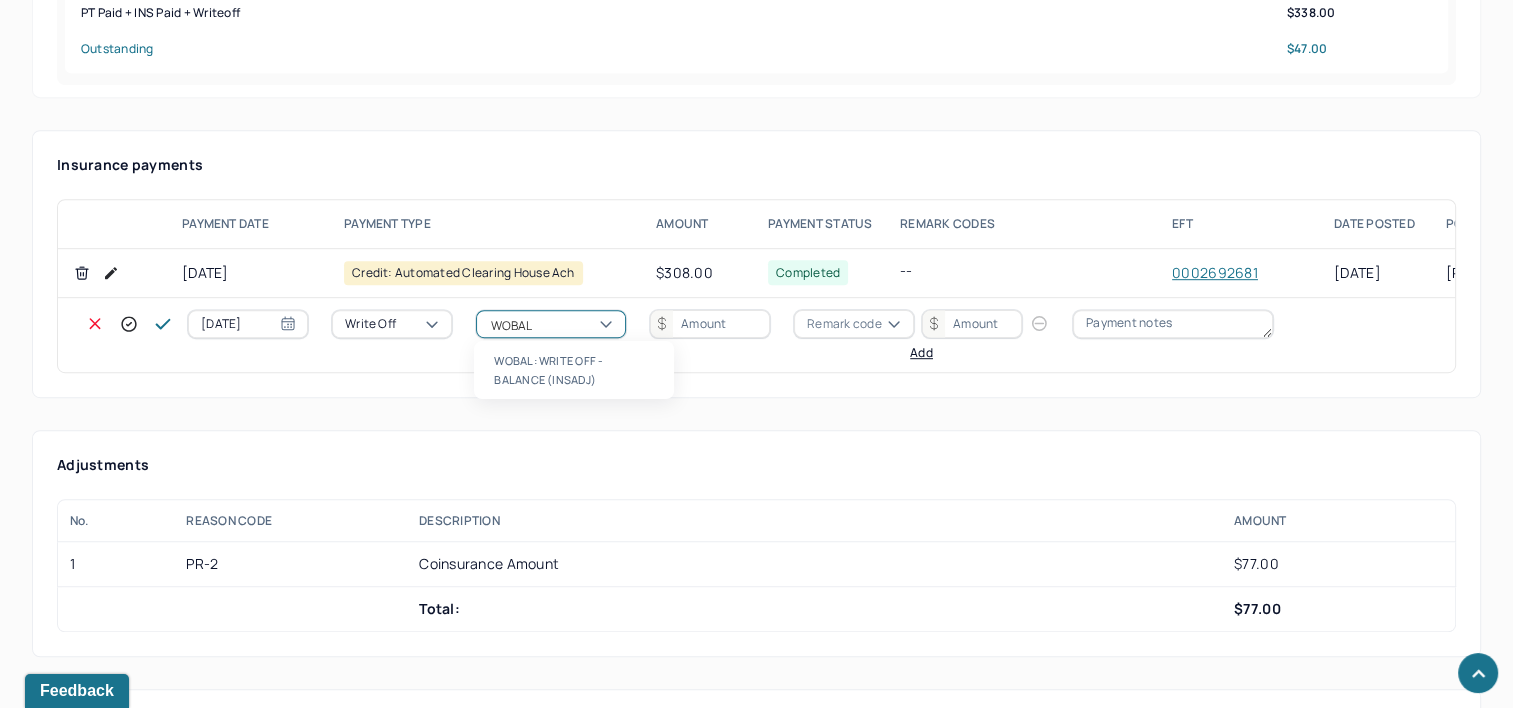 type 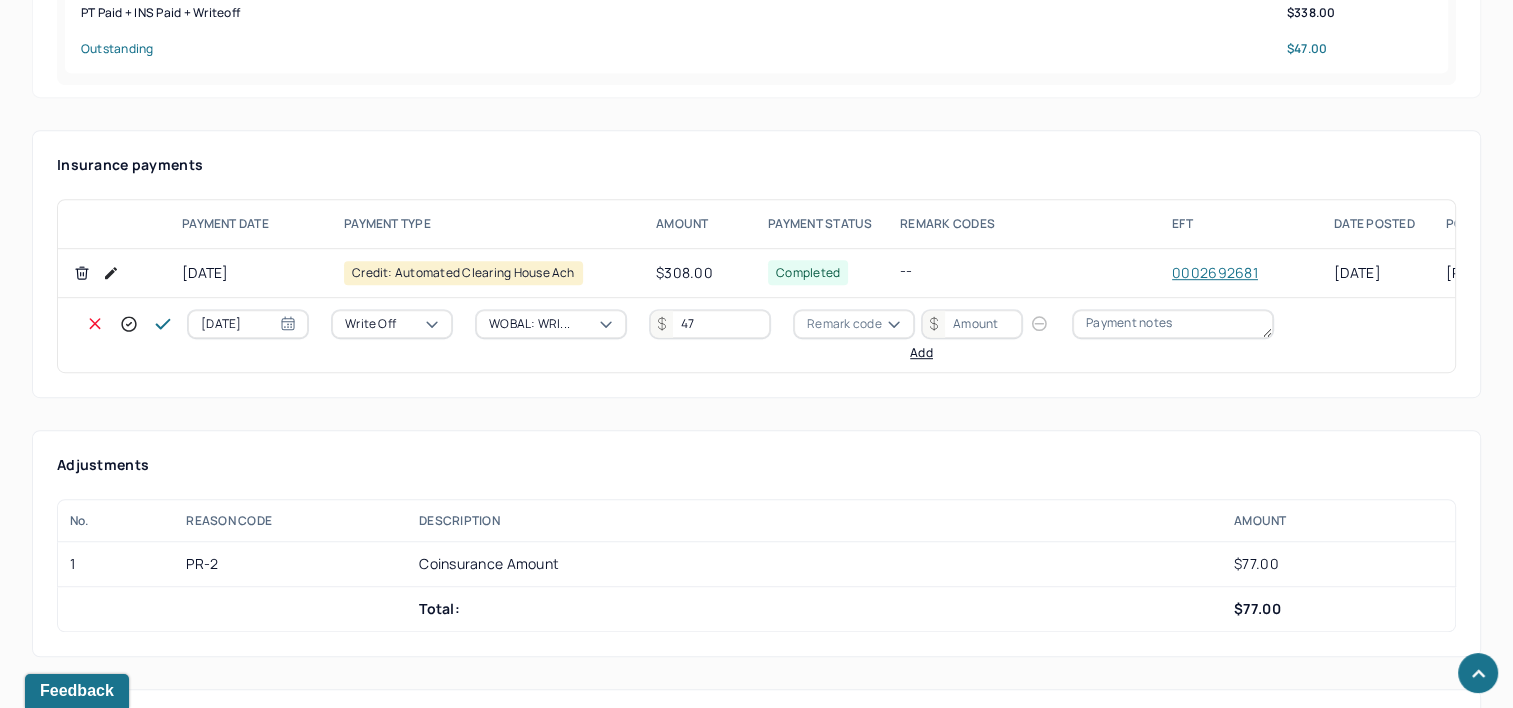 type on "47" 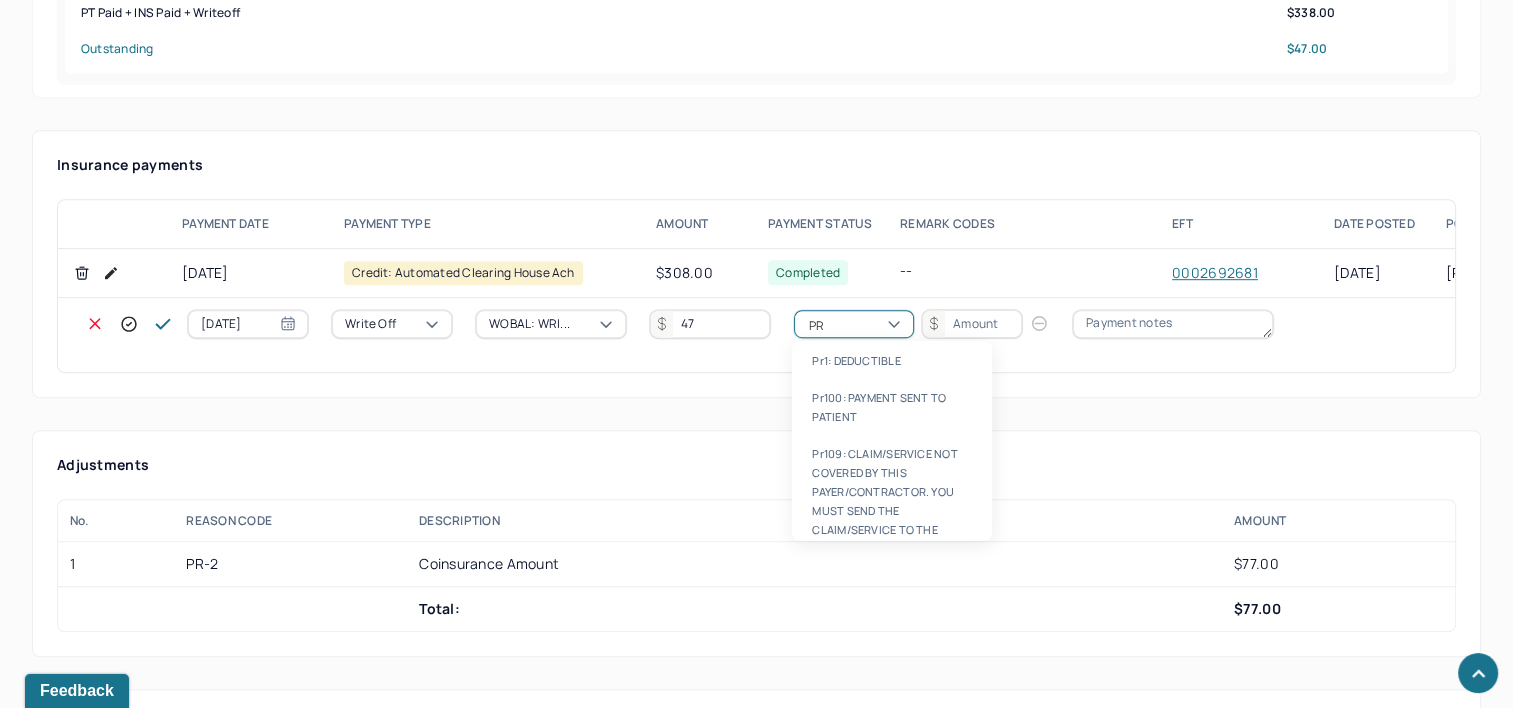 type on "PR2" 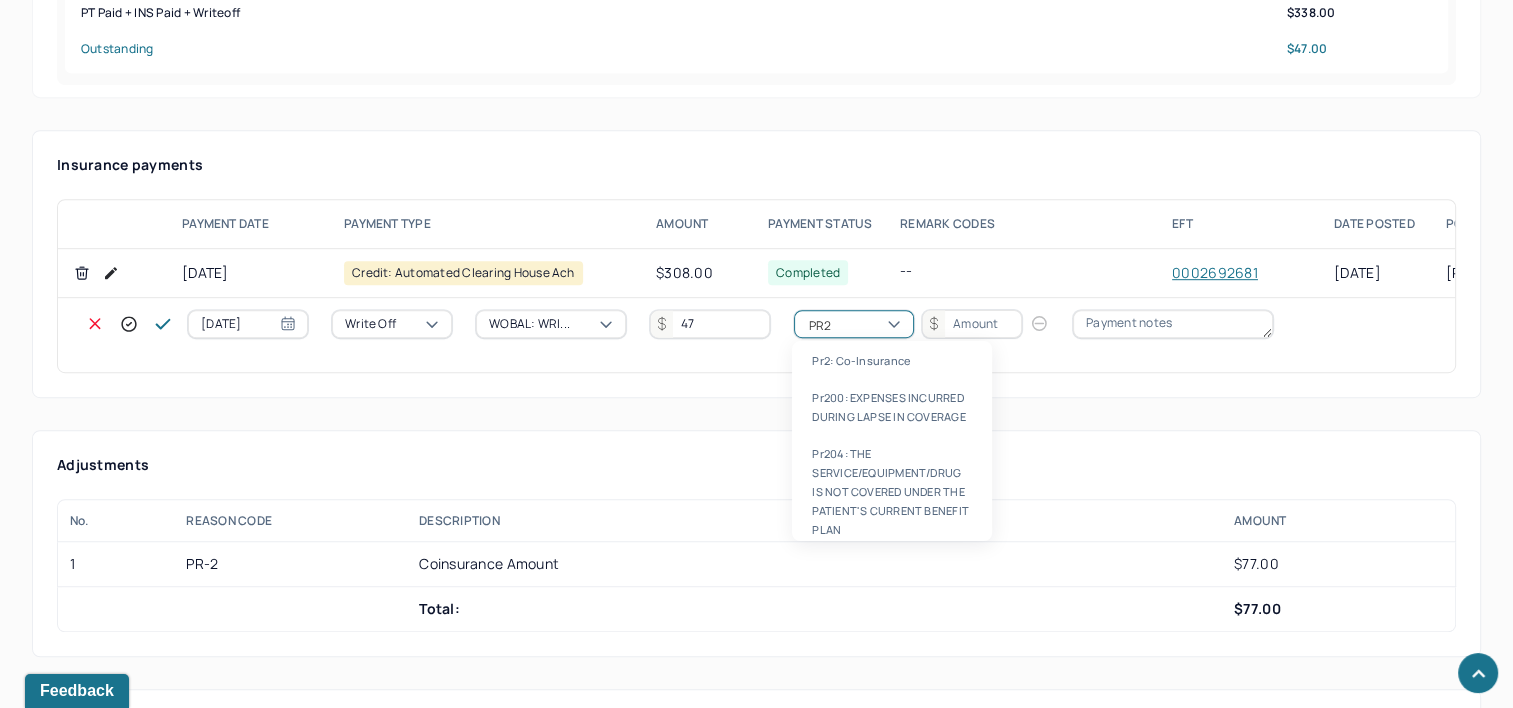 type 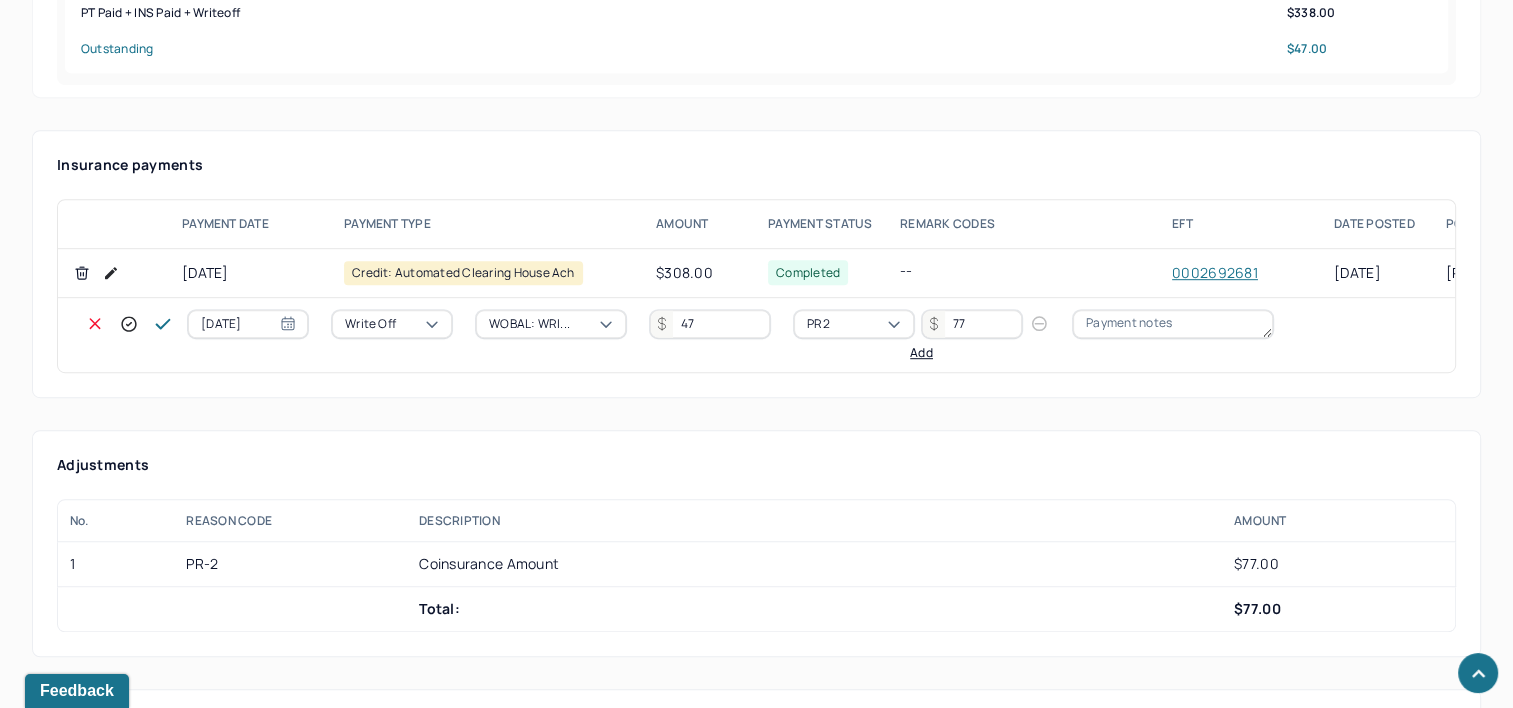 type on "77" 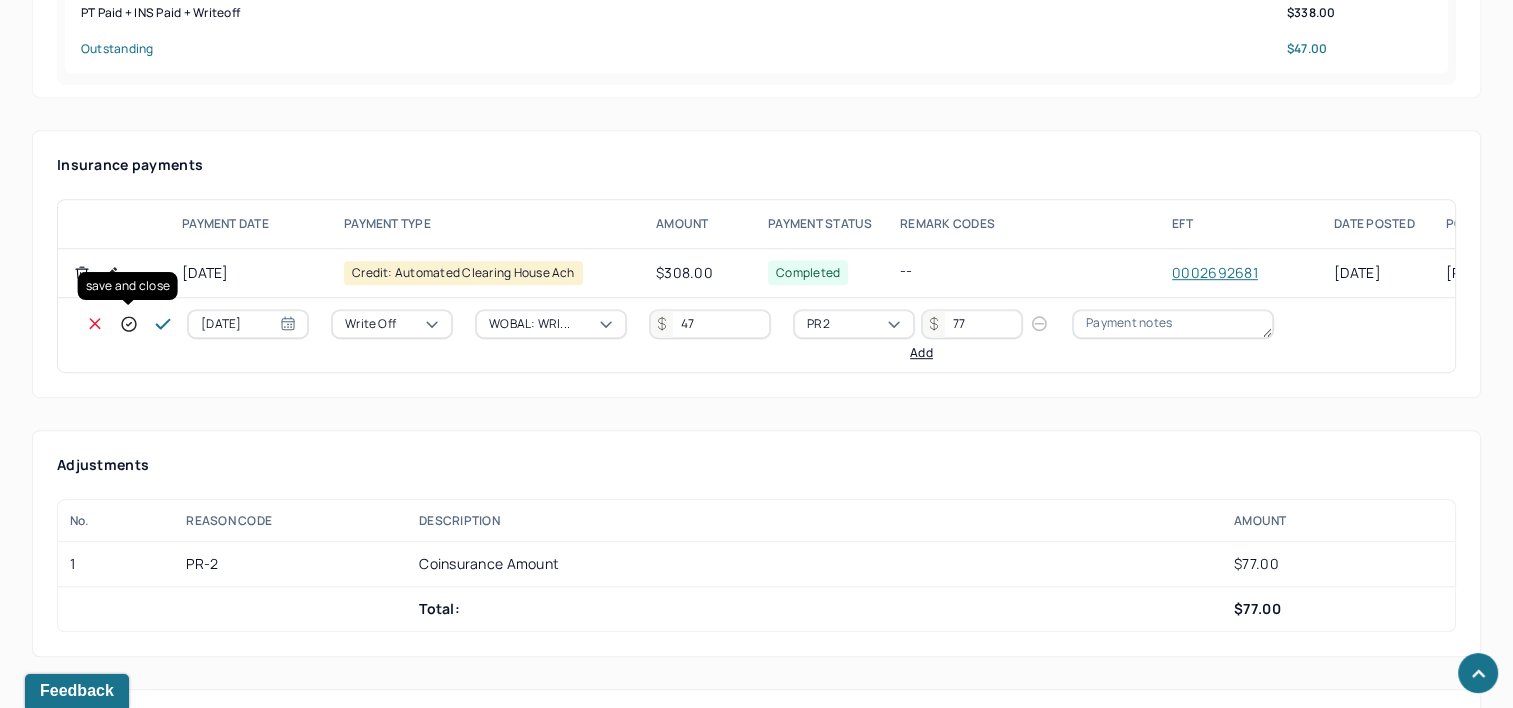 click 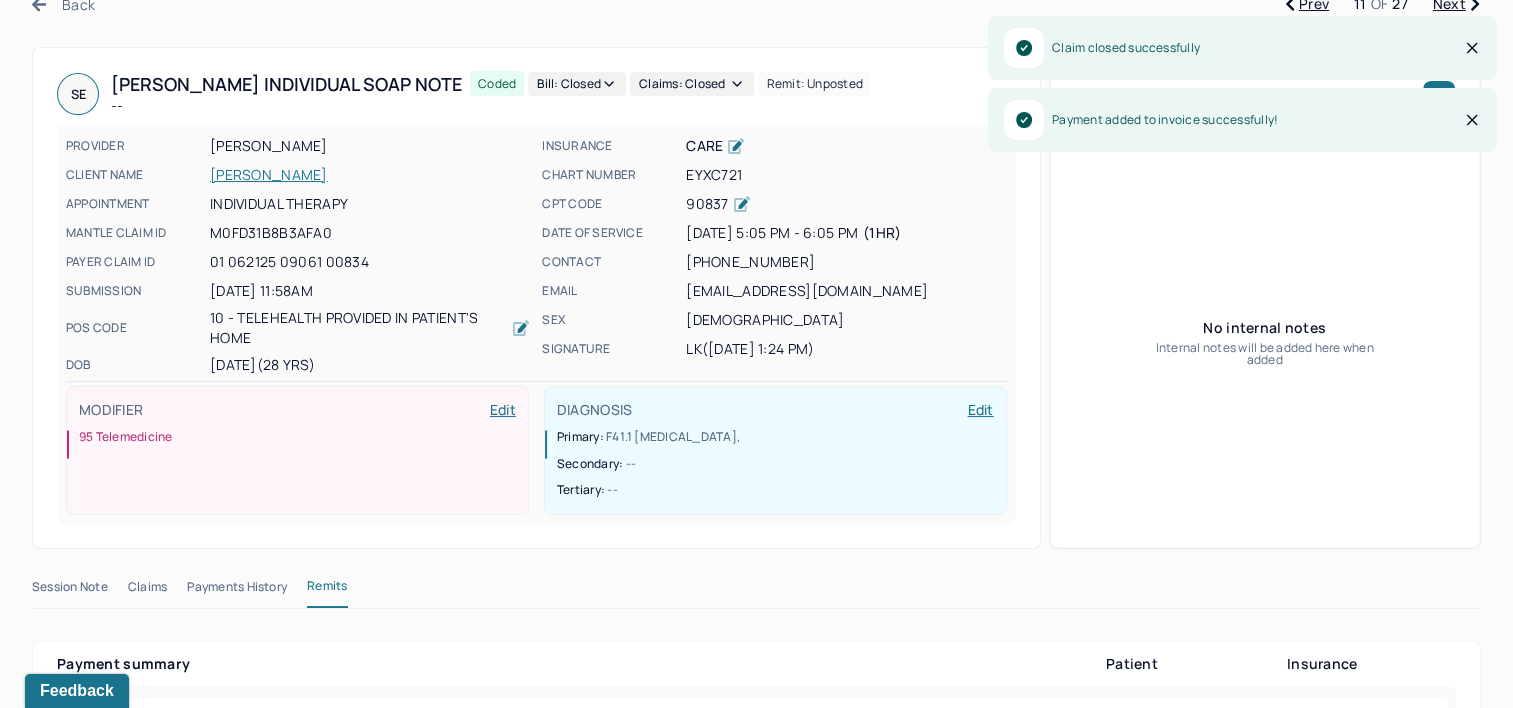 scroll, scrollTop: 0, scrollLeft: 0, axis: both 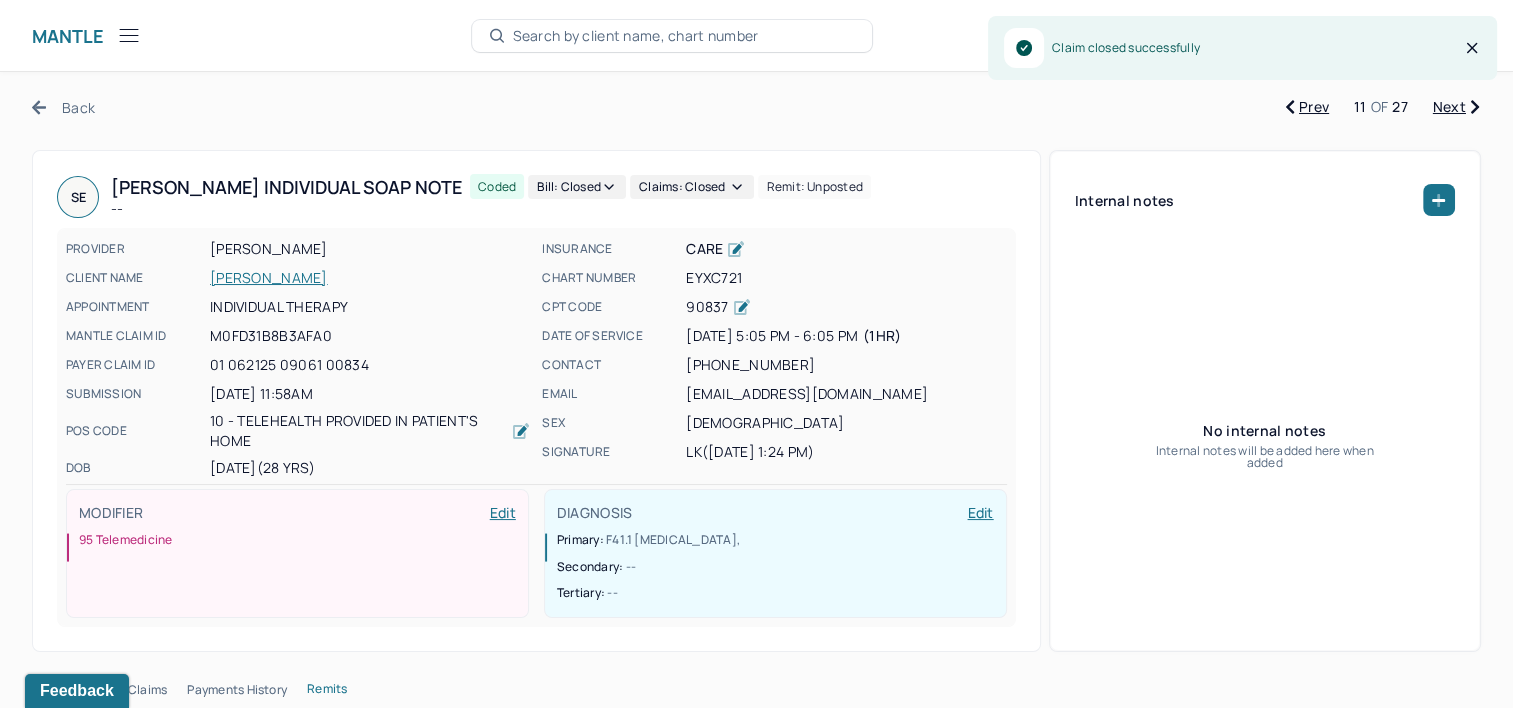 click on "Next" at bounding box center (1456, 107) 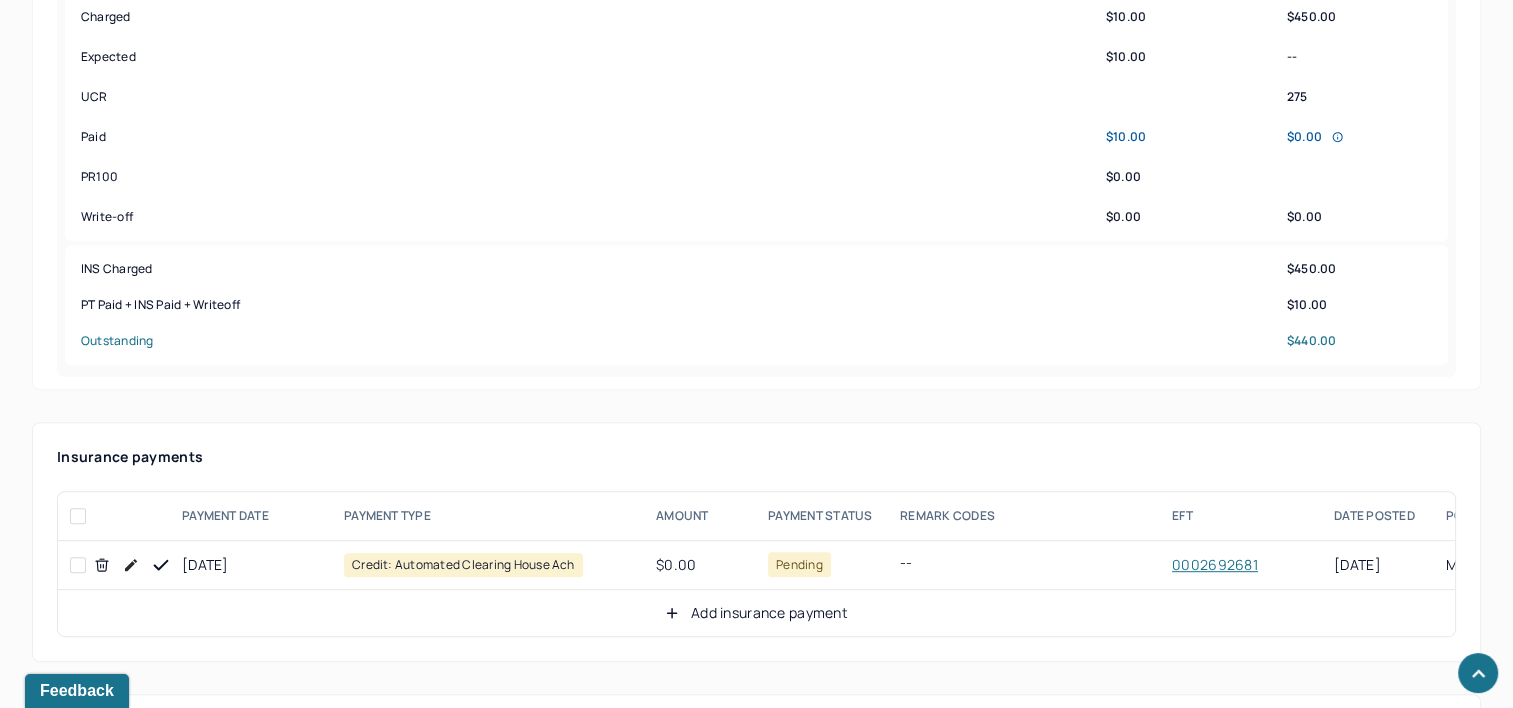 scroll, scrollTop: 1000, scrollLeft: 0, axis: vertical 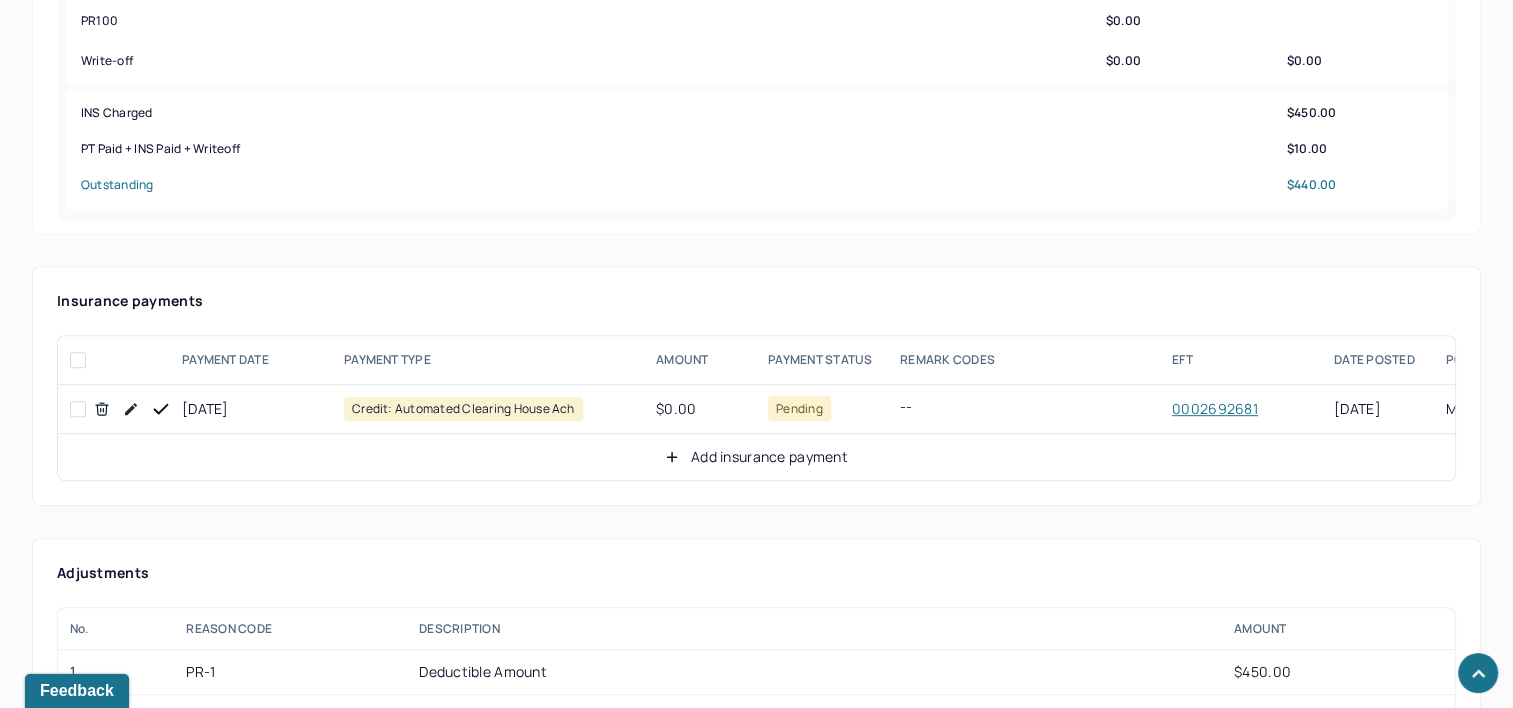 click 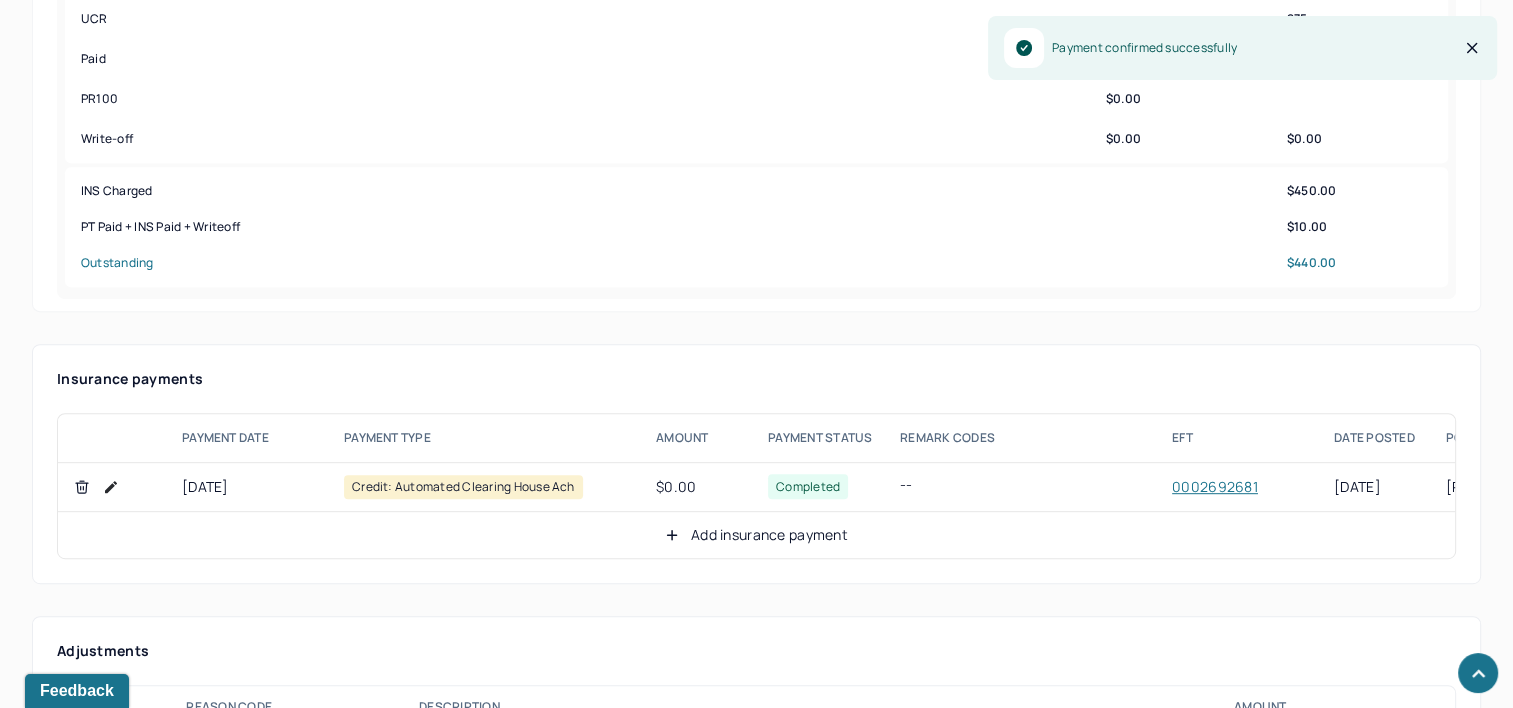 scroll, scrollTop: 900, scrollLeft: 0, axis: vertical 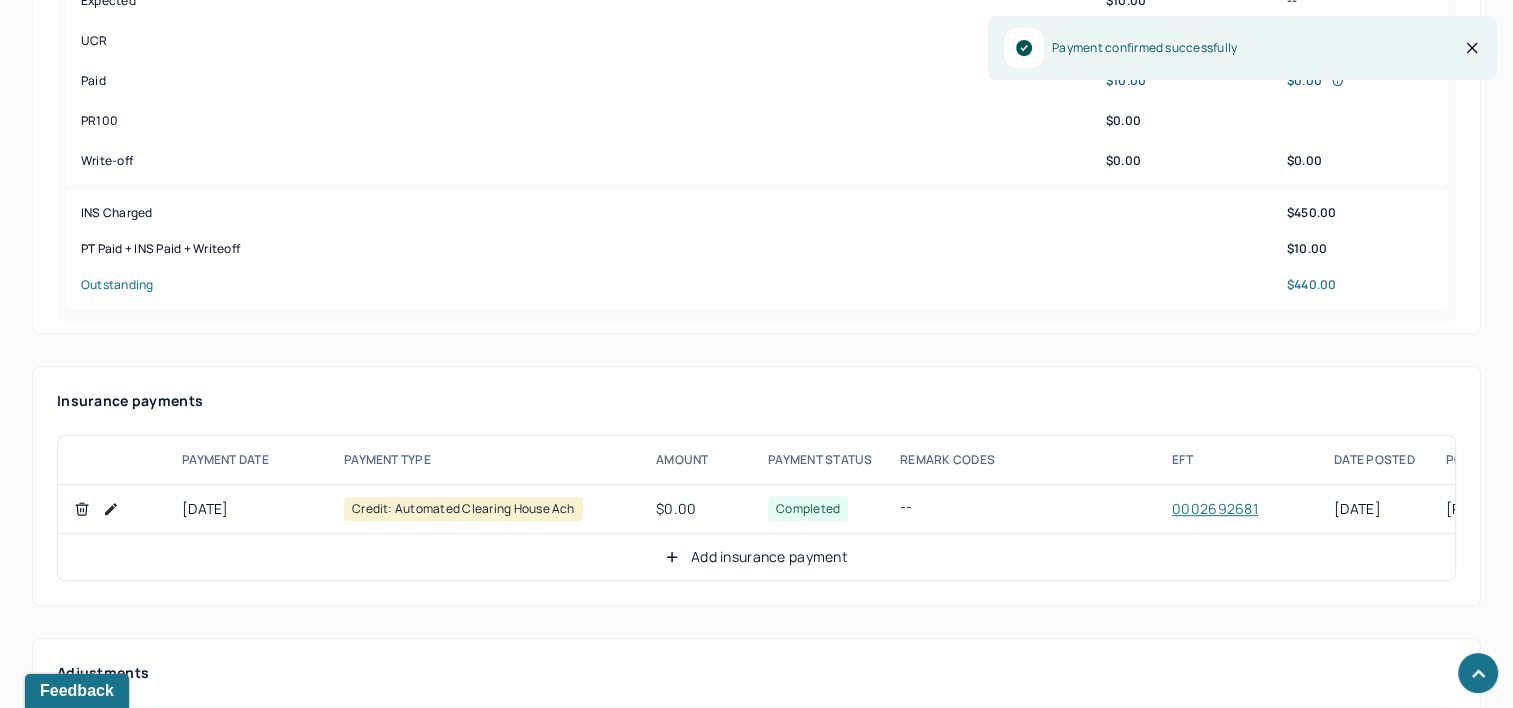 click on "Add insurance payment" at bounding box center (756, 557) 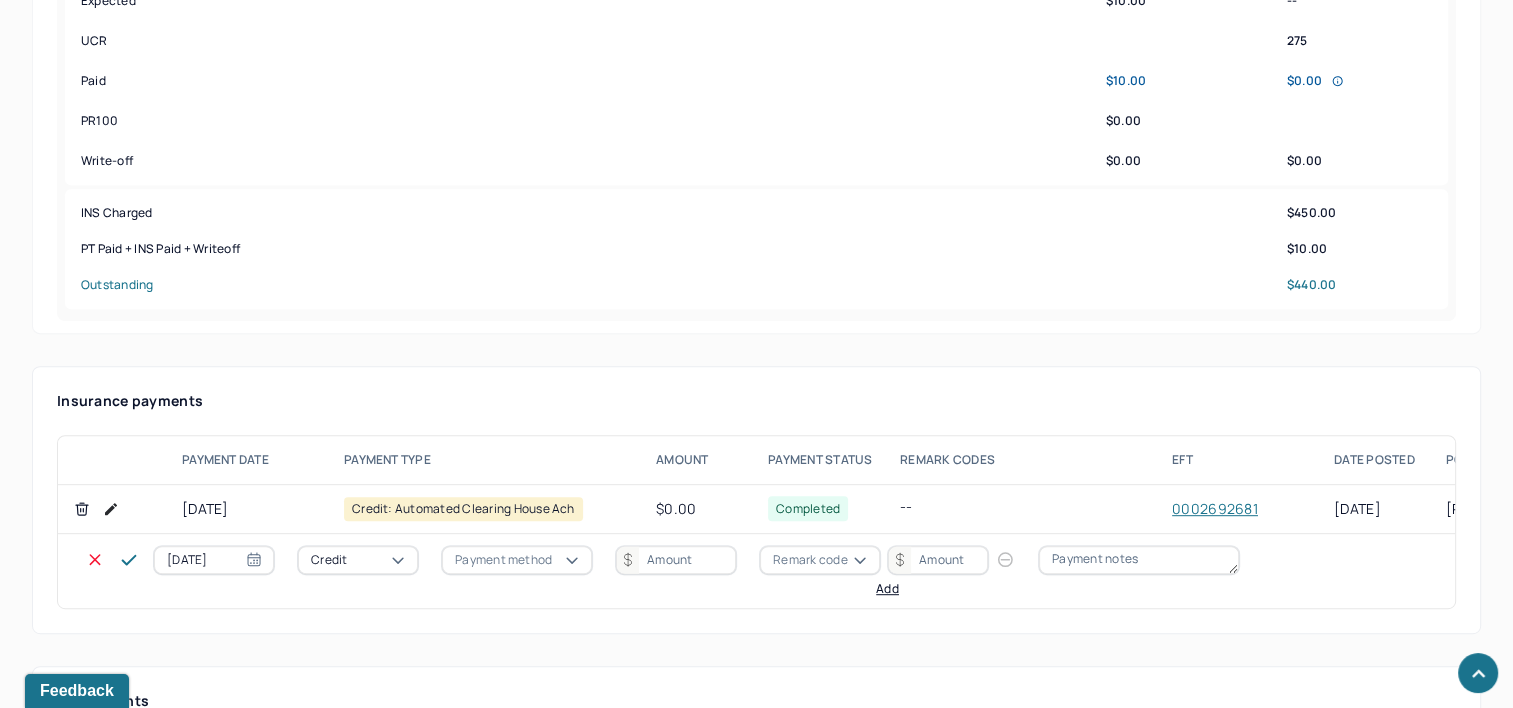 click on "07/10/2025" at bounding box center (214, 560) 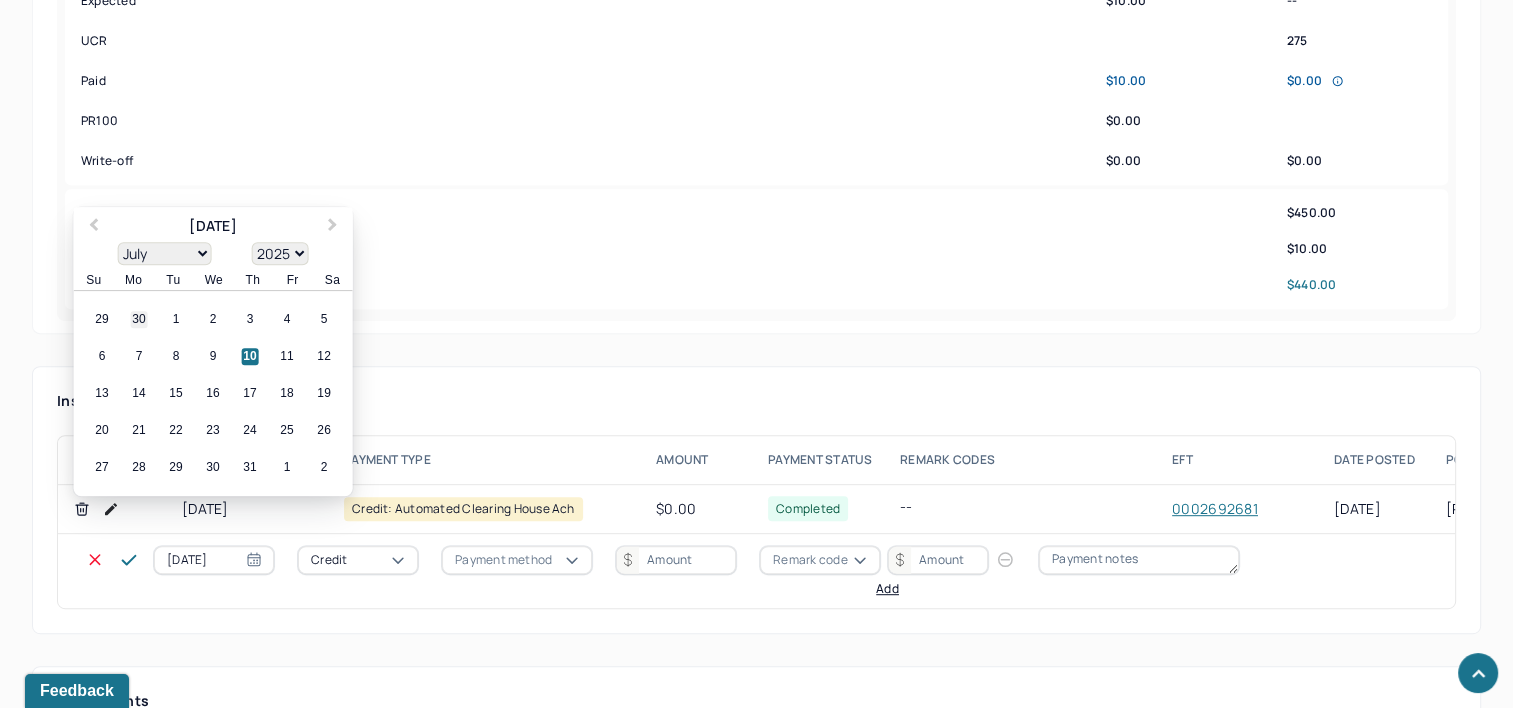 click on "30" at bounding box center [139, 320] 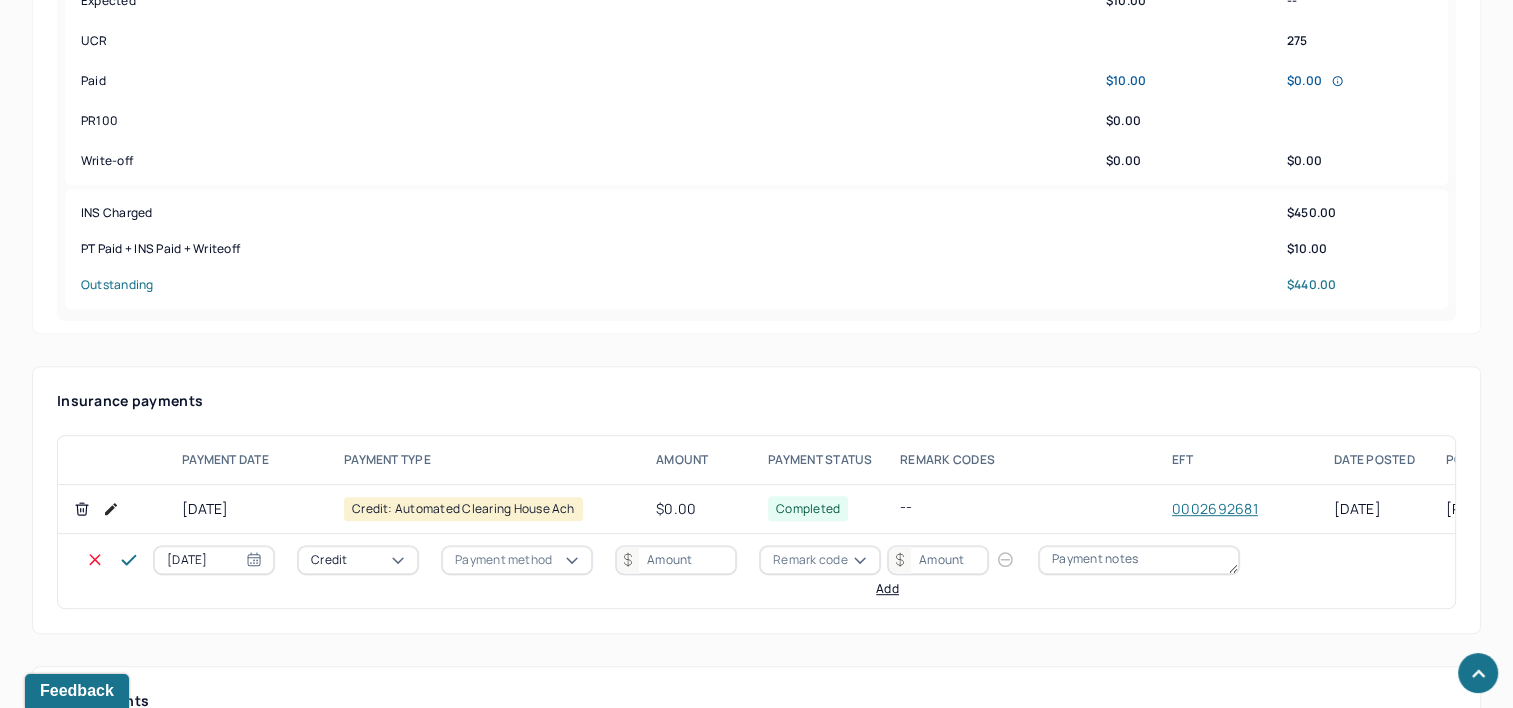 type on "[DATE]" 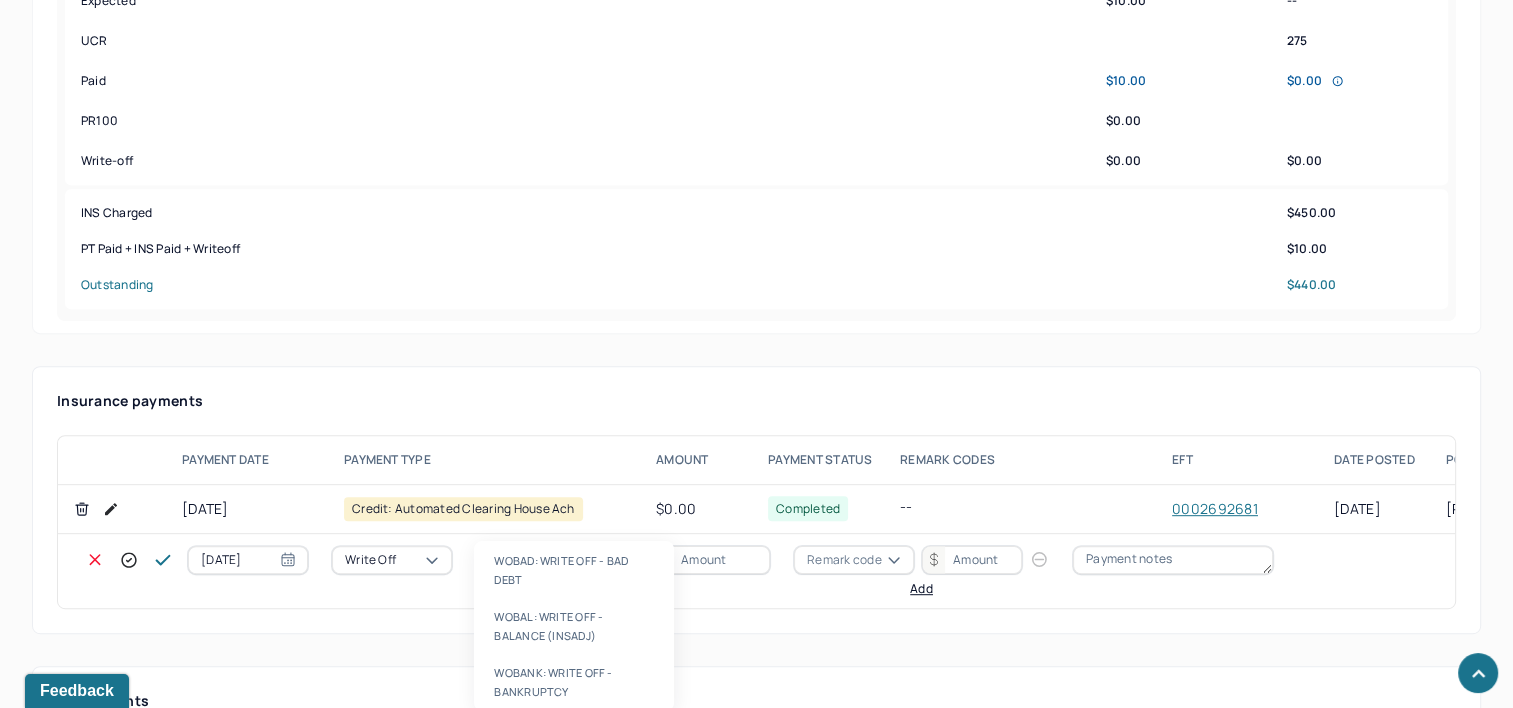 type on "WOBAL" 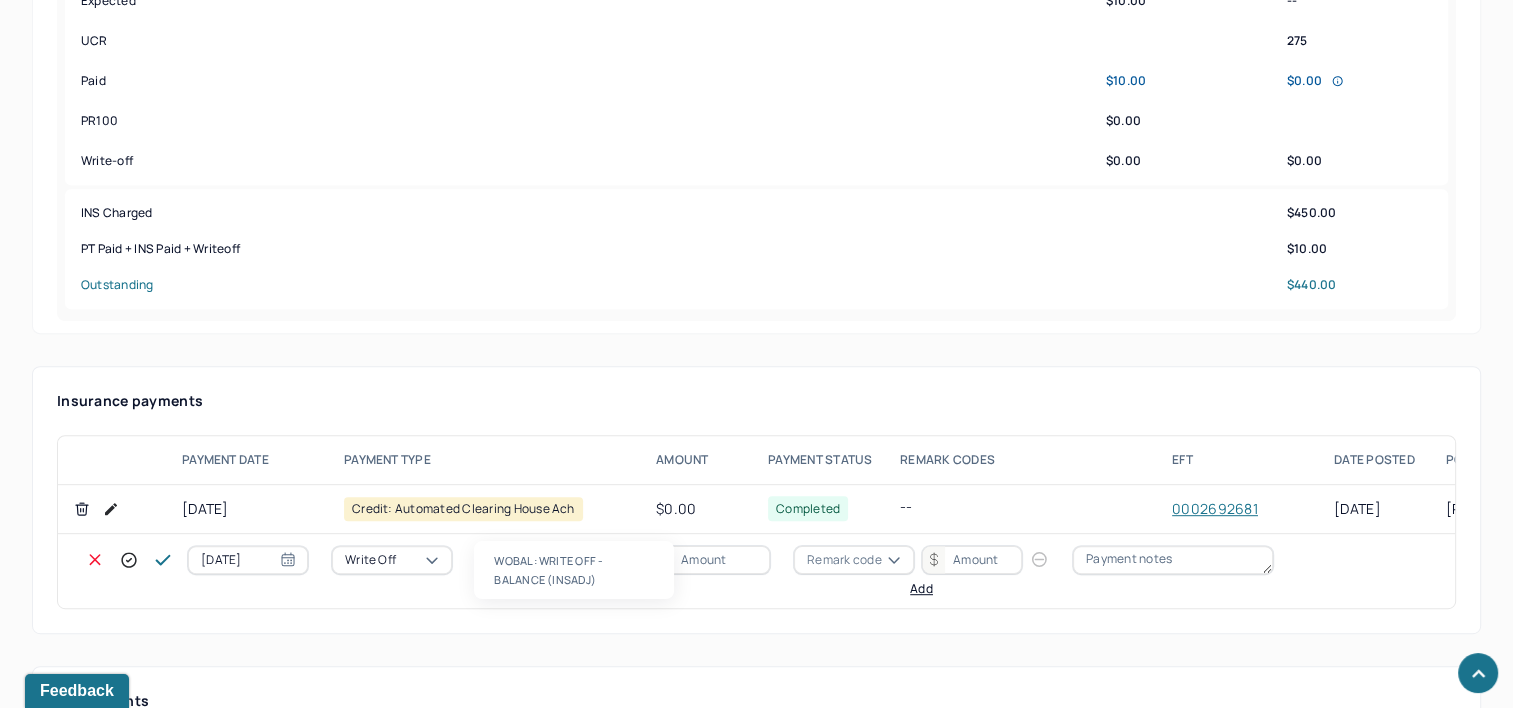 type 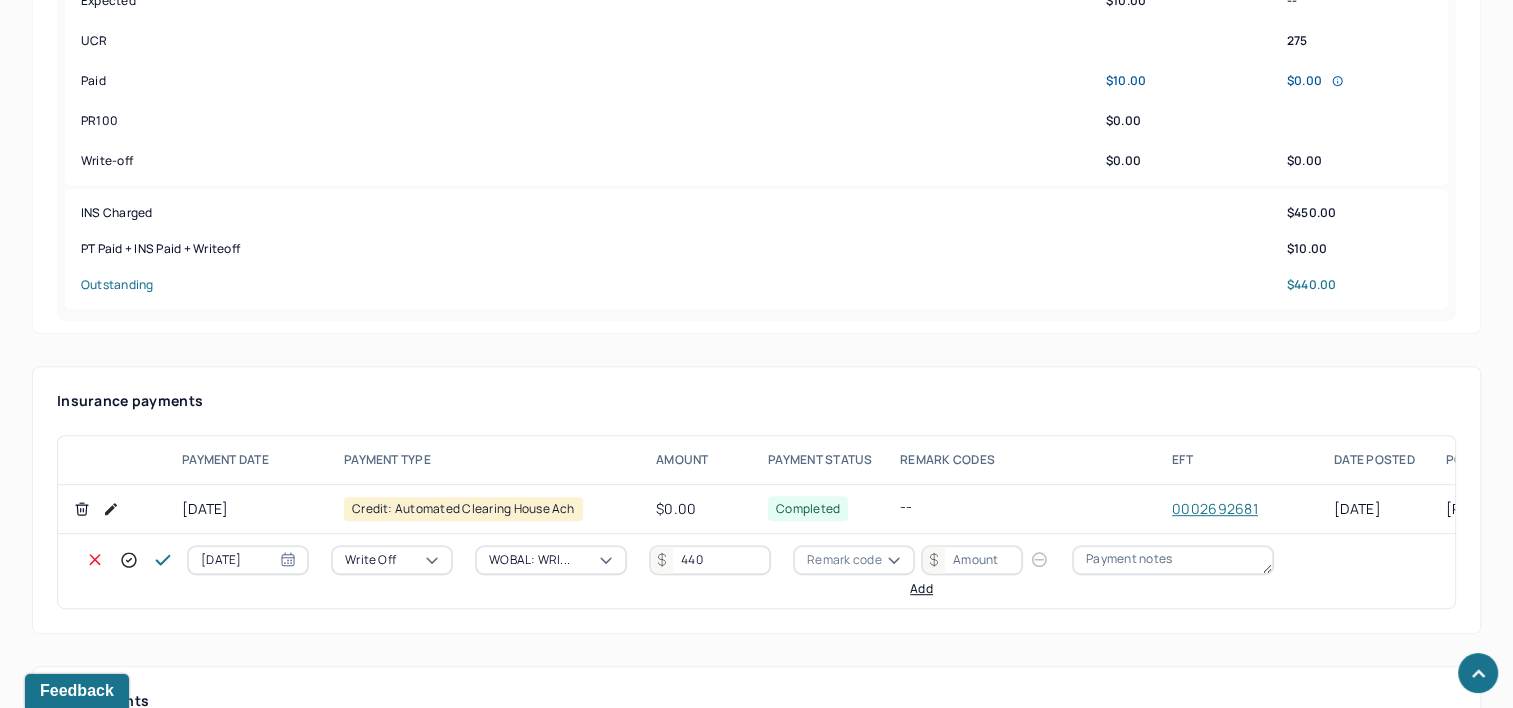 type on "440" 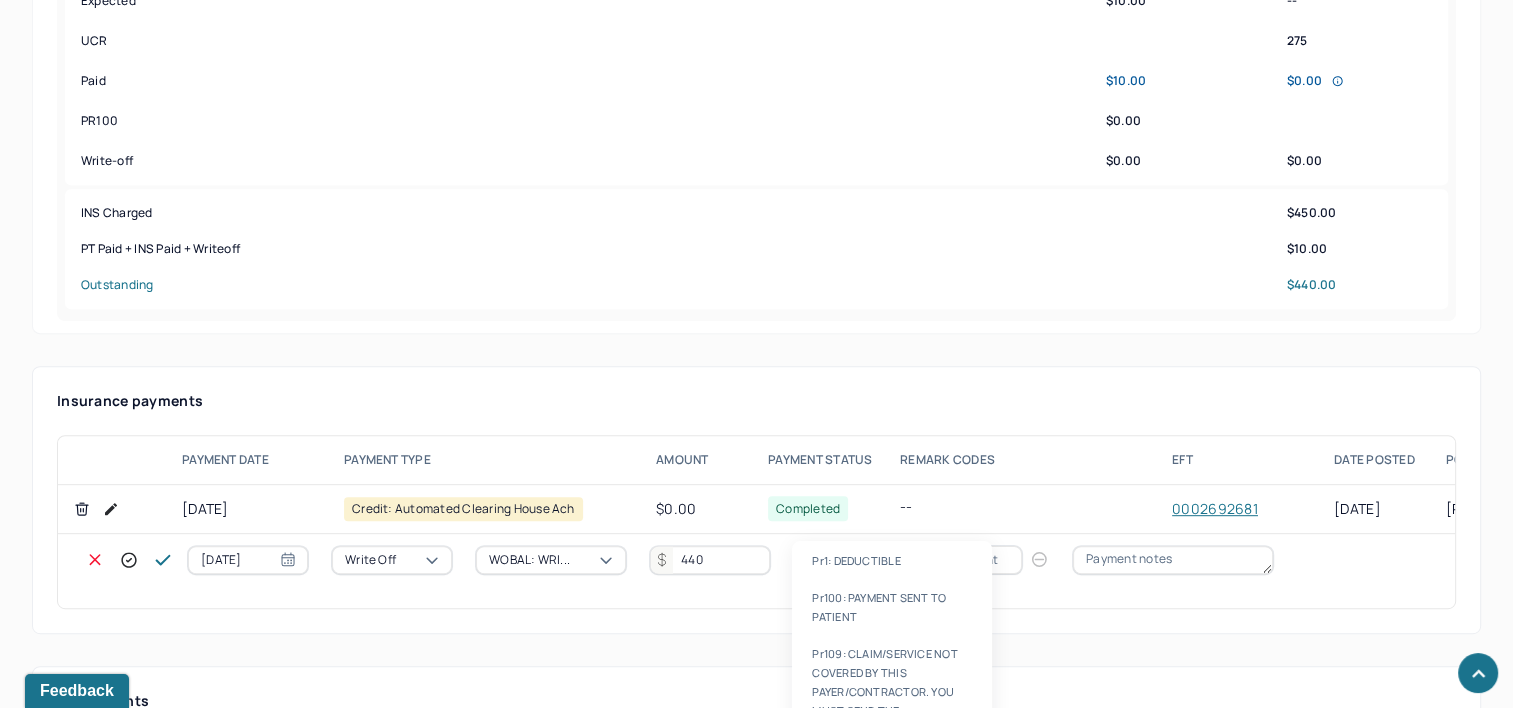 type on "PR1" 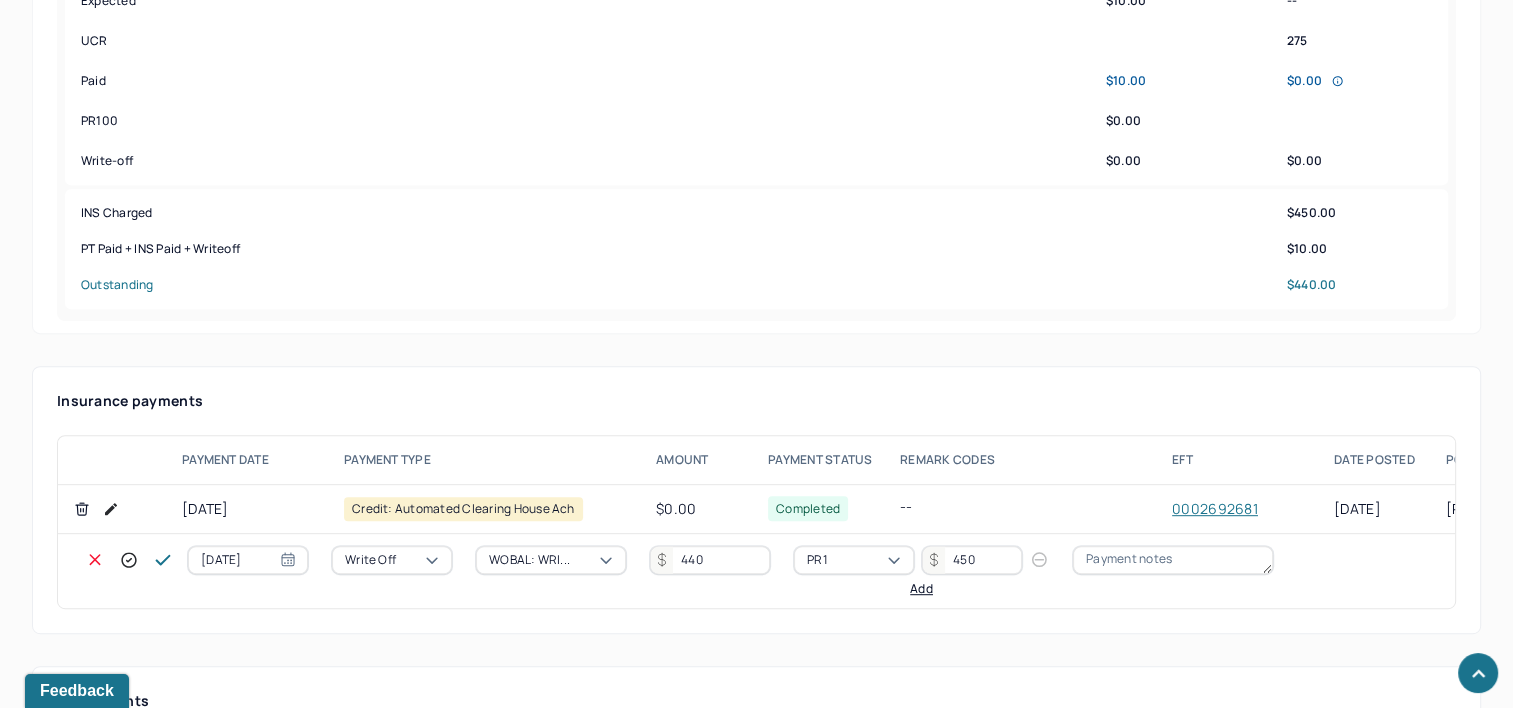 type on "450" 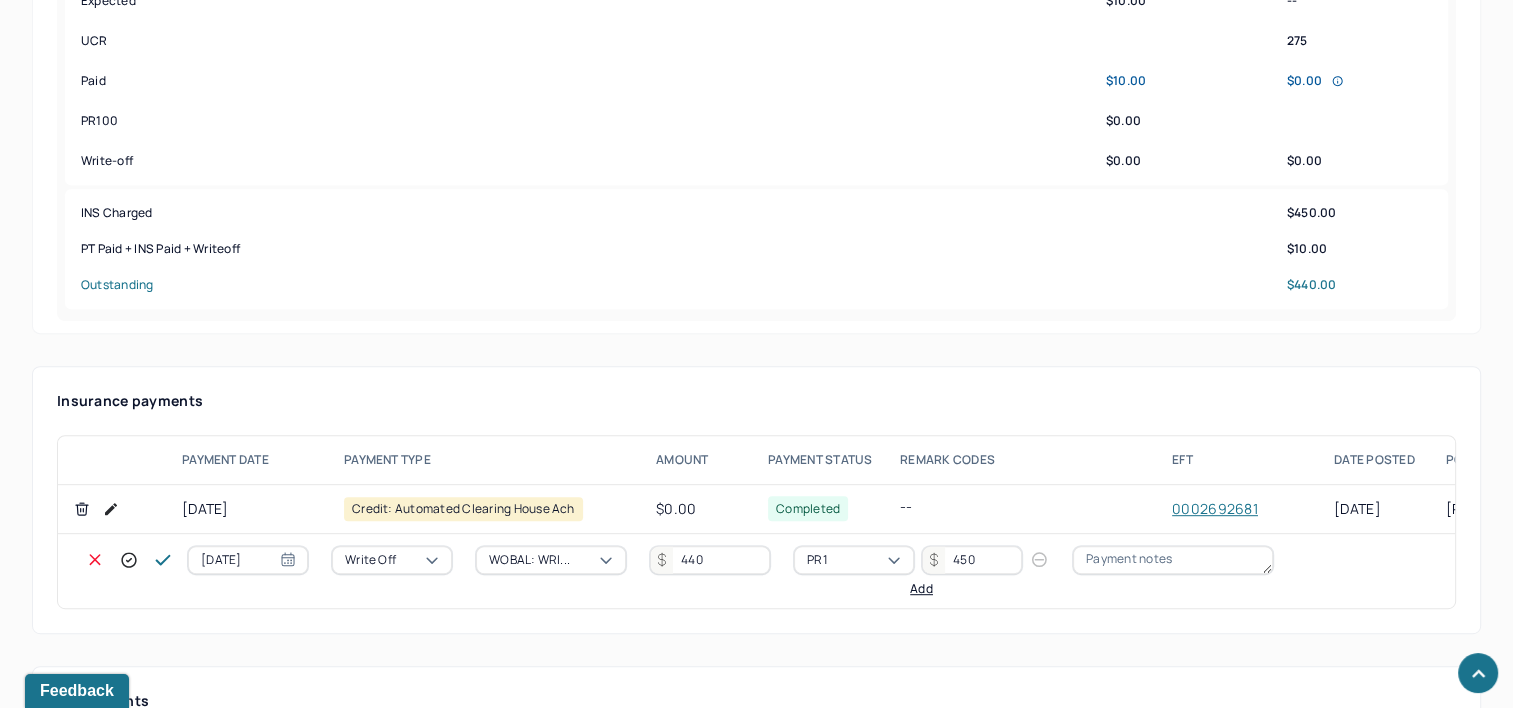 click 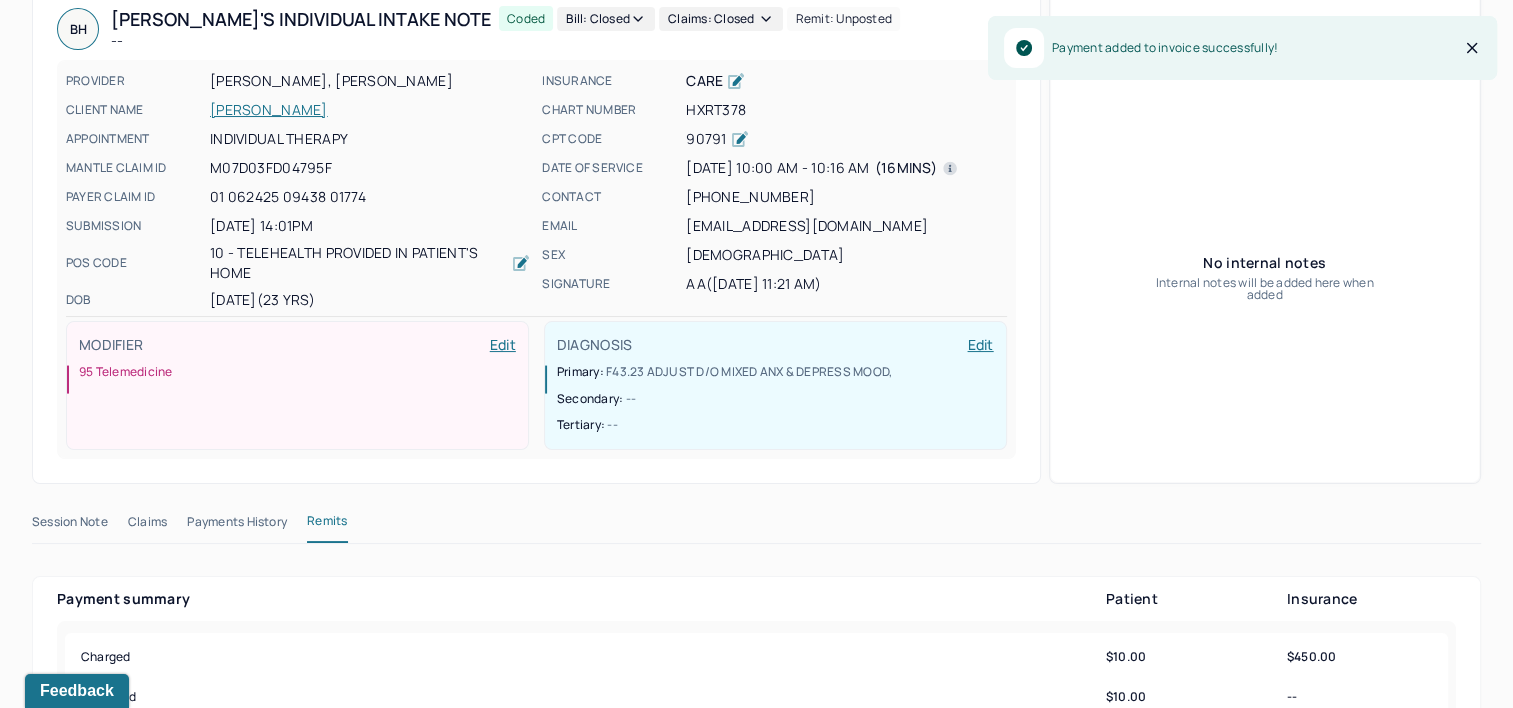 scroll, scrollTop: 0, scrollLeft: 0, axis: both 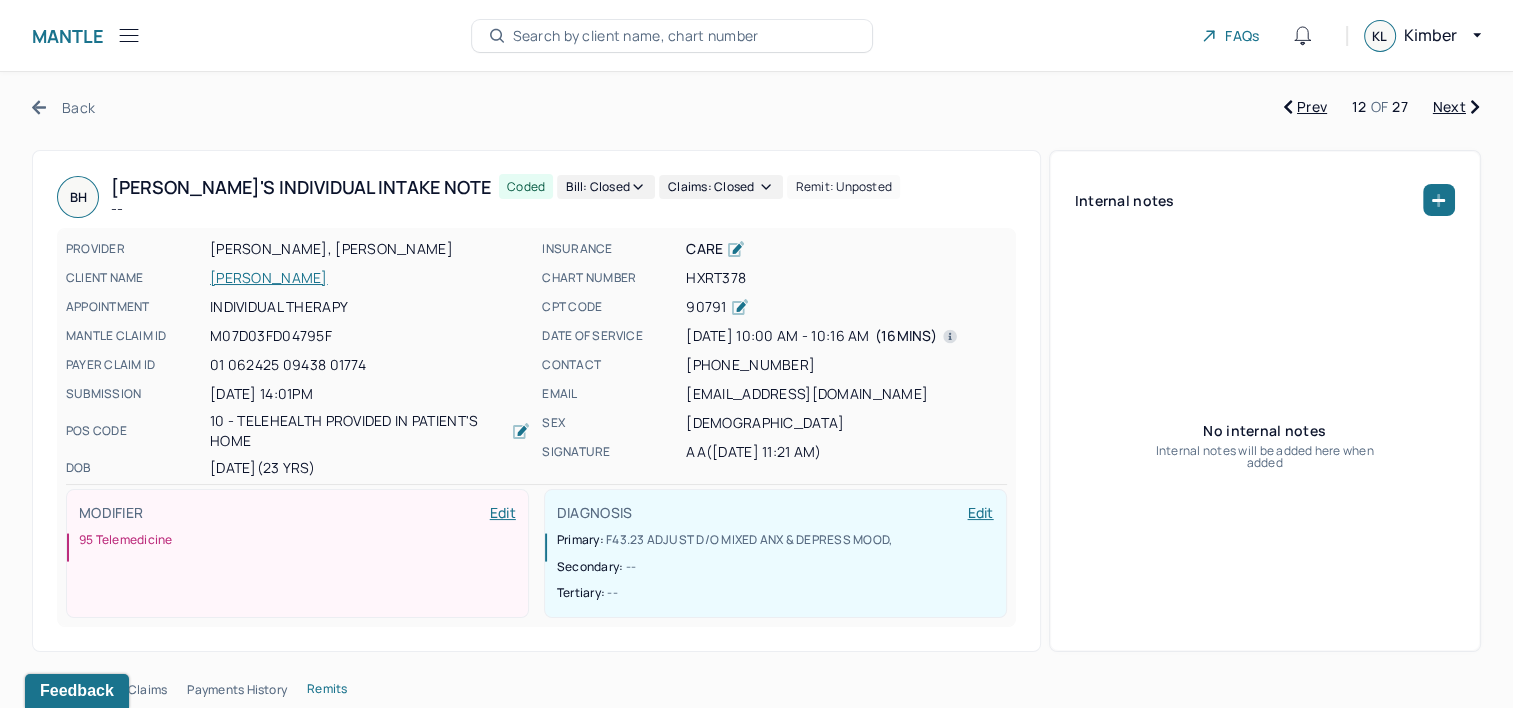 click on "Next" at bounding box center [1456, 107] 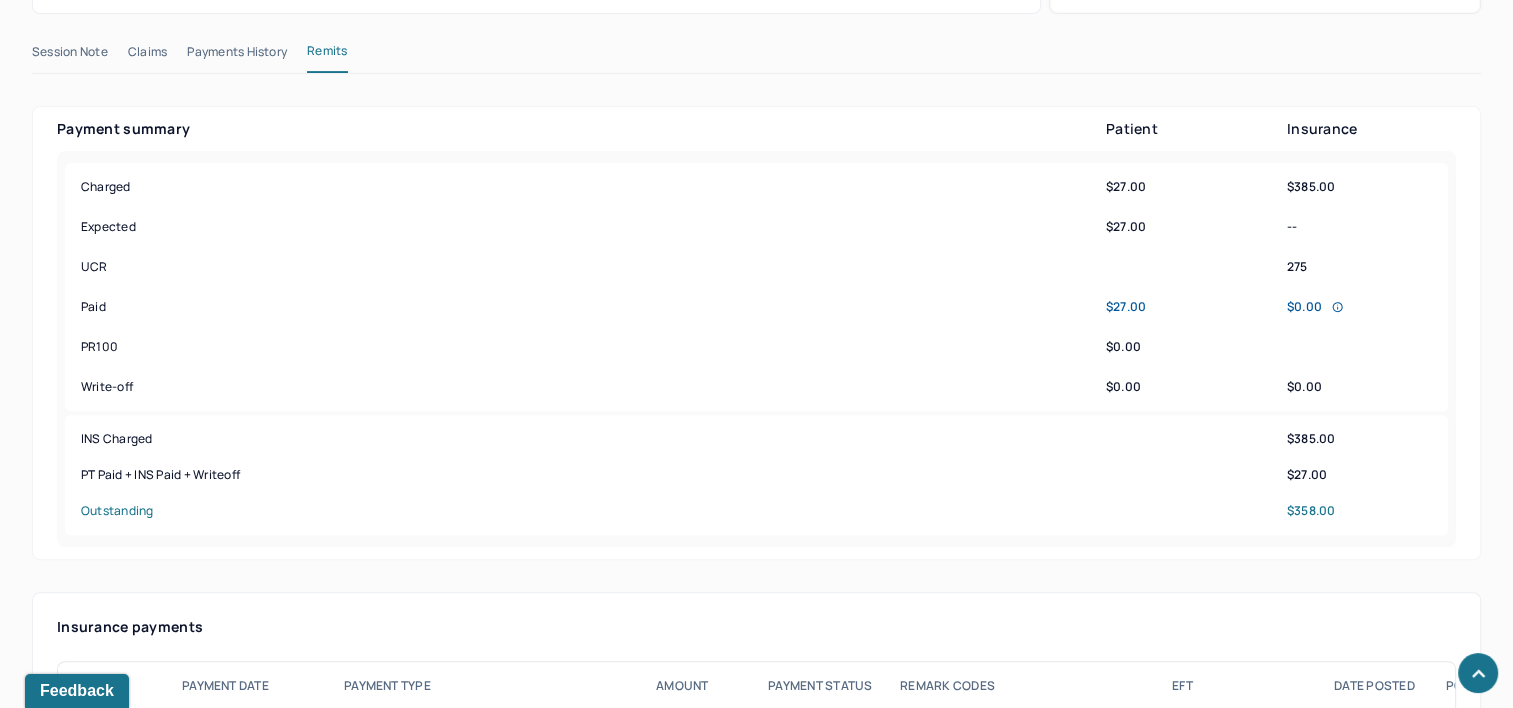 scroll, scrollTop: 1000, scrollLeft: 0, axis: vertical 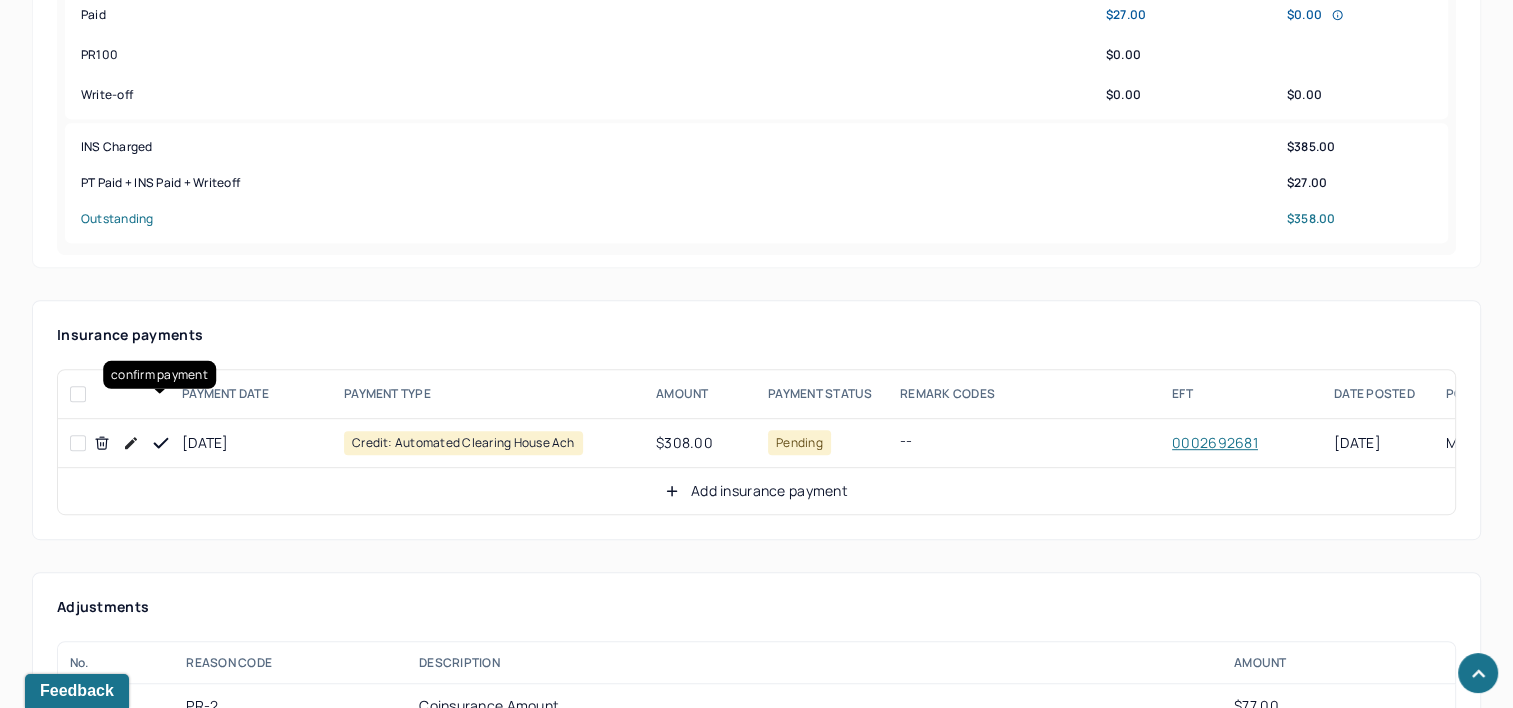 click 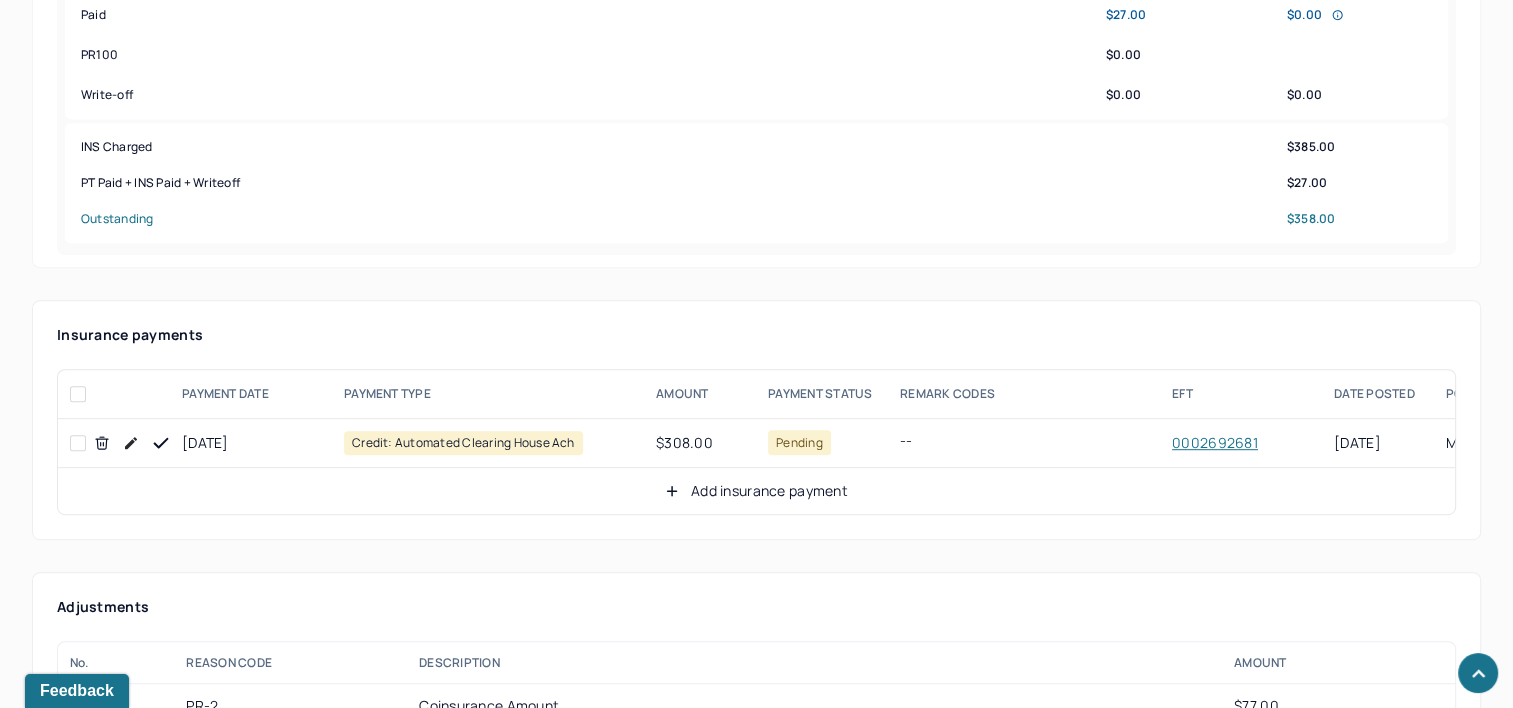 click on "Add insurance payment" at bounding box center [756, 491] 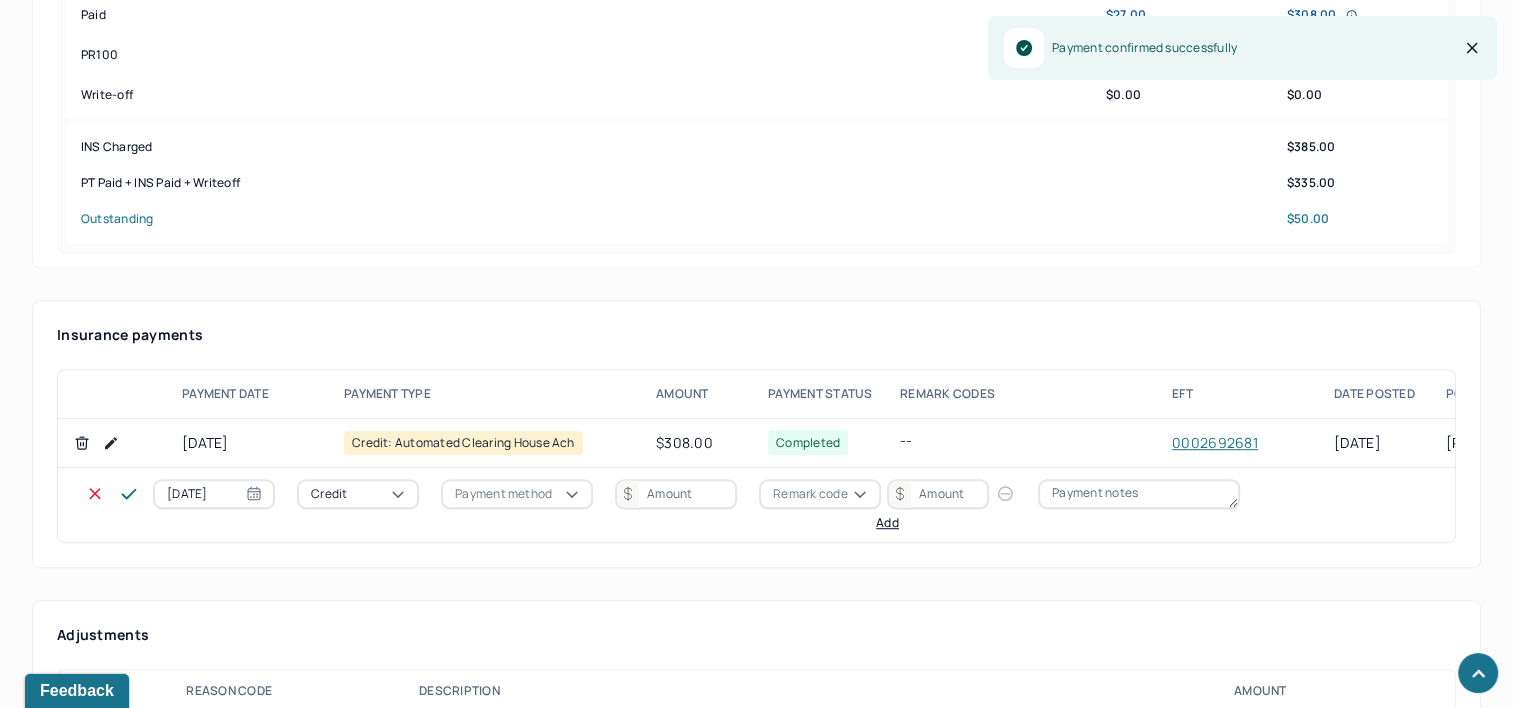 click on "07/10/2025" at bounding box center [214, 494] 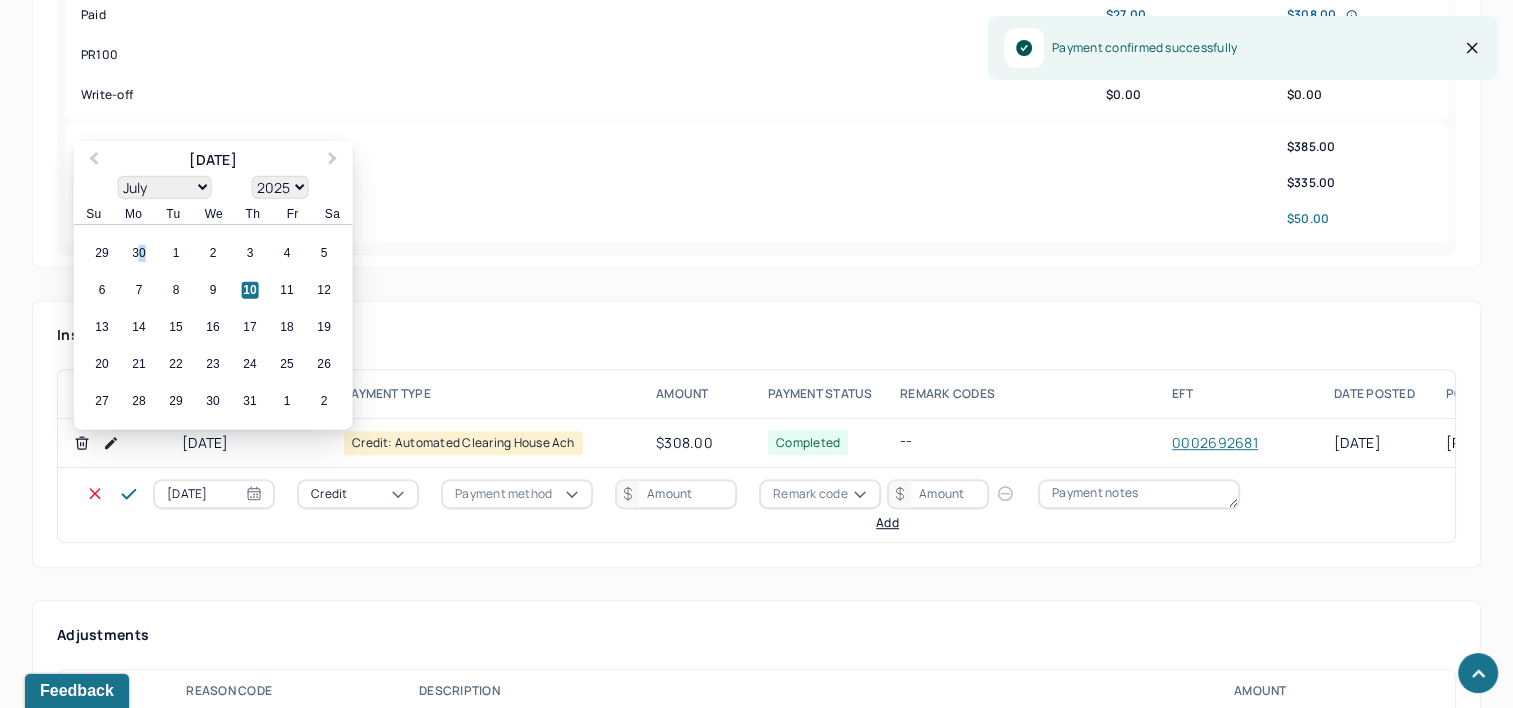 click on "29 30 1 2 3 4 5" at bounding box center [213, 253] 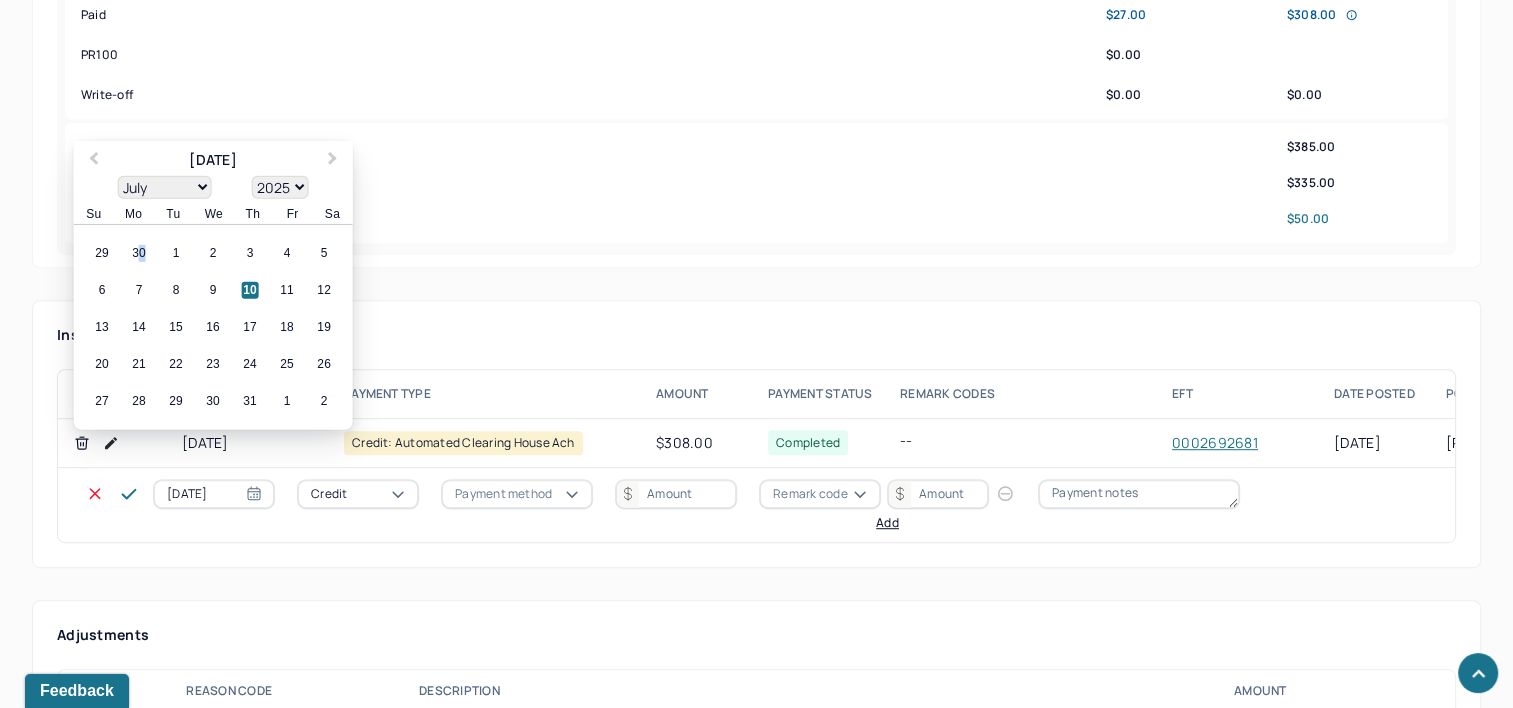 drag, startPoint x: 142, startPoint y: 264, endPoint x: 140, endPoint y: 252, distance: 12.165525 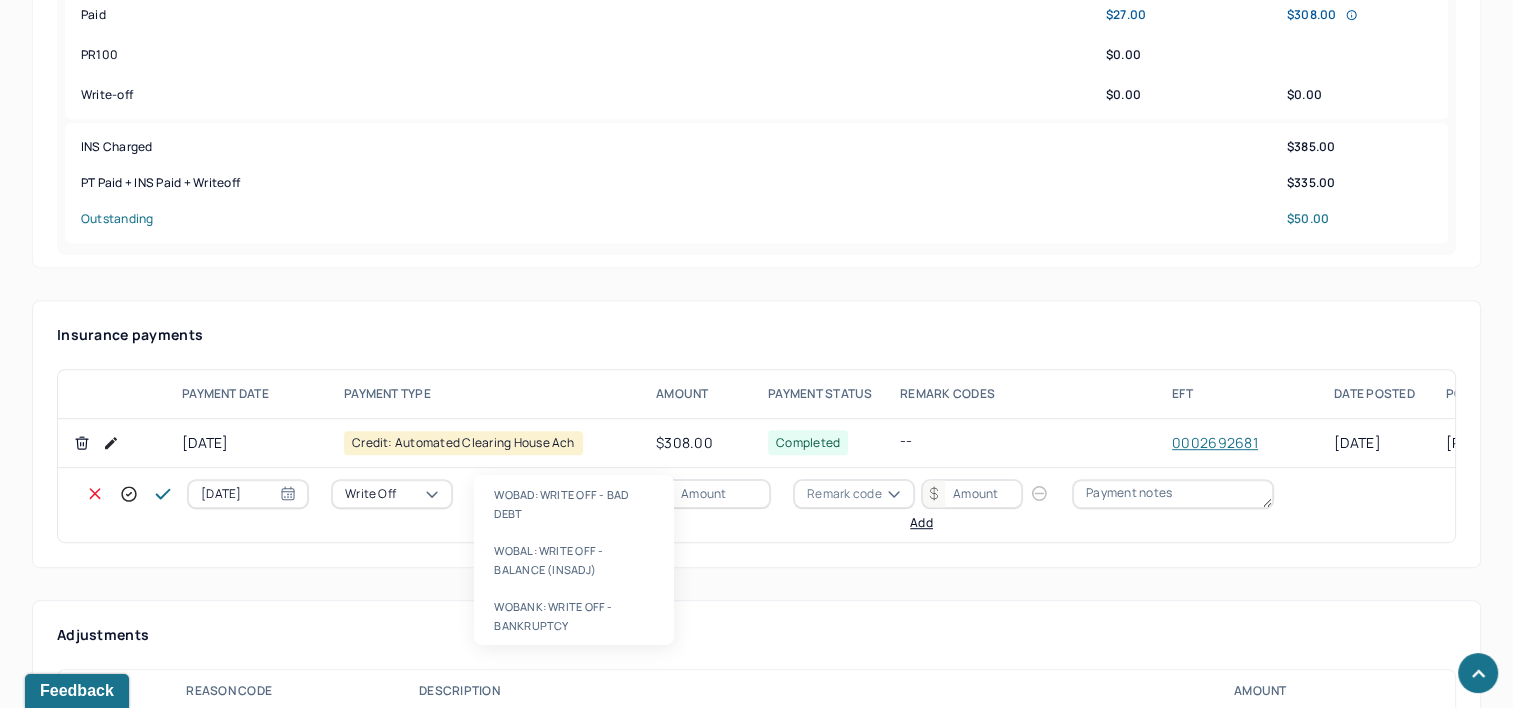 type on "WOBAL" 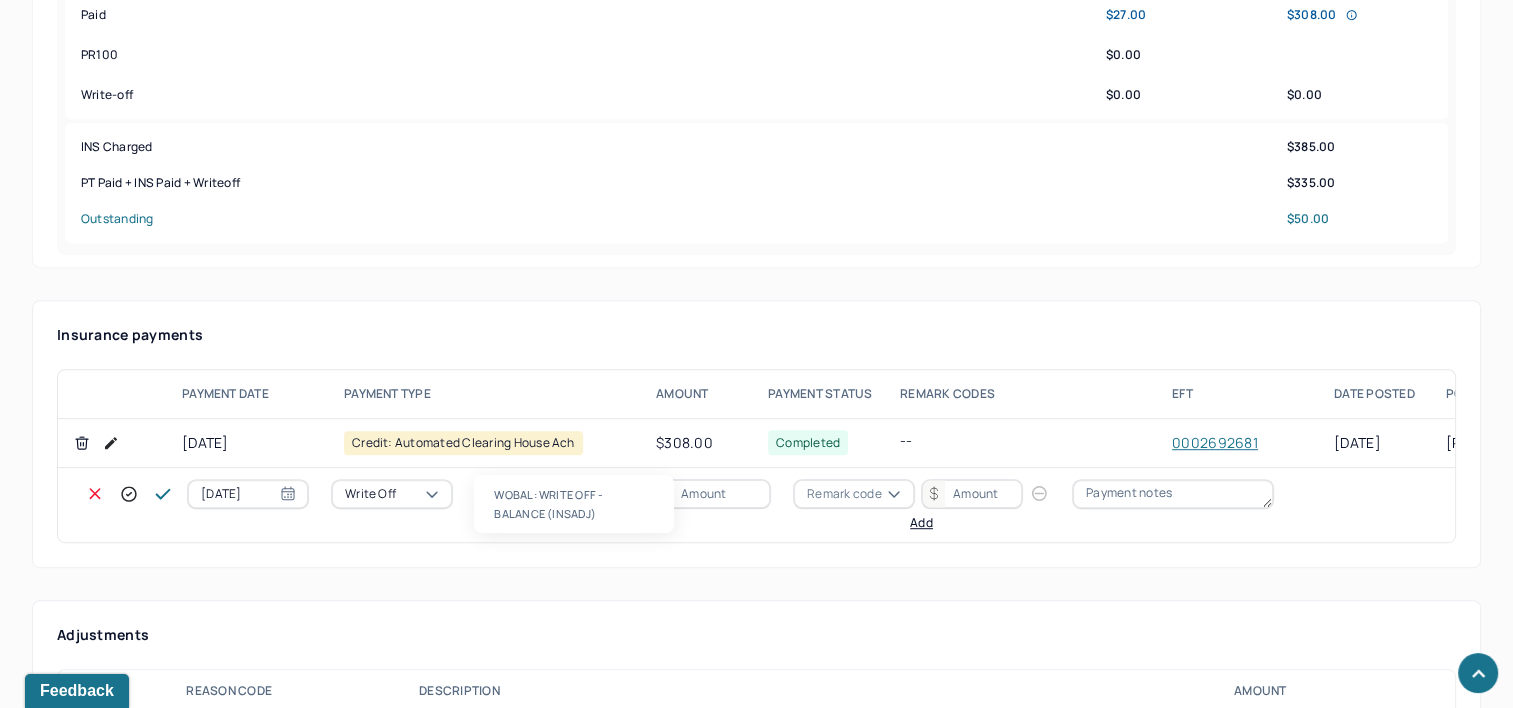 type 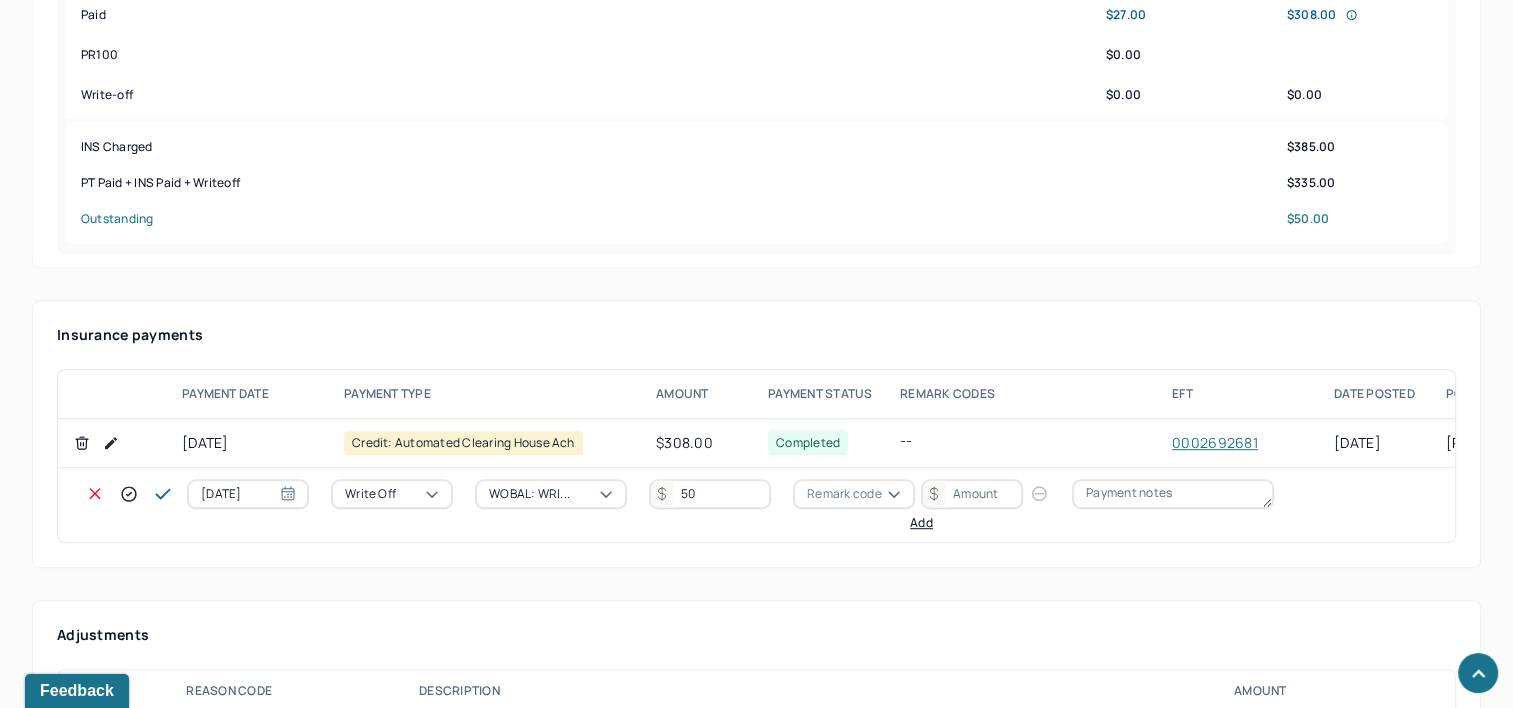 type on "50" 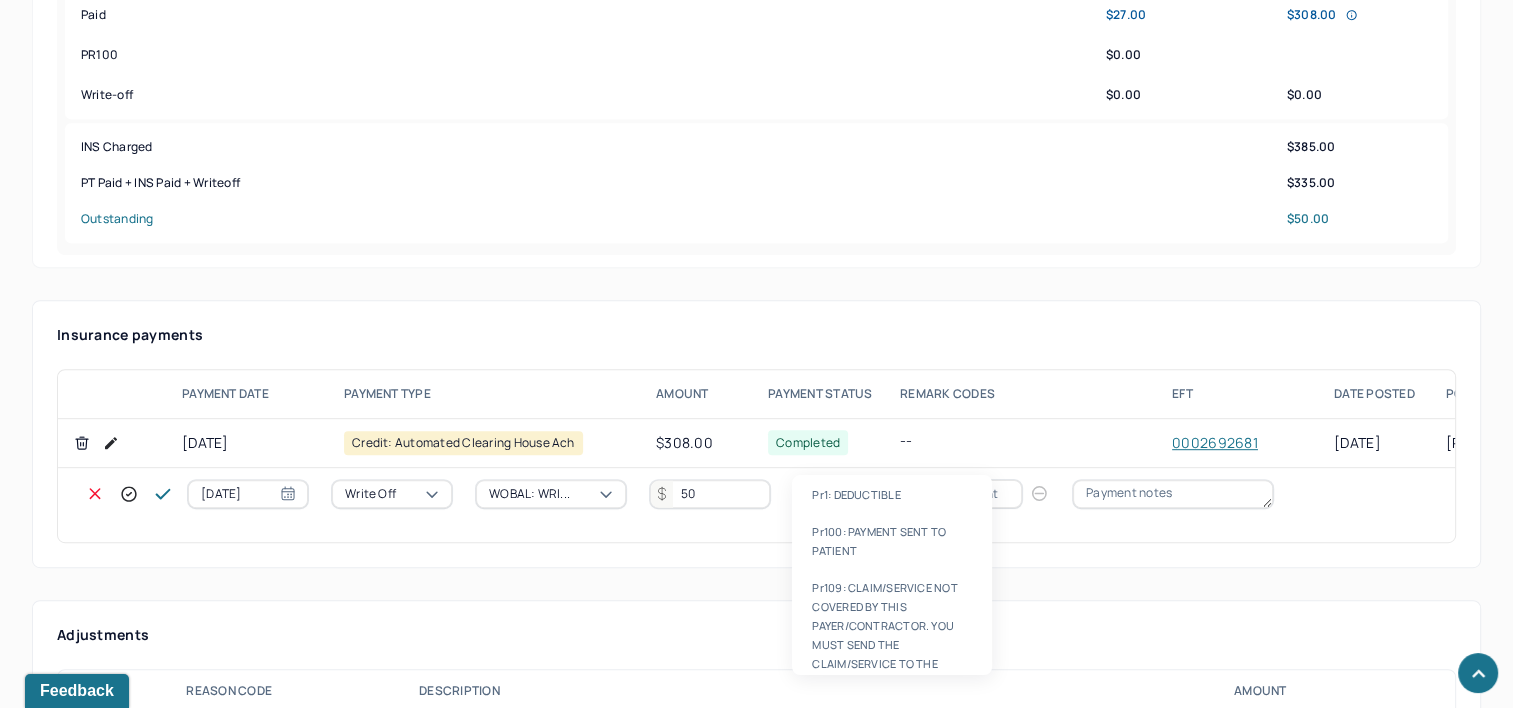 type on "PR2" 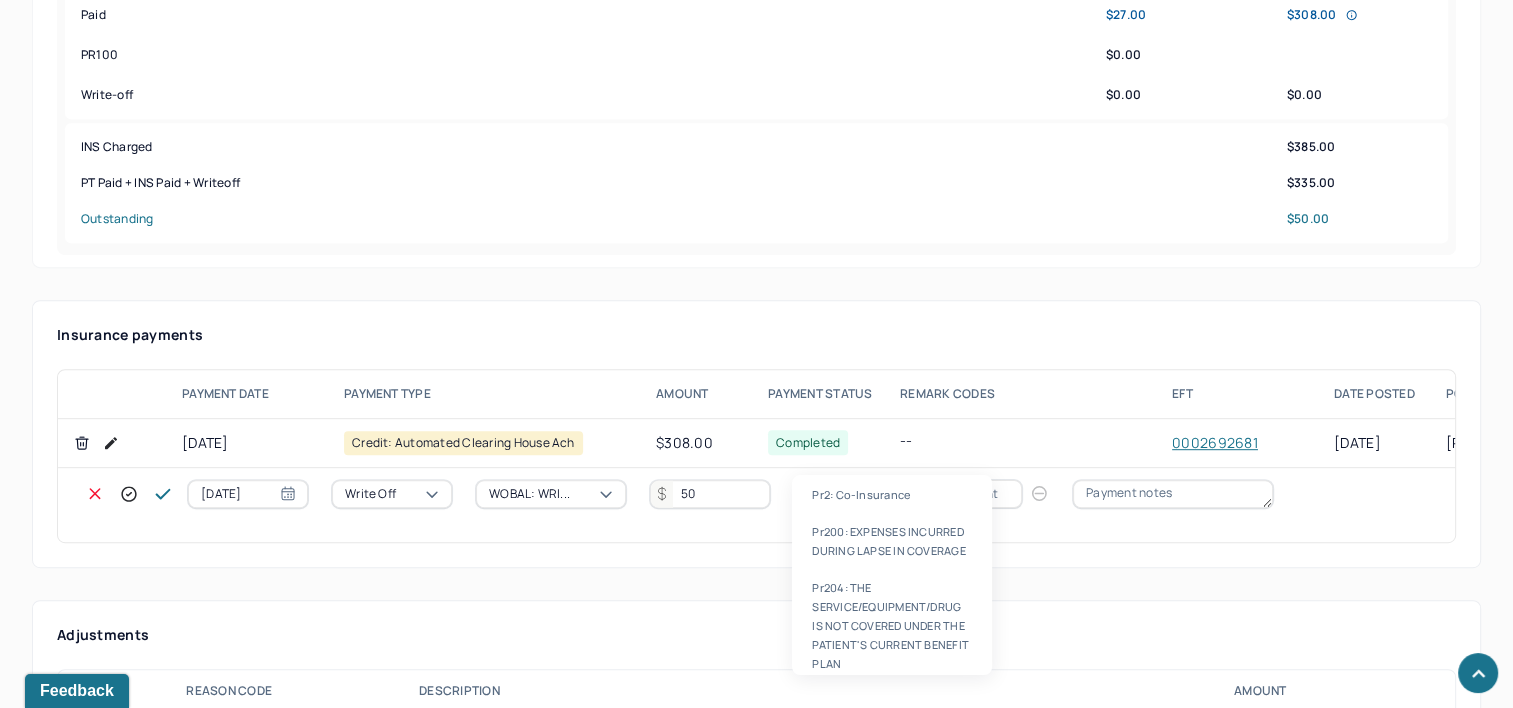 type 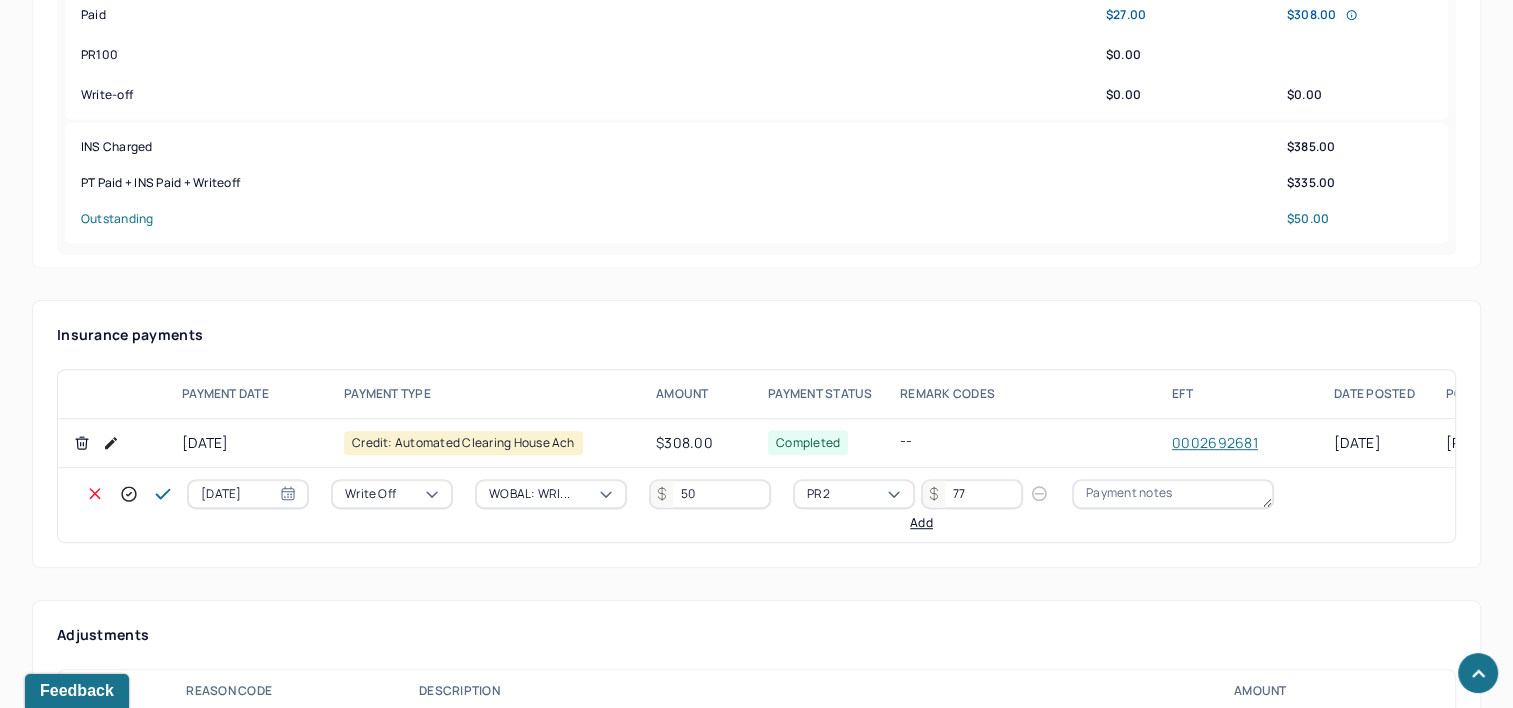type on "77" 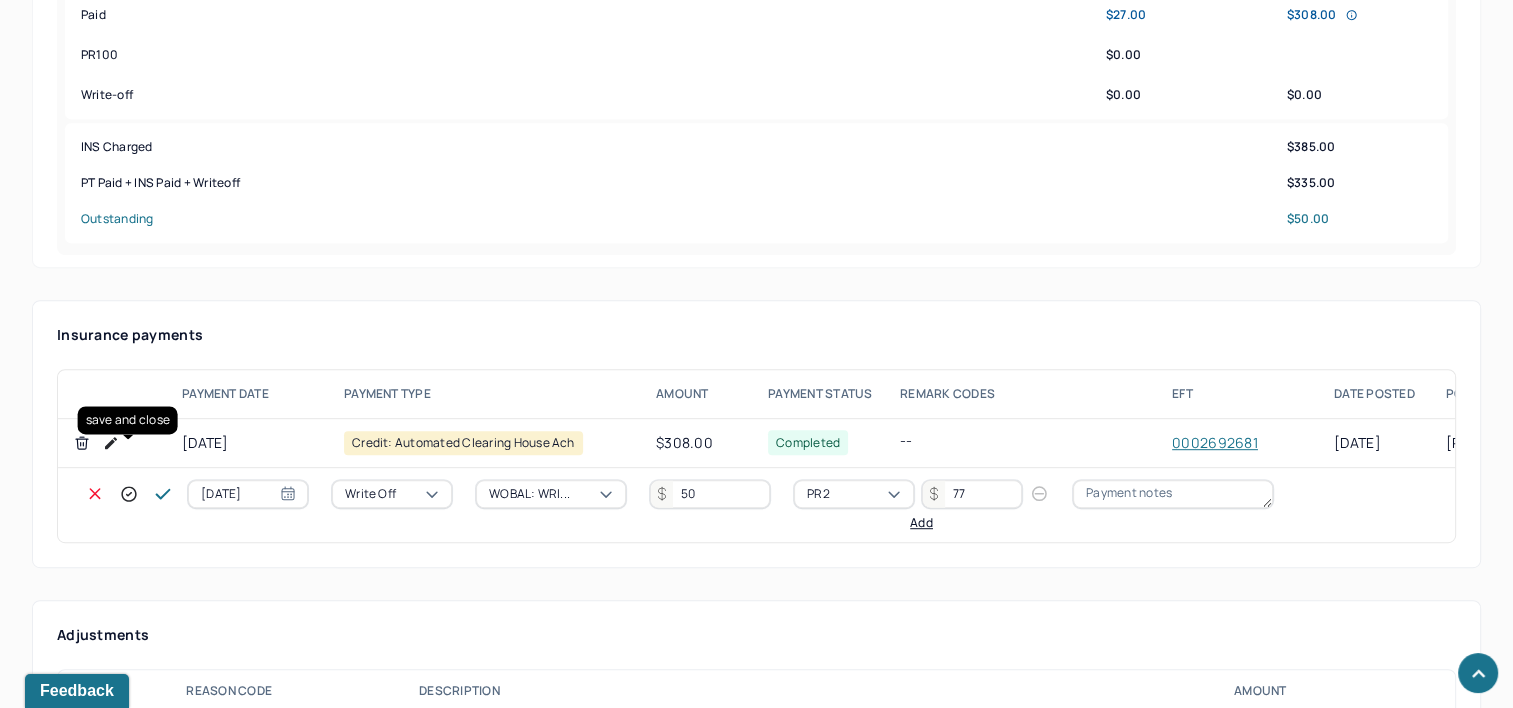 click 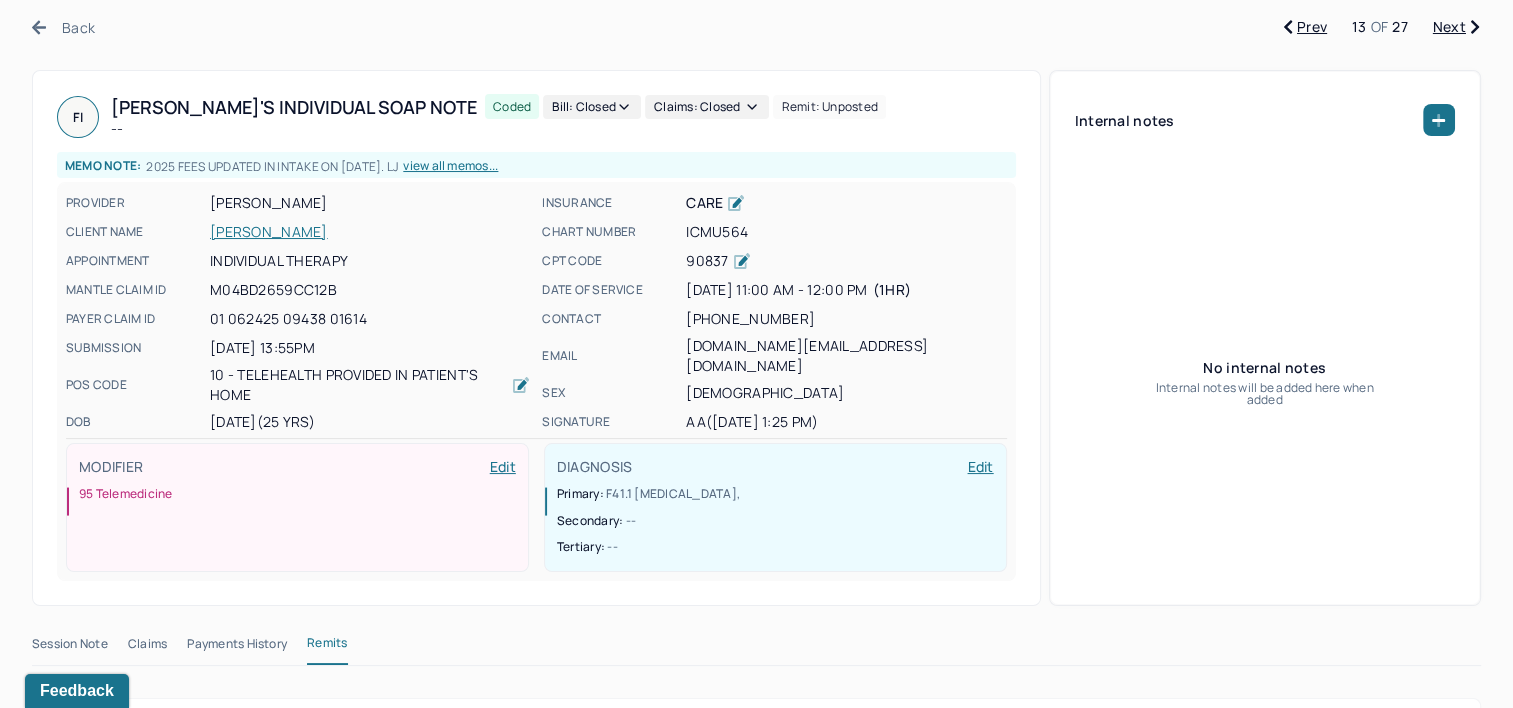 scroll, scrollTop: 0, scrollLeft: 0, axis: both 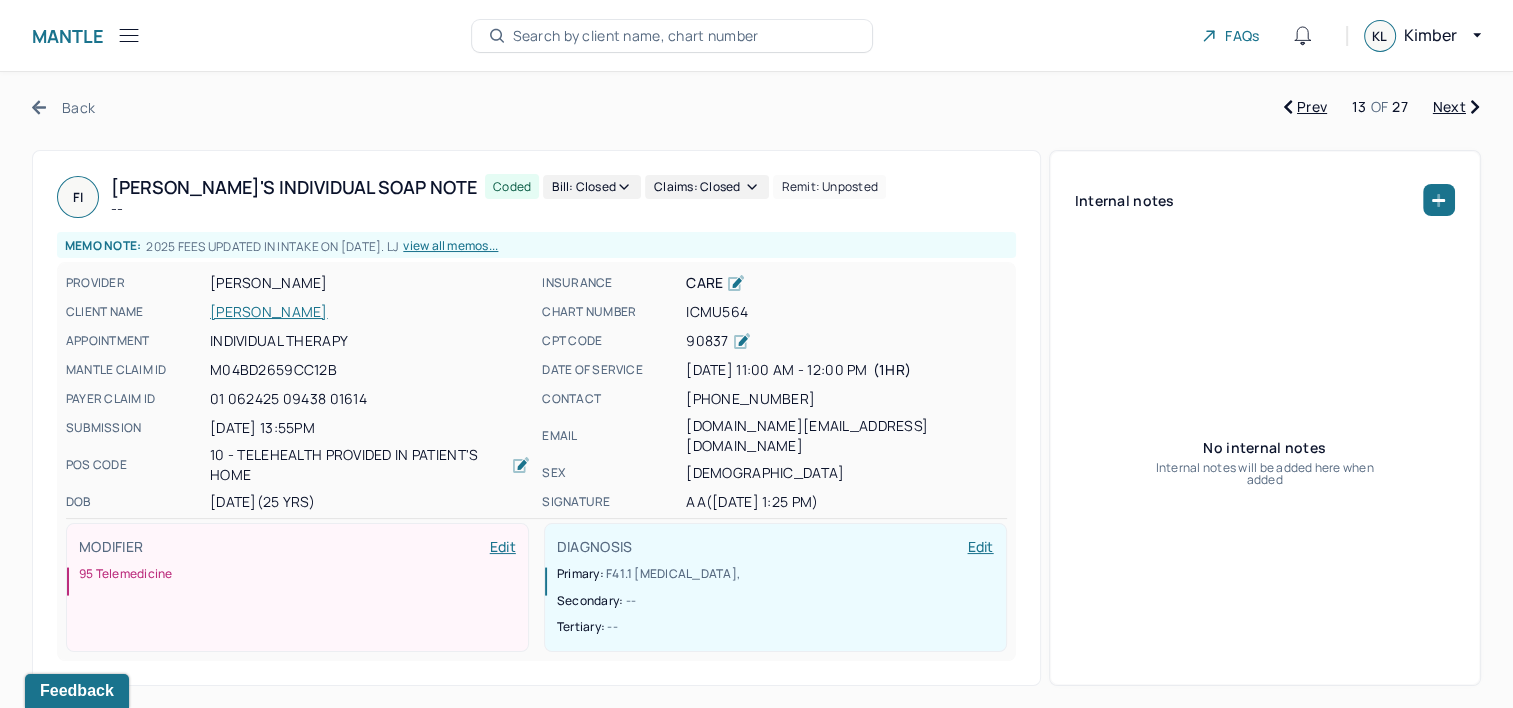 click on "Next" at bounding box center [1456, 107] 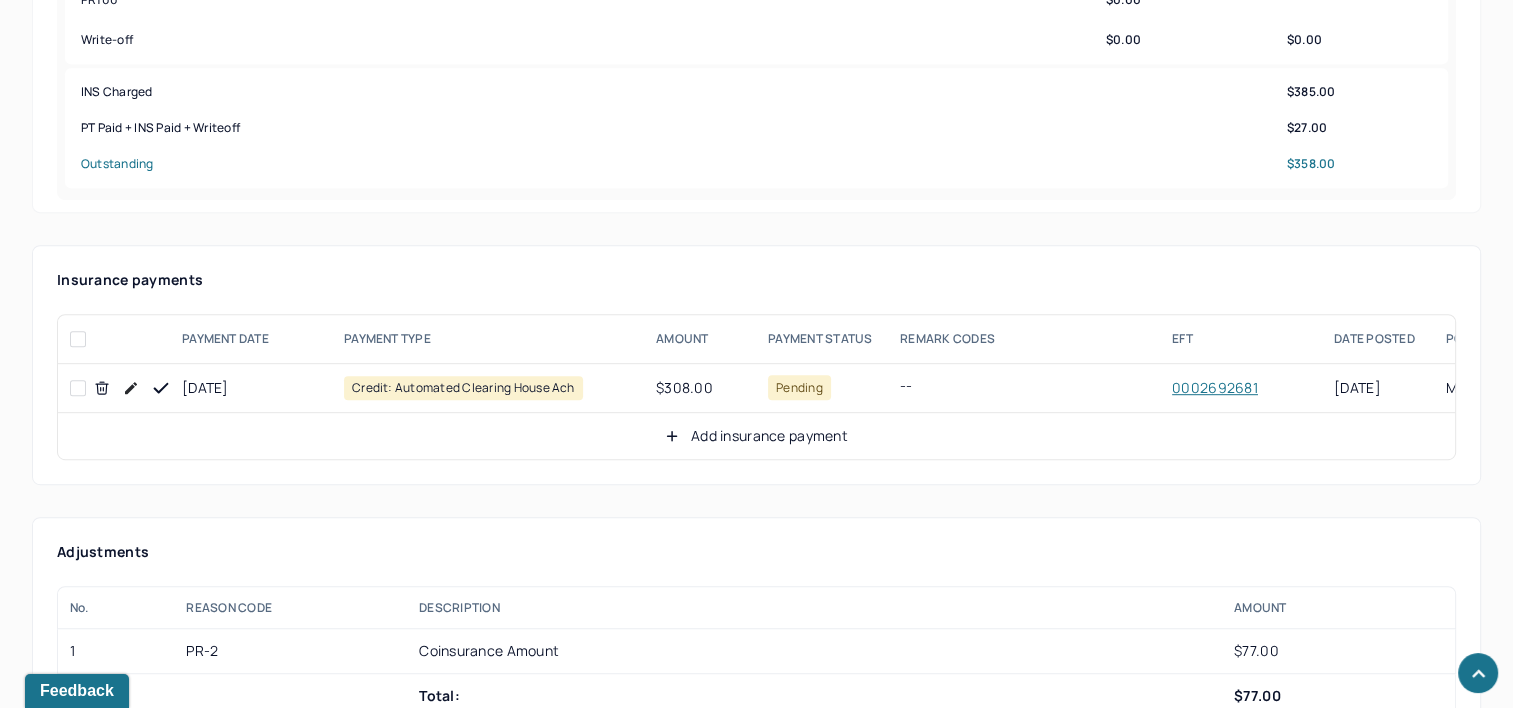 scroll, scrollTop: 1100, scrollLeft: 0, axis: vertical 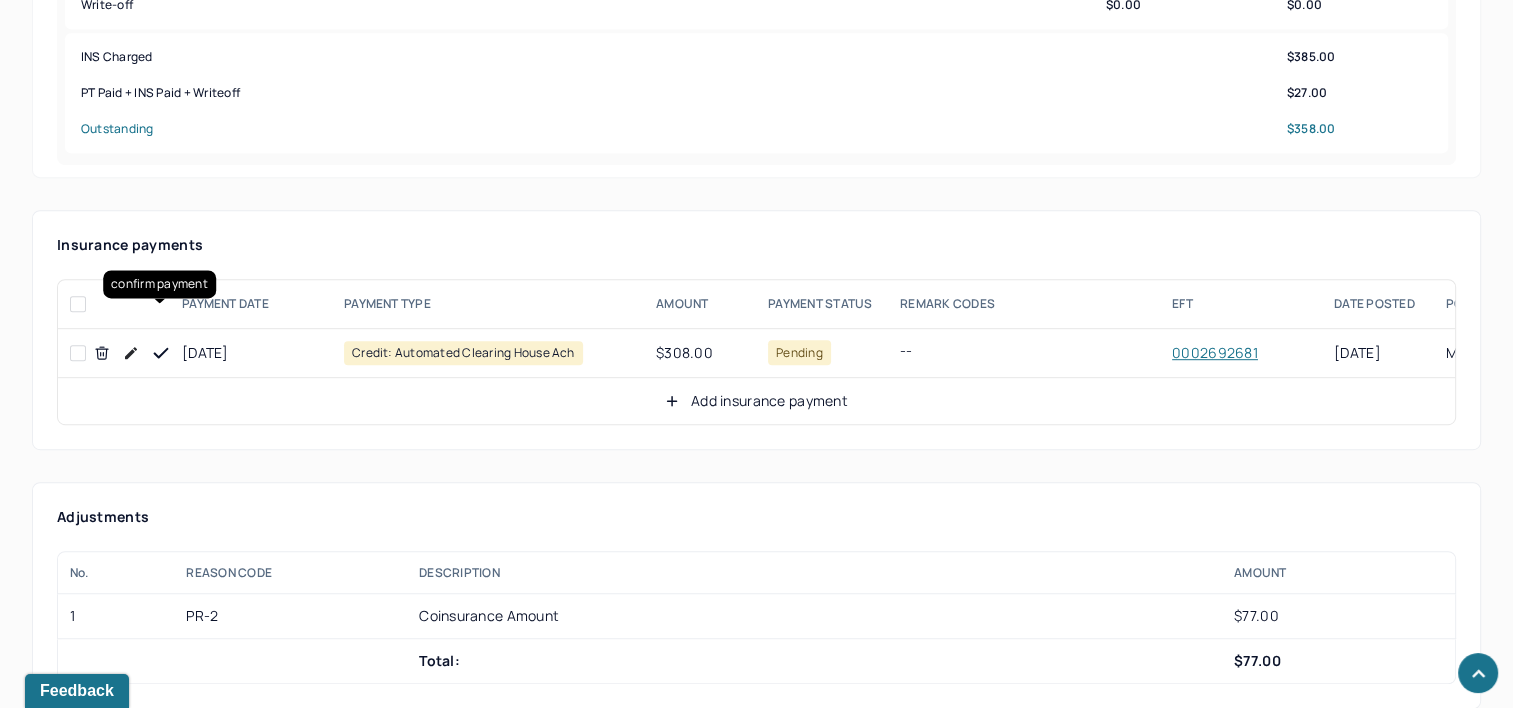 click 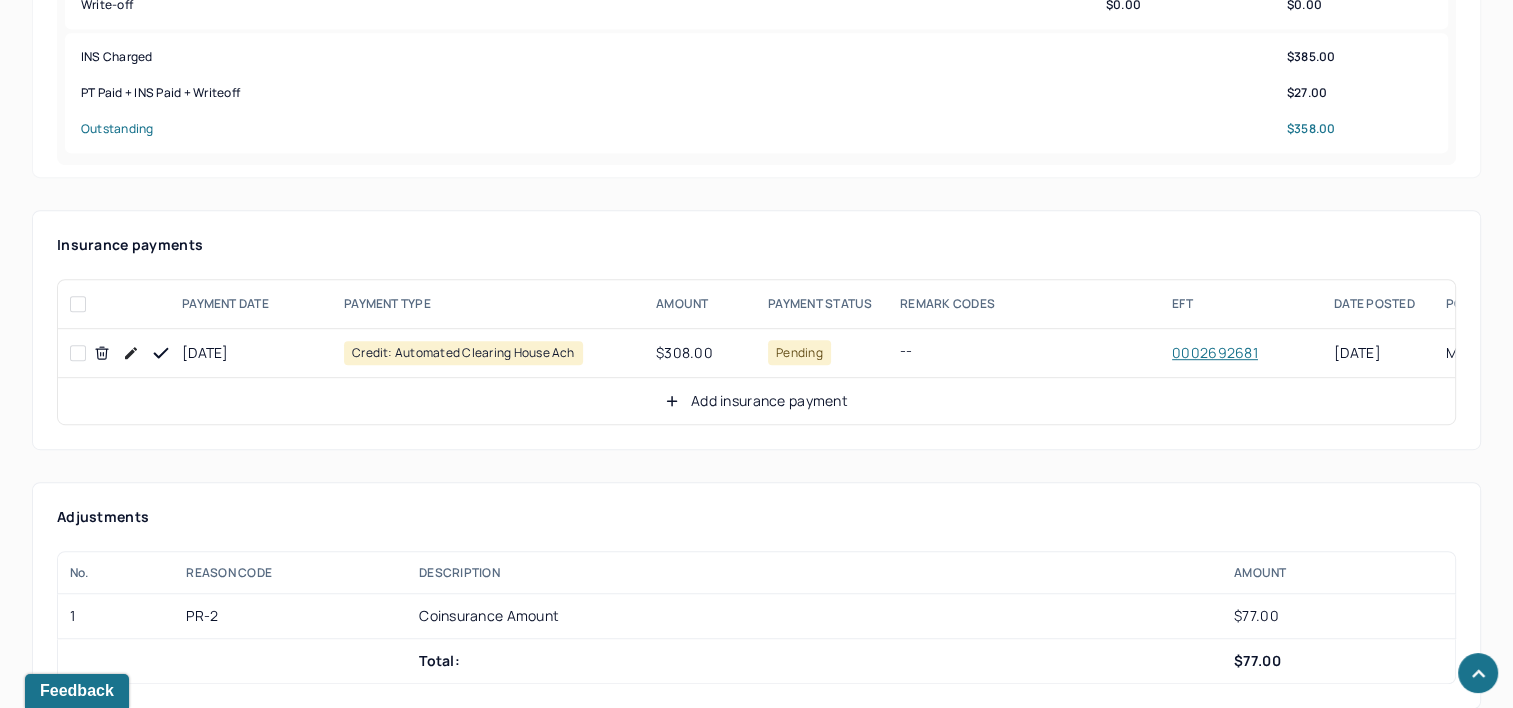 click on "Add insurance payment" at bounding box center [756, 401] 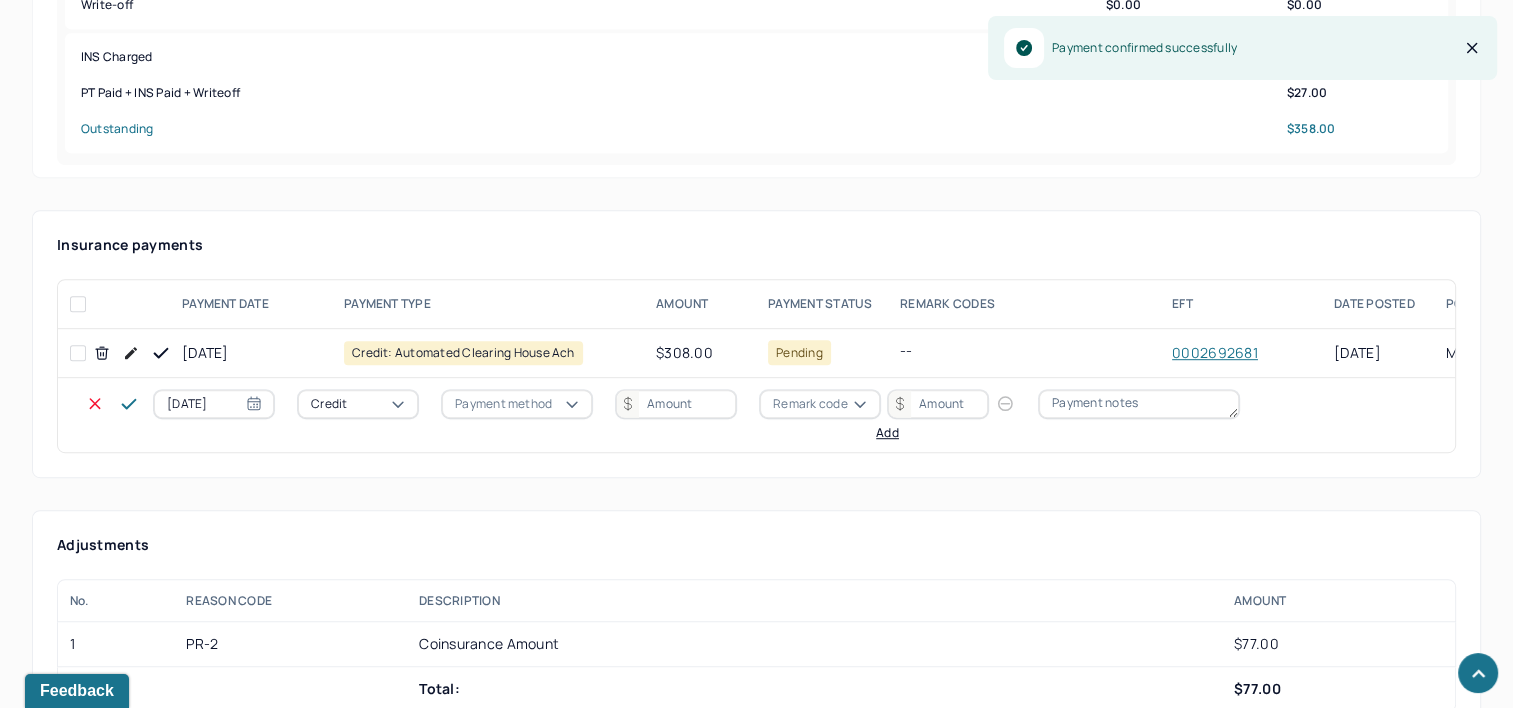 select on "6" 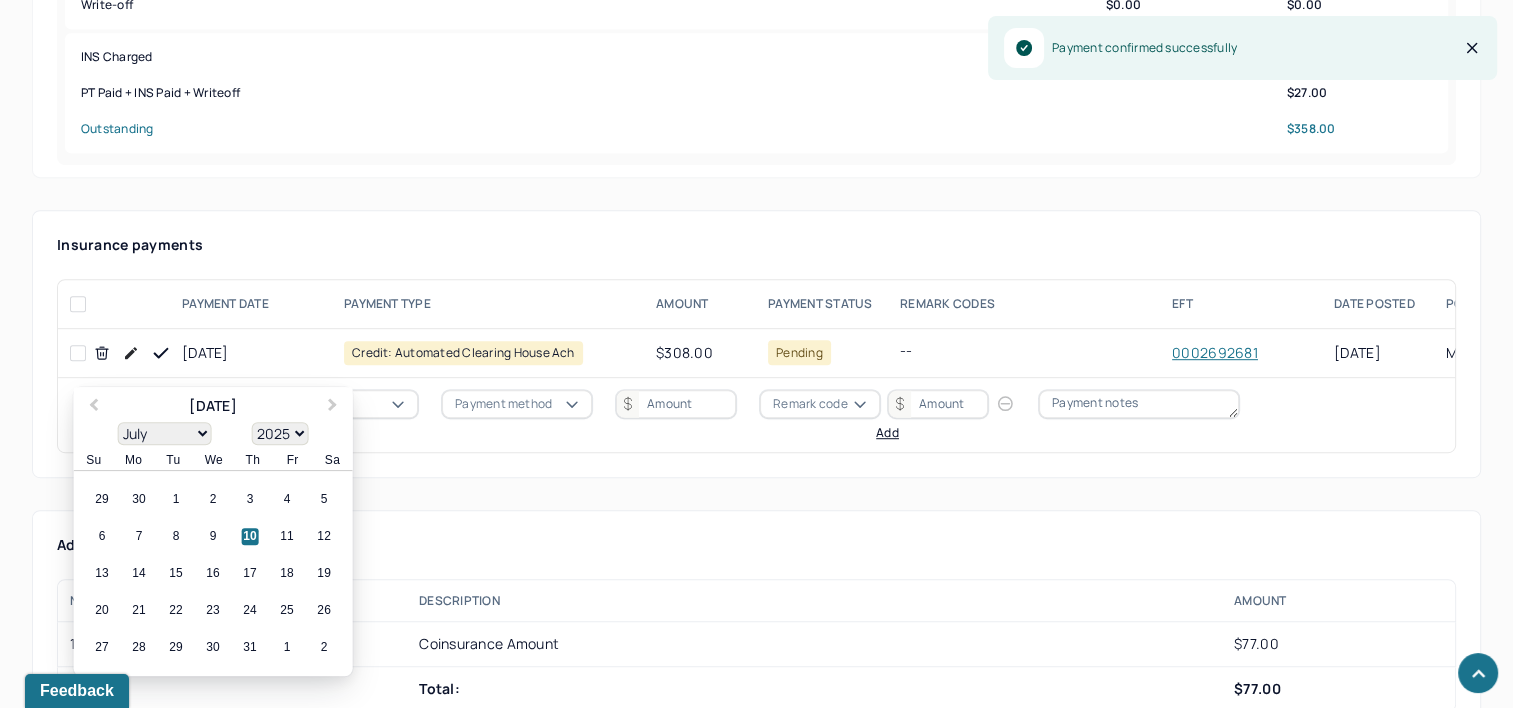 drag, startPoint x: 220, startPoint y: 370, endPoint x: 195, endPoint y: 370, distance: 25 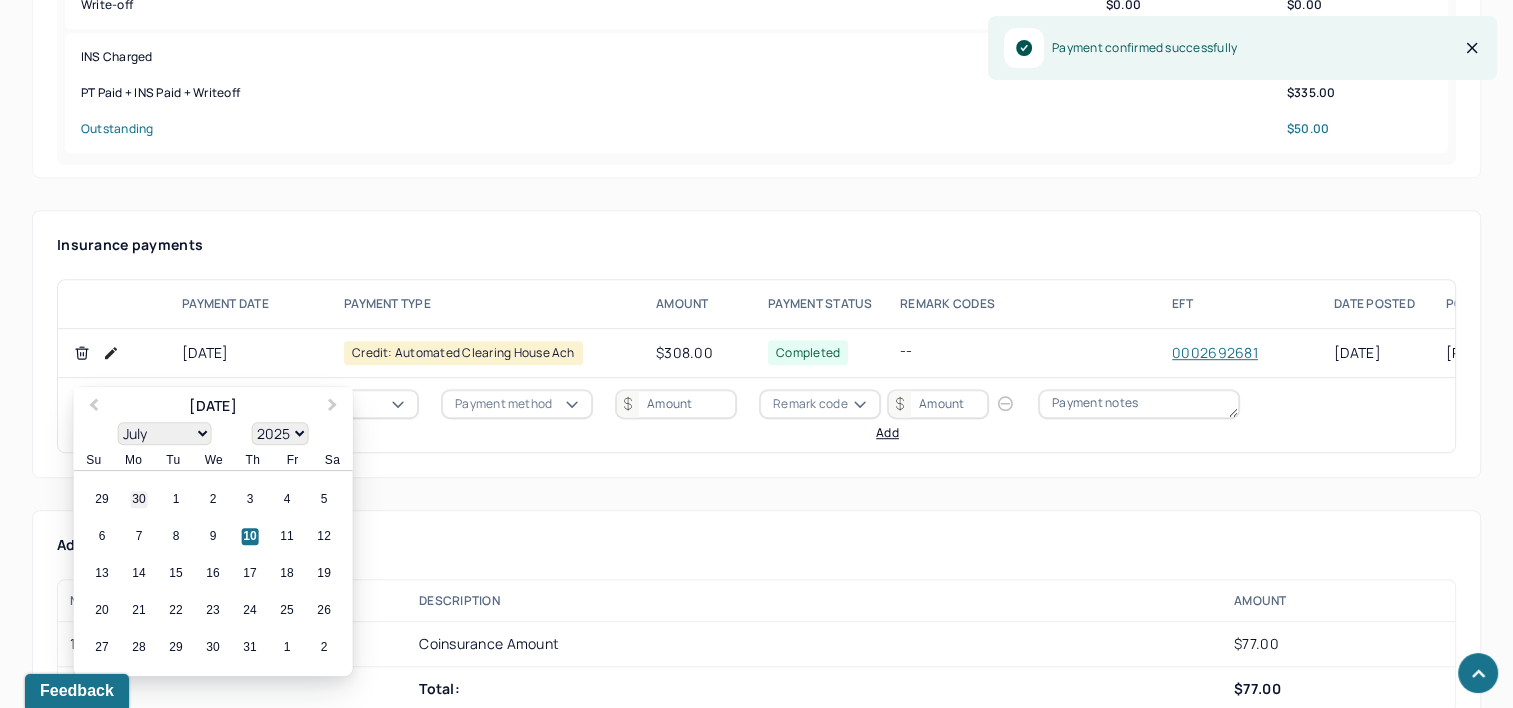 click on "30" at bounding box center (139, 500) 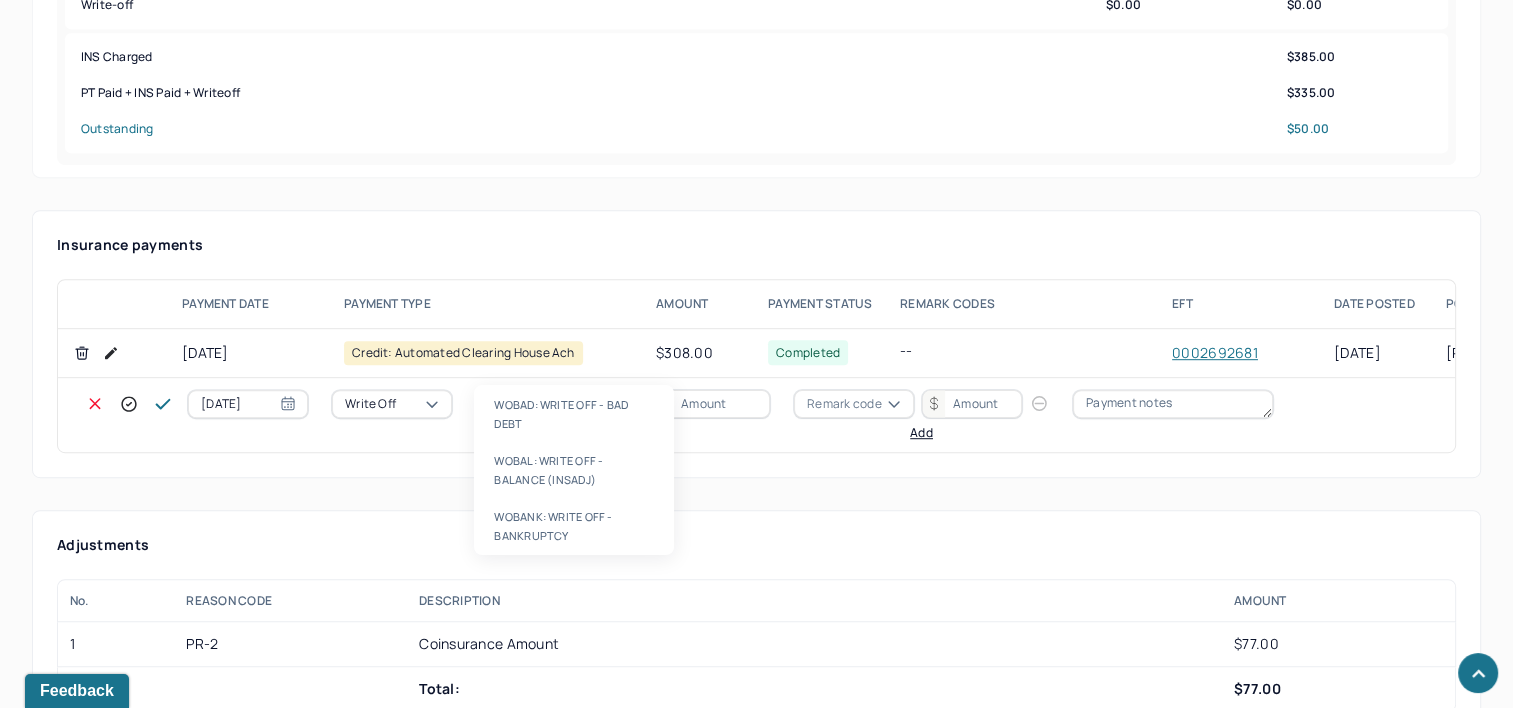type on "WOBAL" 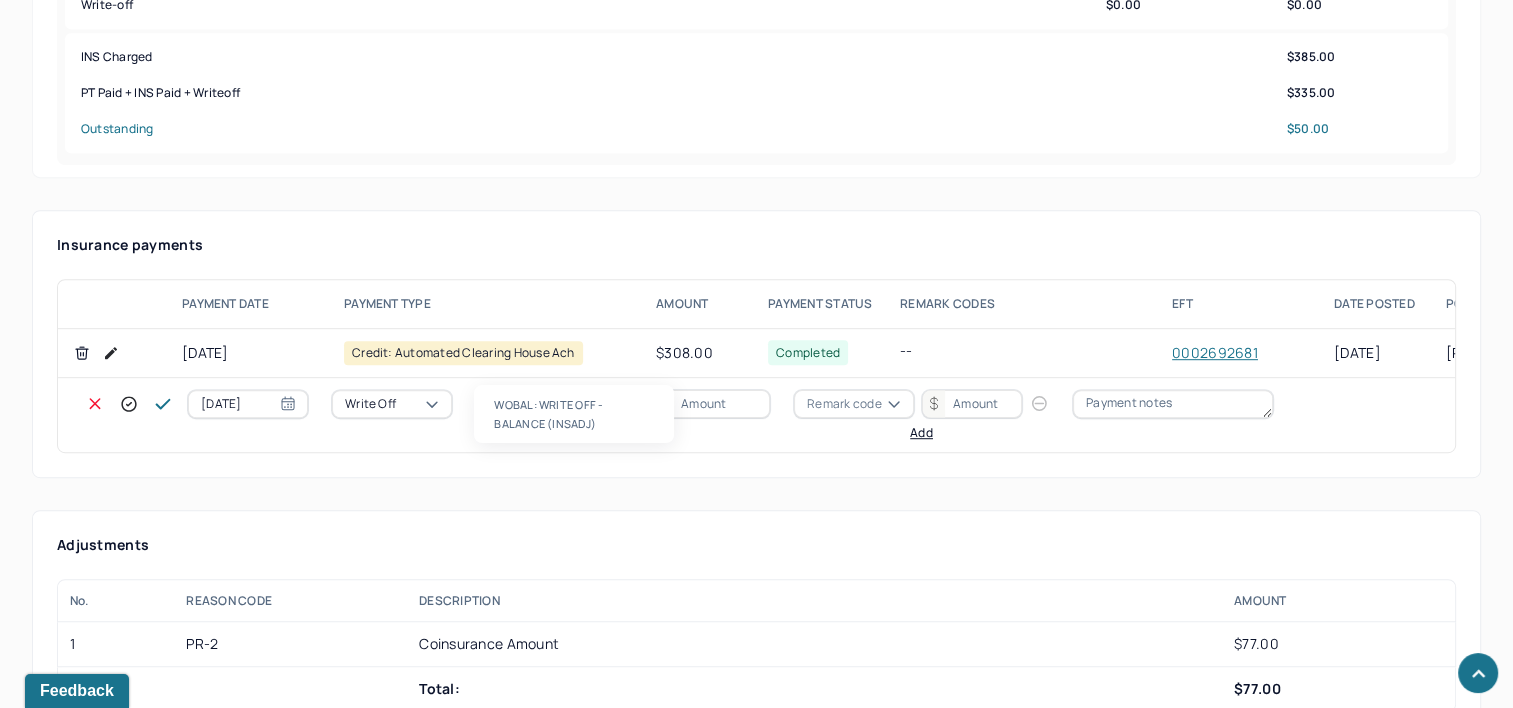 type 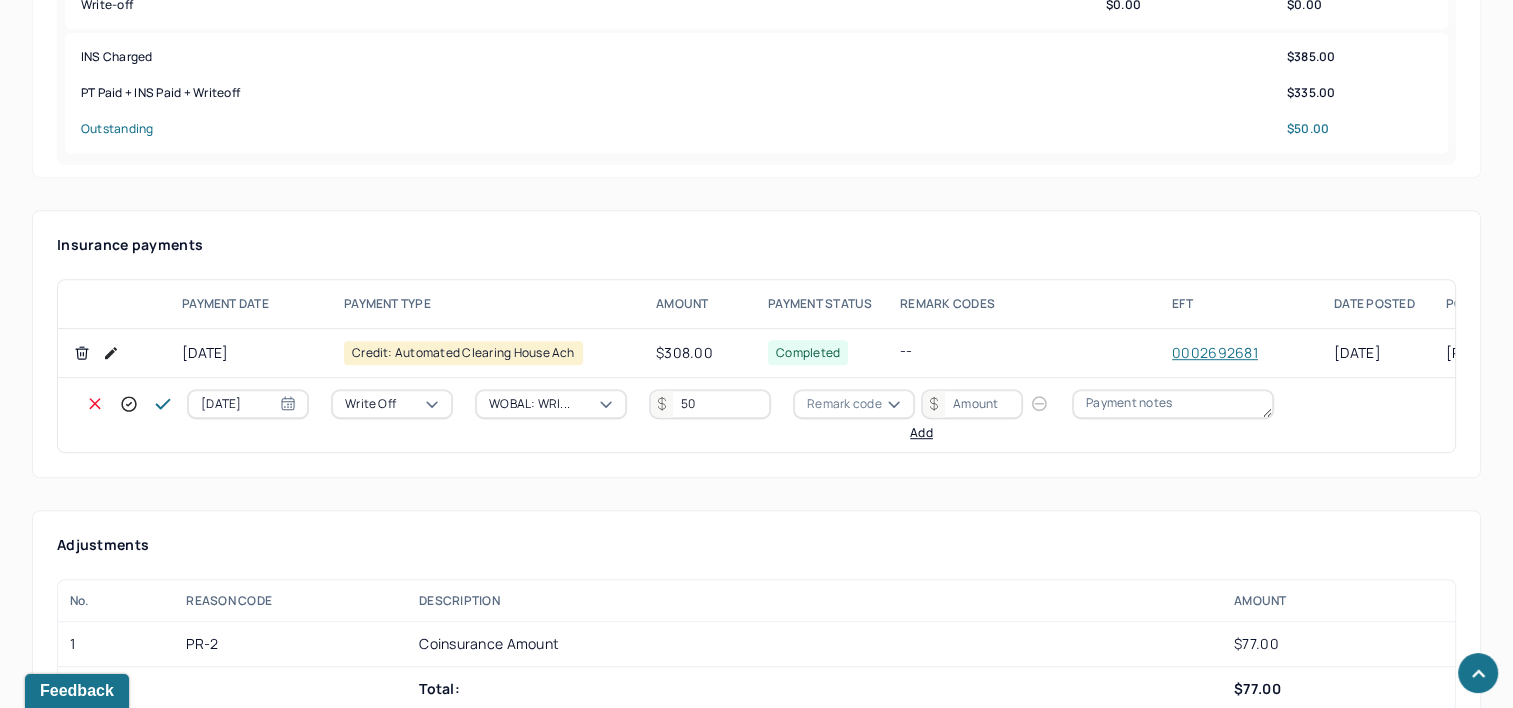 type on "50" 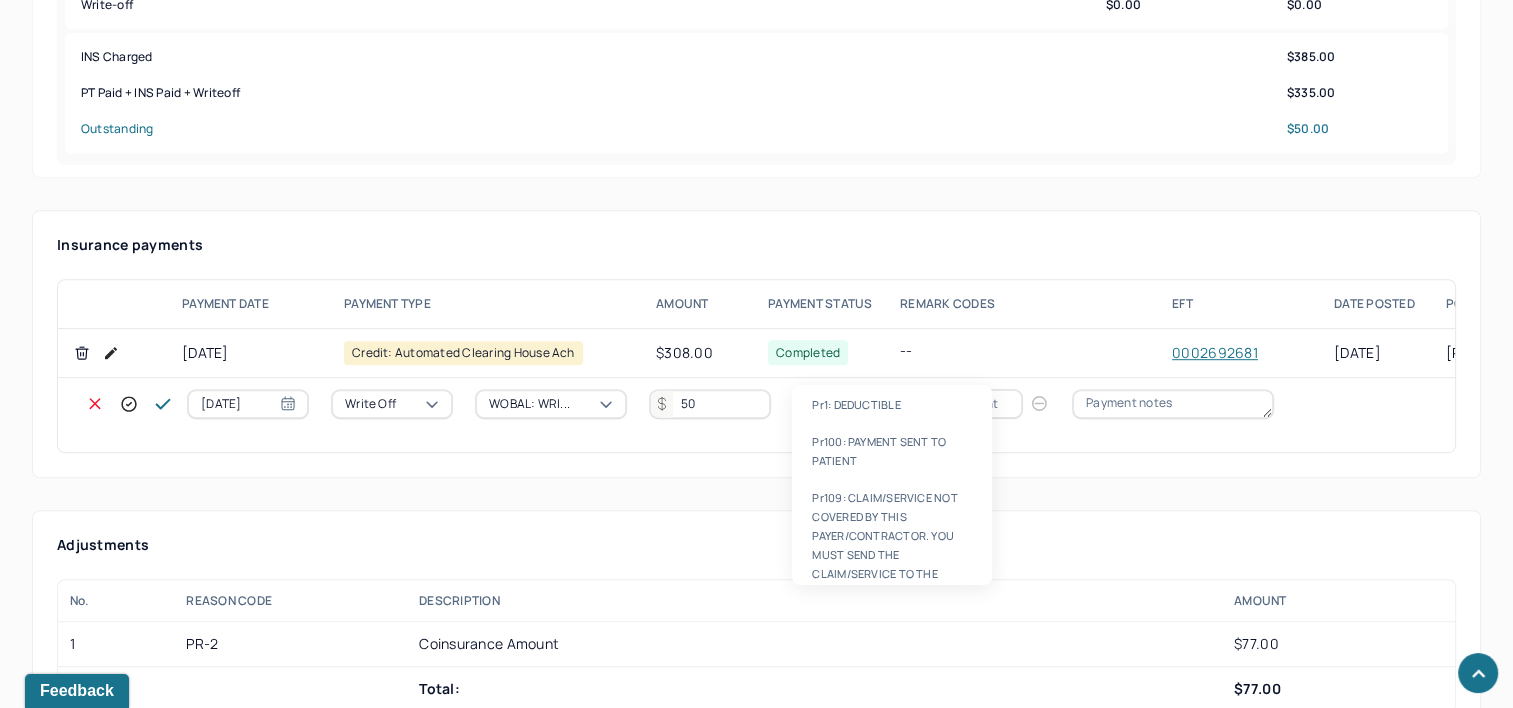 type on "PR2" 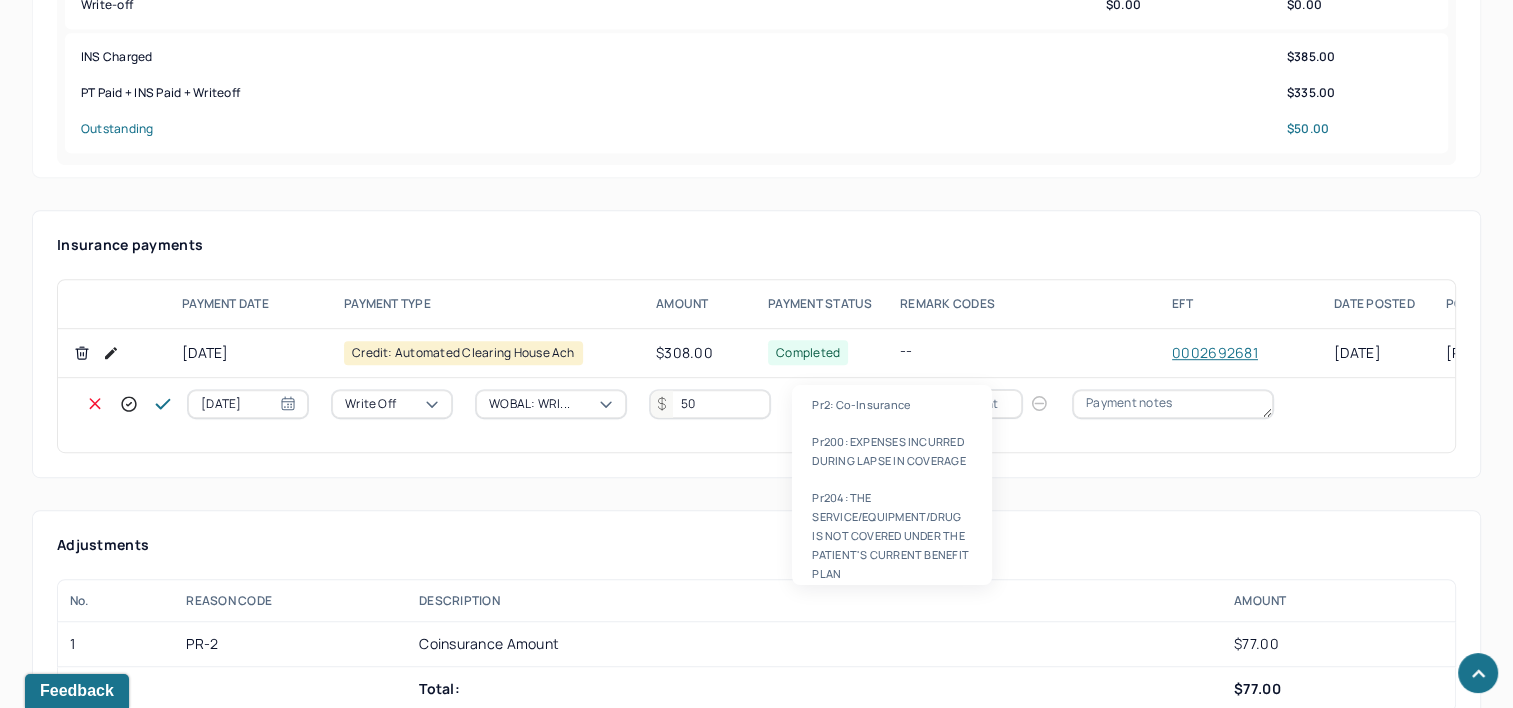 type 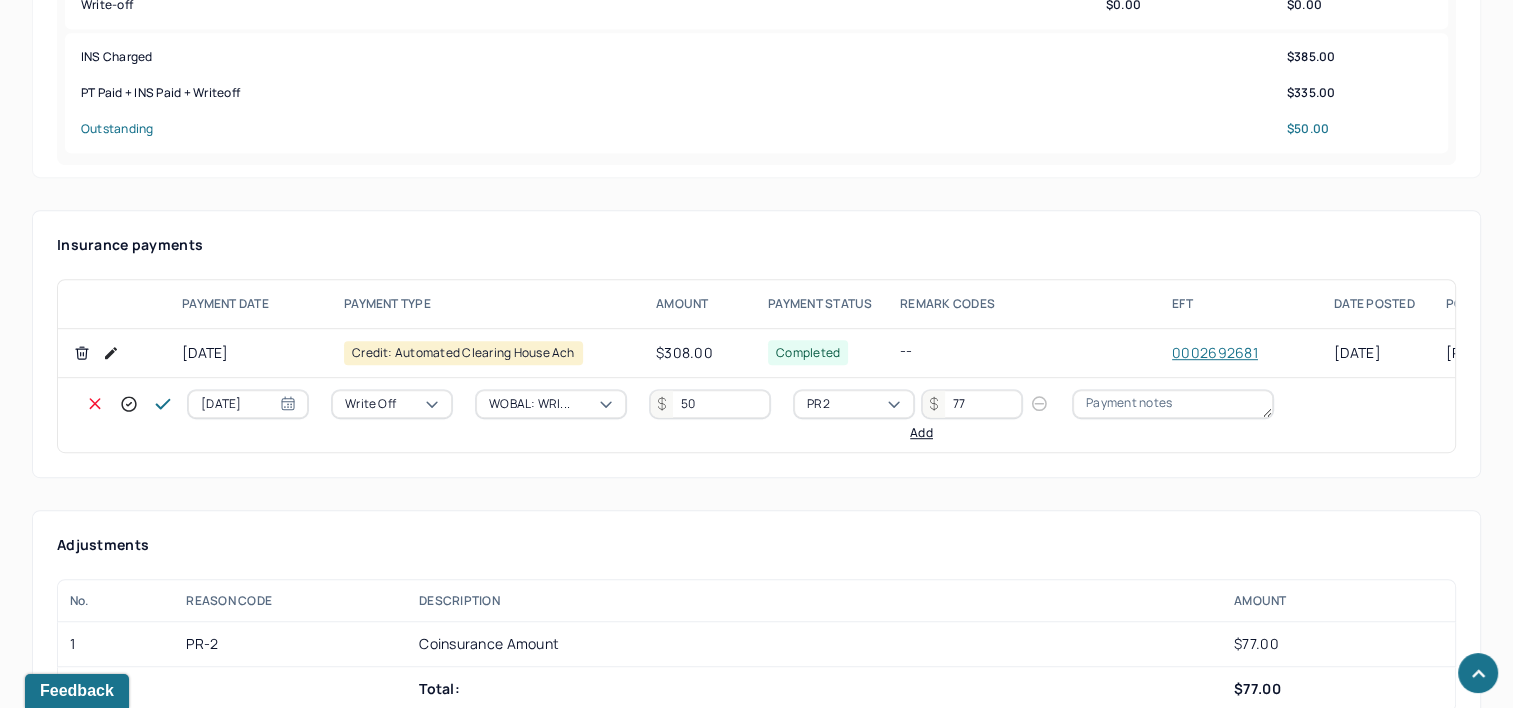 type on "77" 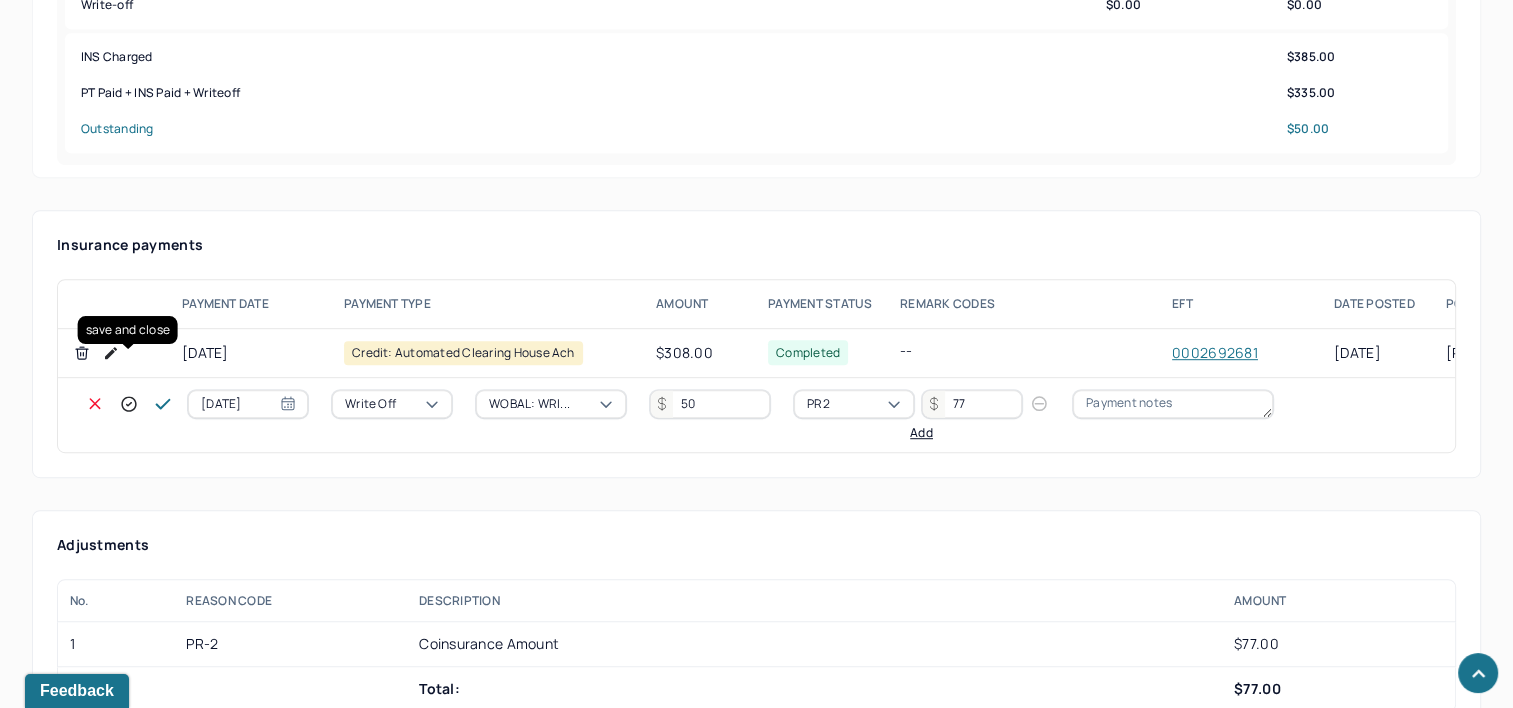 click 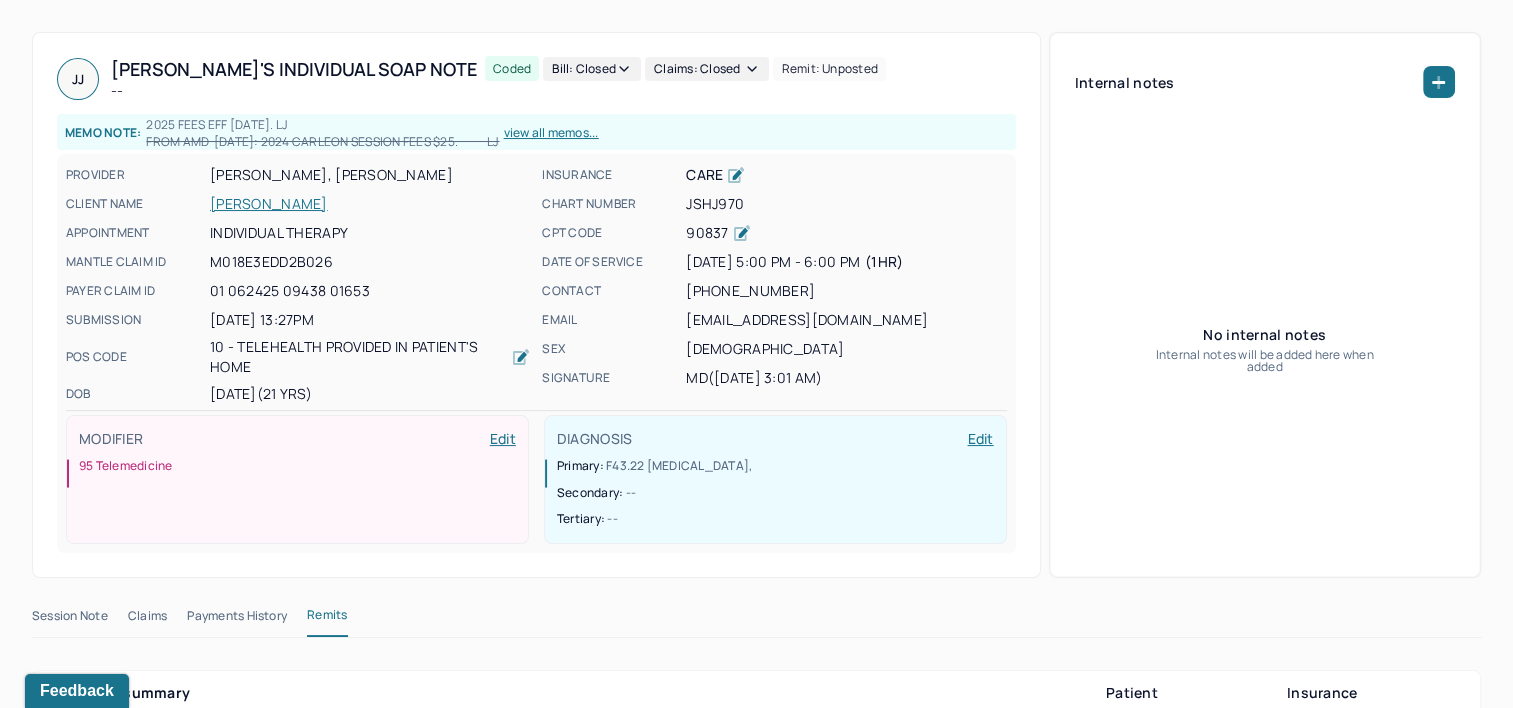 scroll, scrollTop: 0, scrollLeft: 0, axis: both 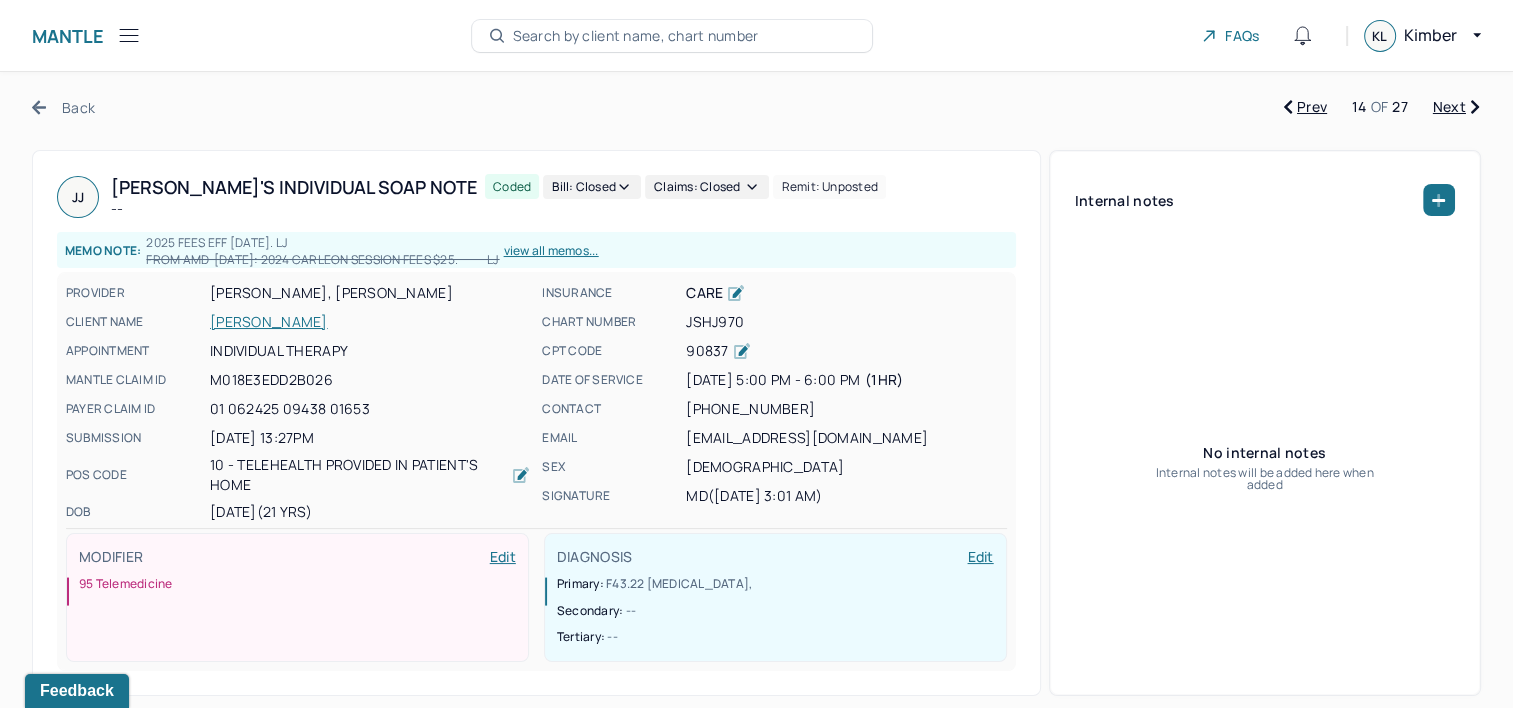 click 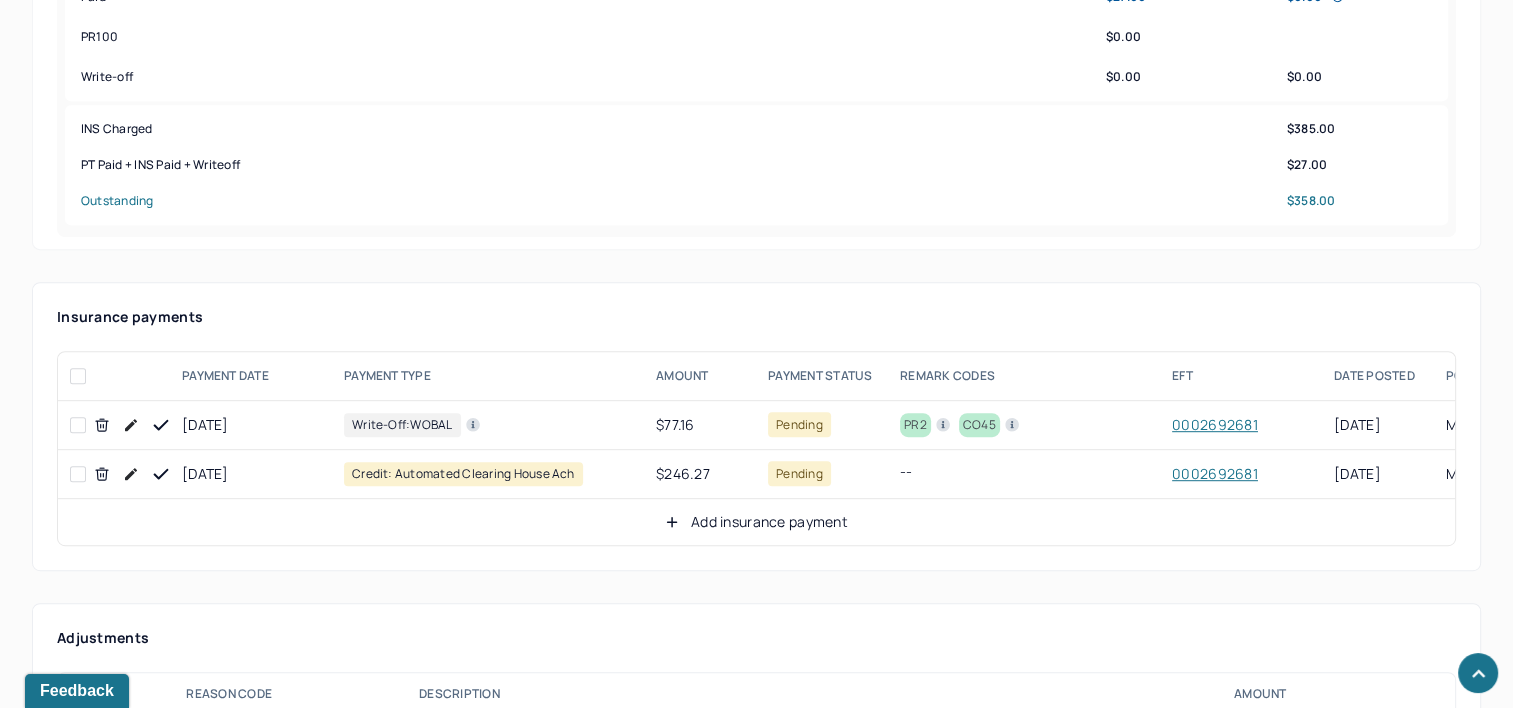 scroll, scrollTop: 1100, scrollLeft: 0, axis: vertical 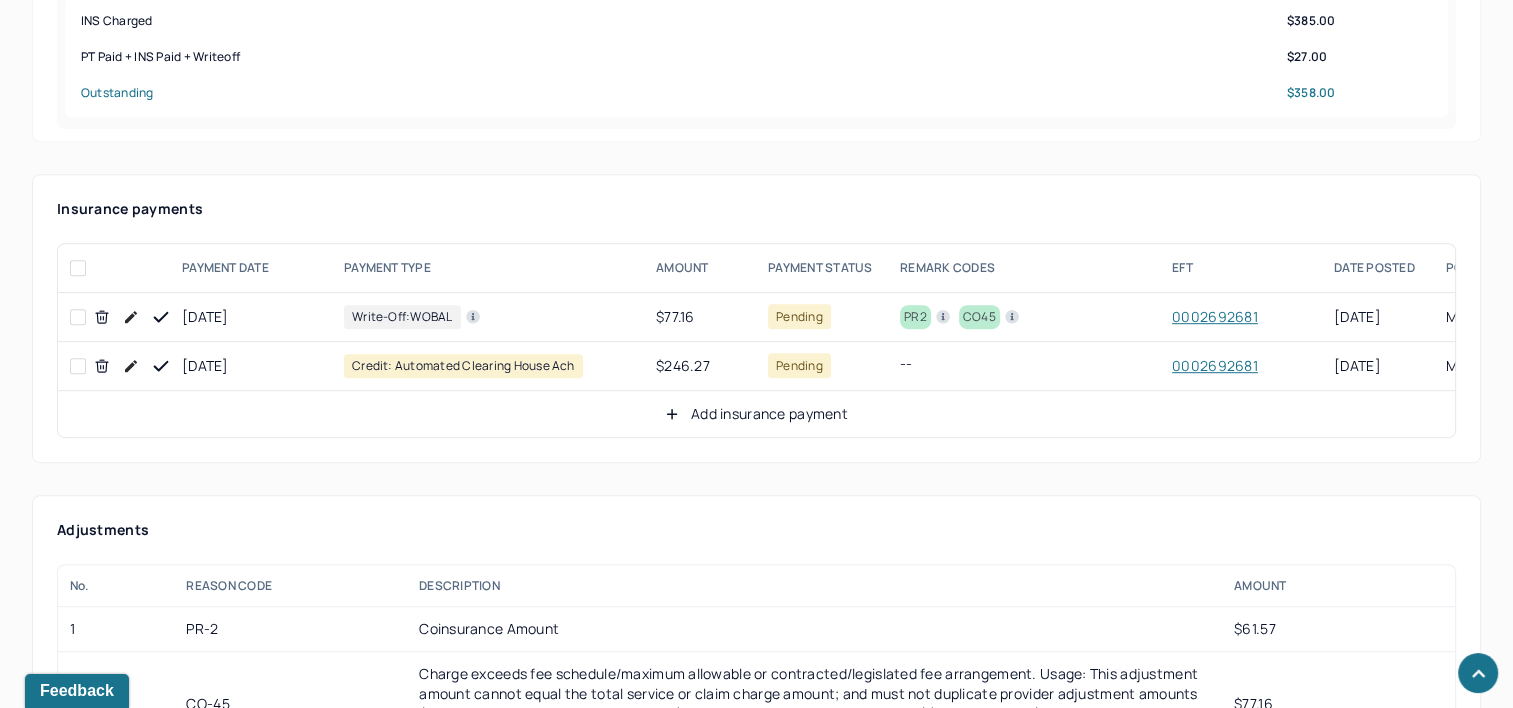 click 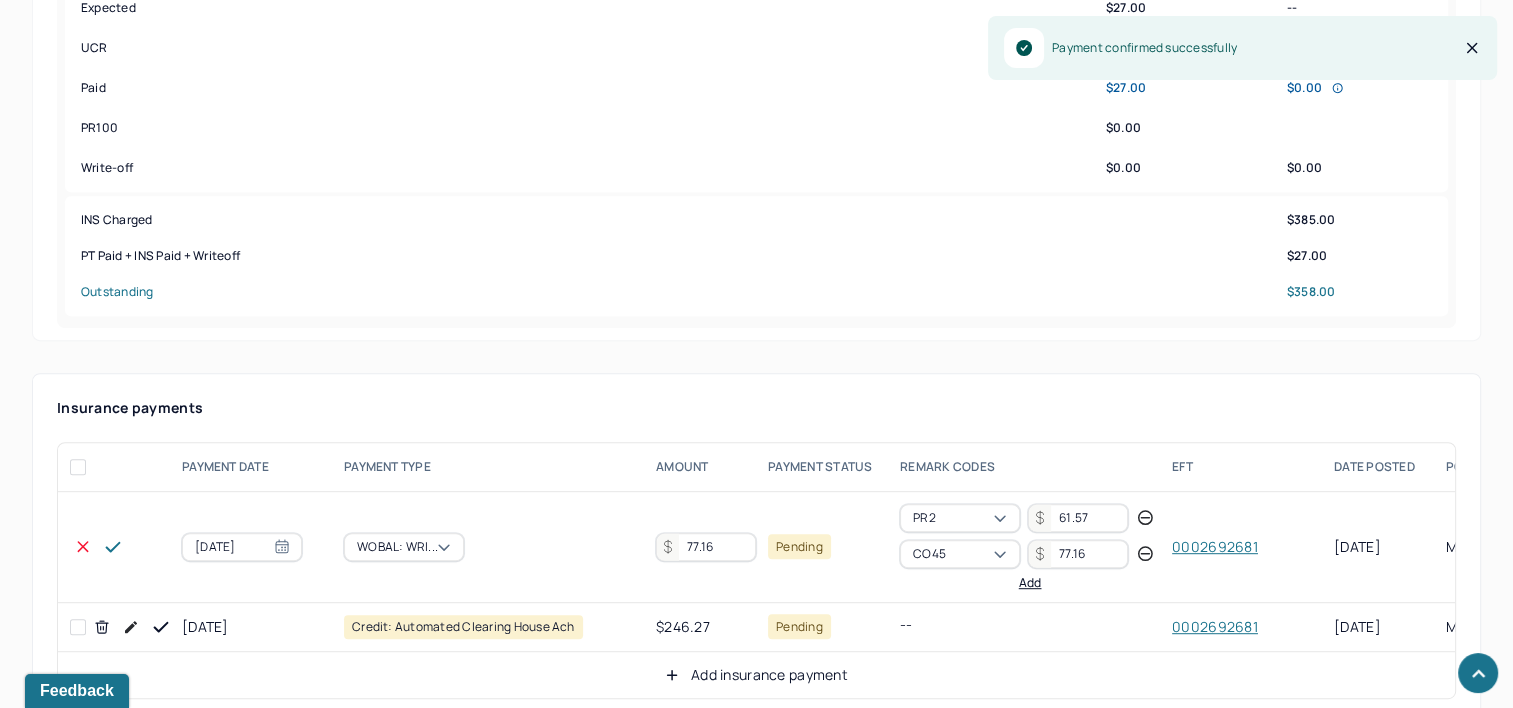 scroll, scrollTop: 900, scrollLeft: 0, axis: vertical 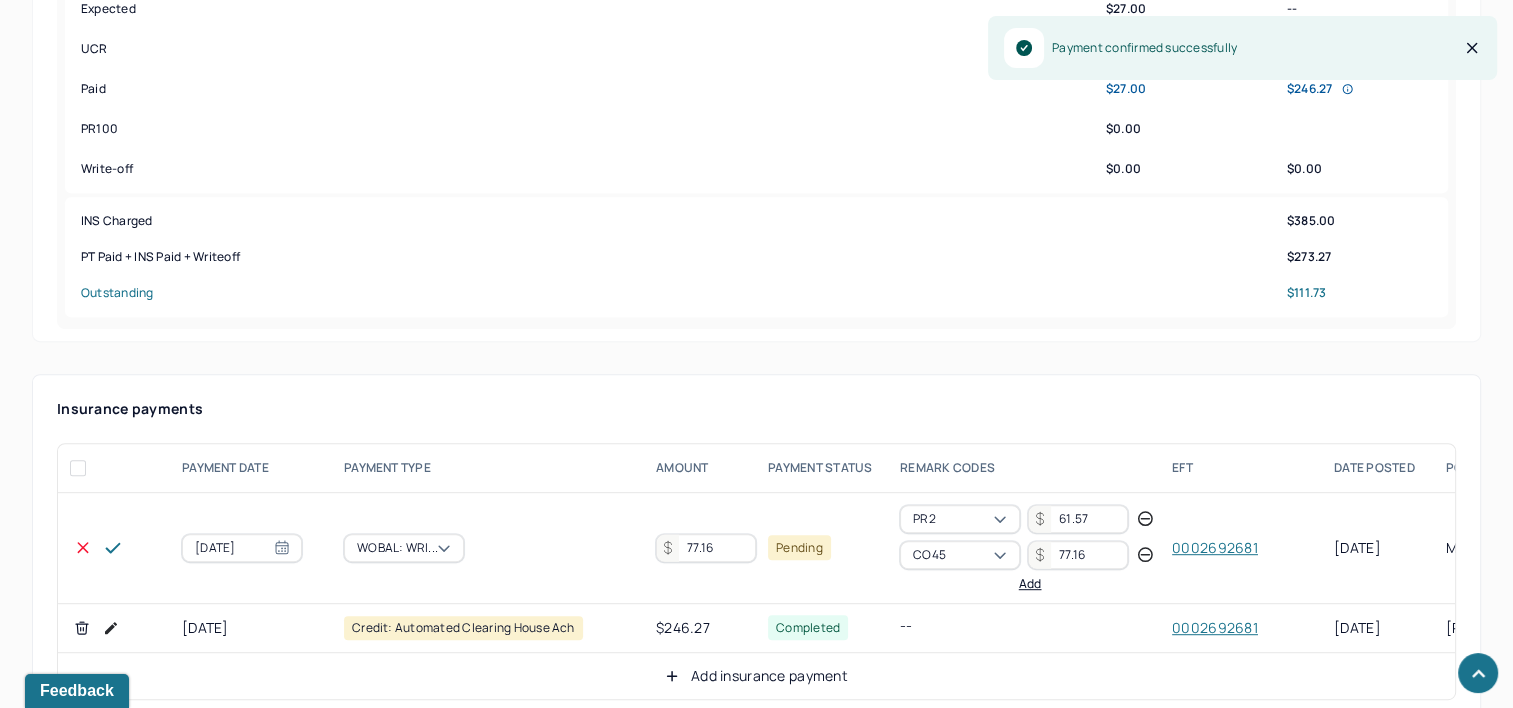 click on "77.16" at bounding box center [706, 548] 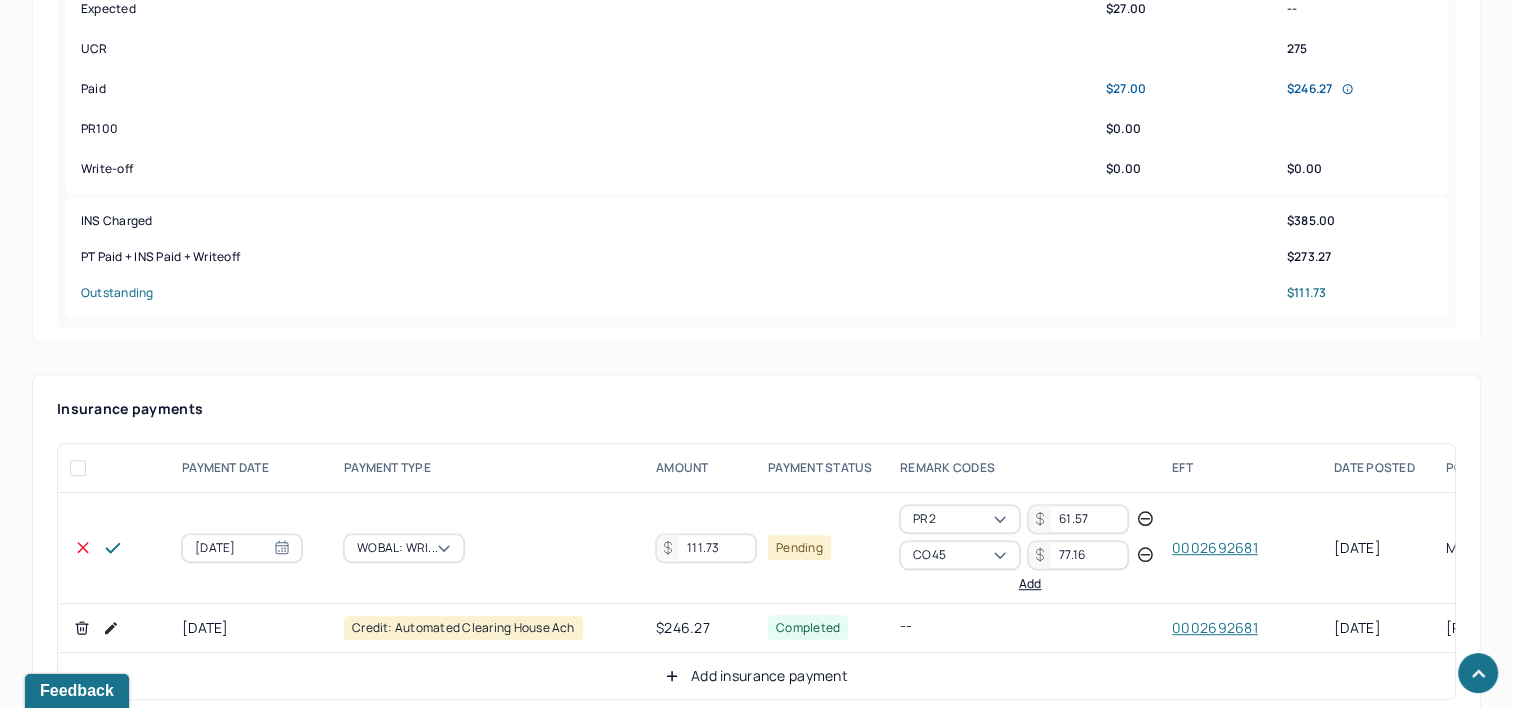 type on "111.73" 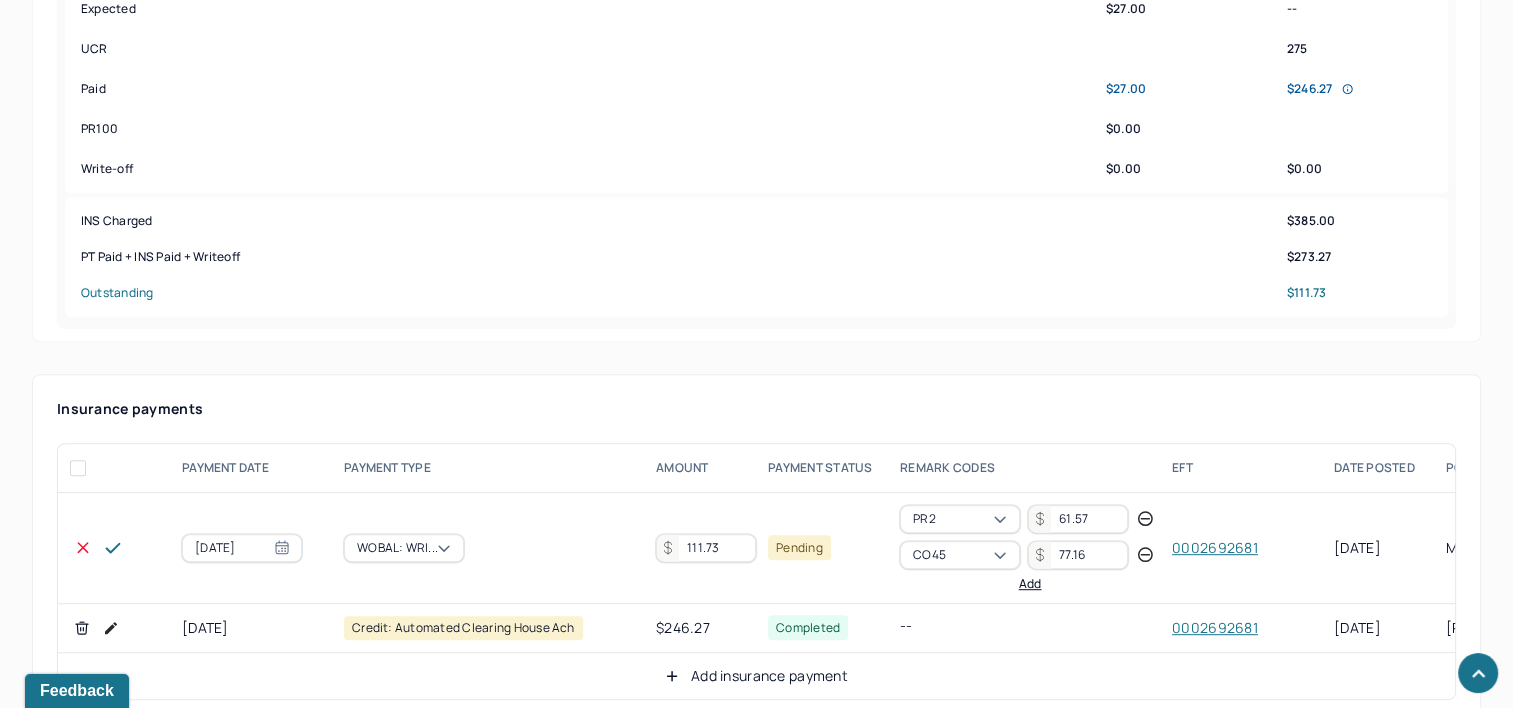 click 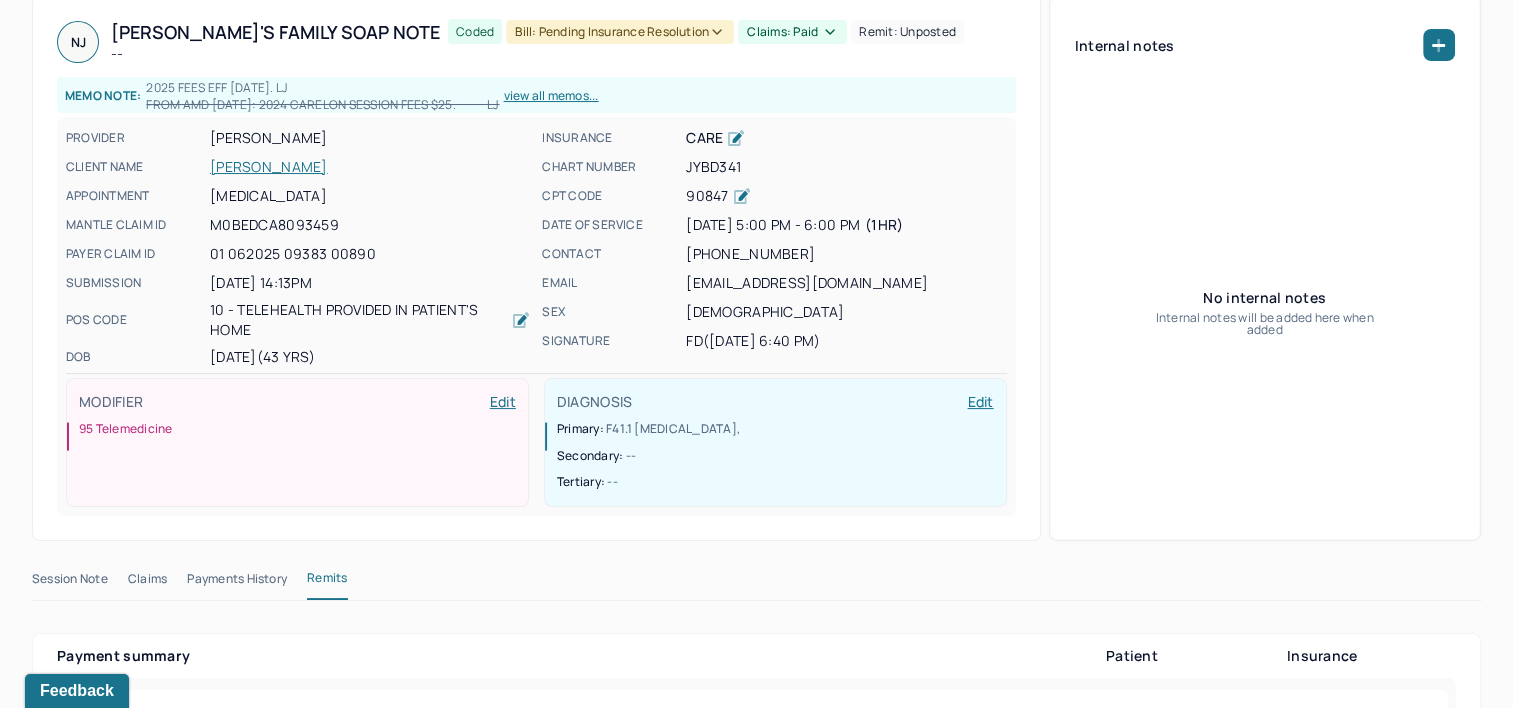 scroll, scrollTop: 0, scrollLeft: 0, axis: both 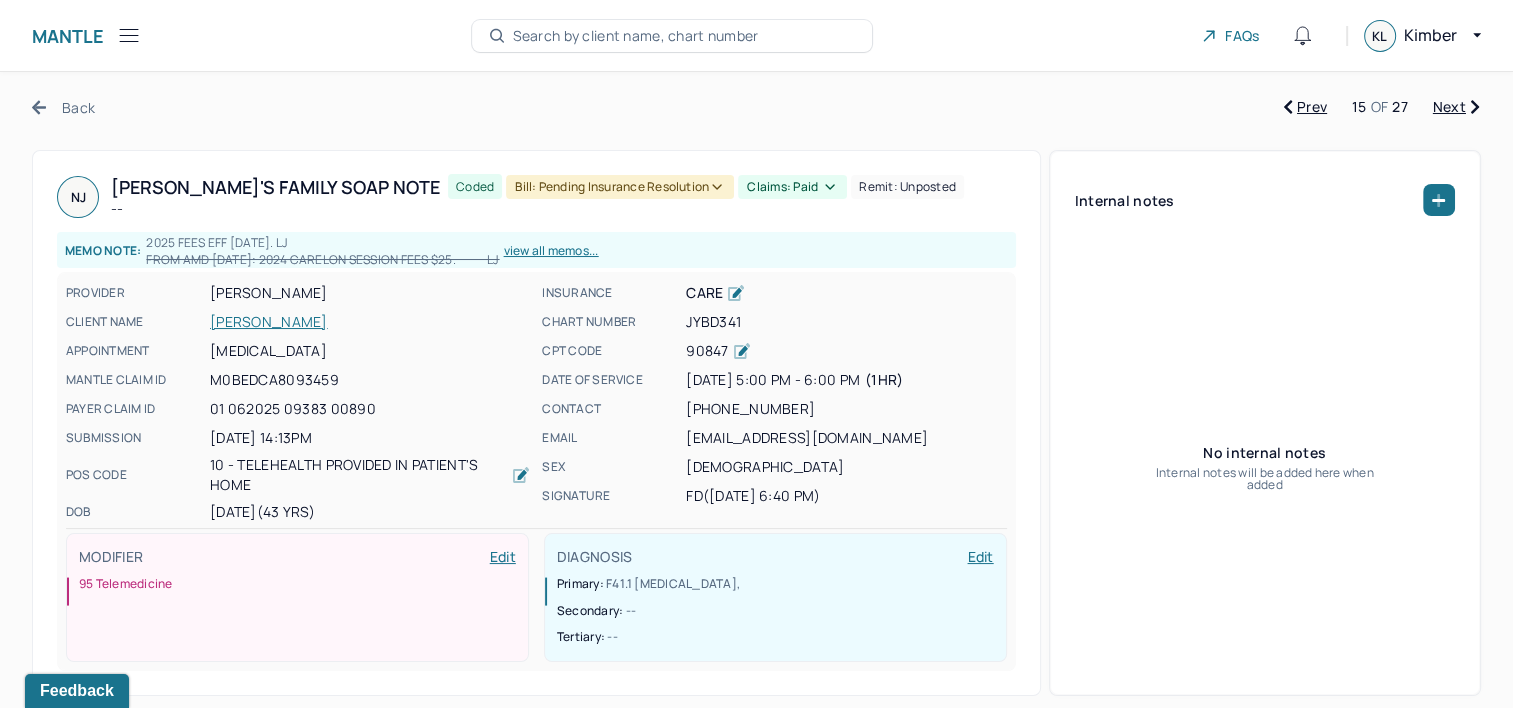 click on "Bill: Pending Insurance Resolution" at bounding box center (620, 187) 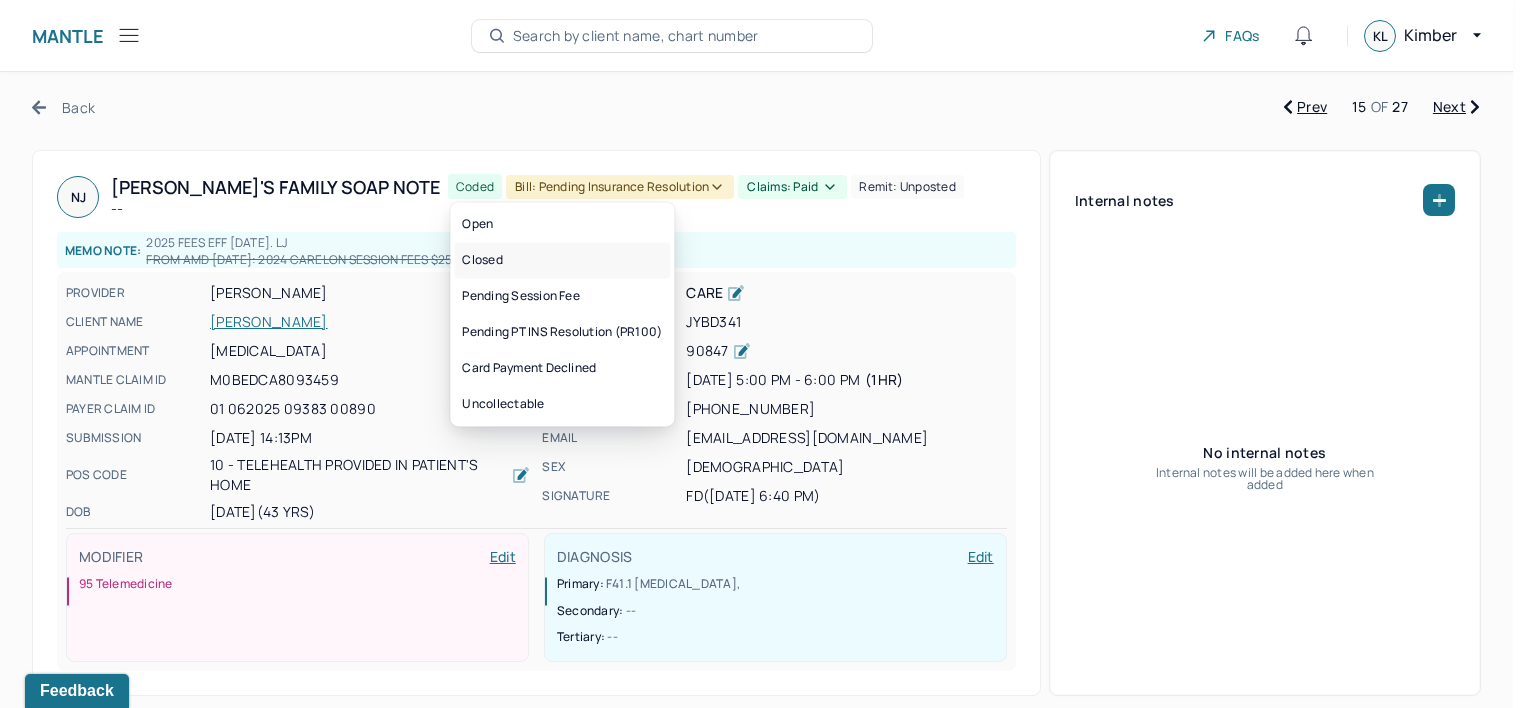 click on "Closed" at bounding box center (562, 260) 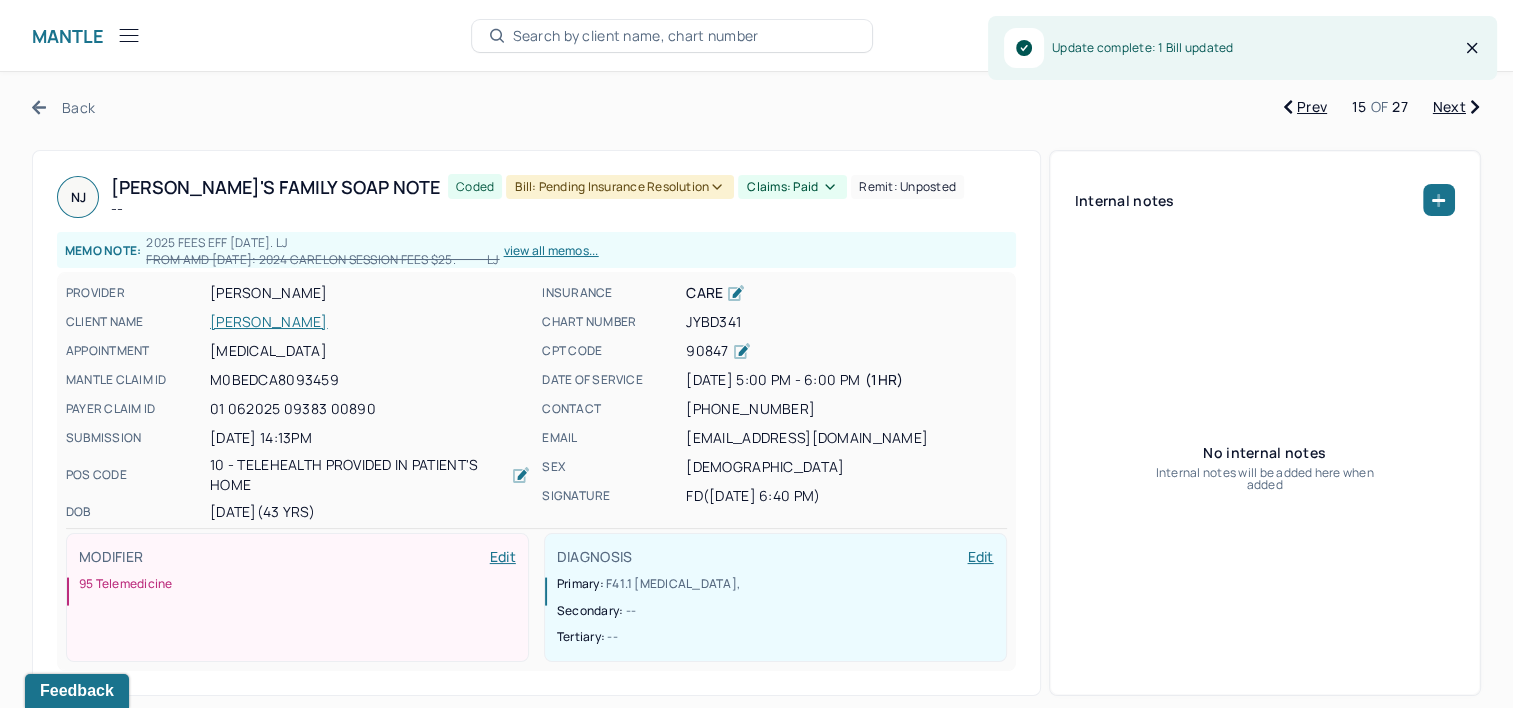 click on "Coded   Bill: Pending Insurance Resolution     Claims: paid   Remit: unposted" at bounding box center (706, 197) 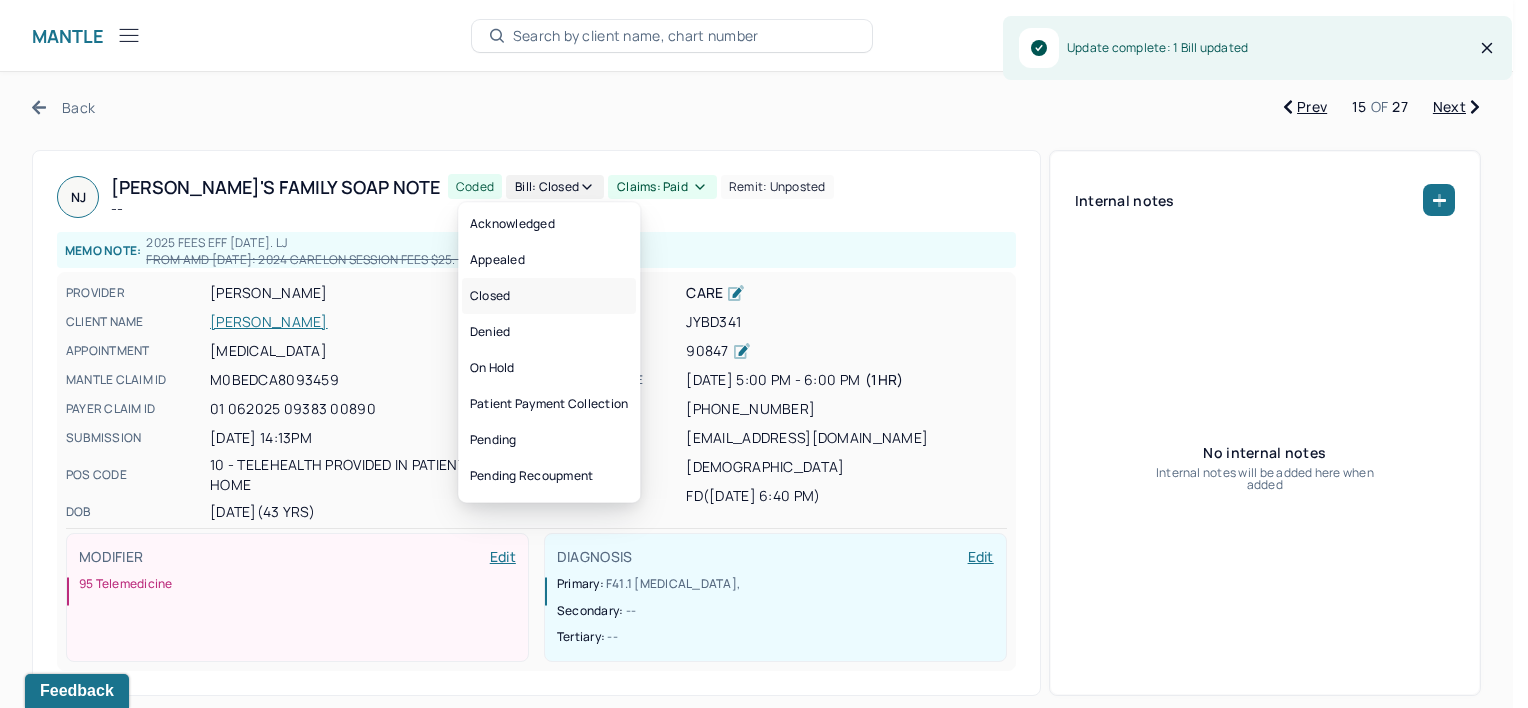 click on "Closed" at bounding box center (549, 296) 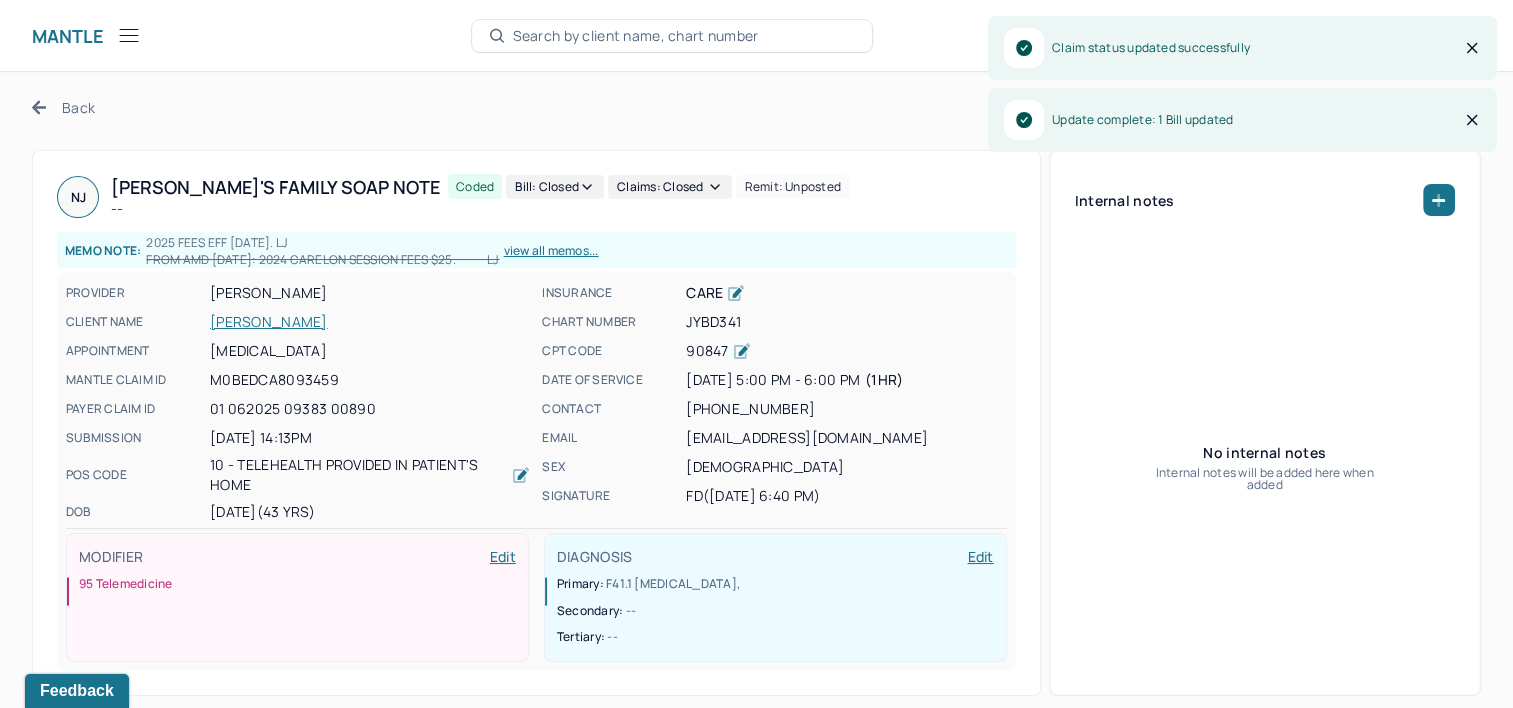 drag, startPoint x: 1476, startPoint y: 113, endPoint x: 1471, endPoint y: 103, distance: 11.18034 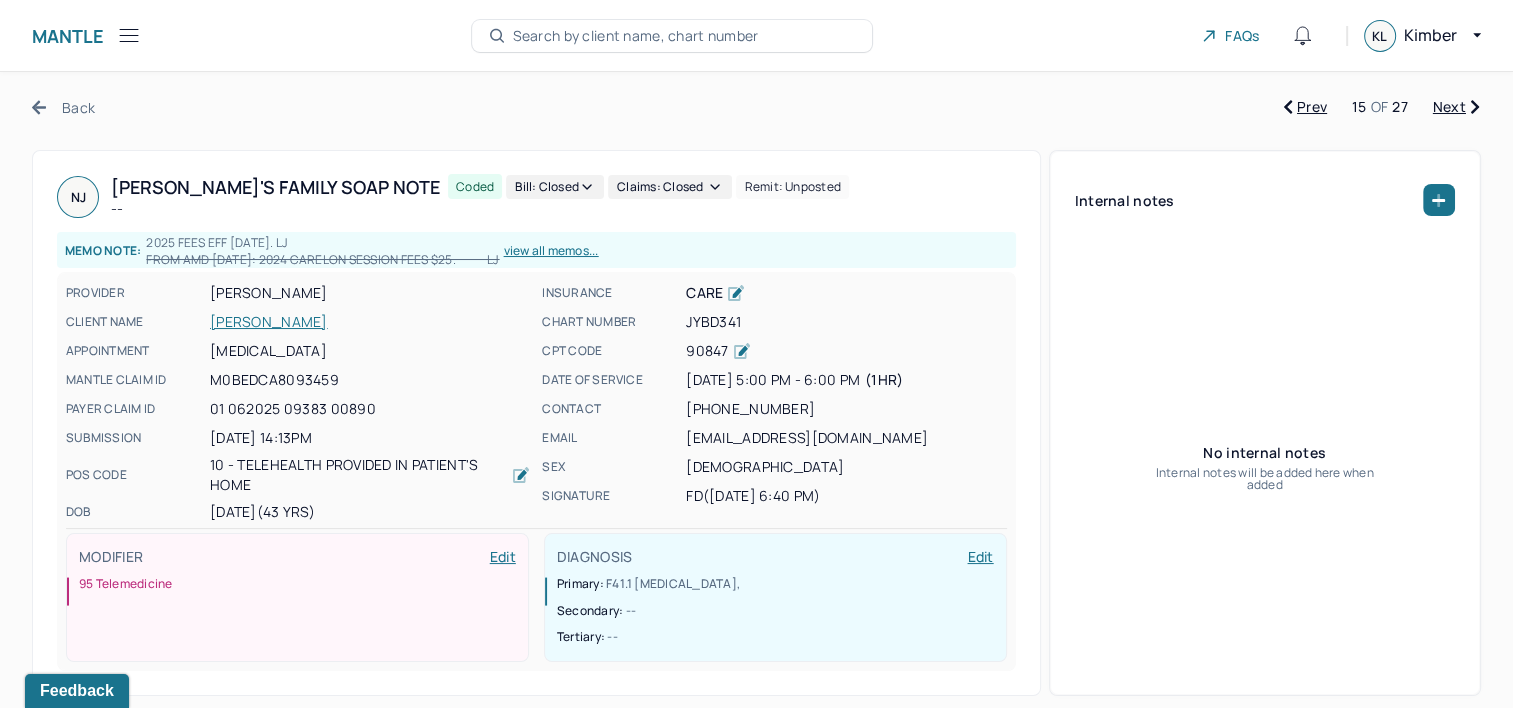 drag, startPoint x: 1456, startPoint y: 99, endPoint x: 1419, endPoint y: 108, distance: 38.078865 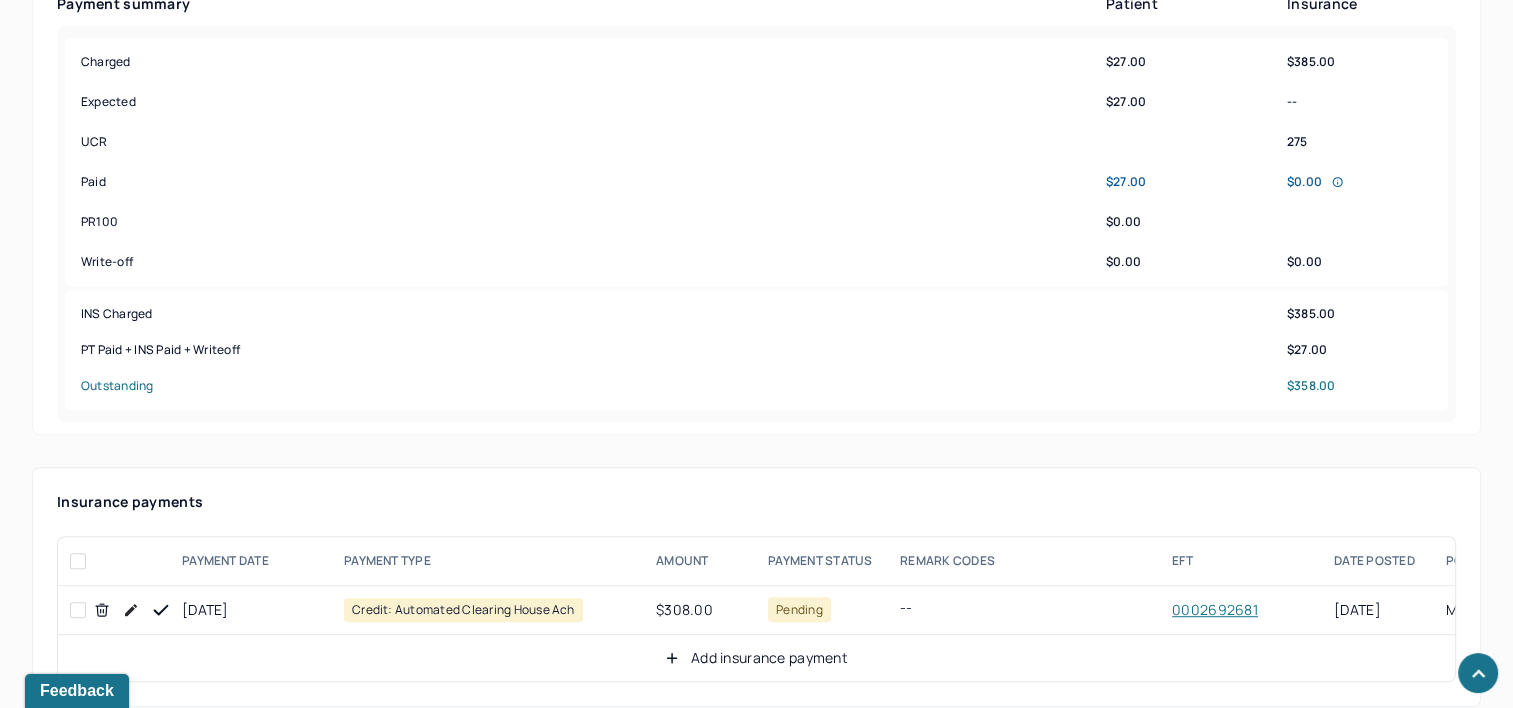 scroll, scrollTop: 1100, scrollLeft: 0, axis: vertical 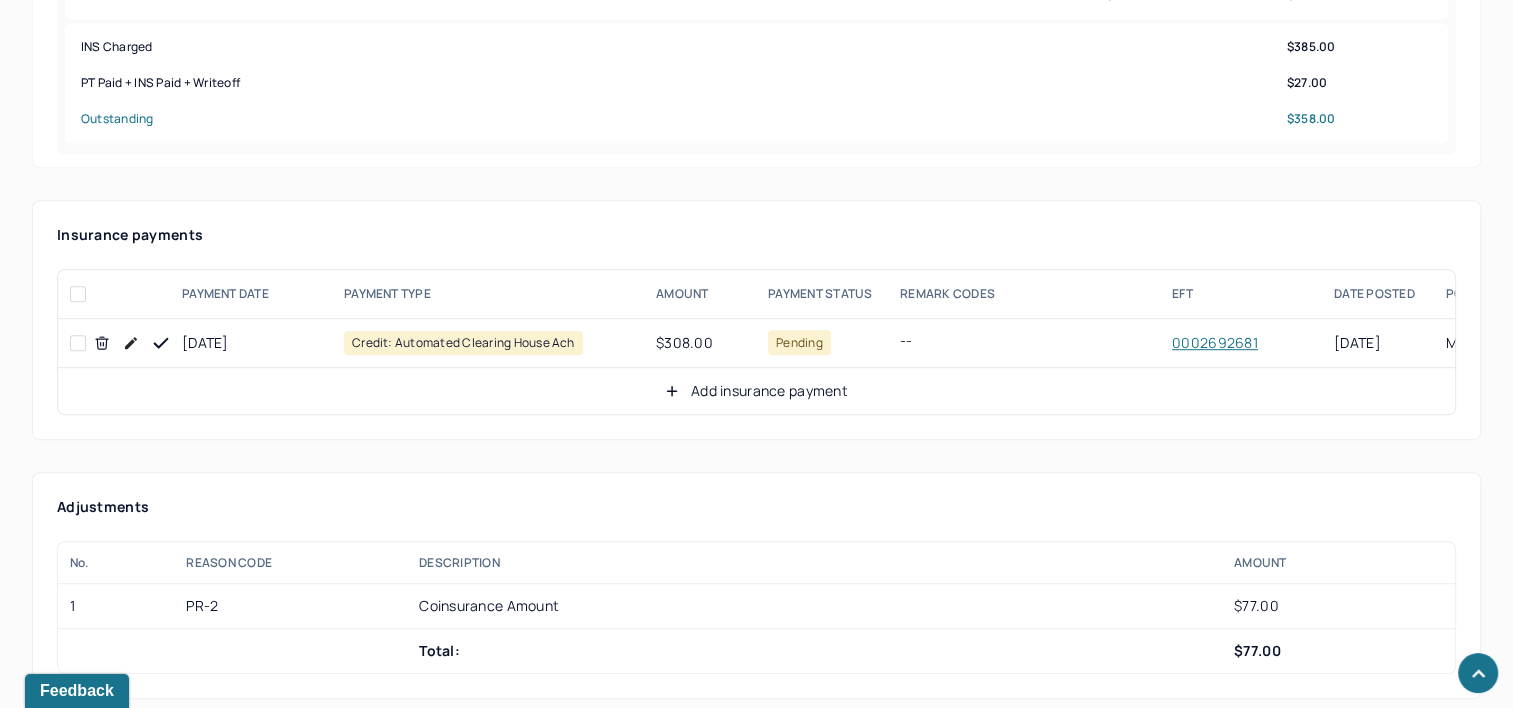 click 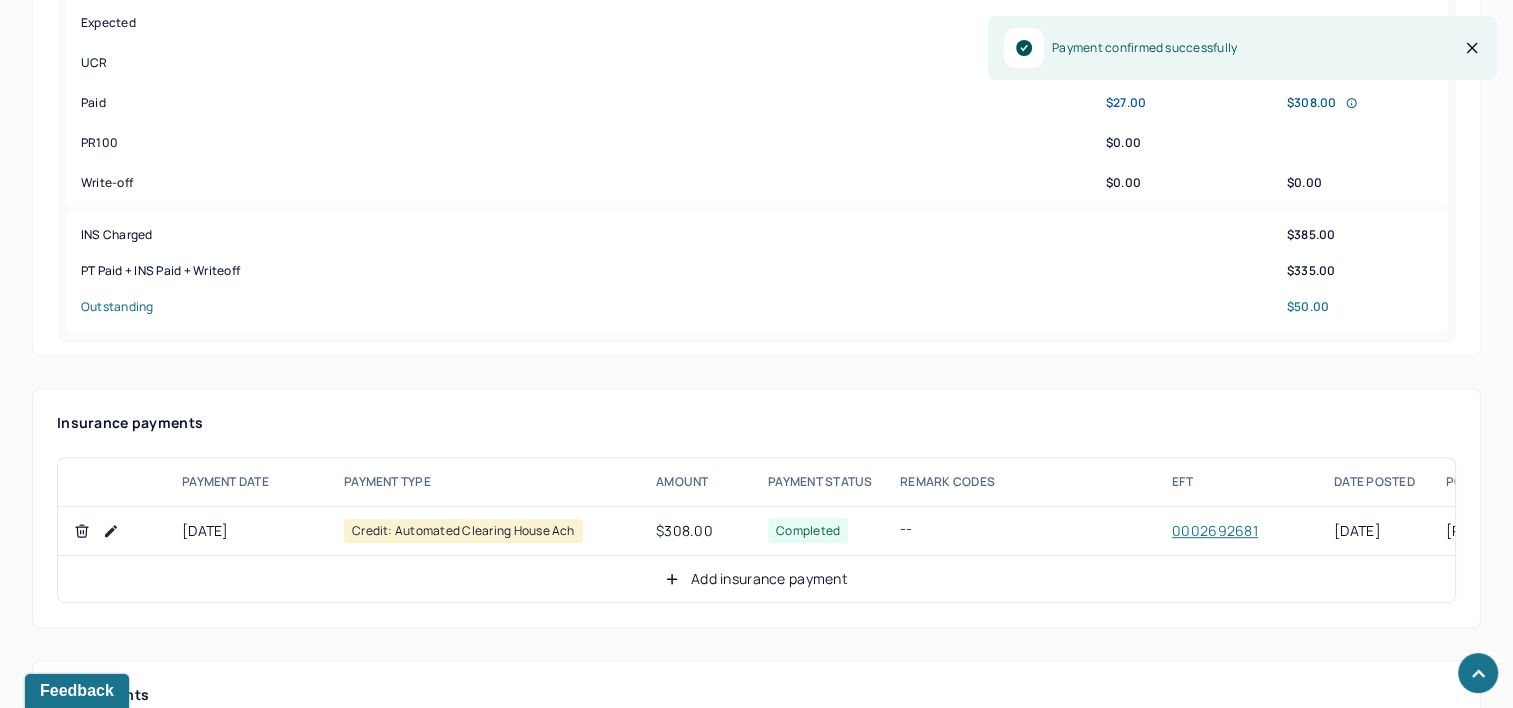 scroll, scrollTop: 900, scrollLeft: 0, axis: vertical 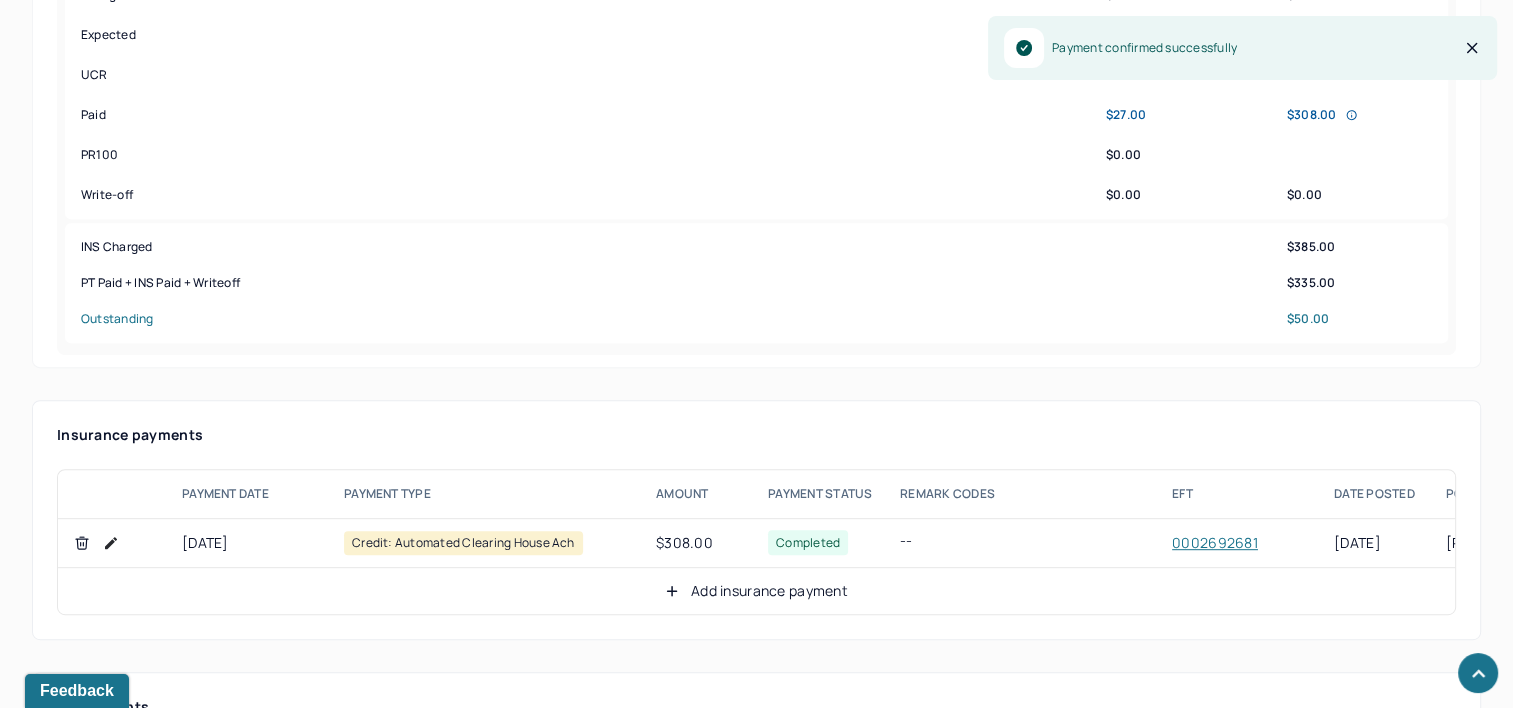 click on "Add insurance payment" at bounding box center [756, 591] 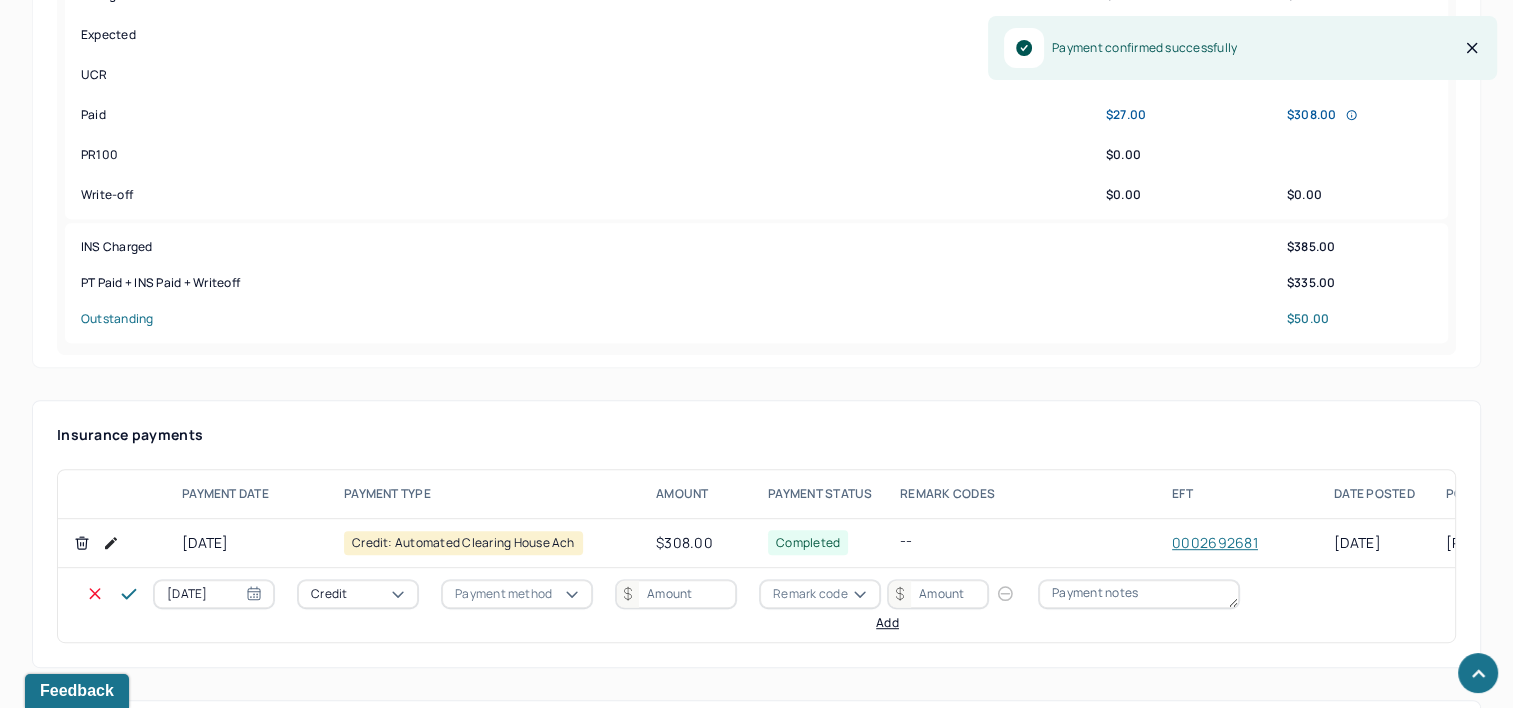 select on "6" 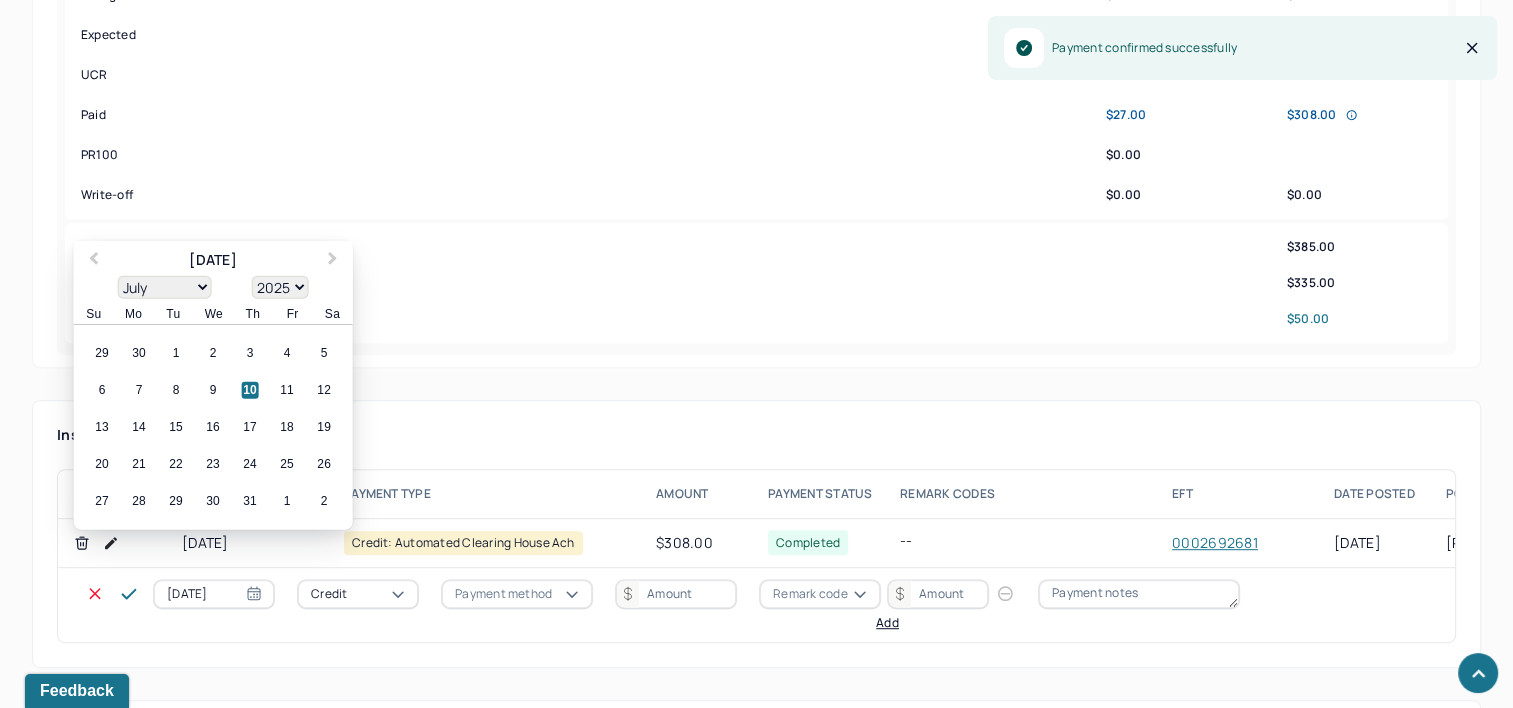 click on "07/10/2025" at bounding box center [214, 594] 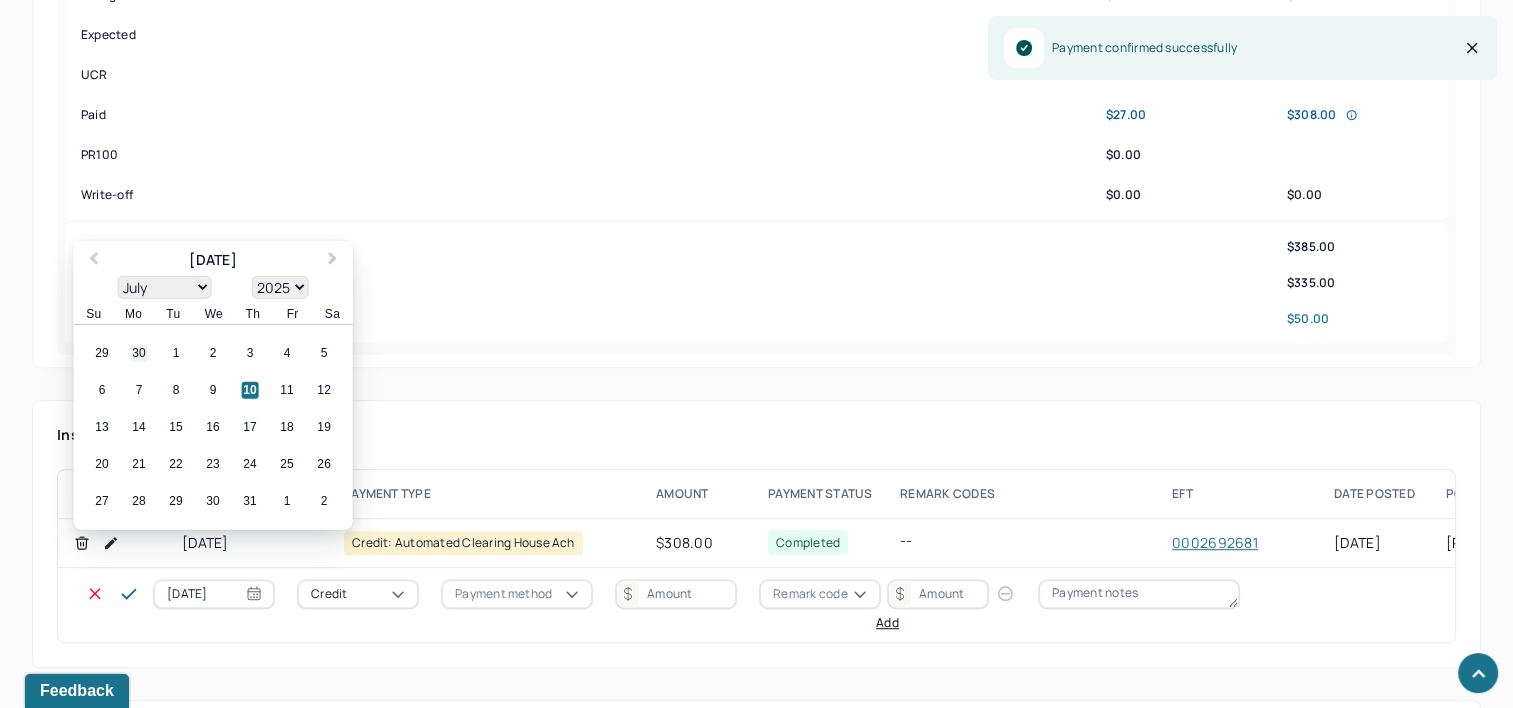 click on "30" at bounding box center (139, 353) 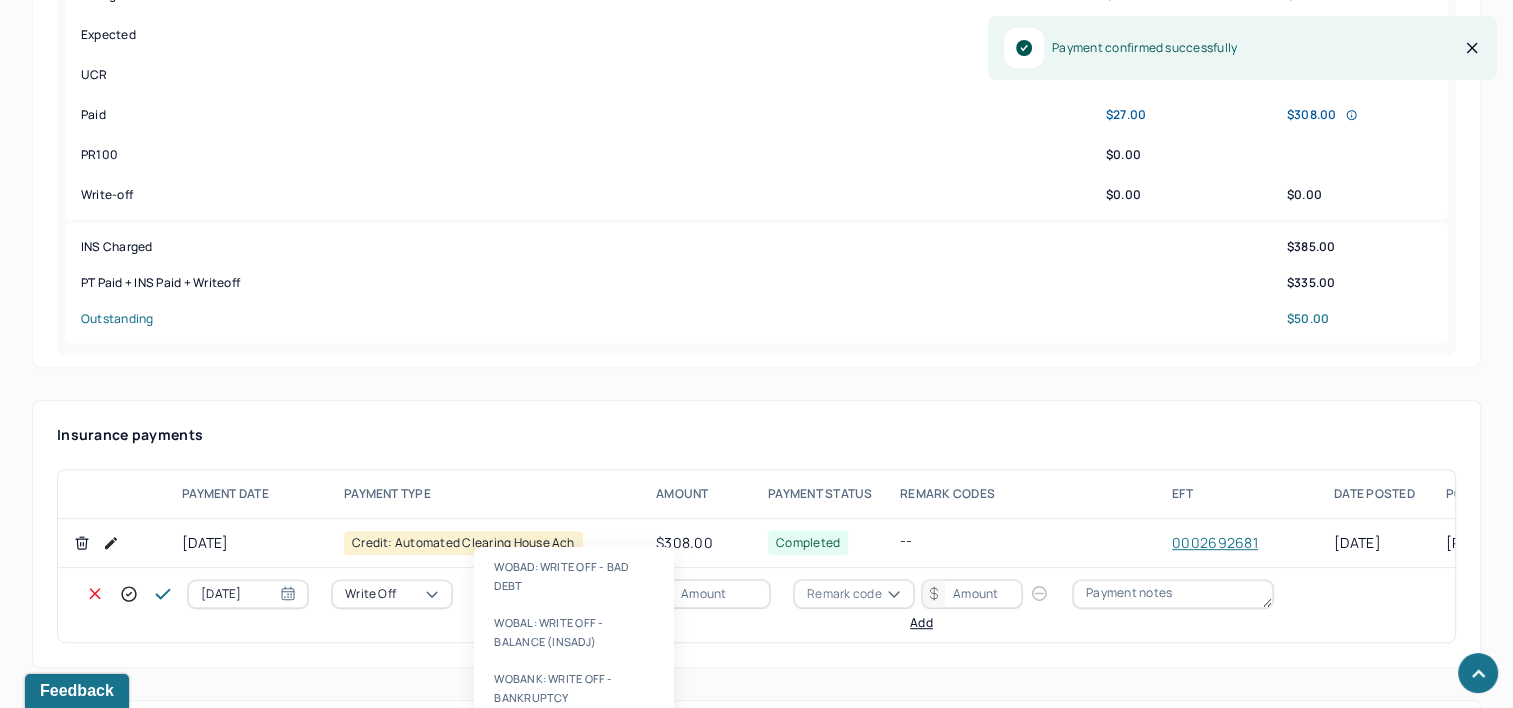 type on "WOBAL" 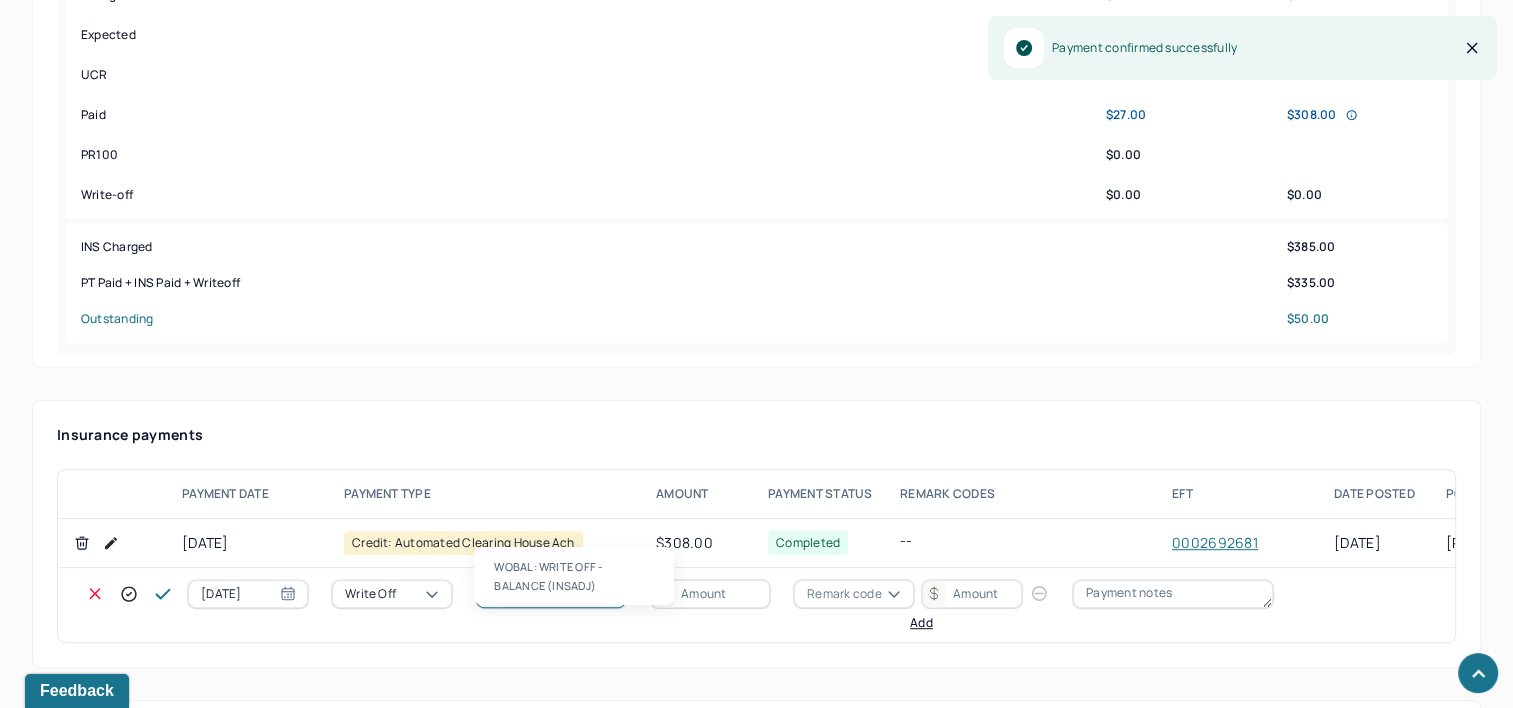 type 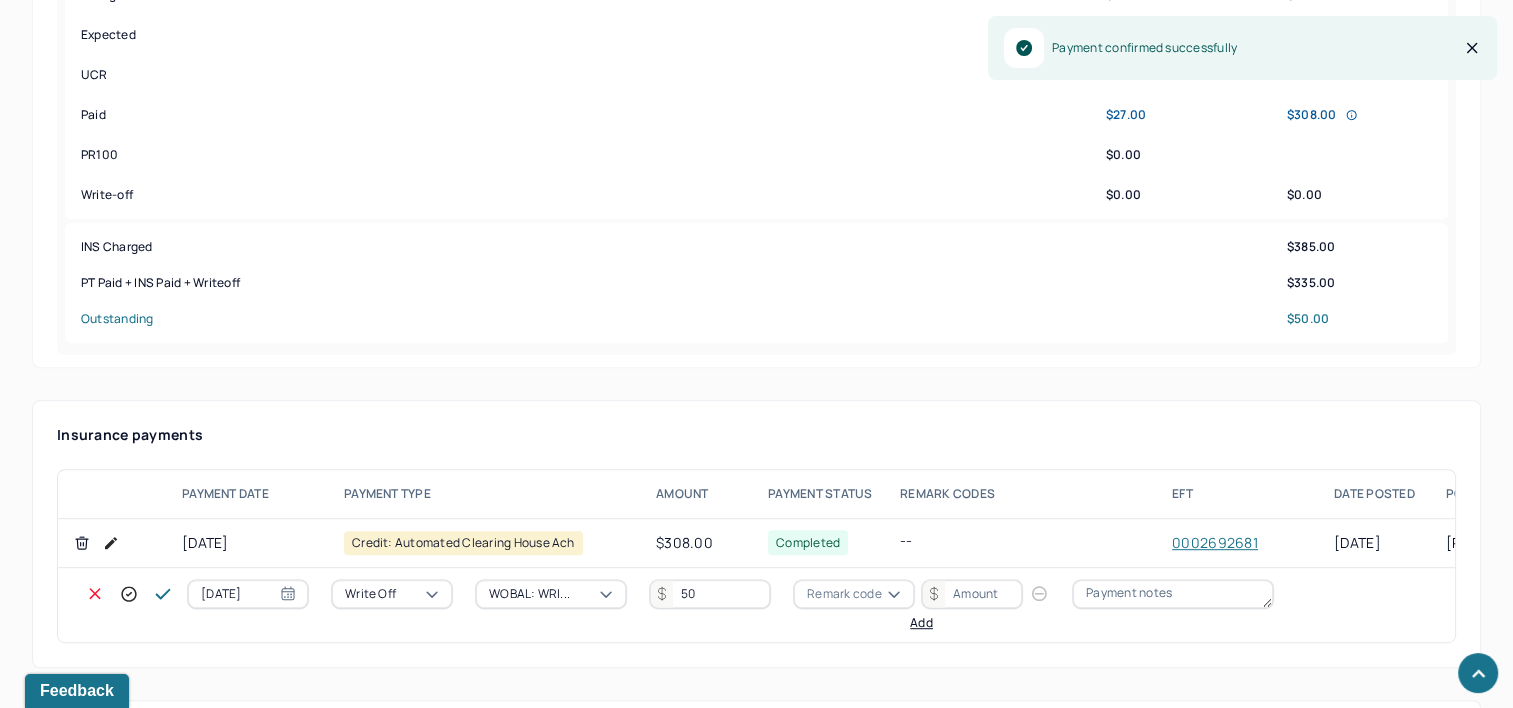 type on "50" 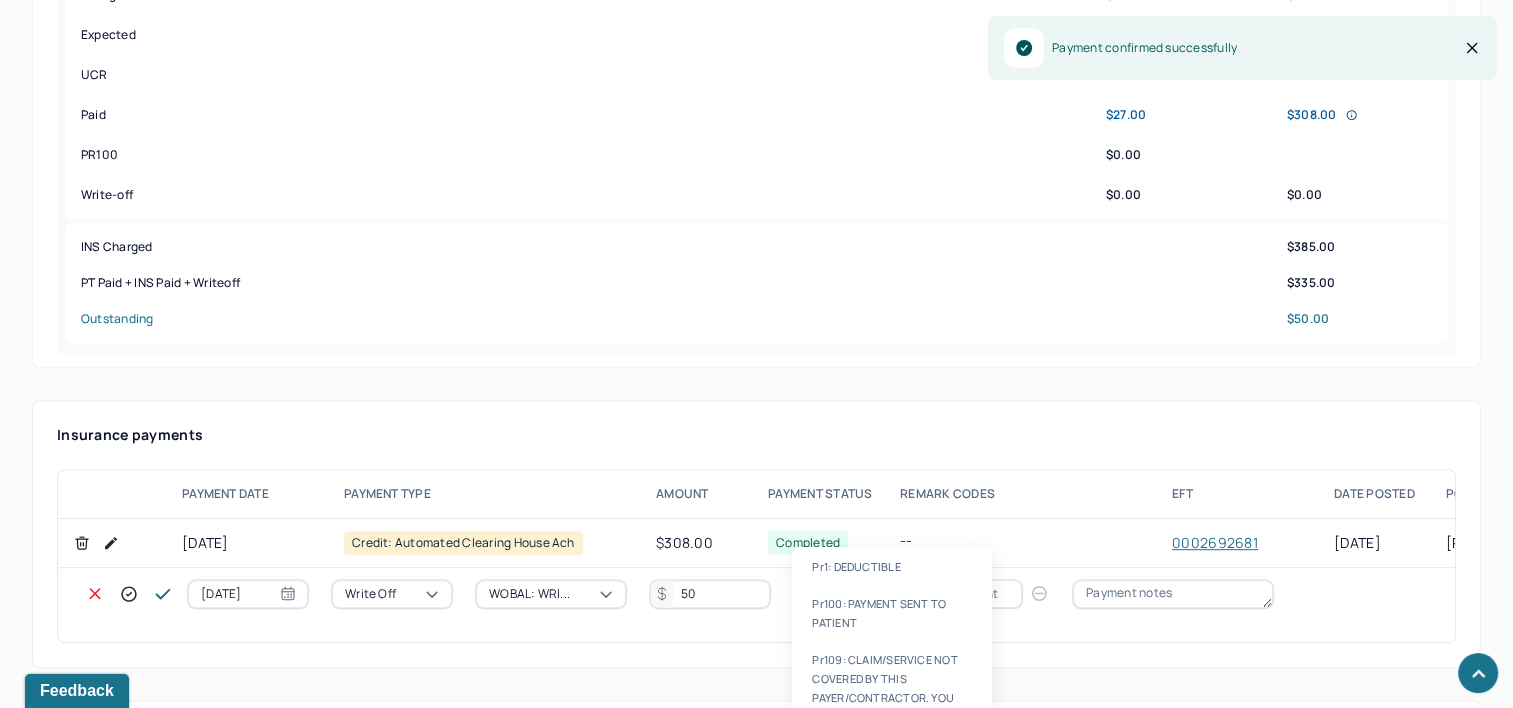 type on "PR2" 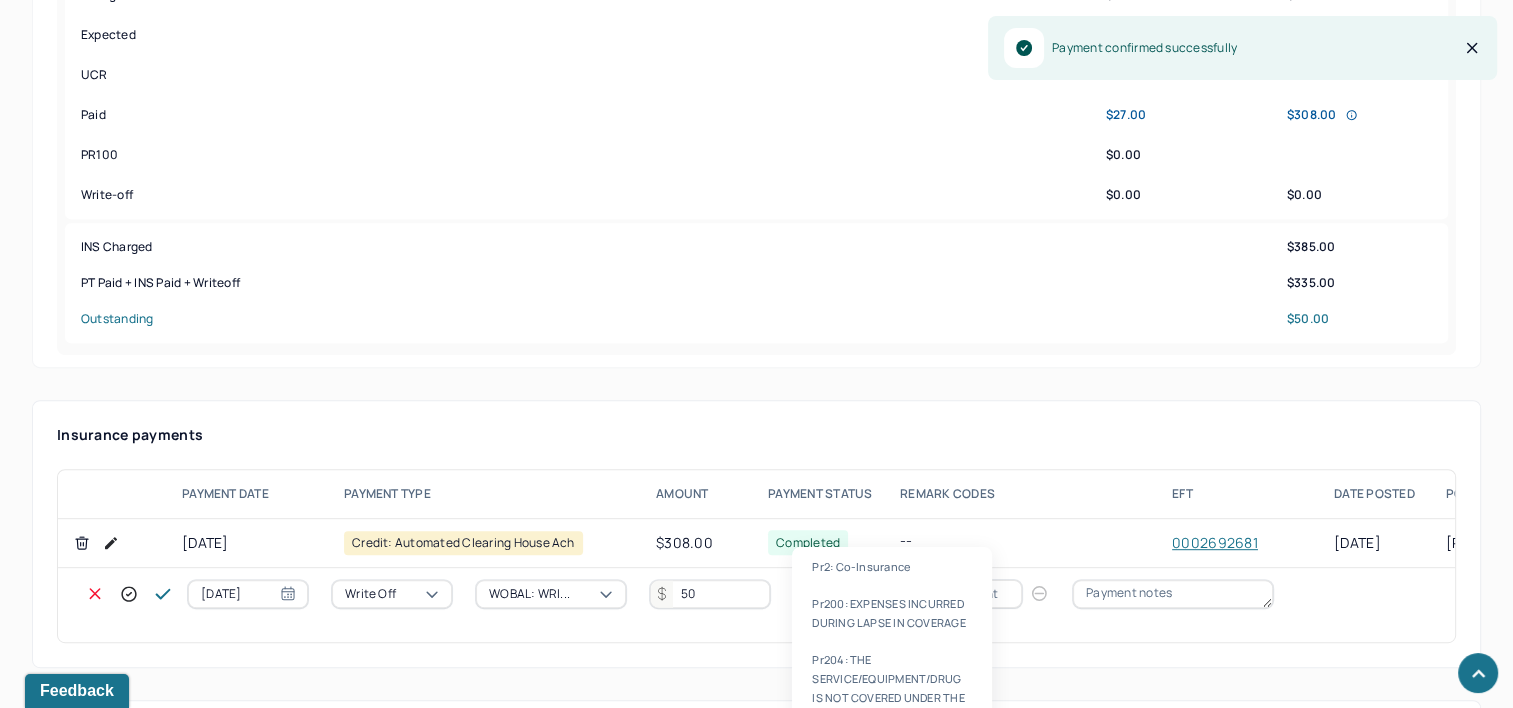 type 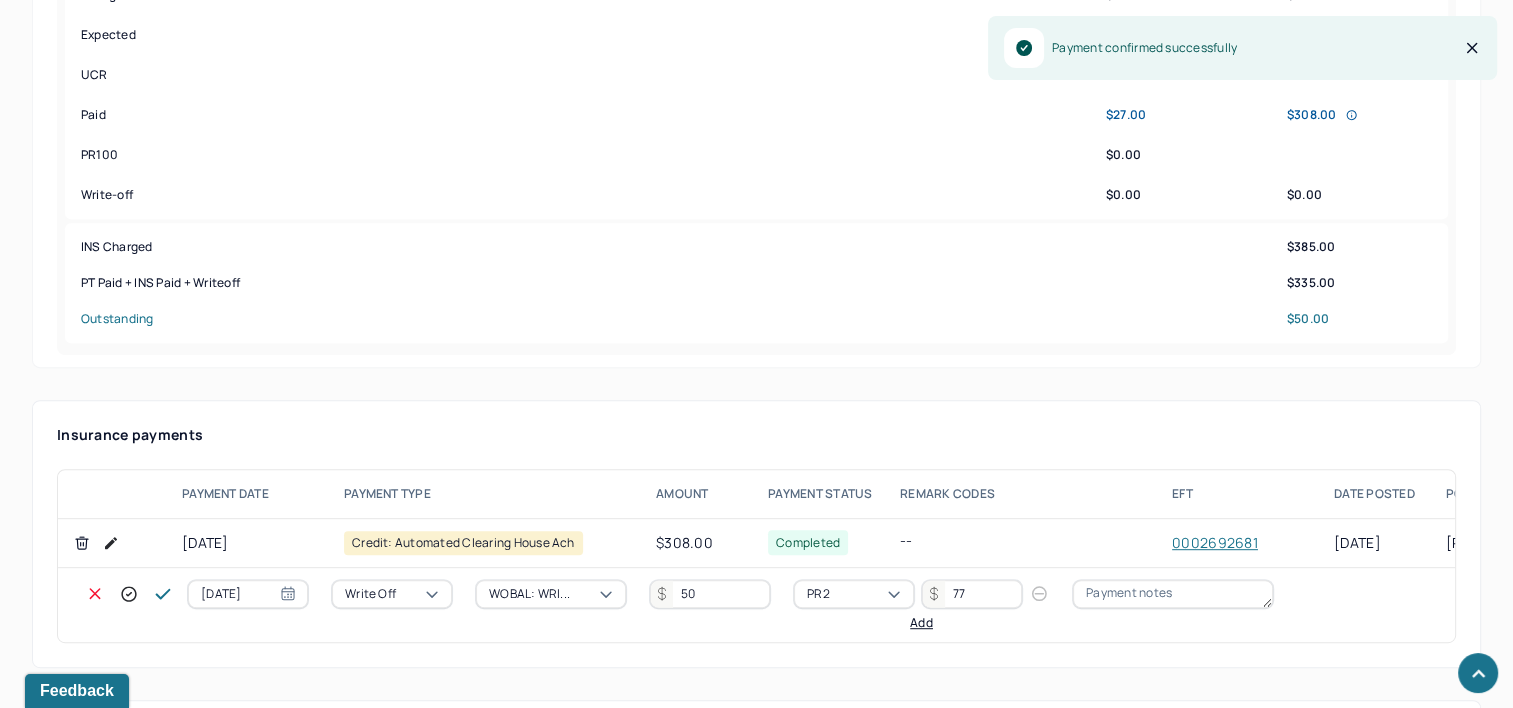 type on "77" 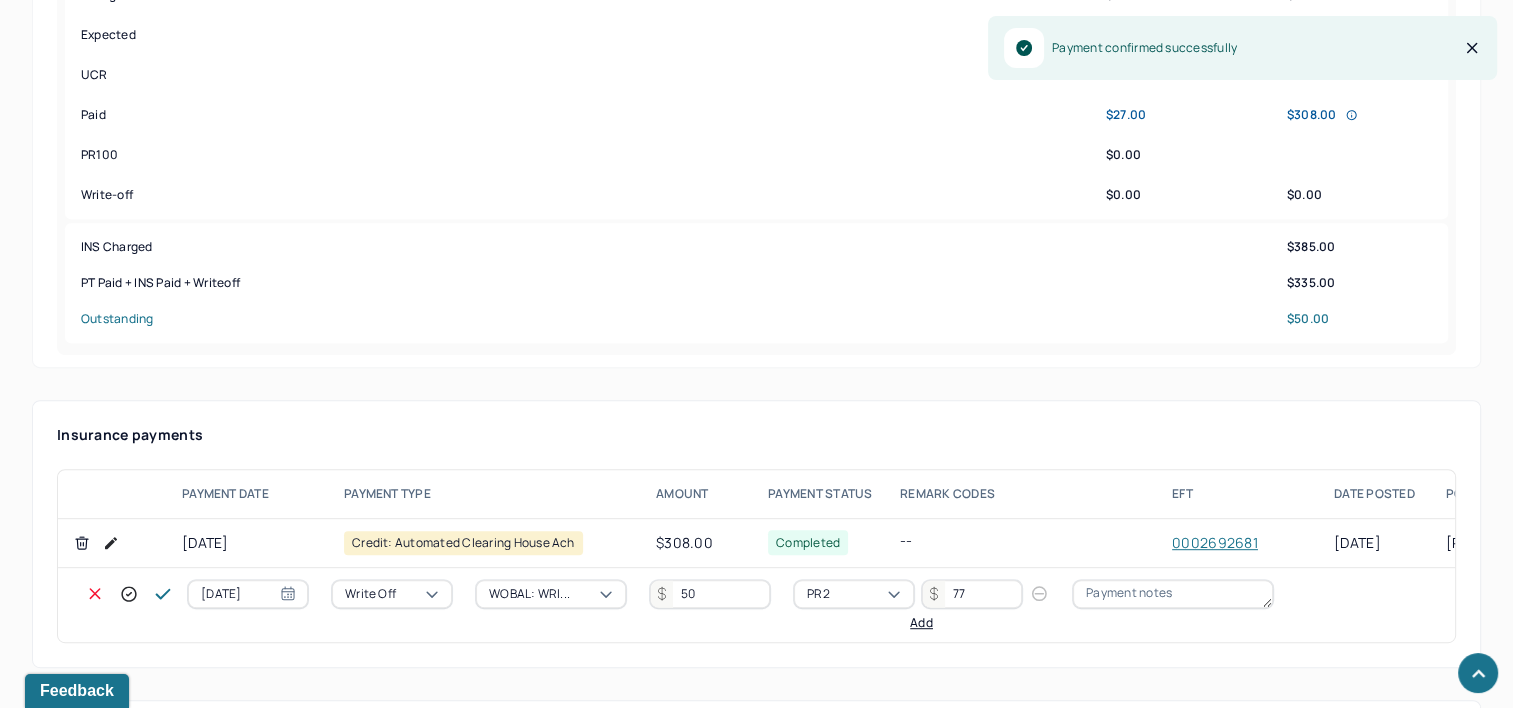 click 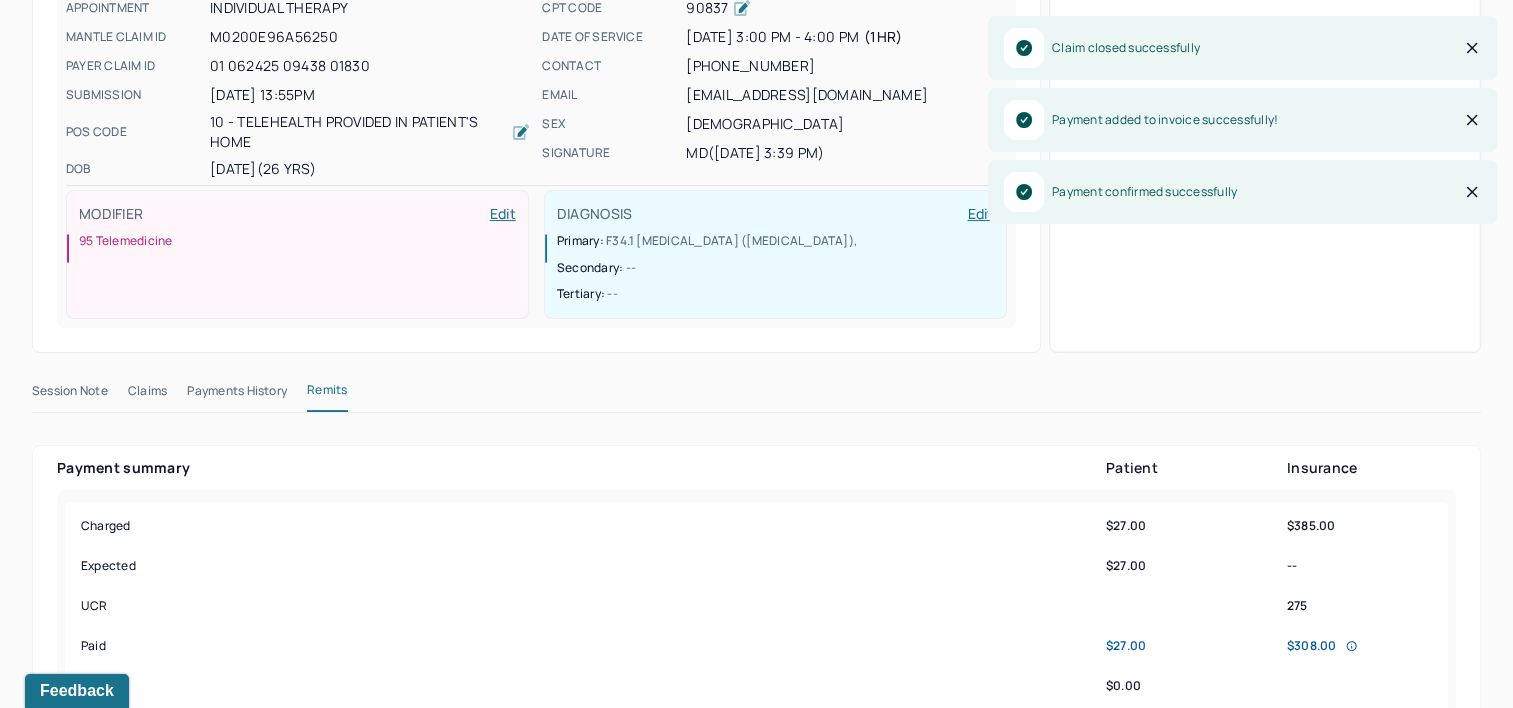 scroll, scrollTop: 0, scrollLeft: 0, axis: both 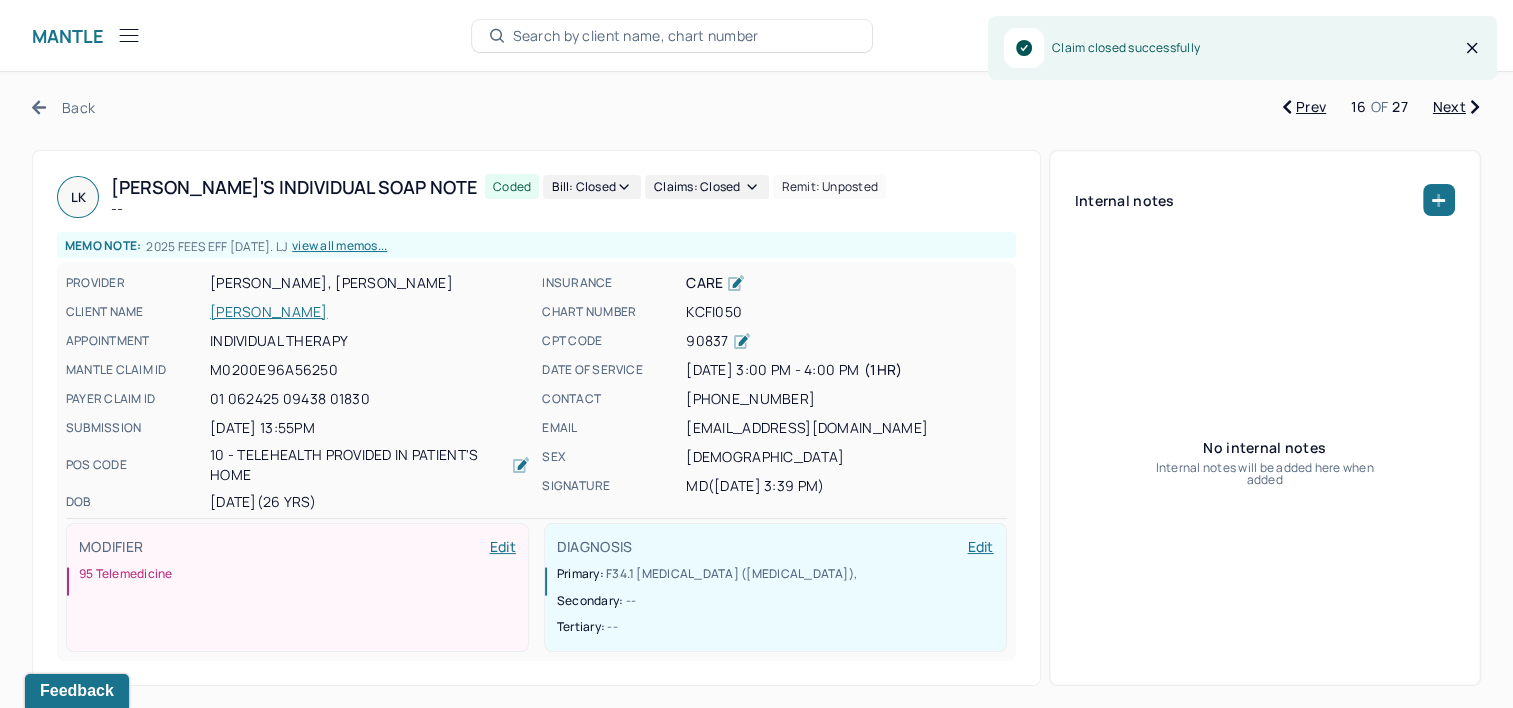 click on "Next" at bounding box center (1456, 107) 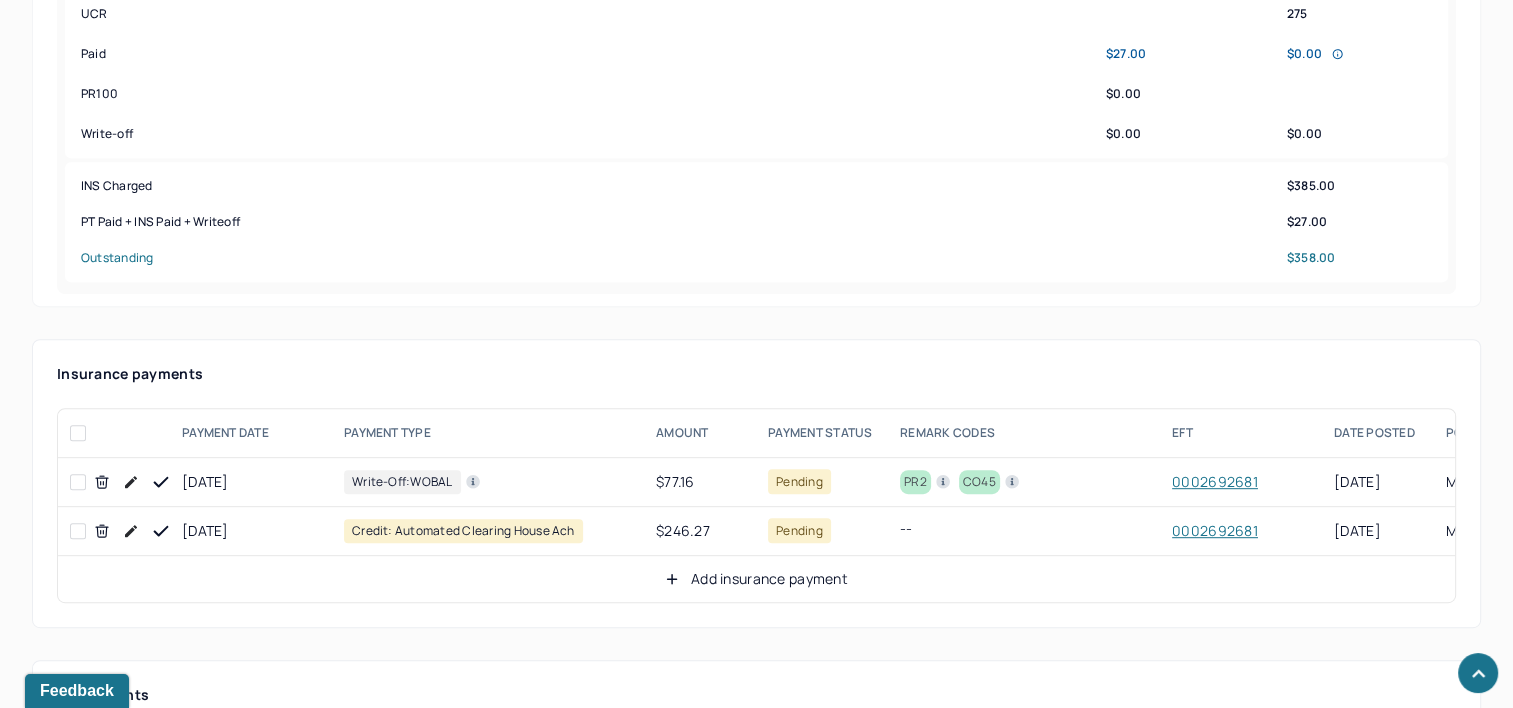 scroll, scrollTop: 1034, scrollLeft: 0, axis: vertical 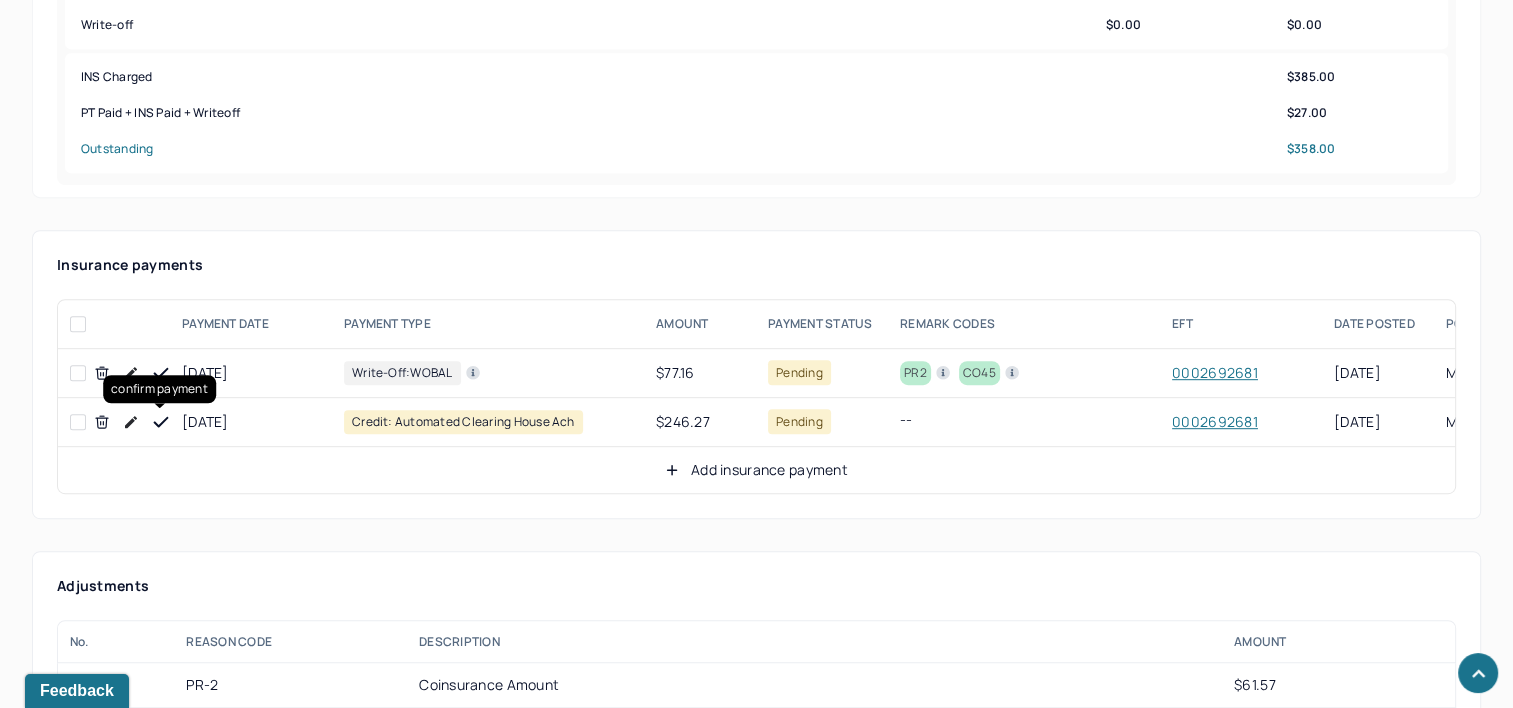 click 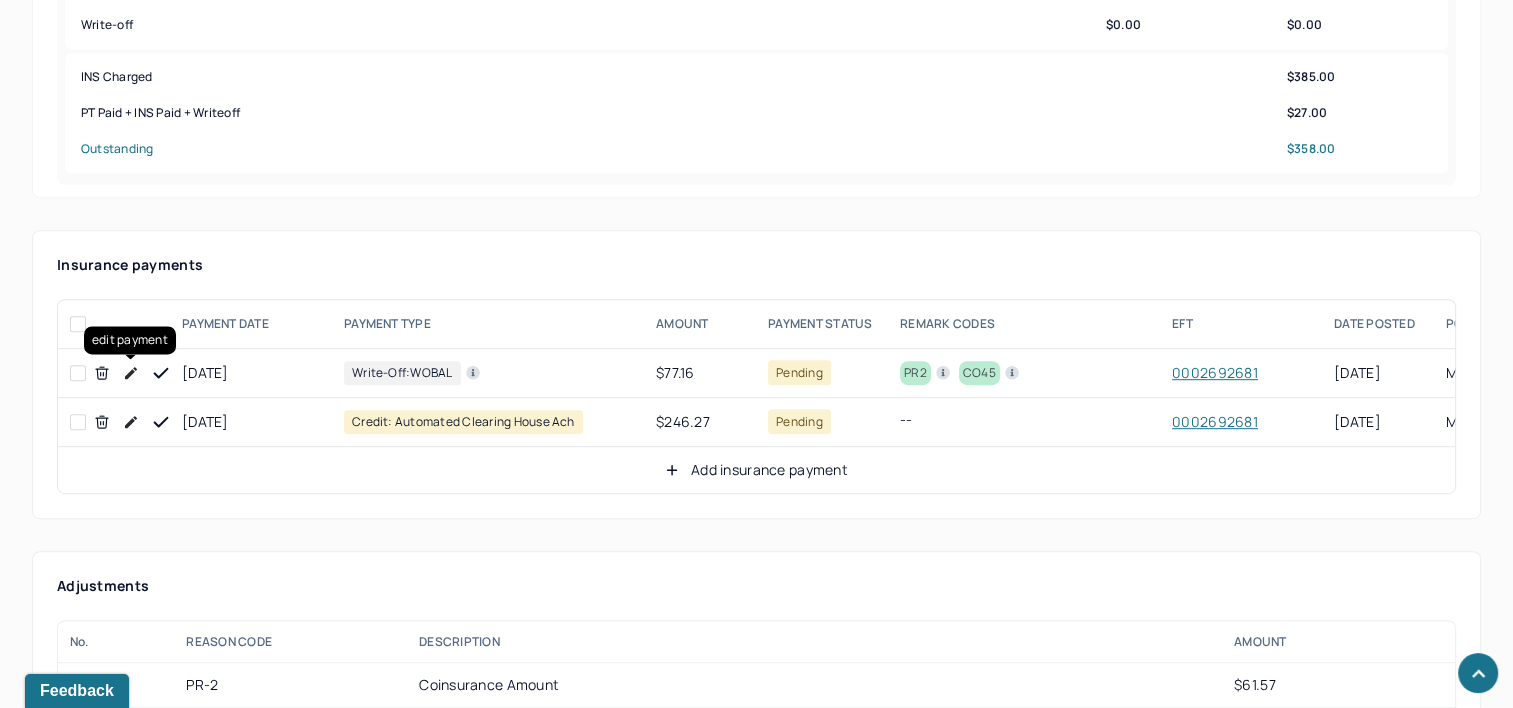 click 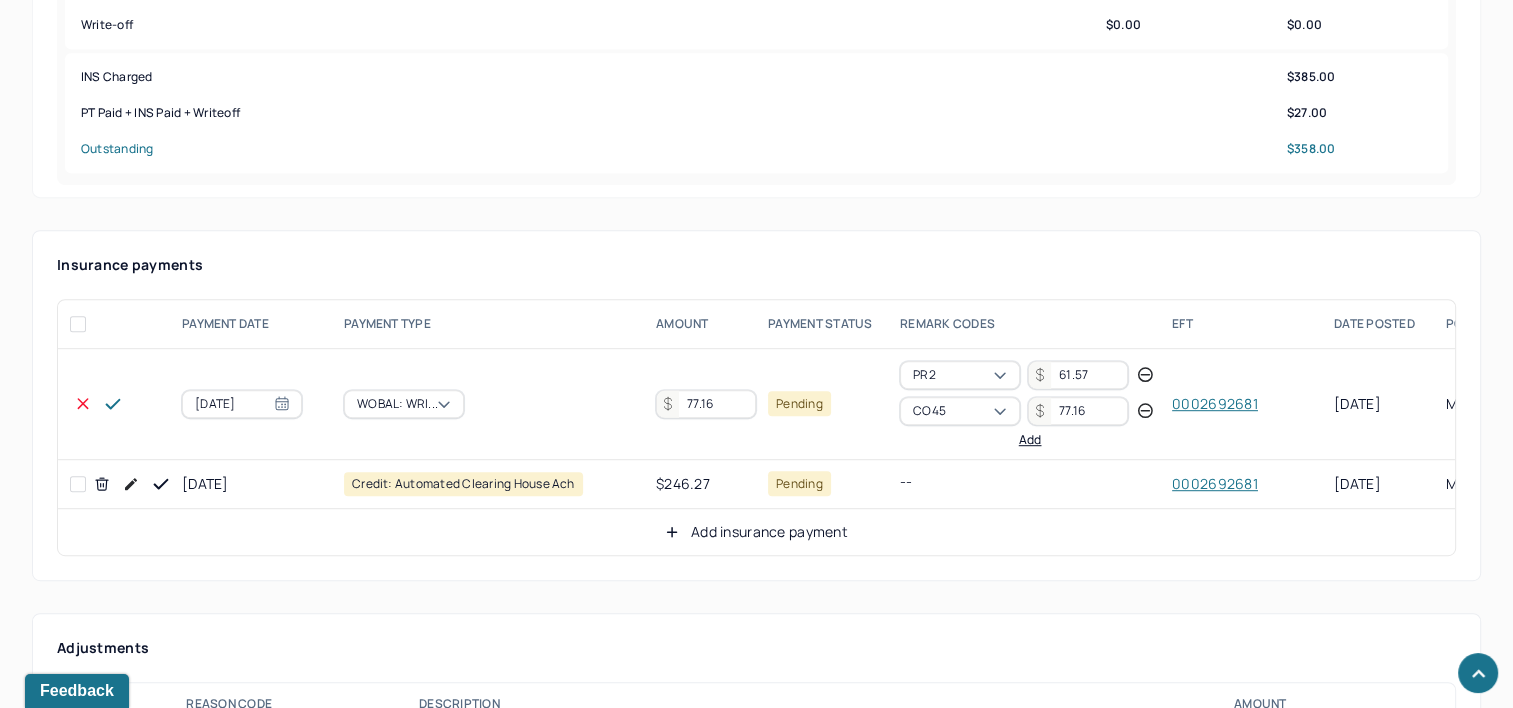 click at bounding box center (161, 484) 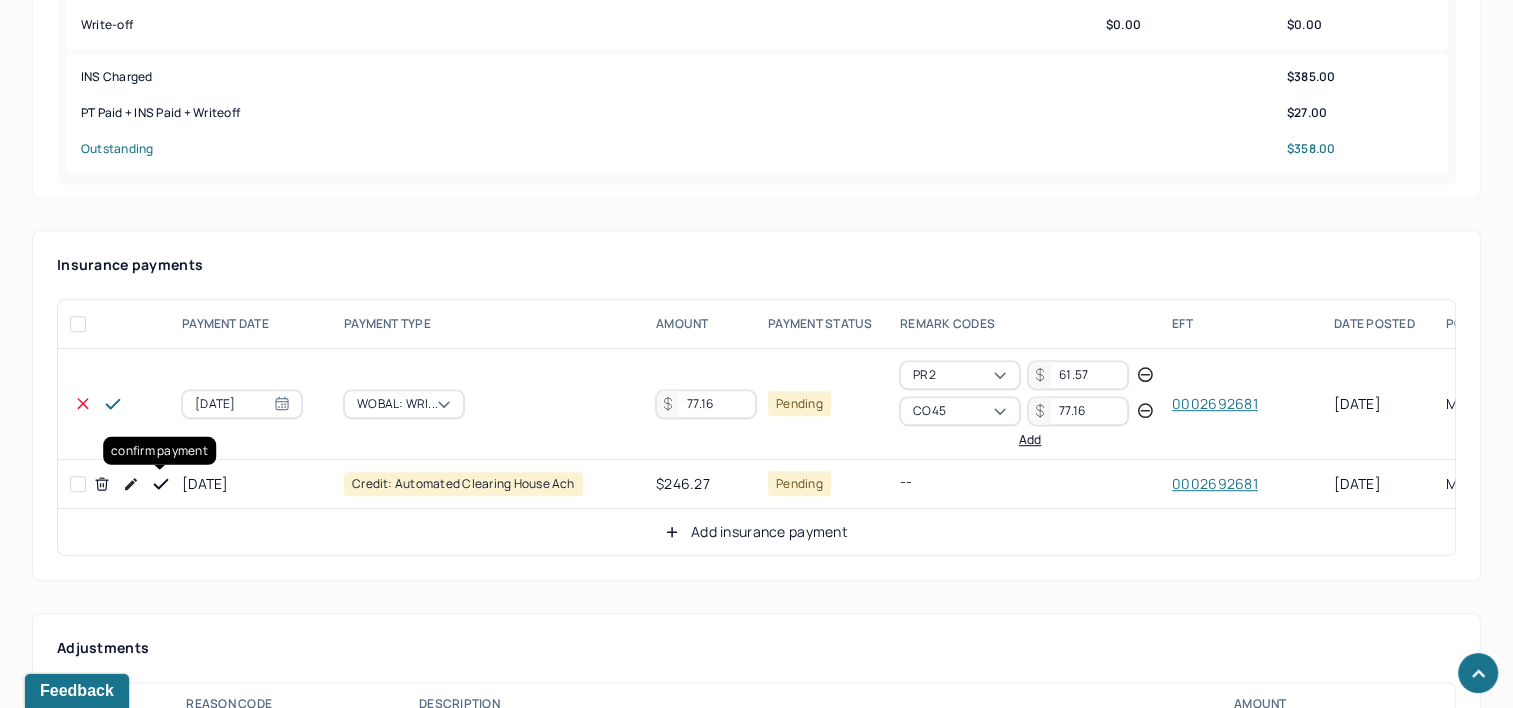 click 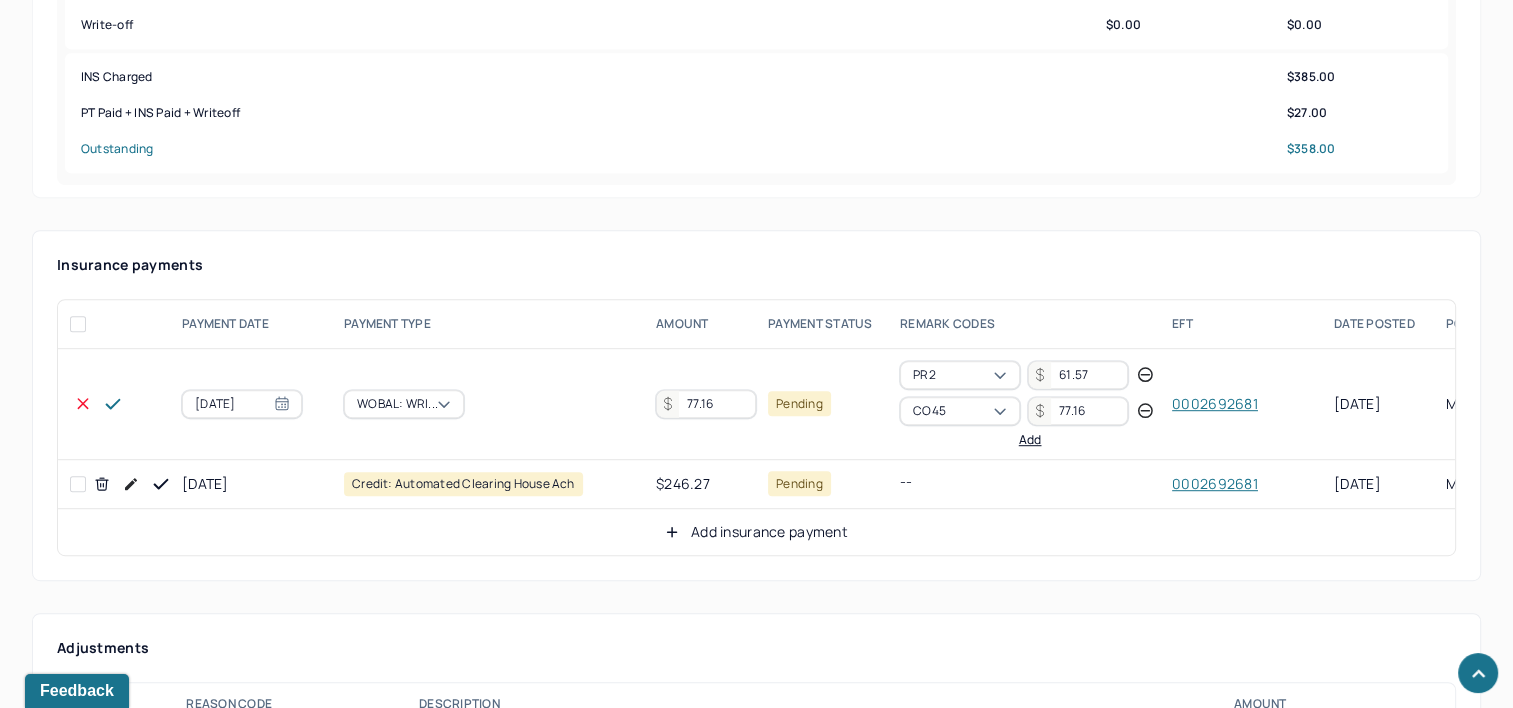 click on "77.16" at bounding box center (706, 404) 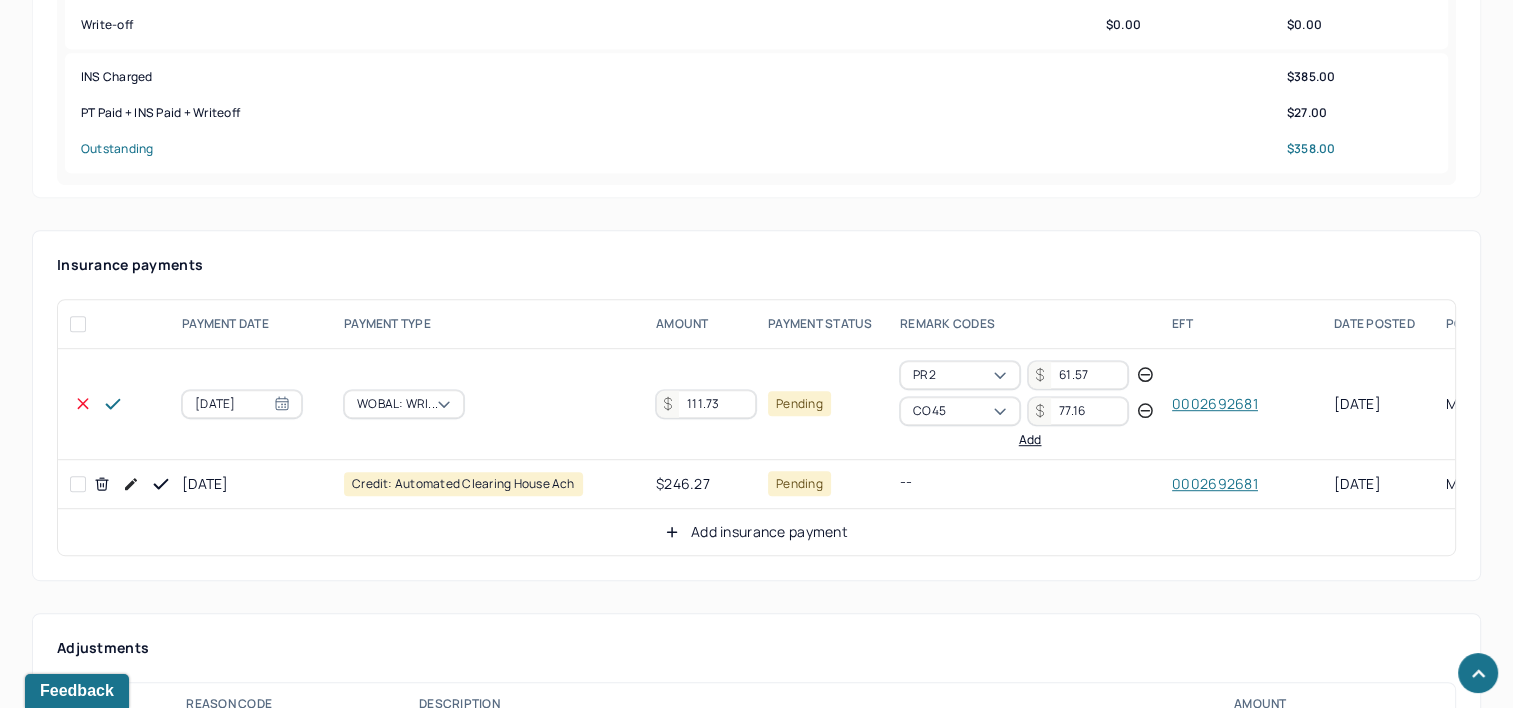 type on "111.73" 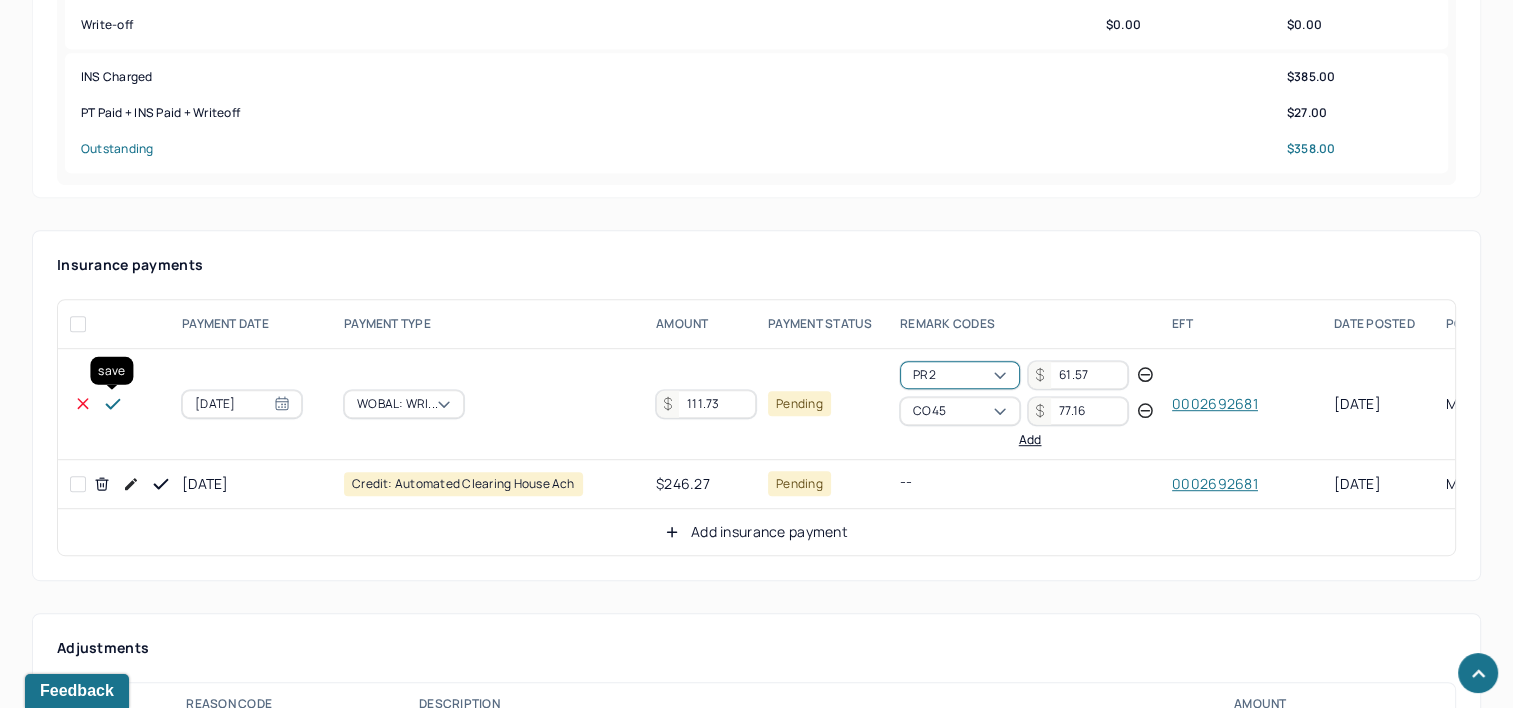 click 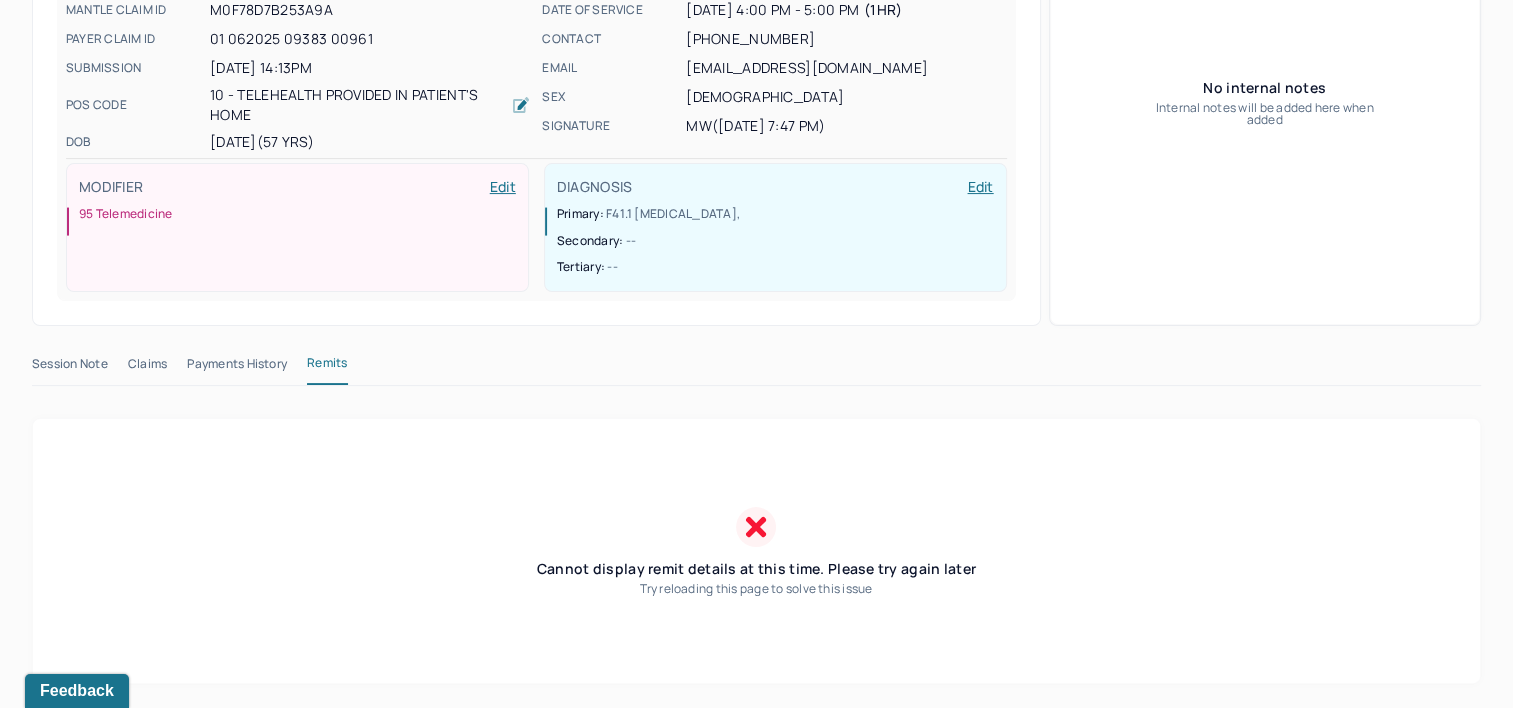 scroll, scrollTop: 356, scrollLeft: 0, axis: vertical 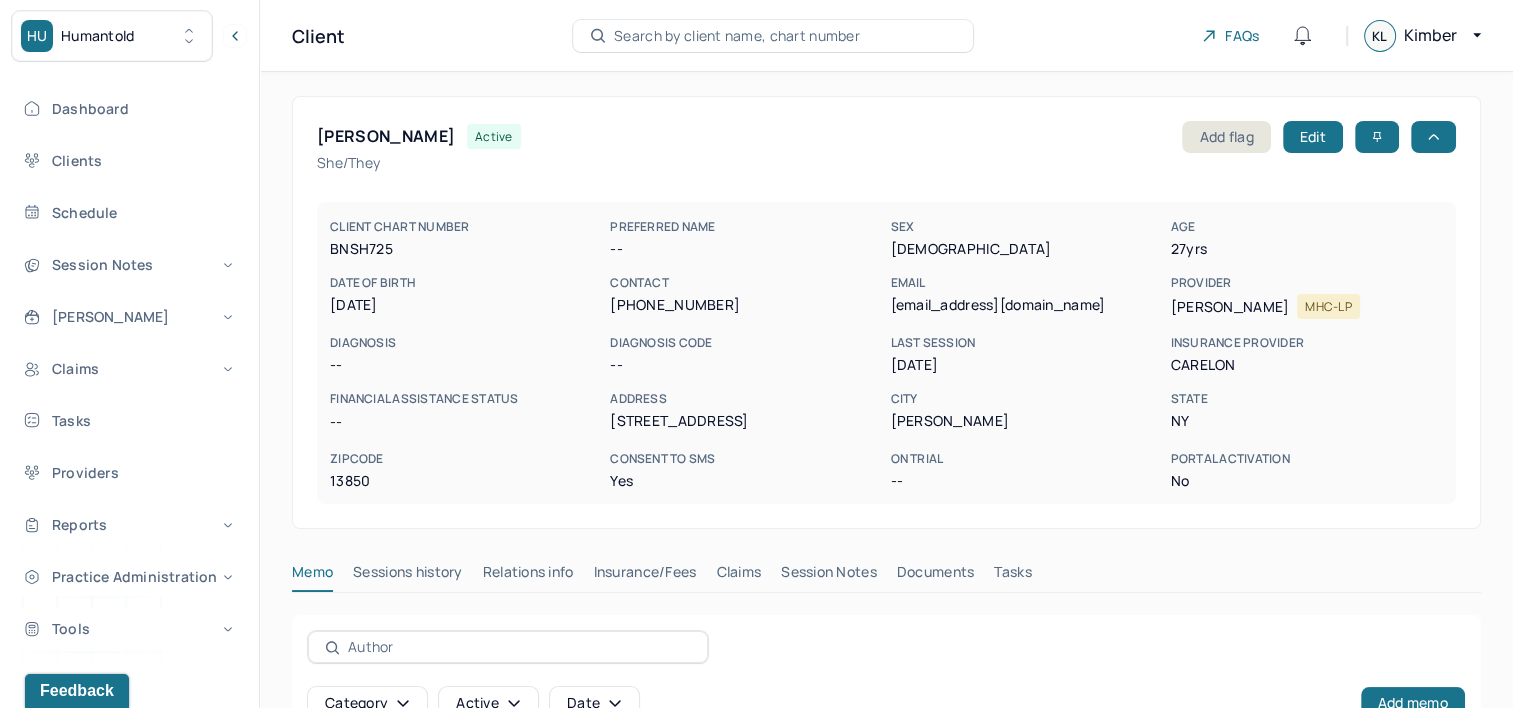 click at bounding box center [235, 36] 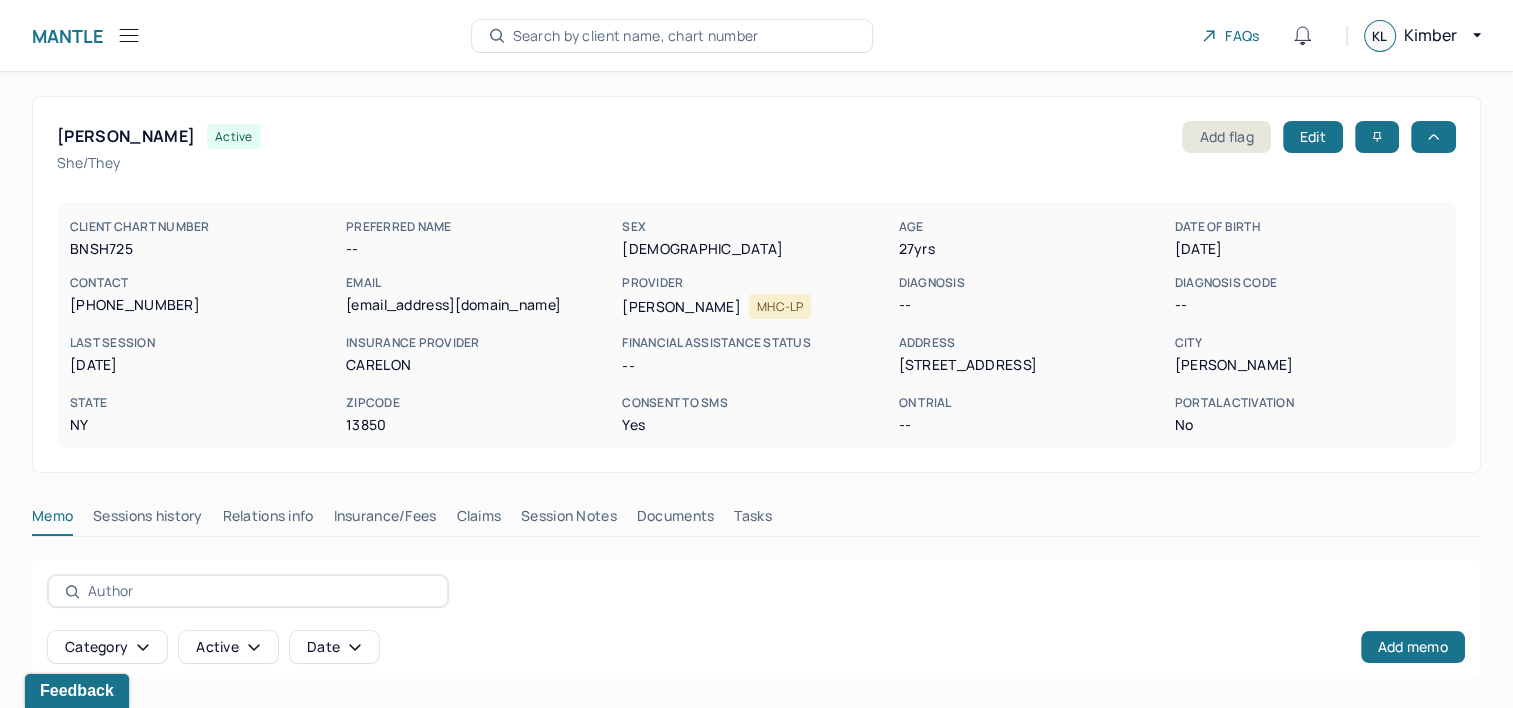 click on "Claims" at bounding box center (478, 520) 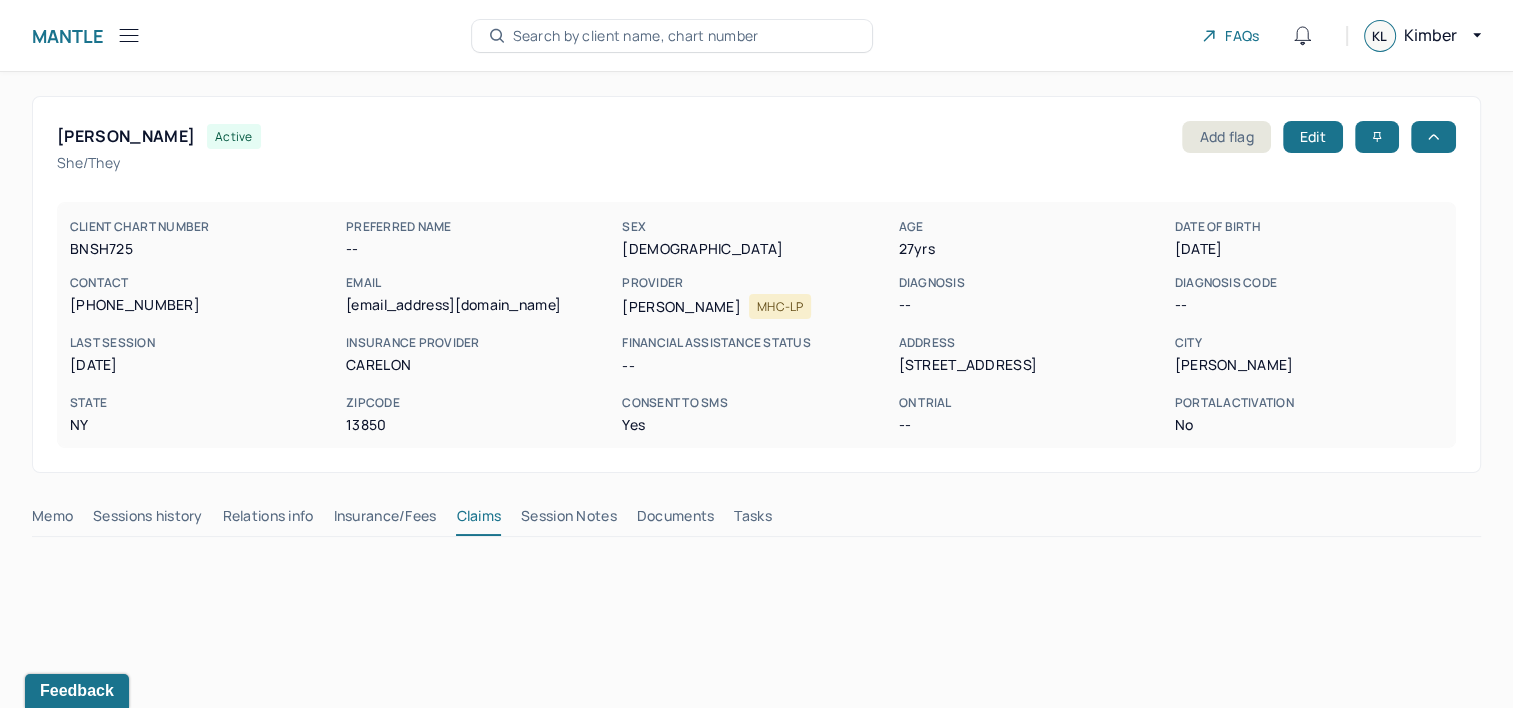 click on "Insurance/Fees" at bounding box center [385, 520] 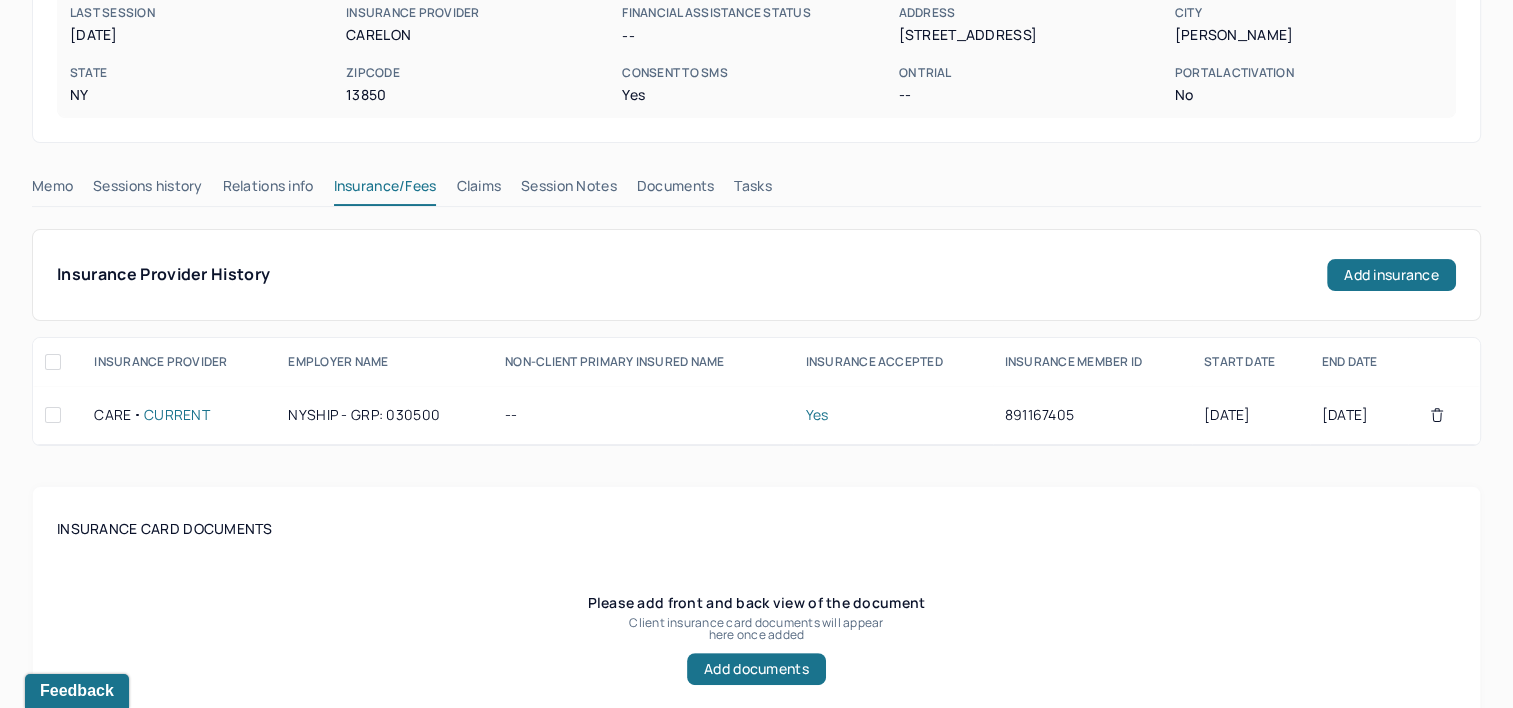 scroll, scrollTop: 300, scrollLeft: 0, axis: vertical 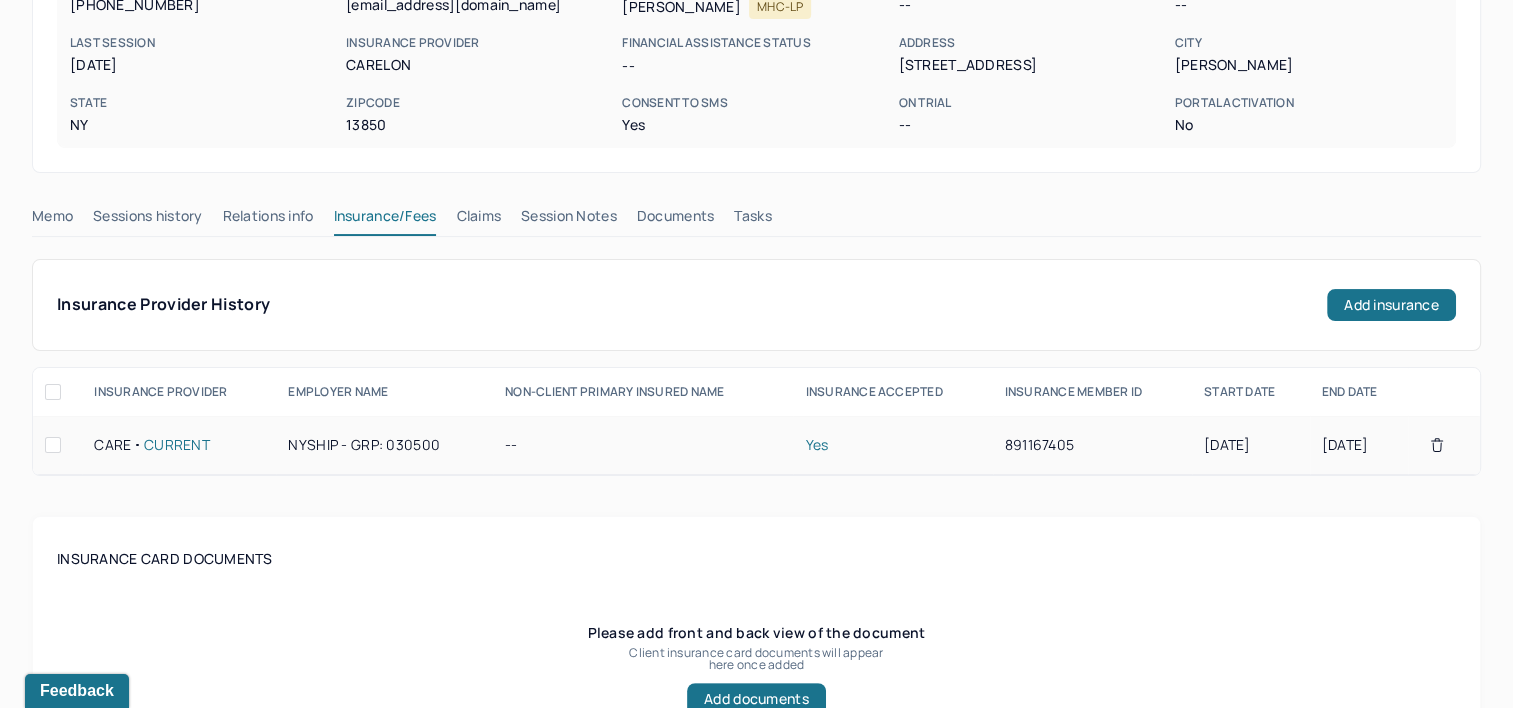 type 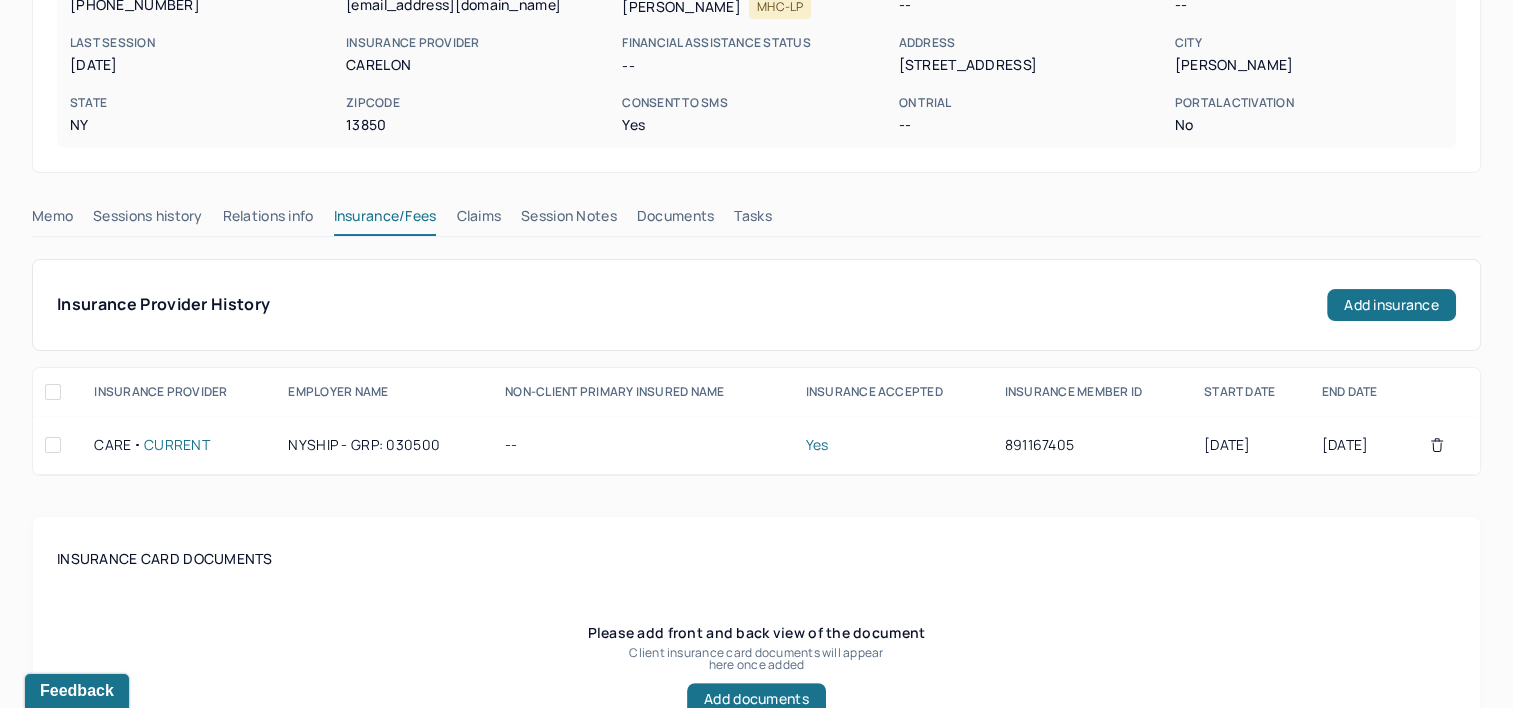 click on "Claims" at bounding box center (478, 220) 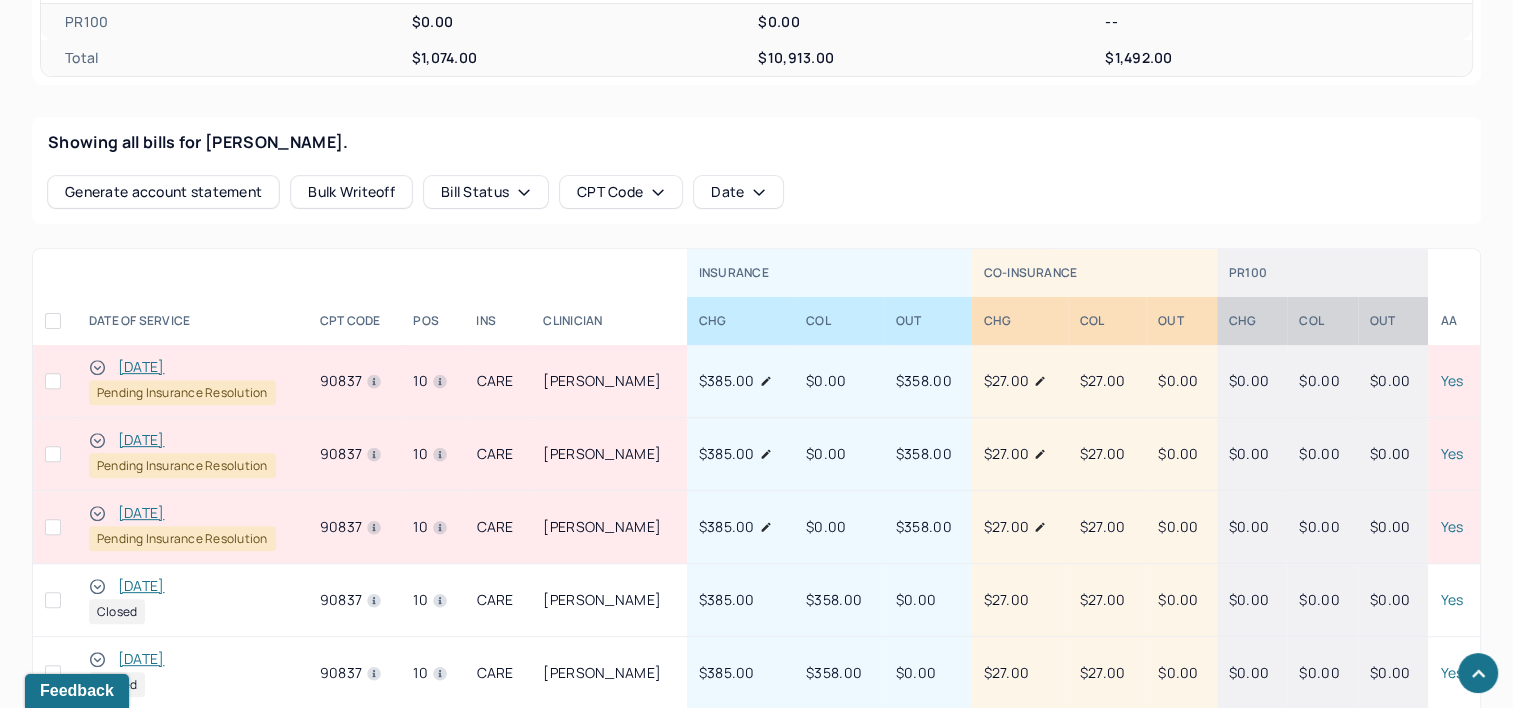 scroll, scrollTop: 800, scrollLeft: 0, axis: vertical 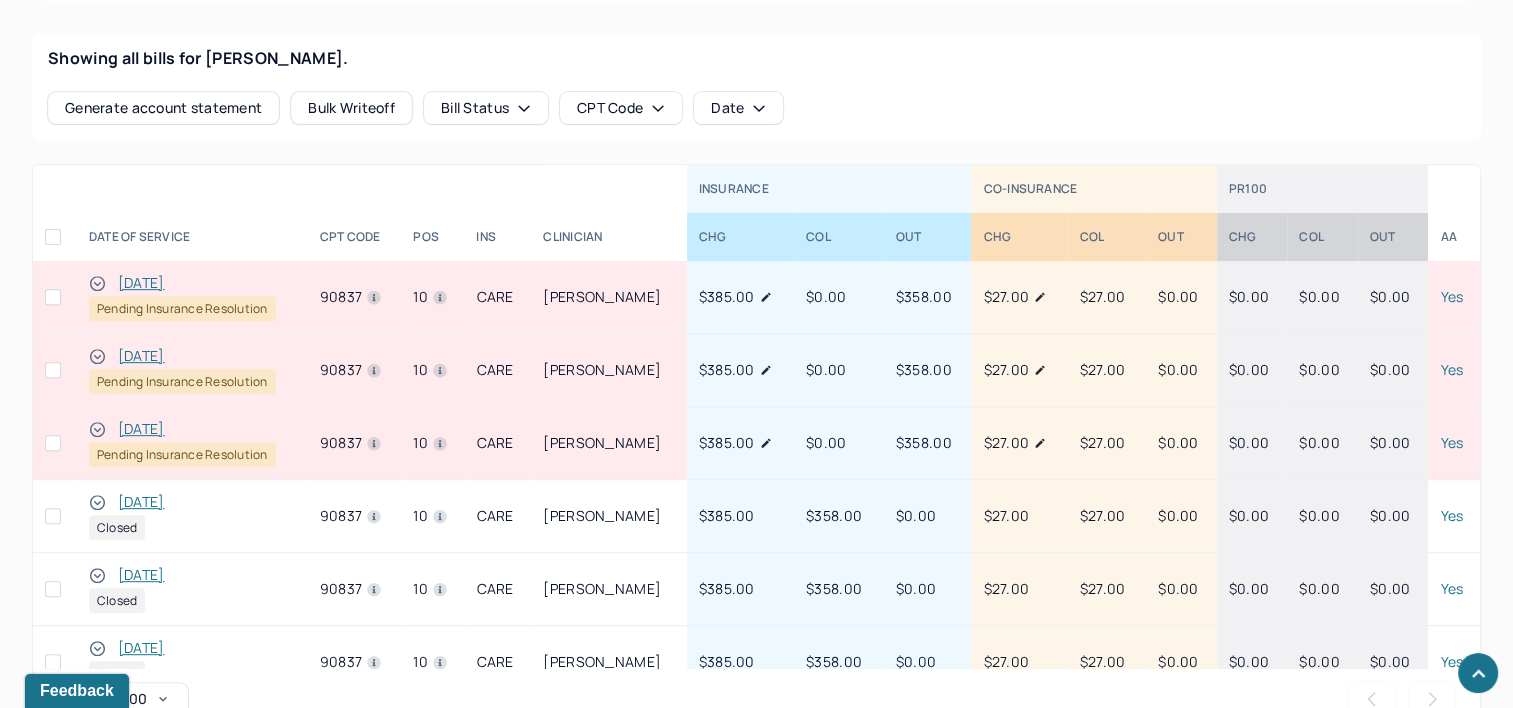 type 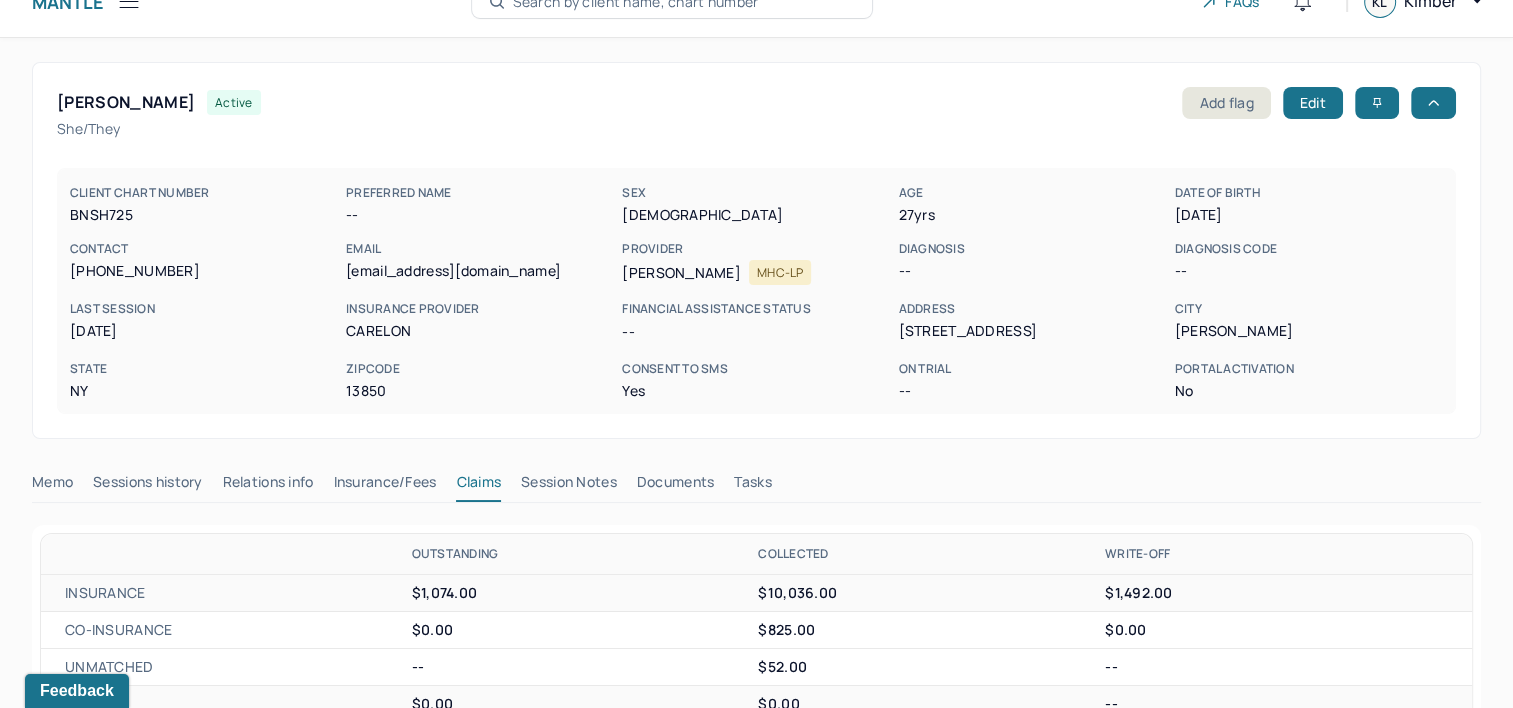 scroll, scrollTop: 0, scrollLeft: 0, axis: both 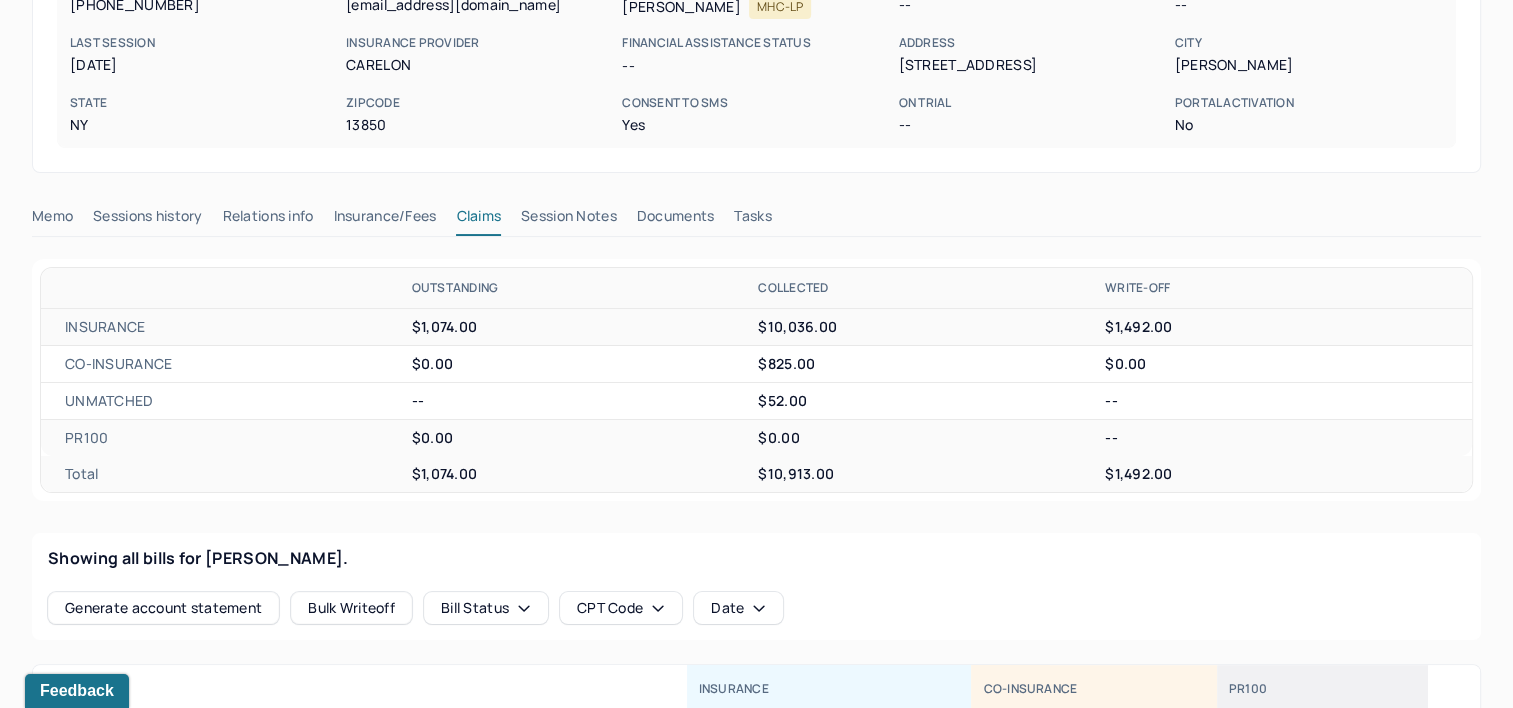 click on "Insurance/Fees" at bounding box center (385, 220) 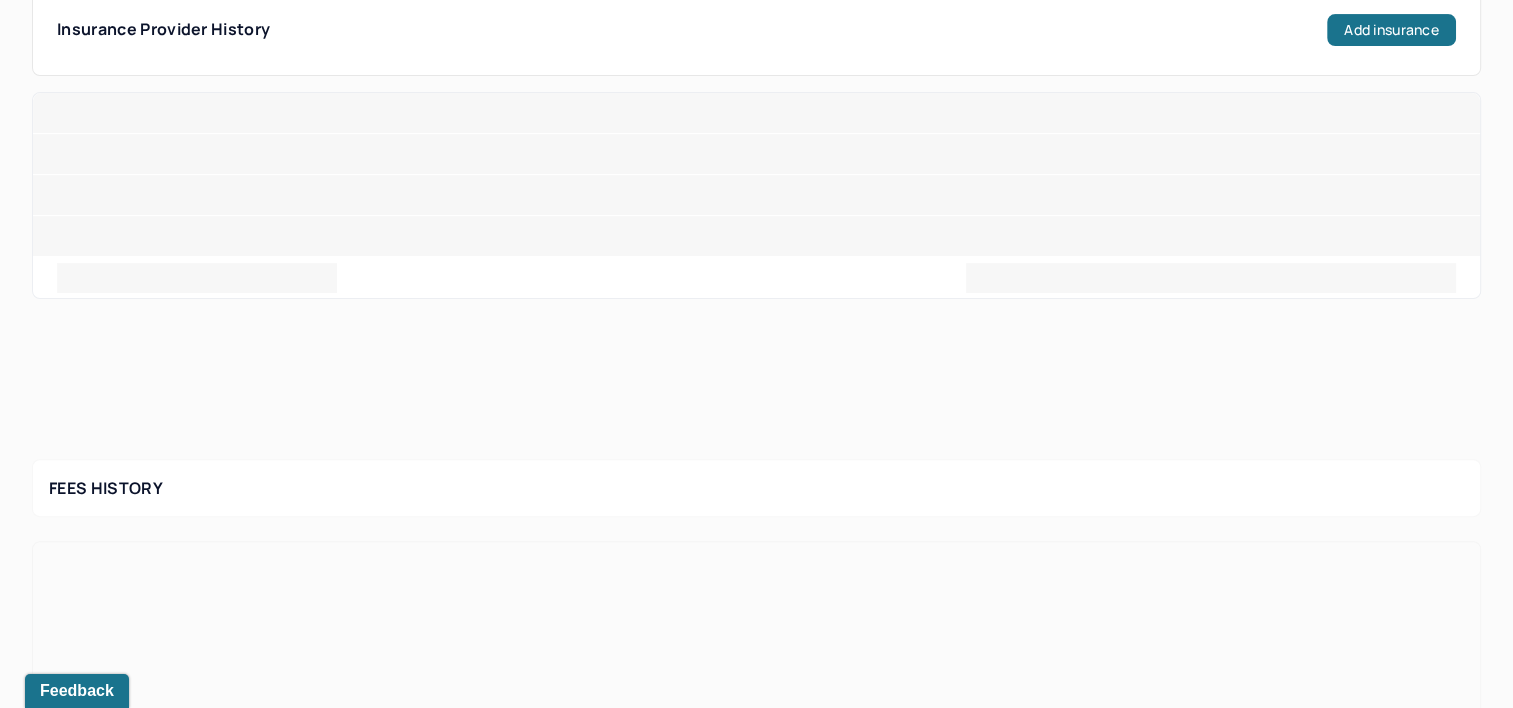 click on "Insurance Provider History   Add insurance     Add insurance   Insurance Provider History FEES HISTORY" at bounding box center [756, 600] 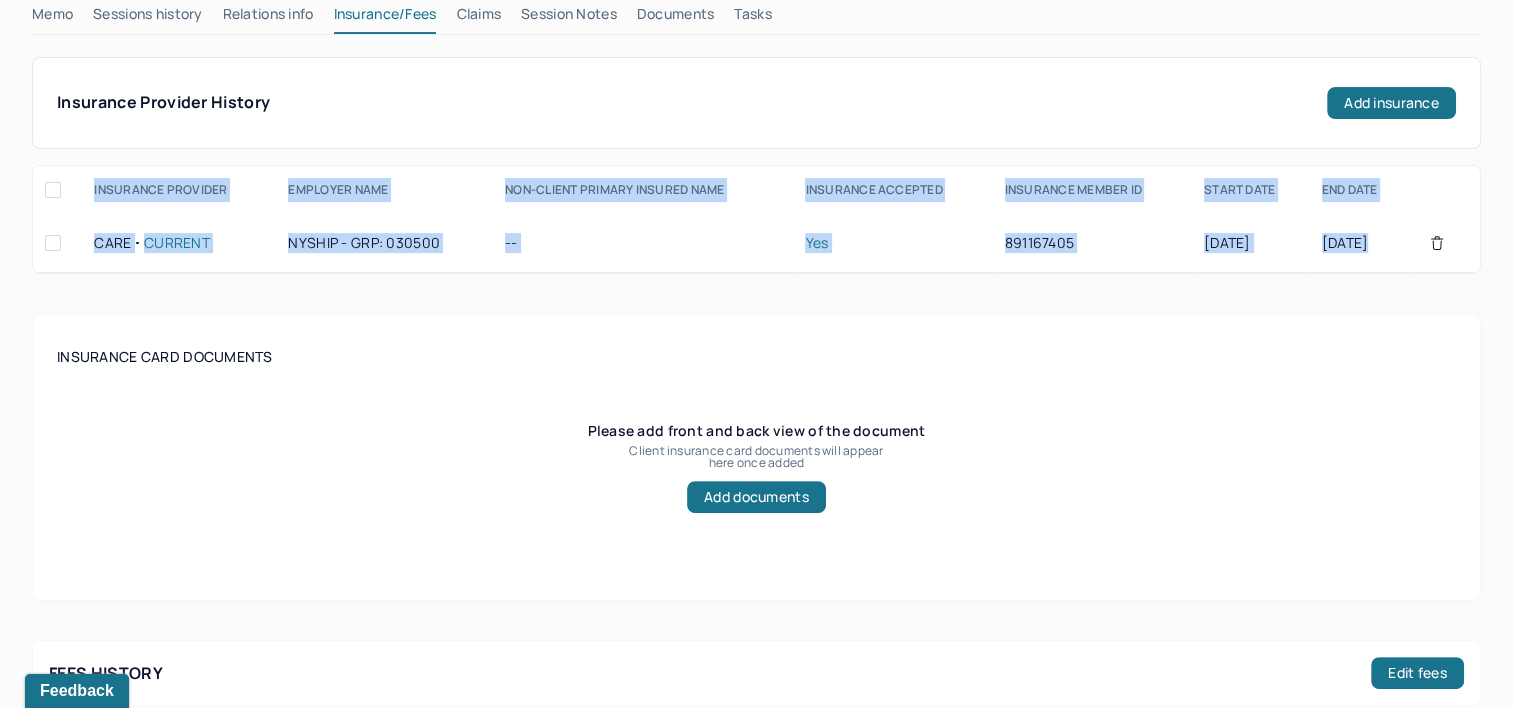 scroll, scrollTop: 500, scrollLeft: 0, axis: vertical 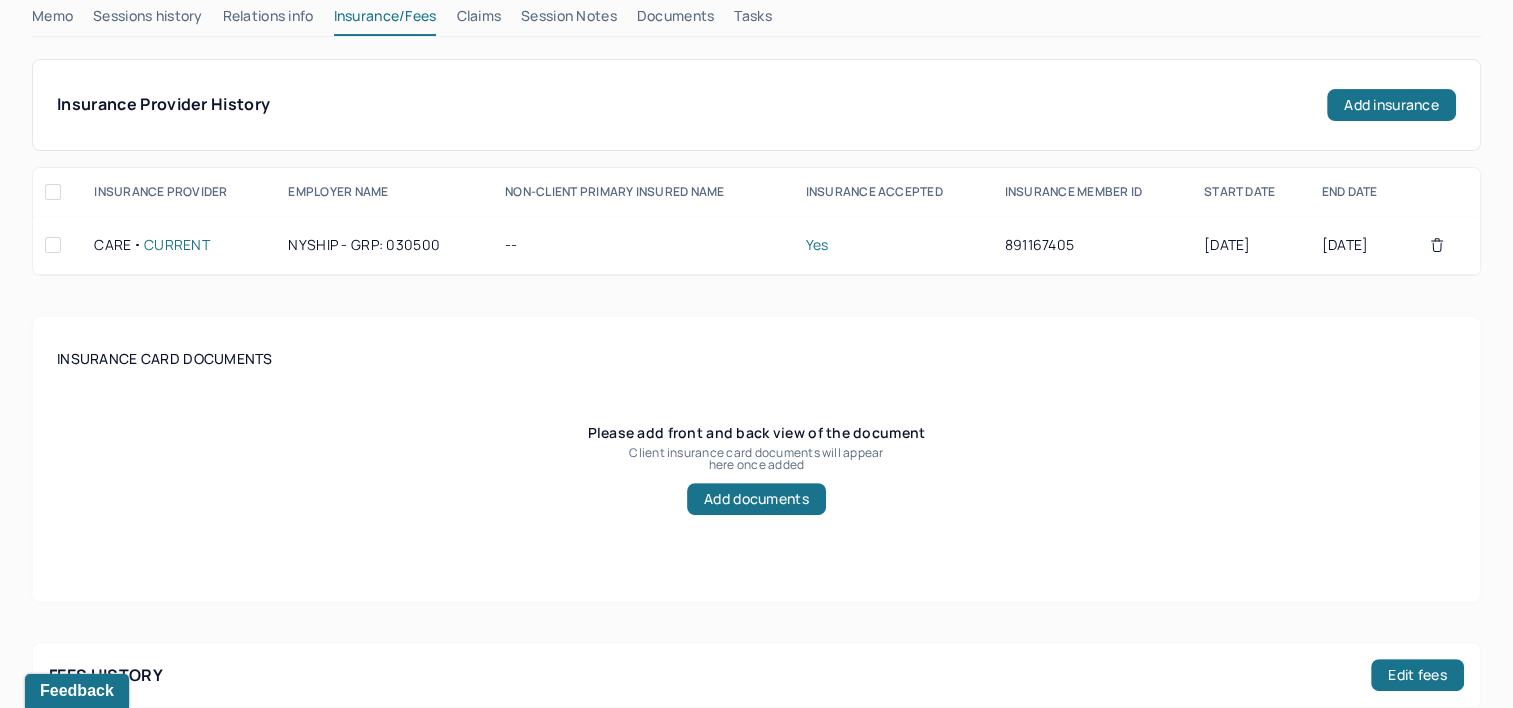 click on "Insurance card documents Please add front and back view of the document Client insurance card documents will appear here once added   Add documents" at bounding box center [756, 459] 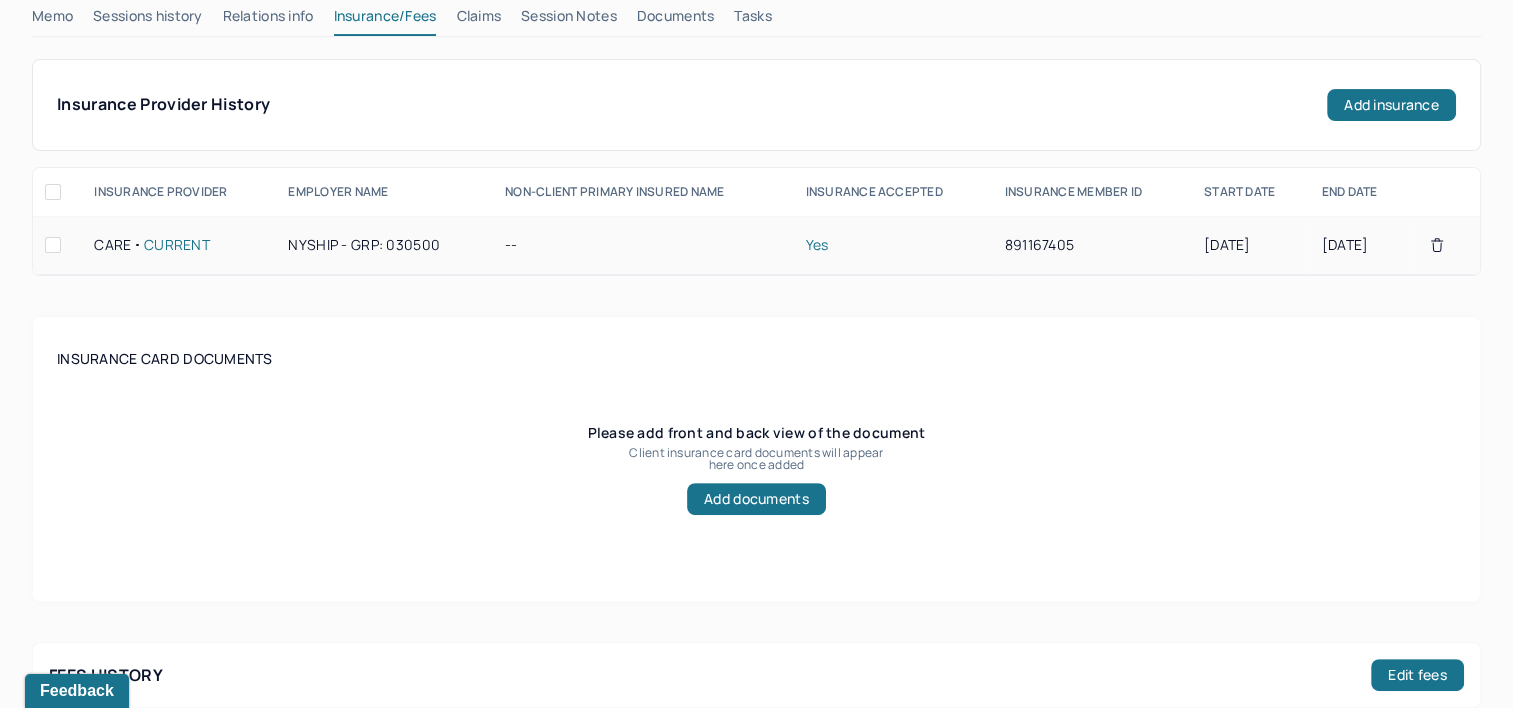 click on "891167405" at bounding box center (1092, 245) 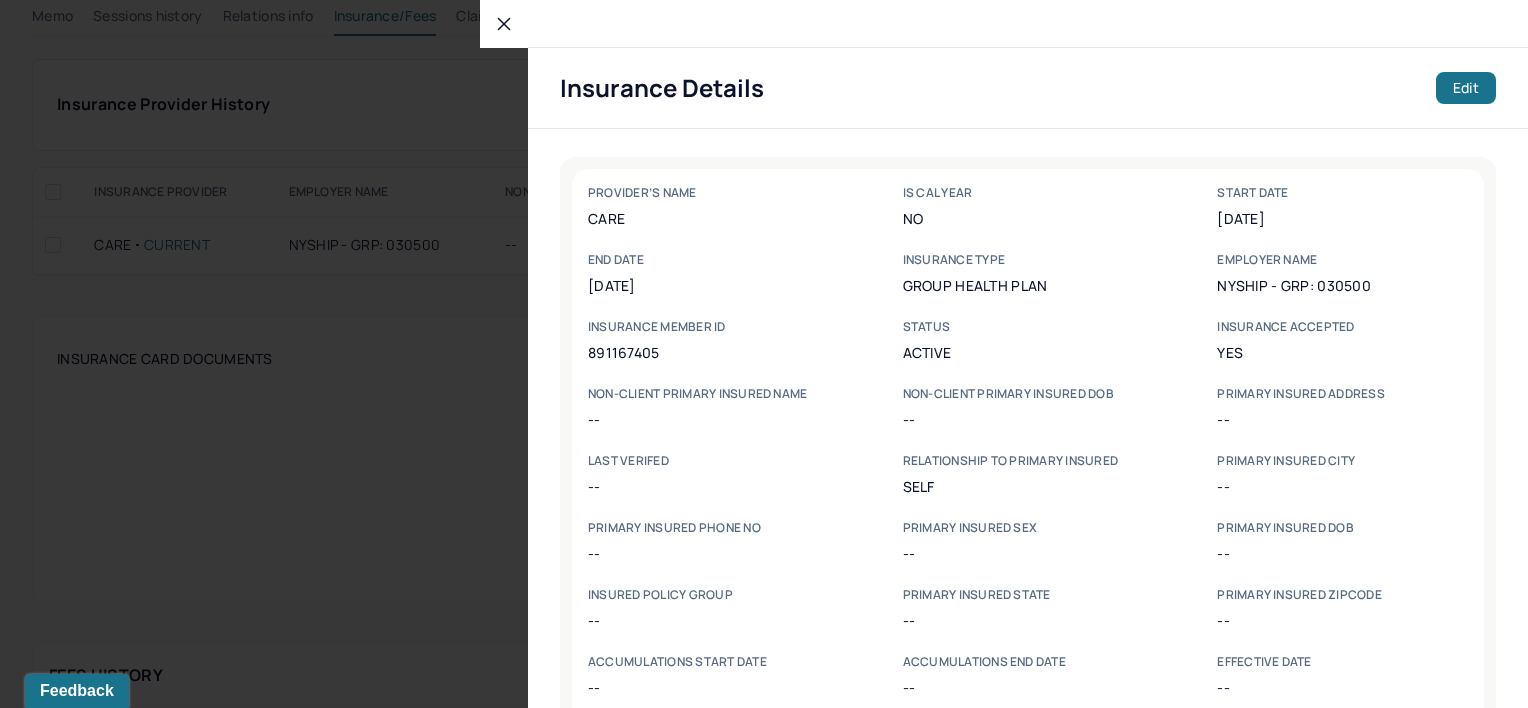 click on "891167405" at bounding box center [713, 352] 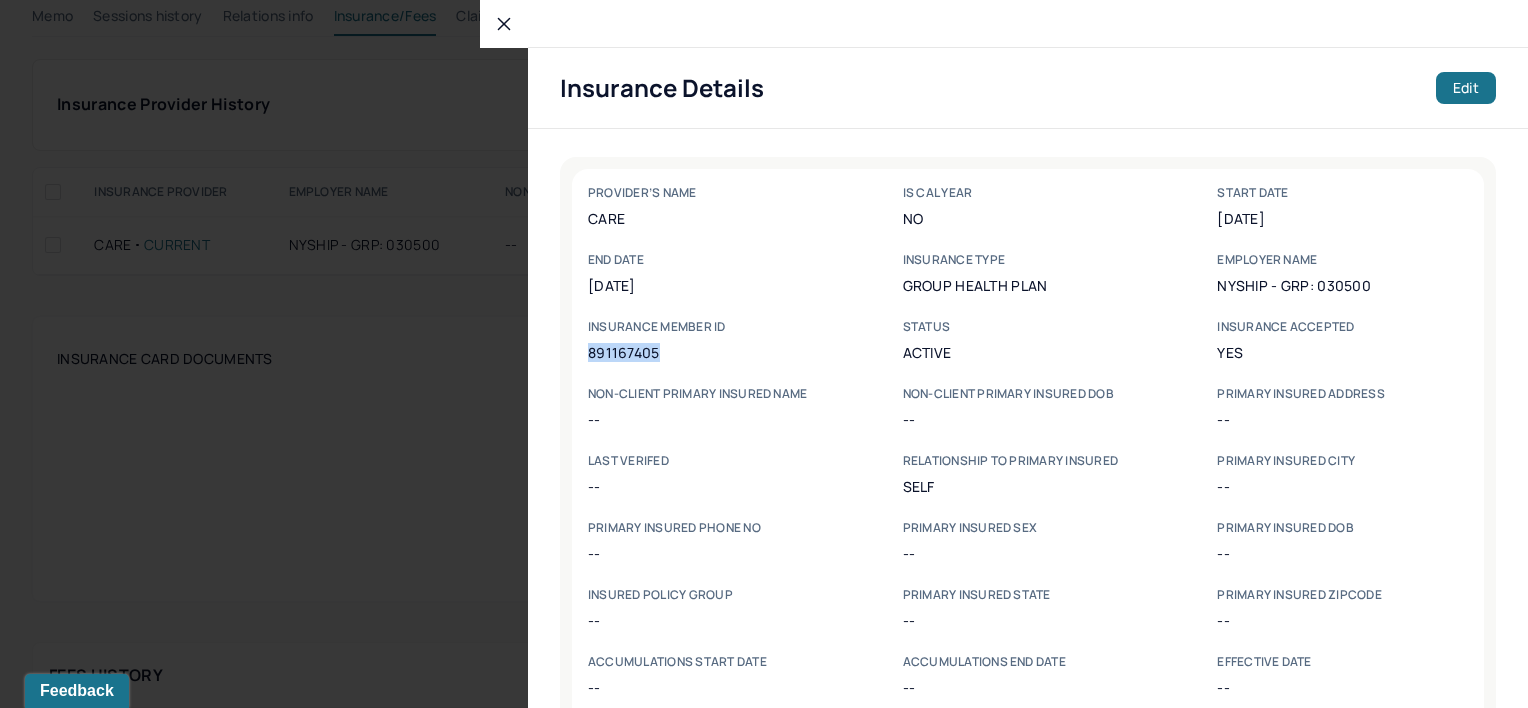 click on "891167405" at bounding box center (713, 352) 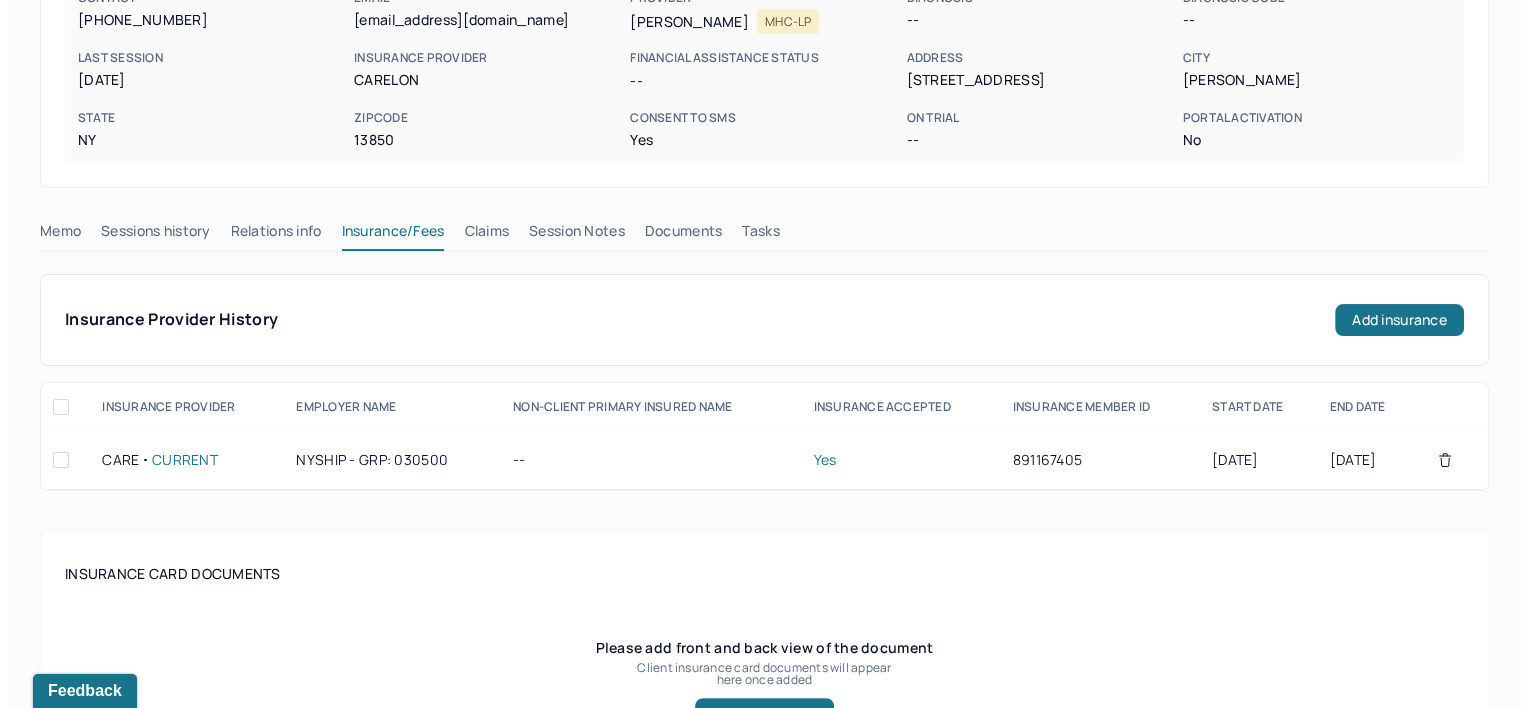 scroll, scrollTop: 100, scrollLeft: 0, axis: vertical 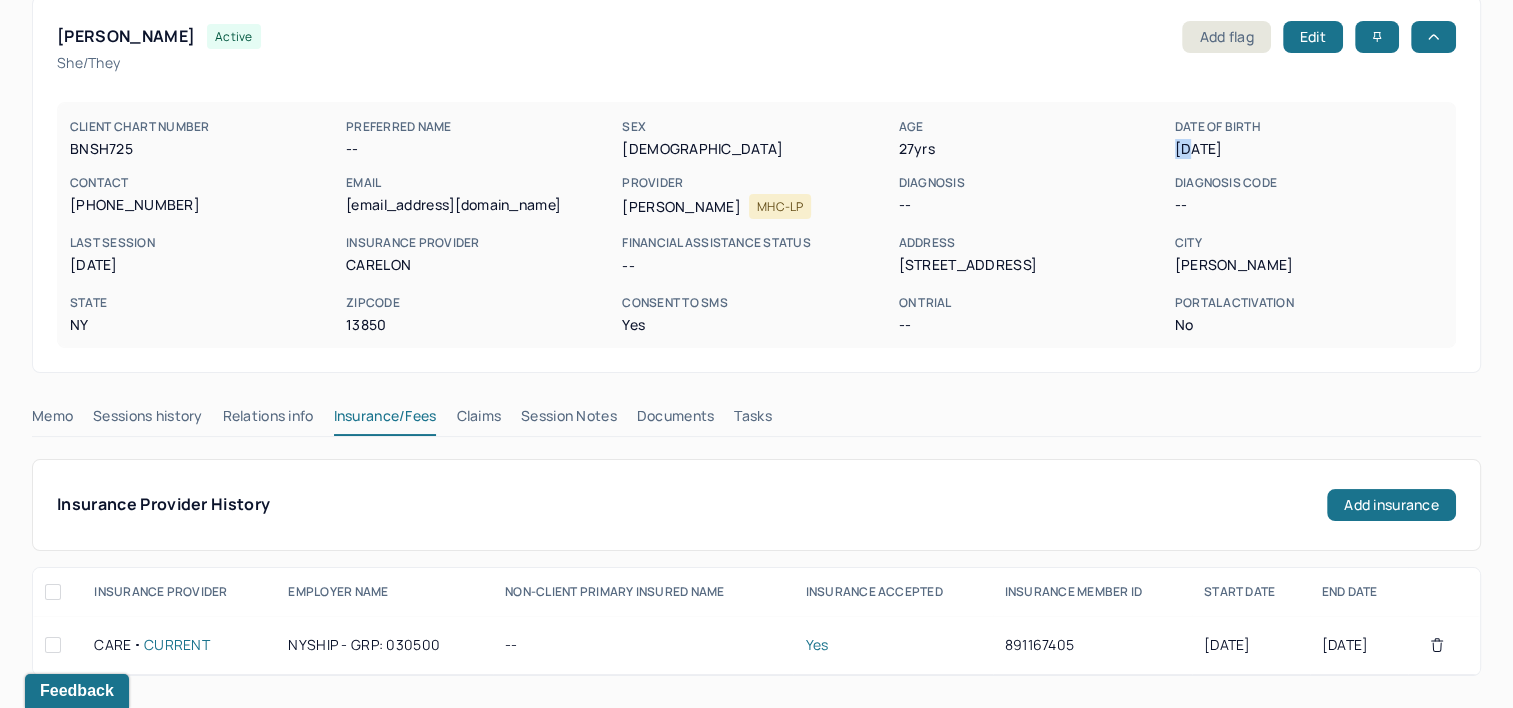 click on "[DATE]" at bounding box center (1309, 149) 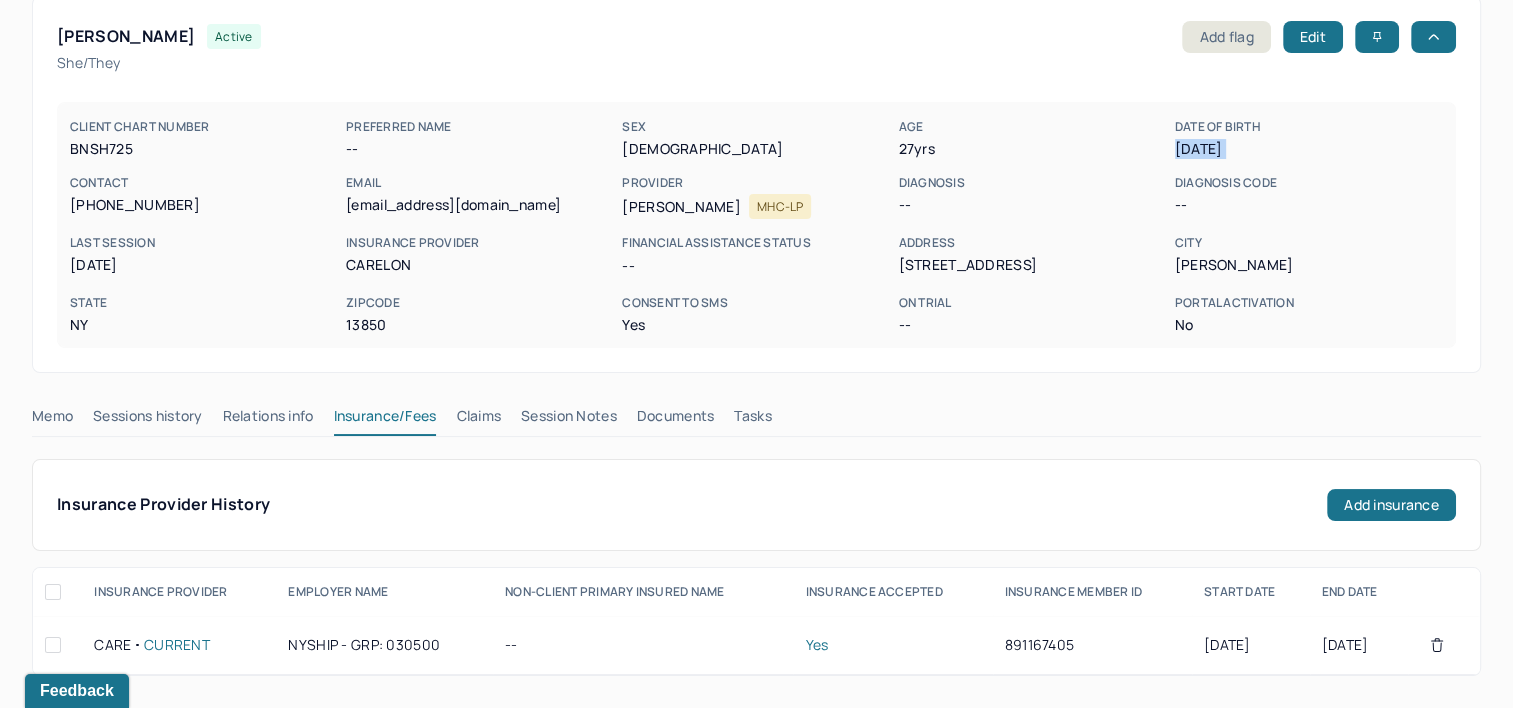 click on "[DATE]" at bounding box center [1309, 149] 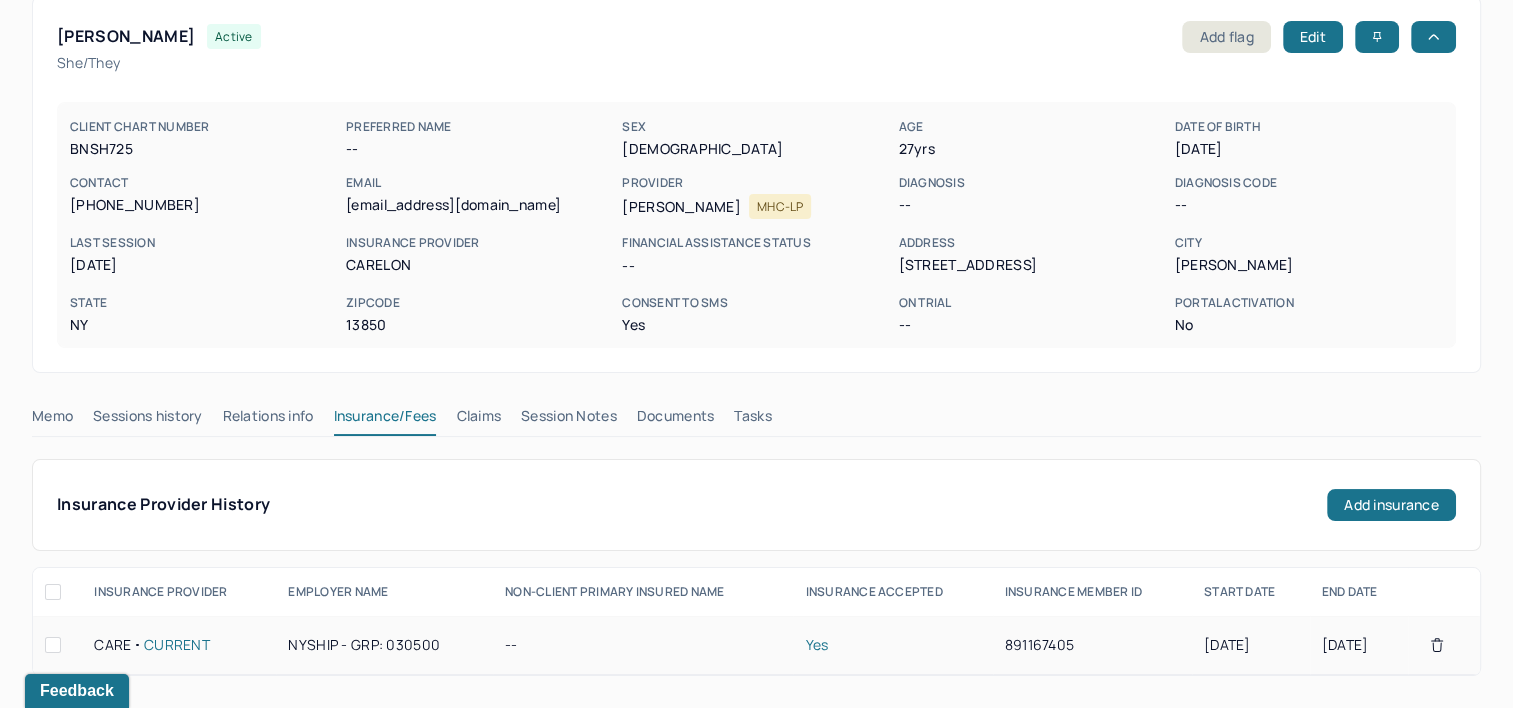 click on "01/01/2025" at bounding box center (1251, 645) 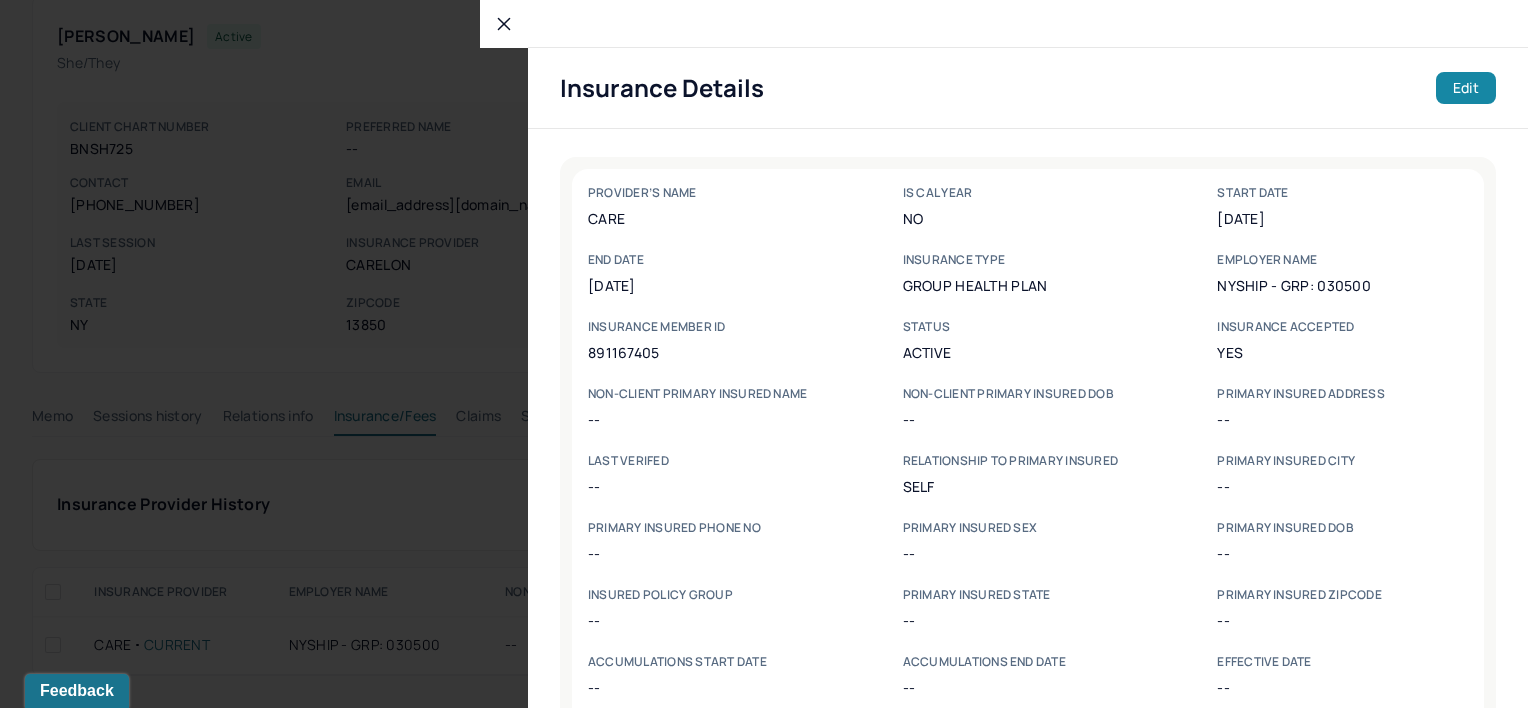 drag, startPoint x: 1470, startPoint y: 69, endPoint x: 1460, endPoint y: 80, distance: 14.866069 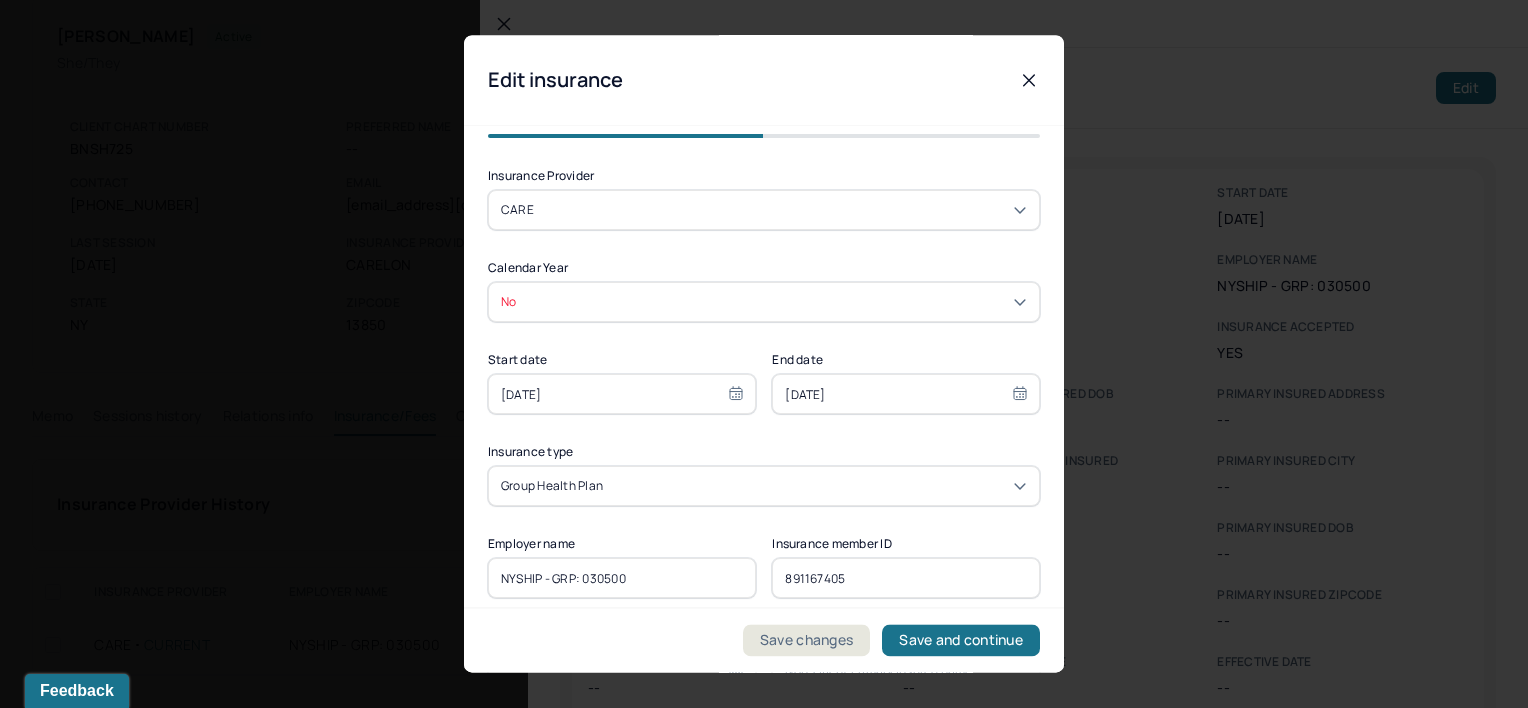 select on "11" 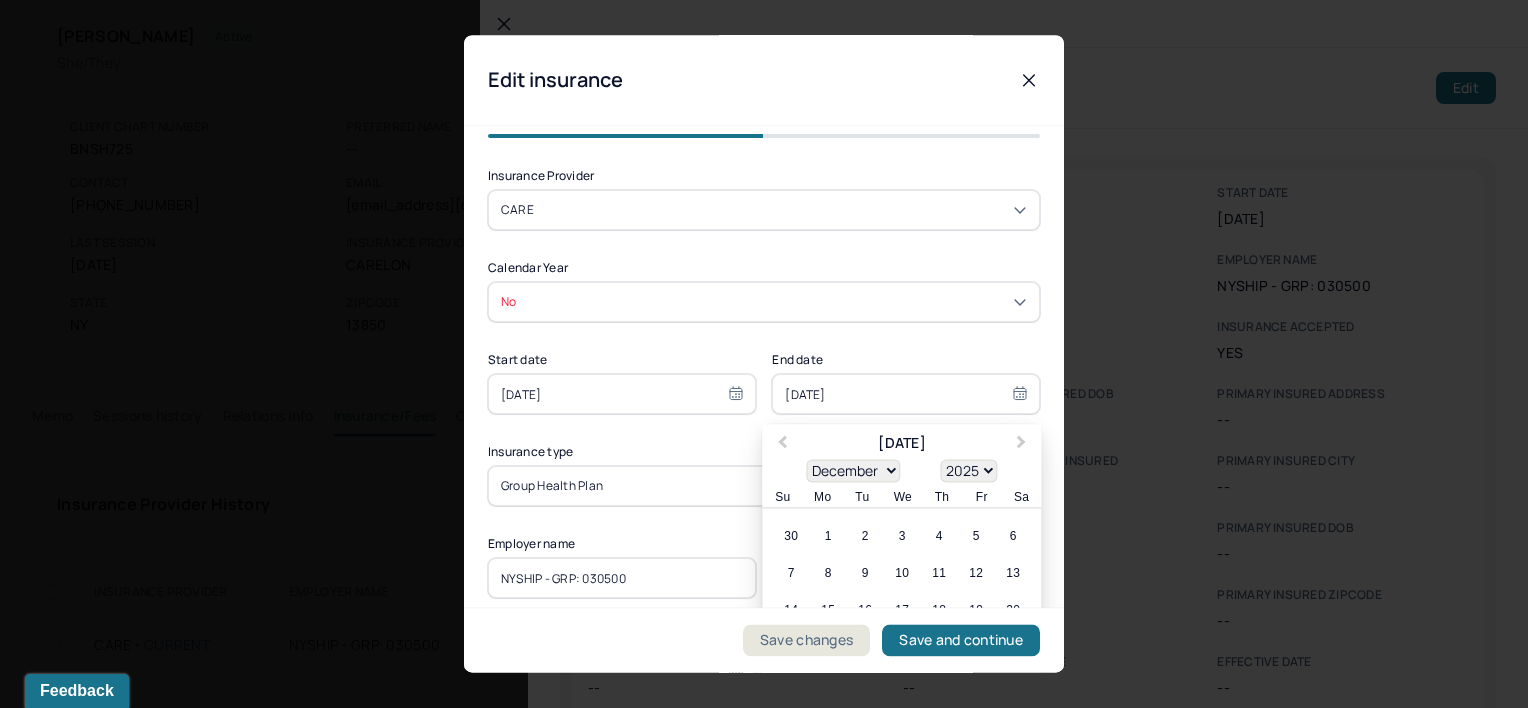 click on "12/31/2025" at bounding box center [906, 394] 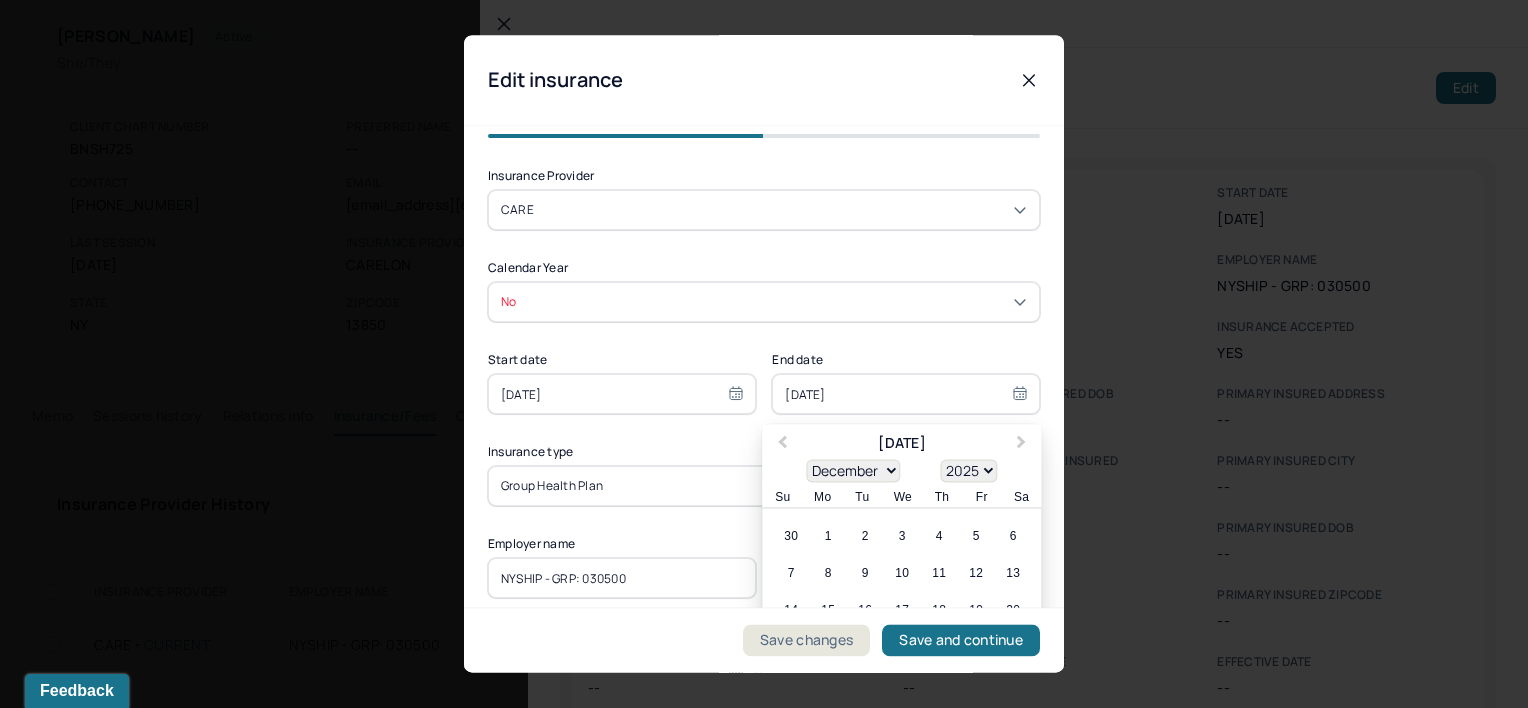 click on "January February March April May June July August September October November December" at bounding box center [854, 471] 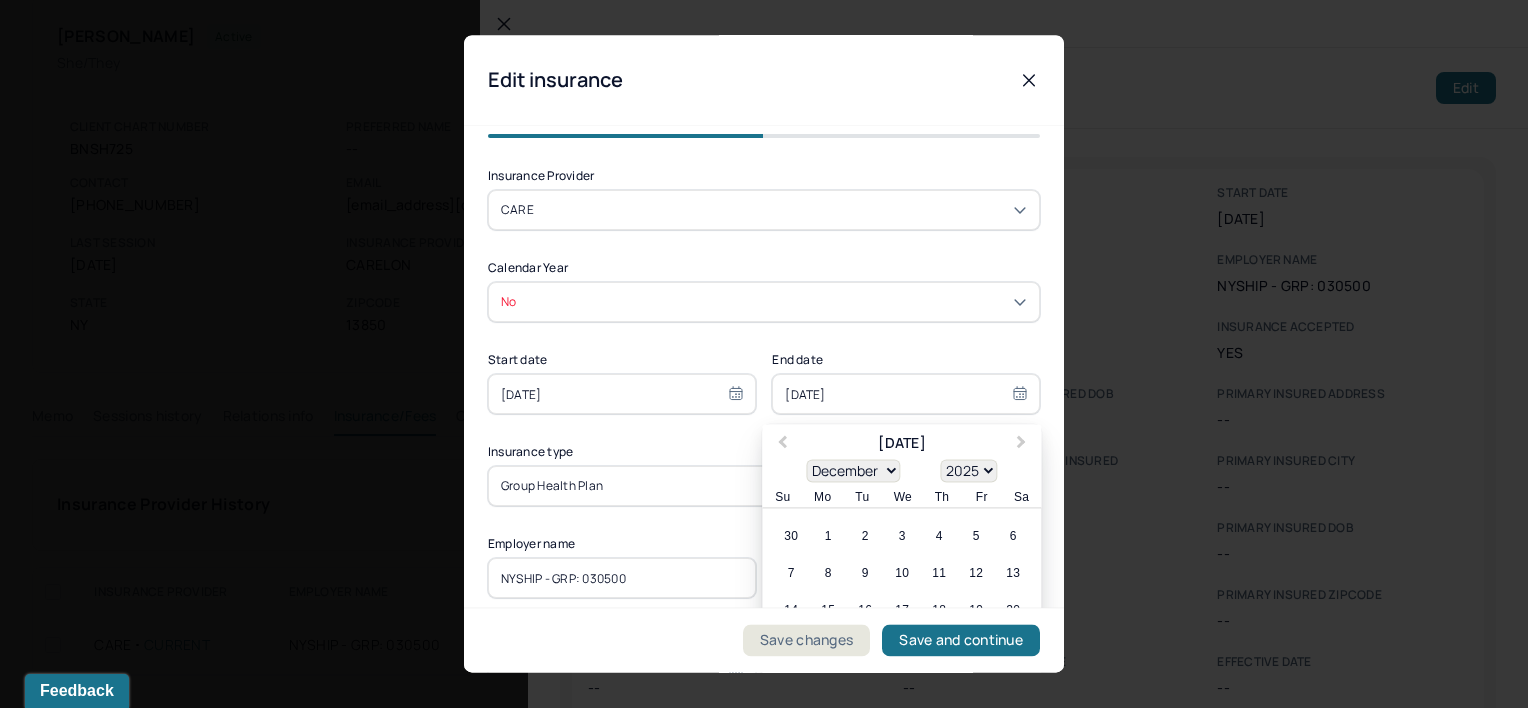 select on "5" 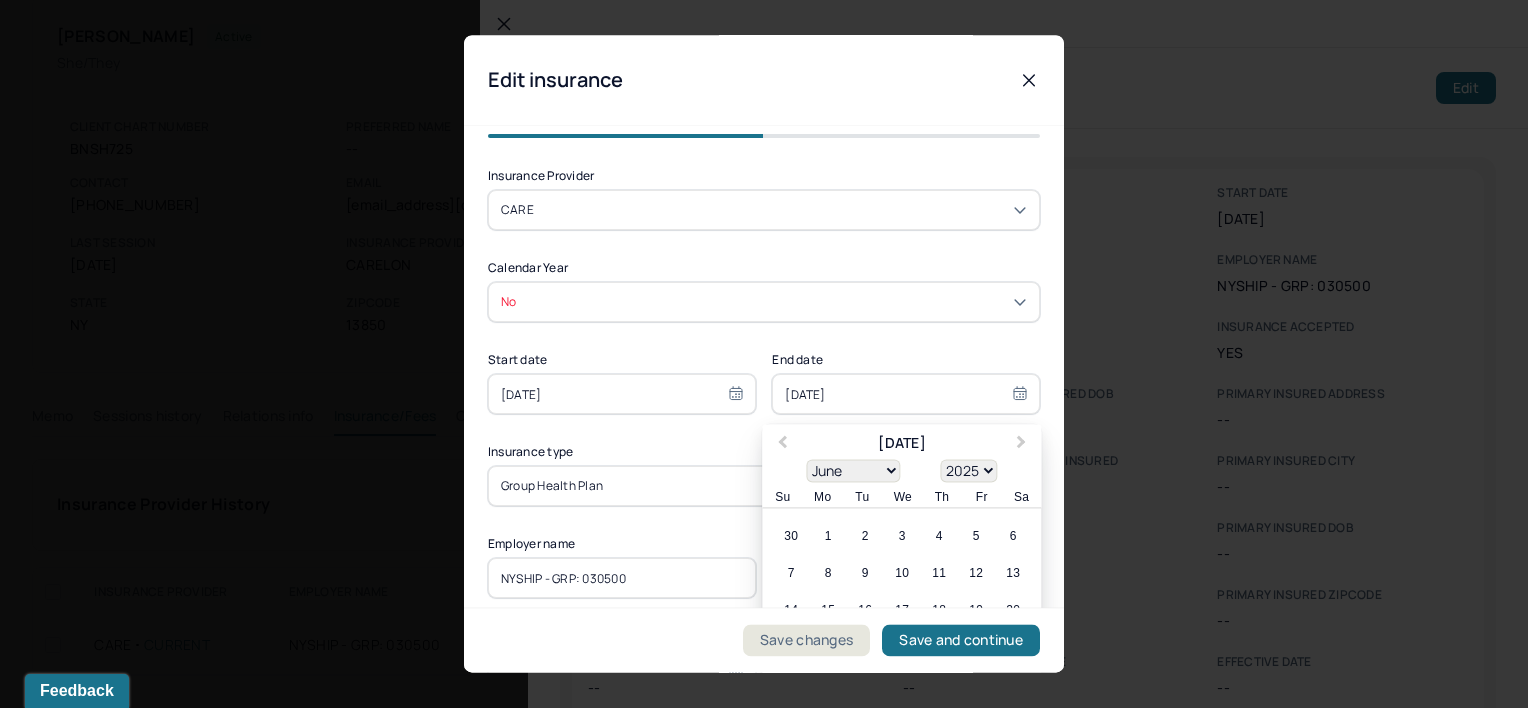 click on "January February March April May June July August September October November December" at bounding box center (854, 471) 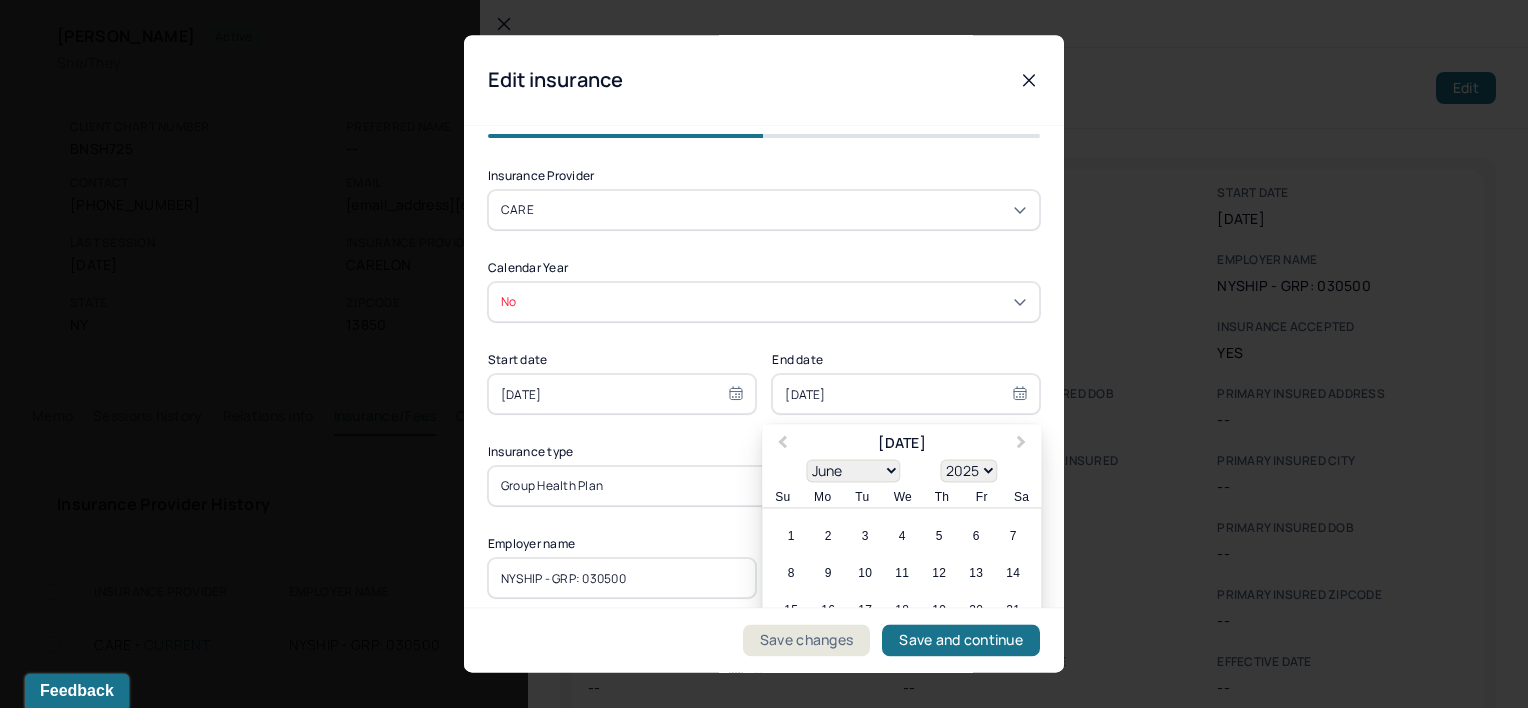 scroll, scrollTop: 200, scrollLeft: 0, axis: vertical 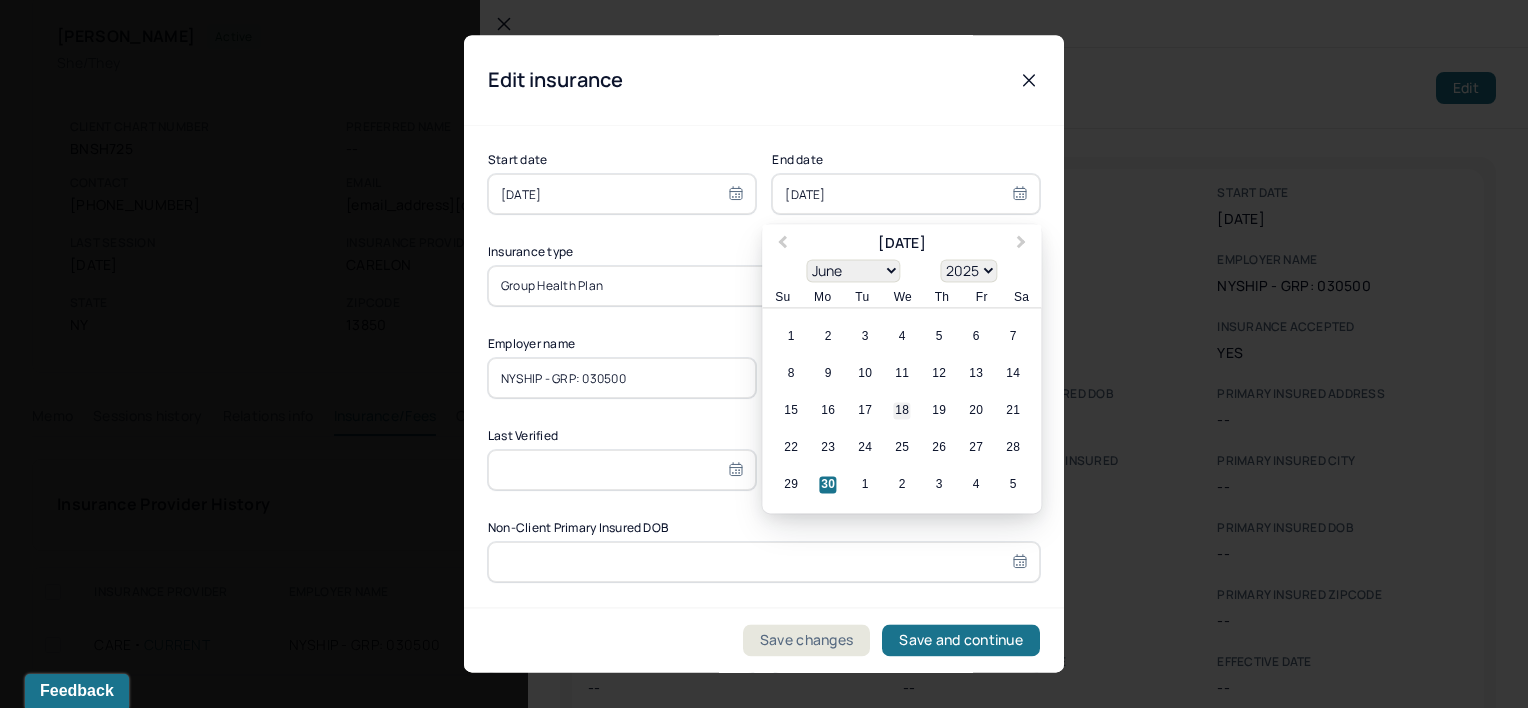 click on "18" at bounding box center [902, 411] 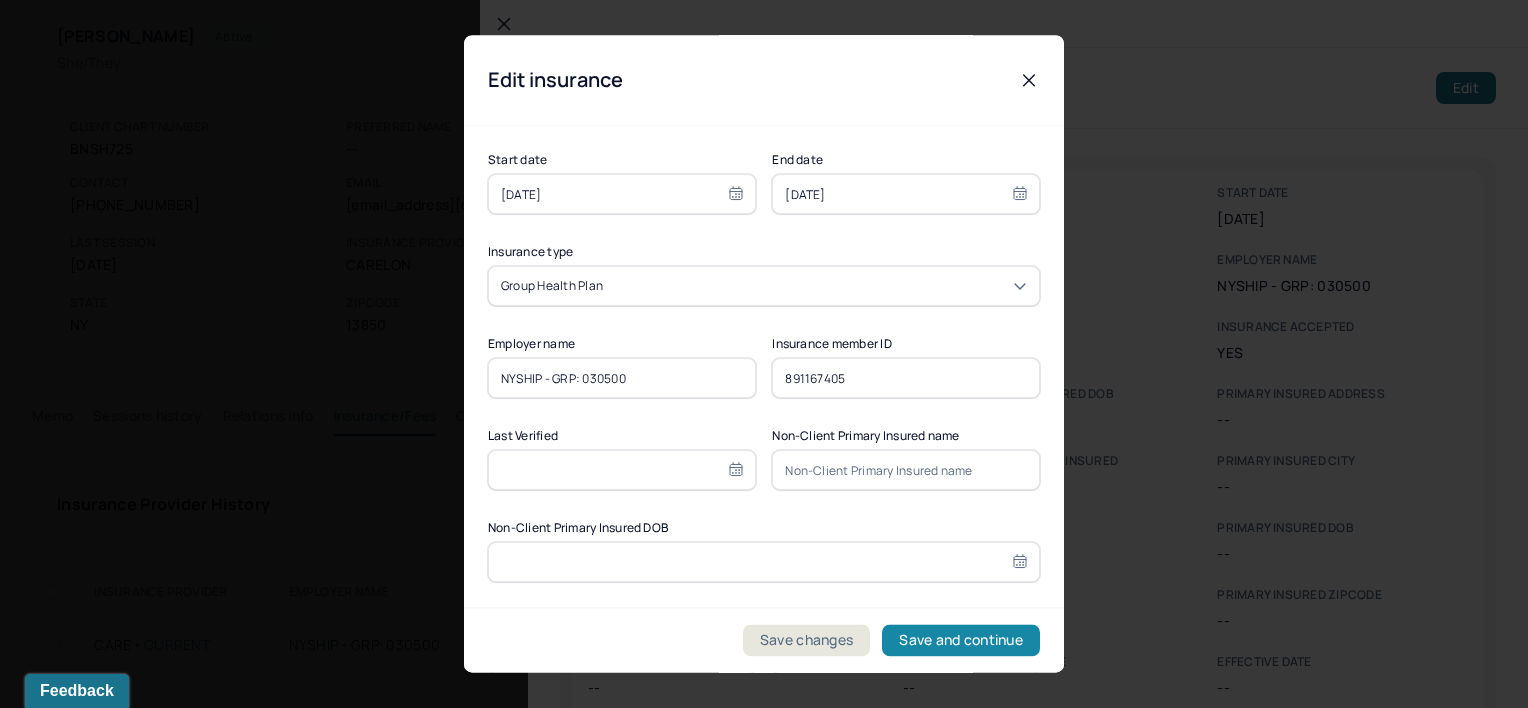 click on "Save and continue" at bounding box center [961, 641] 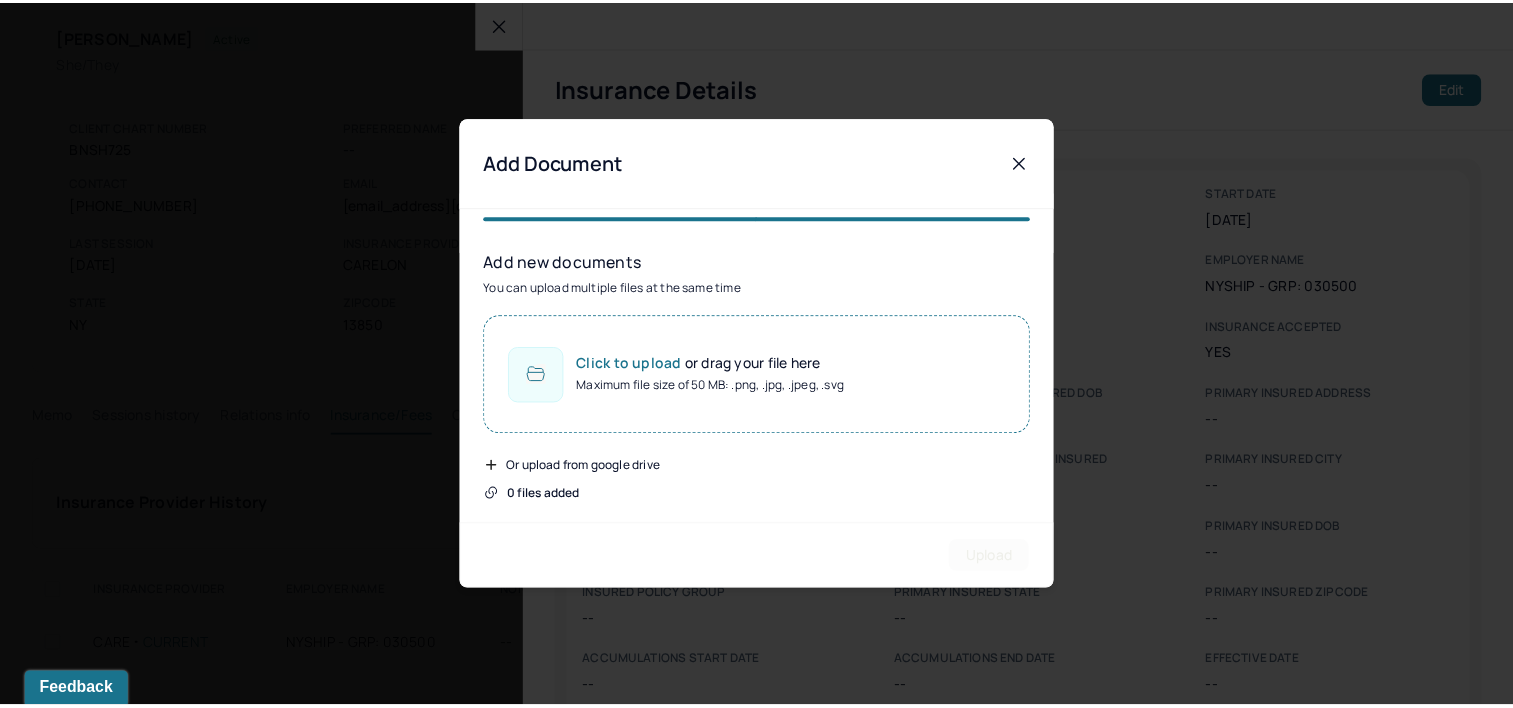 scroll, scrollTop: 0, scrollLeft: 0, axis: both 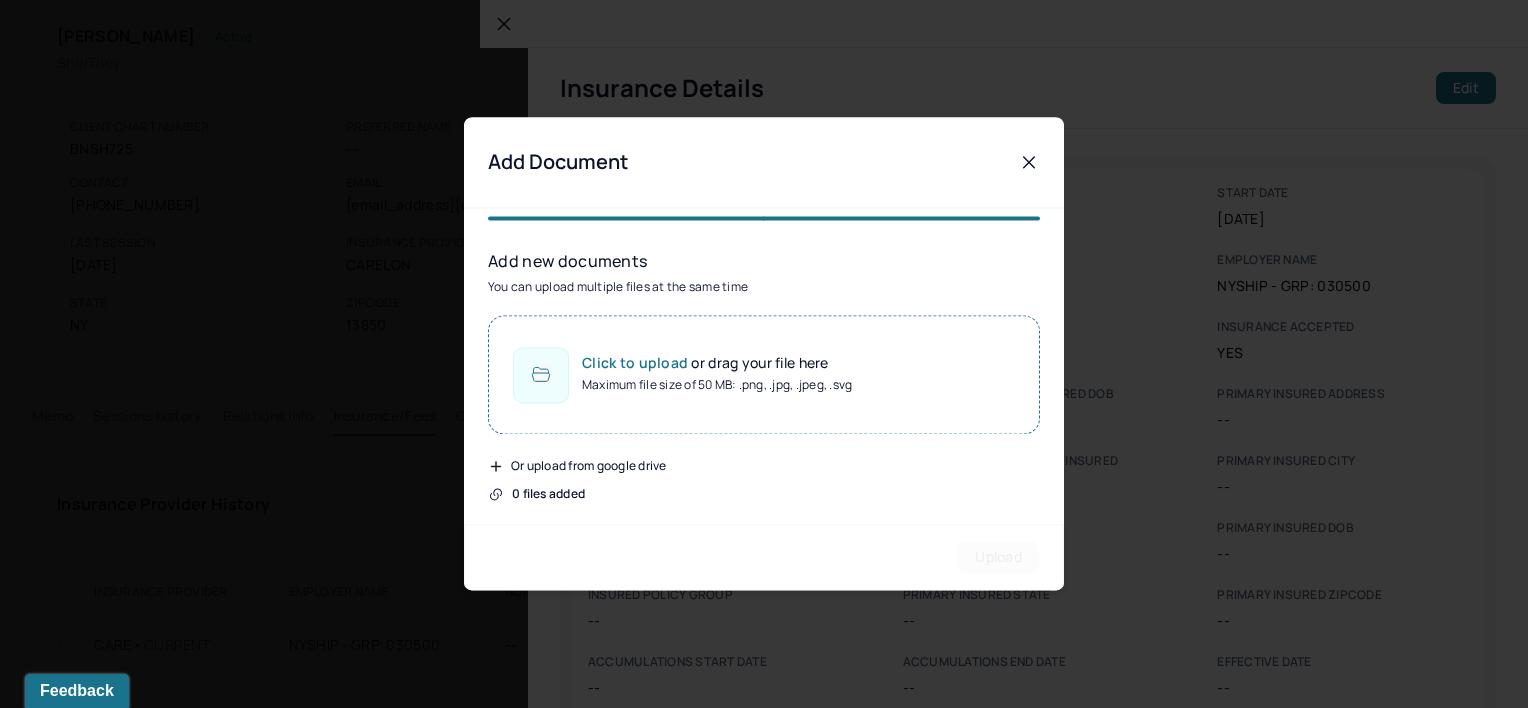 click 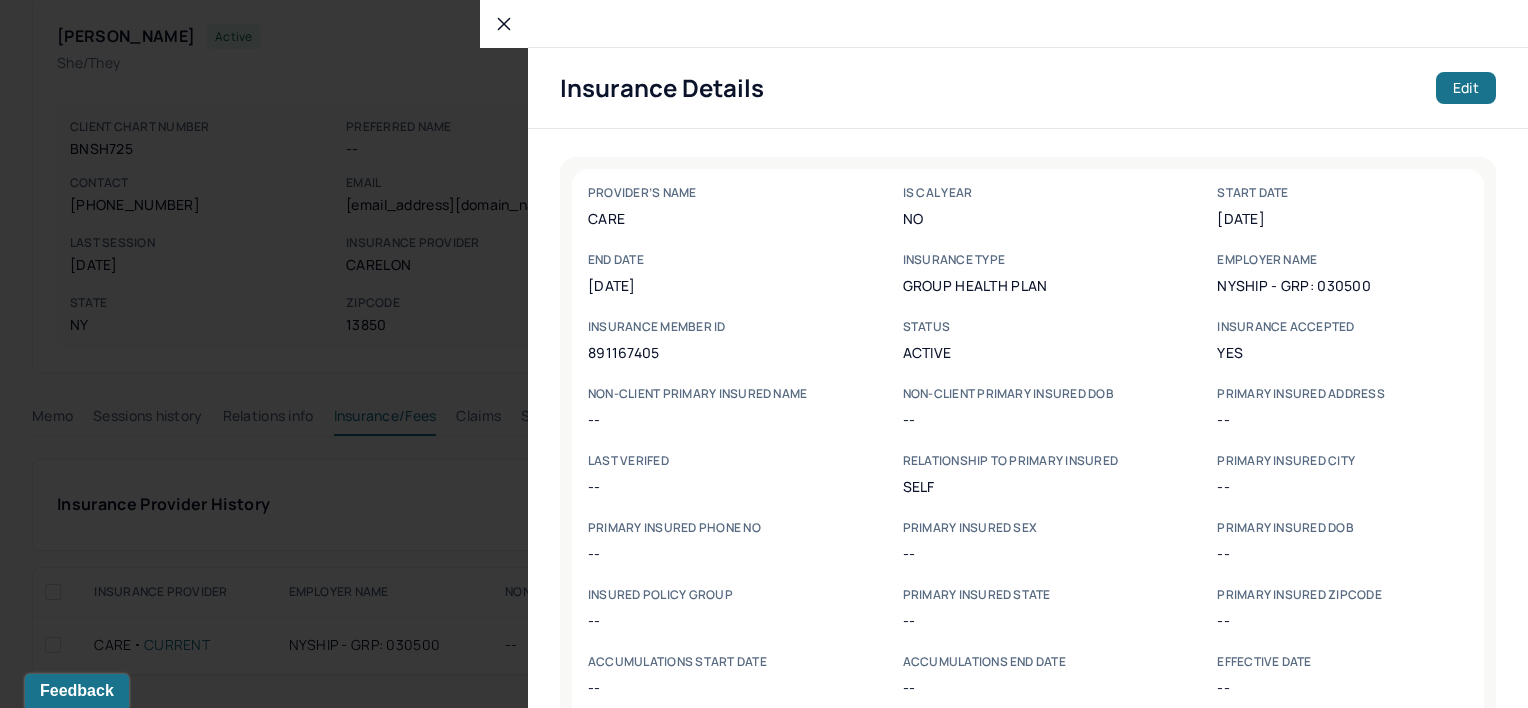 click 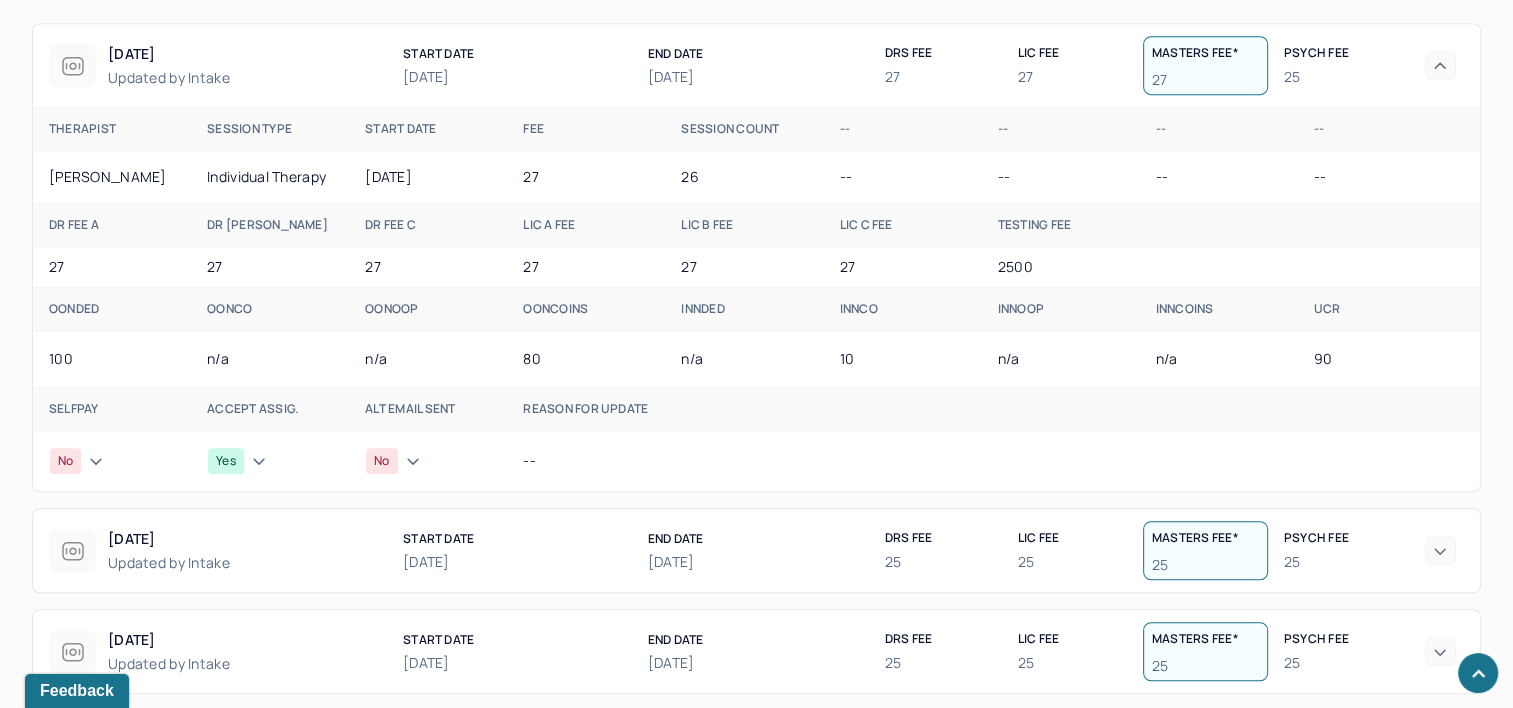 scroll, scrollTop: 1211, scrollLeft: 0, axis: vertical 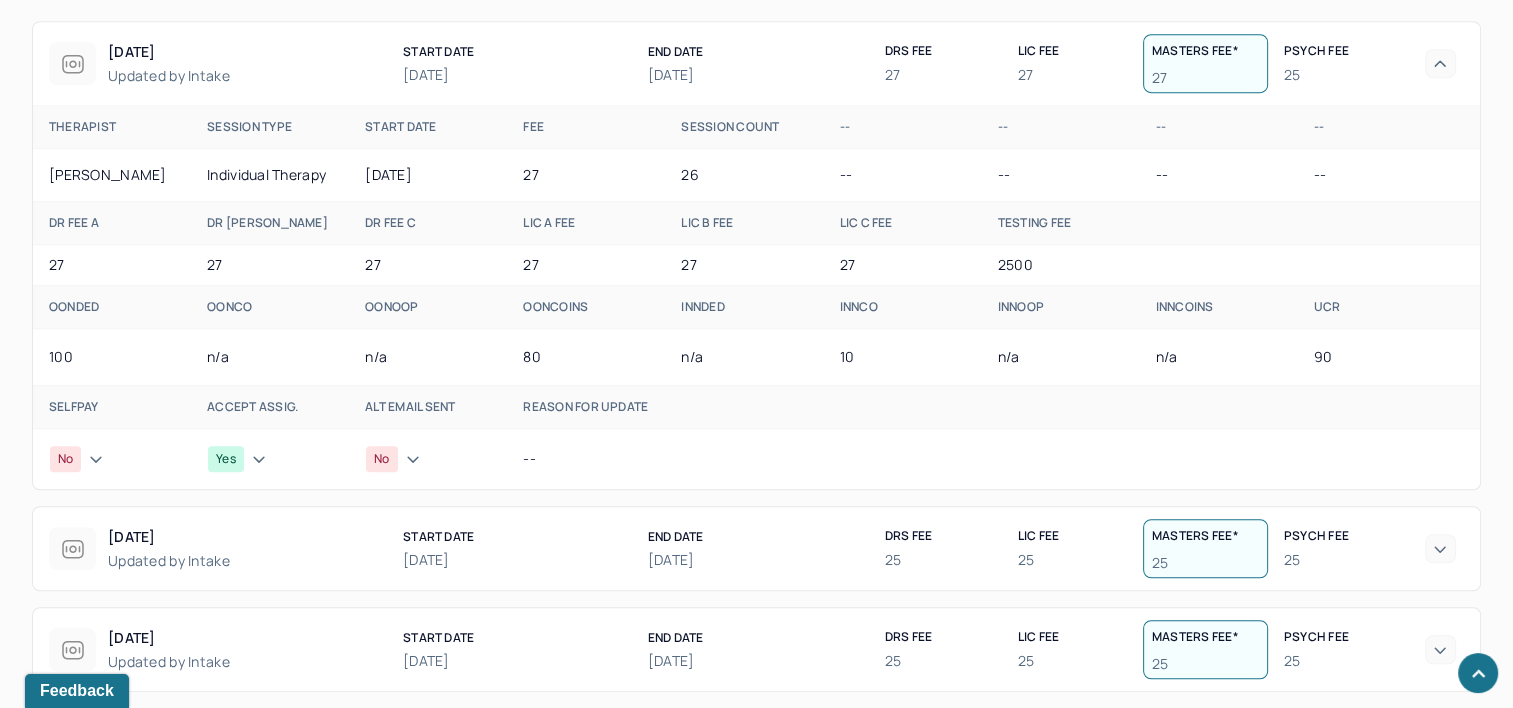 click on "No" at bounding box center [65, 459] 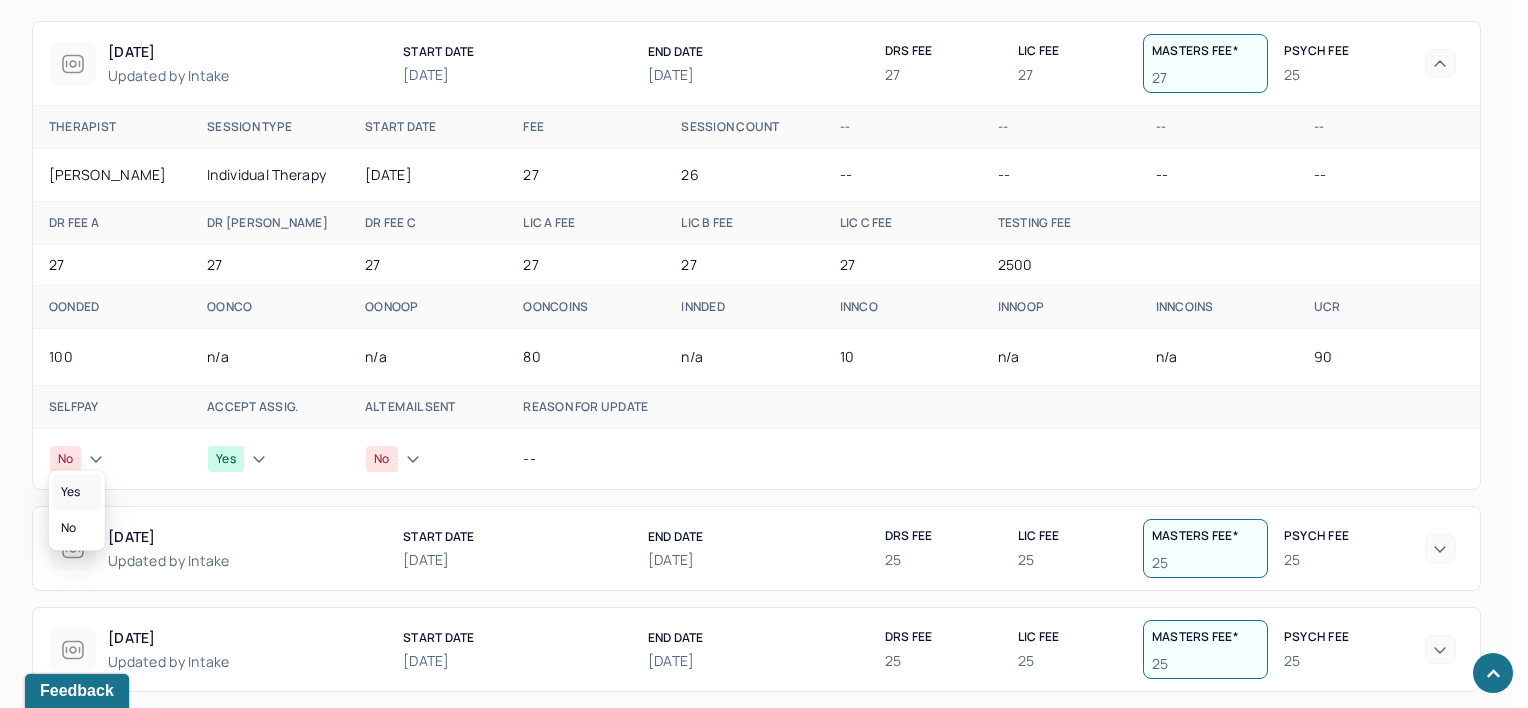 click on "Yes" at bounding box center (77, 492) 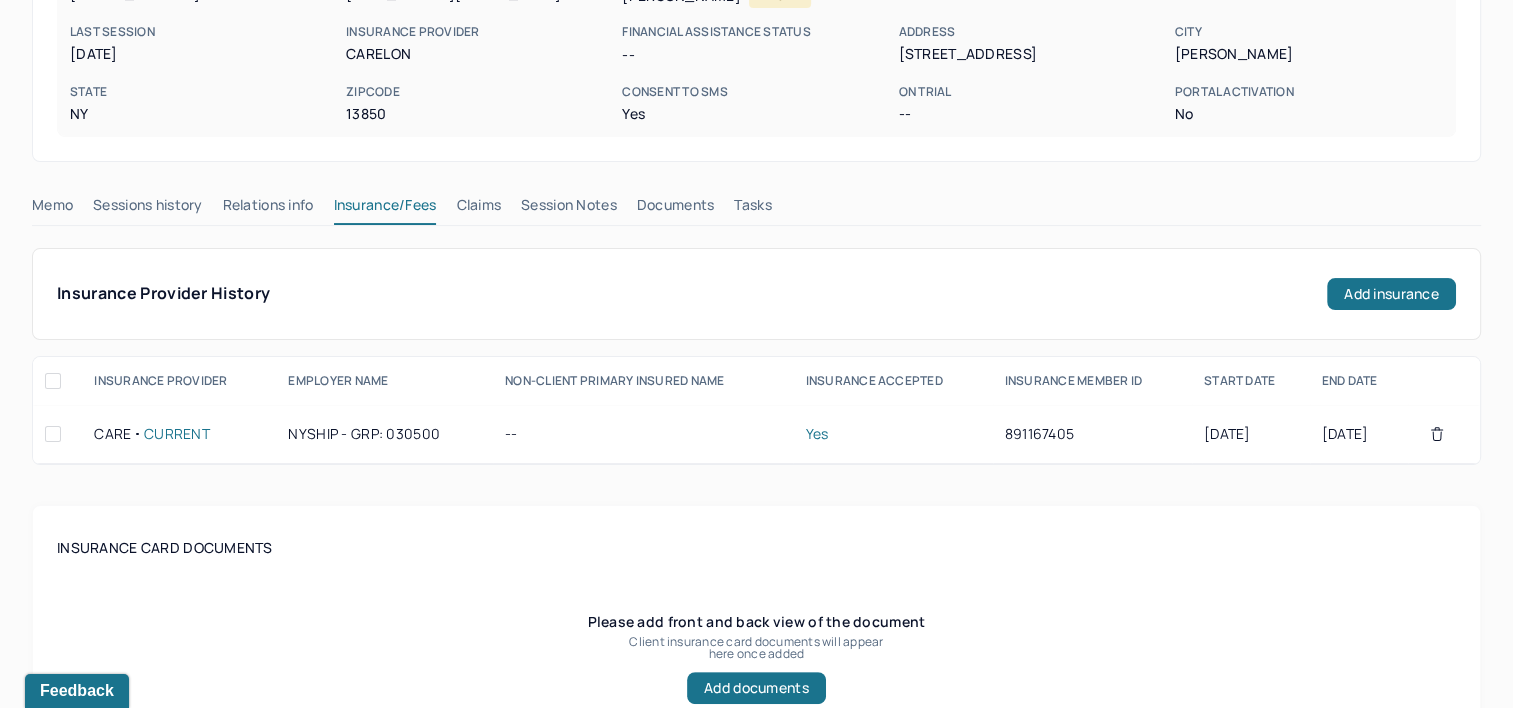 scroll, scrollTop: 211, scrollLeft: 0, axis: vertical 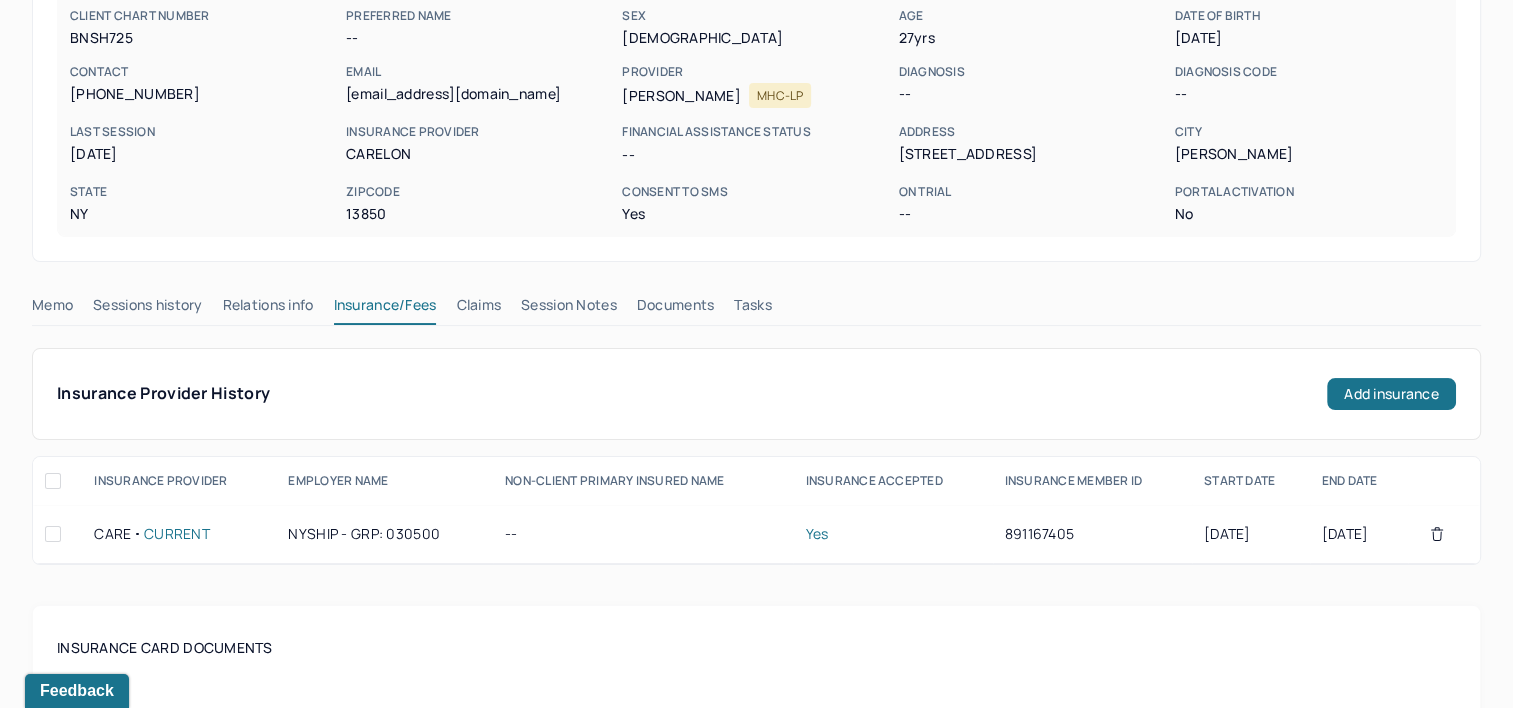 click on "Claims" at bounding box center [478, 309] 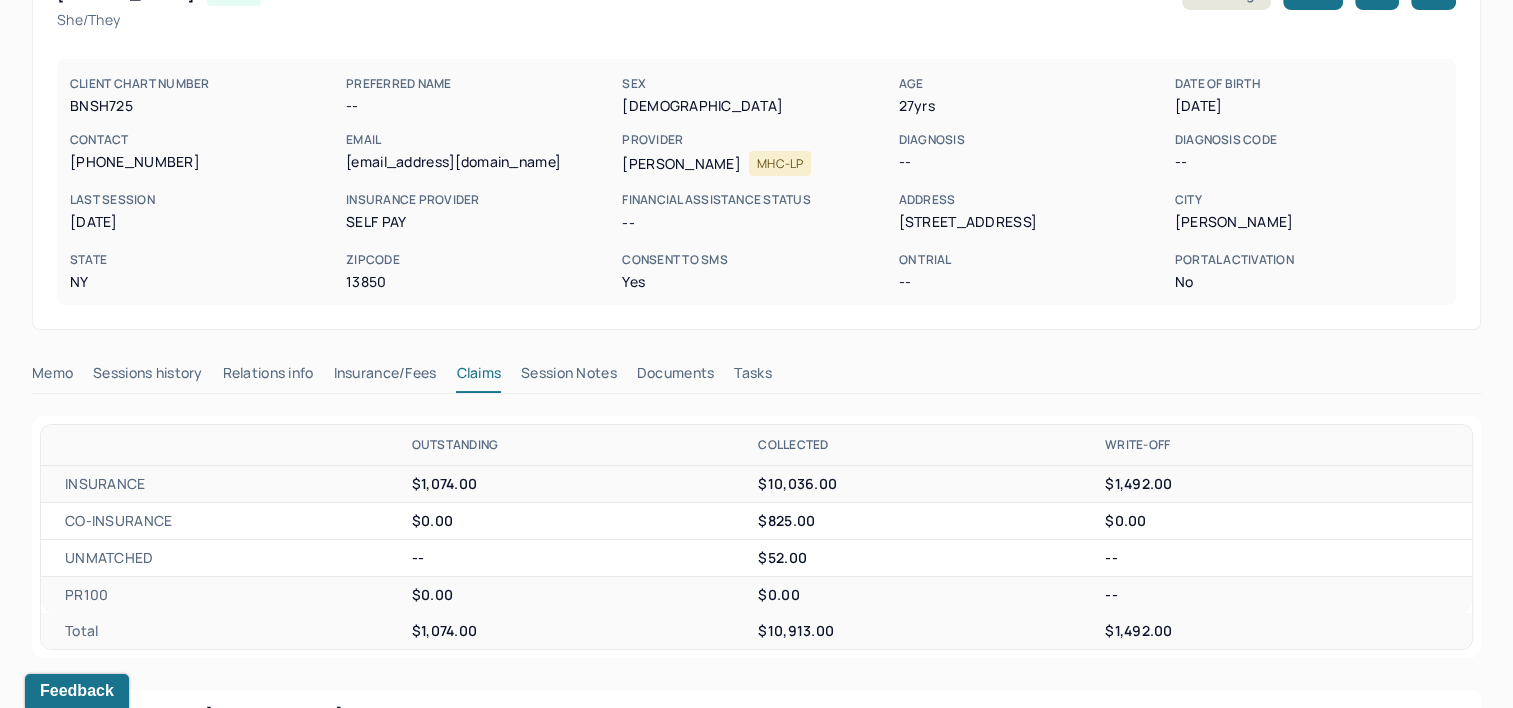 scroll, scrollTop: 111, scrollLeft: 0, axis: vertical 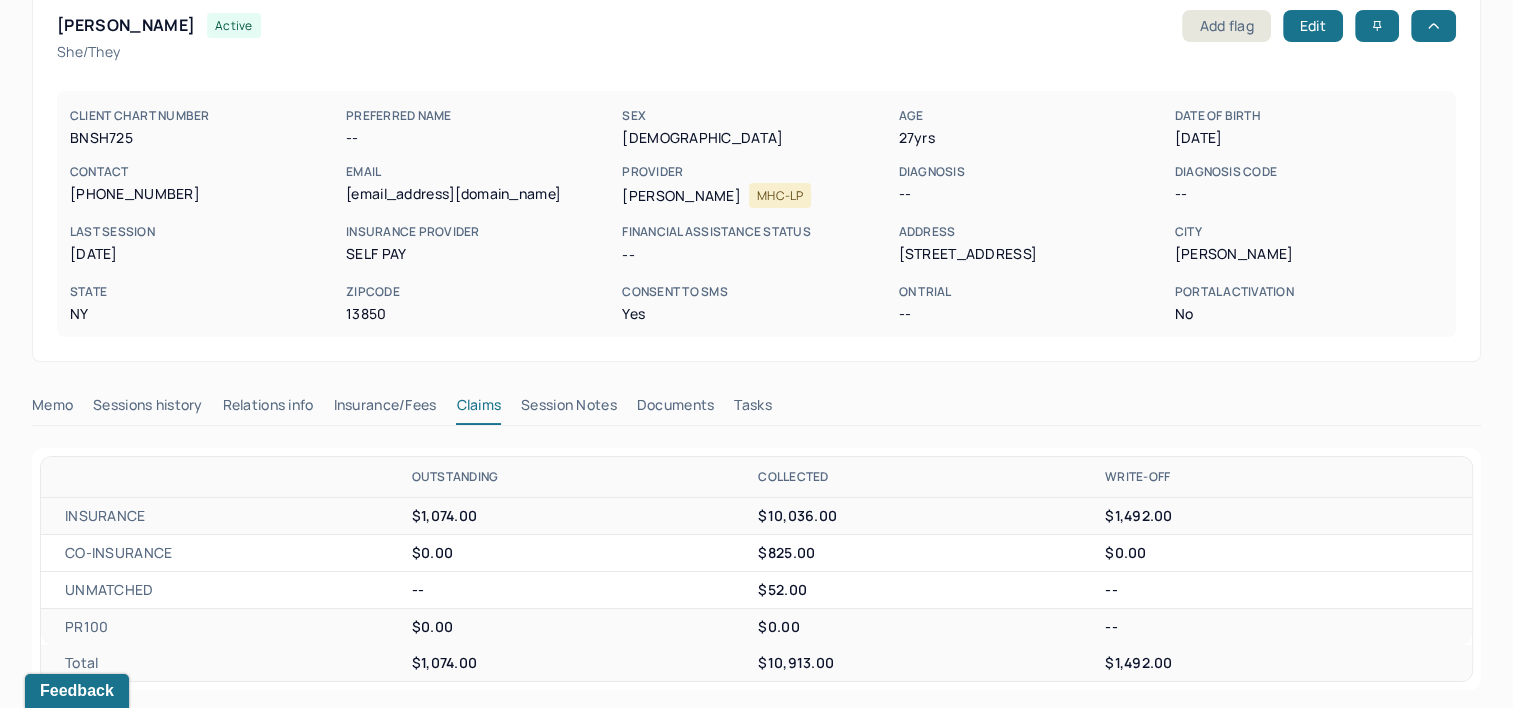 click on "BNSH725" at bounding box center (204, 138) 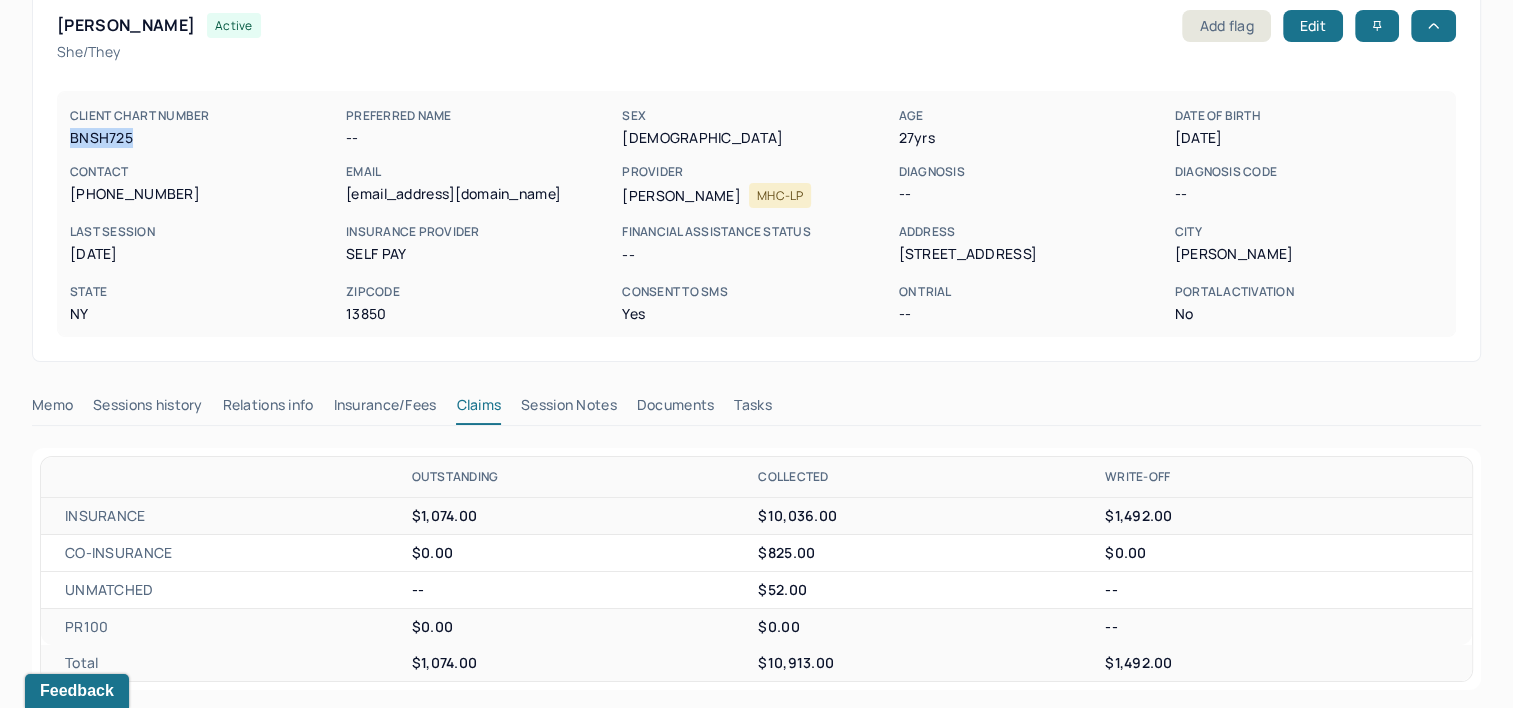 click on "BNSH725" at bounding box center [204, 138] 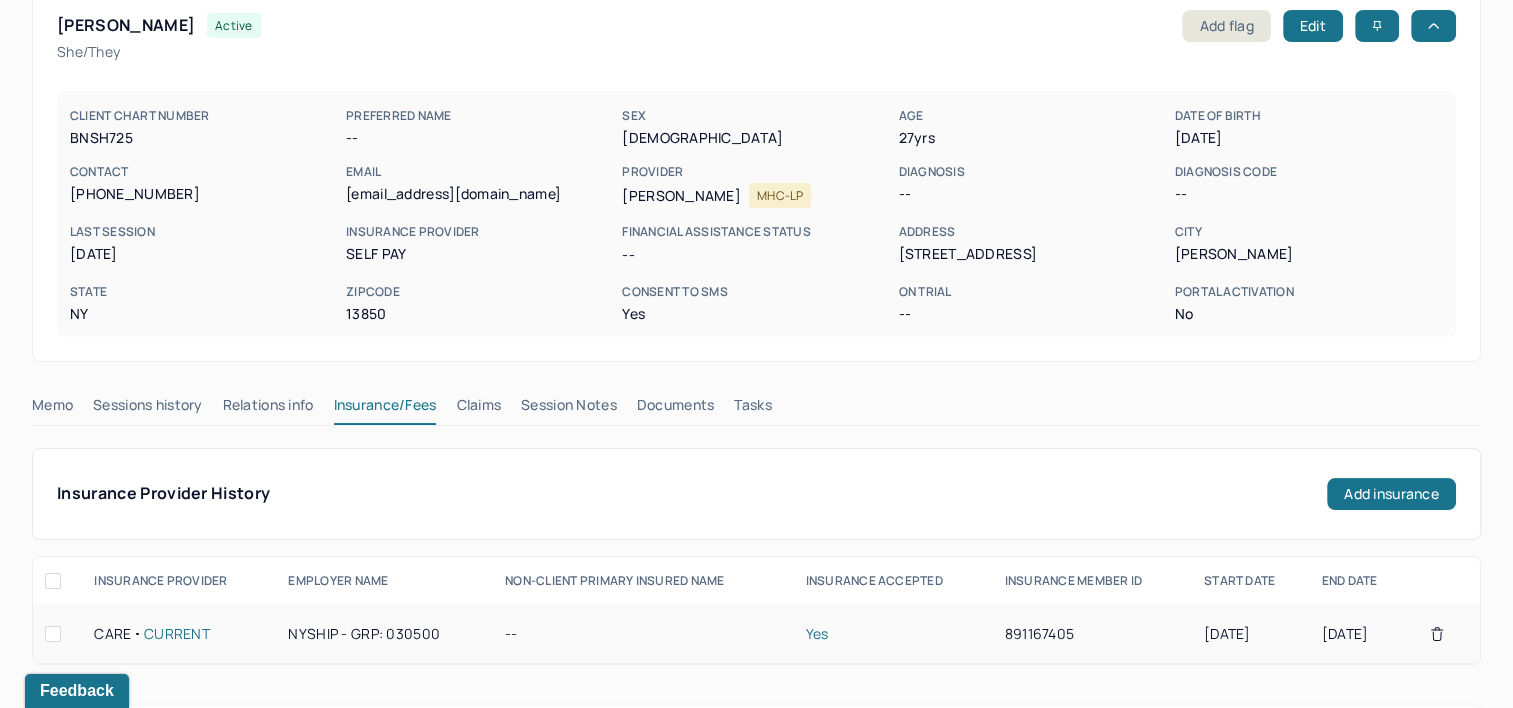 click on "891167405" at bounding box center [1092, 634] 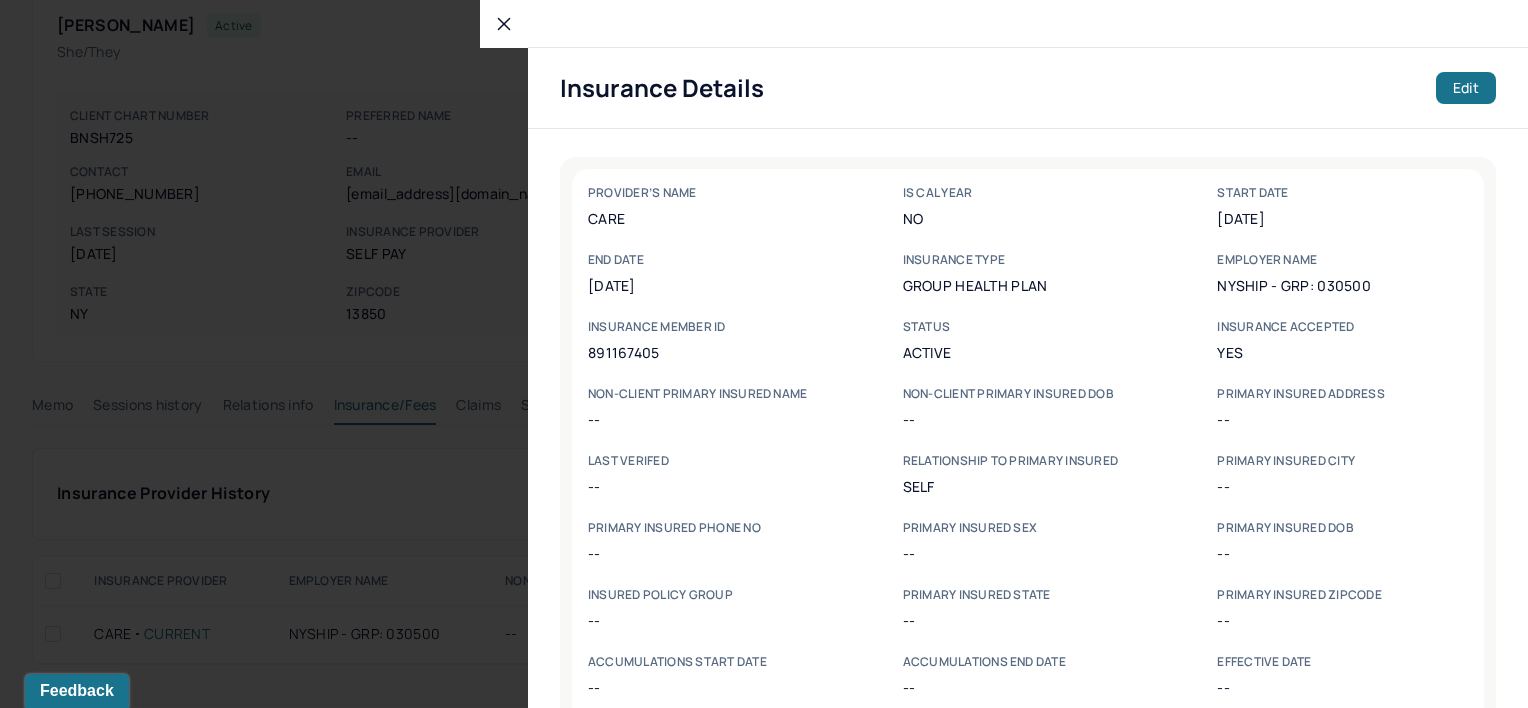 click on "891167405" at bounding box center (713, 352) 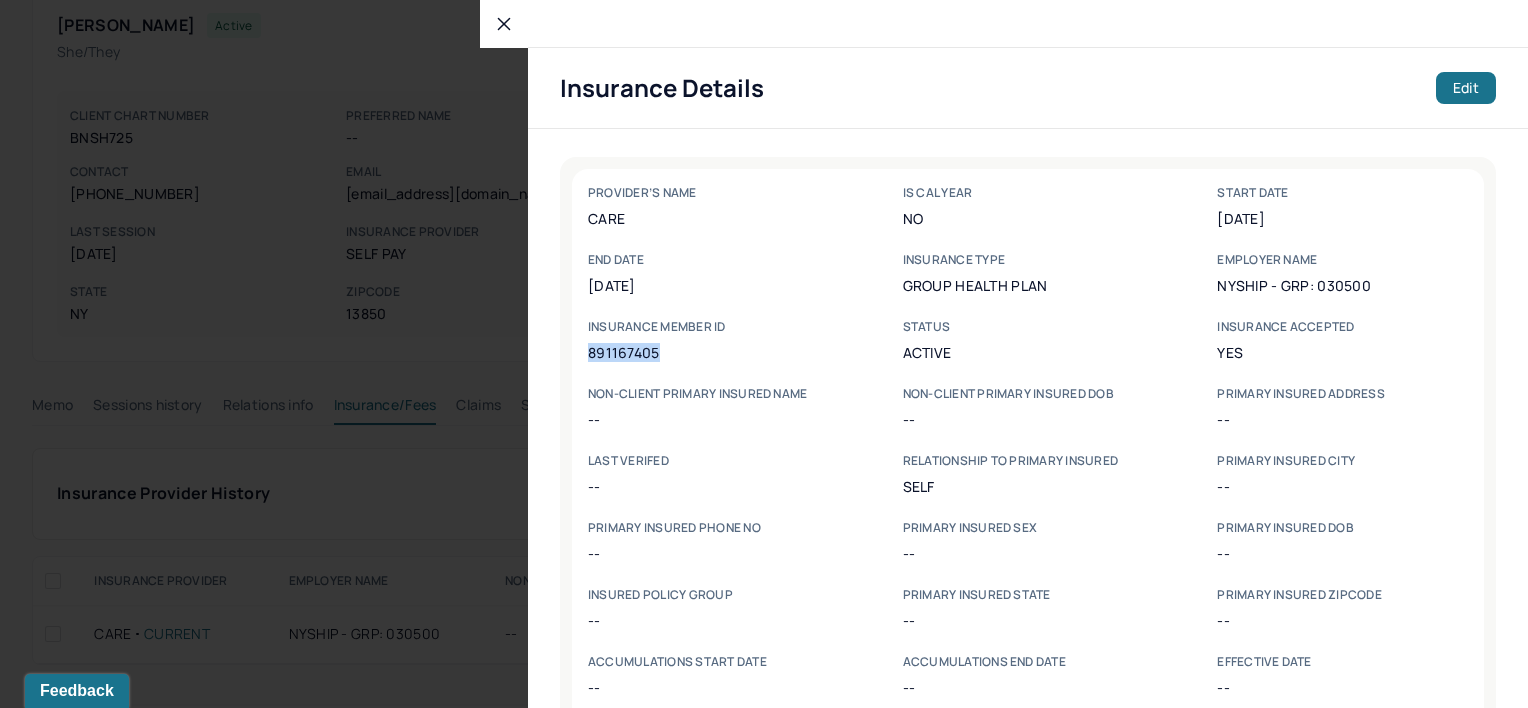 click on "891167405" at bounding box center [713, 352] 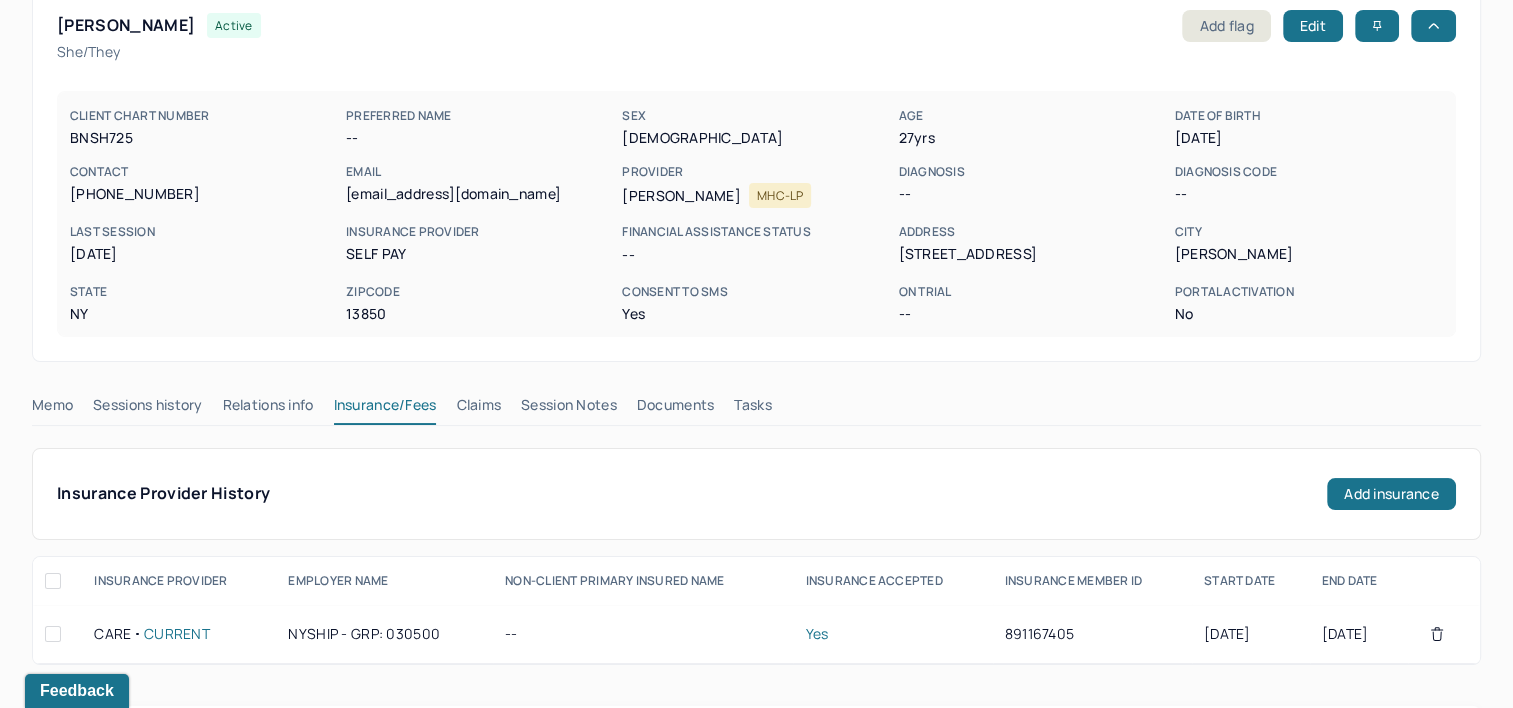 scroll, scrollTop: 211, scrollLeft: 0, axis: vertical 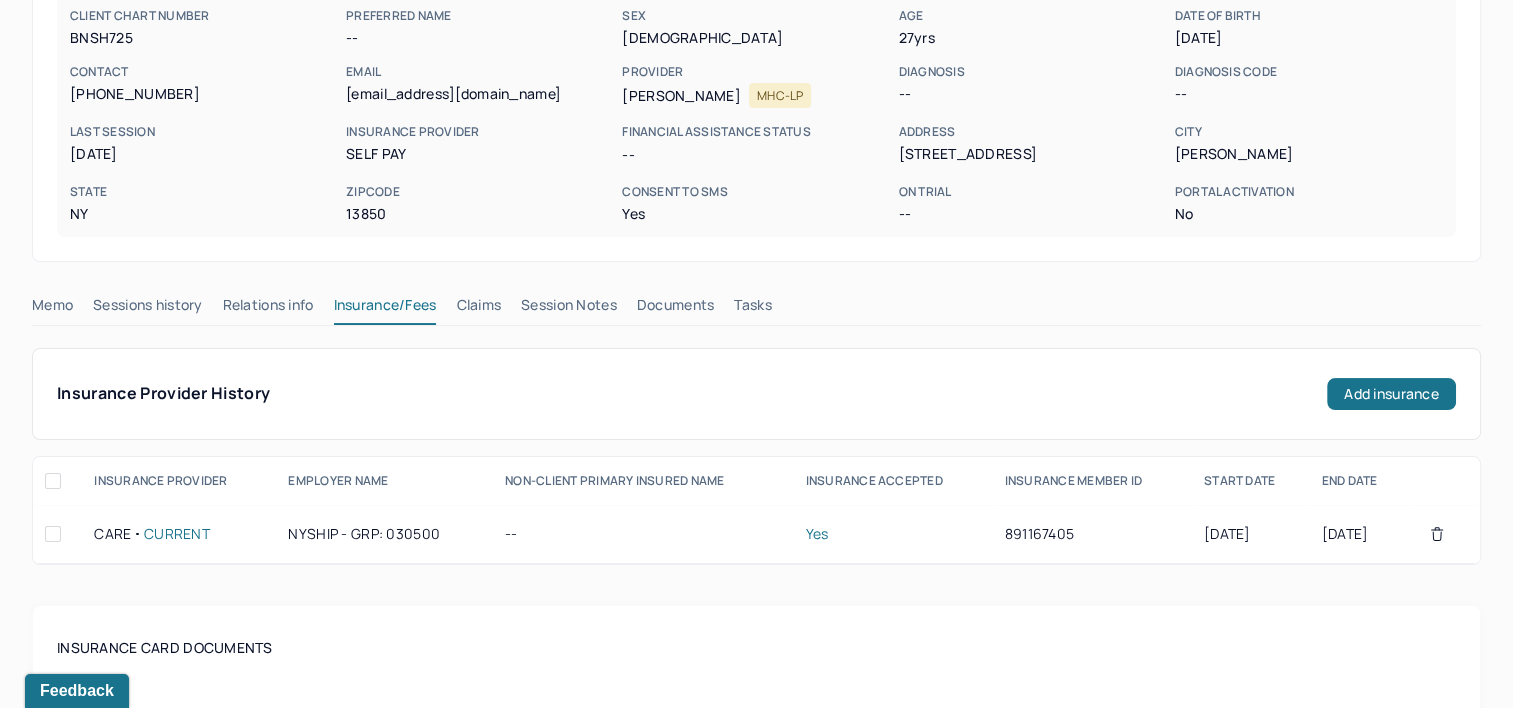 click on "Claims" at bounding box center (478, 309) 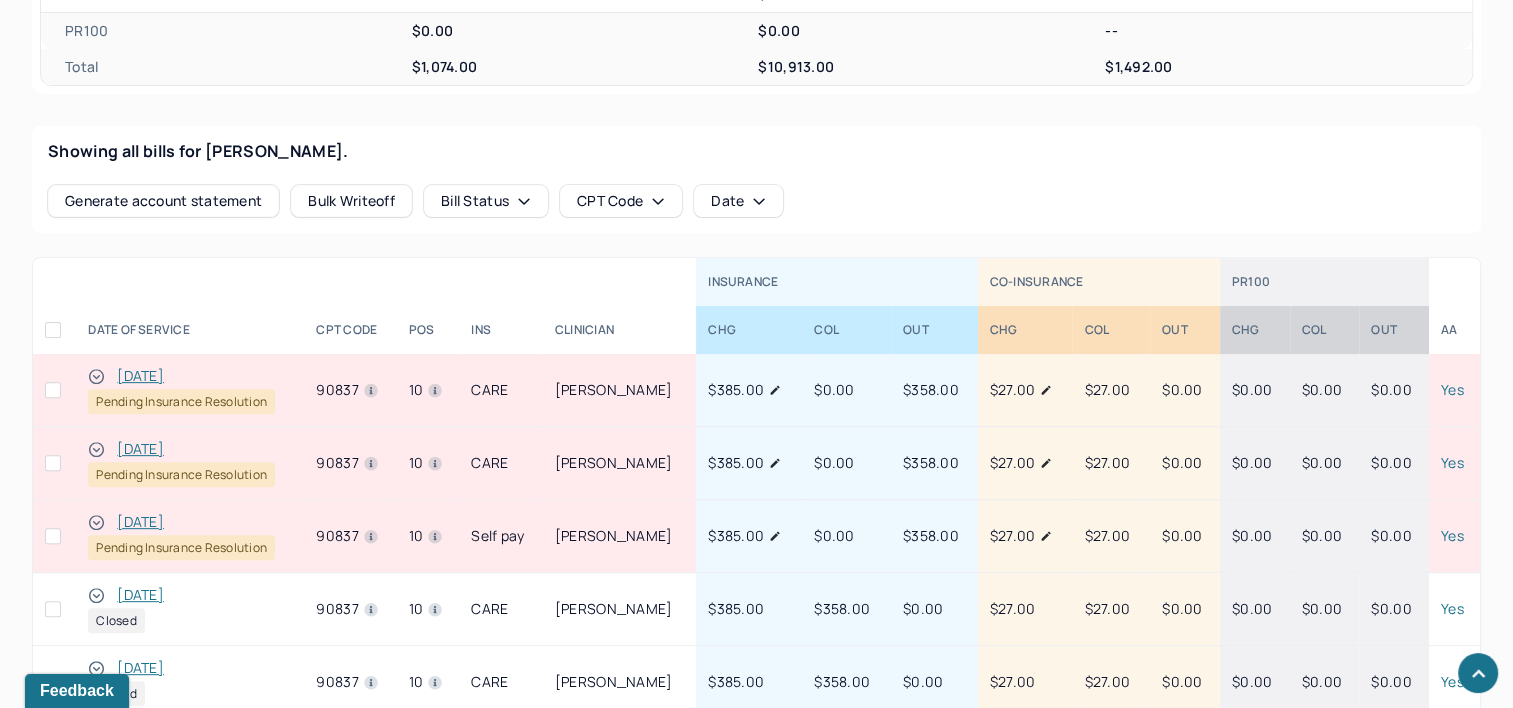 scroll, scrollTop: 711, scrollLeft: 0, axis: vertical 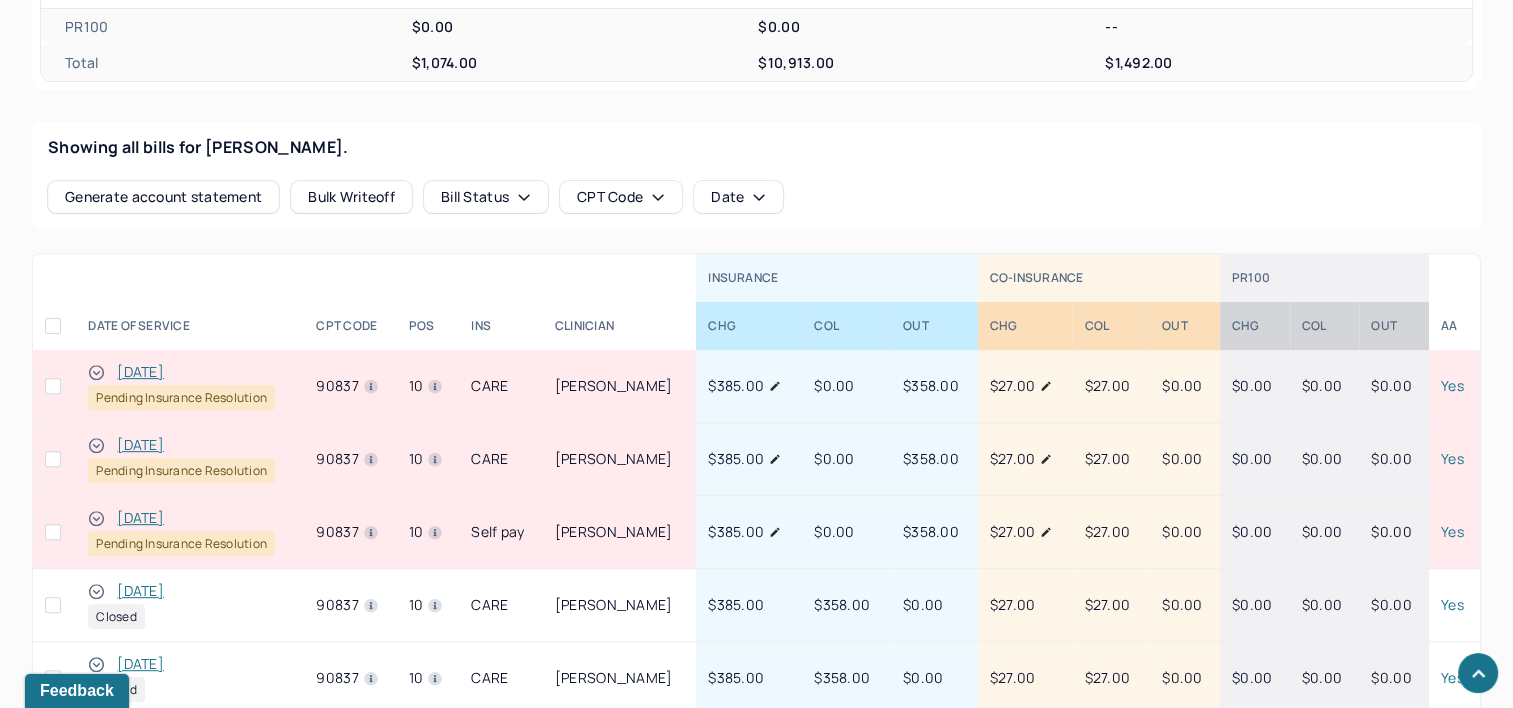 click on "06/26/2025" at bounding box center (140, 445) 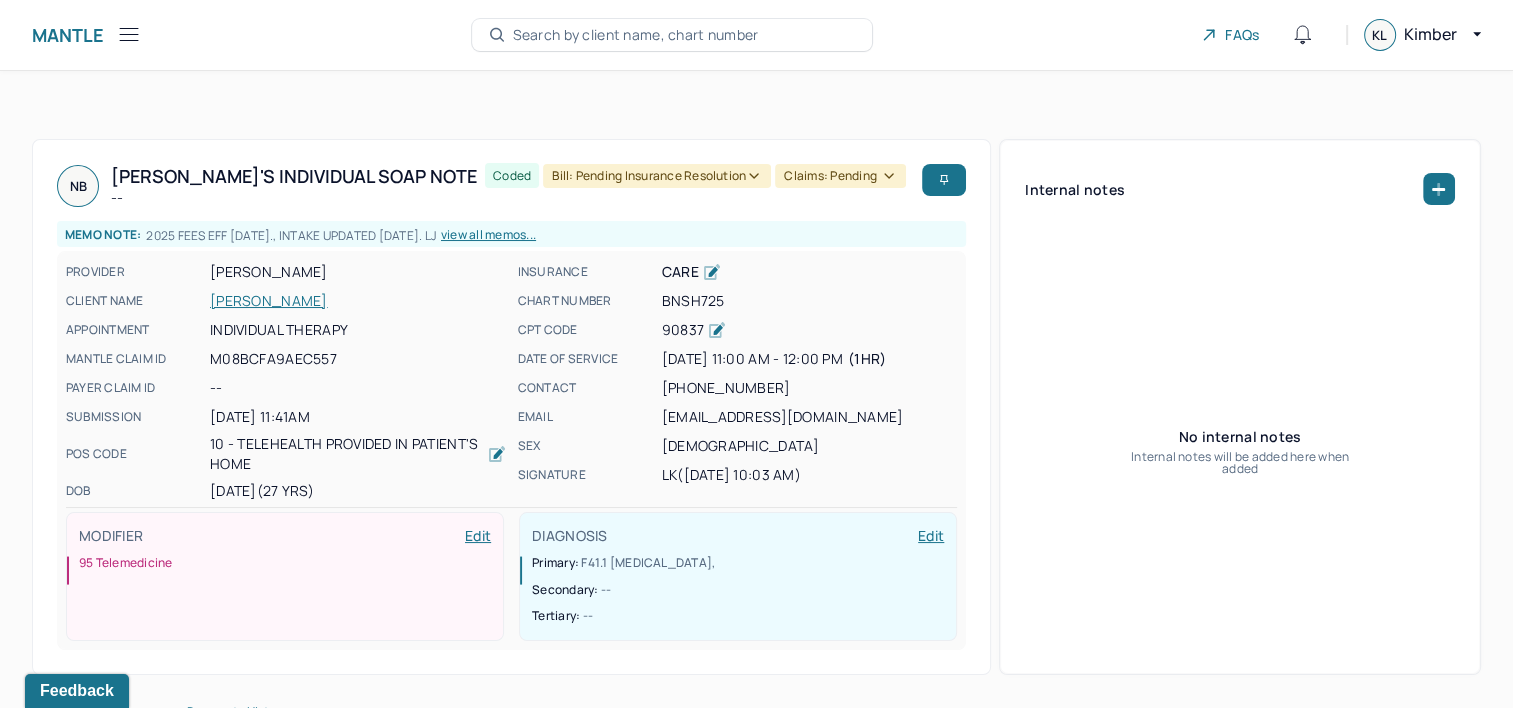 scroll, scrollTop: 0, scrollLeft: 0, axis: both 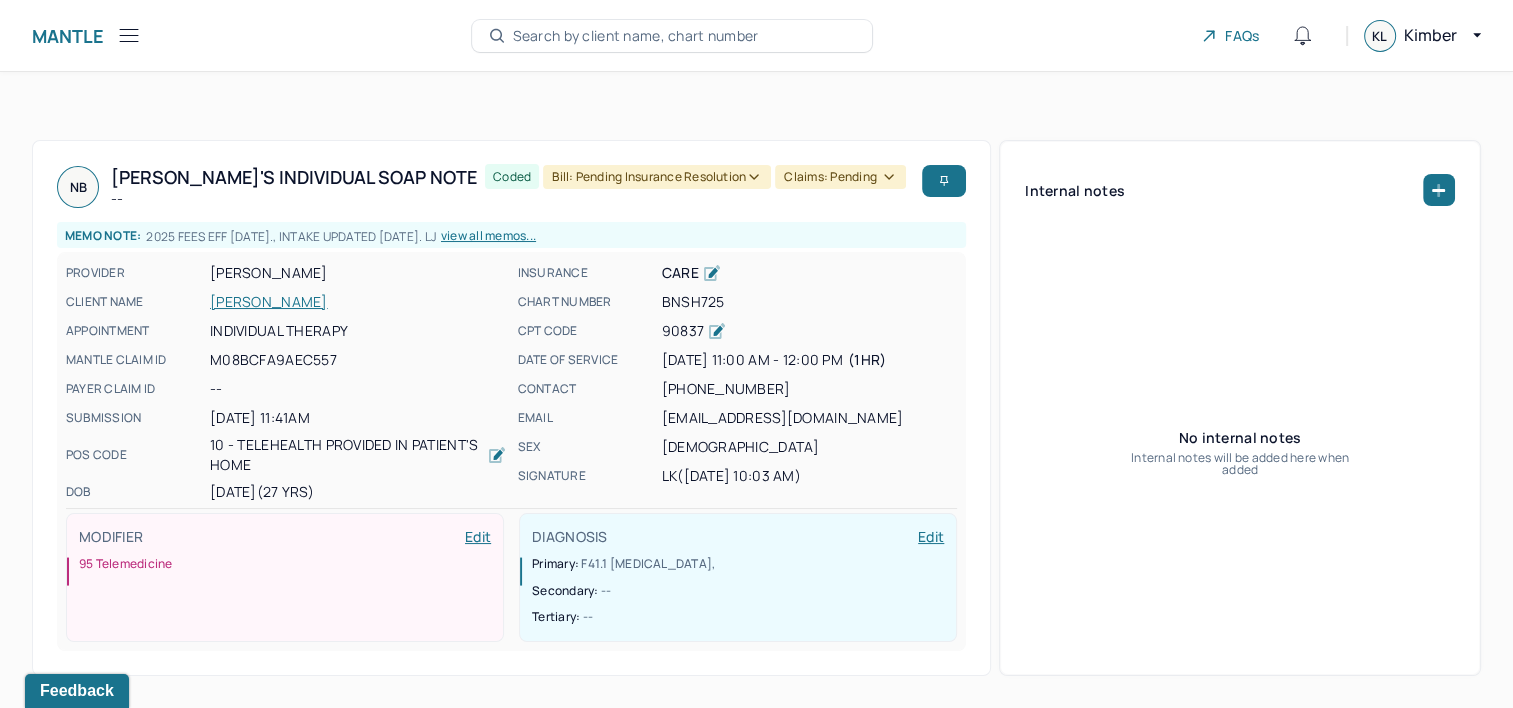 click 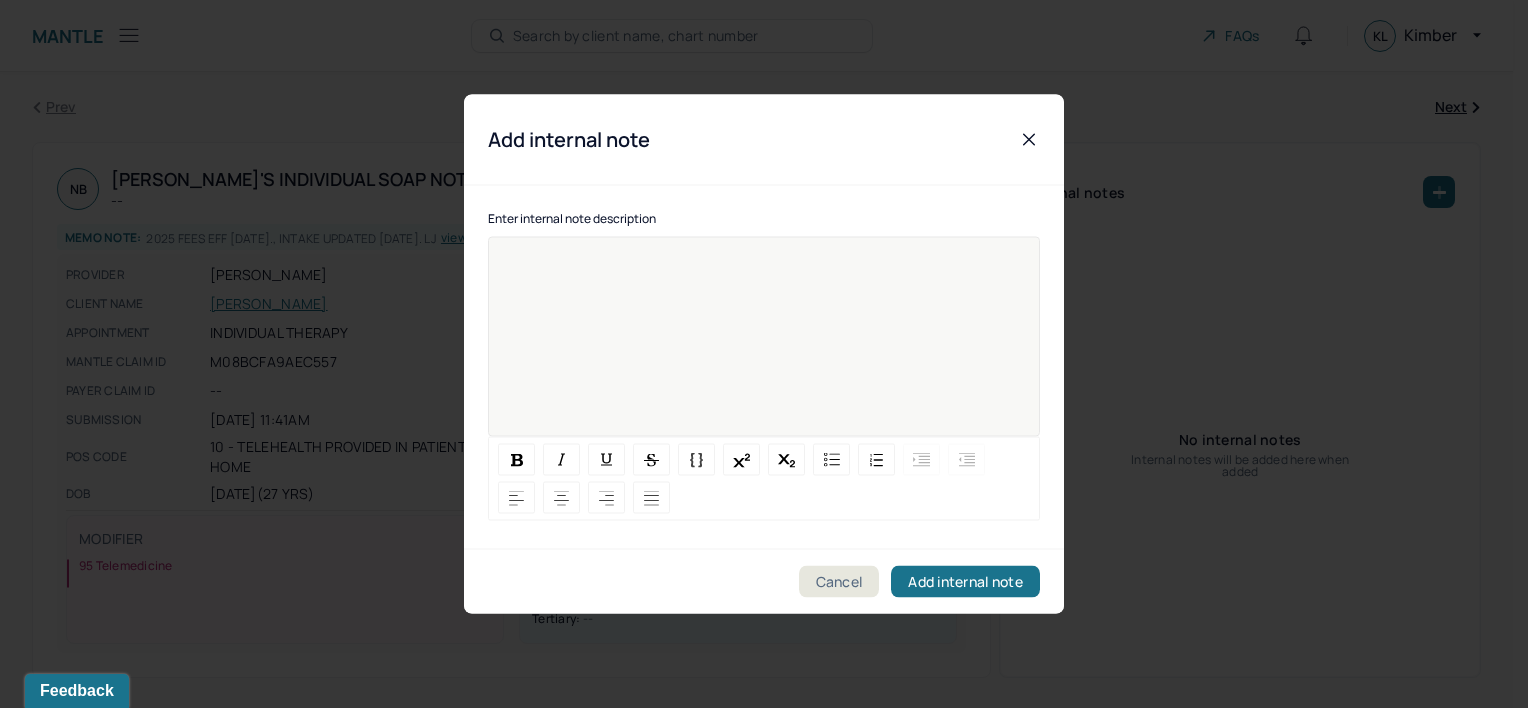 click at bounding box center (764, 350) 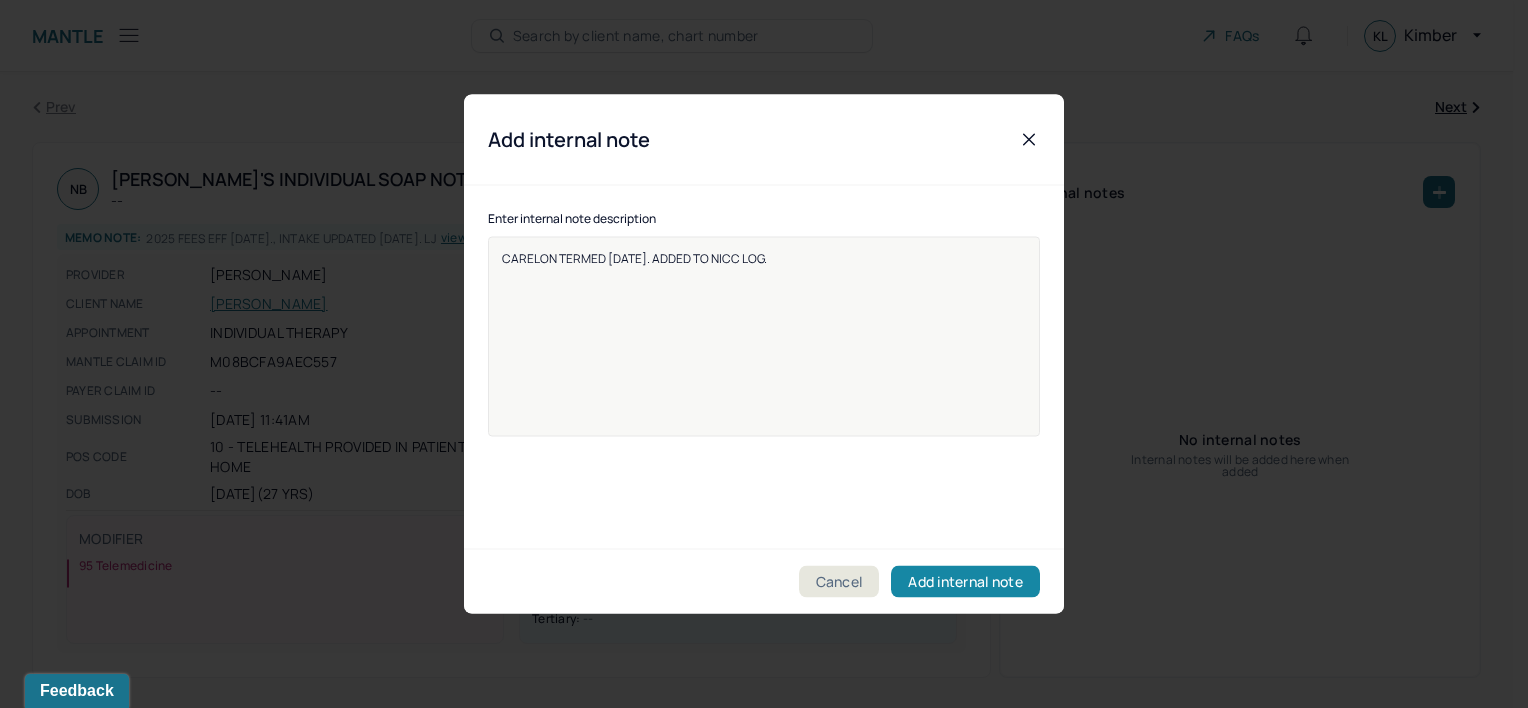 click on "Add internal note" at bounding box center [965, 582] 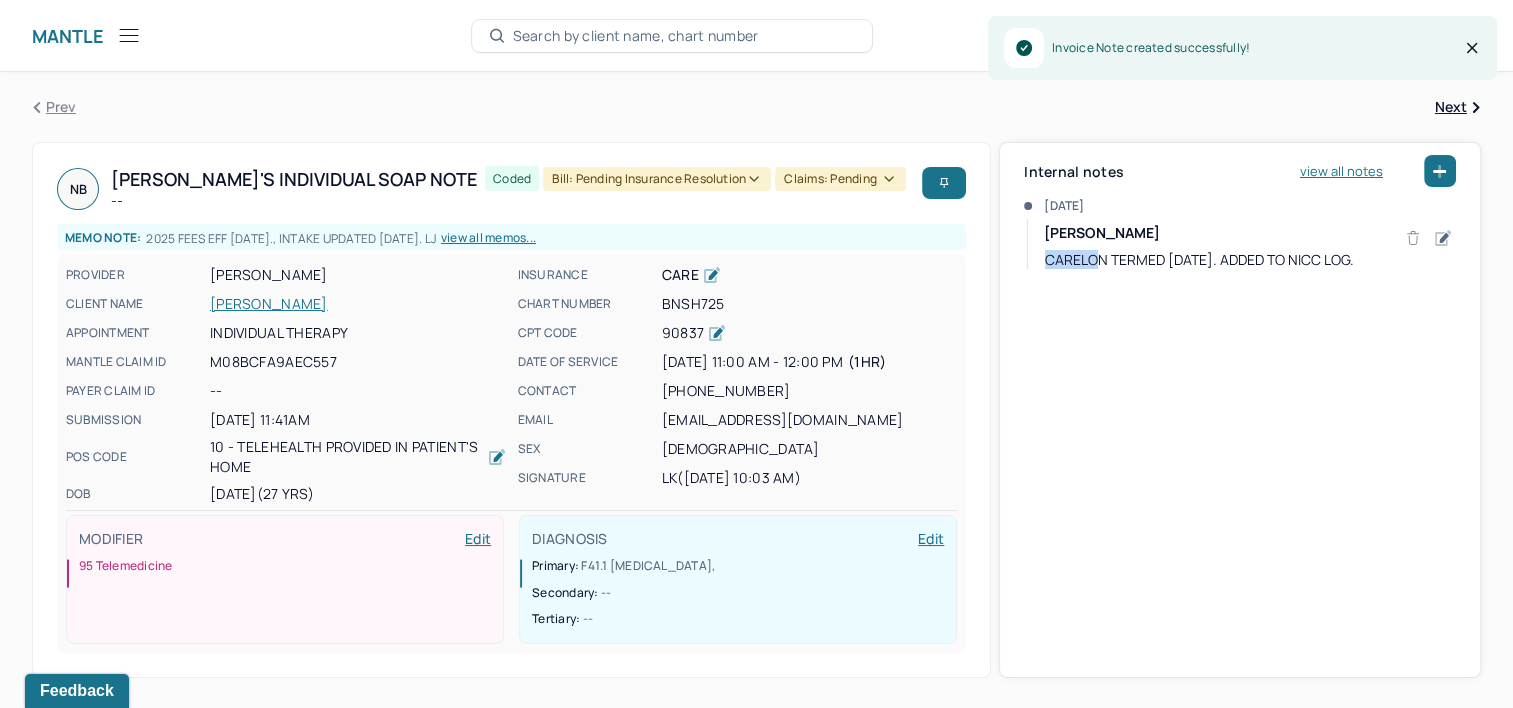 scroll, scrollTop: 5, scrollLeft: 0, axis: vertical 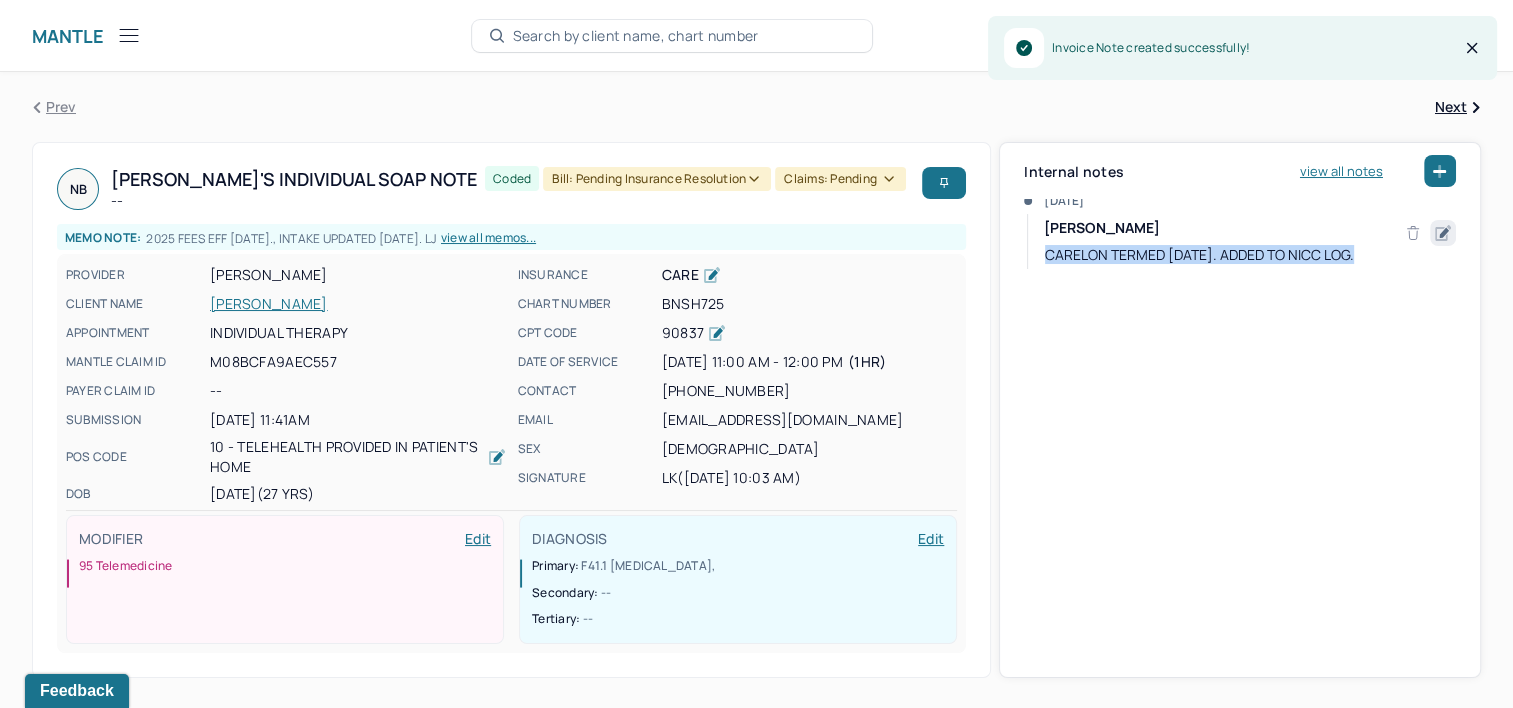 drag, startPoint x: 1047, startPoint y: 262, endPoint x: 1432, endPoint y: 229, distance: 386.4117 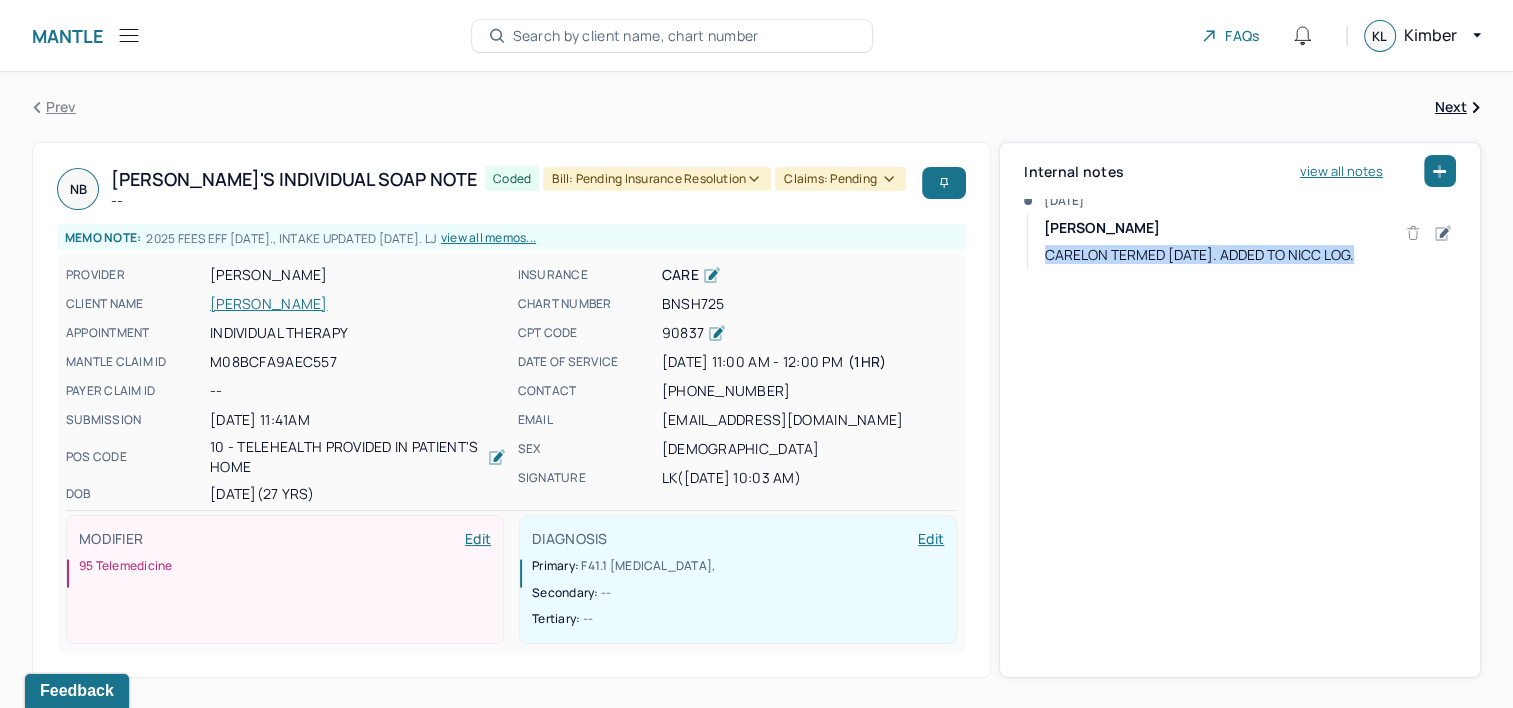 copy on "CARELON TERMED 6/18/2025. ADDED TO NICC LOG." 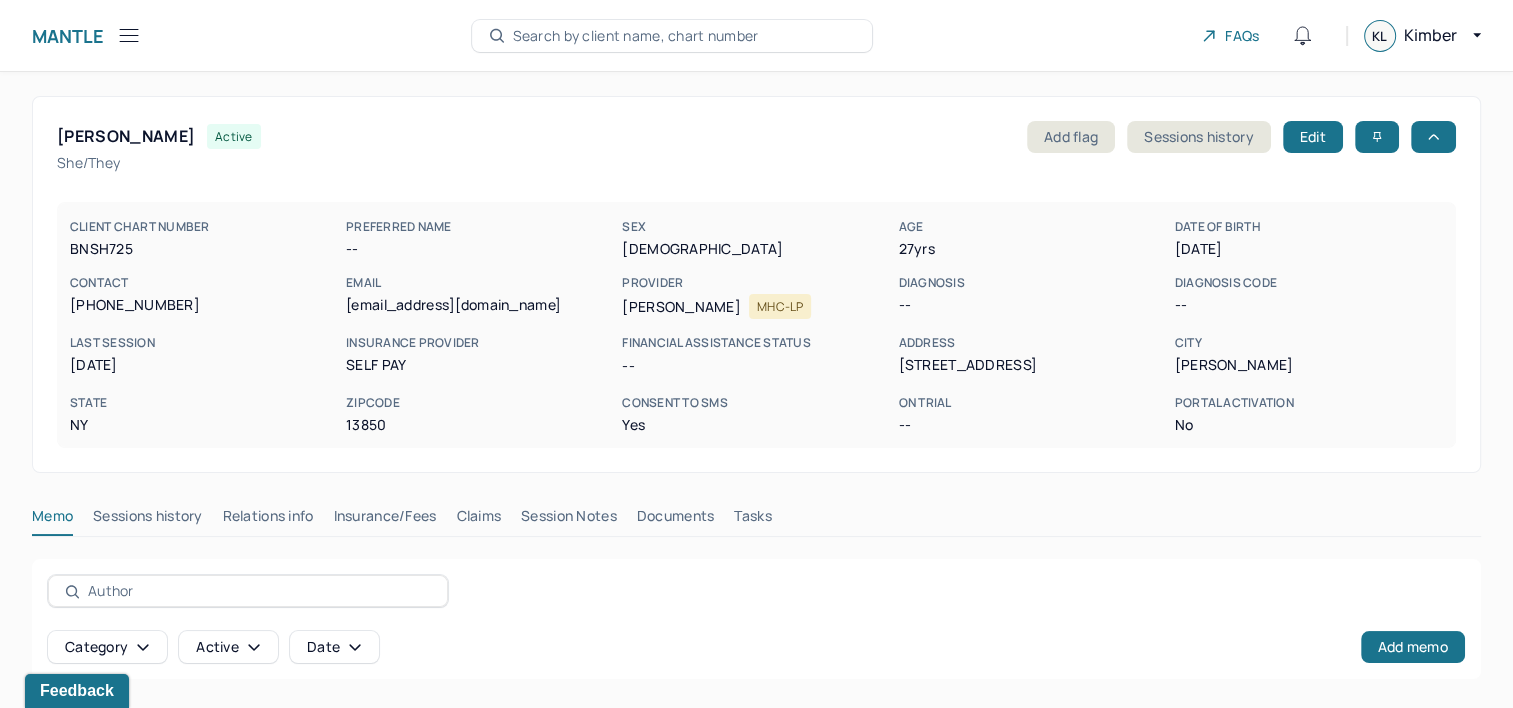 click on "Claims" at bounding box center [478, 520] 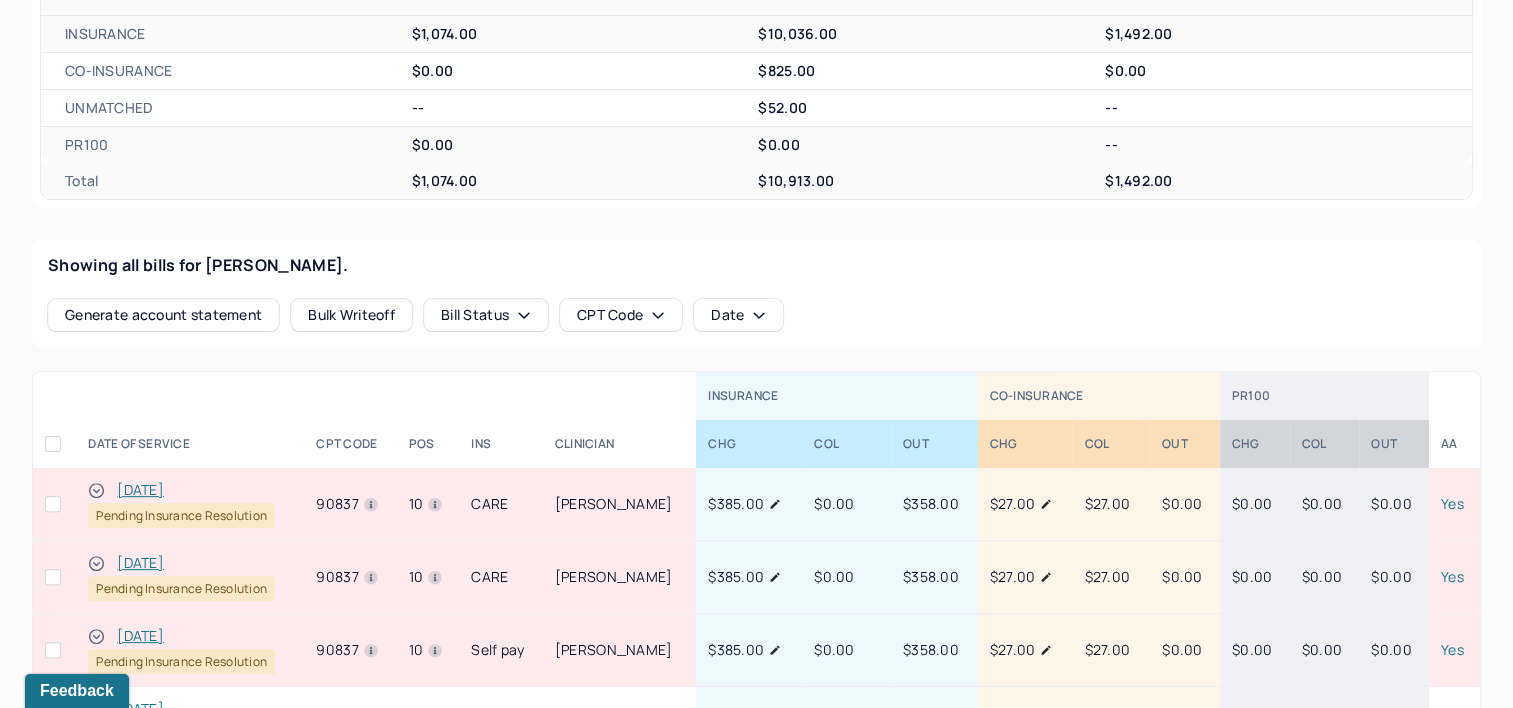 scroll, scrollTop: 600, scrollLeft: 0, axis: vertical 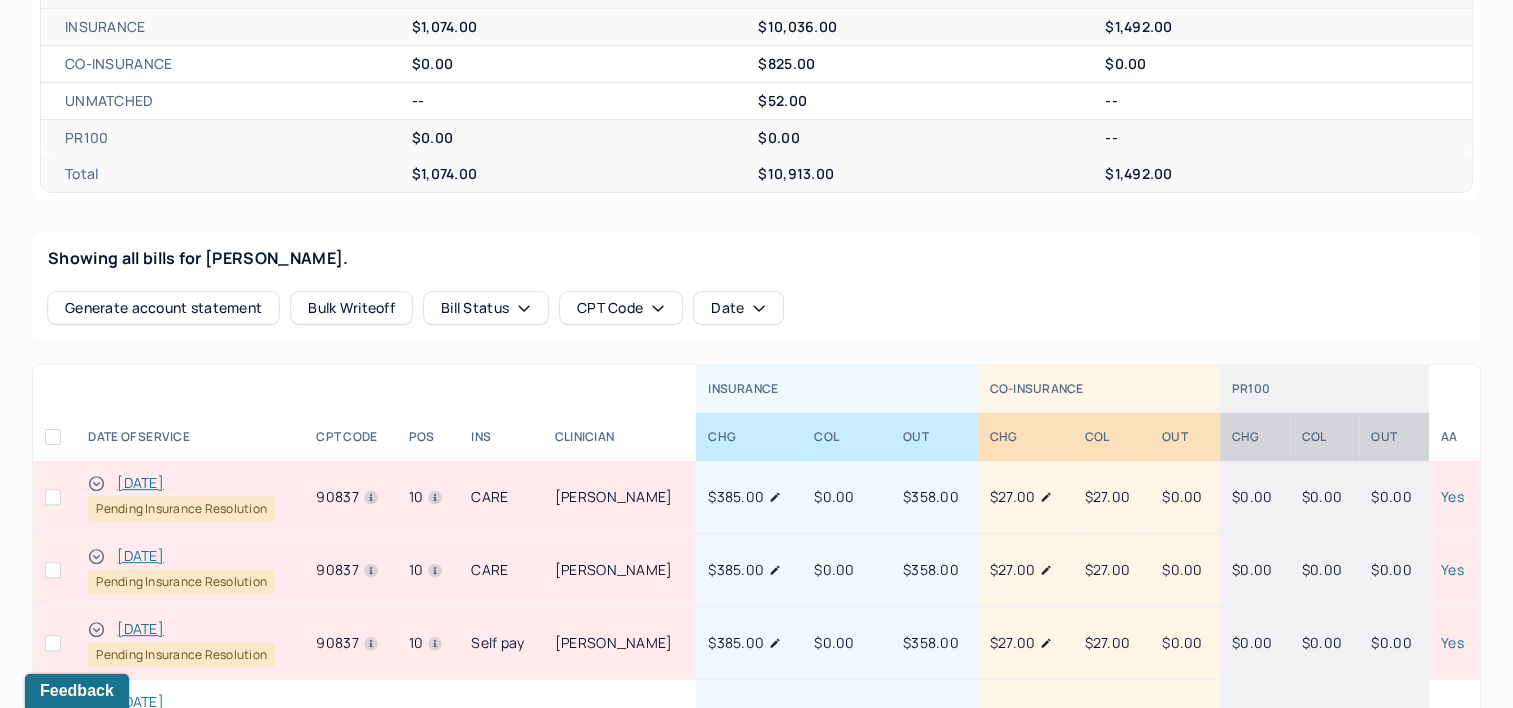 click on "07/02/2025" at bounding box center [140, 483] 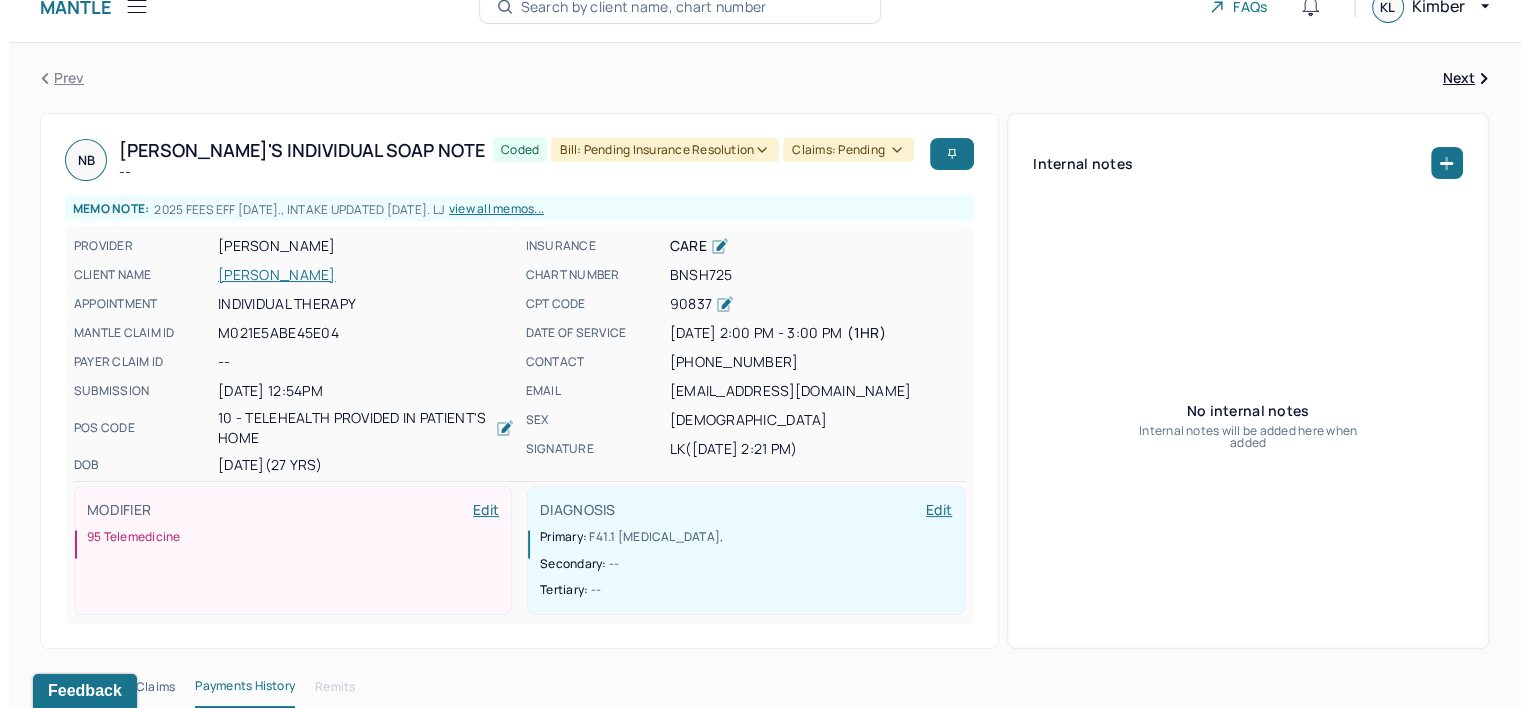 scroll, scrollTop: 28, scrollLeft: 0, axis: vertical 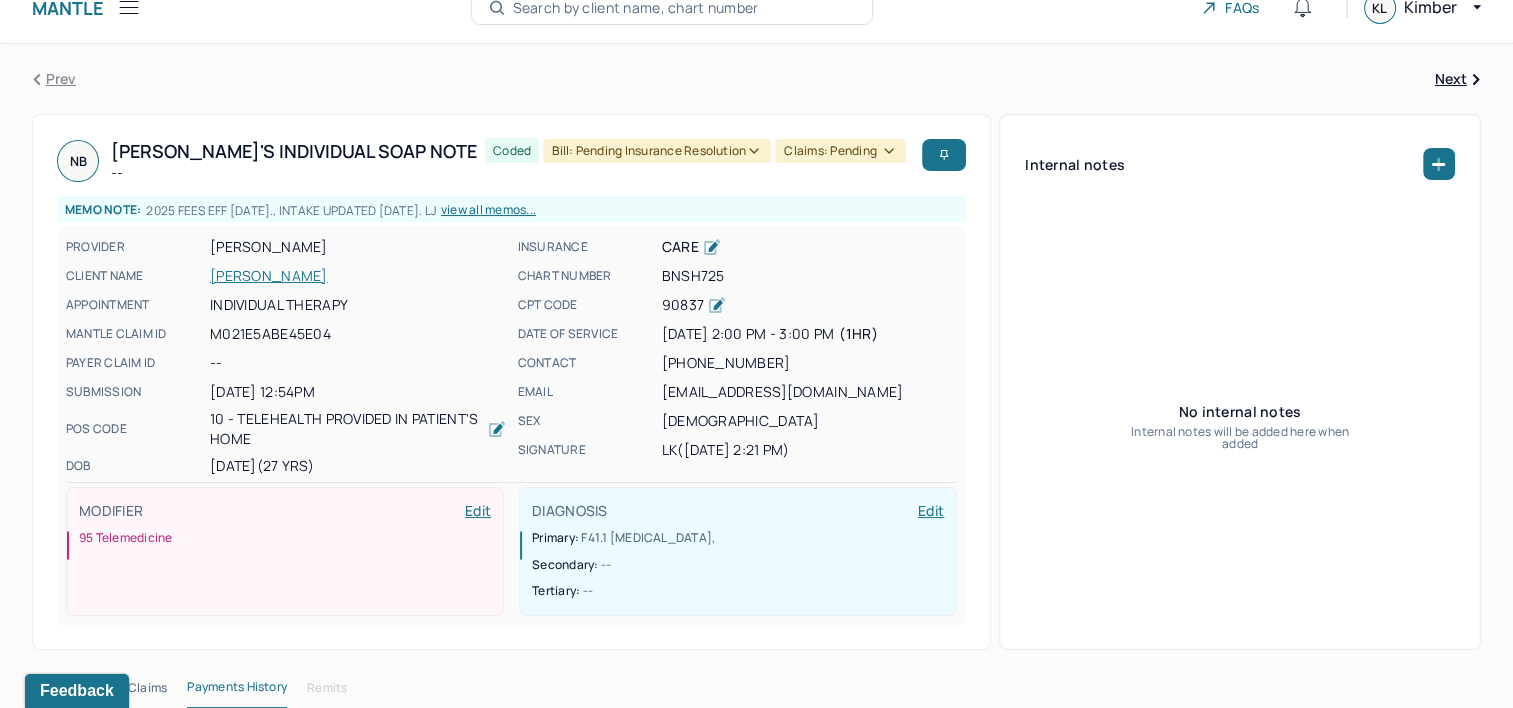 click 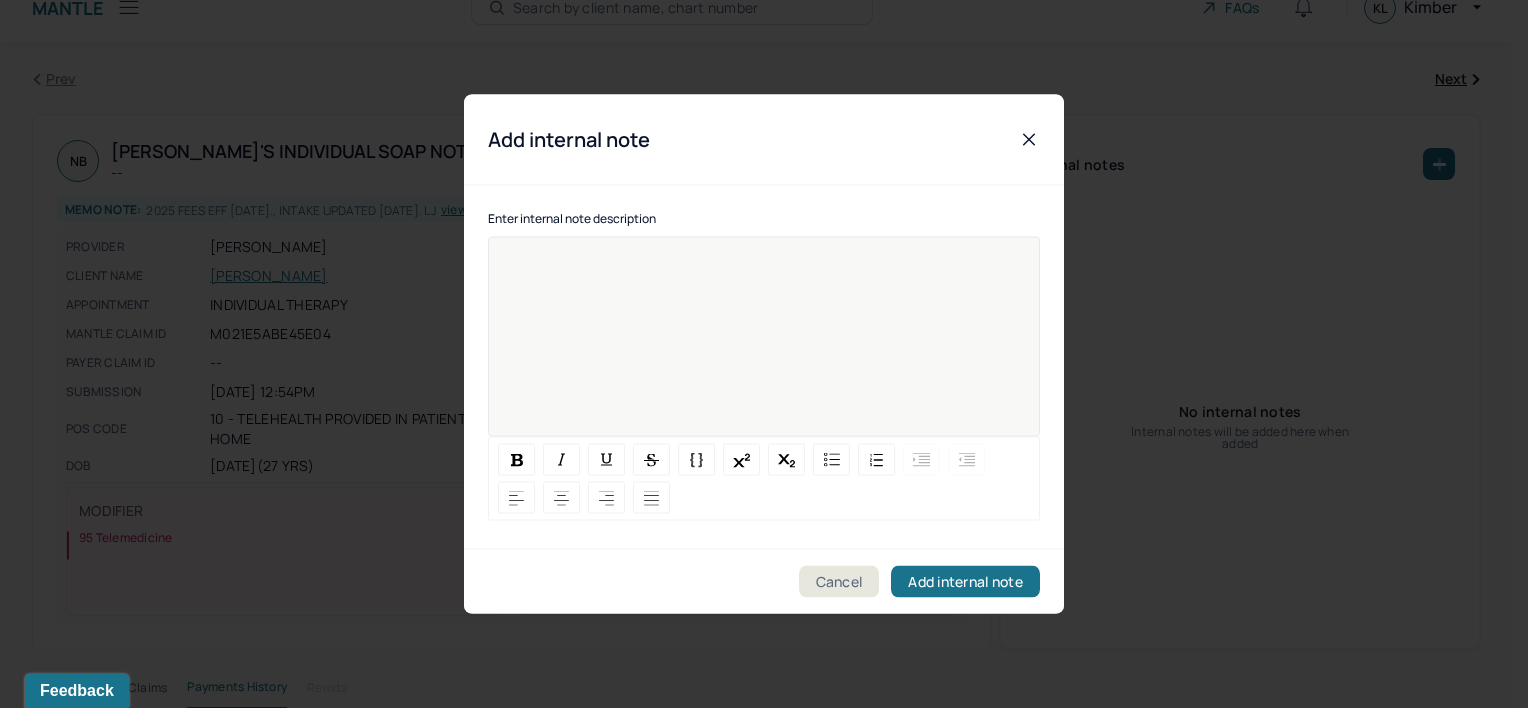 click at bounding box center [764, 350] 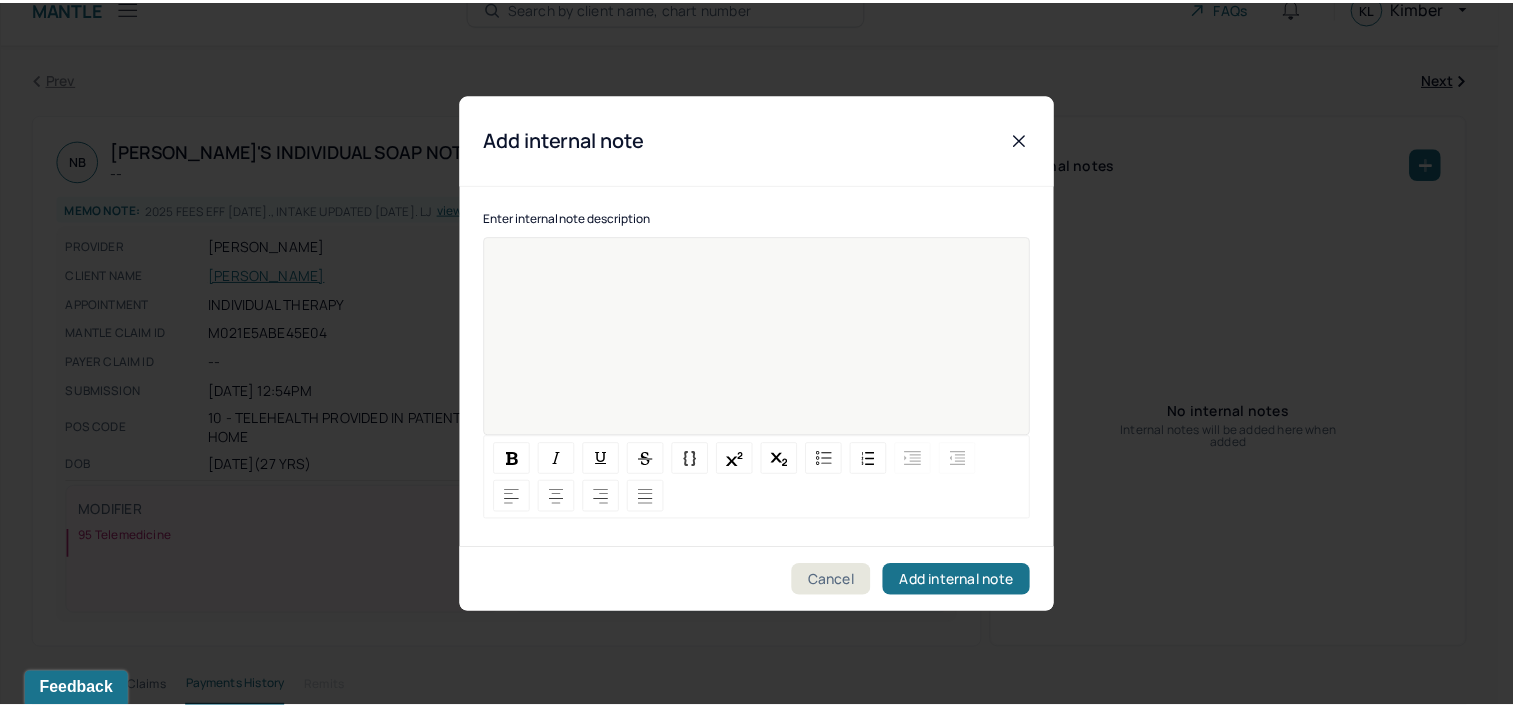 scroll, scrollTop: 0, scrollLeft: 0, axis: both 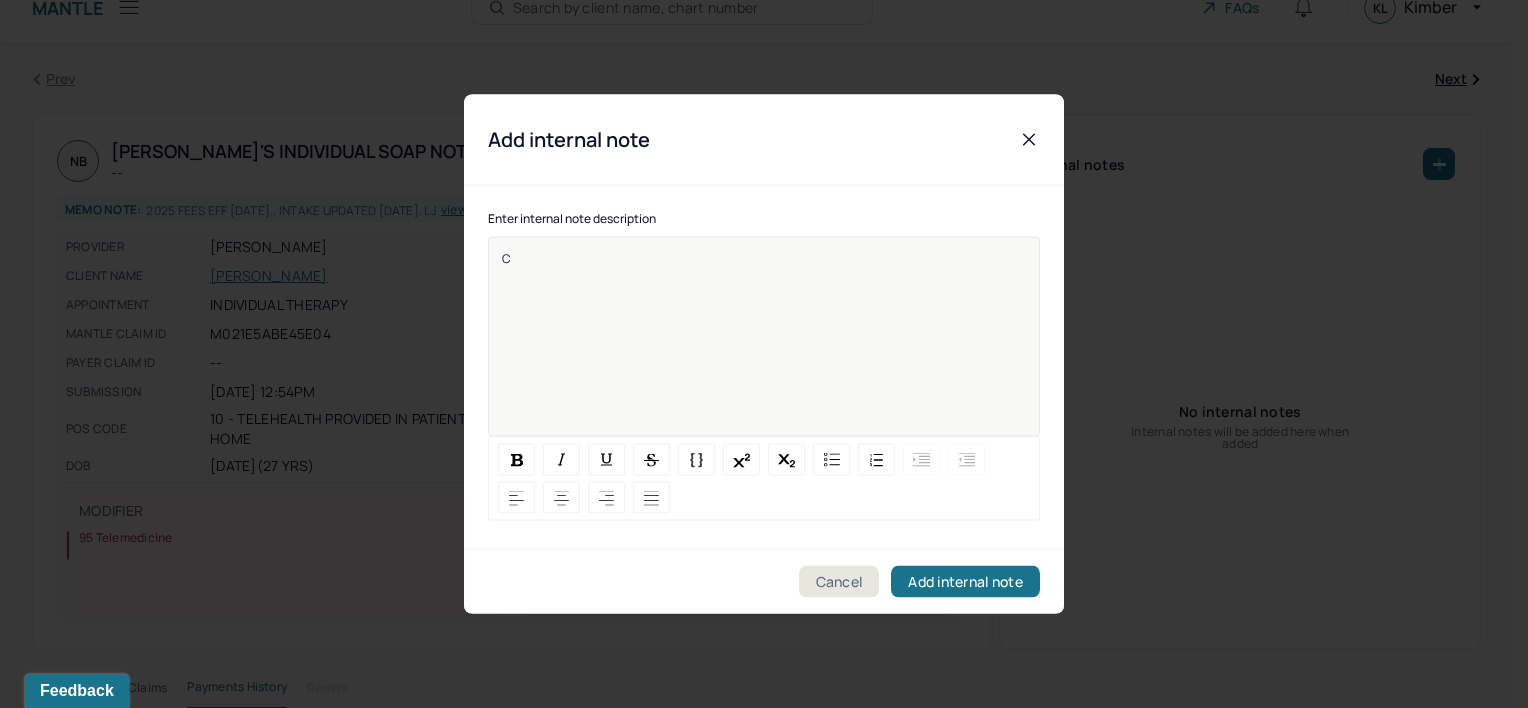 type 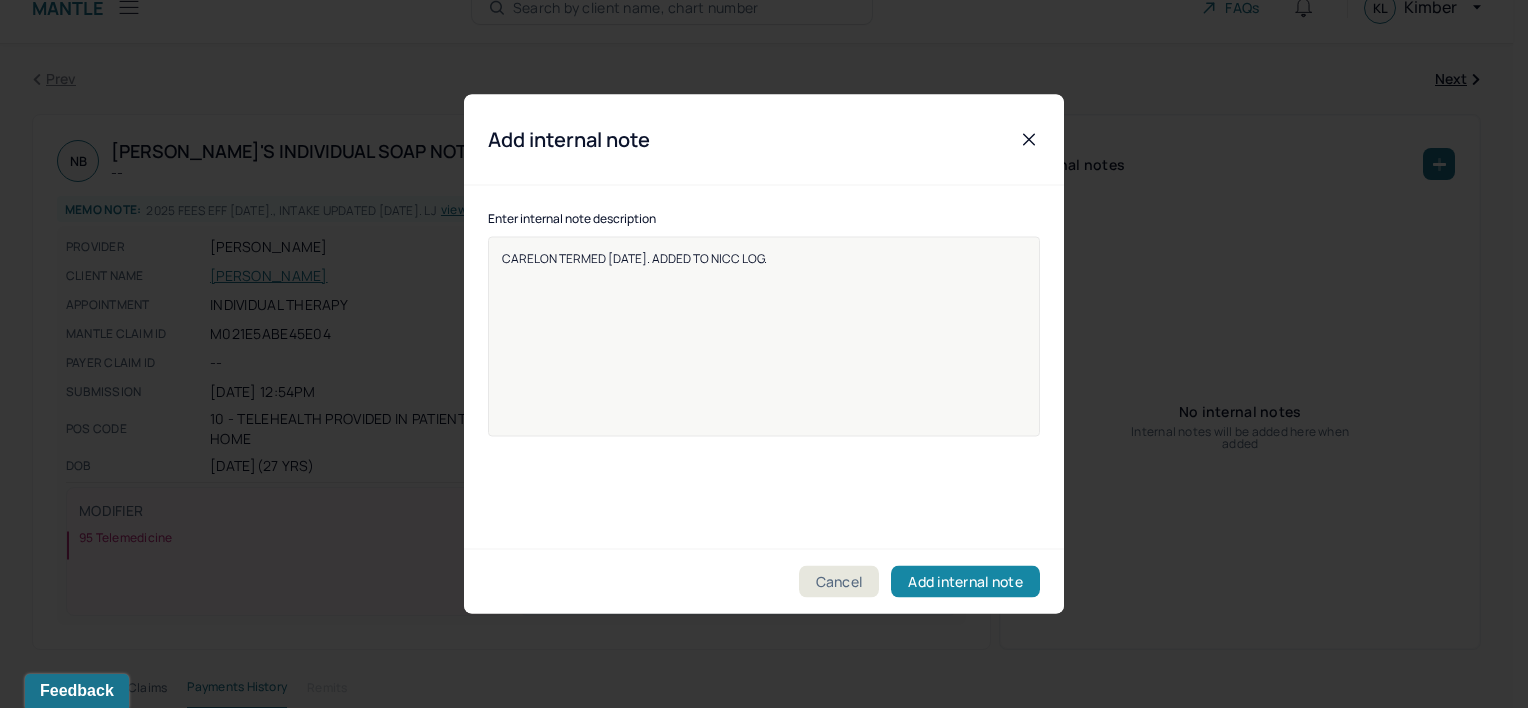 click on "Add internal note" at bounding box center (965, 582) 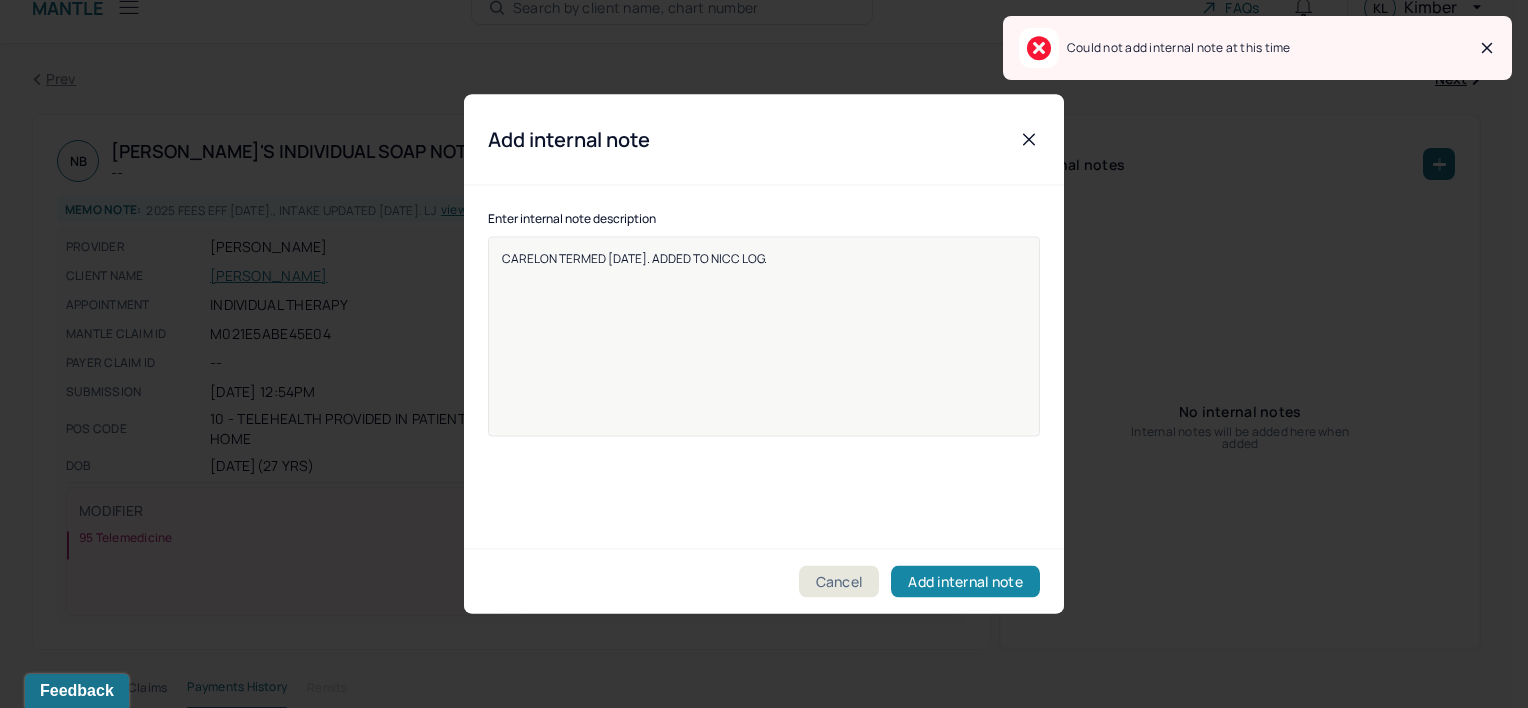 click on "Add internal note" at bounding box center (965, 582) 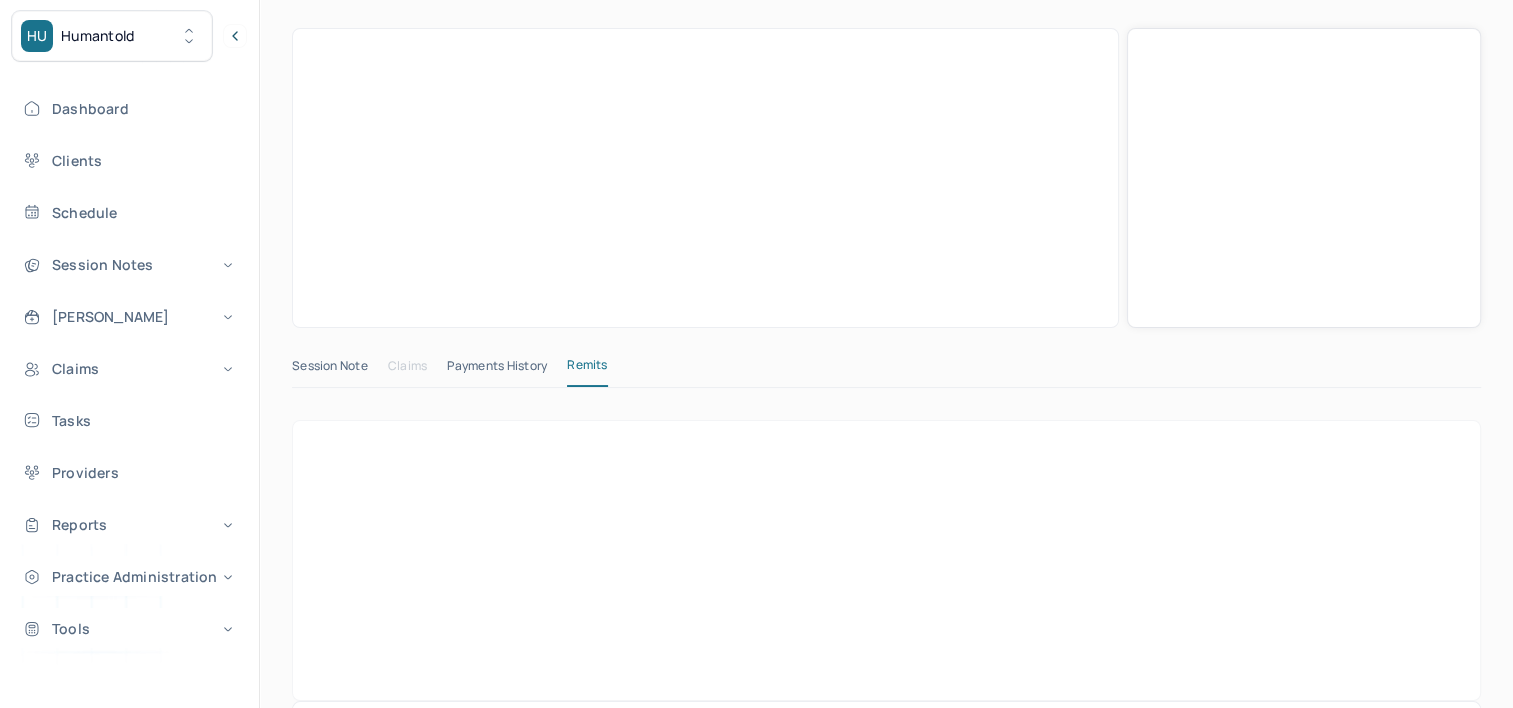 scroll, scrollTop: 119, scrollLeft: 0, axis: vertical 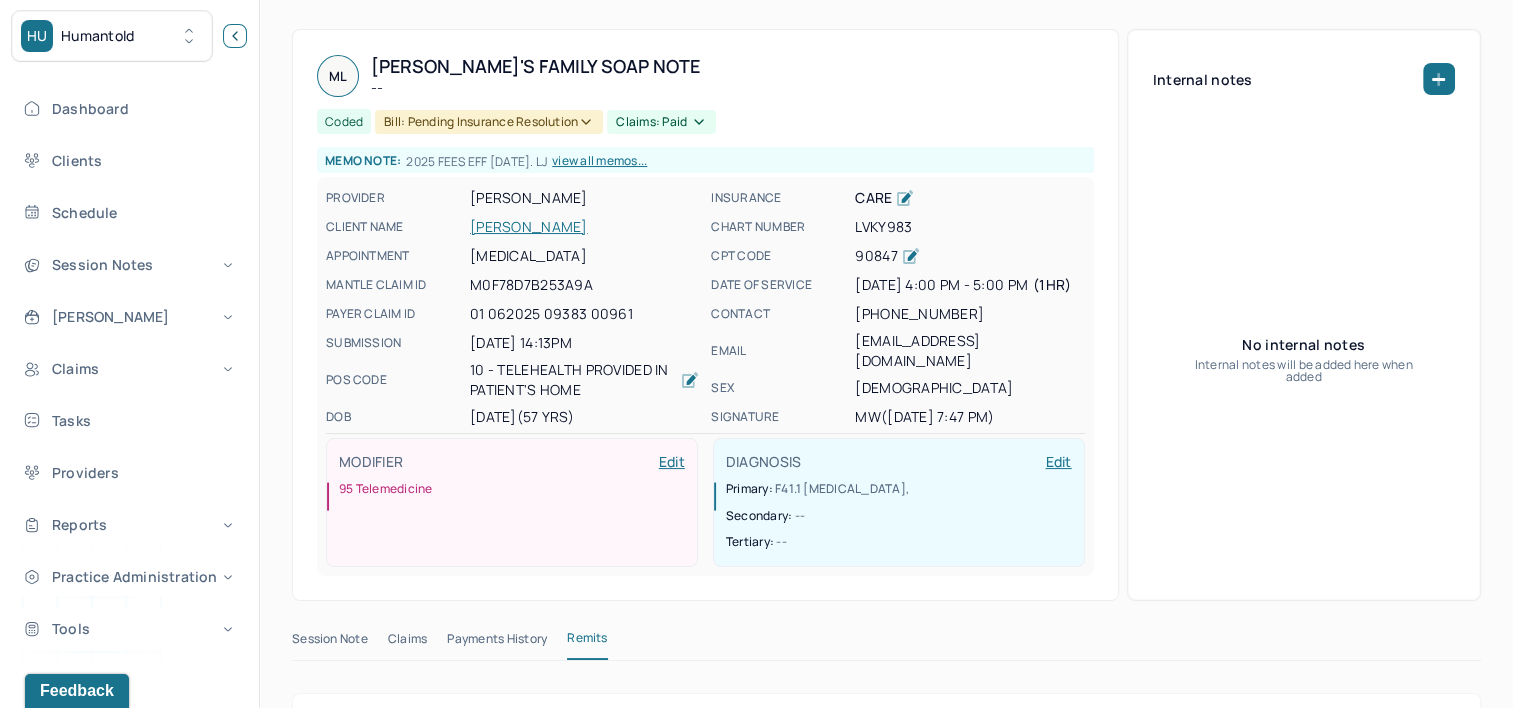 click at bounding box center (235, 36) 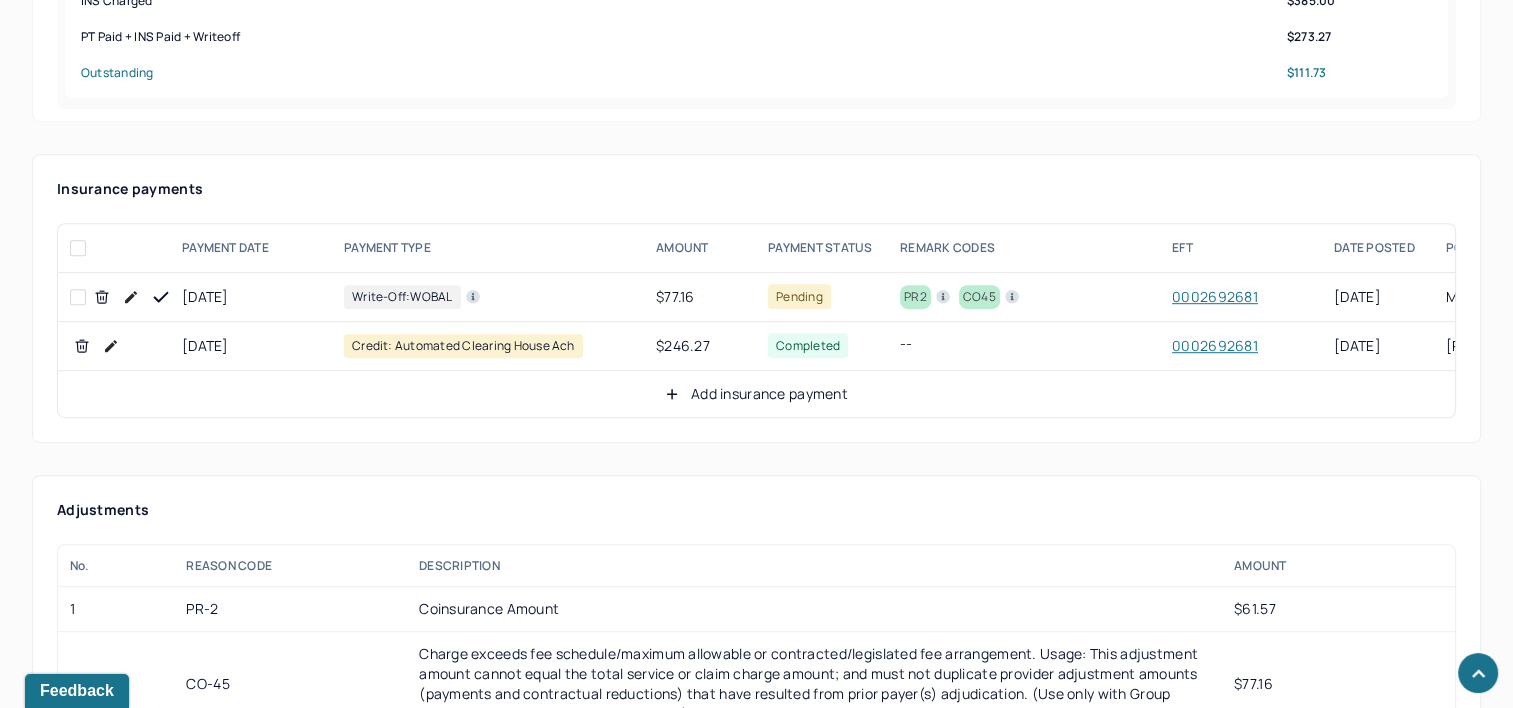 scroll, scrollTop: 1121, scrollLeft: 0, axis: vertical 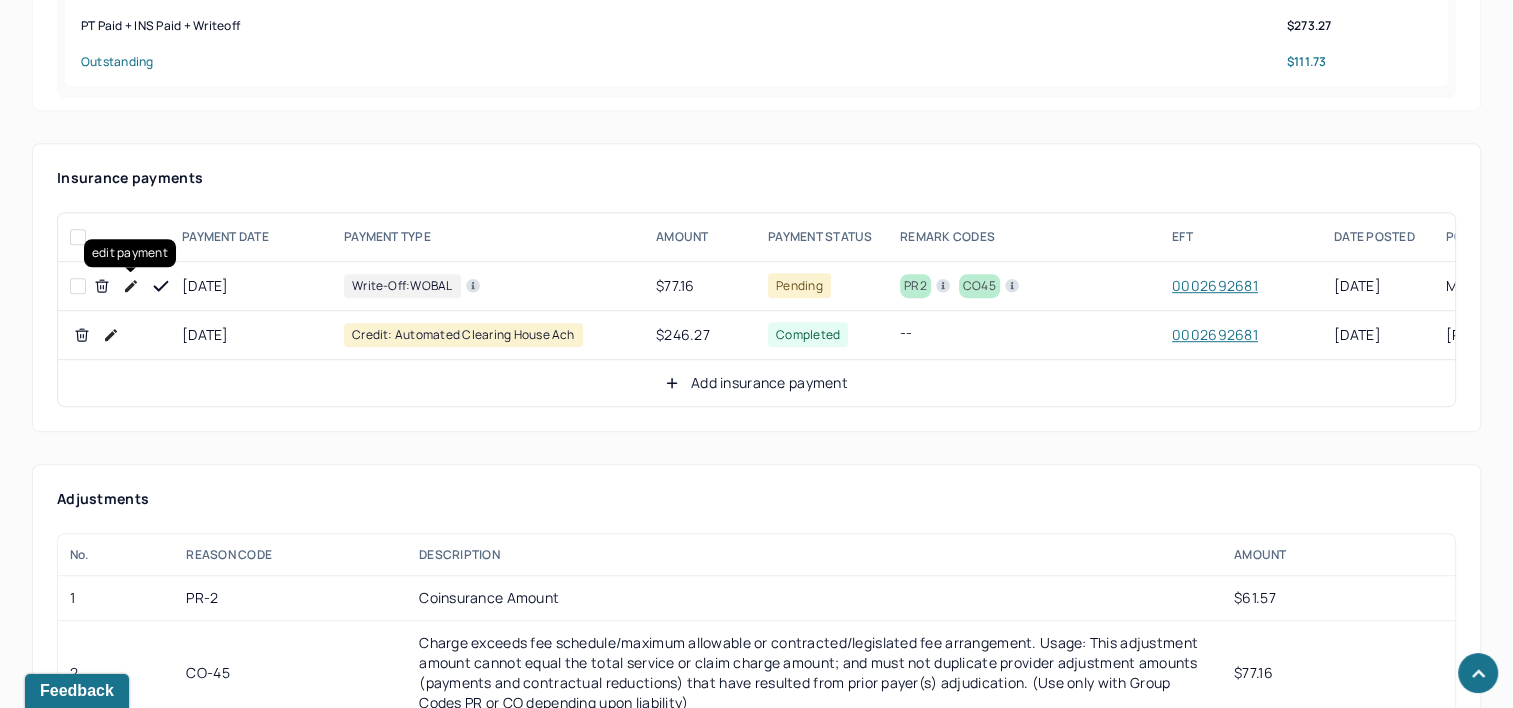 click 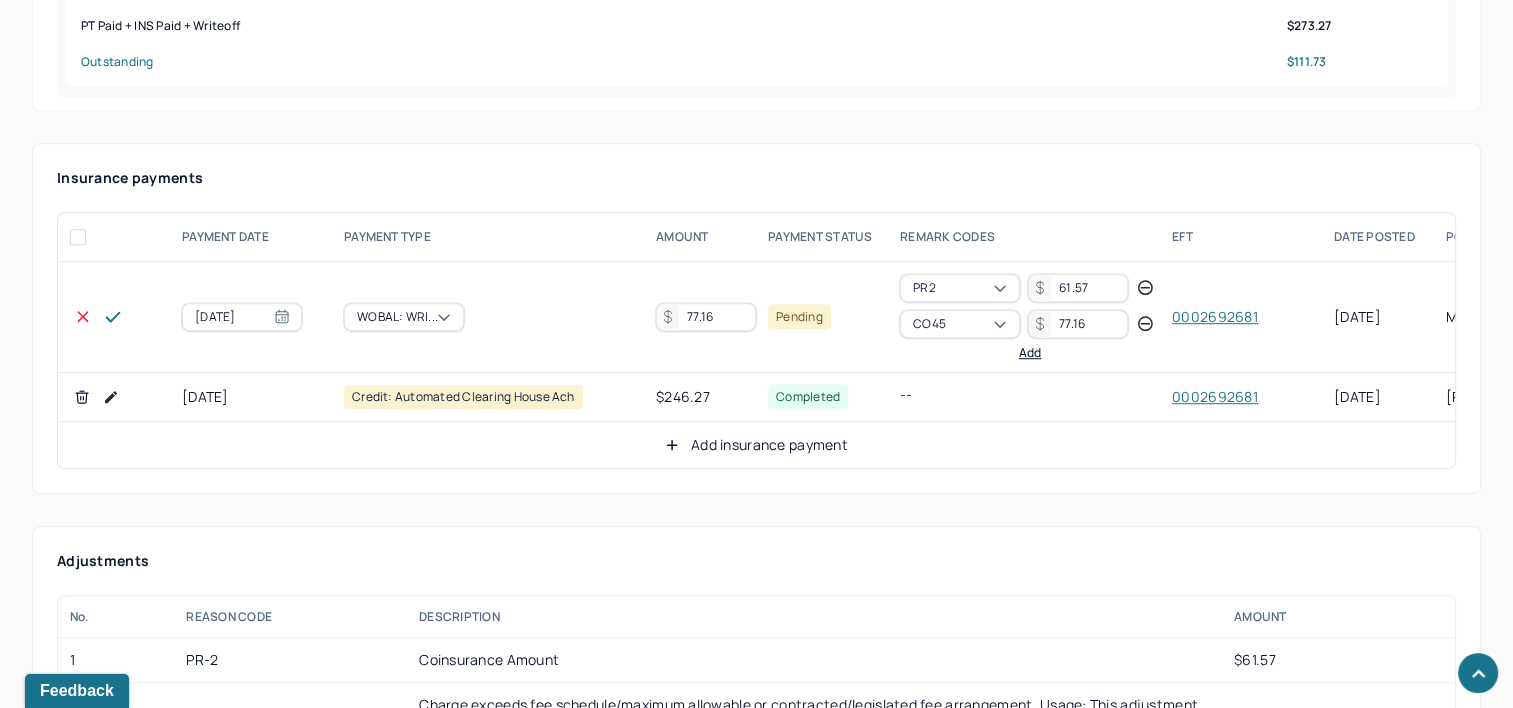 click on "77.16" at bounding box center (706, 317) 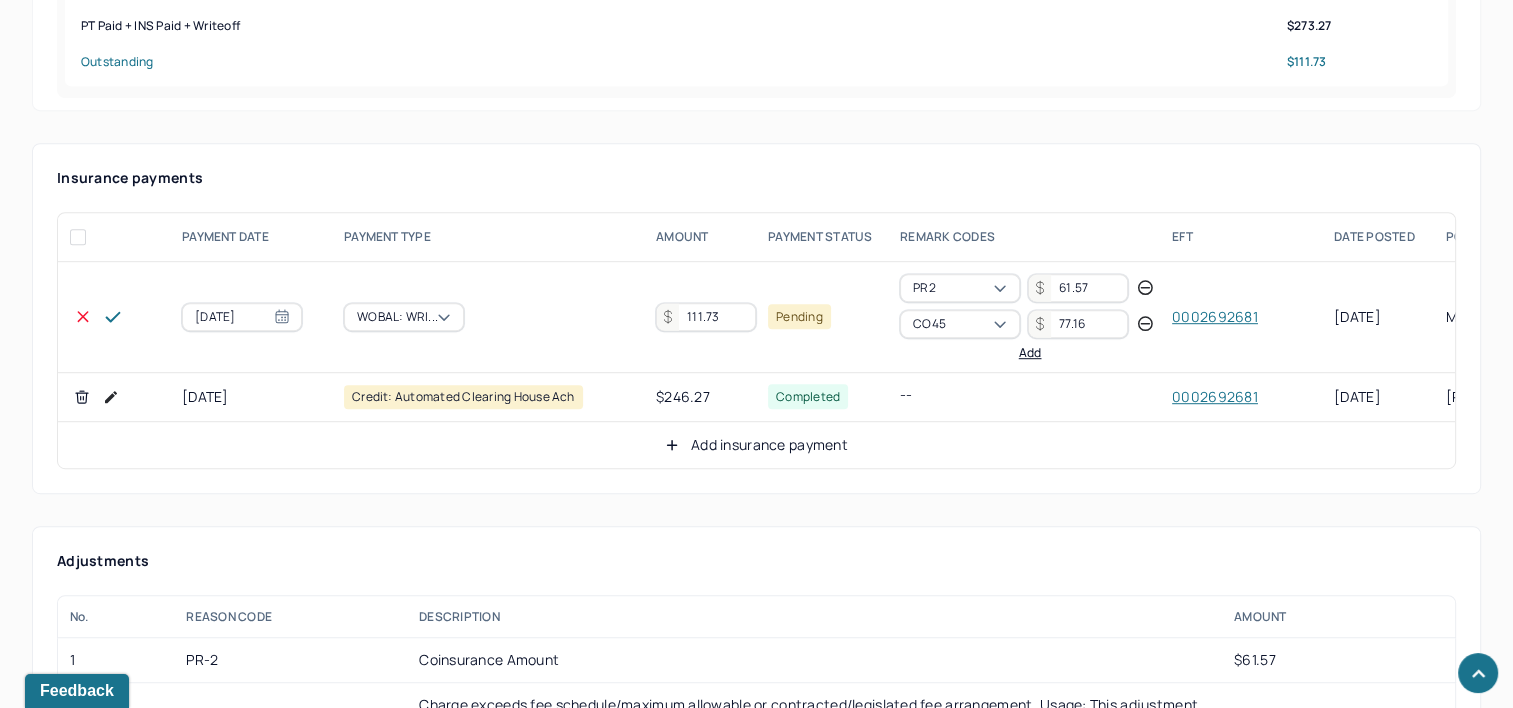 type on "111.73" 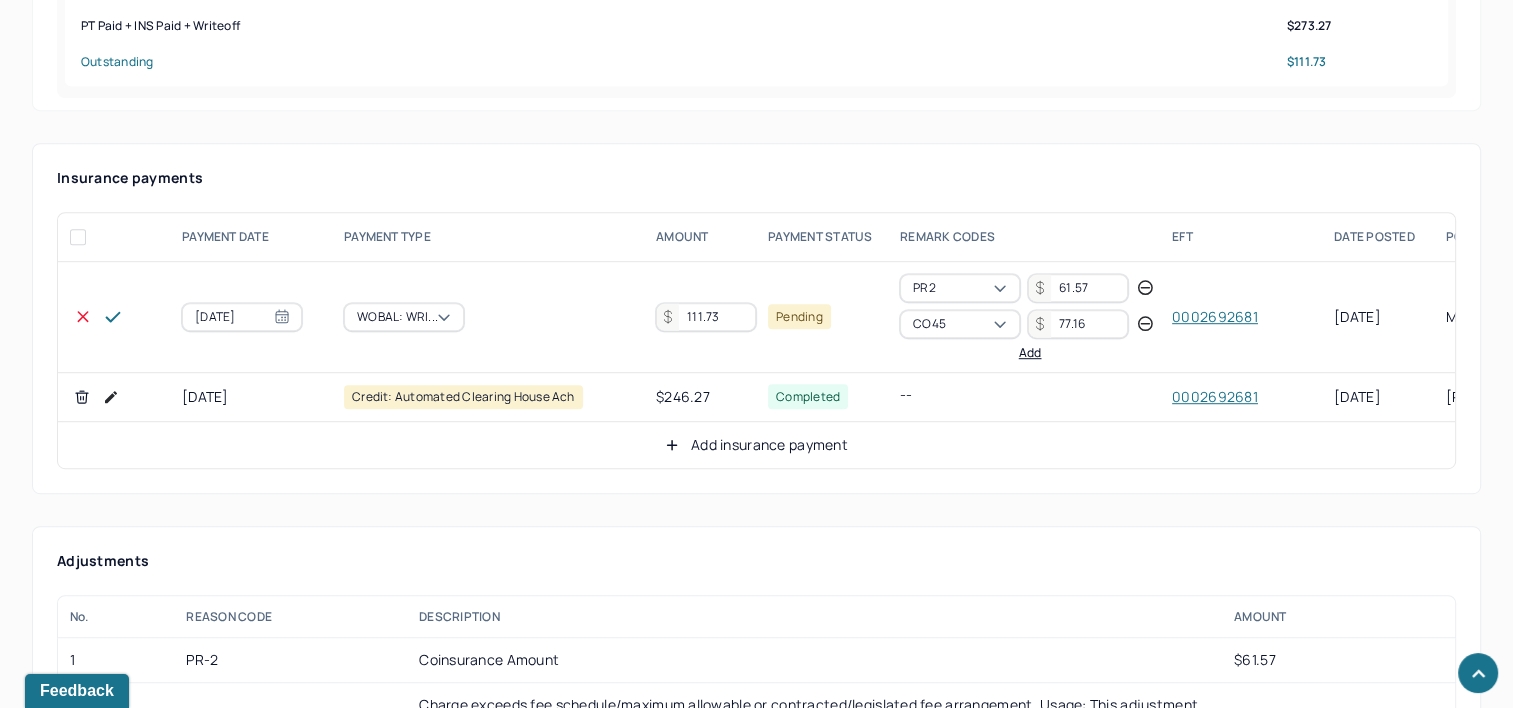 click 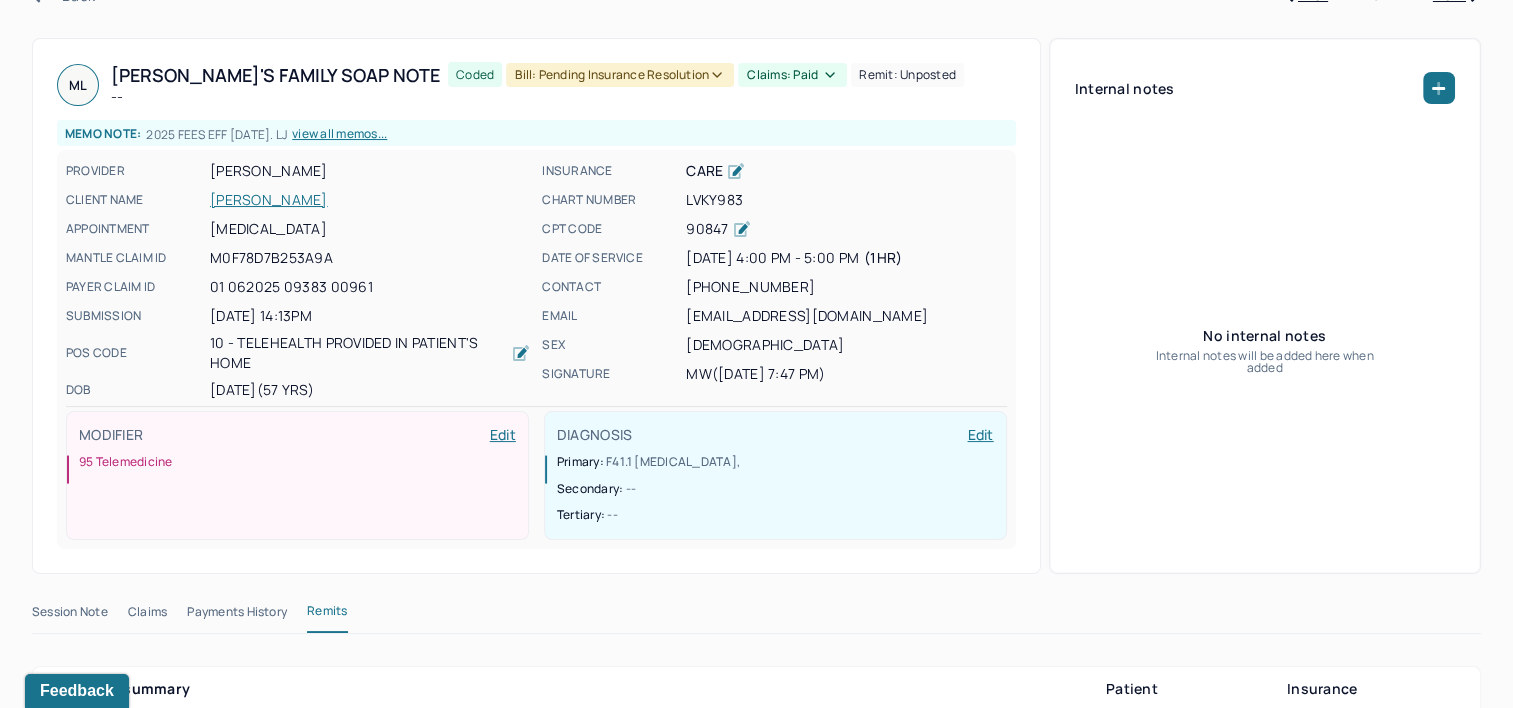 scroll, scrollTop: 0, scrollLeft: 0, axis: both 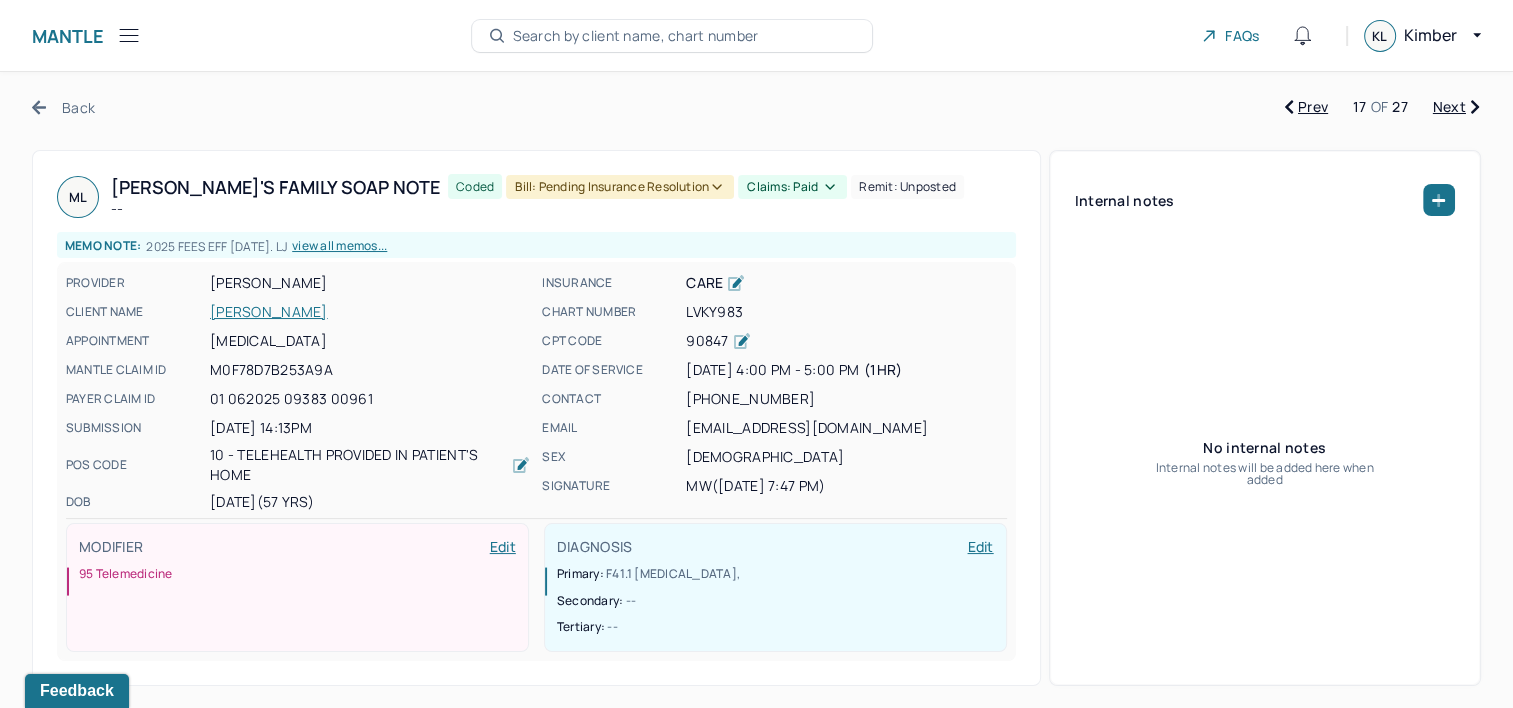 click on "Bill: Pending Insurance Resolution" at bounding box center (620, 187) 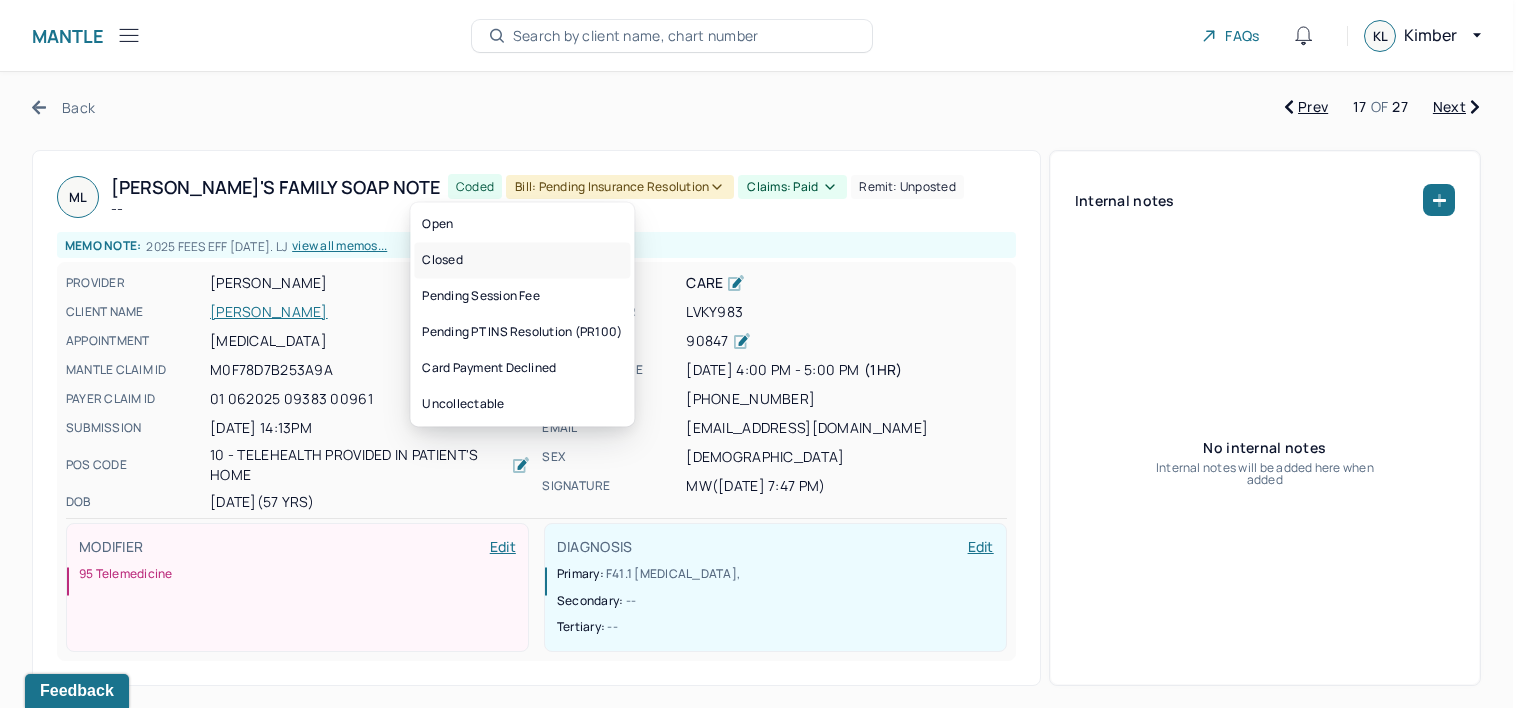 click on "Closed" at bounding box center [522, 260] 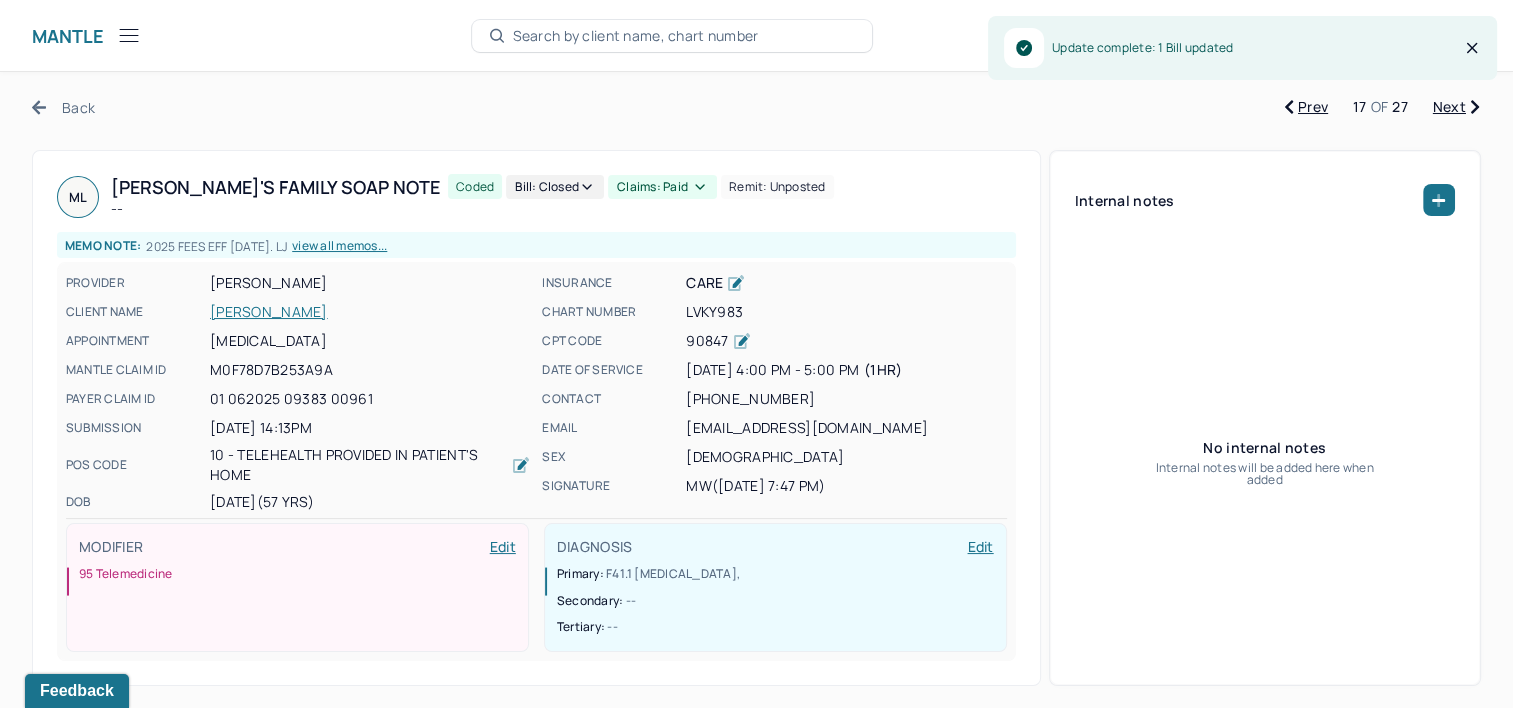 click on "Claims: paid" at bounding box center (662, 187) 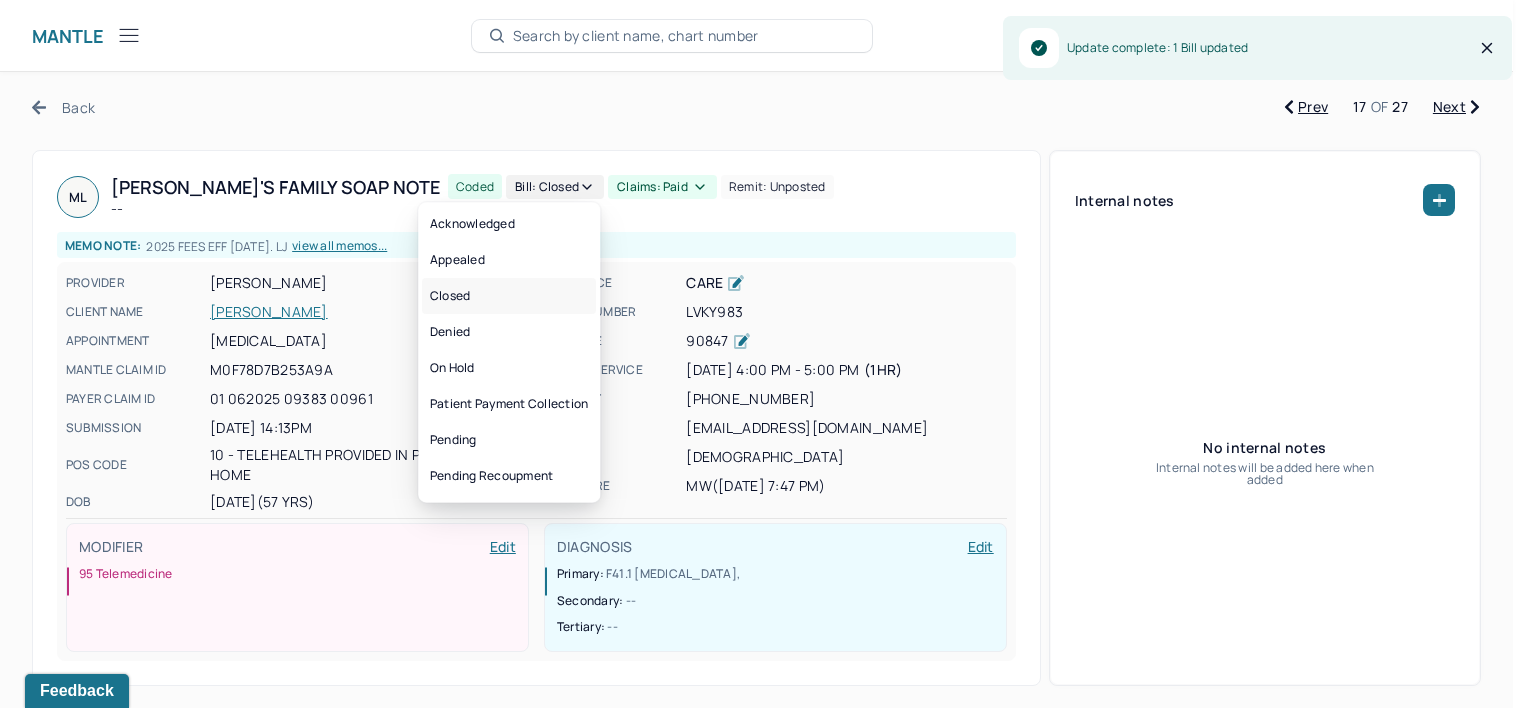drag, startPoint x: 556, startPoint y: 287, endPoint x: 541, endPoint y: 280, distance: 16.552946 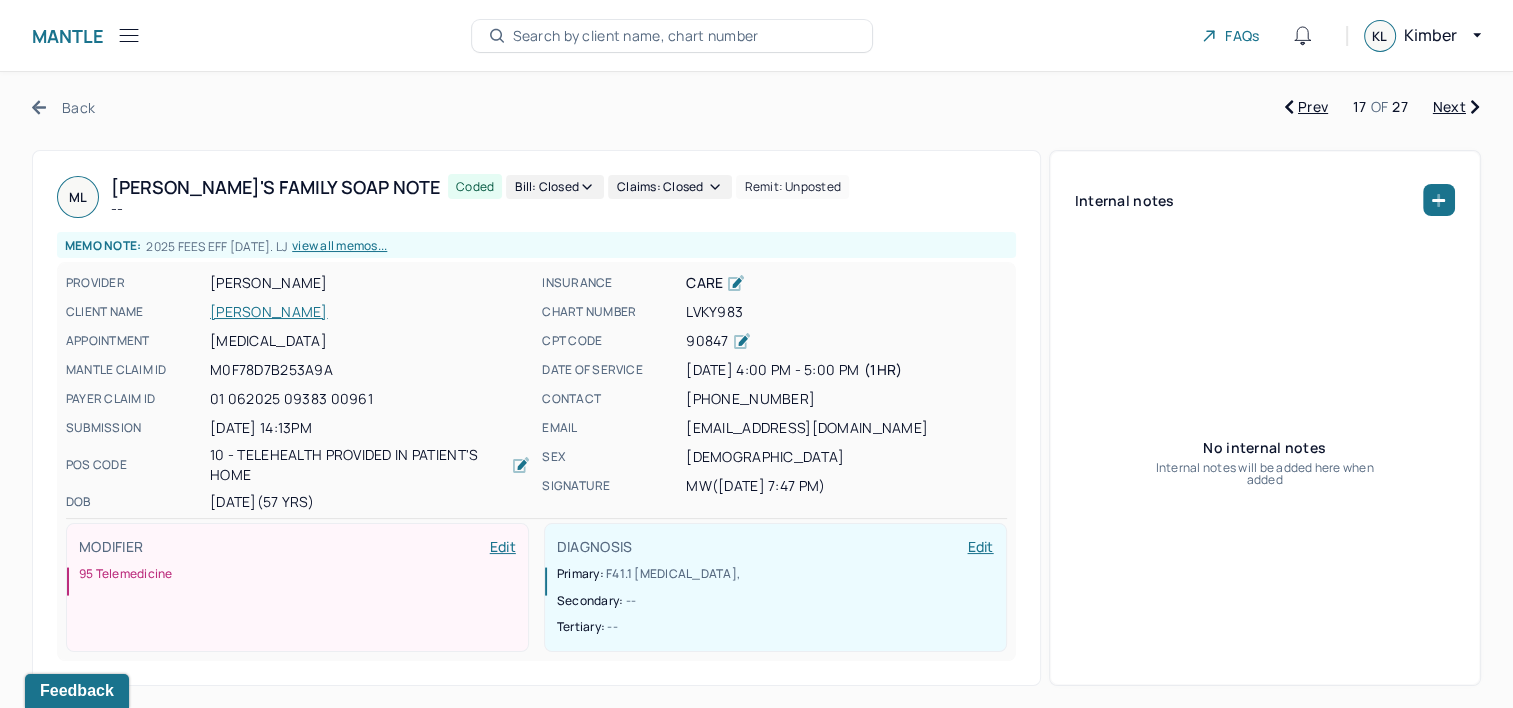 click on "Next" at bounding box center [1456, 107] 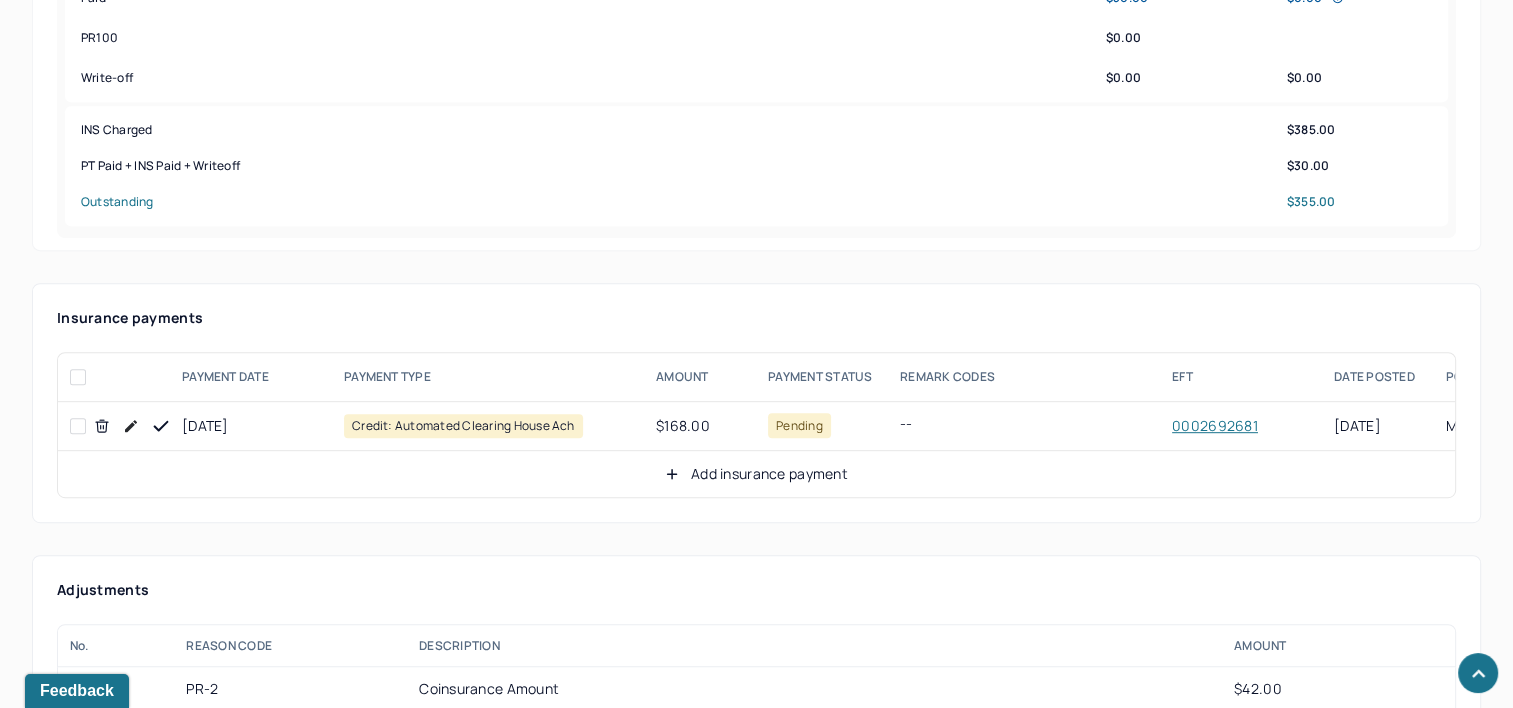 scroll, scrollTop: 1000, scrollLeft: 0, axis: vertical 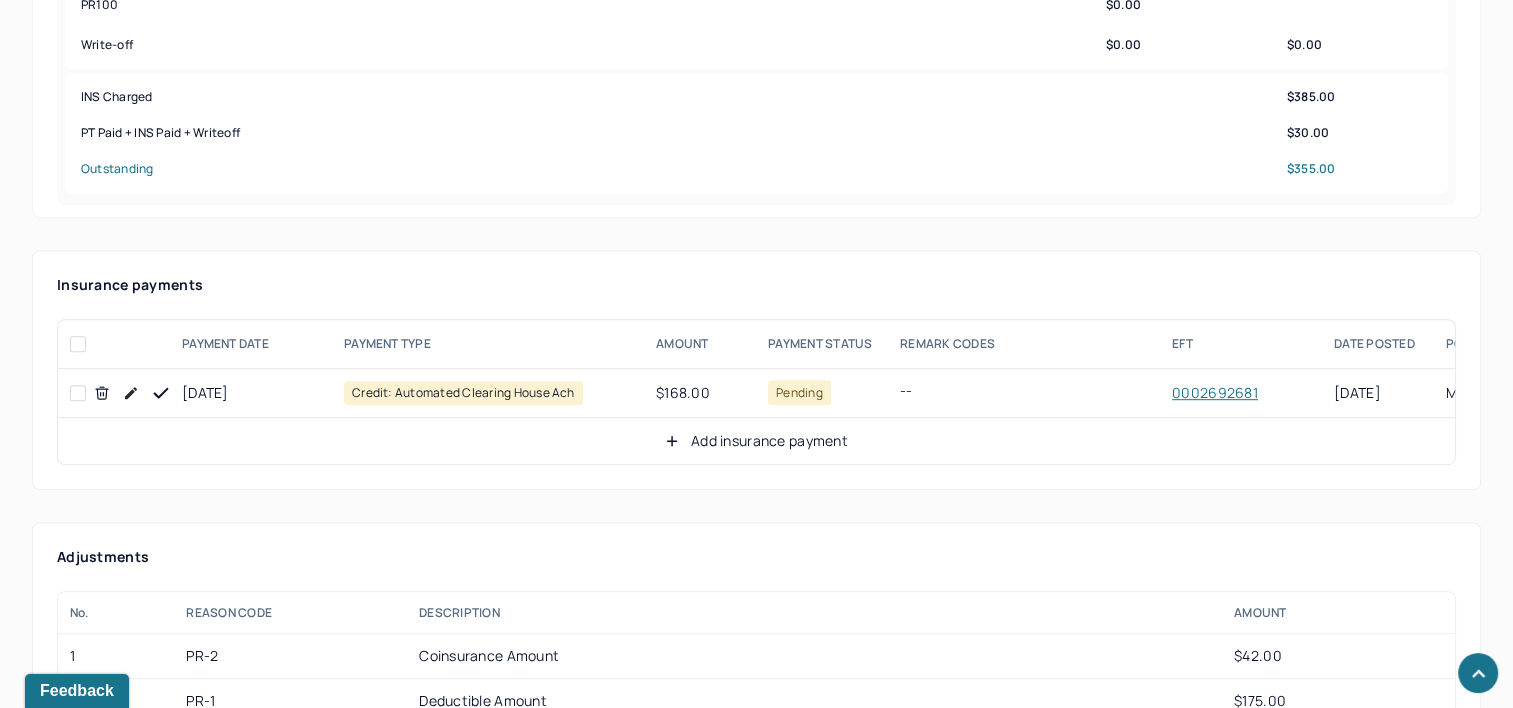 click 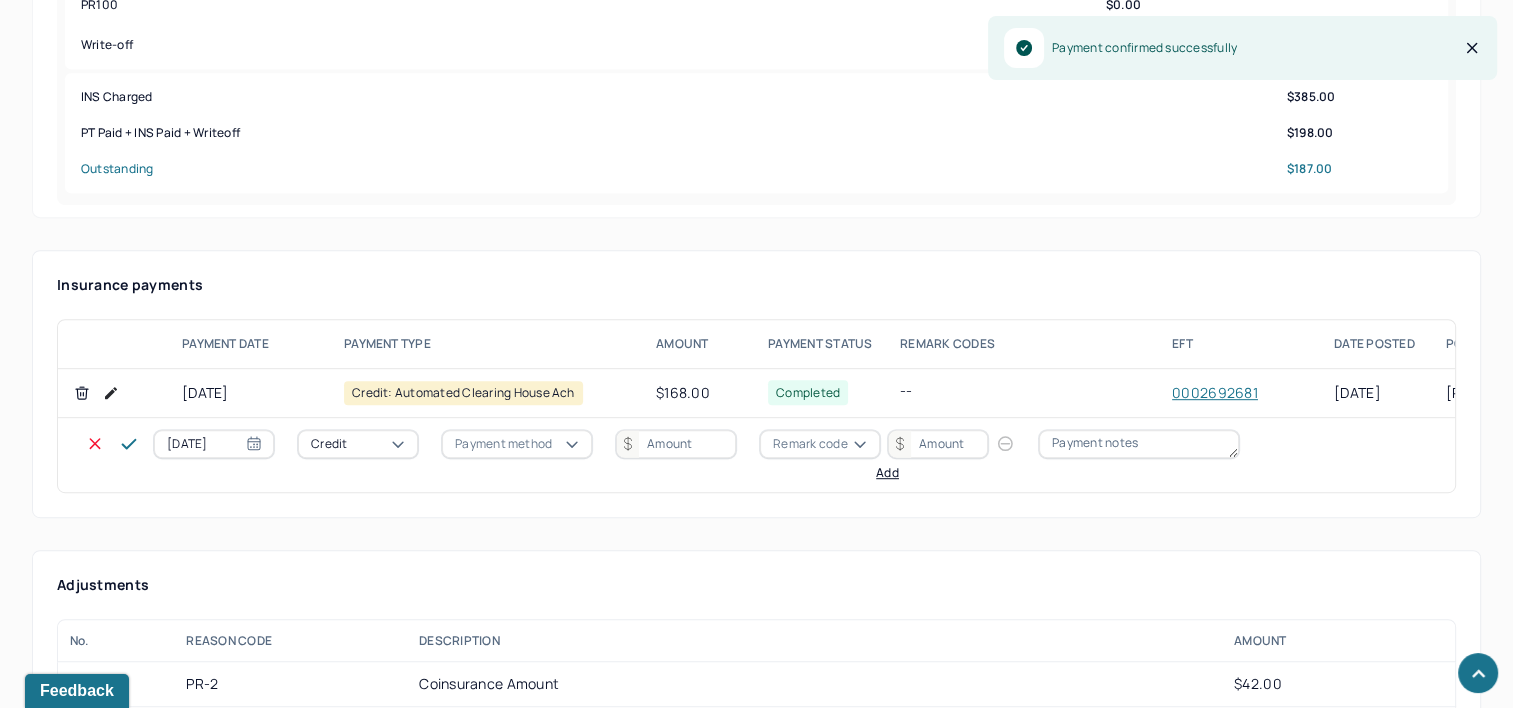 click on "07/10/2025" at bounding box center (214, 444) 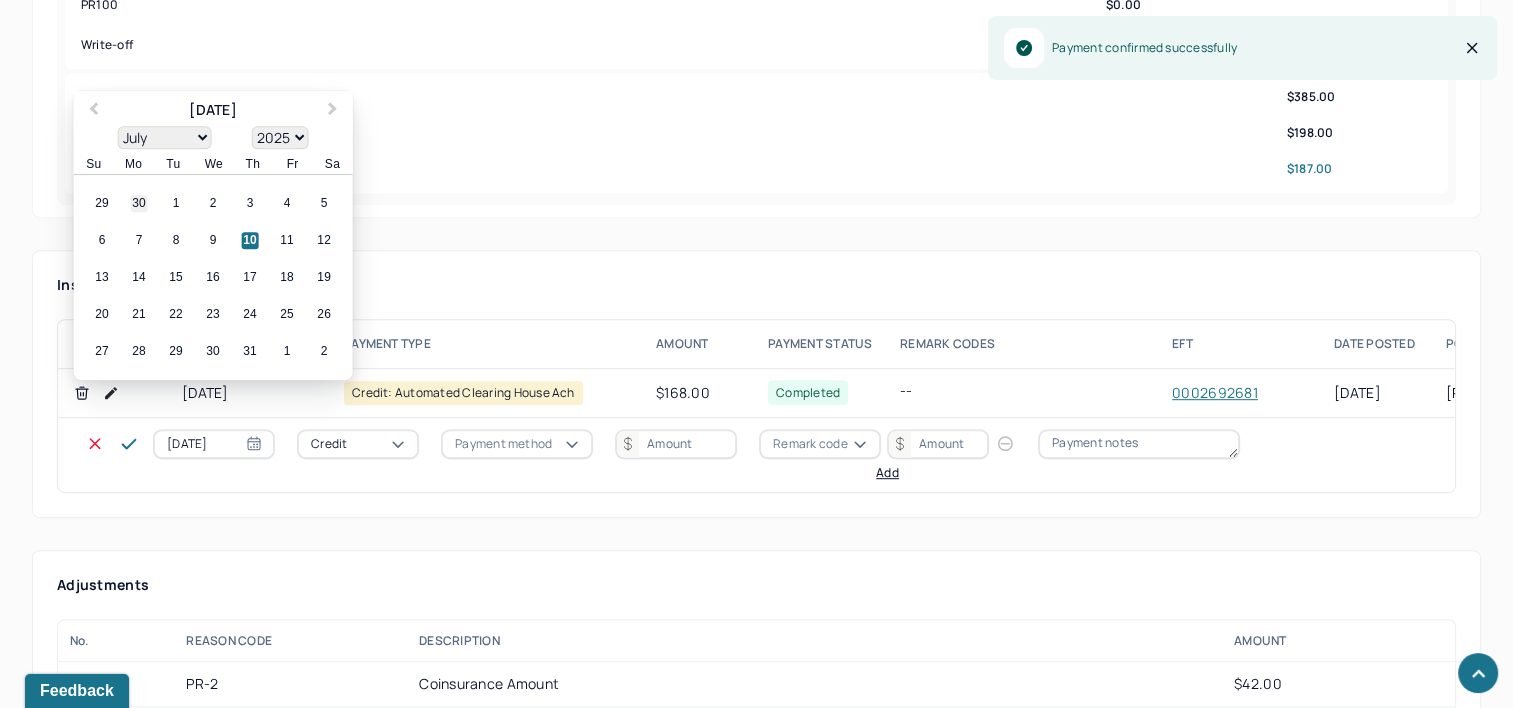 click on "30" at bounding box center [139, 204] 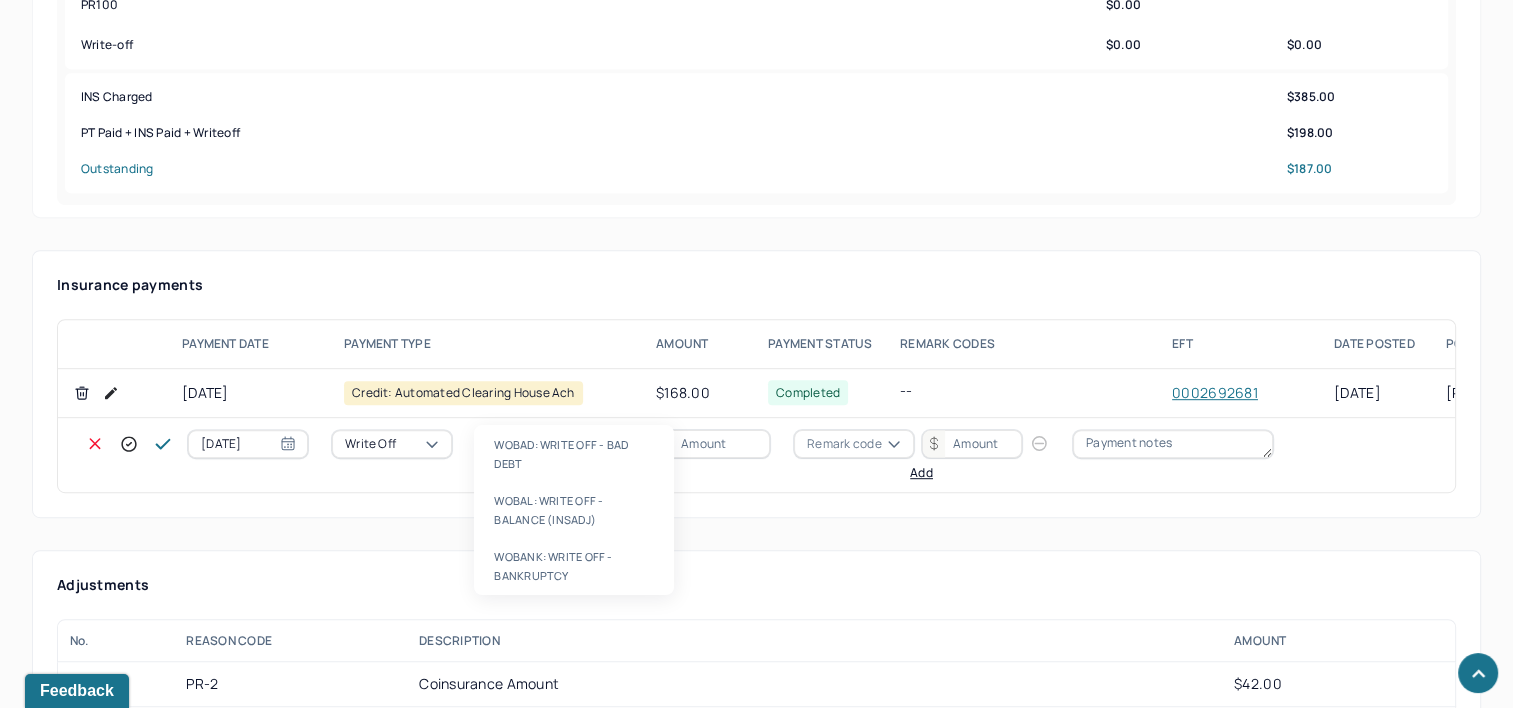 type on "WOBAL" 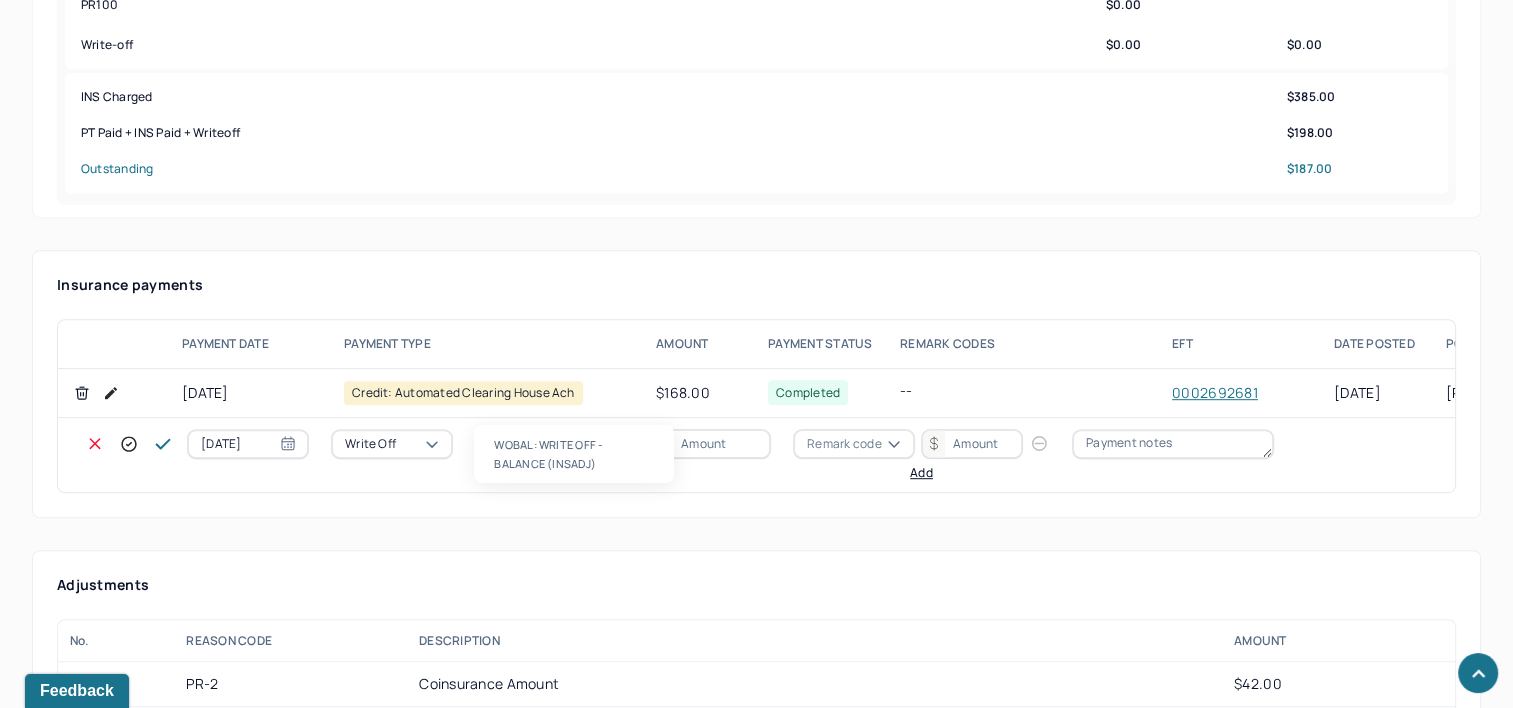 type 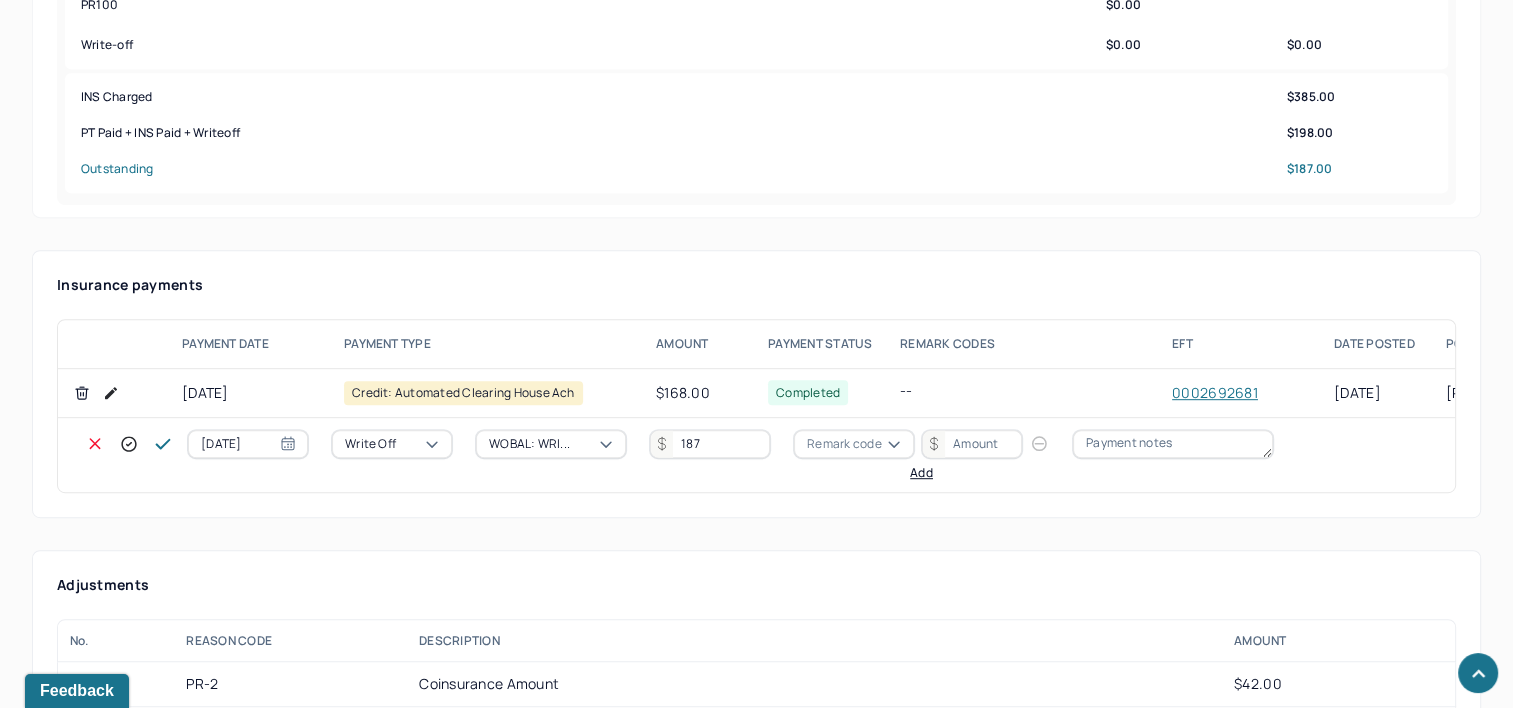 type on "187" 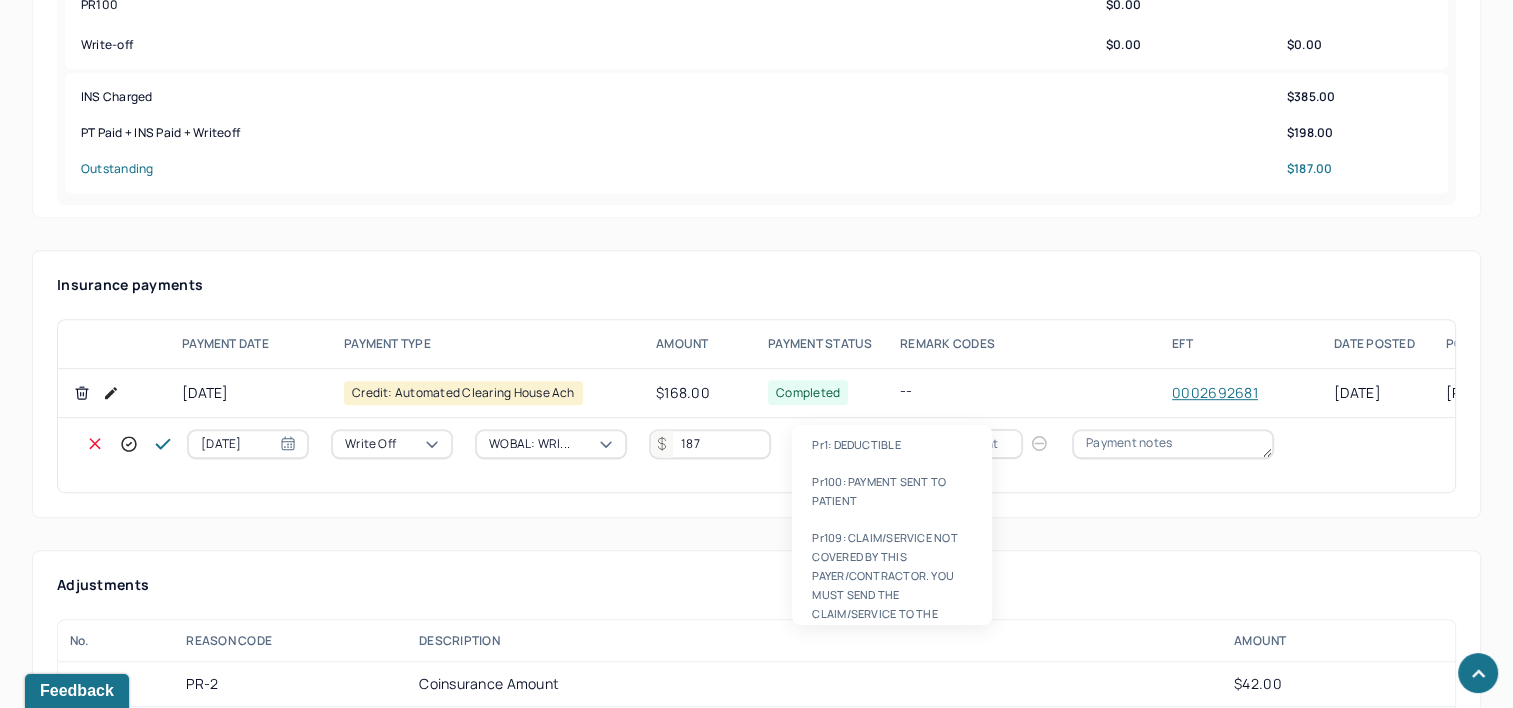 type on "PR2" 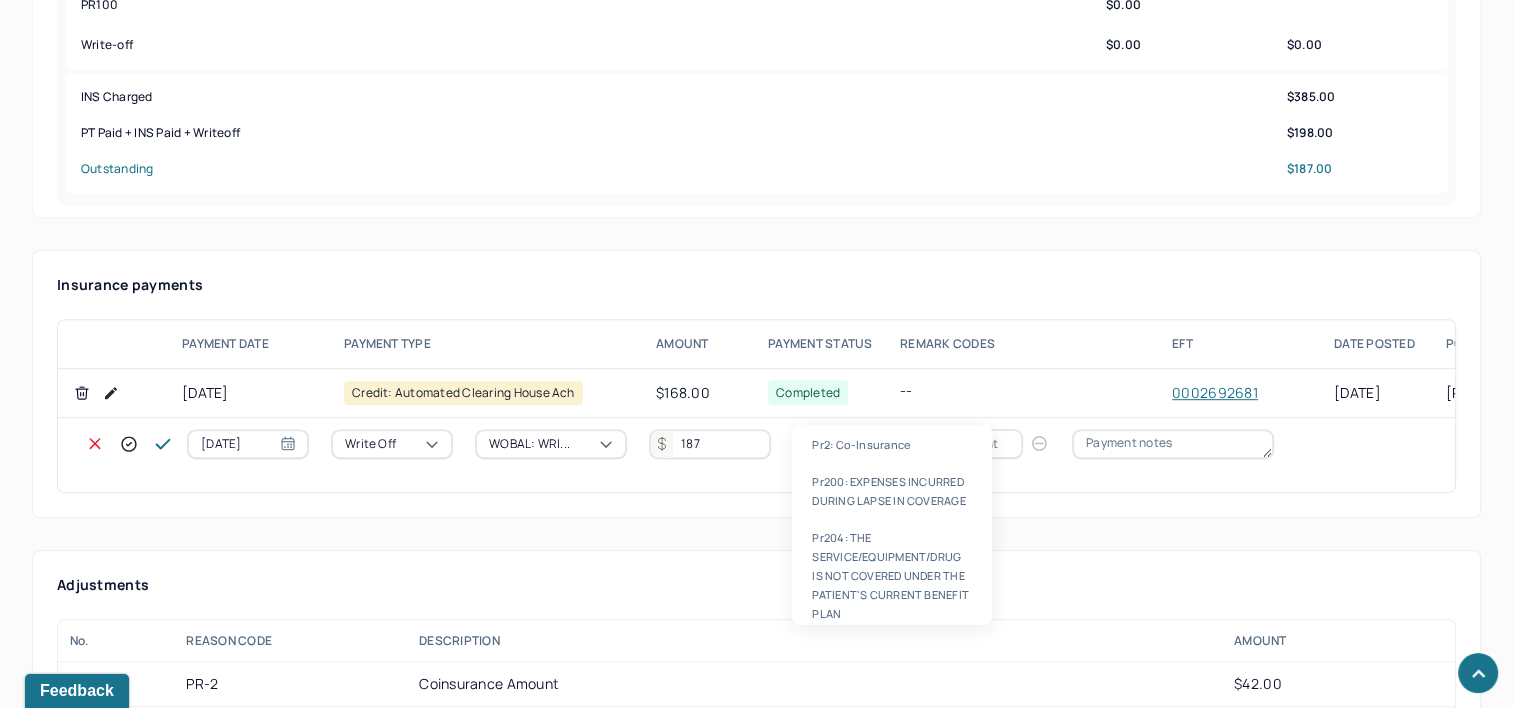 type 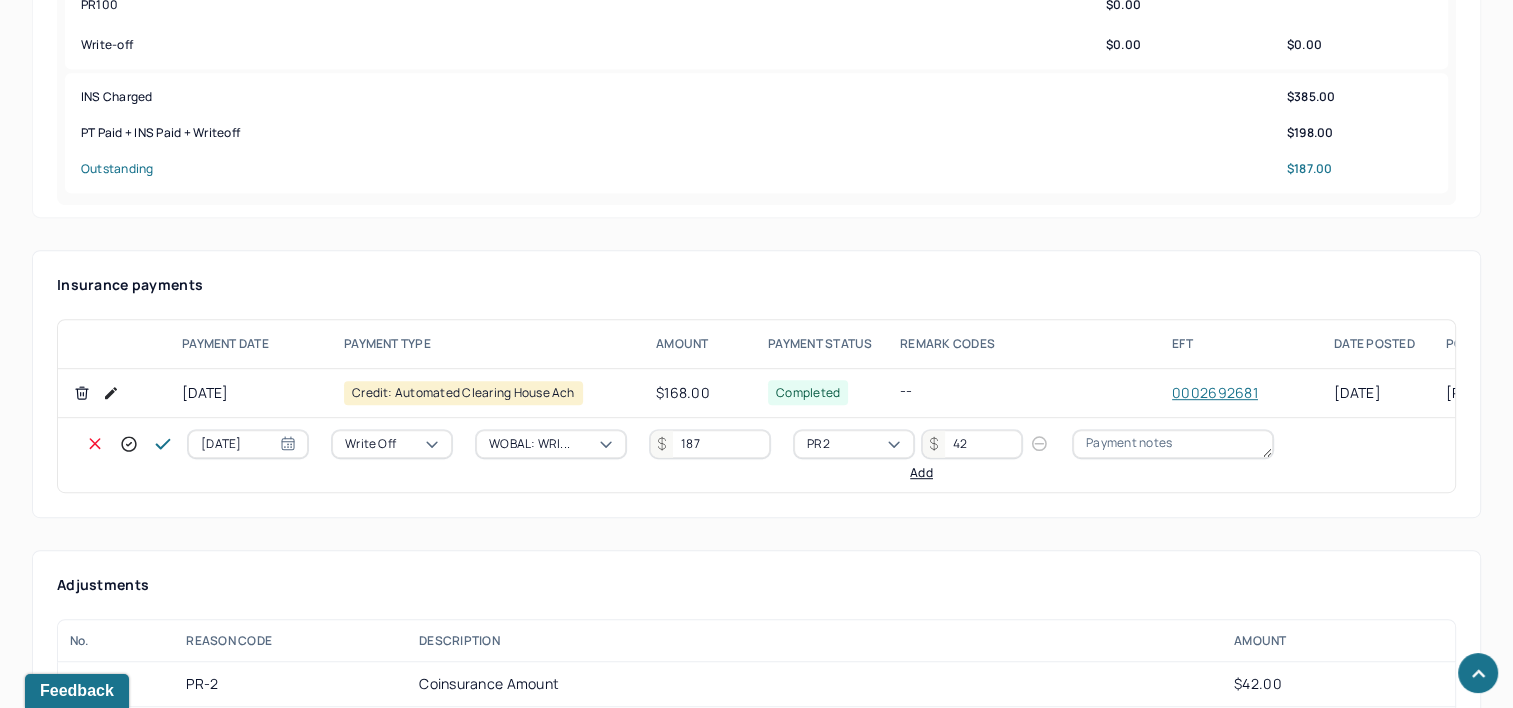 type on "42" 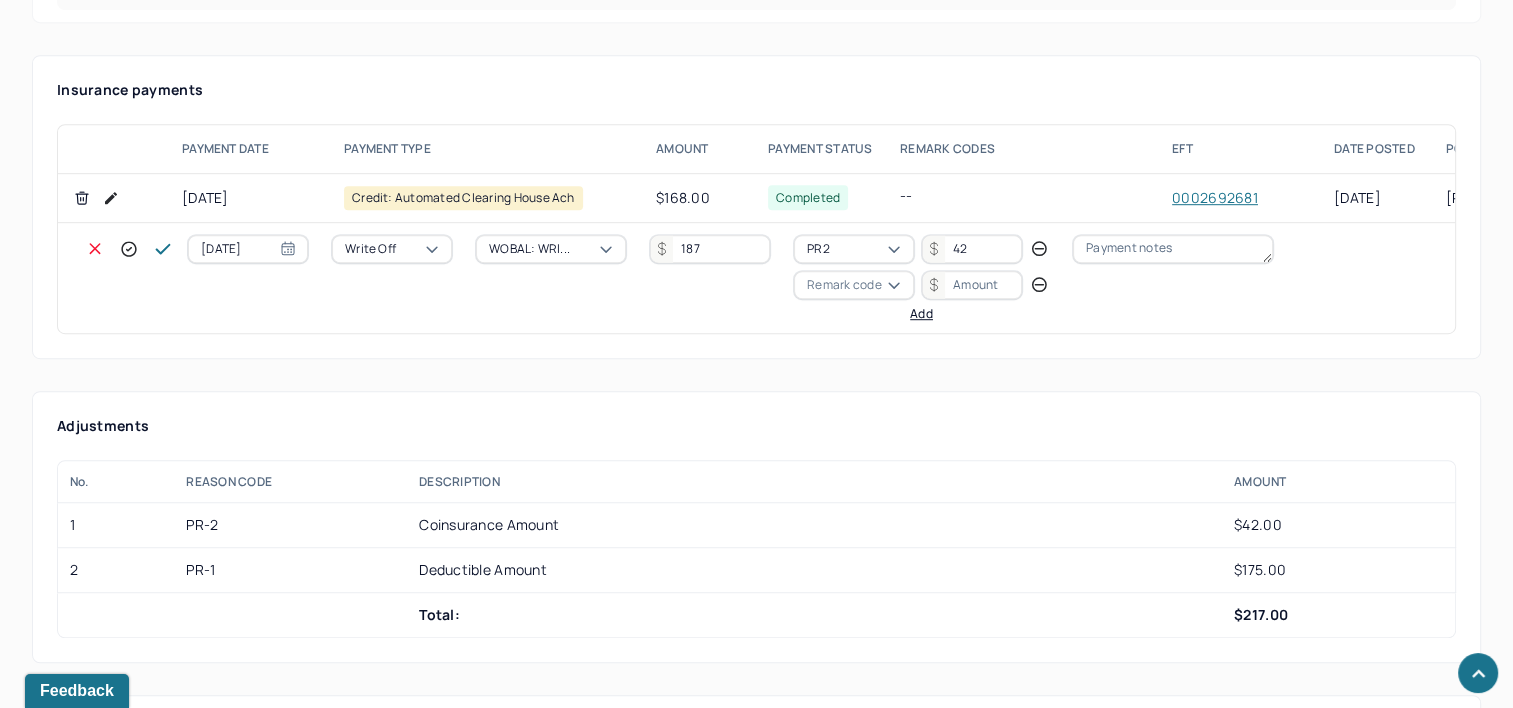 scroll, scrollTop: 1200, scrollLeft: 0, axis: vertical 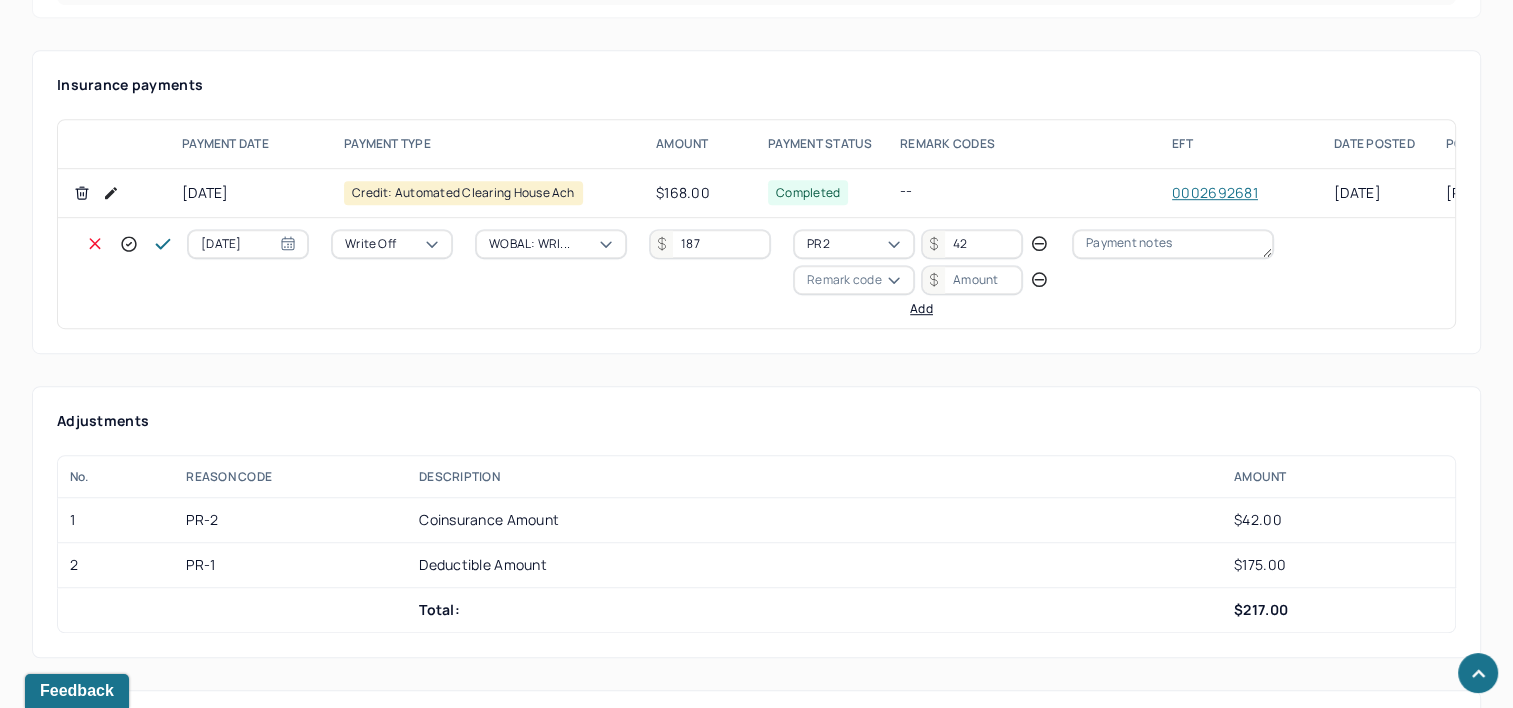 click on "Remark code" at bounding box center [844, 280] 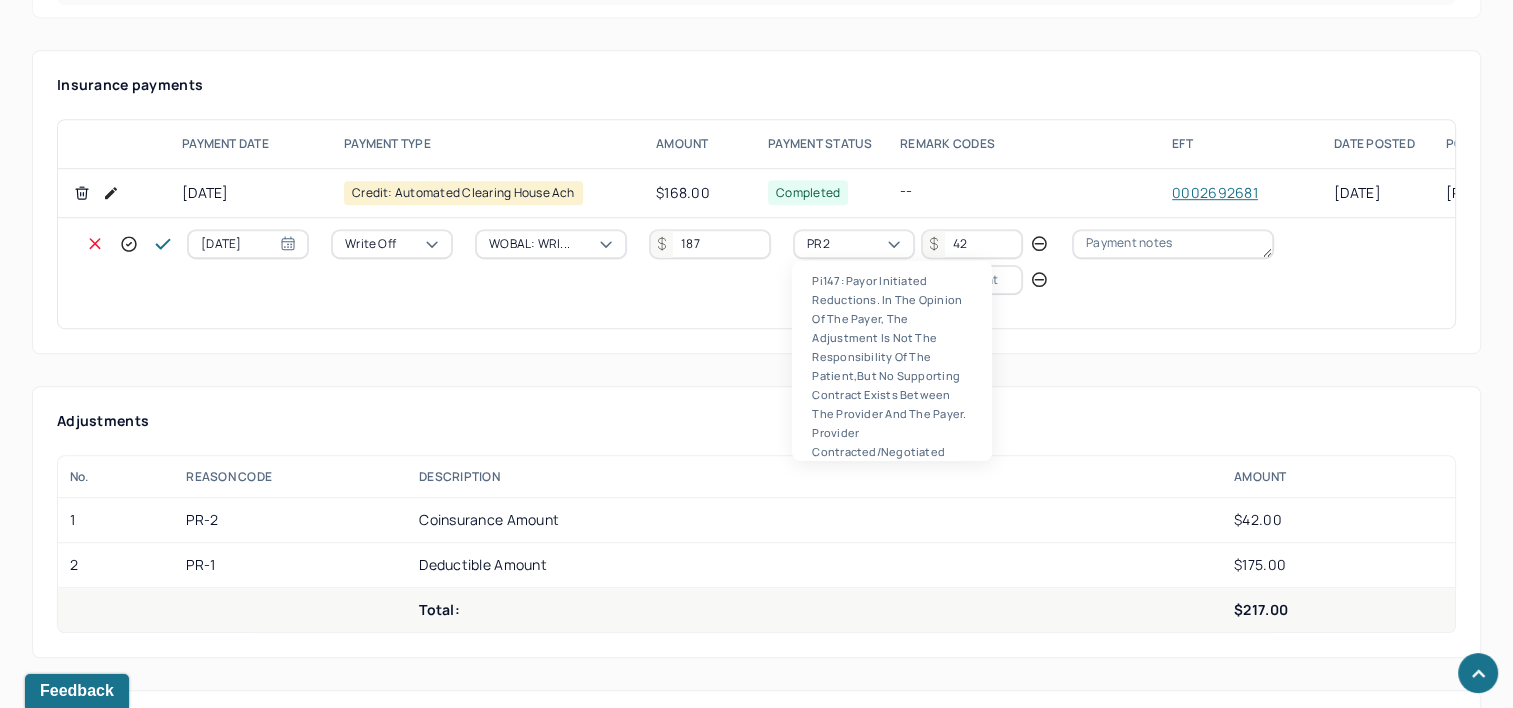 scroll, scrollTop: 124, scrollLeft: 0, axis: vertical 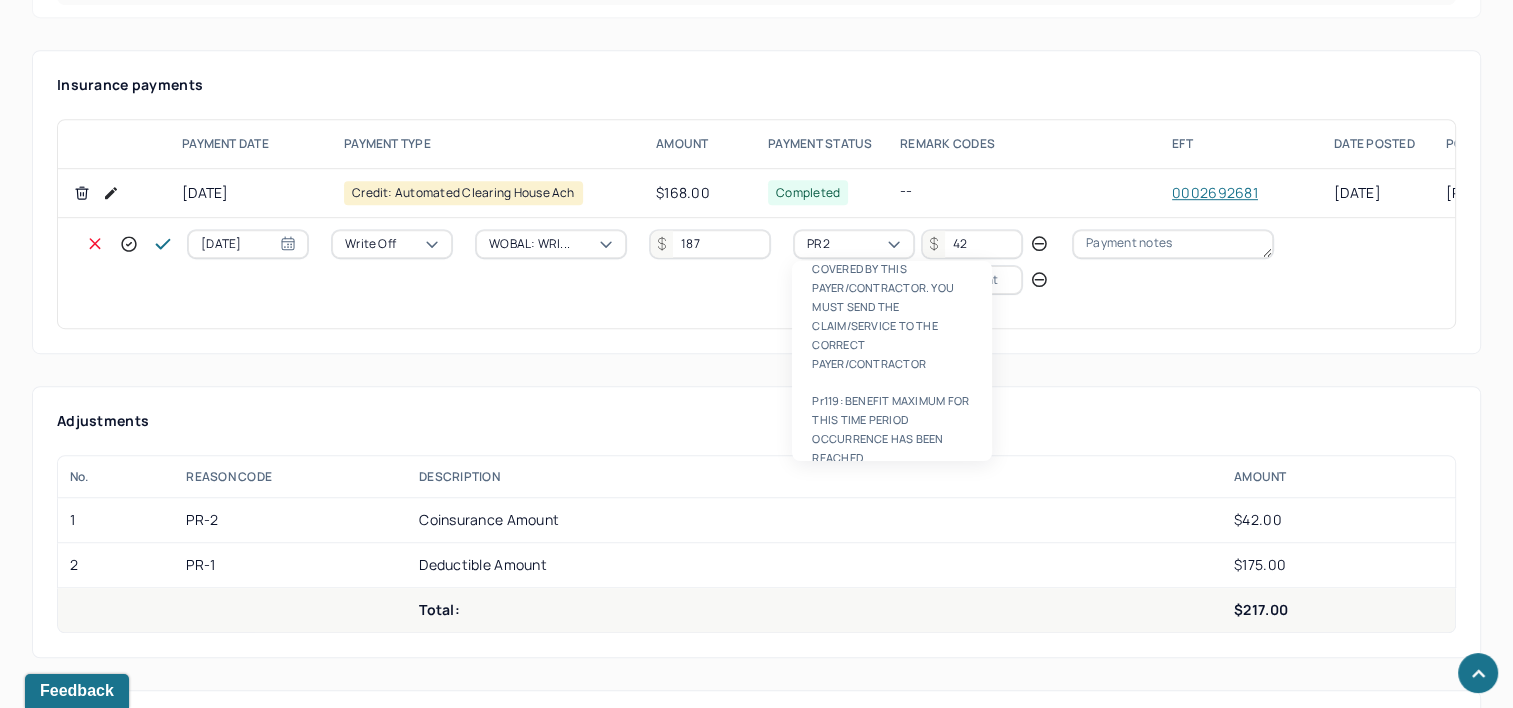 type on "PR1" 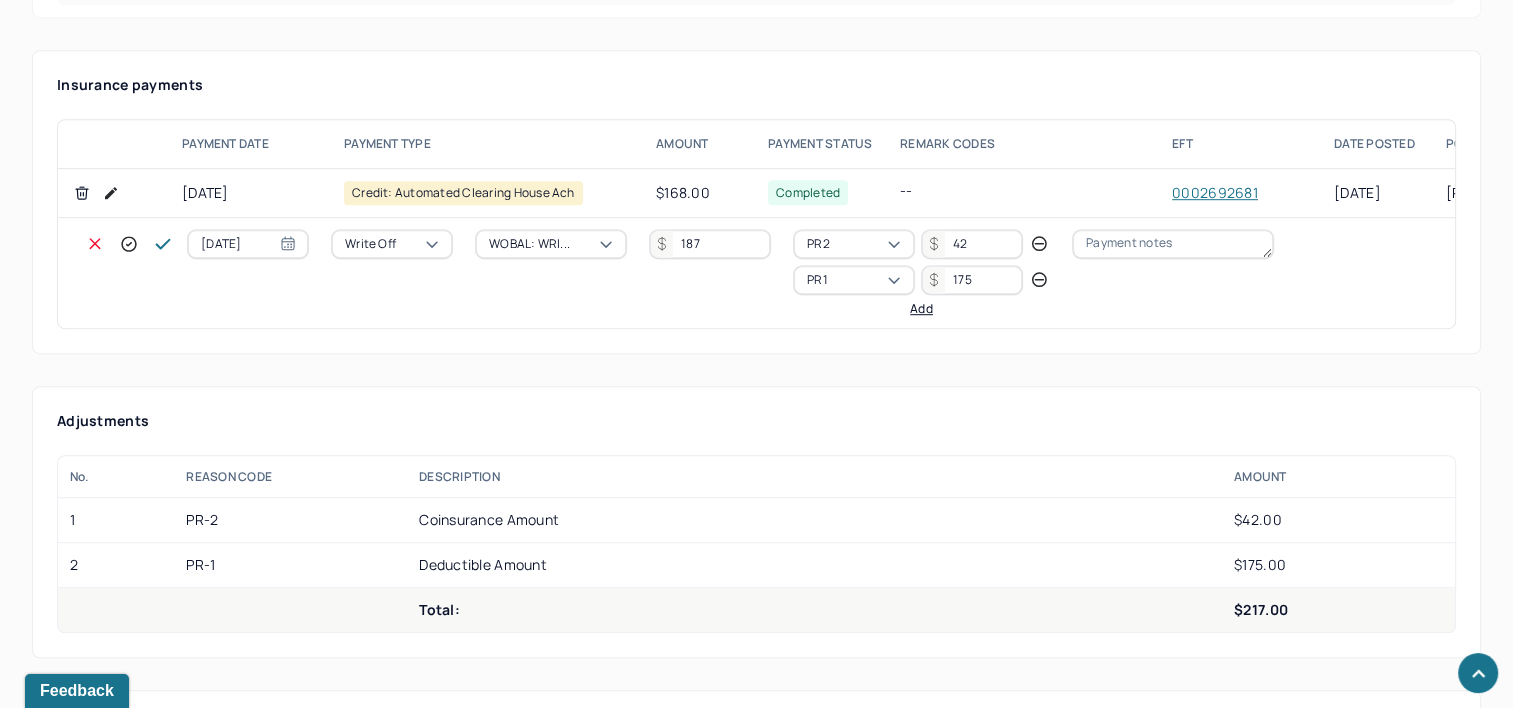 type on "175" 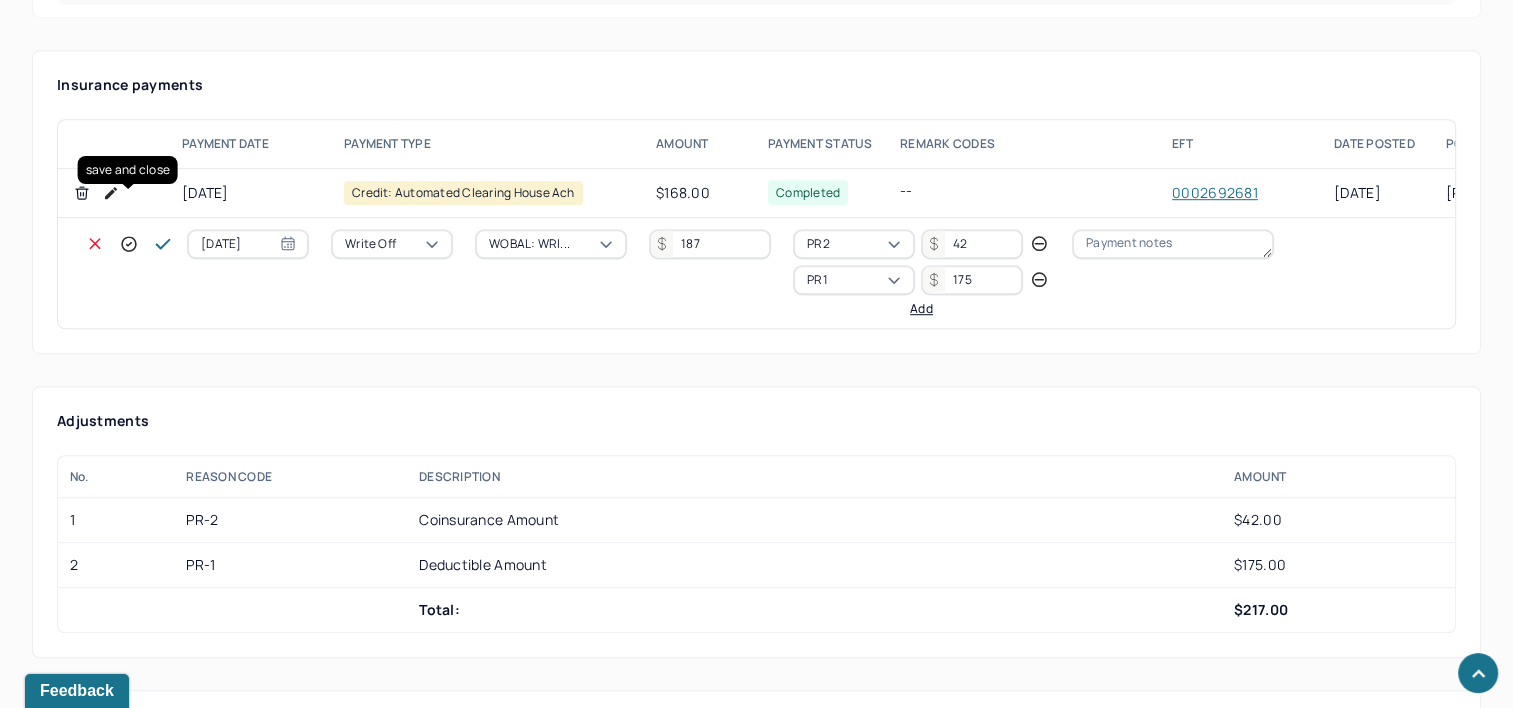 click 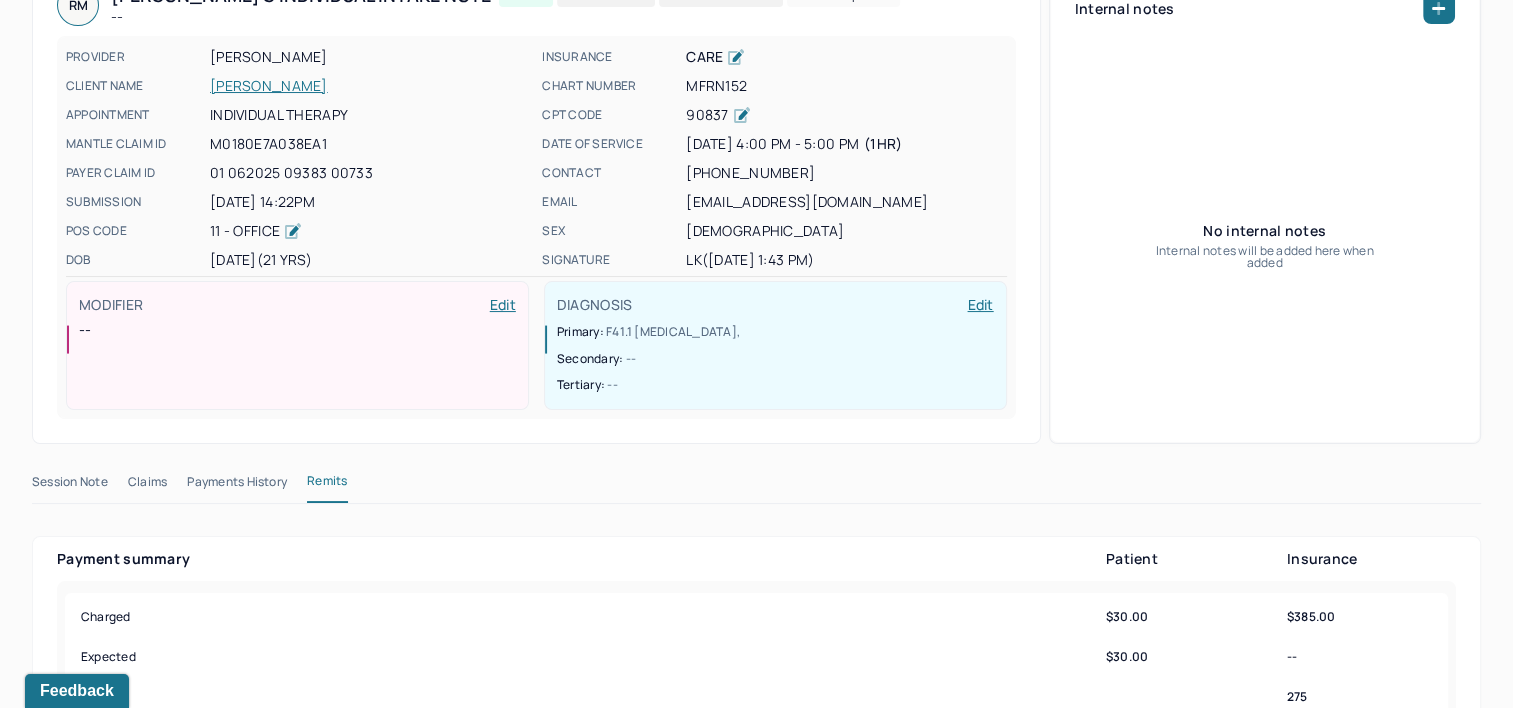 scroll, scrollTop: 0, scrollLeft: 0, axis: both 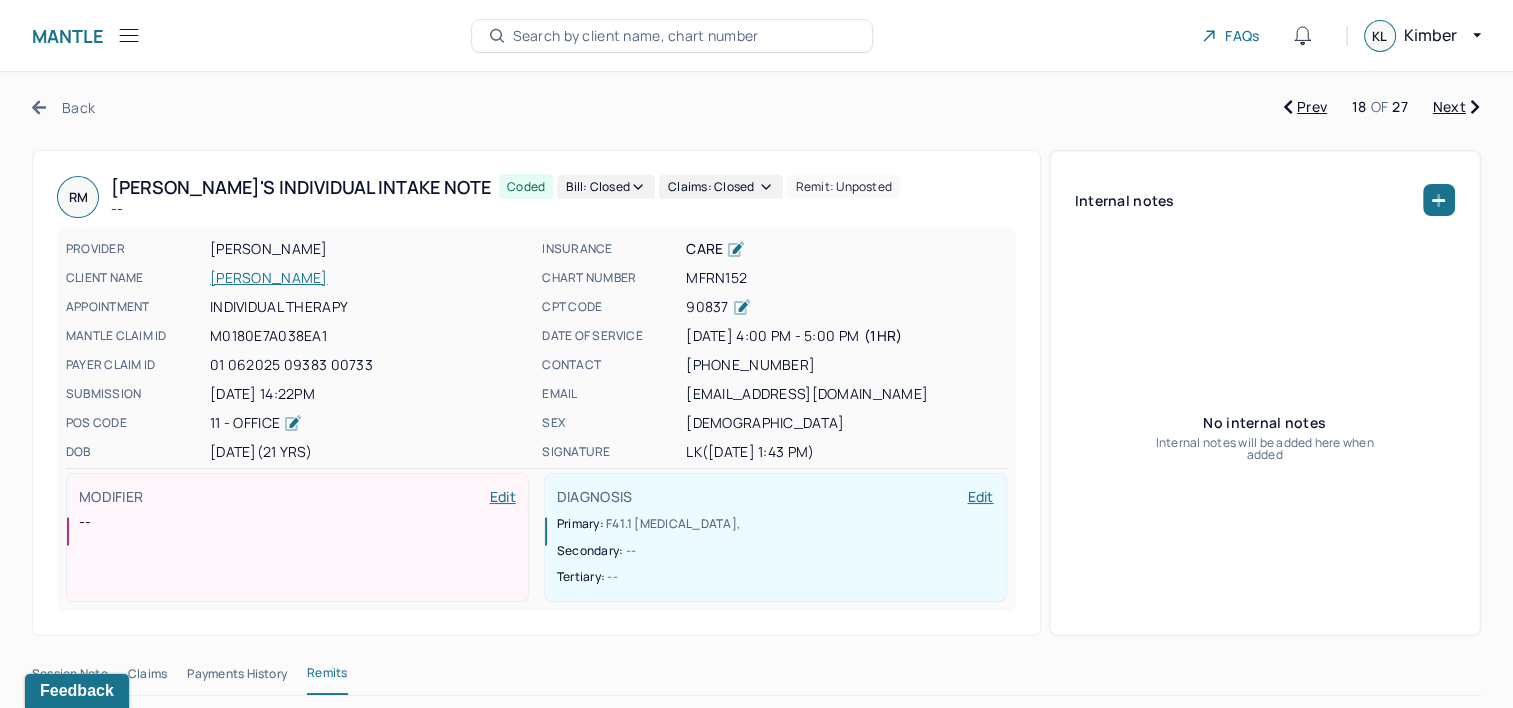 click on "Next" at bounding box center [1456, 107] 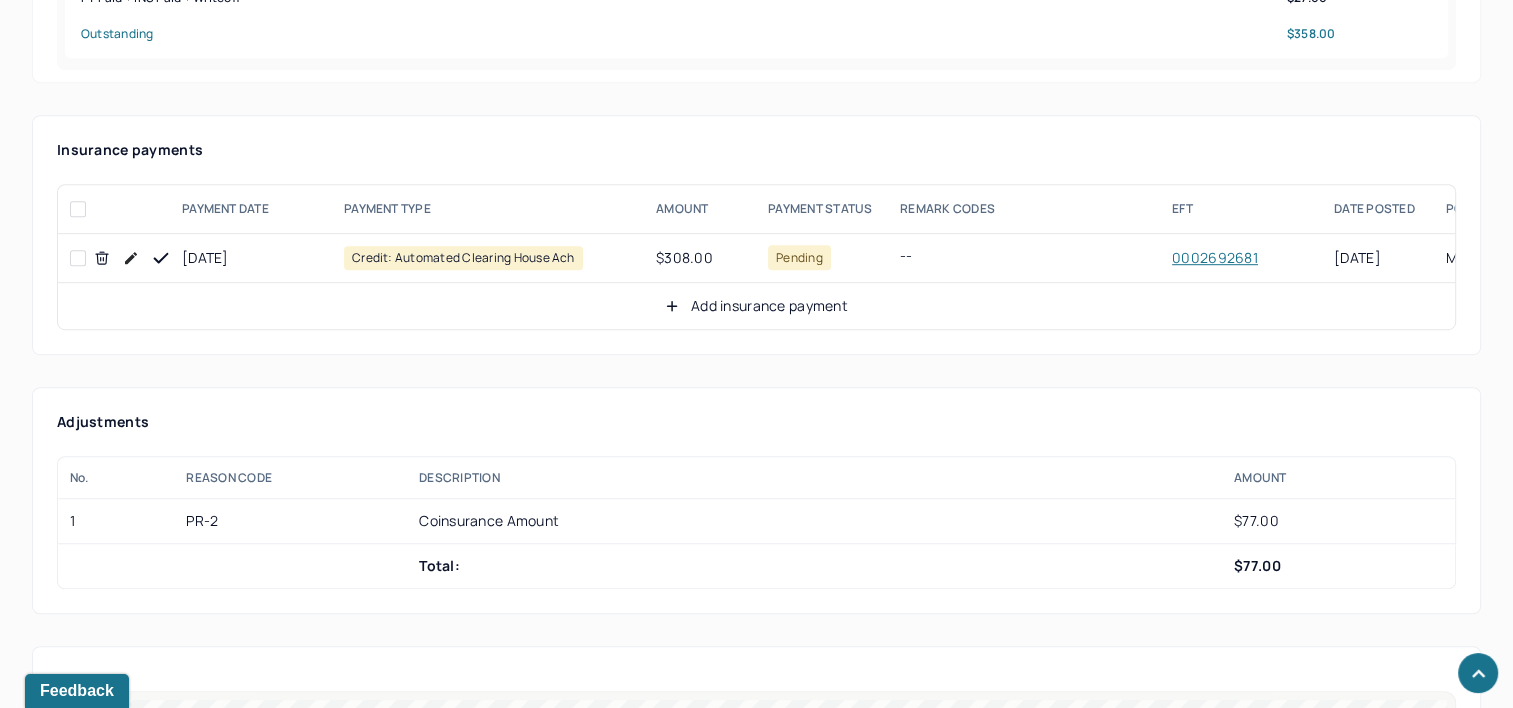 scroll, scrollTop: 1200, scrollLeft: 0, axis: vertical 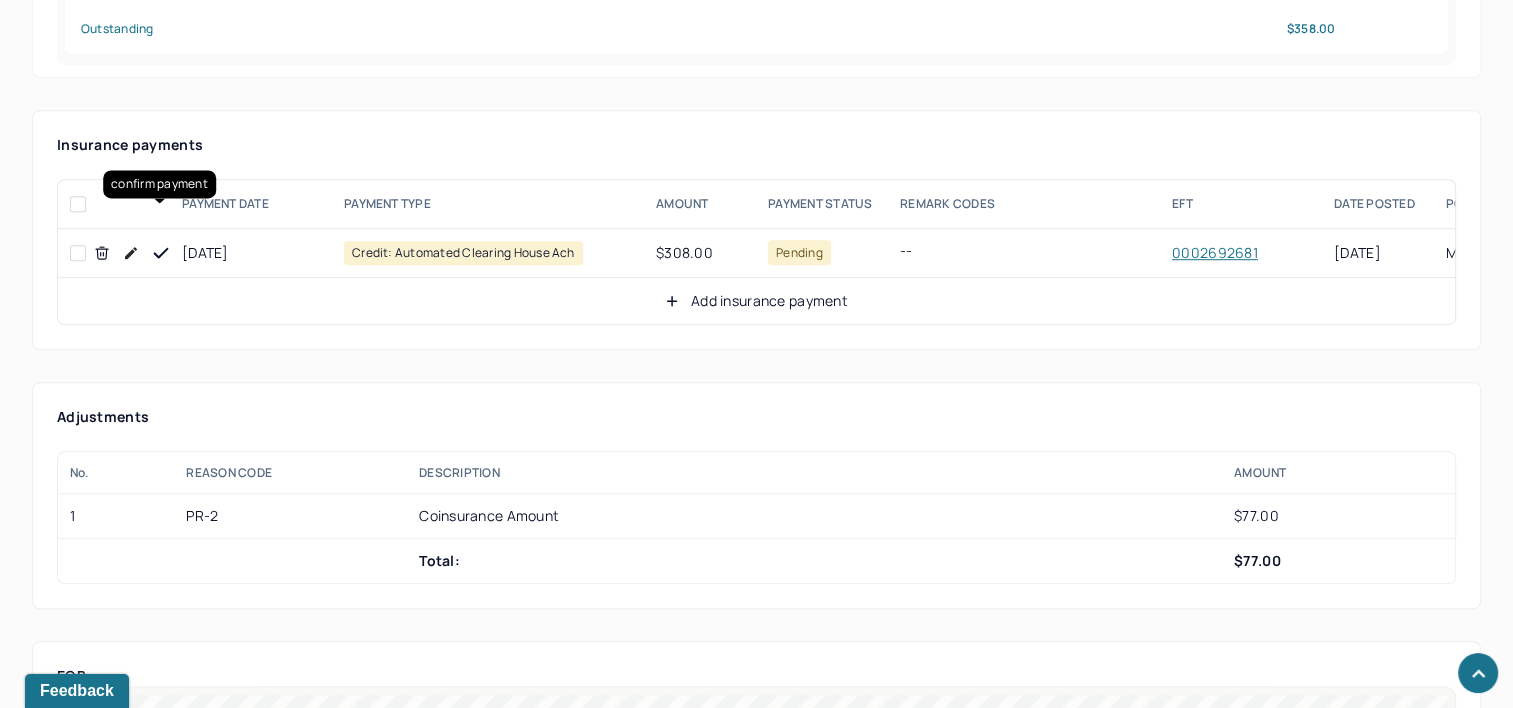 click 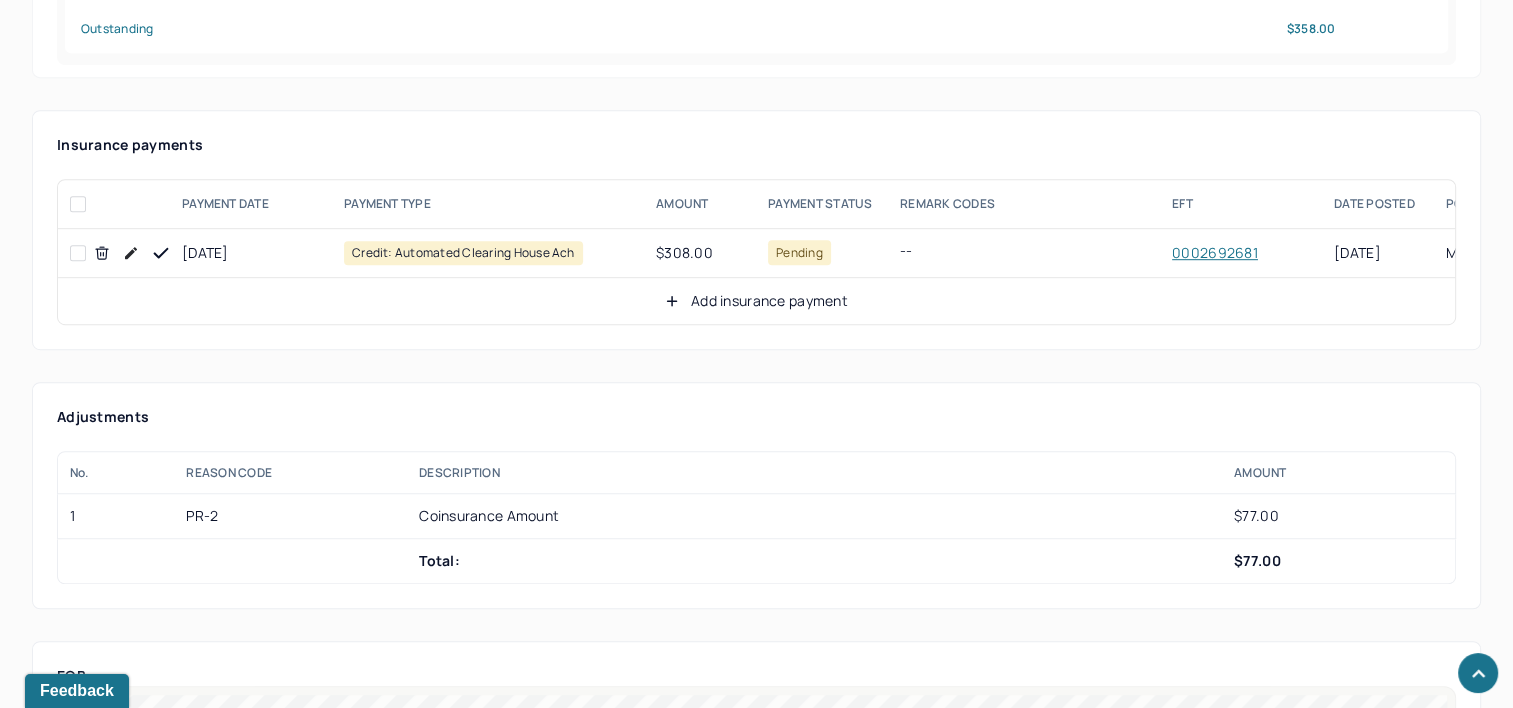 click on "Add insurance payment" at bounding box center [756, 301] 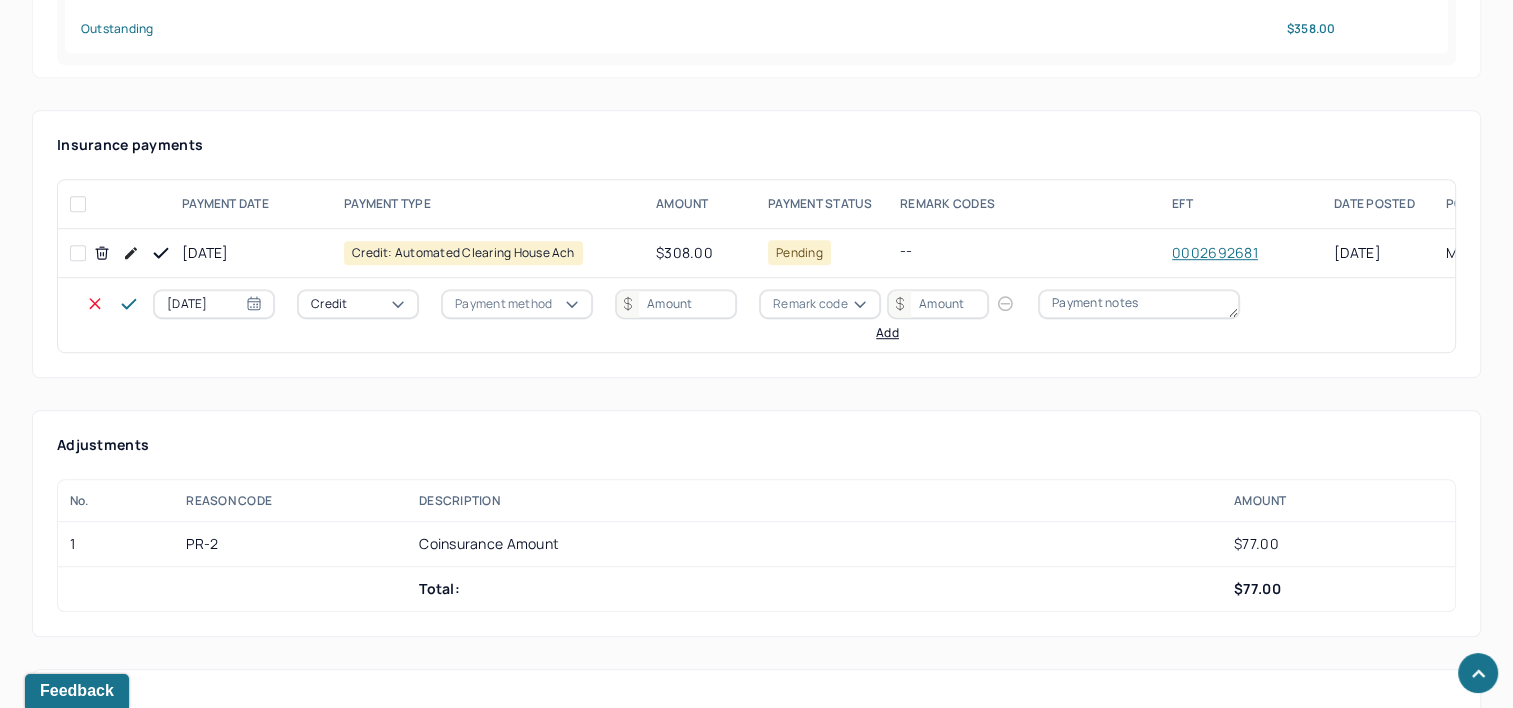 drag, startPoint x: 227, startPoint y: 257, endPoint x: 215, endPoint y: 245, distance: 16.970562 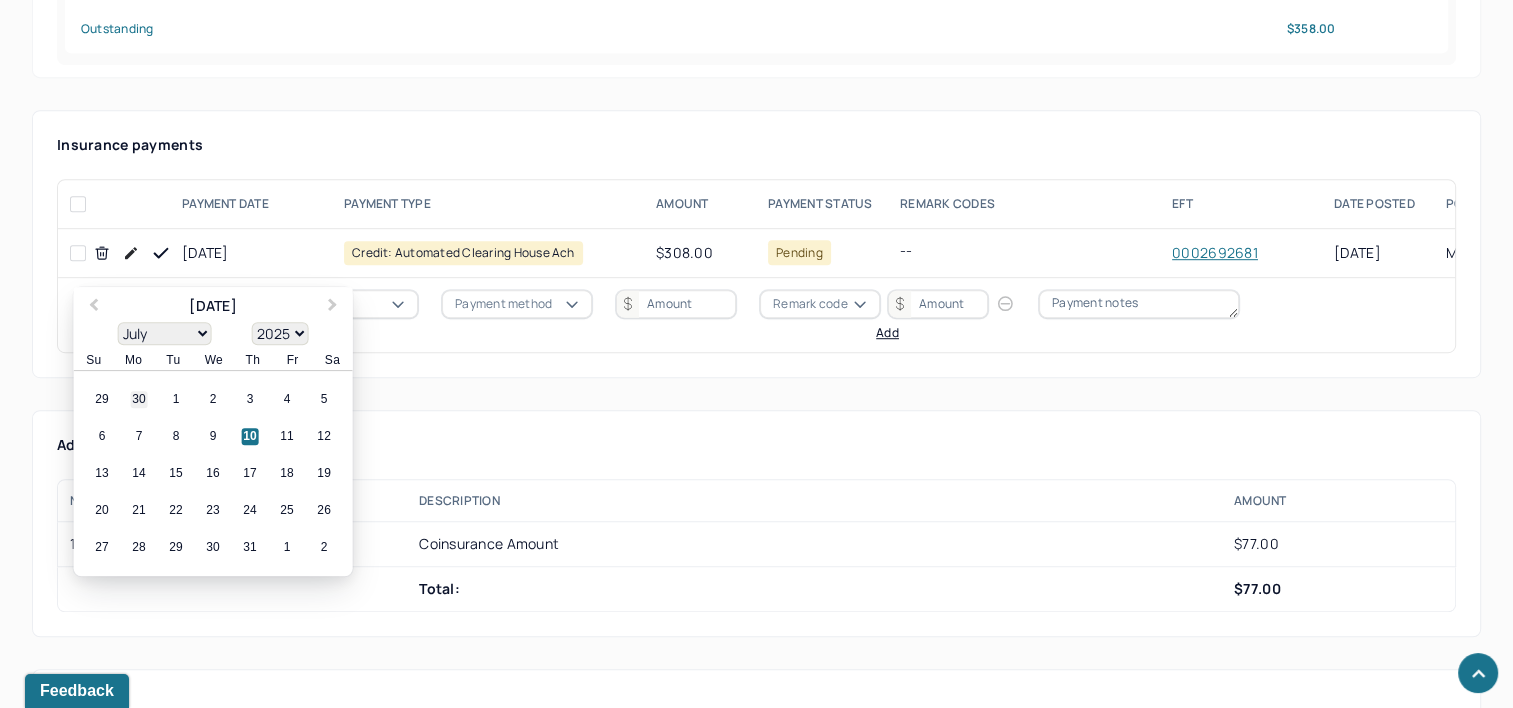 click on "30" at bounding box center (139, 400) 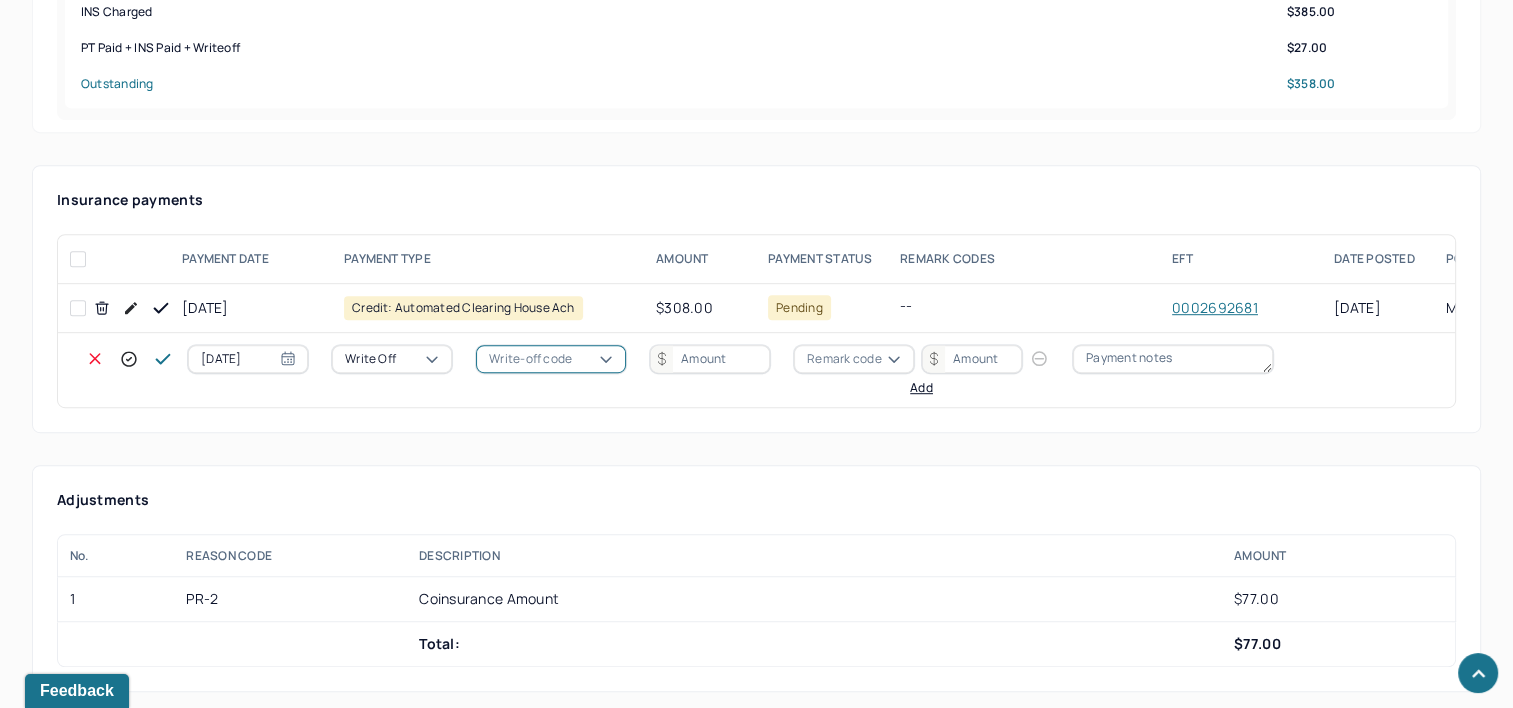 scroll, scrollTop: 1100, scrollLeft: 0, axis: vertical 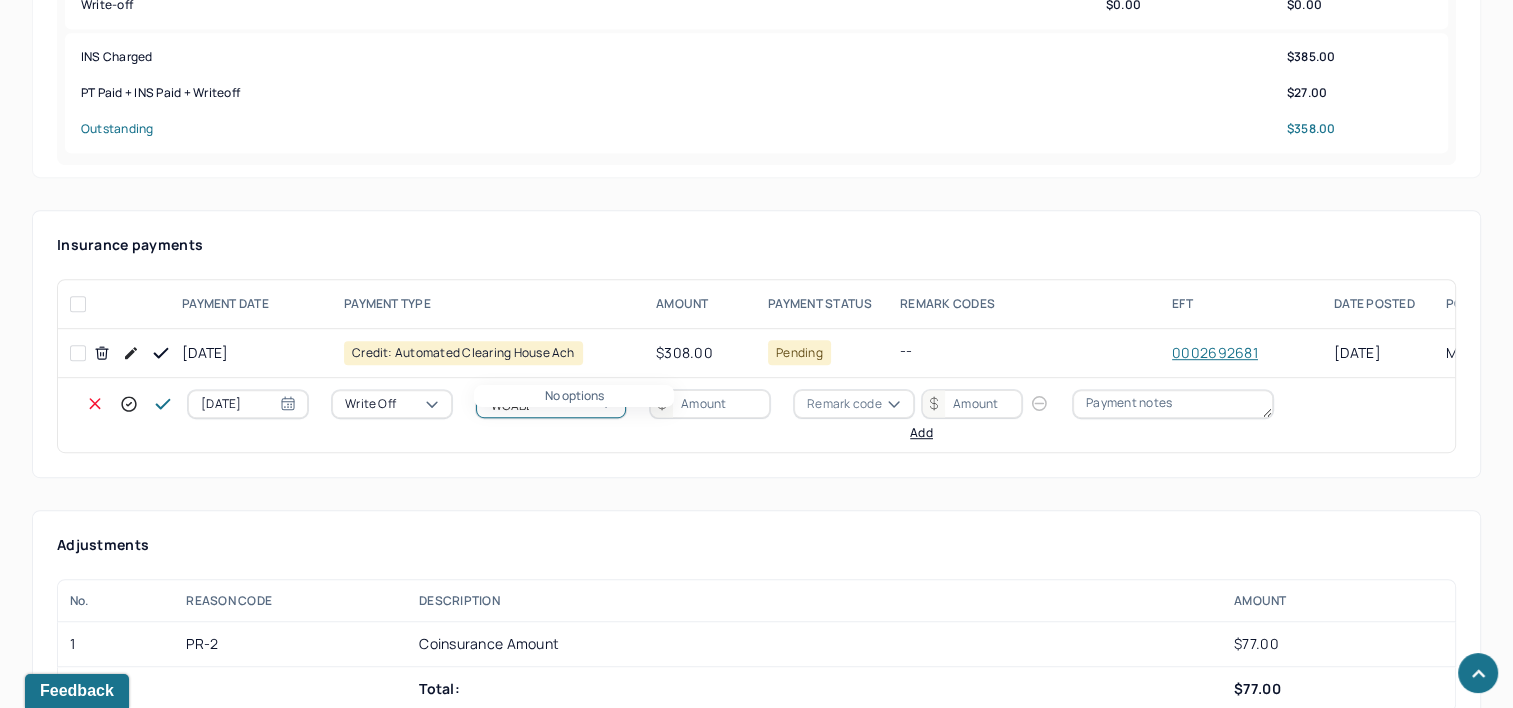 type on "WOABL" 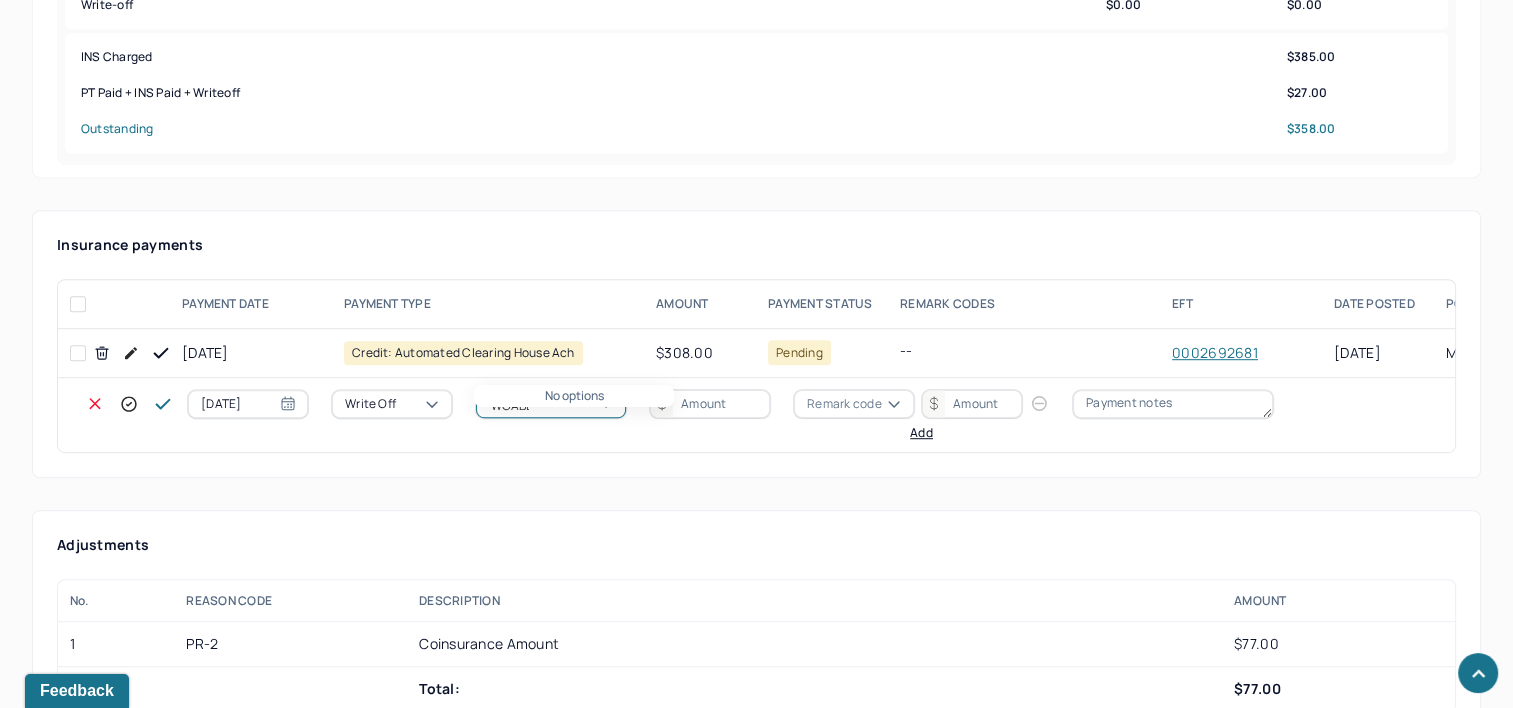 type 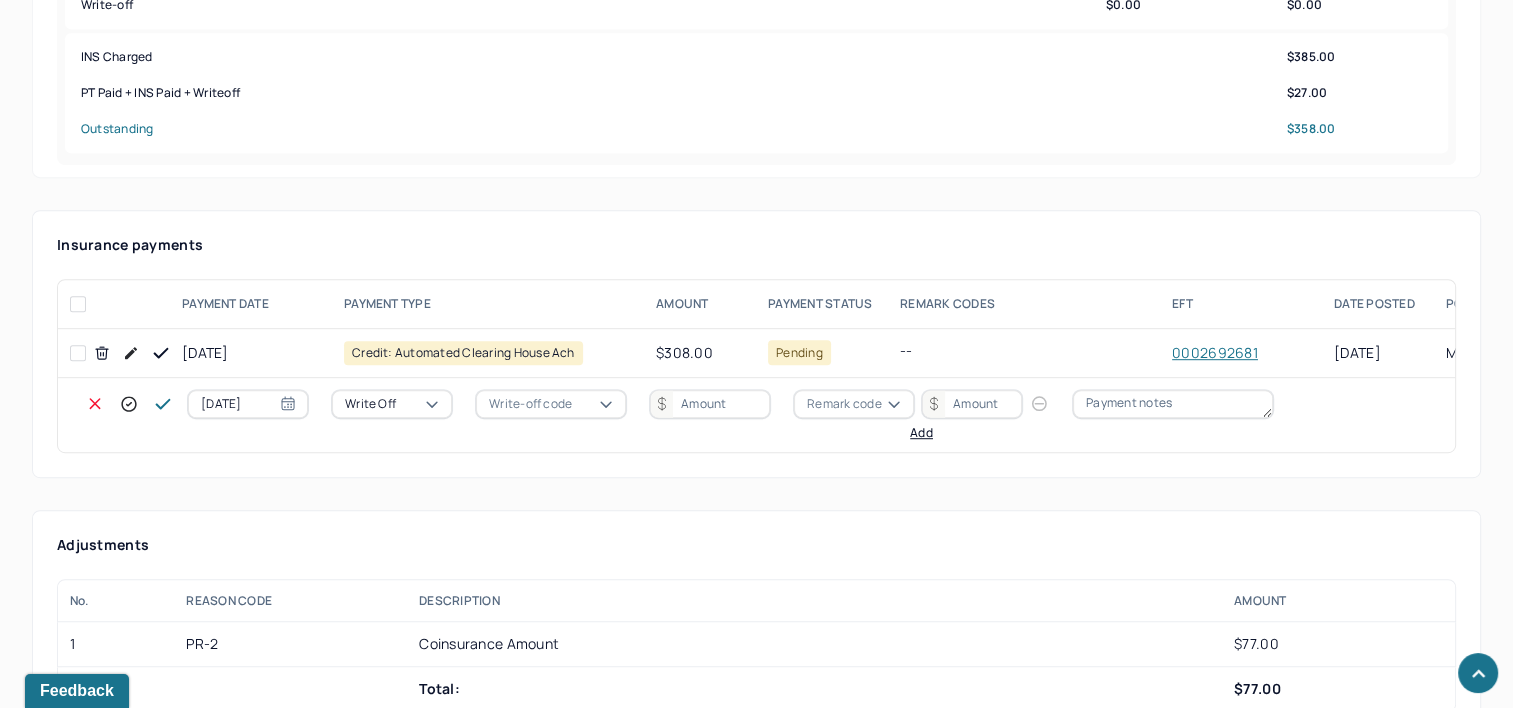 click 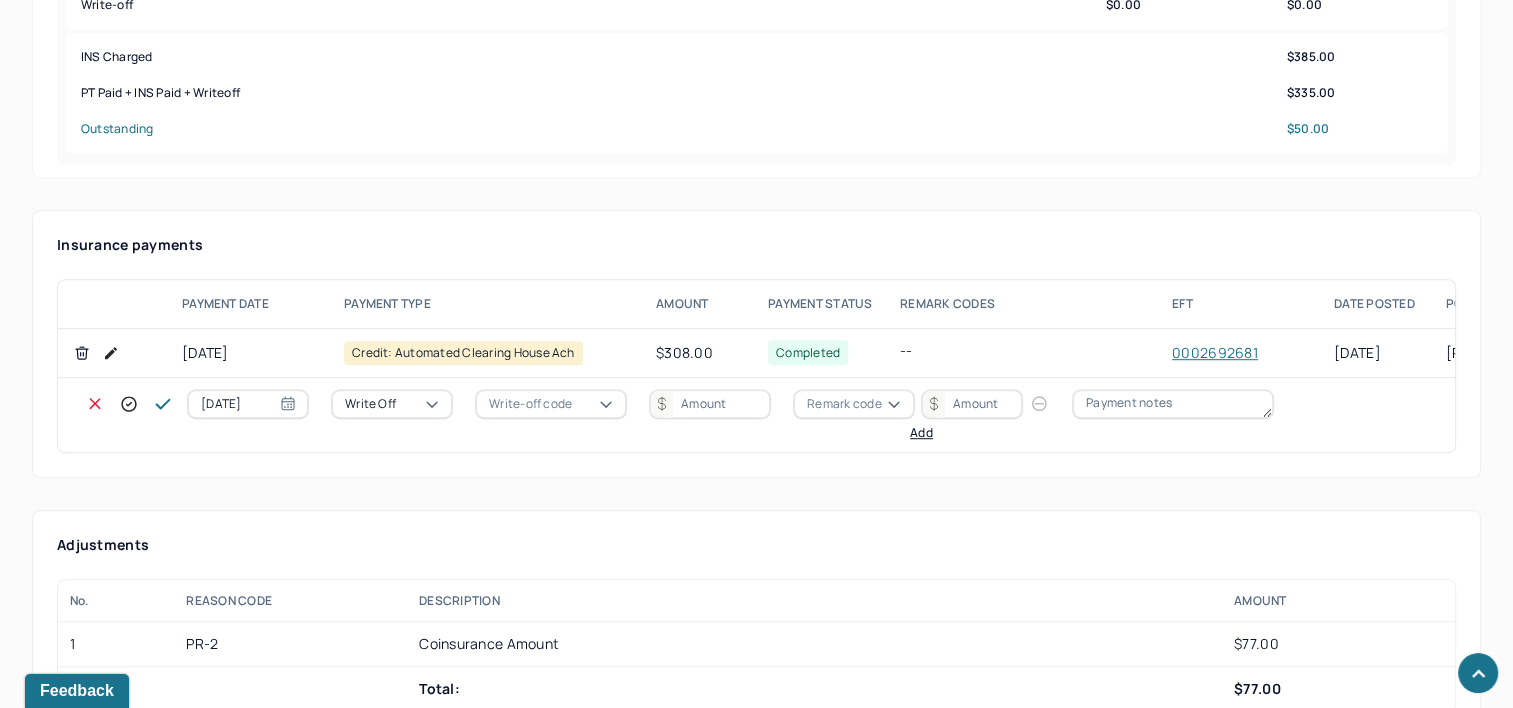 click at bounding box center (710, 404) 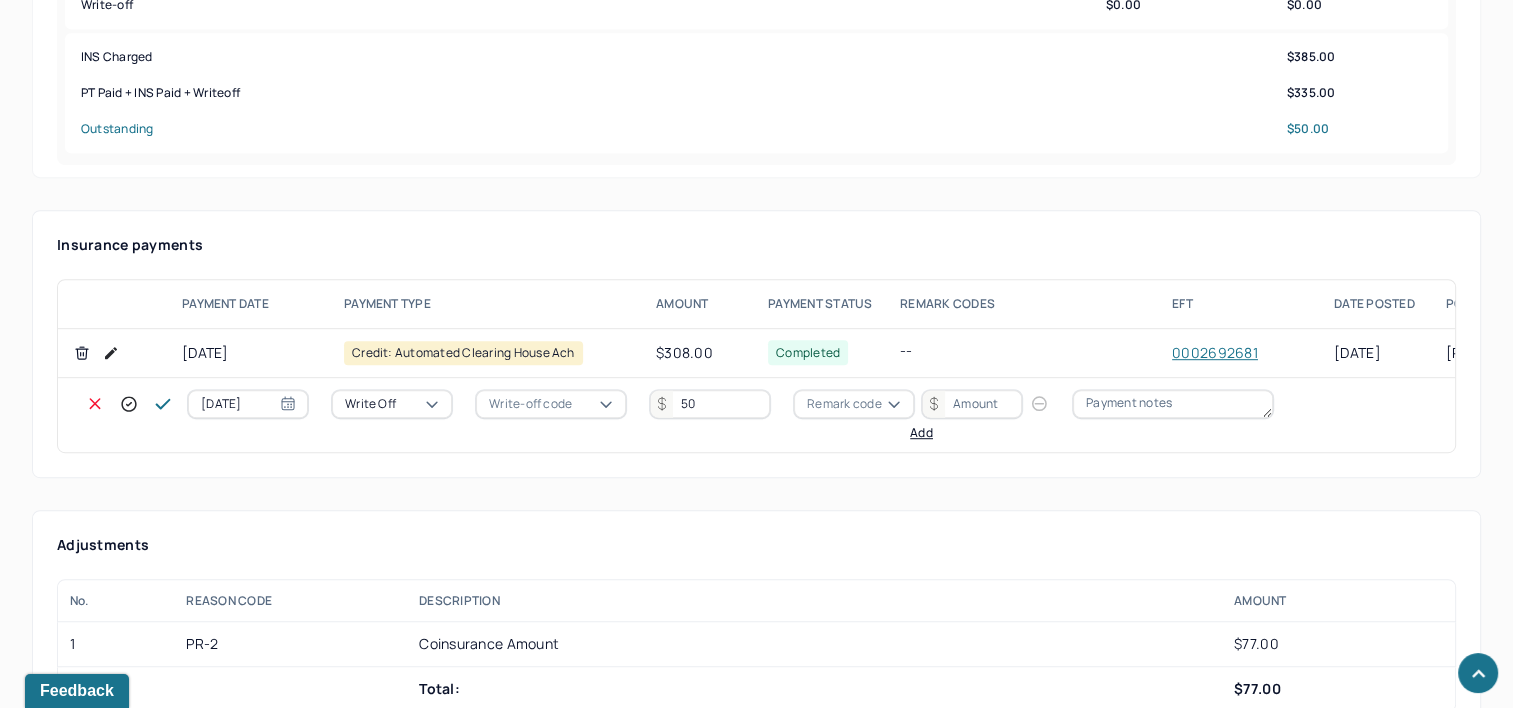 type on "50" 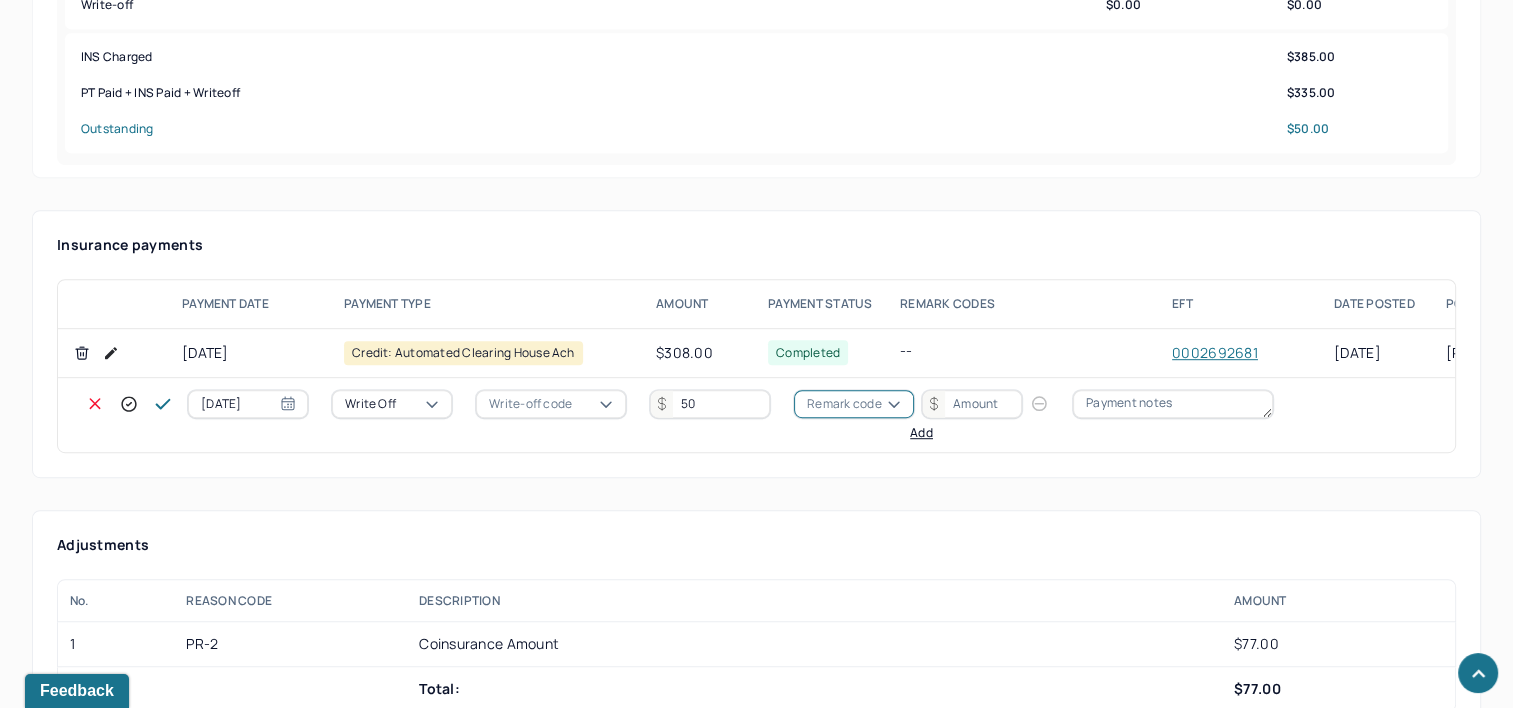 click on "Write-off code" at bounding box center (530, 404) 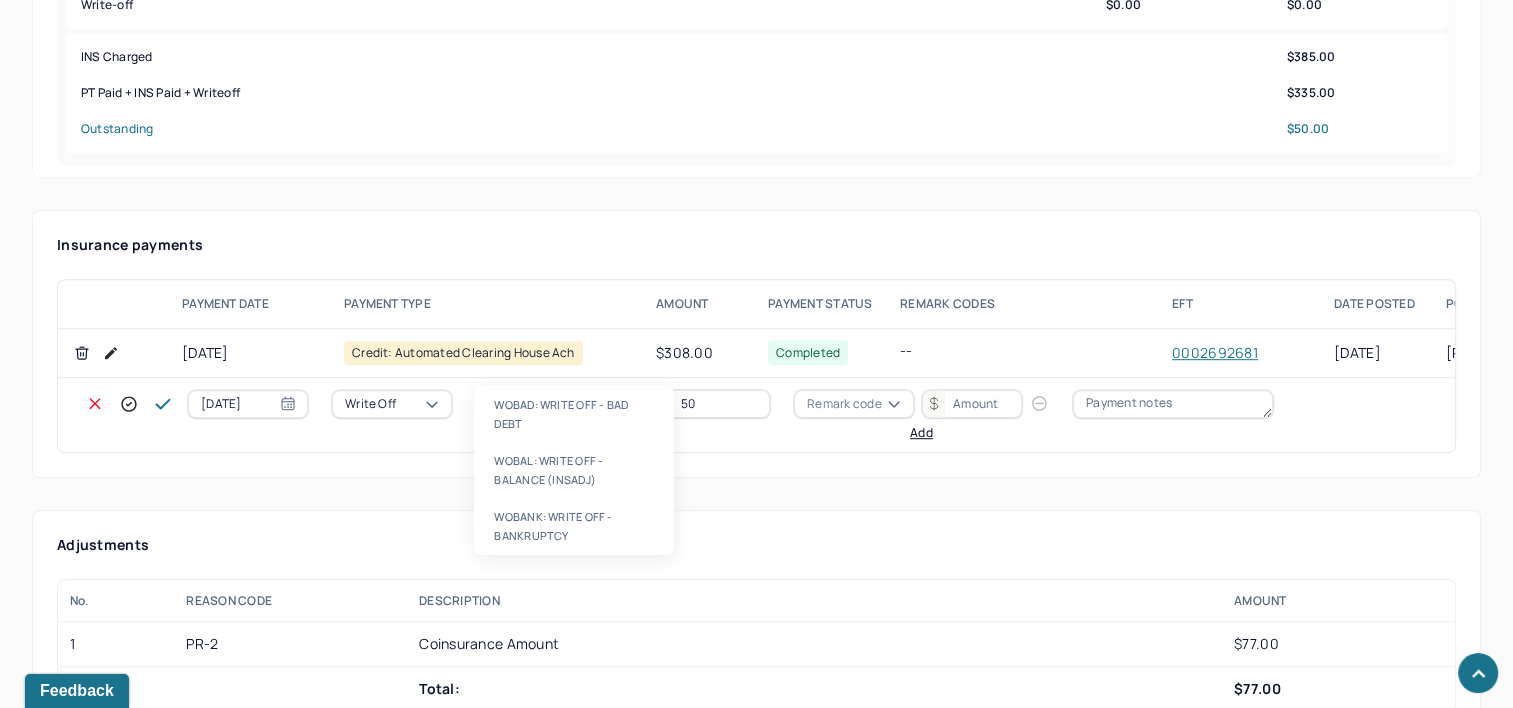 type on "WOBAL" 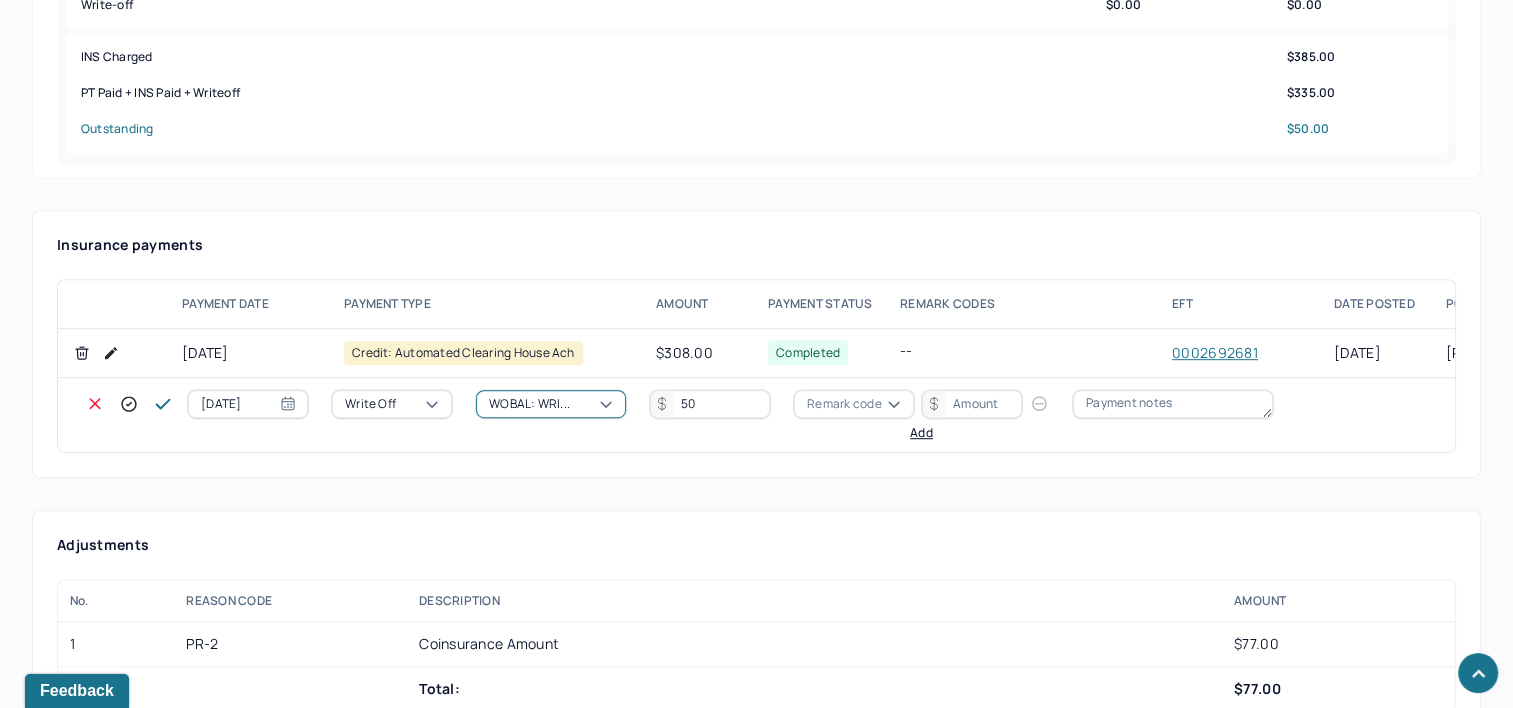type 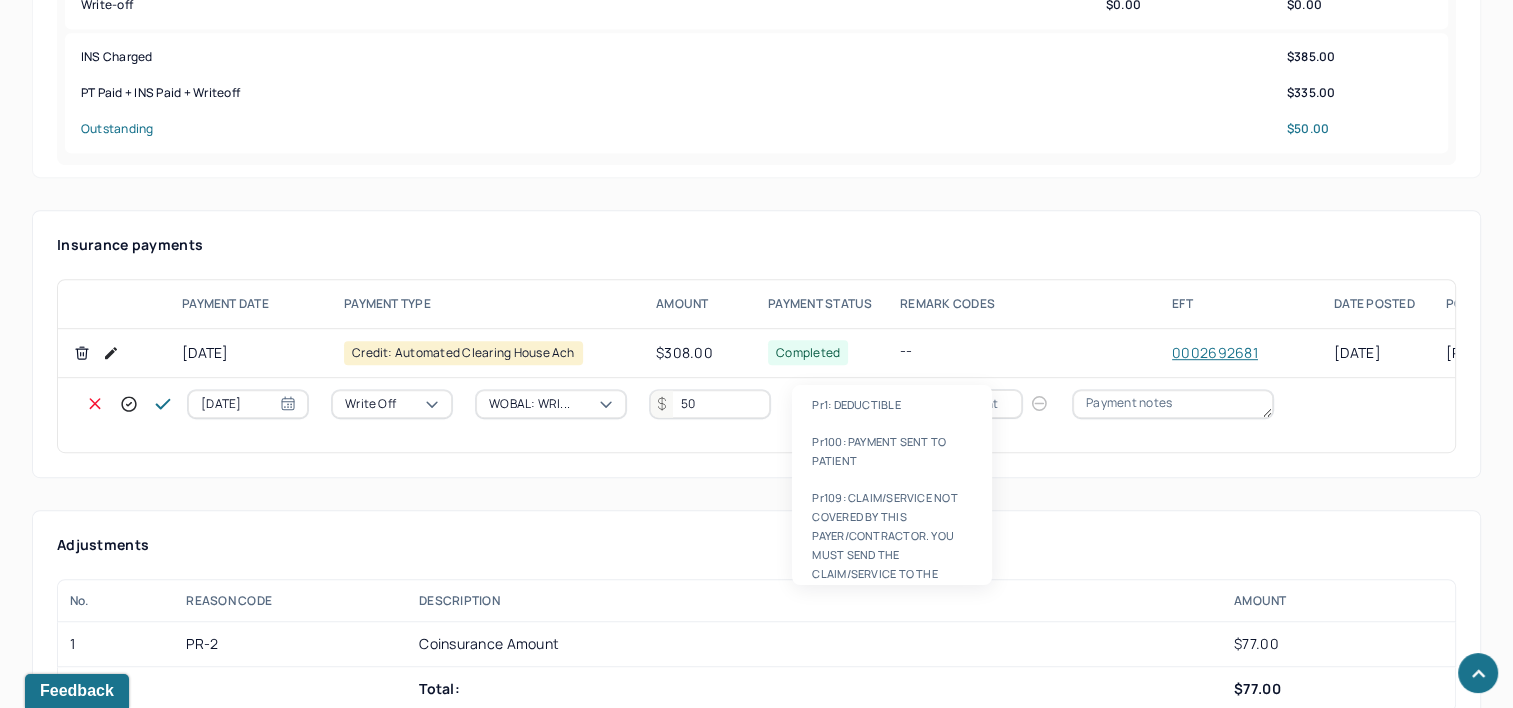 type on "PR2" 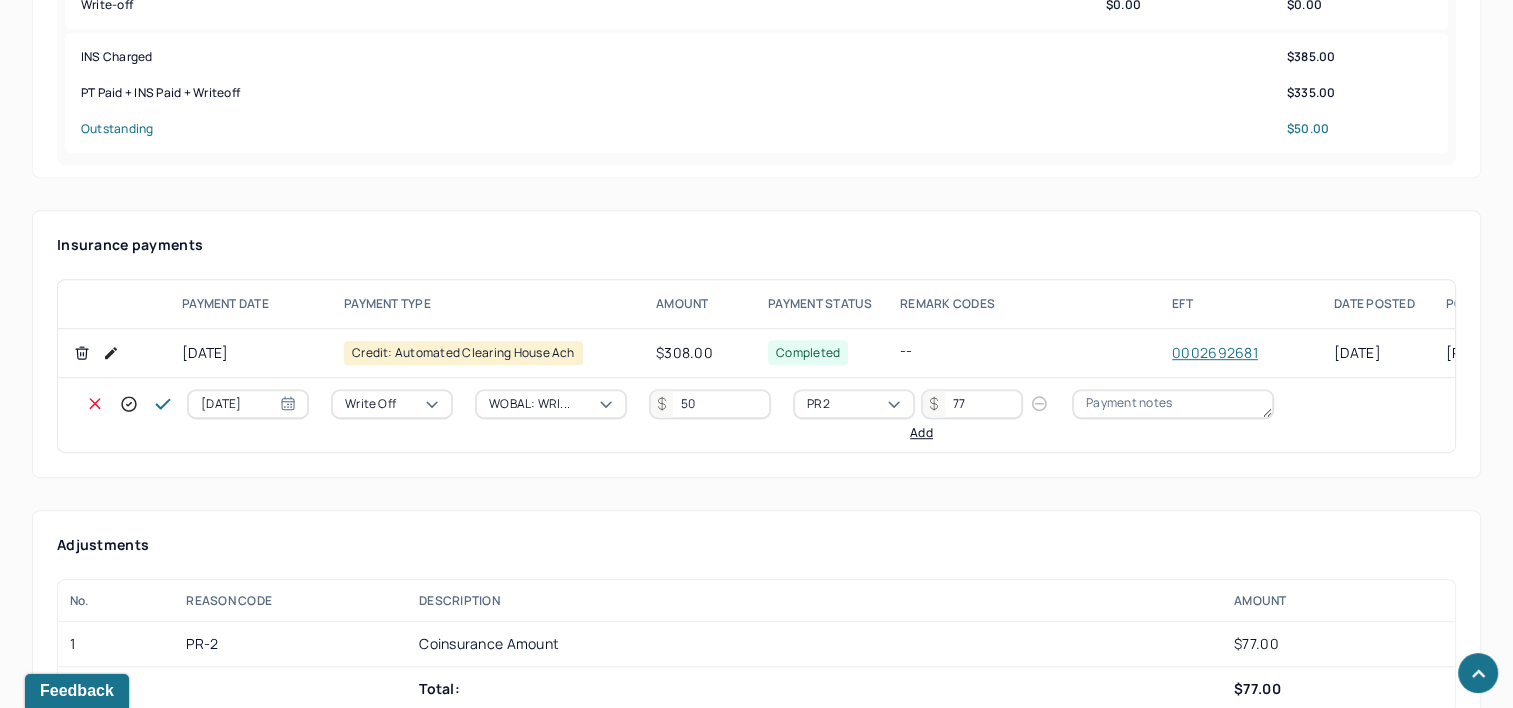type on "77" 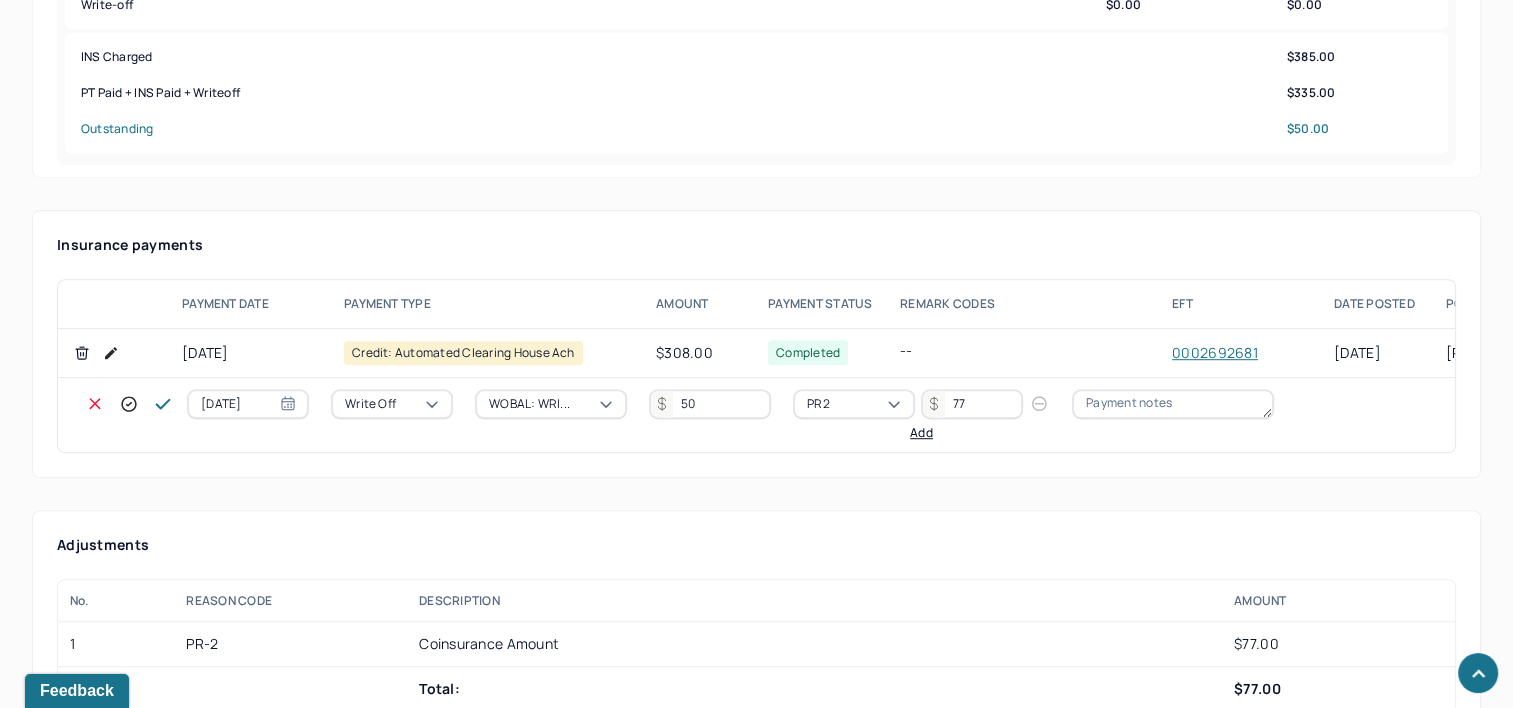 click 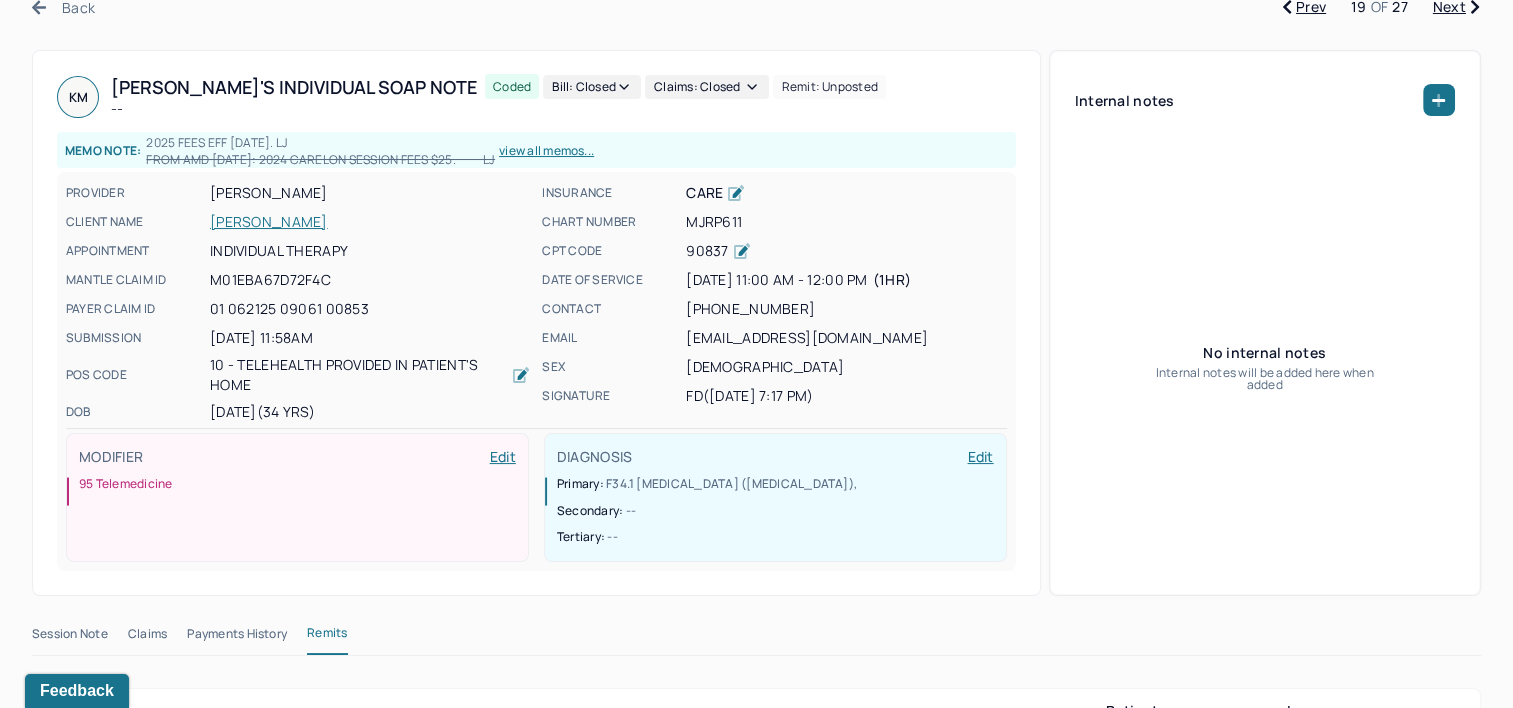 scroll, scrollTop: 0, scrollLeft: 0, axis: both 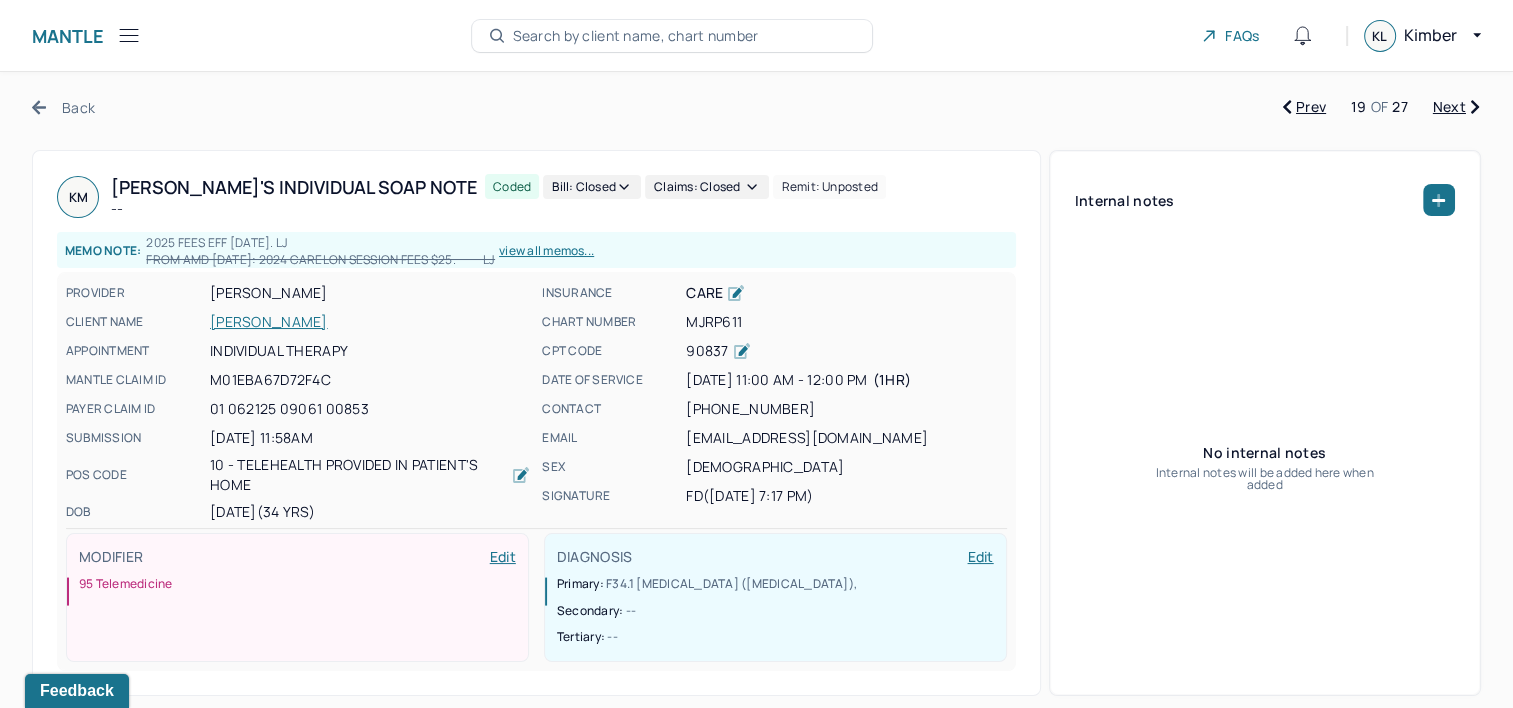 drag, startPoint x: 1448, startPoint y: 104, endPoint x: 1436, endPoint y: 98, distance: 13.416408 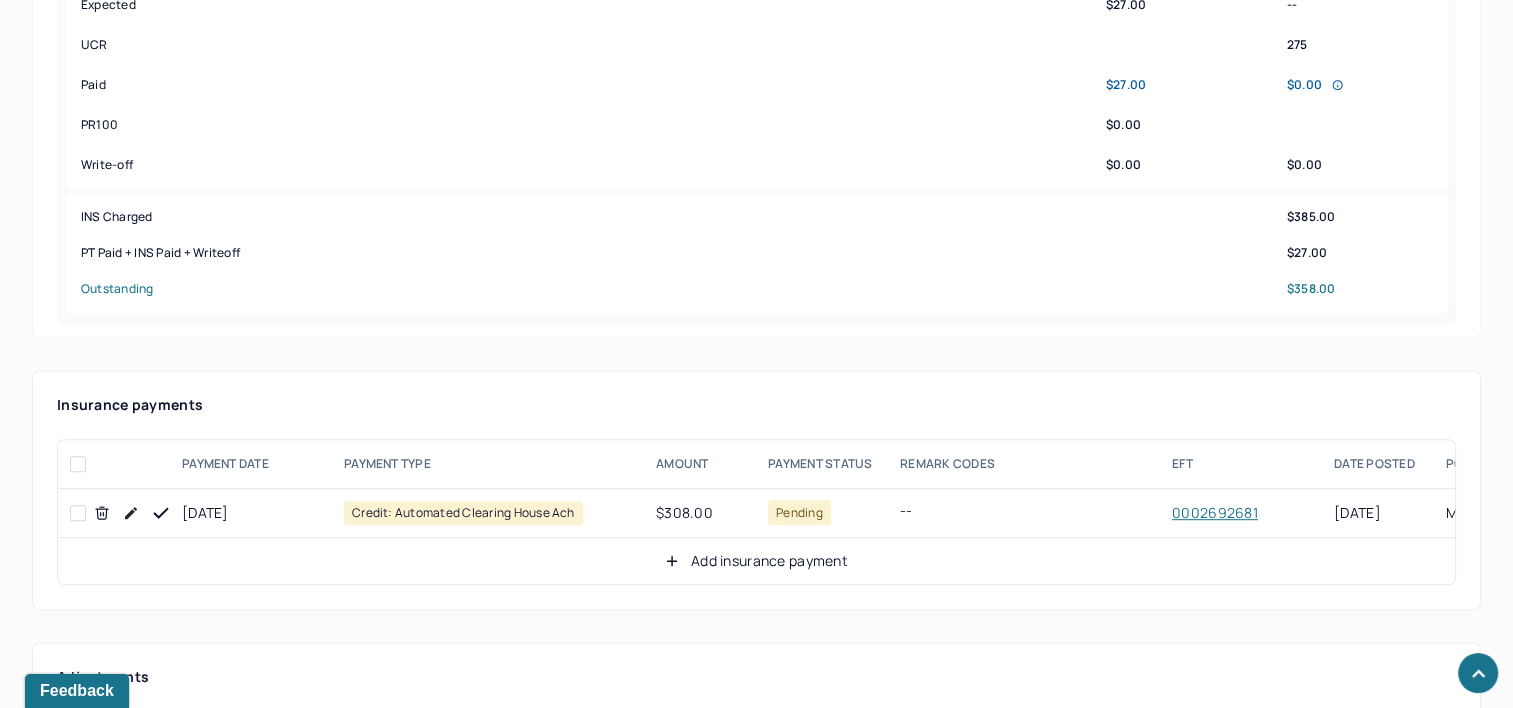 scroll, scrollTop: 1000, scrollLeft: 0, axis: vertical 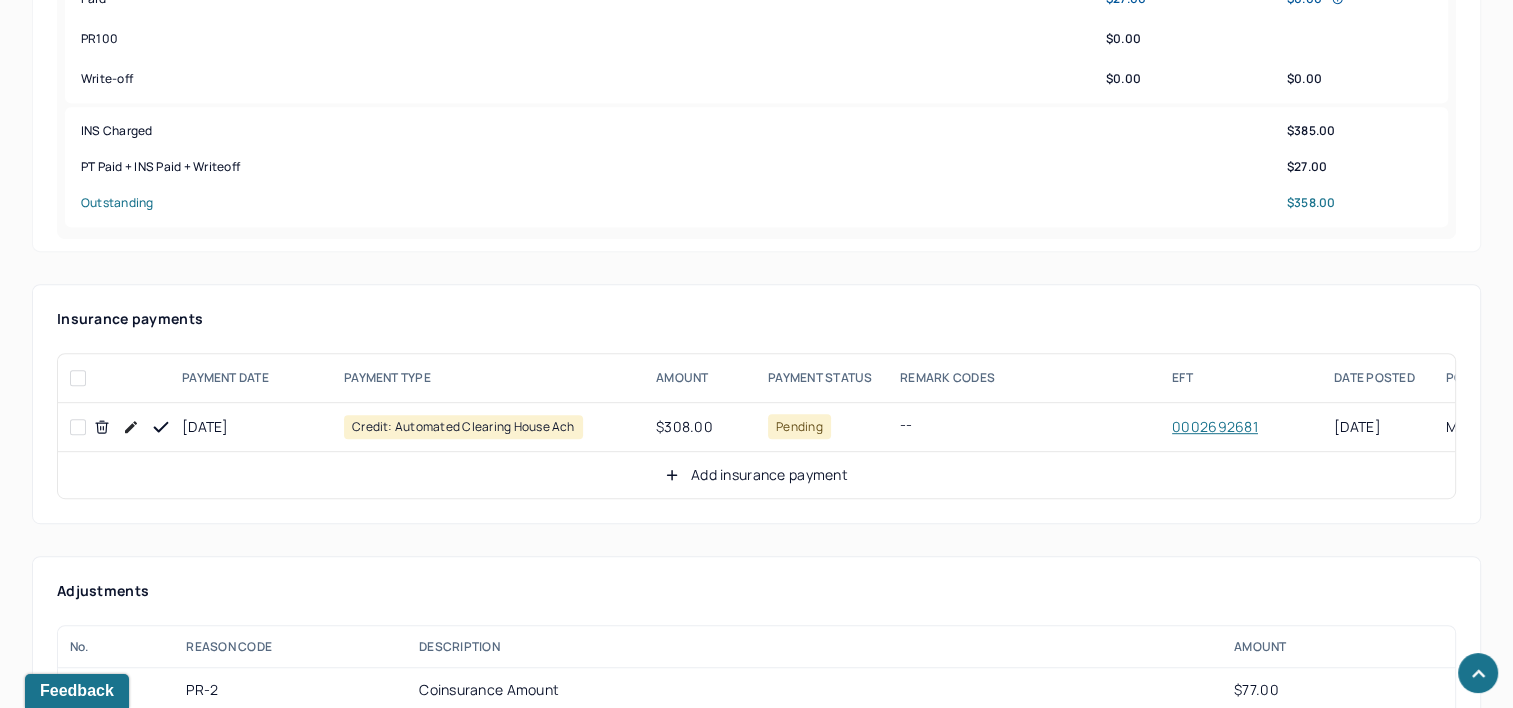 click 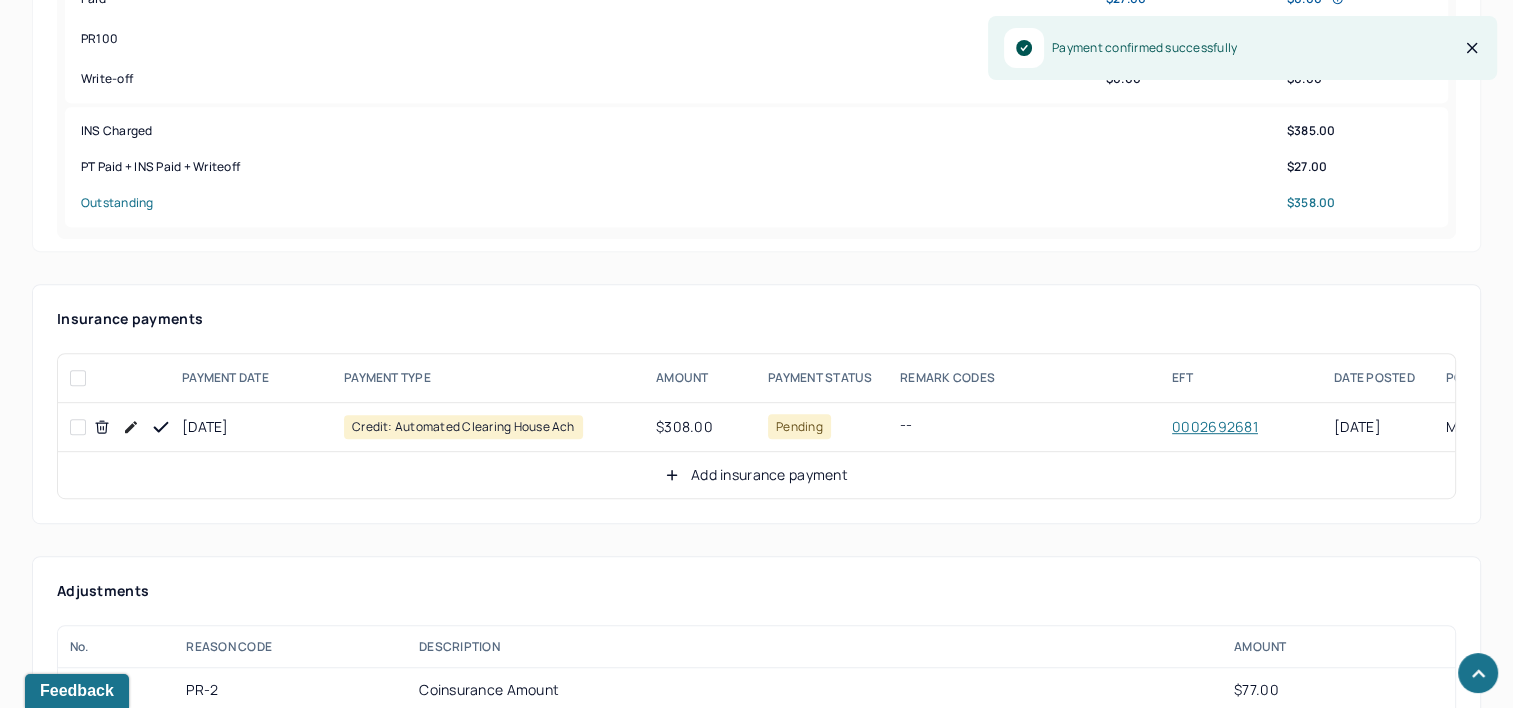 click on "Add insurance payment" at bounding box center (756, 475) 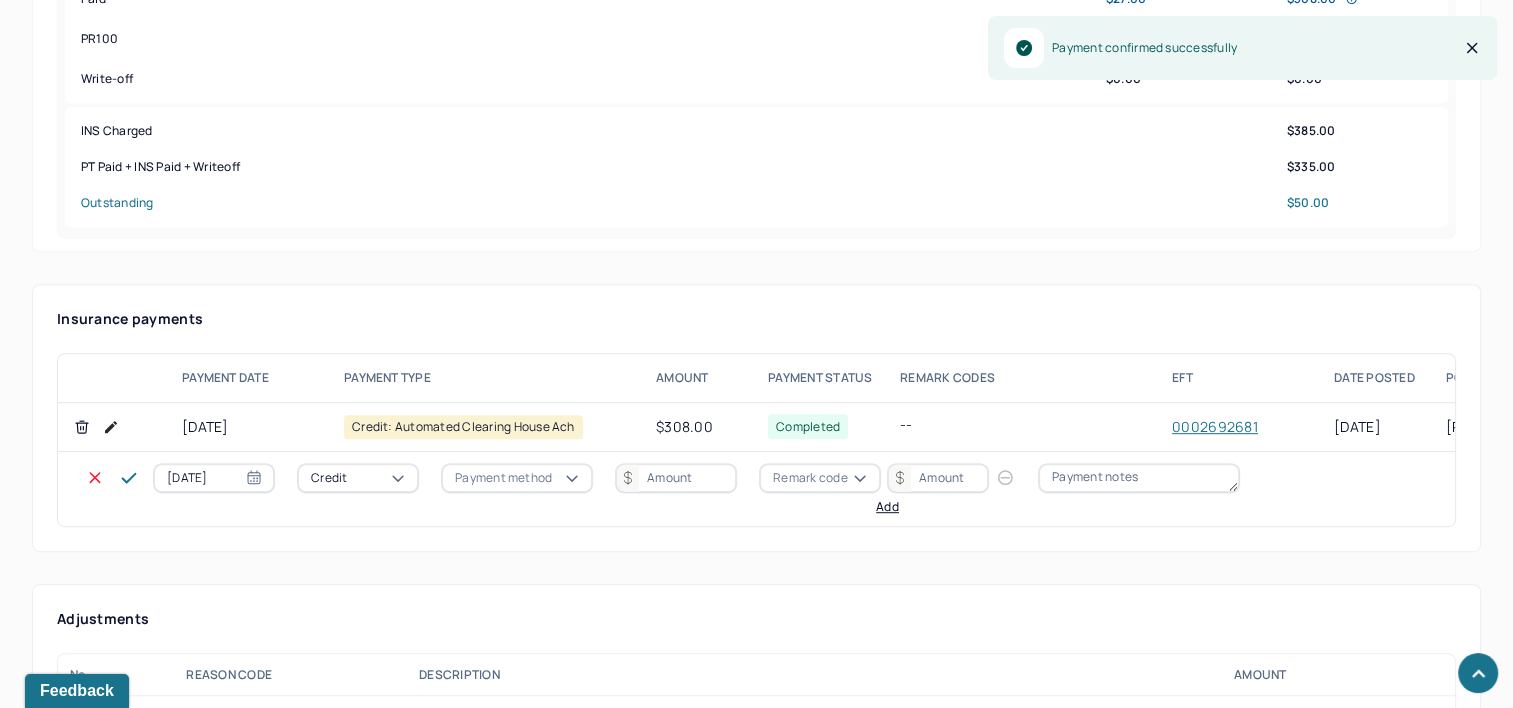 click on "07/10/2025" at bounding box center [214, 478] 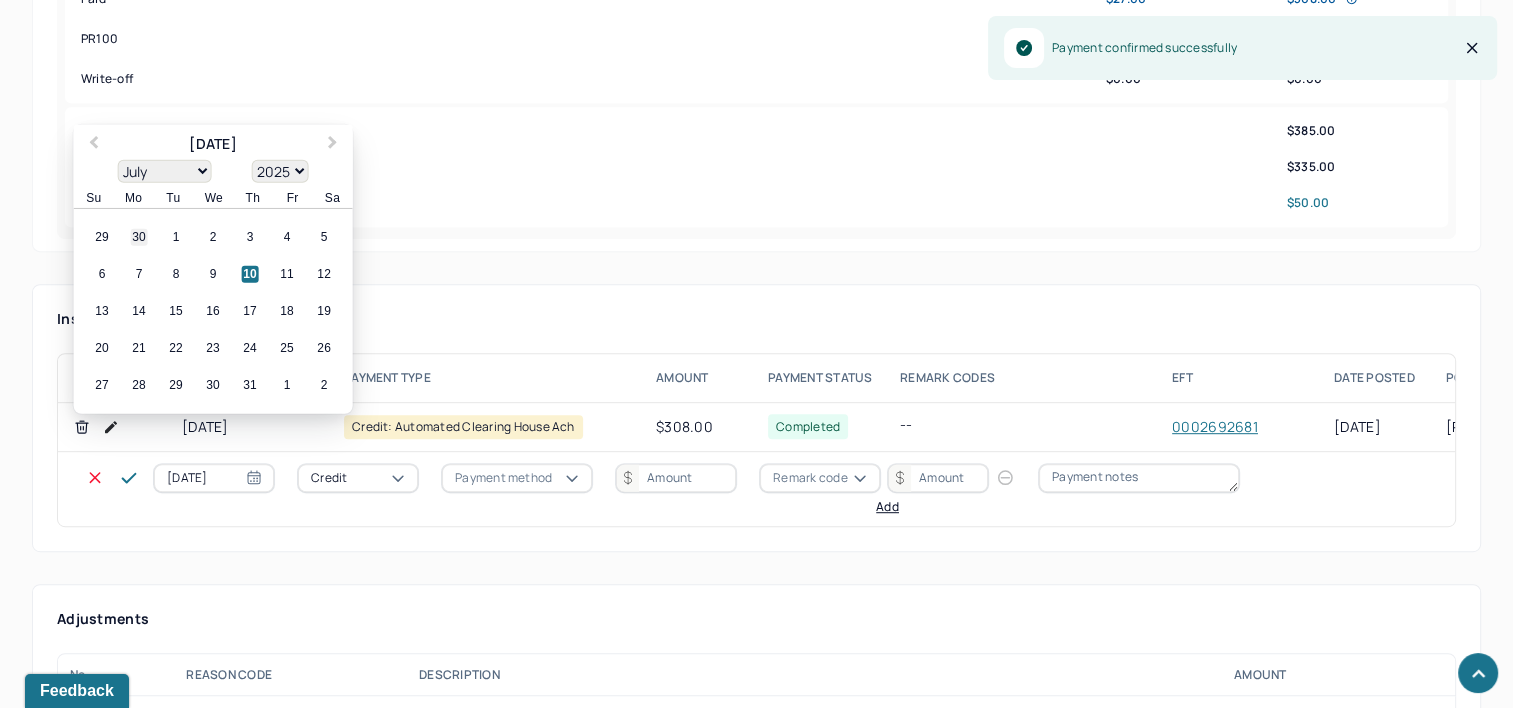 click on "30" at bounding box center (139, 237) 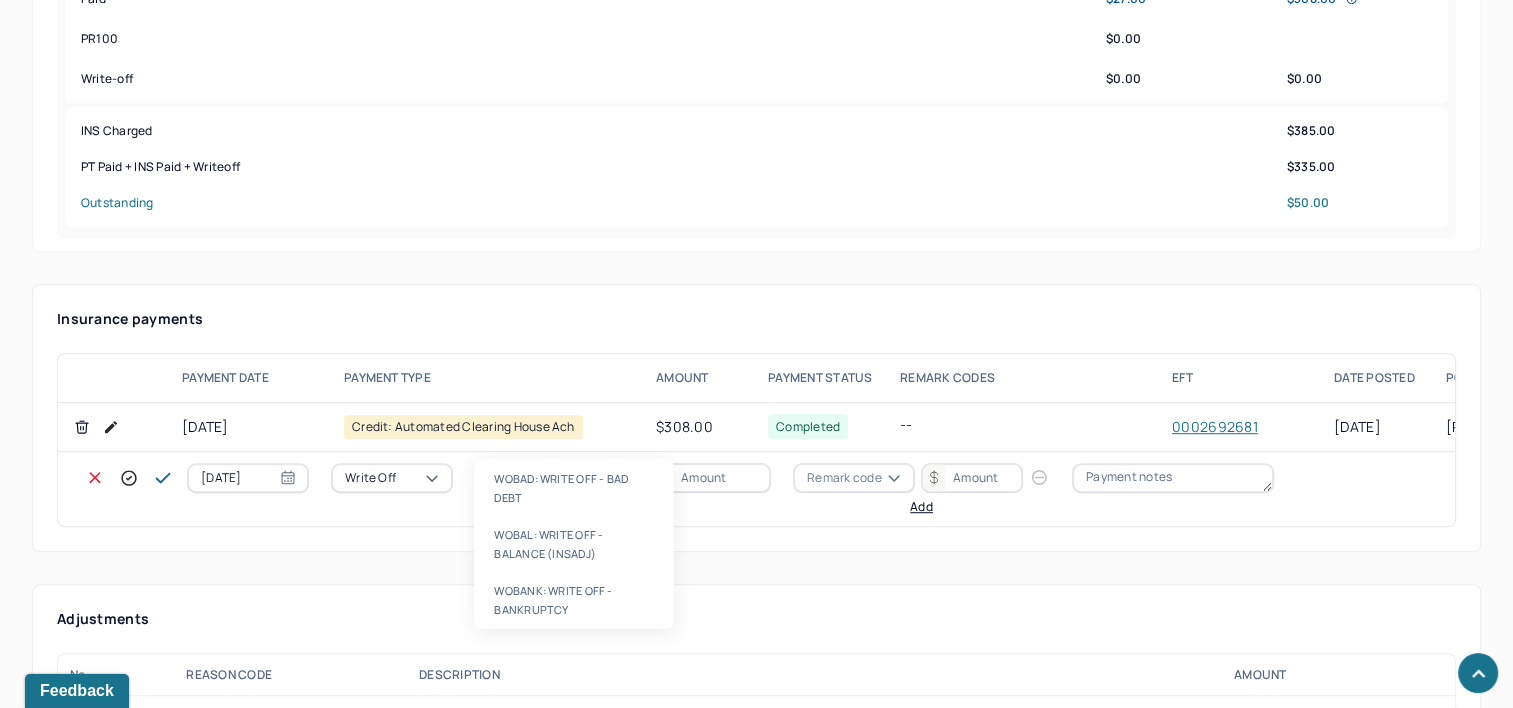 type on "WOBAL" 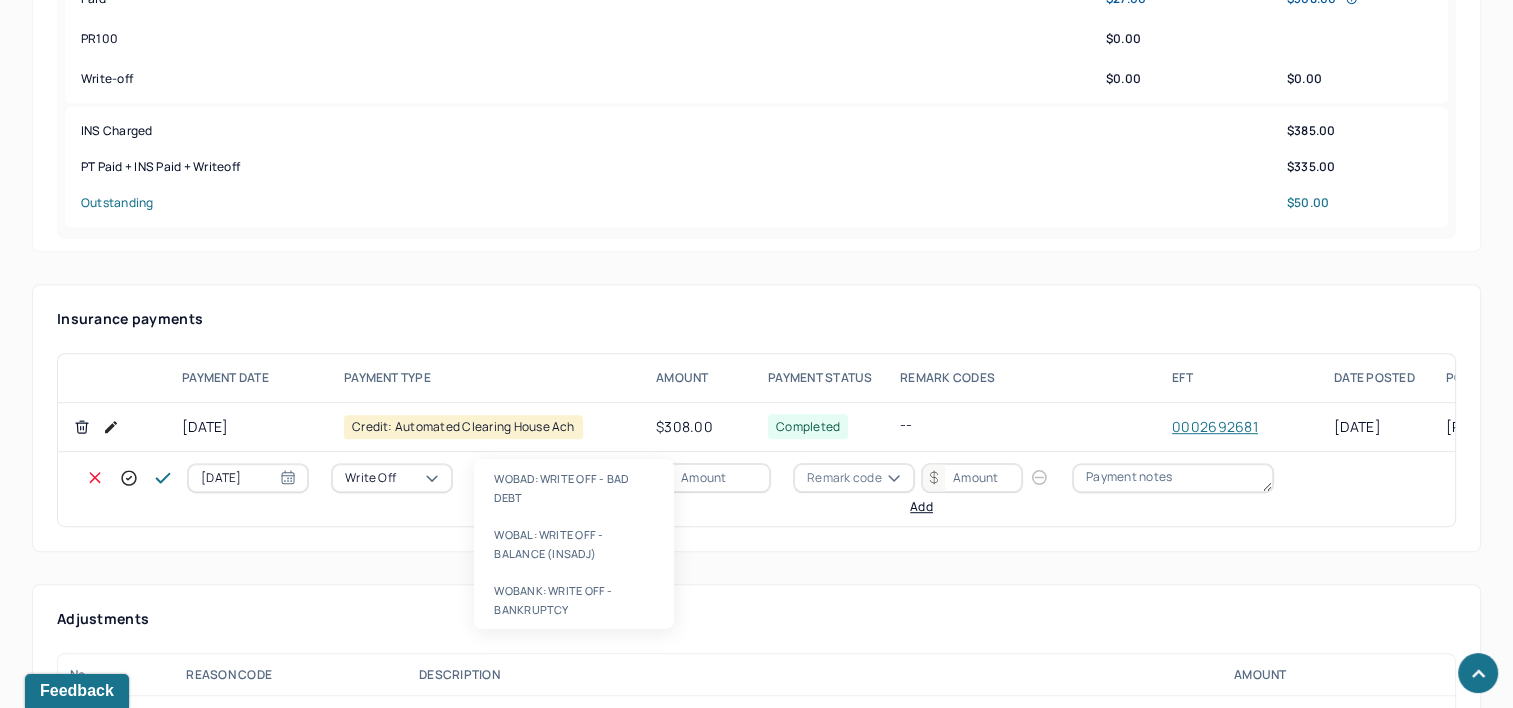 type 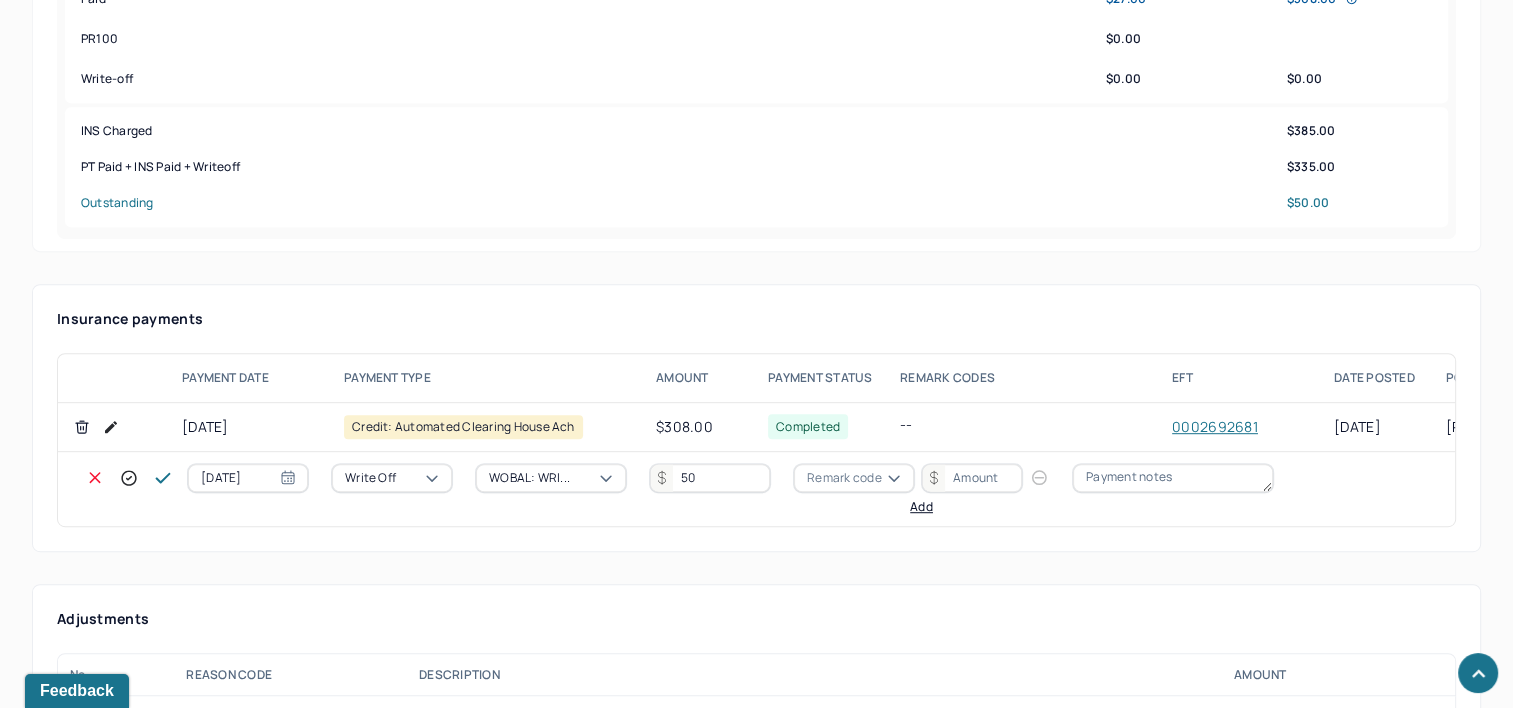 type on "50" 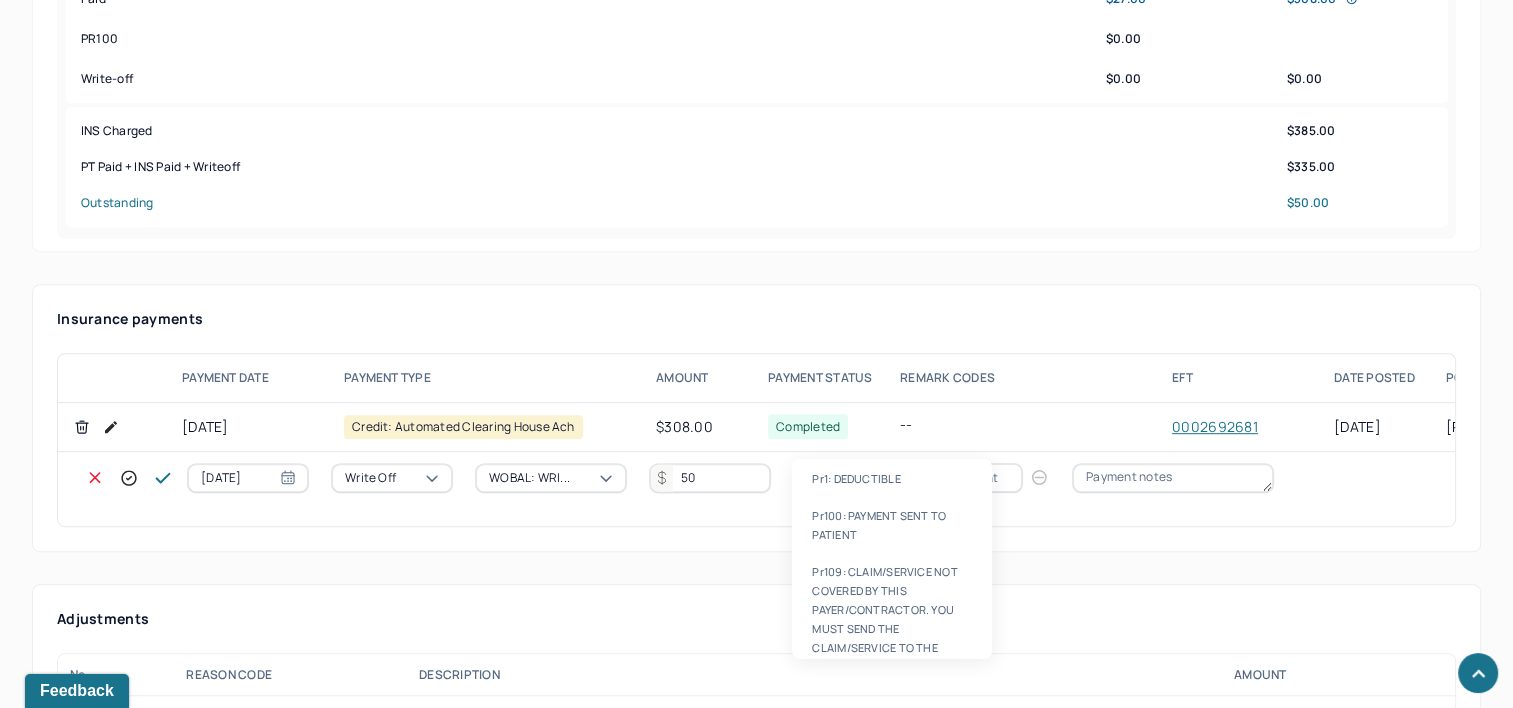 type on "PR2" 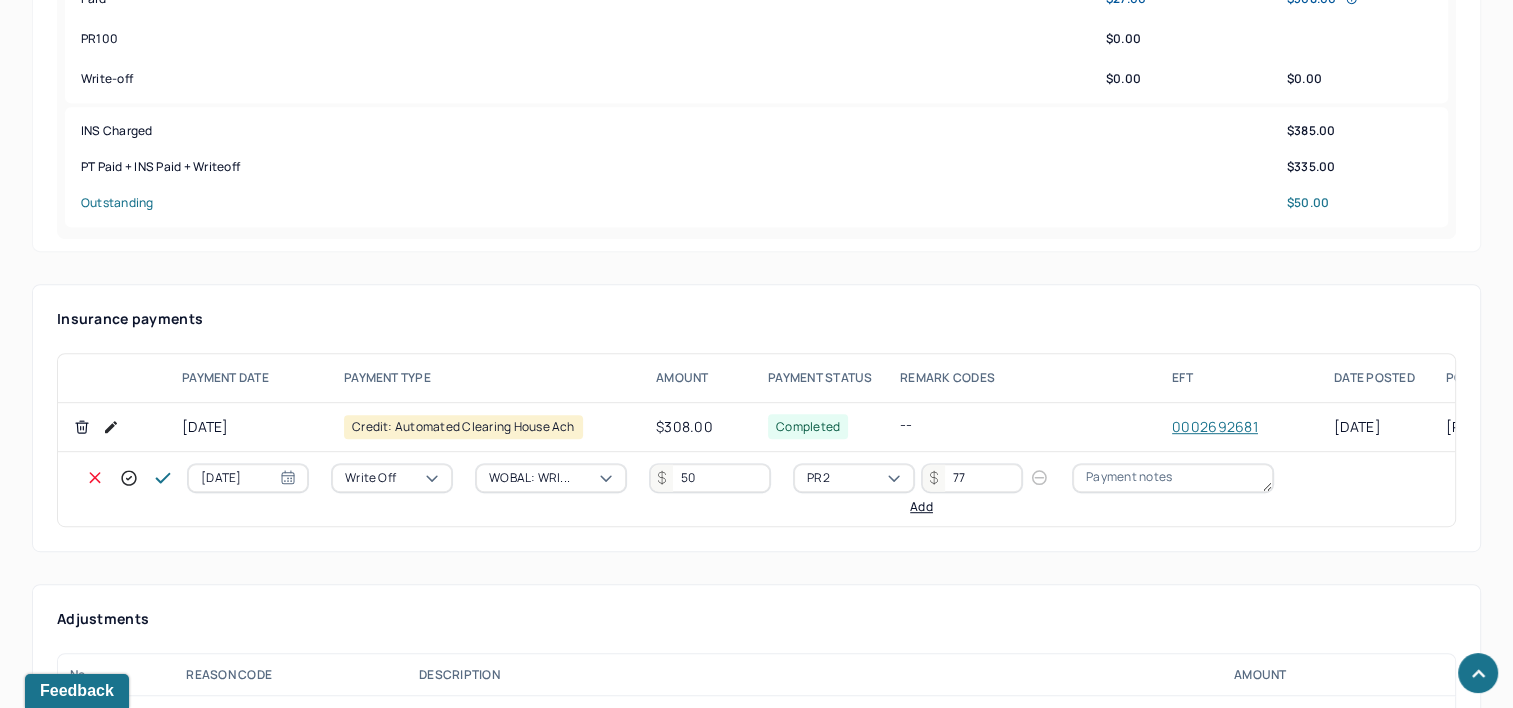 type on "77" 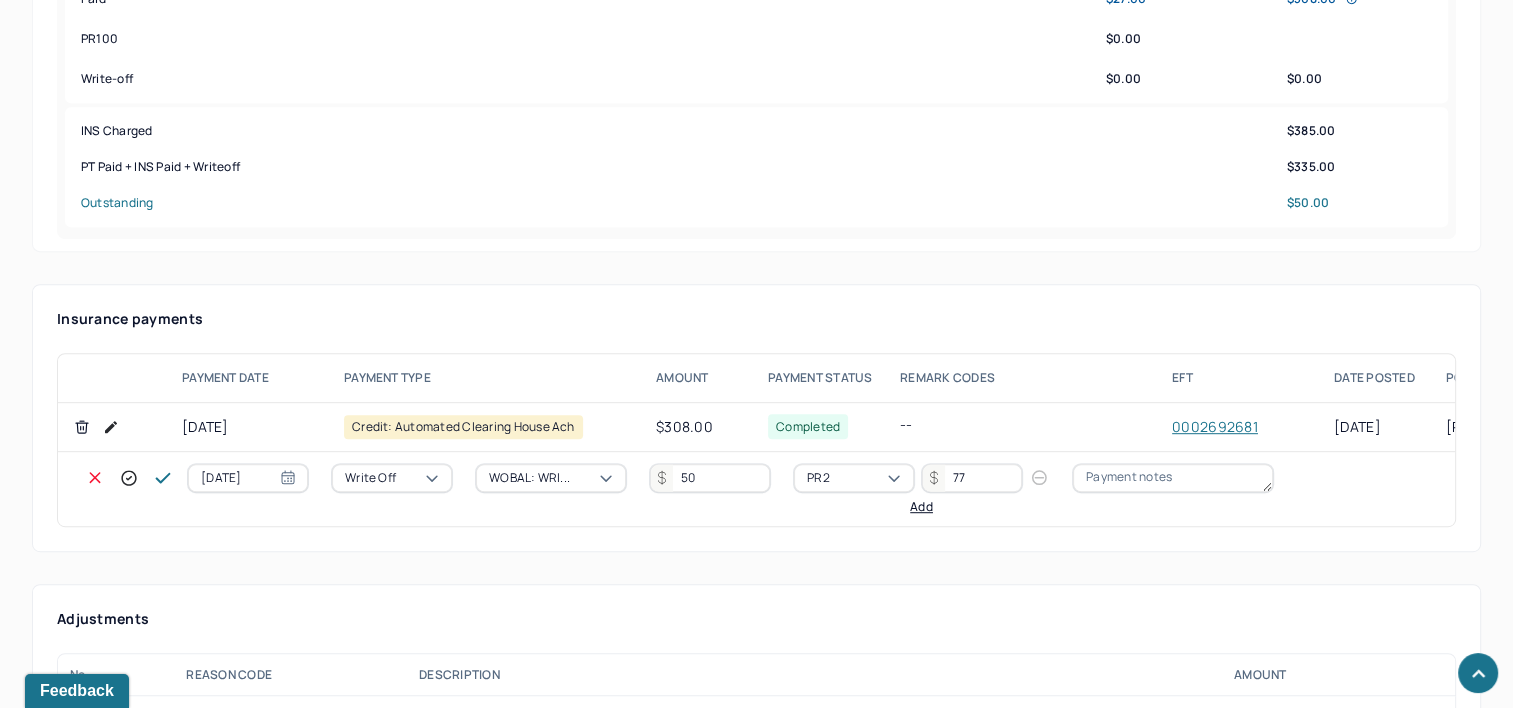 click 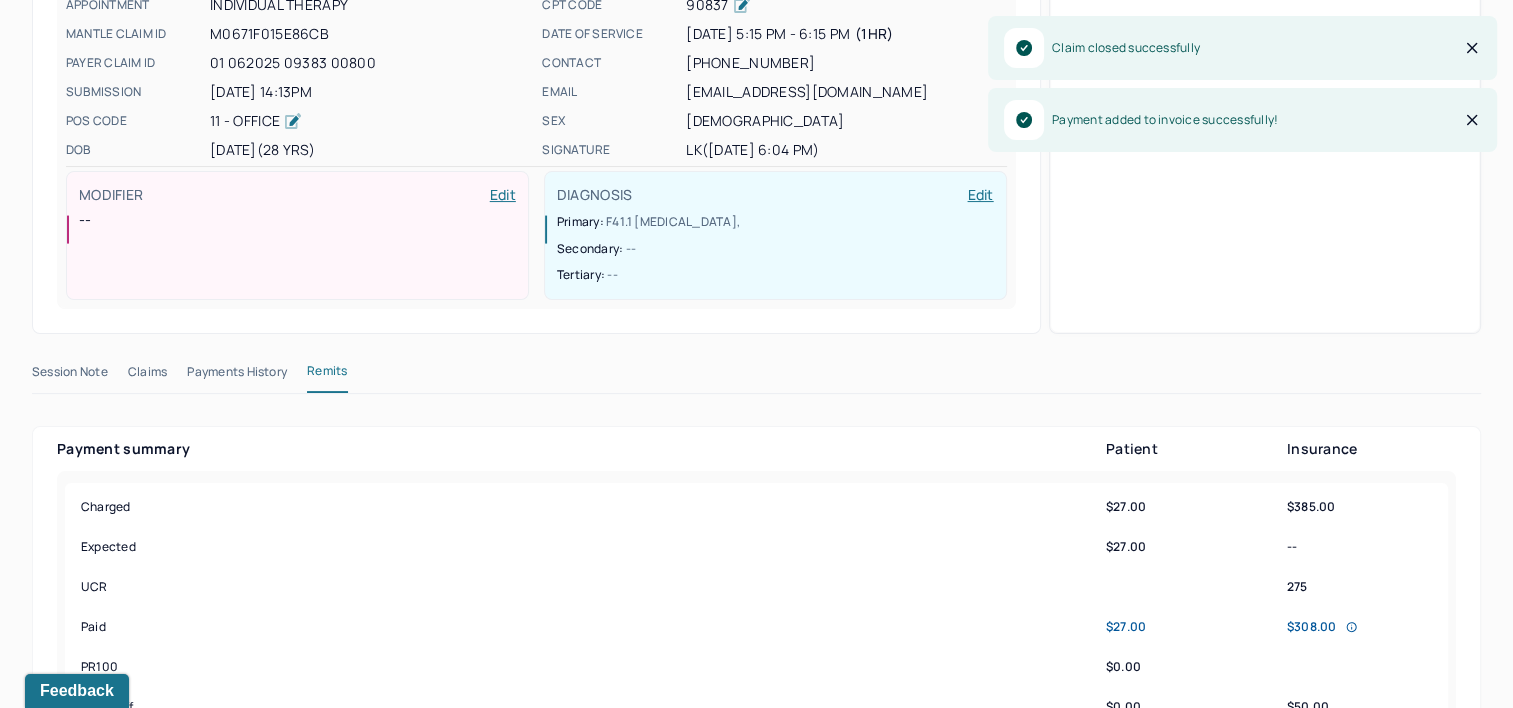 scroll, scrollTop: 0, scrollLeft: 0, axis: both 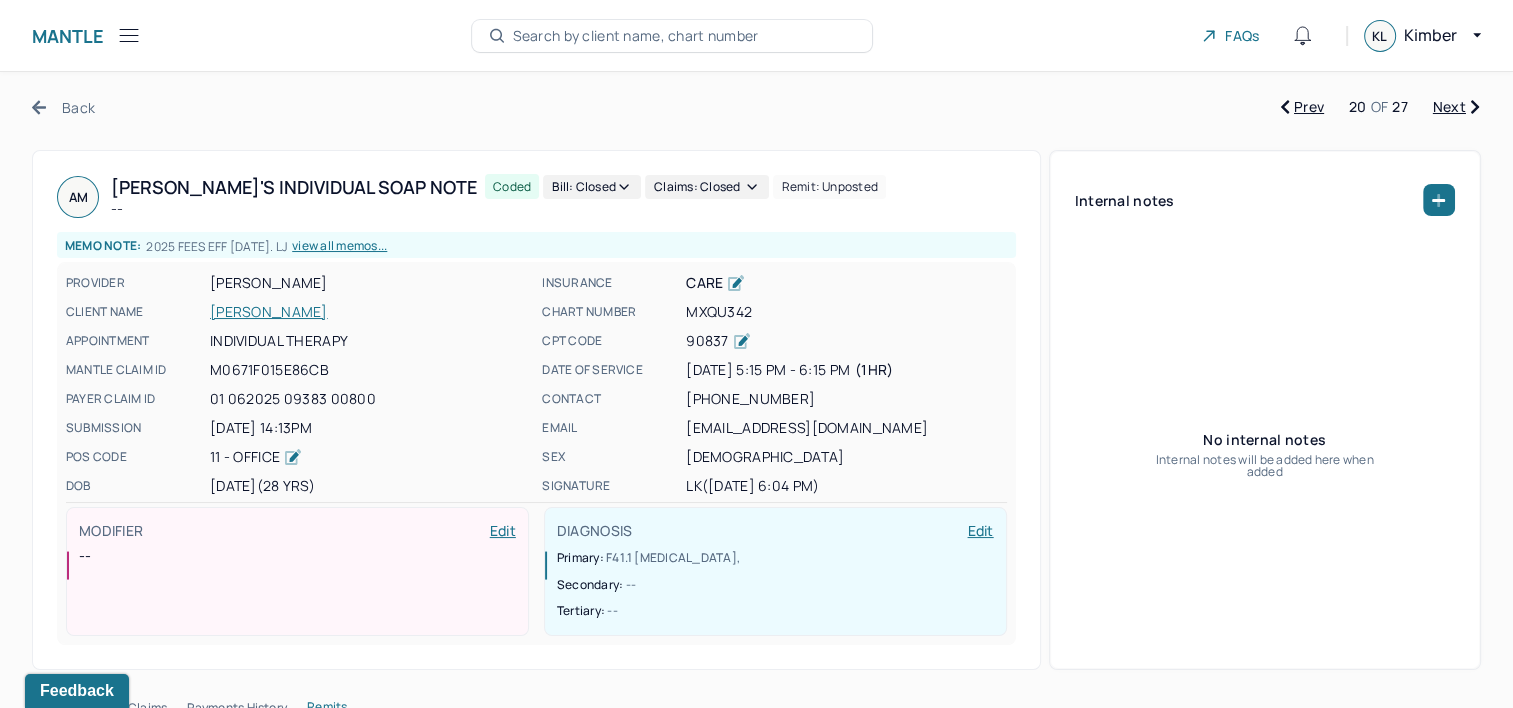 click on "Next" at bounding box center (1456, 107) 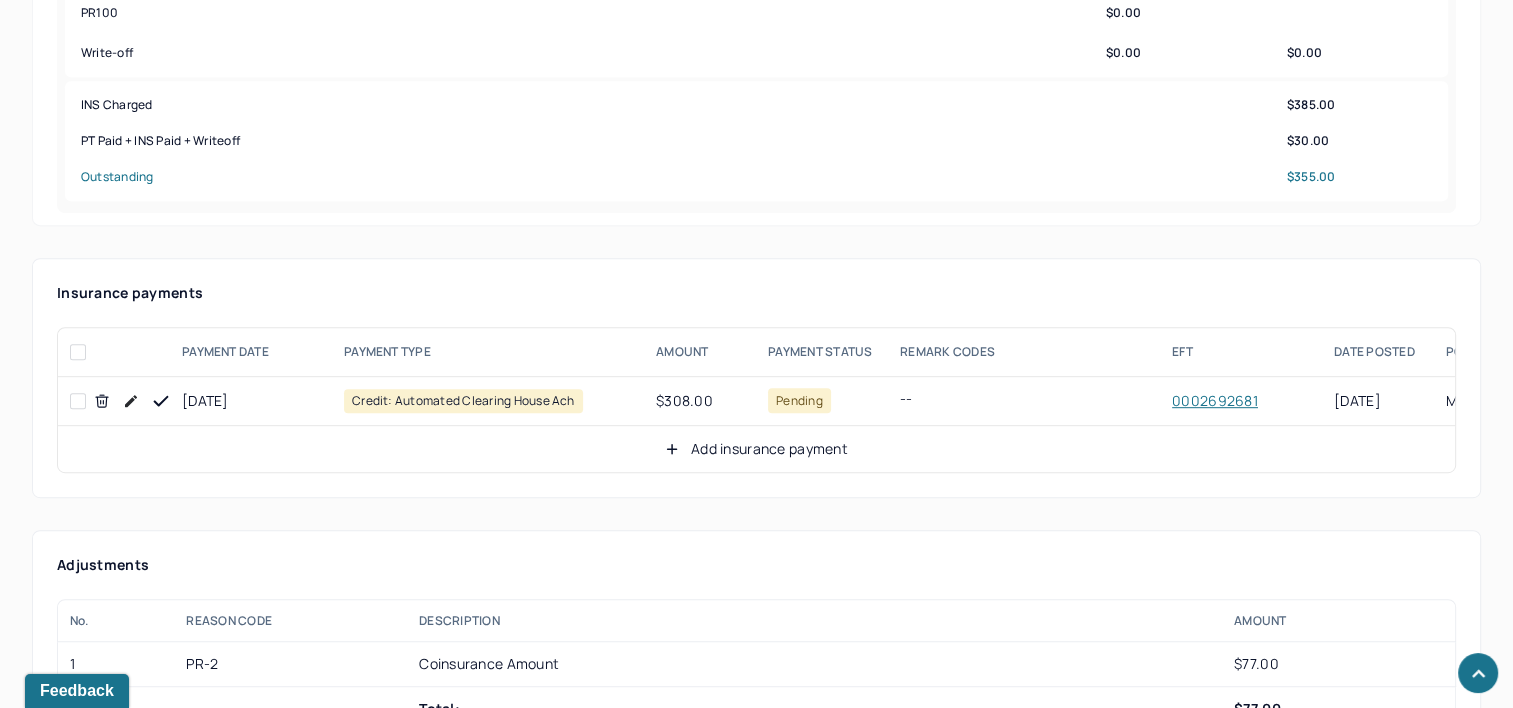 scroll, scrollTop: 1100, scrollLeft: 0, axis: vertical 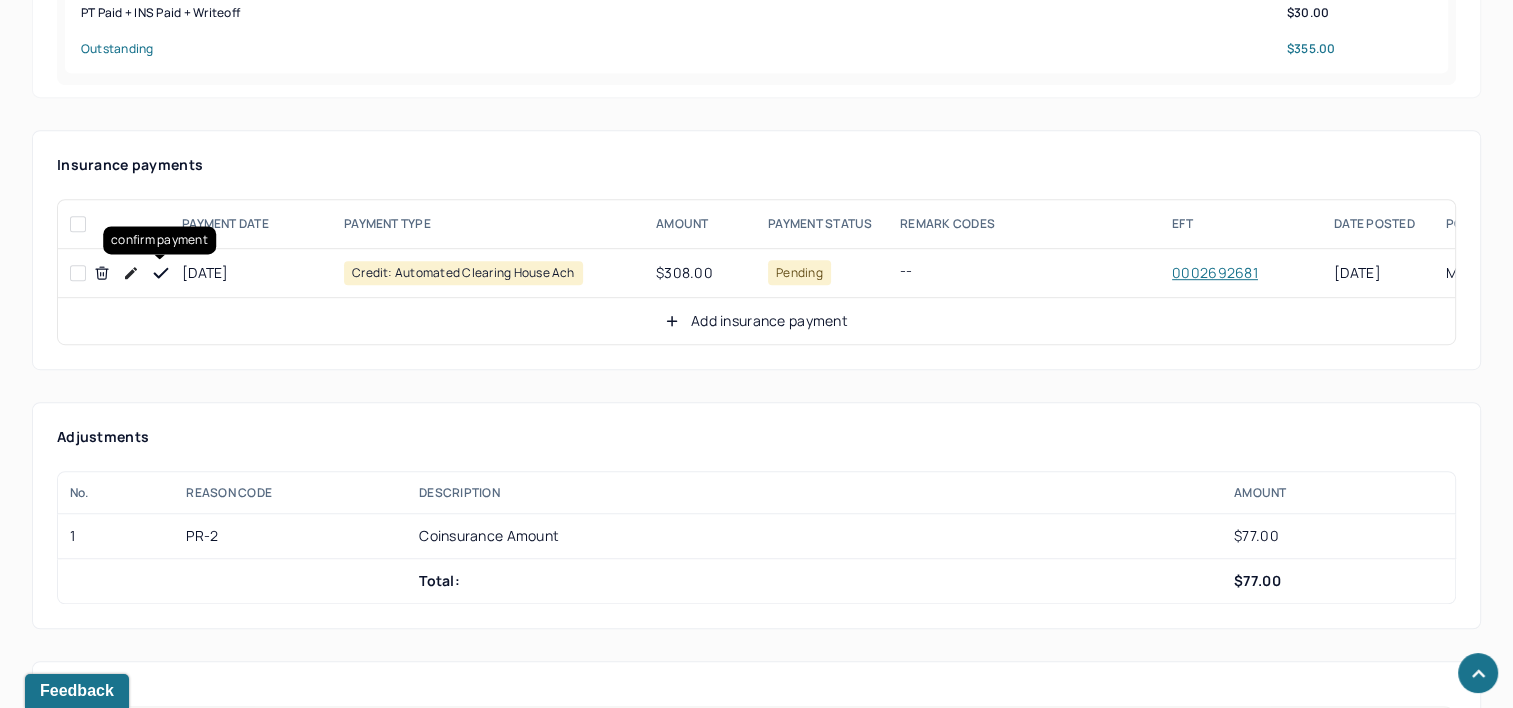 click 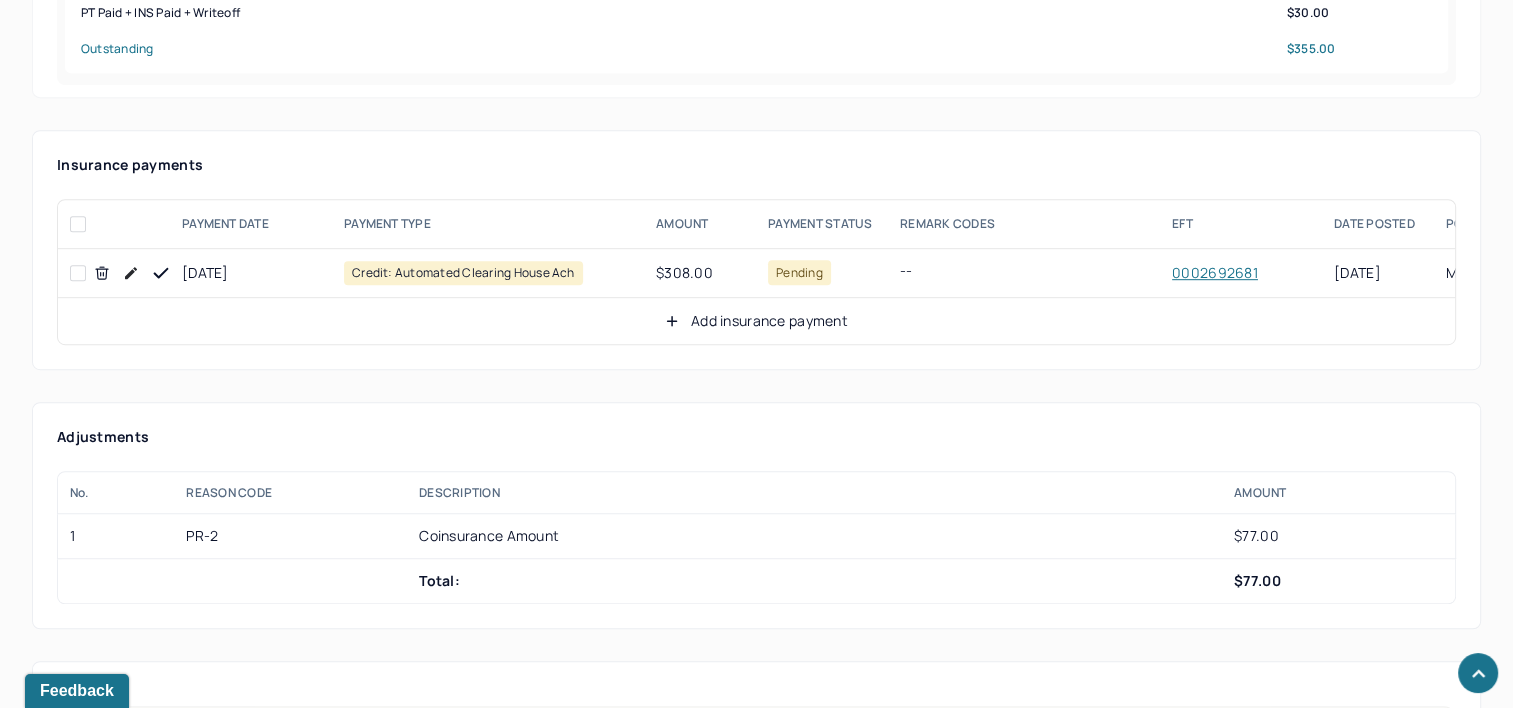 click on "Add insurance payment" at bounding box center [756, 321] 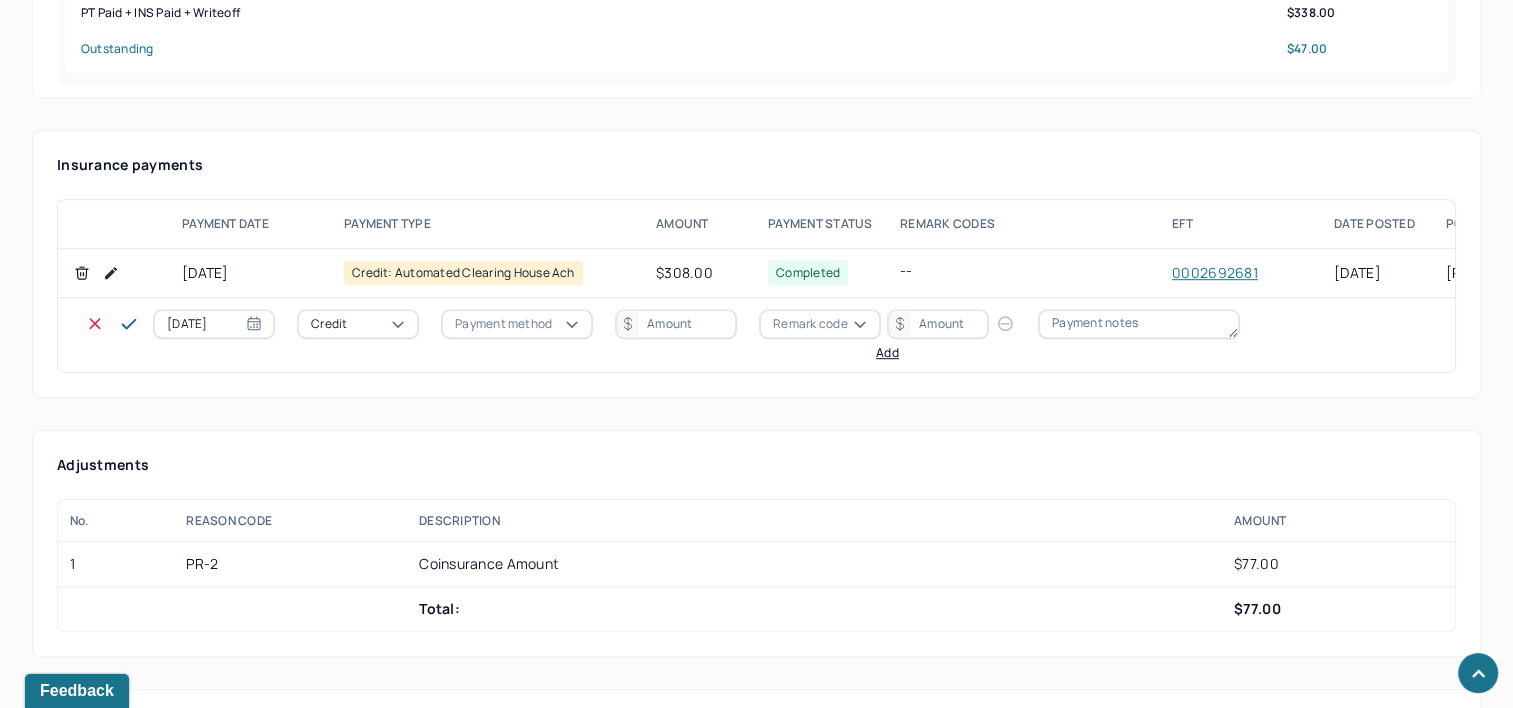 select on "6" 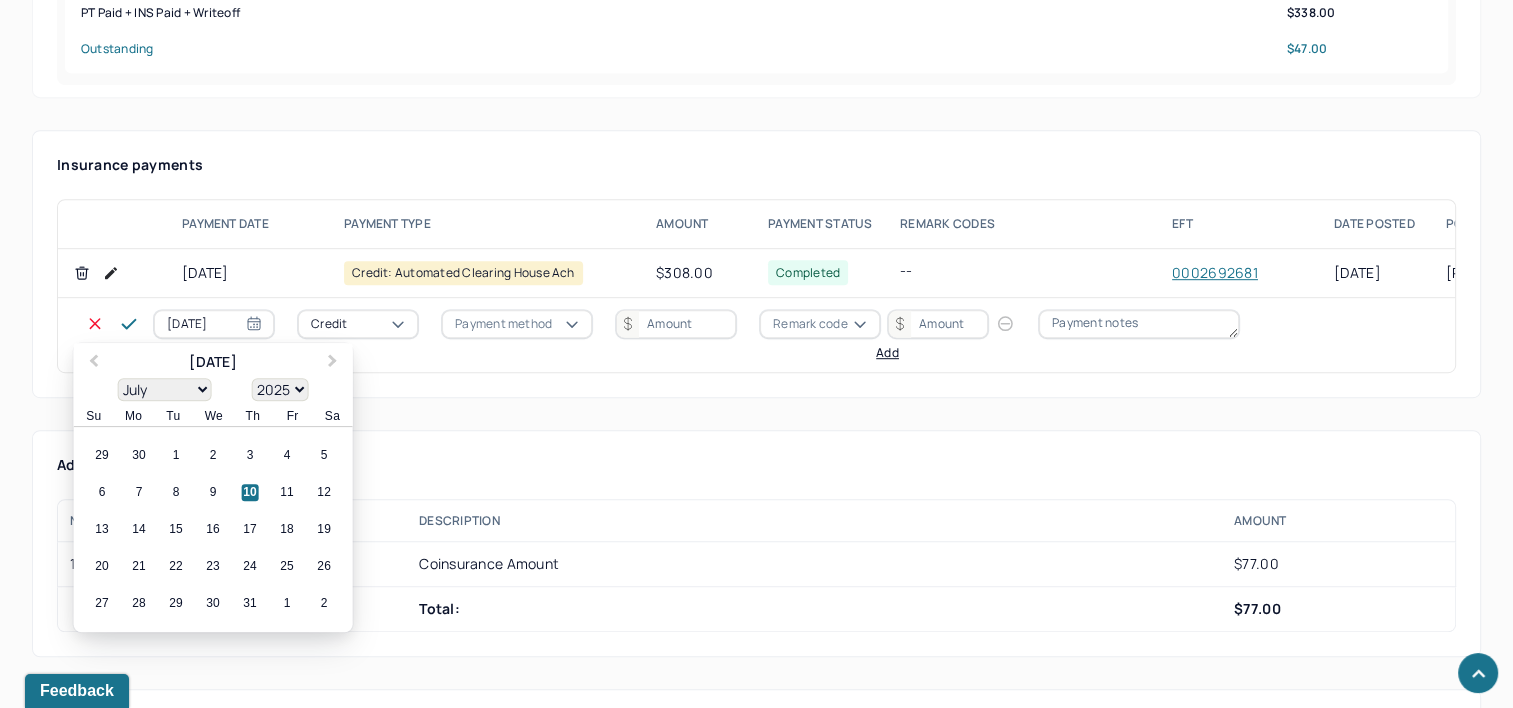 click on "07/10/2025" at bounding box center [214, 324] 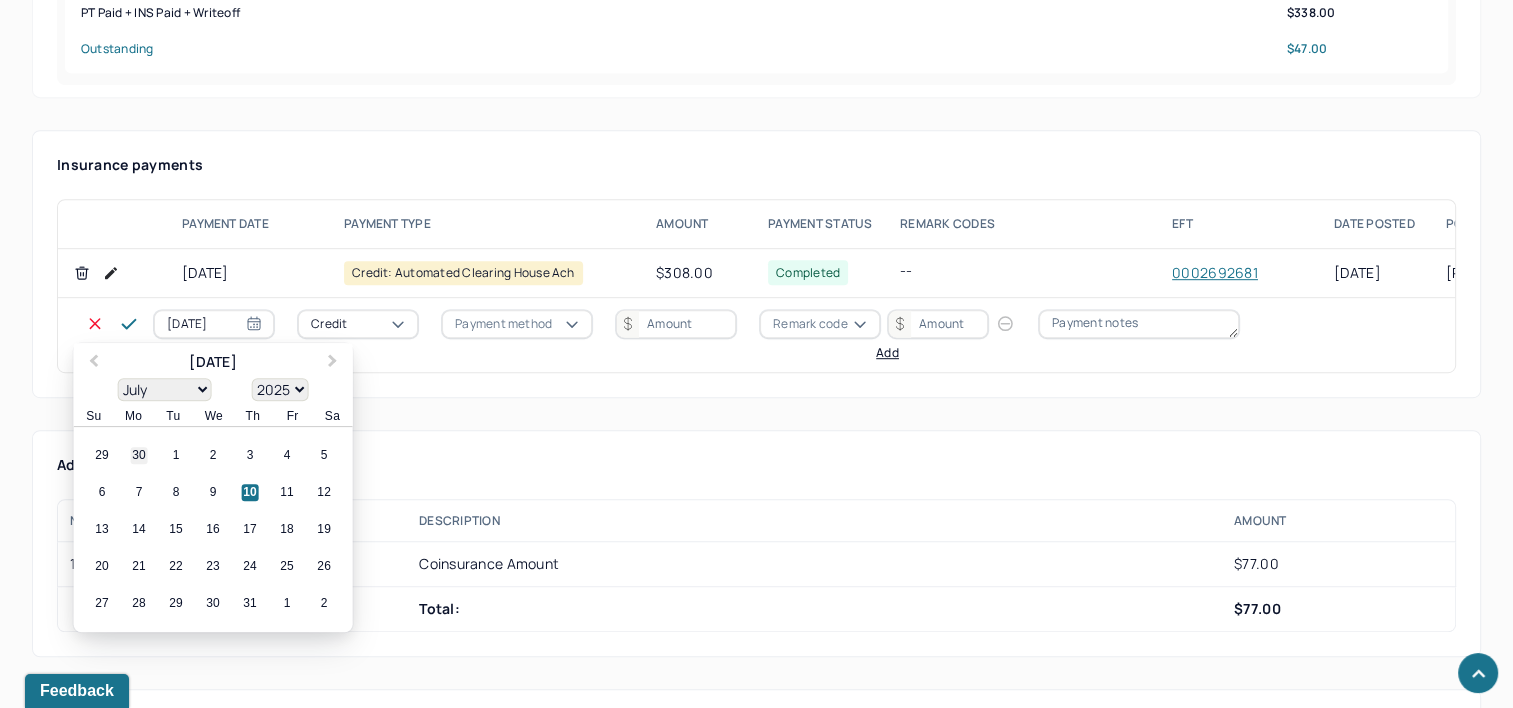 click on "30" at bounding box center [139, 456] 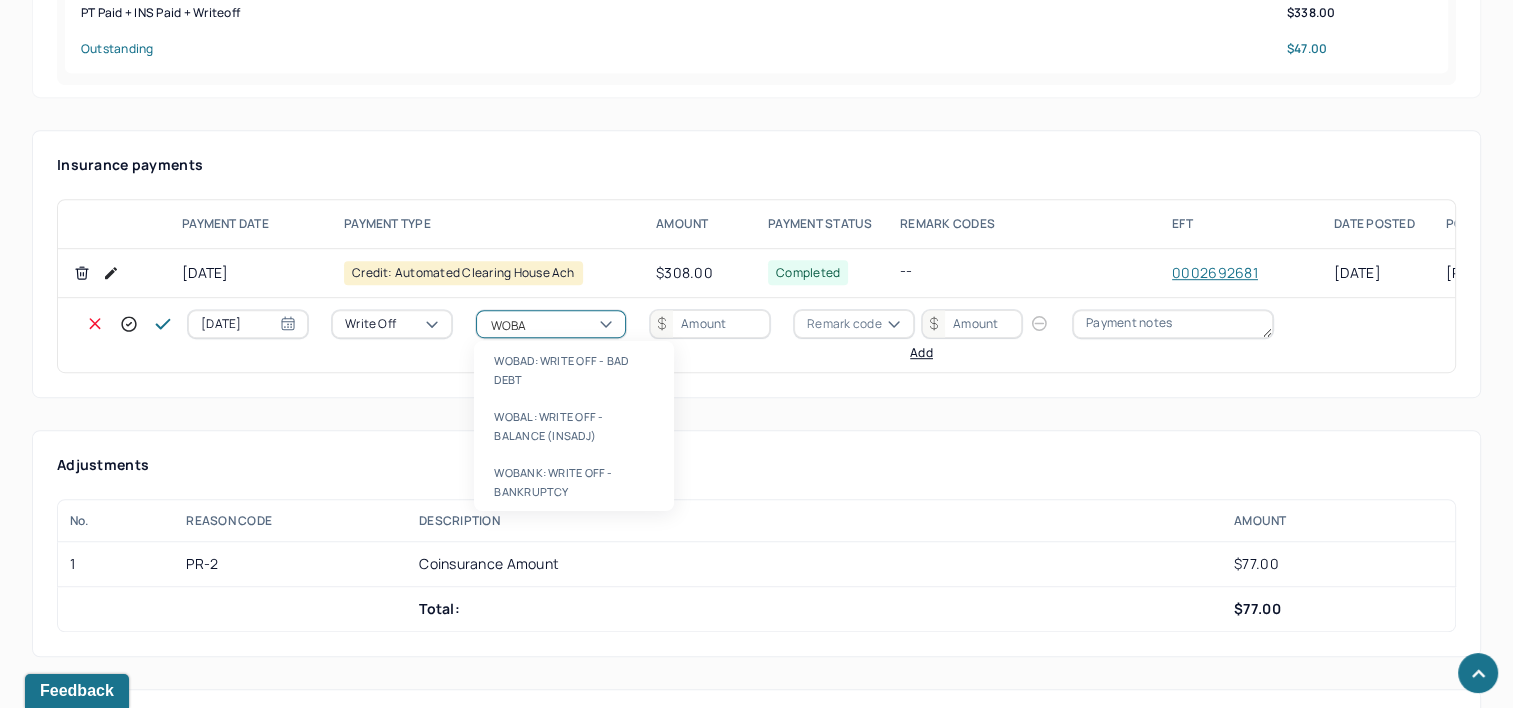 type on "WOBAL" 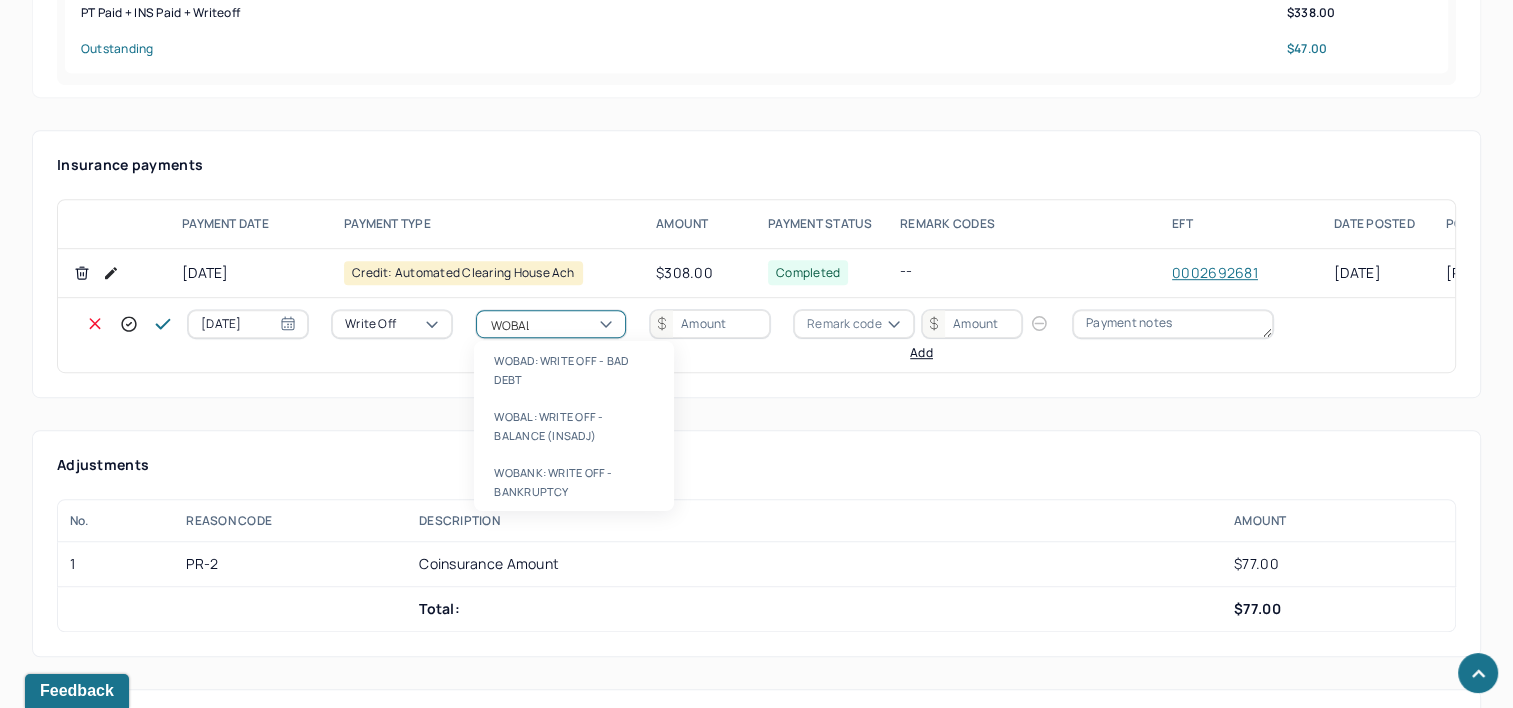 type 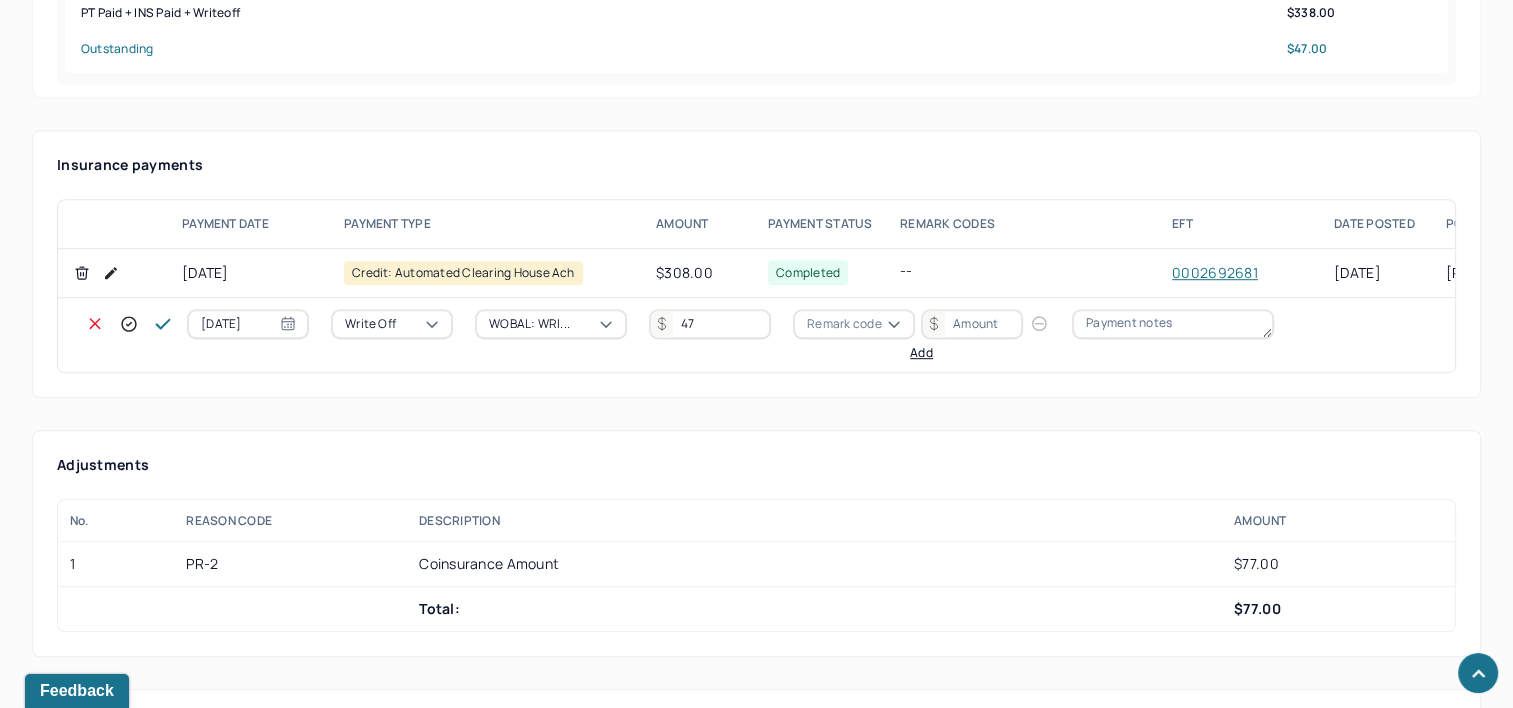 type on "47" 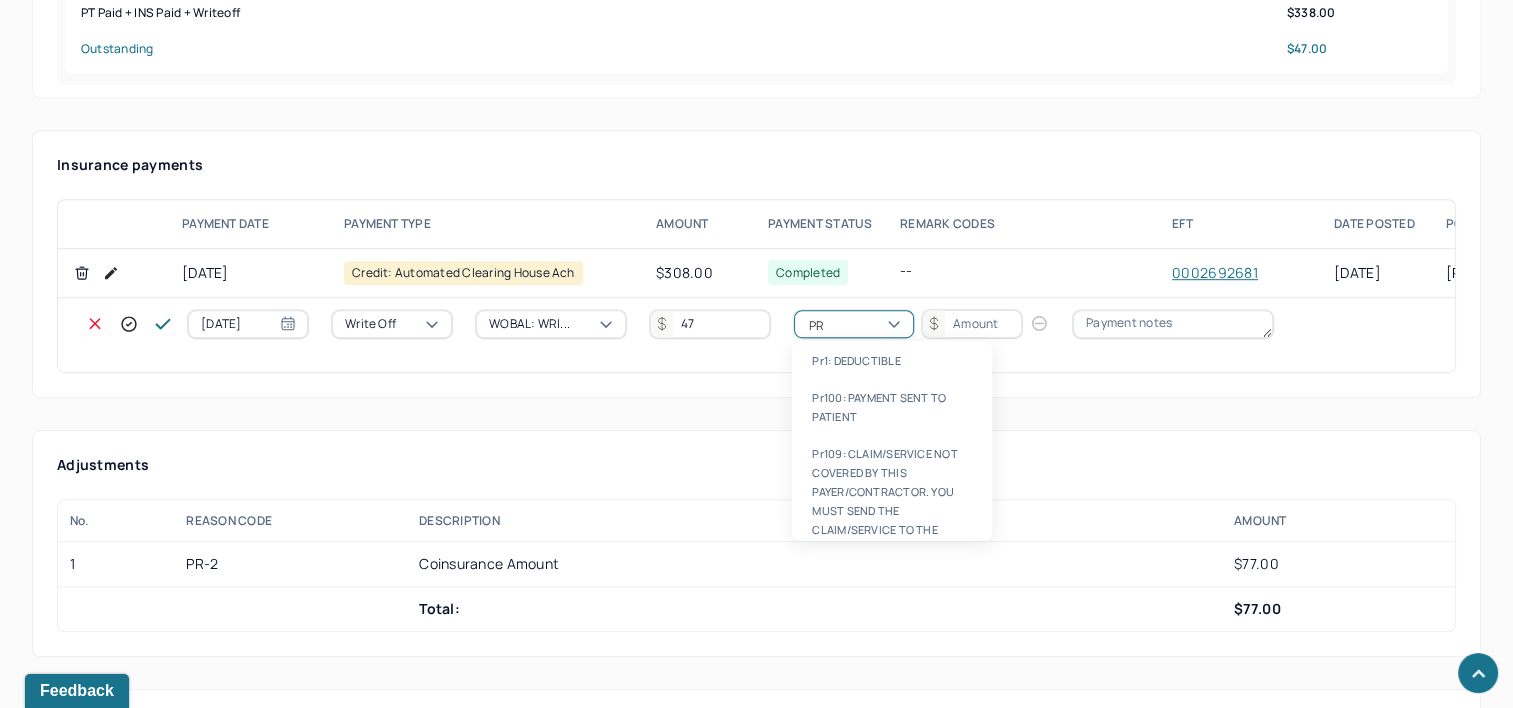 type on "PR2" 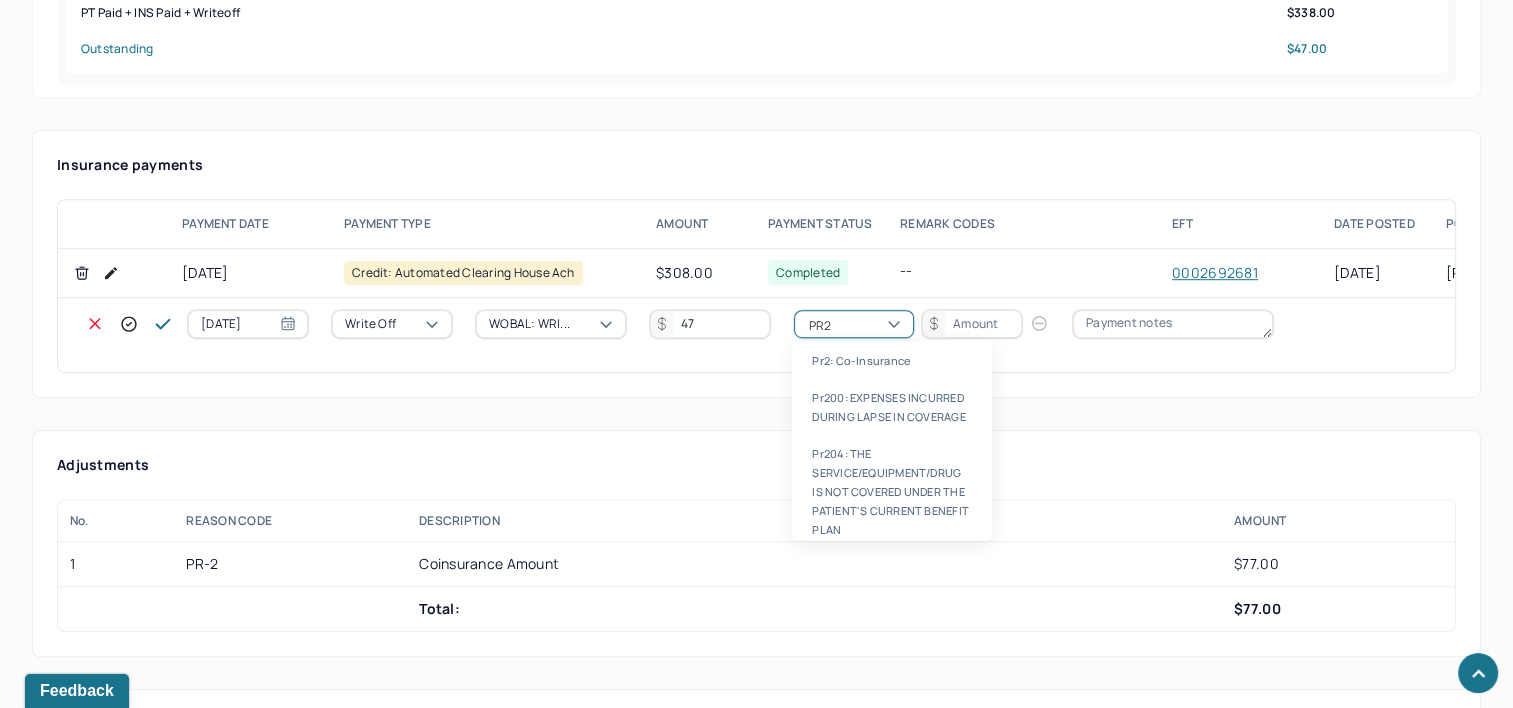 type 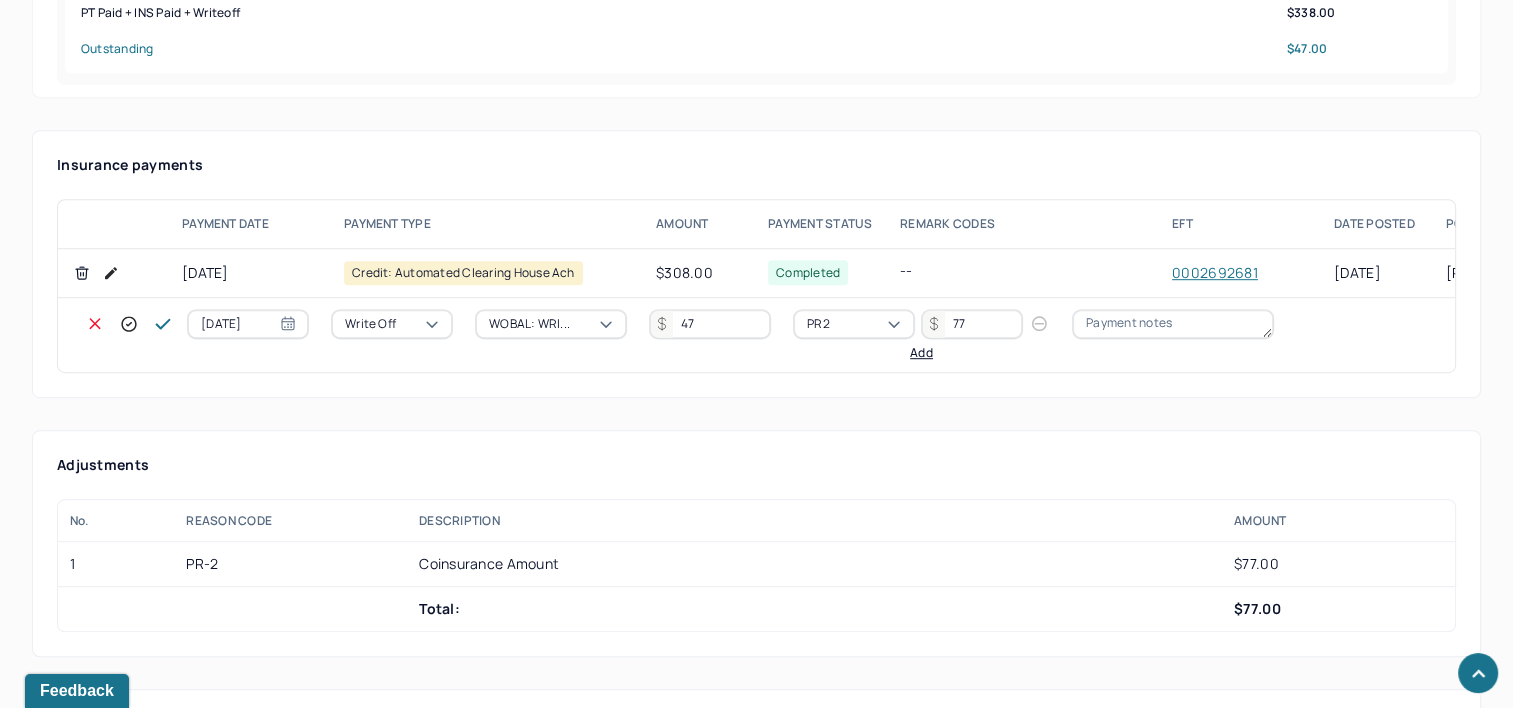 type on "77" 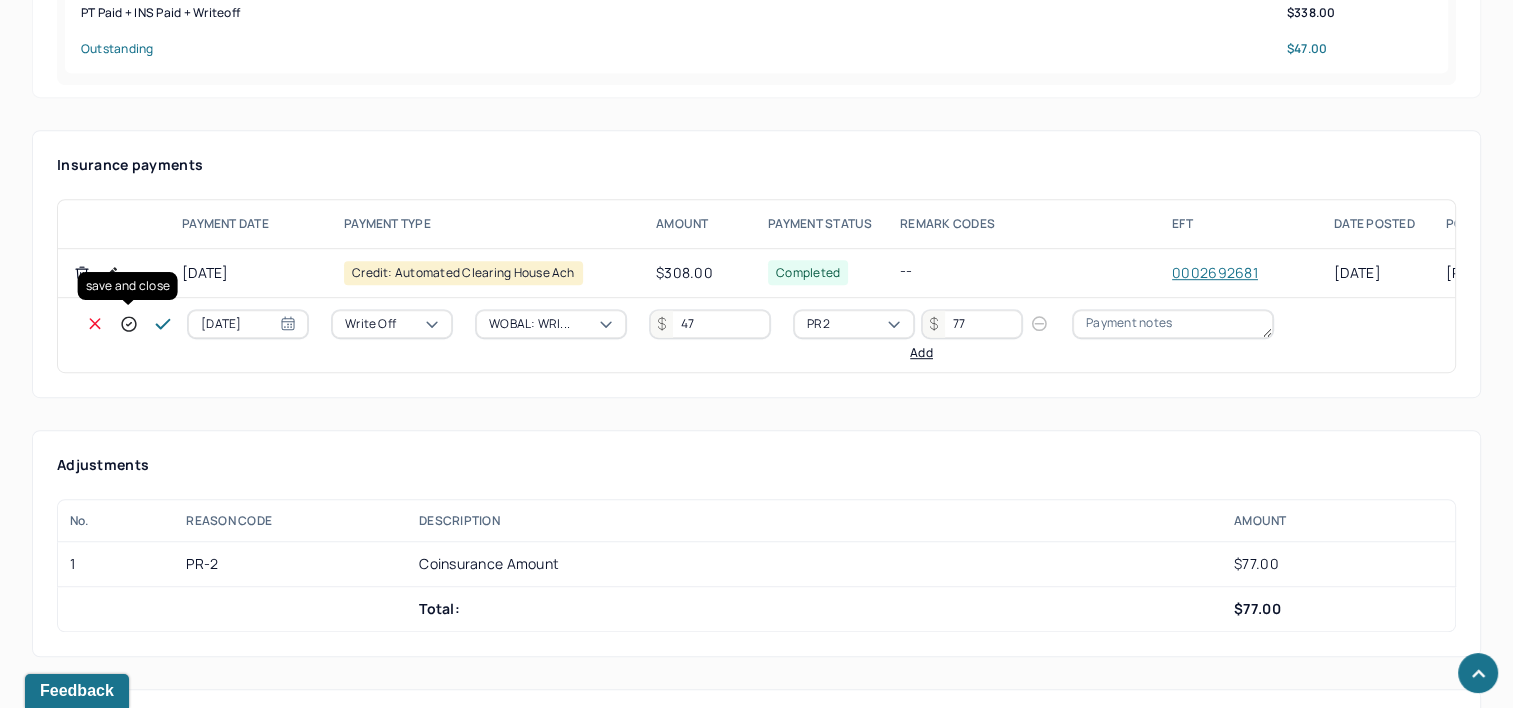 click 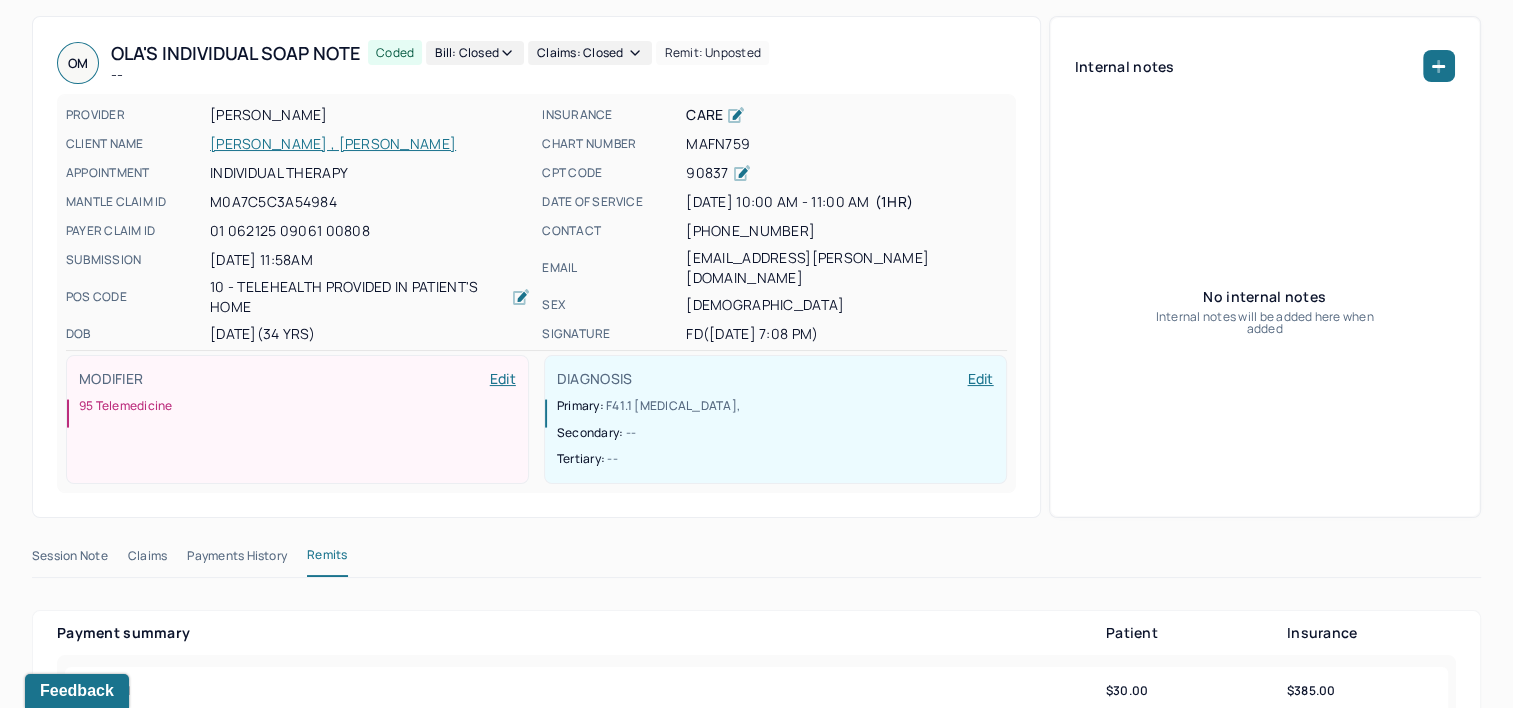 scroll, scrollTop: 0, scrollLeft: 0, axis: both 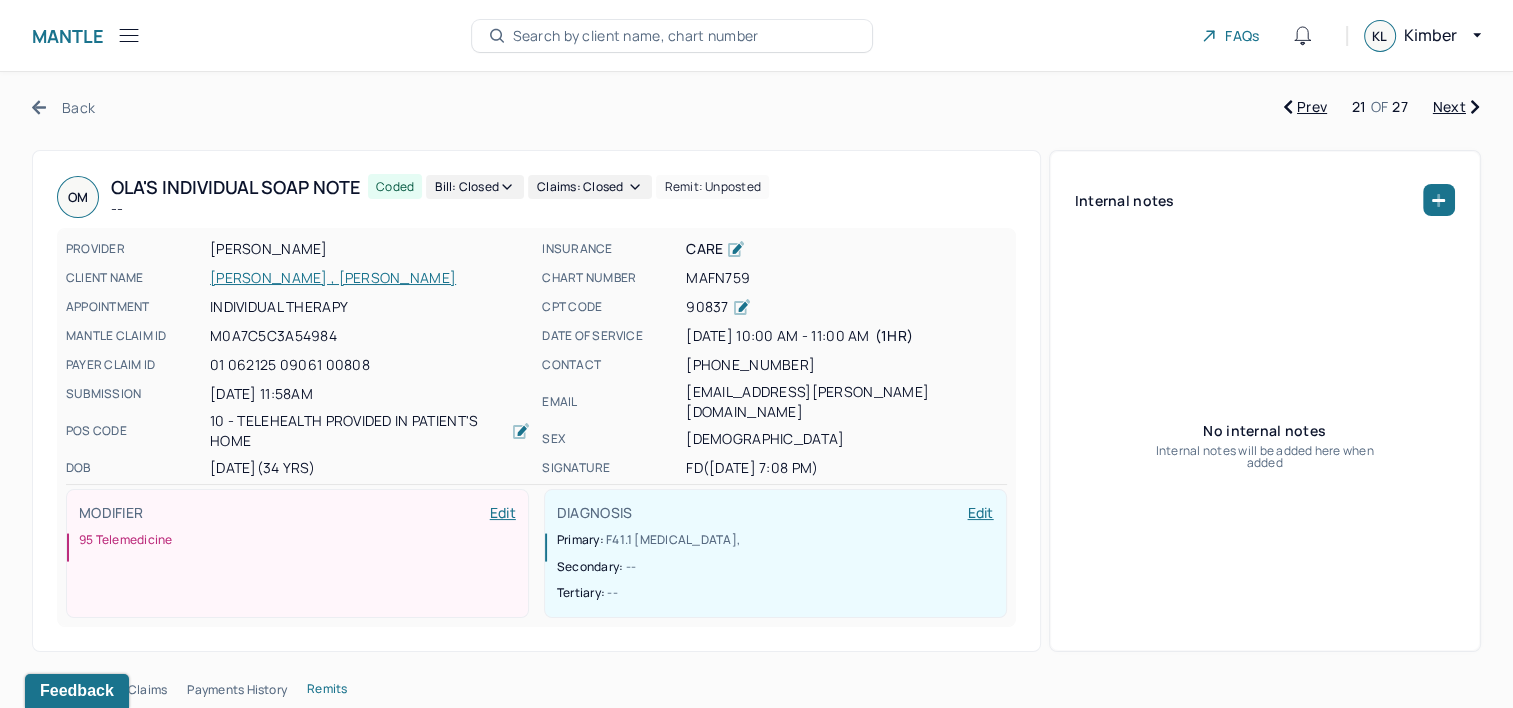 click on "Next" at bounding box center [1456, 107] 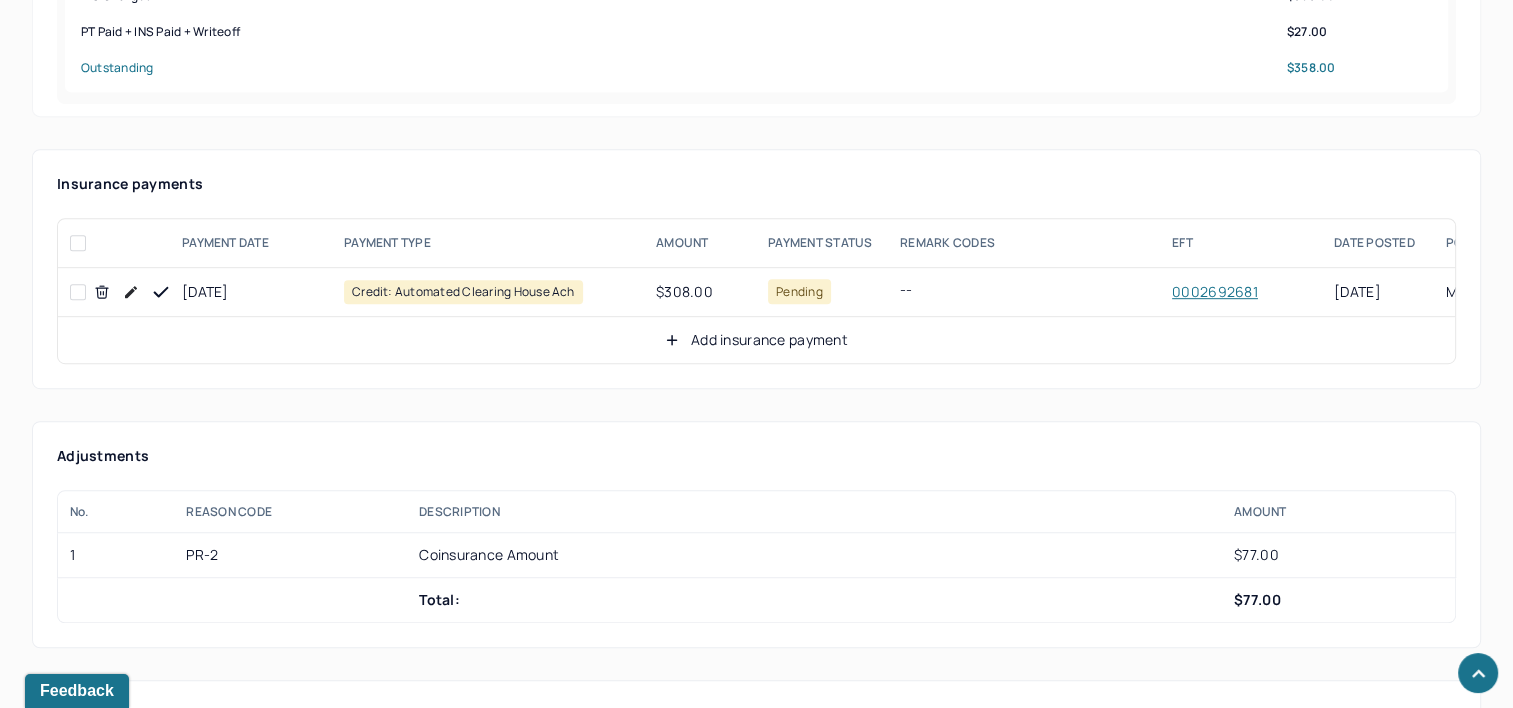 scroll, scrollTop: 1100, scrollLeft: 0, axis: vertical 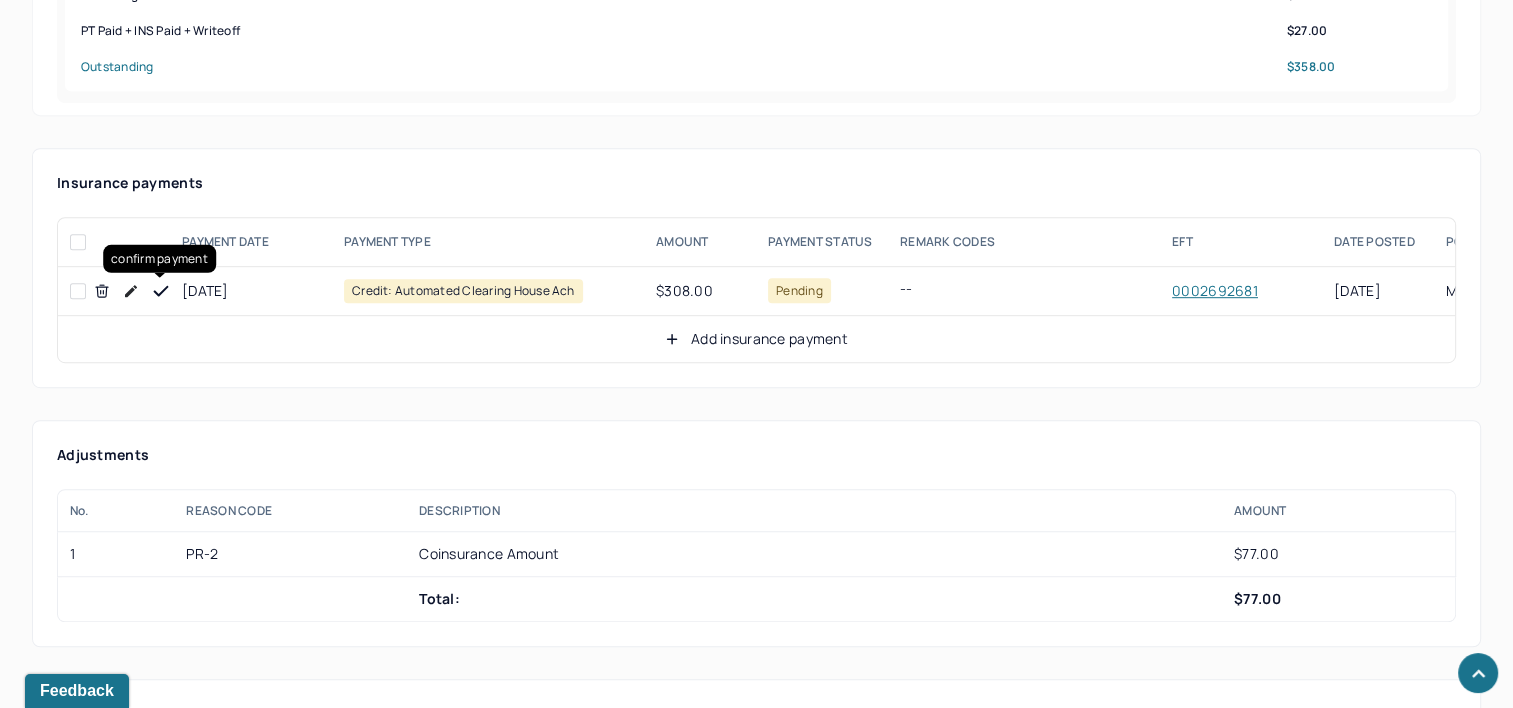 click 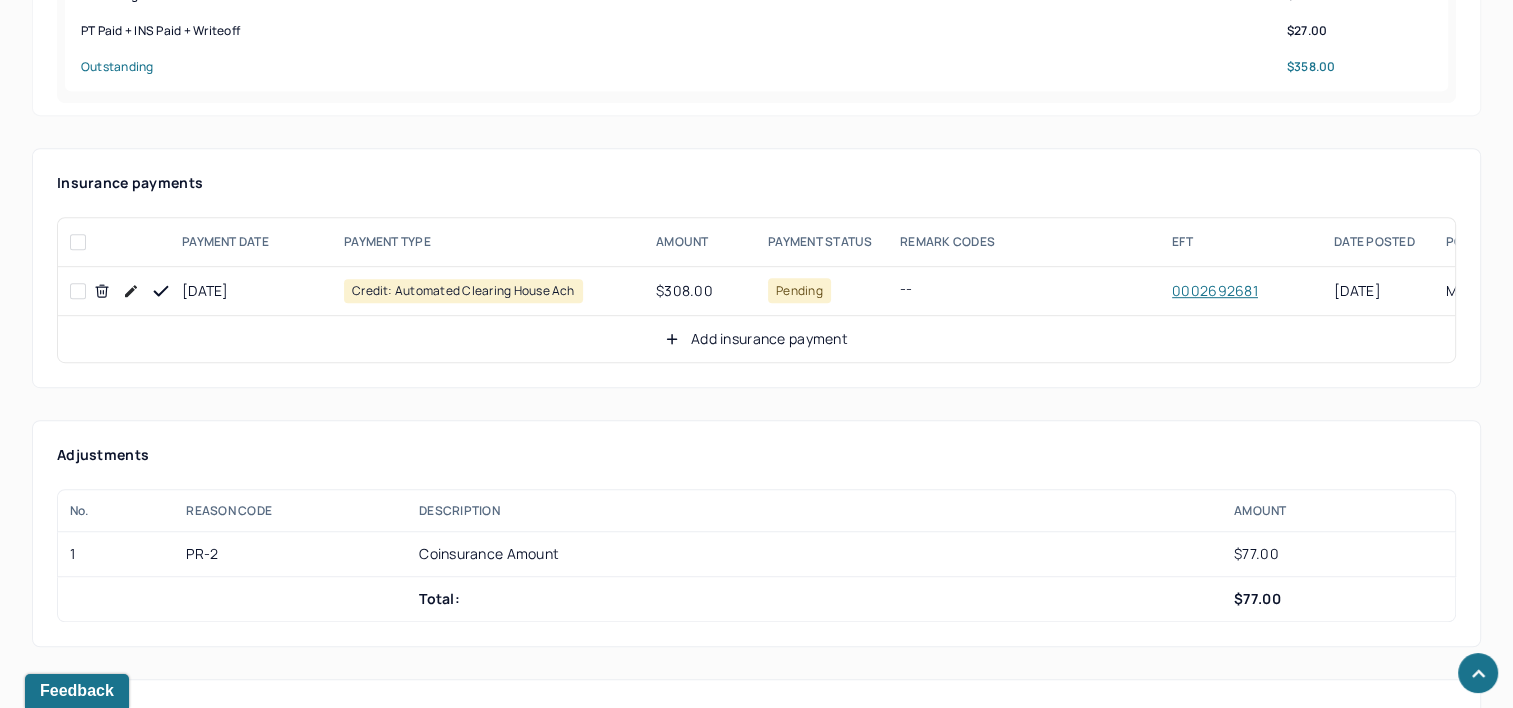 click on "Add insurance payment" at bounding box center (756, 339) 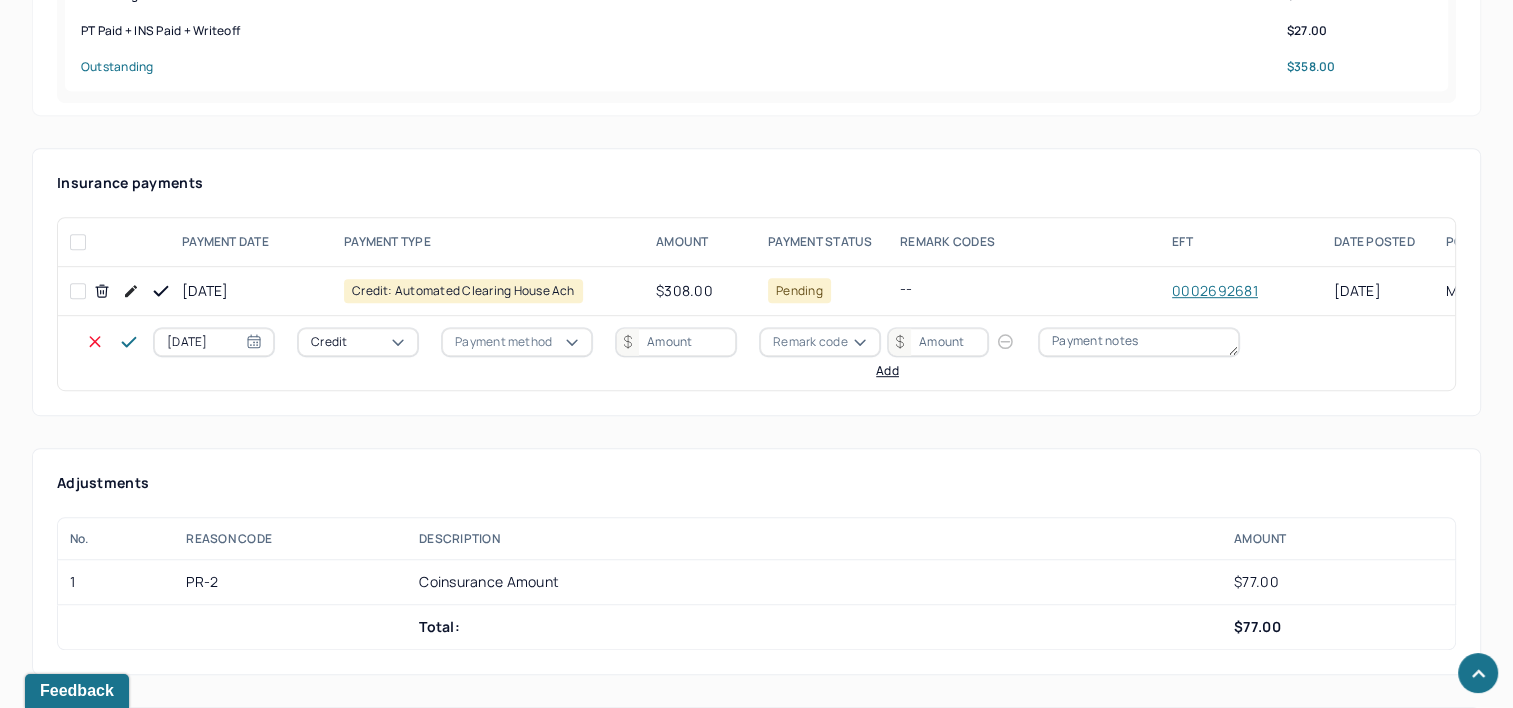 click on "07/10/2025" at bounding box center [214, 342] 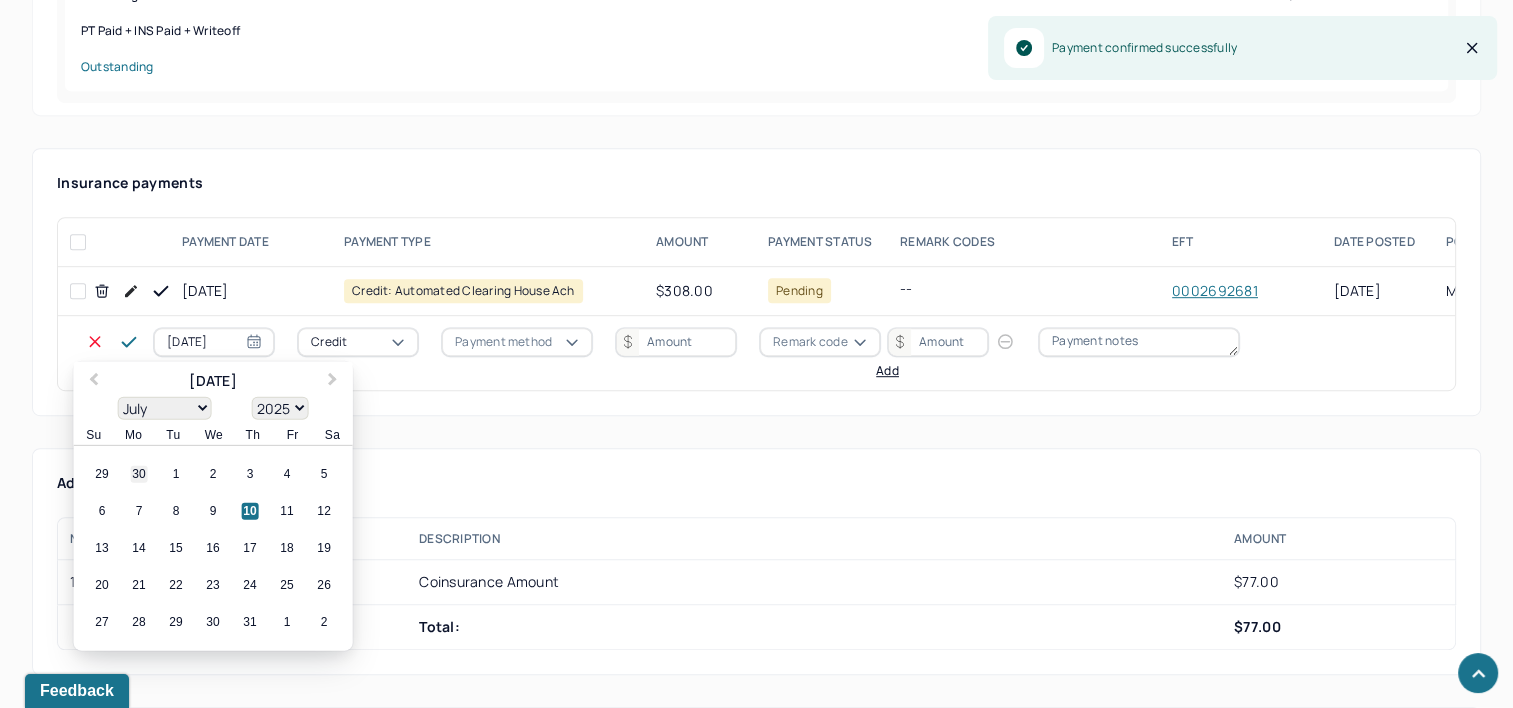 click on "30" at bounding box center [139, 474] 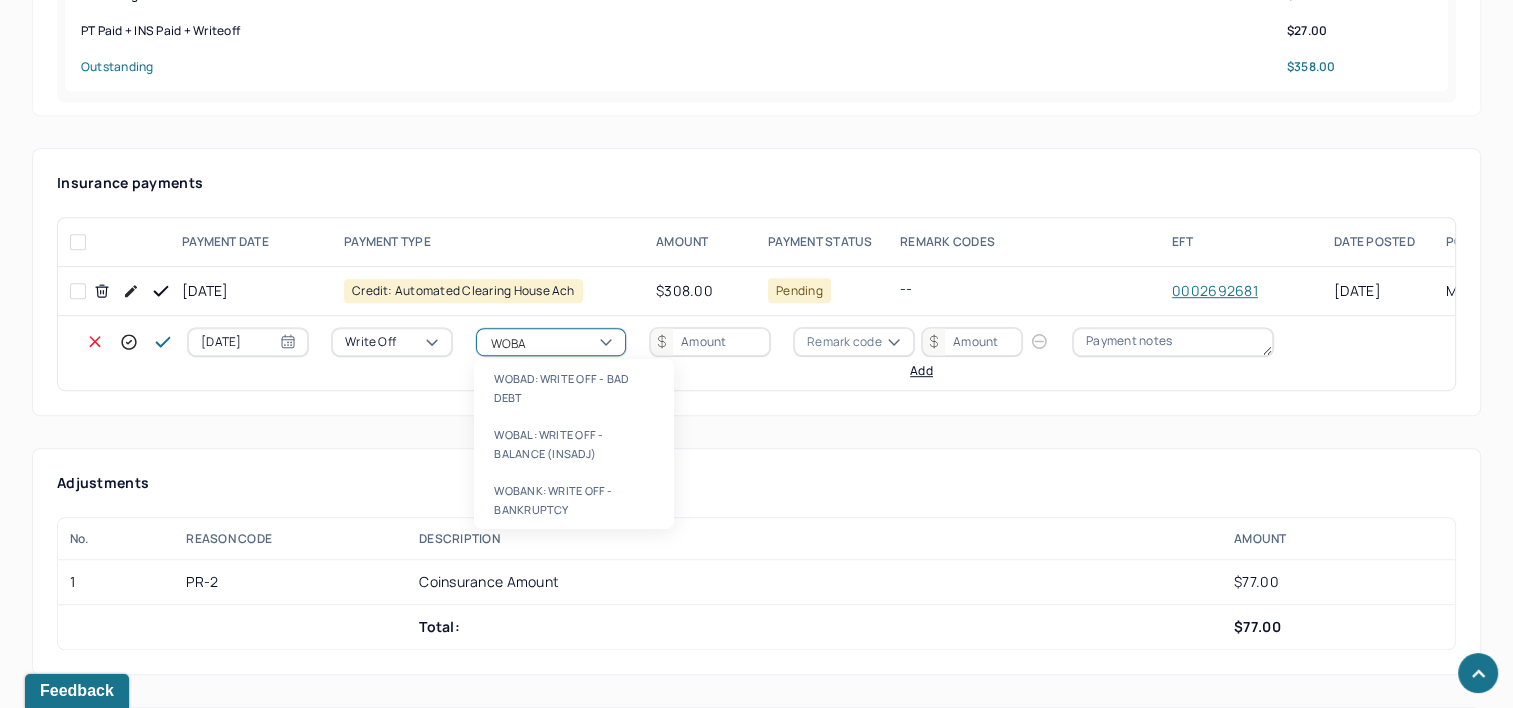 type on "WOBAL" 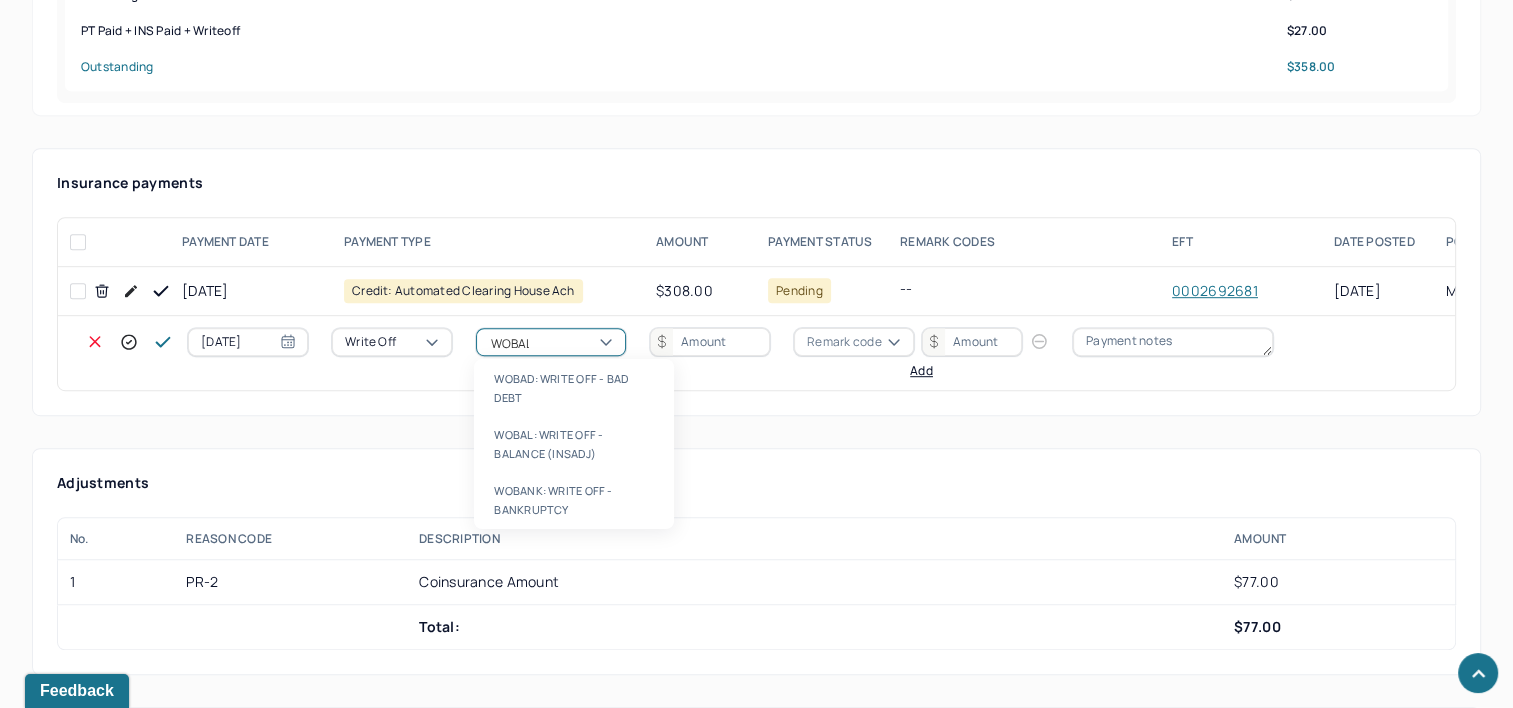 type 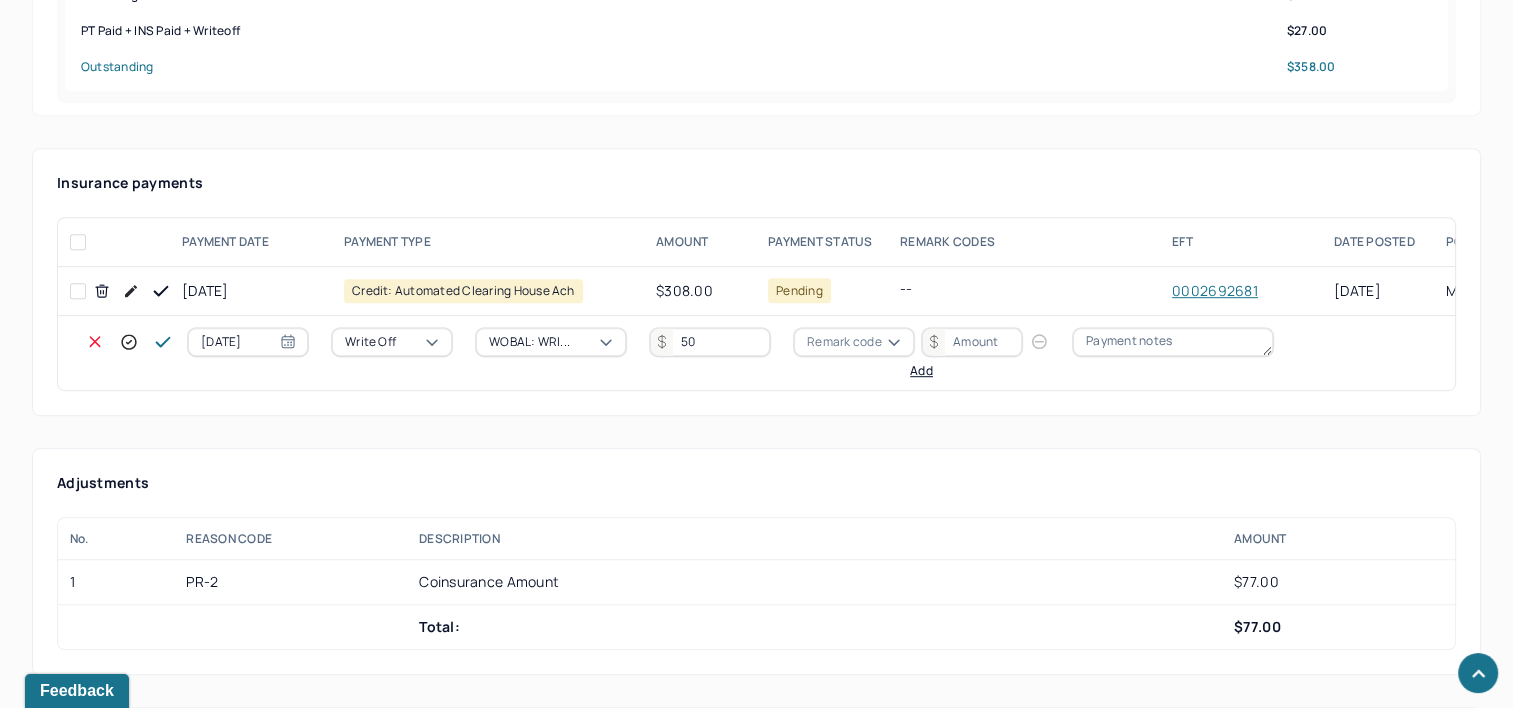 type on "50" 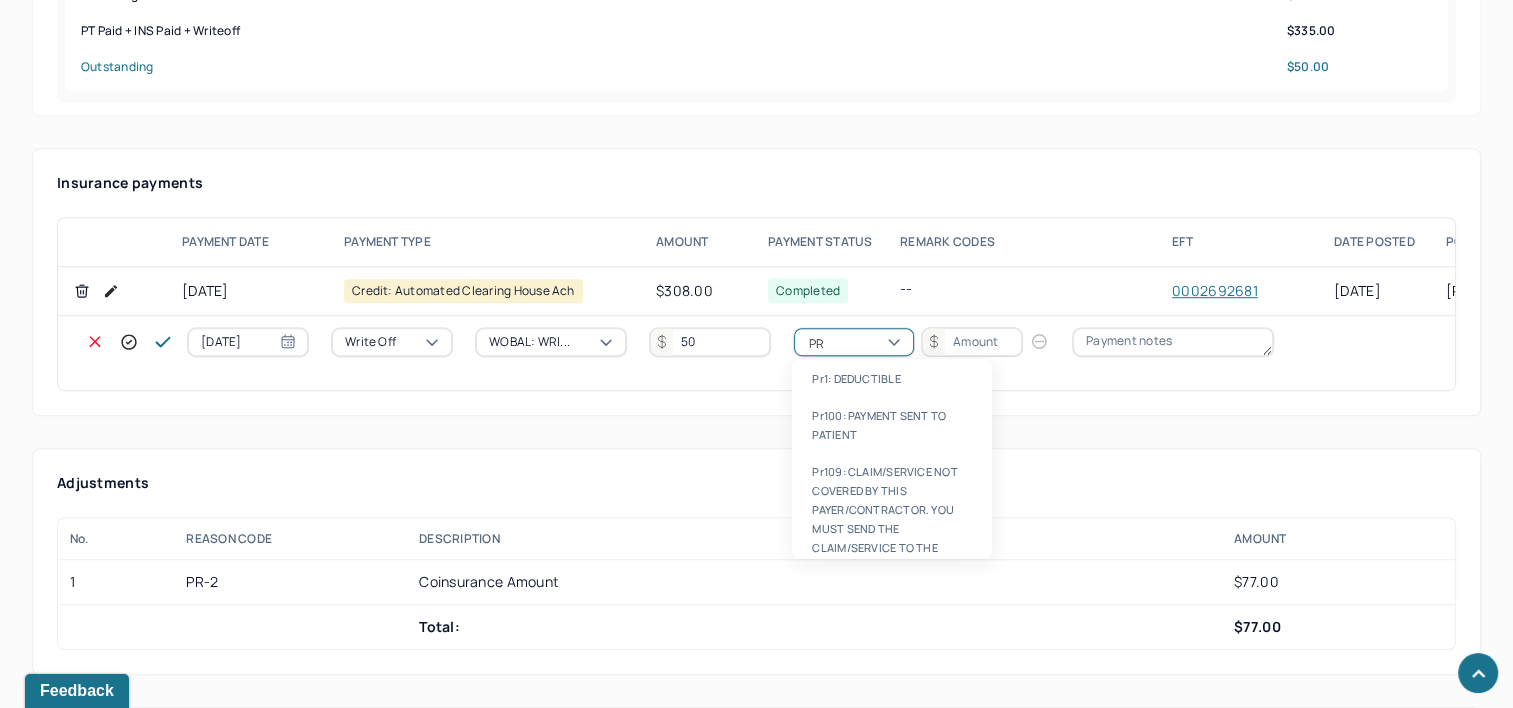 type on "PR2" 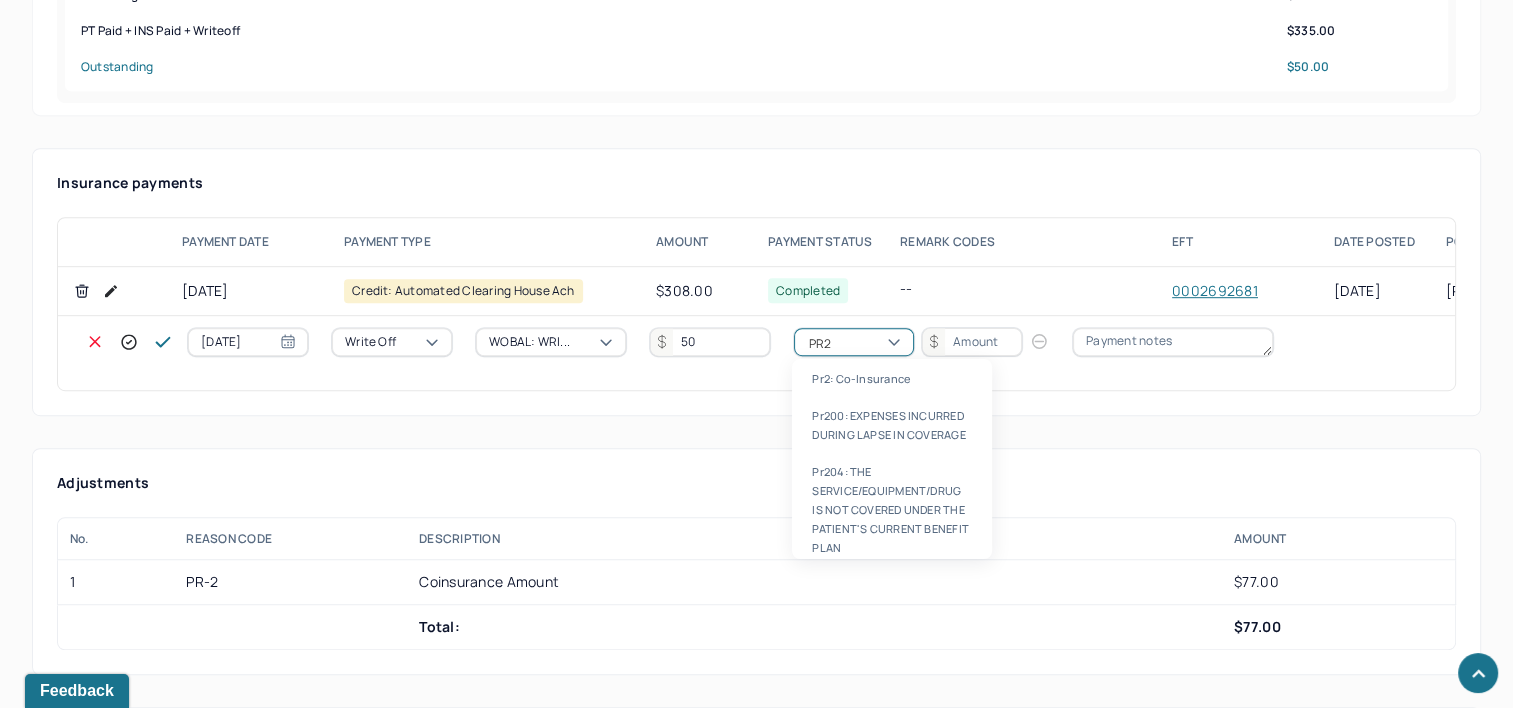 type 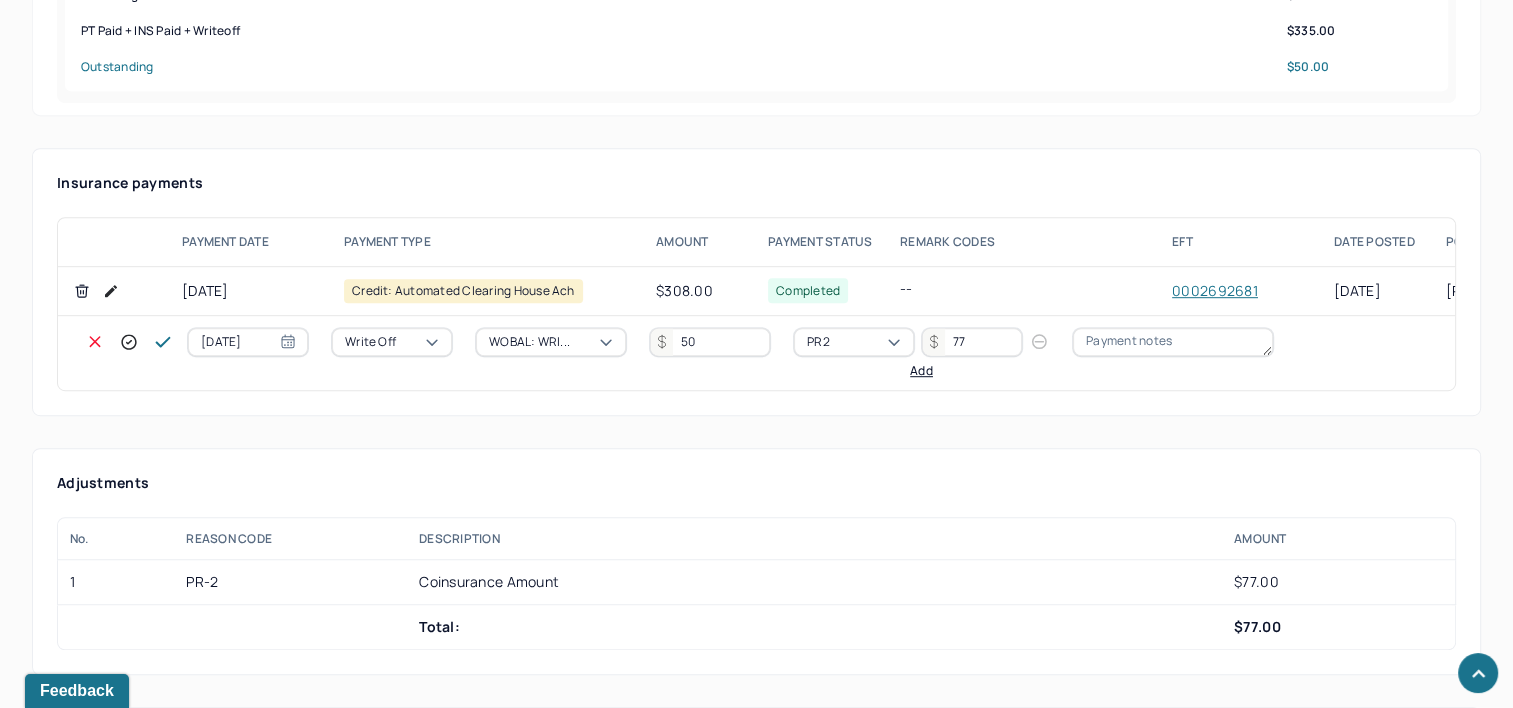 type on "77" 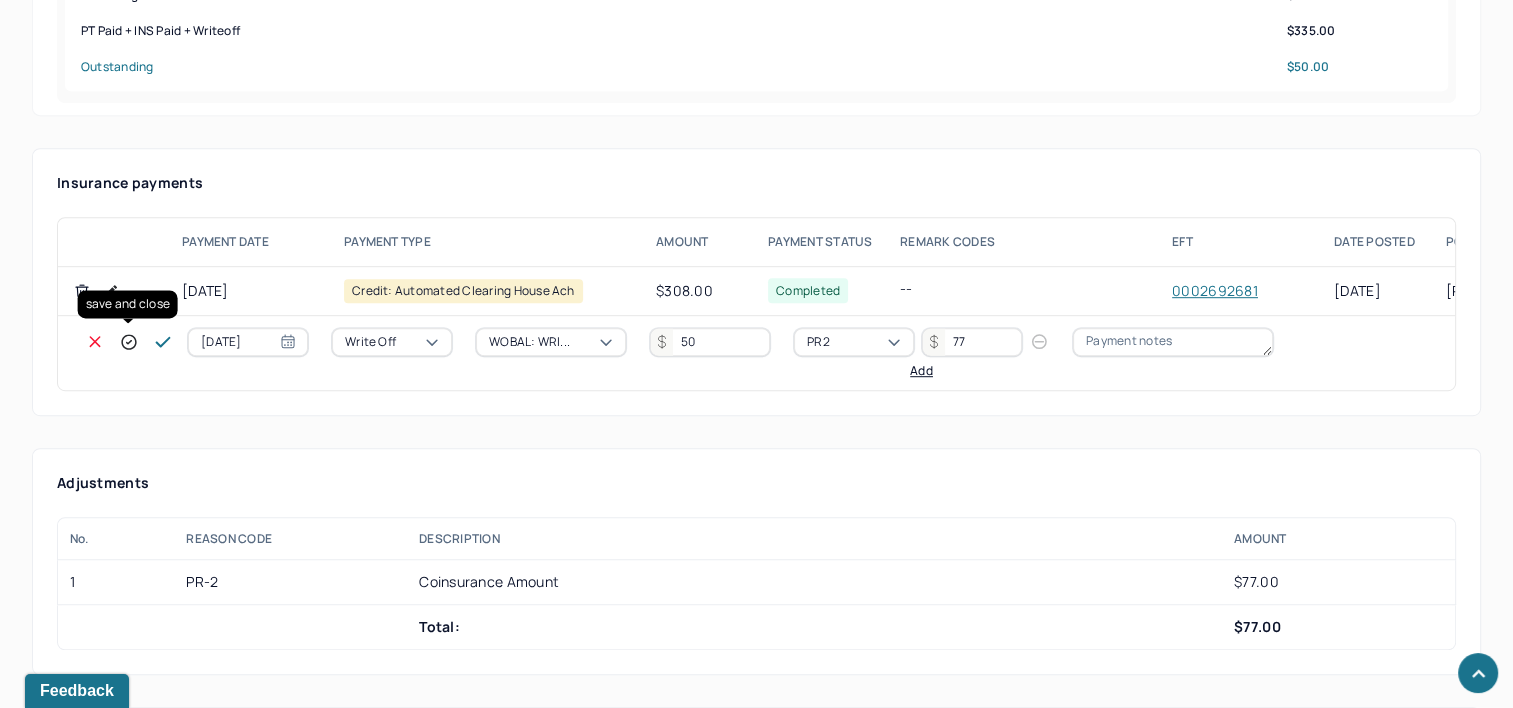 click 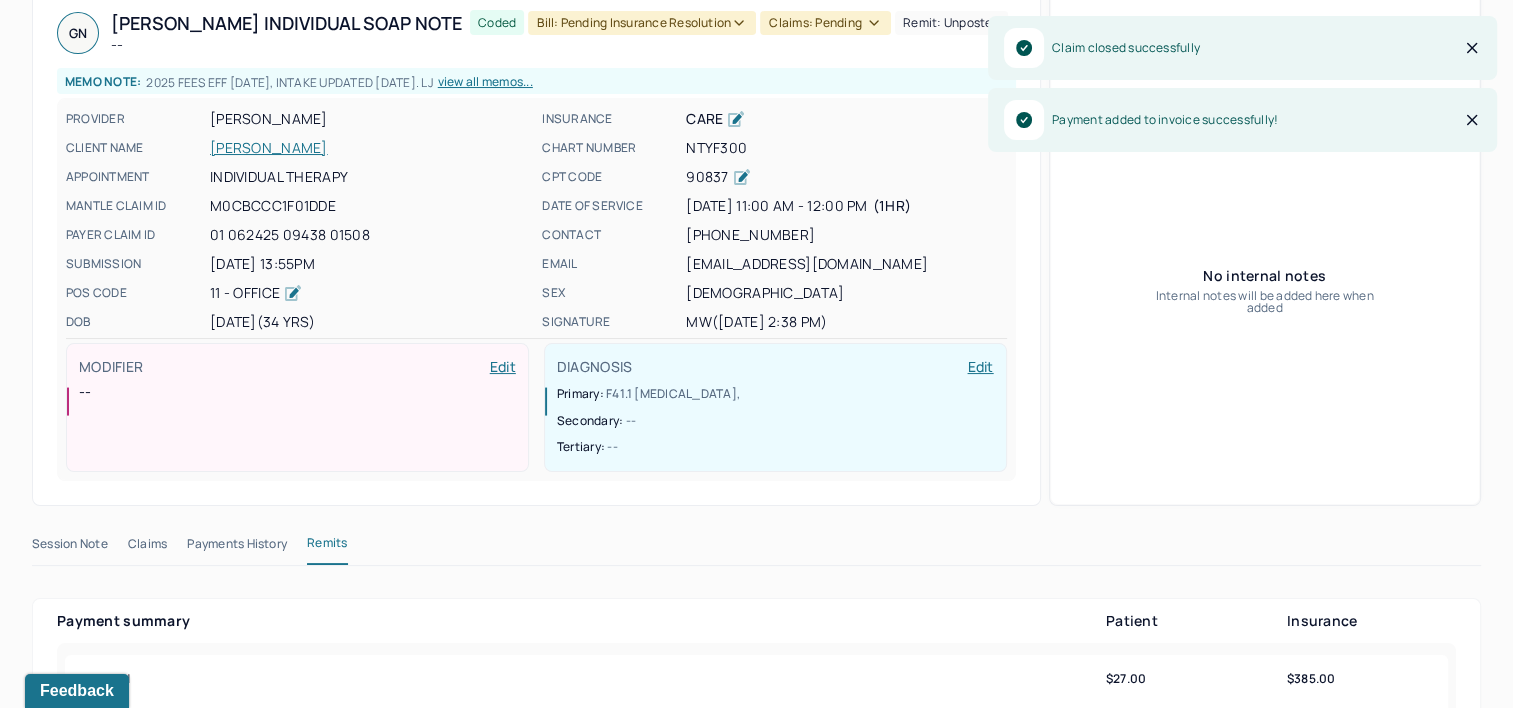 scroll, scrollTop: 0, scrollLeft: 0, axis: both 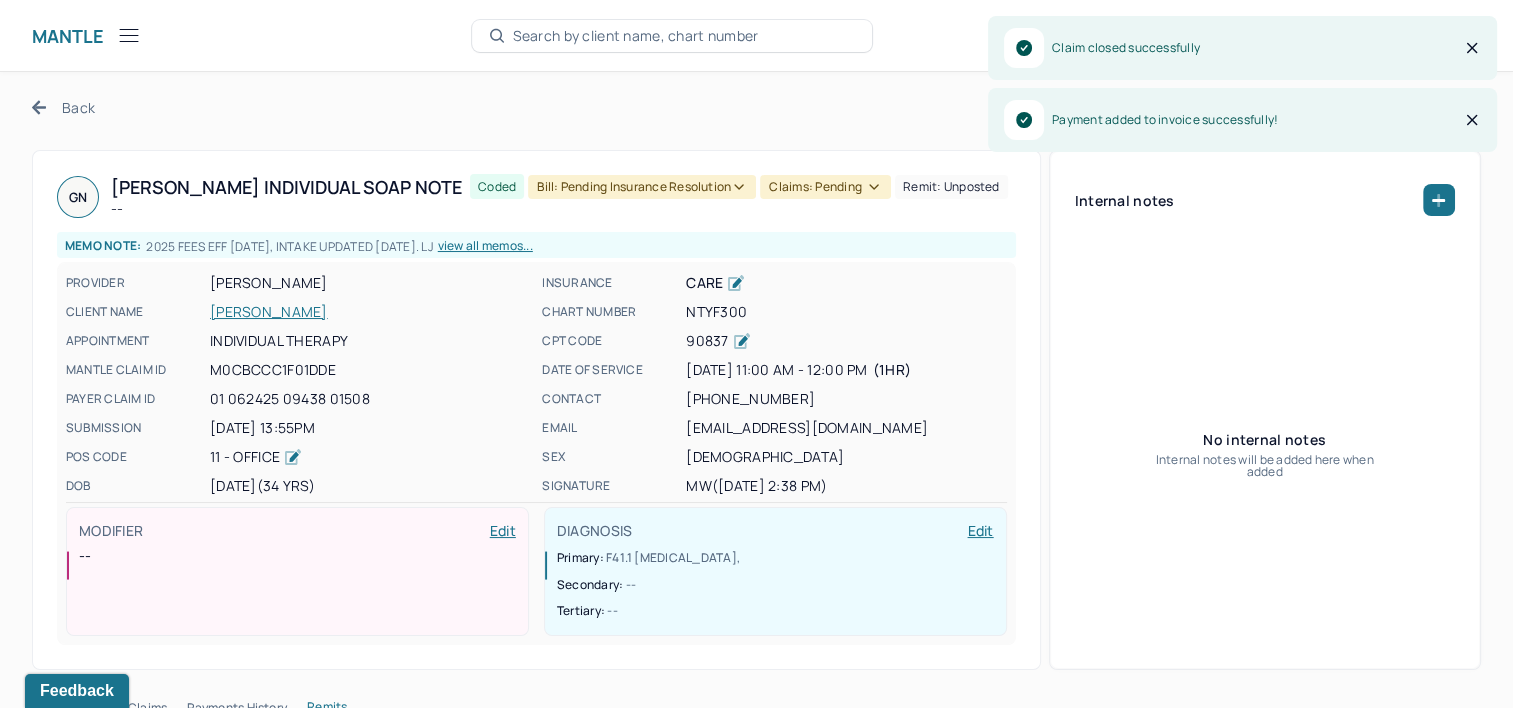click at bounding box center [1472, 120] 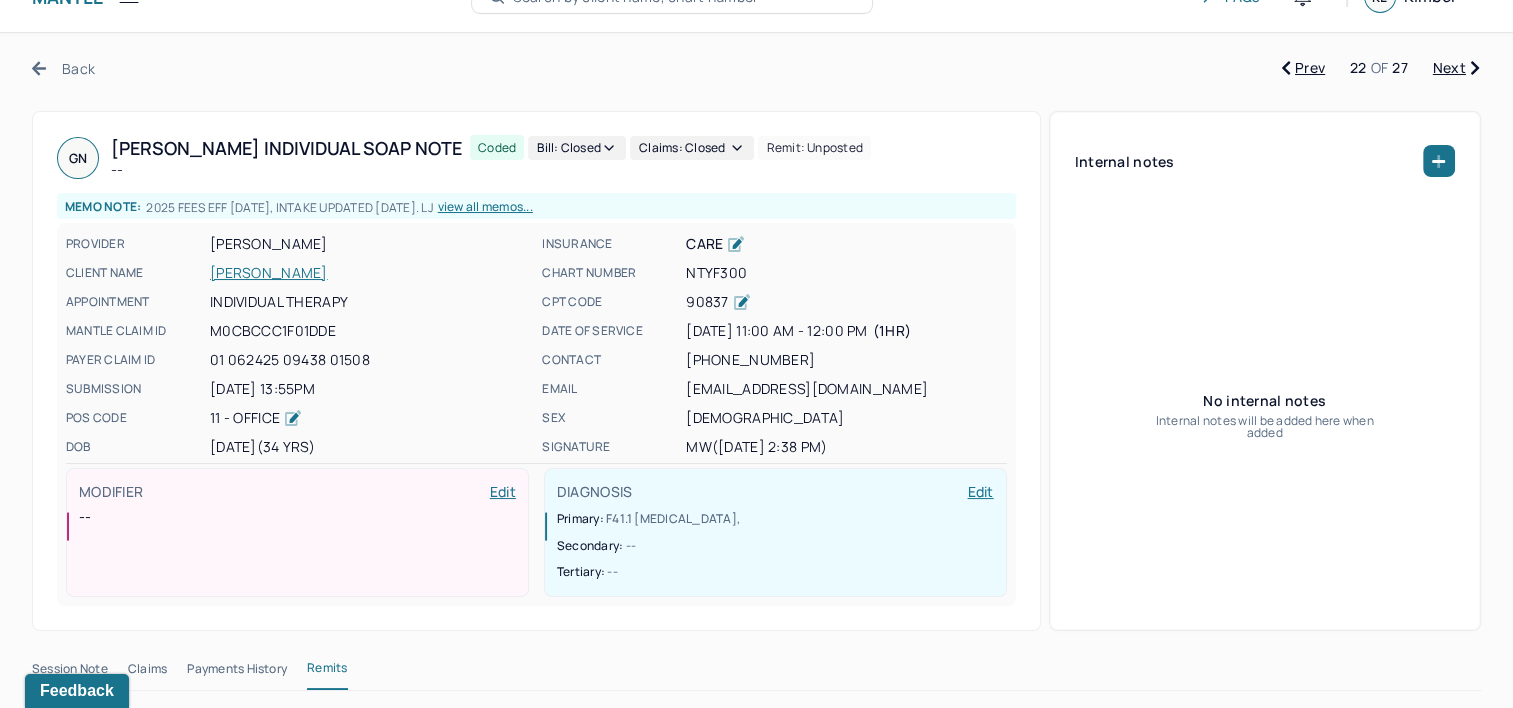 scroll, scrollTop: 0, scrollLeft: 0, axis: both 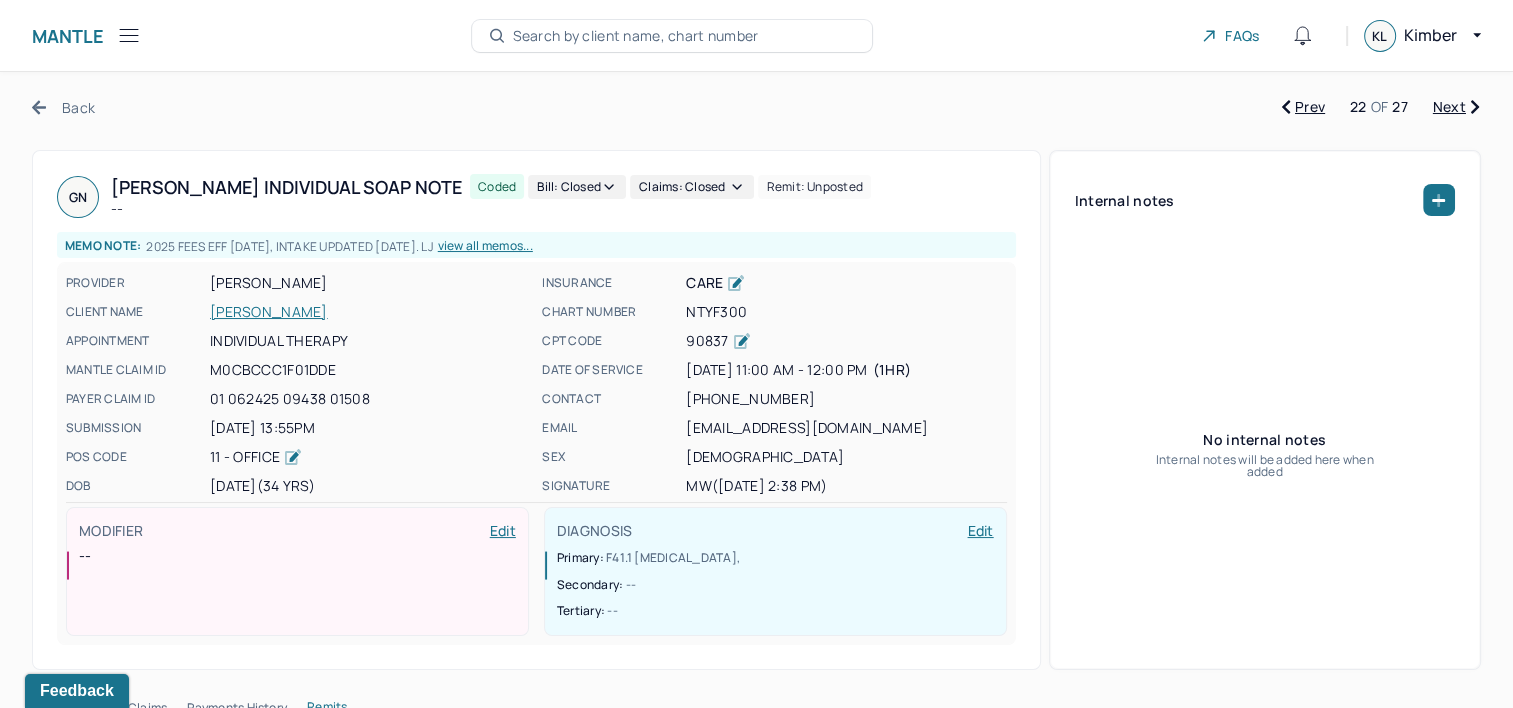 click on "Back    Prev   22 OF 27   Next   GN Gabriel's   Individual soap note -- Coded   Bill: Closed     Claims: closed   Remit: unposted Memo note: 2025 Fees EFF 1/9/2025, Intake updated 1/16/2025. LJ view all memos... PROVIDER WESSLER, MEGAN CLIENT NAME NOBLE, GABRIEL APPOINTMENT Individual therapy   MANTLE CLAIM ID M0CBCCC1F01DDE PAYER CLAIM ID 01   062425 09438 01508 SUBMISSION 06/23/2025 13:55PM POS CODE 11 - Office     DOB 10/29/1990  (34 Yrs) INSURANCE CARE     CHART NUMBER NTYF300 CPT CODE 90837     DATE OF SERVICE 06/19/2025   11:00 AM   -   12:00 PM ( 1hr ) CONTACT (443) 905-0966 EMAIL allgabrielnoble@gmail.com SEX male SIGNATURE mw  (06/19/2025, 2:38 PM) MODIFIER   Edit   -- DIAGNOSIS   Edit   Primary:   F41.1 GENERALIZED ANXIETY DISORDER ,  Secondary:   -- Tertiary:   -- Internal notes     No internal notes Internal notes will be added here when added   Session Note     Claims     Payments History     Remits   Payment summary Patient Insurance Charged $27.00 $385.00 Expected $27.00 -- UCR 90 Paid $27.00" at bounding box center [756, 2202] 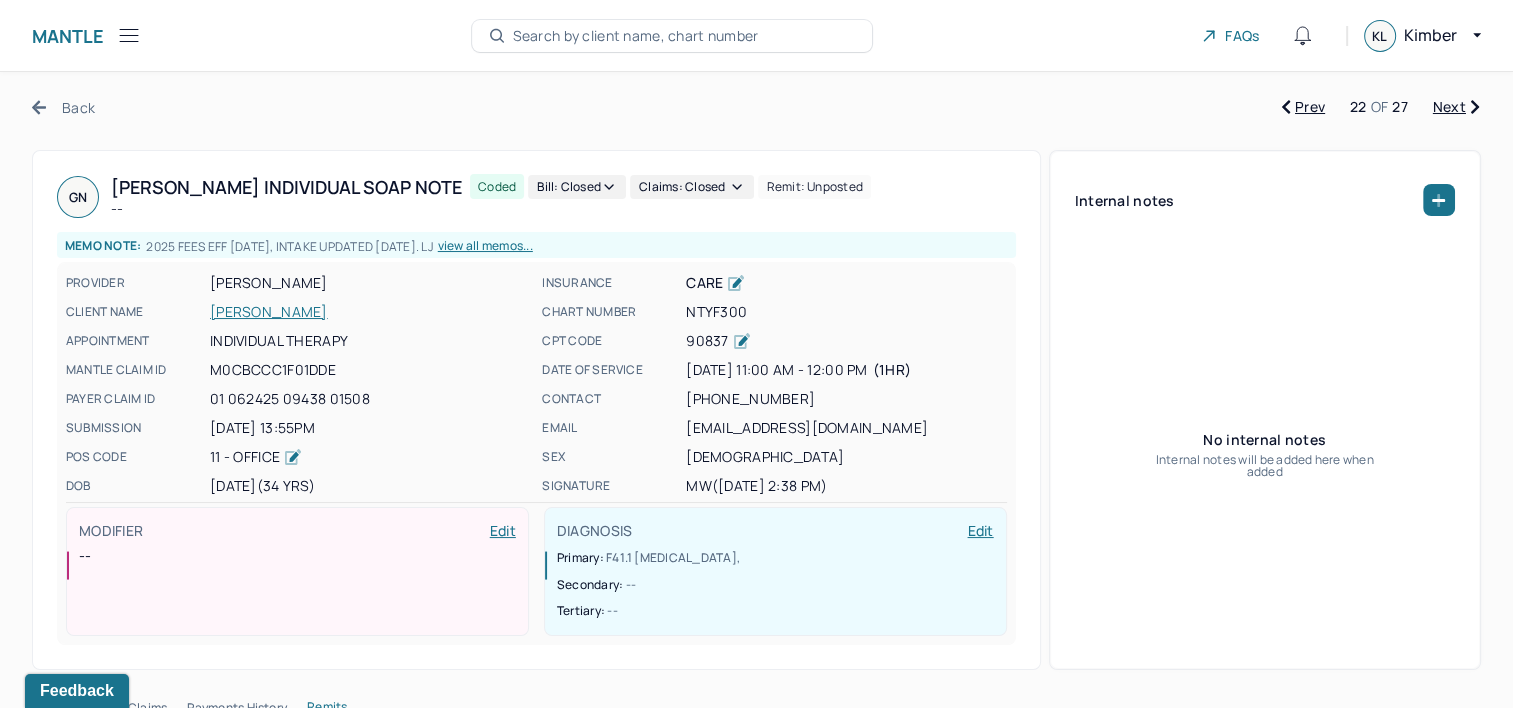 click on "Next" at bounding box center [1456, 107] 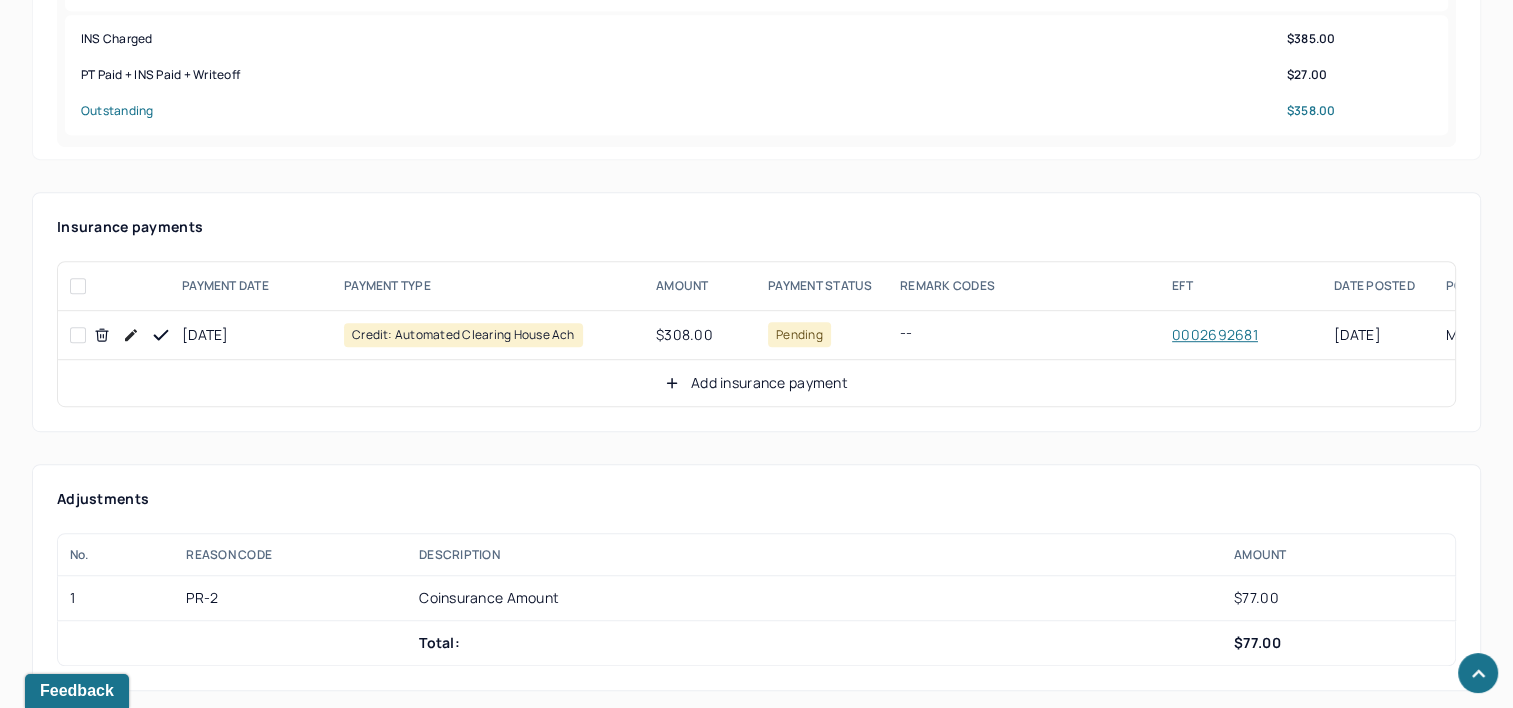 scroll, scrollTop: 1134, scrollLeft: 0, axis: vertical 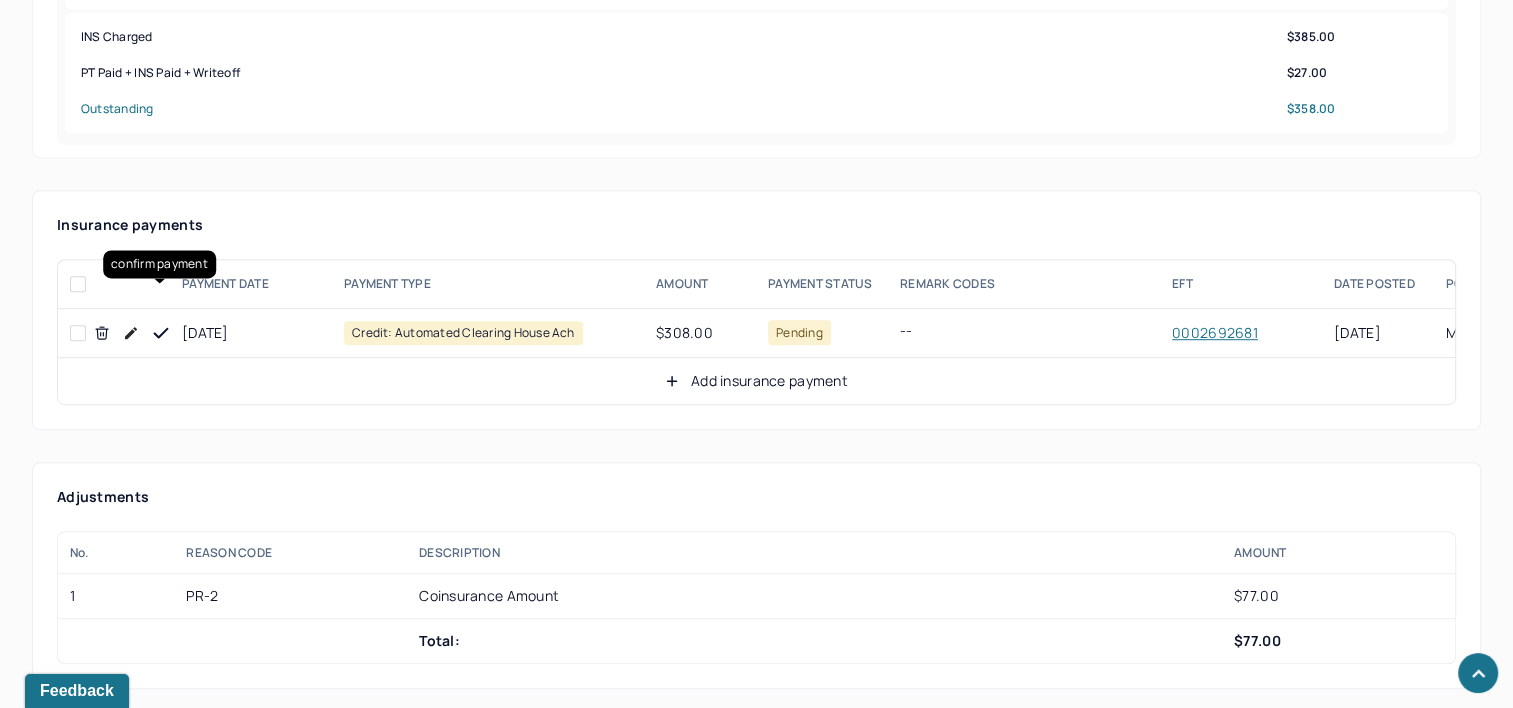 click 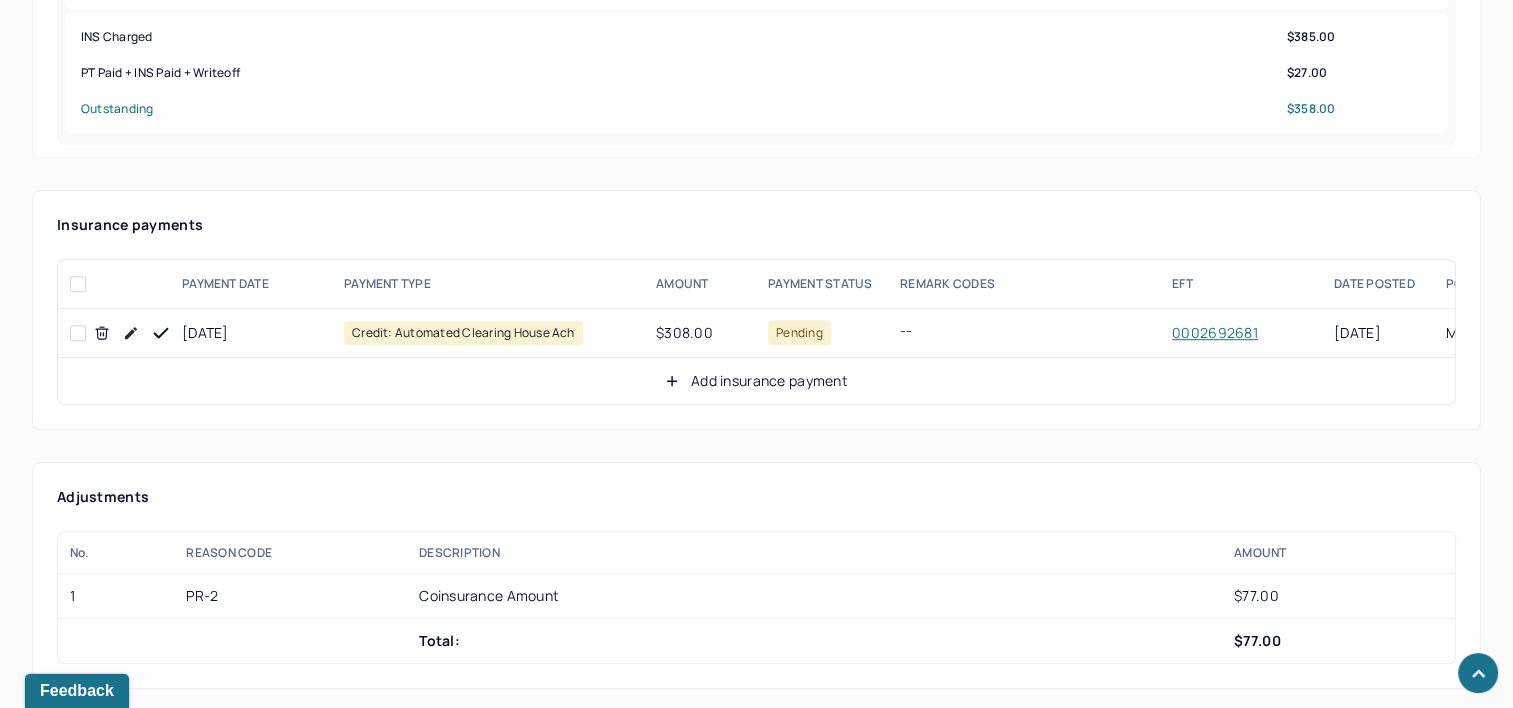 click on "Add insurance payment" at bounding box center (756, 381) 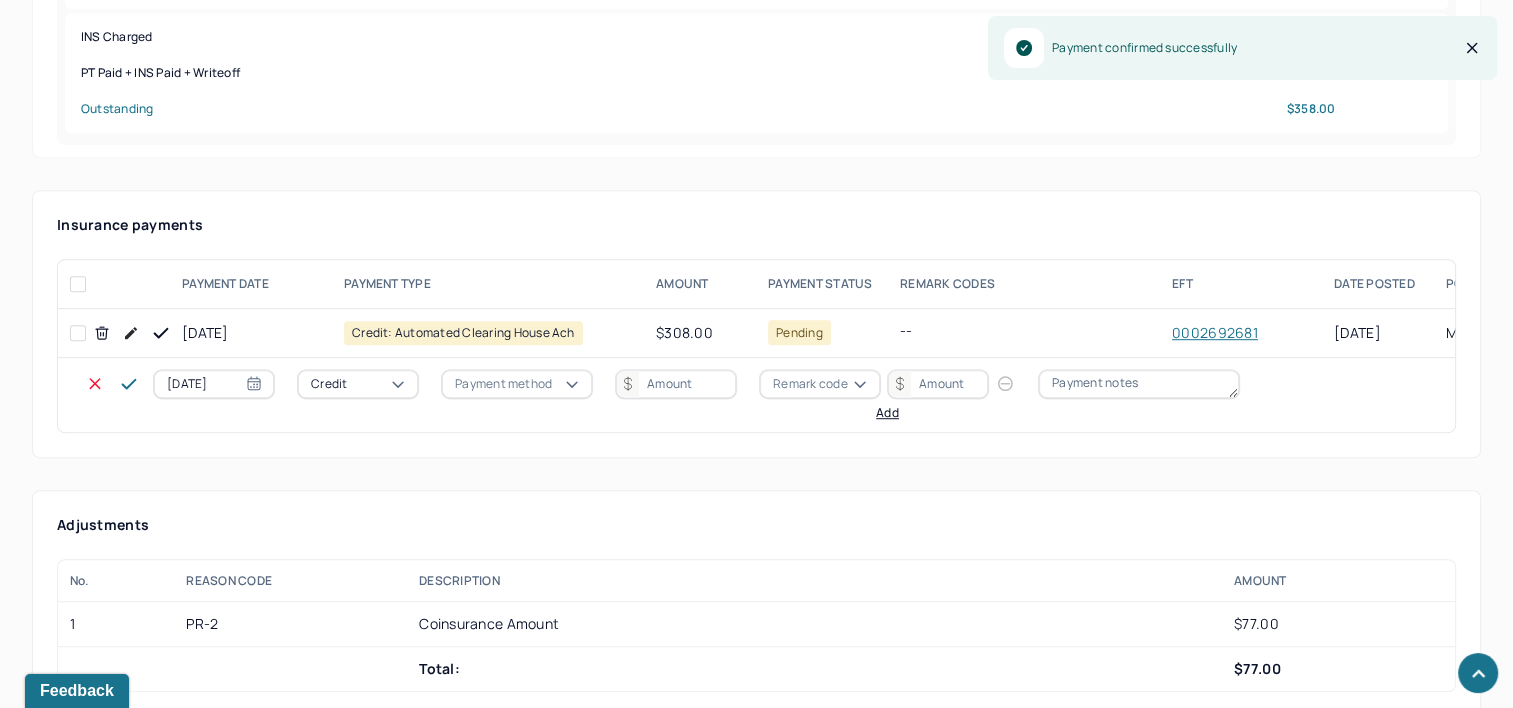 click on "07/10/2025" at bounding box center (214, 384) 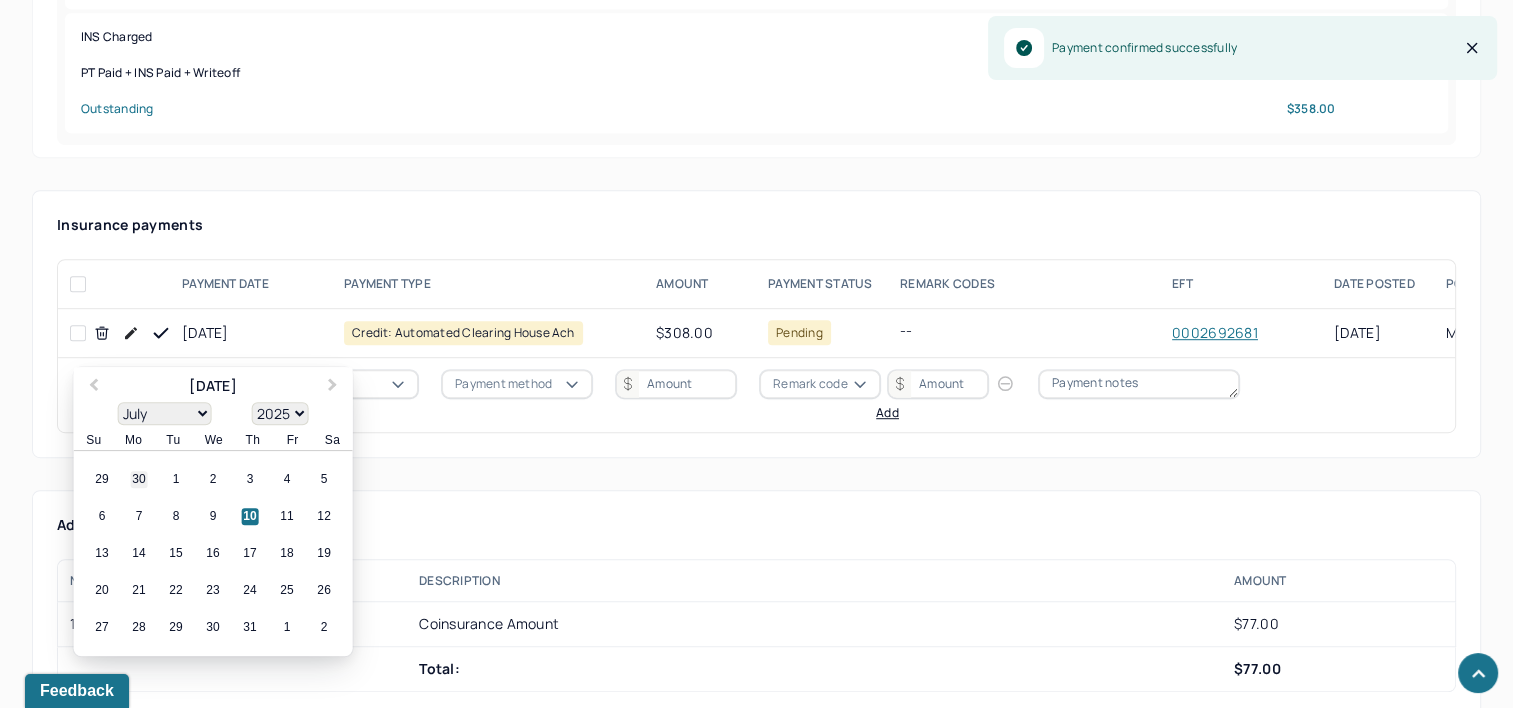click on "30" at bounding box center [139, 480] 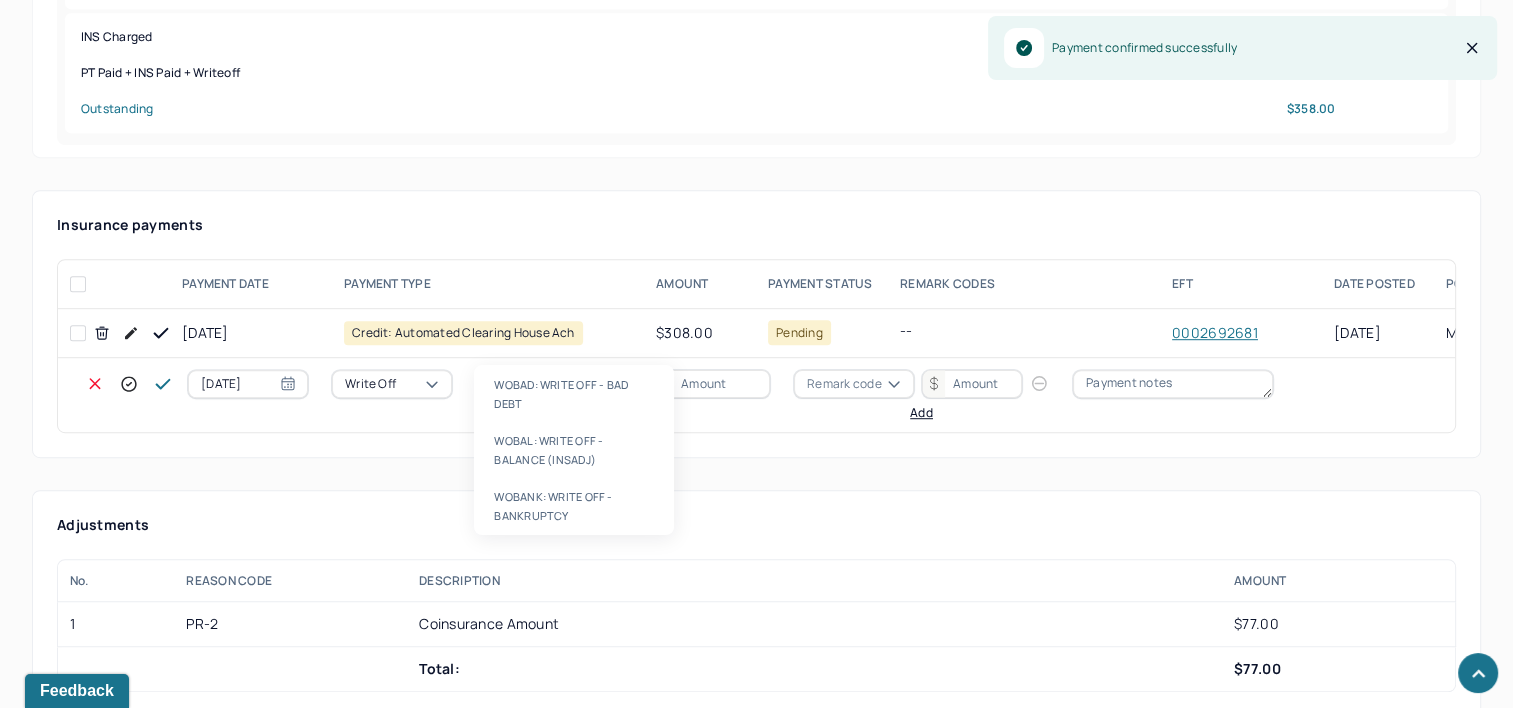 type on "WOBAL" 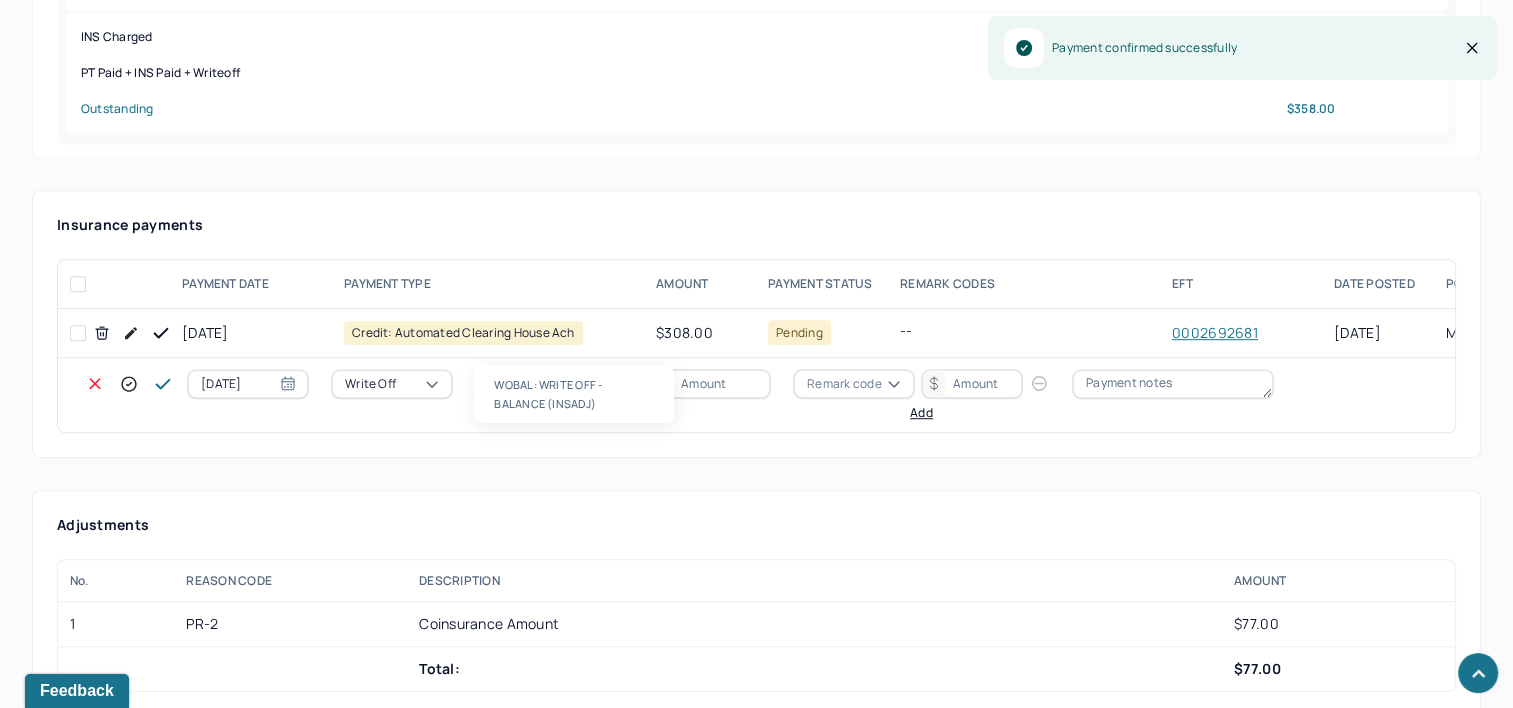 type 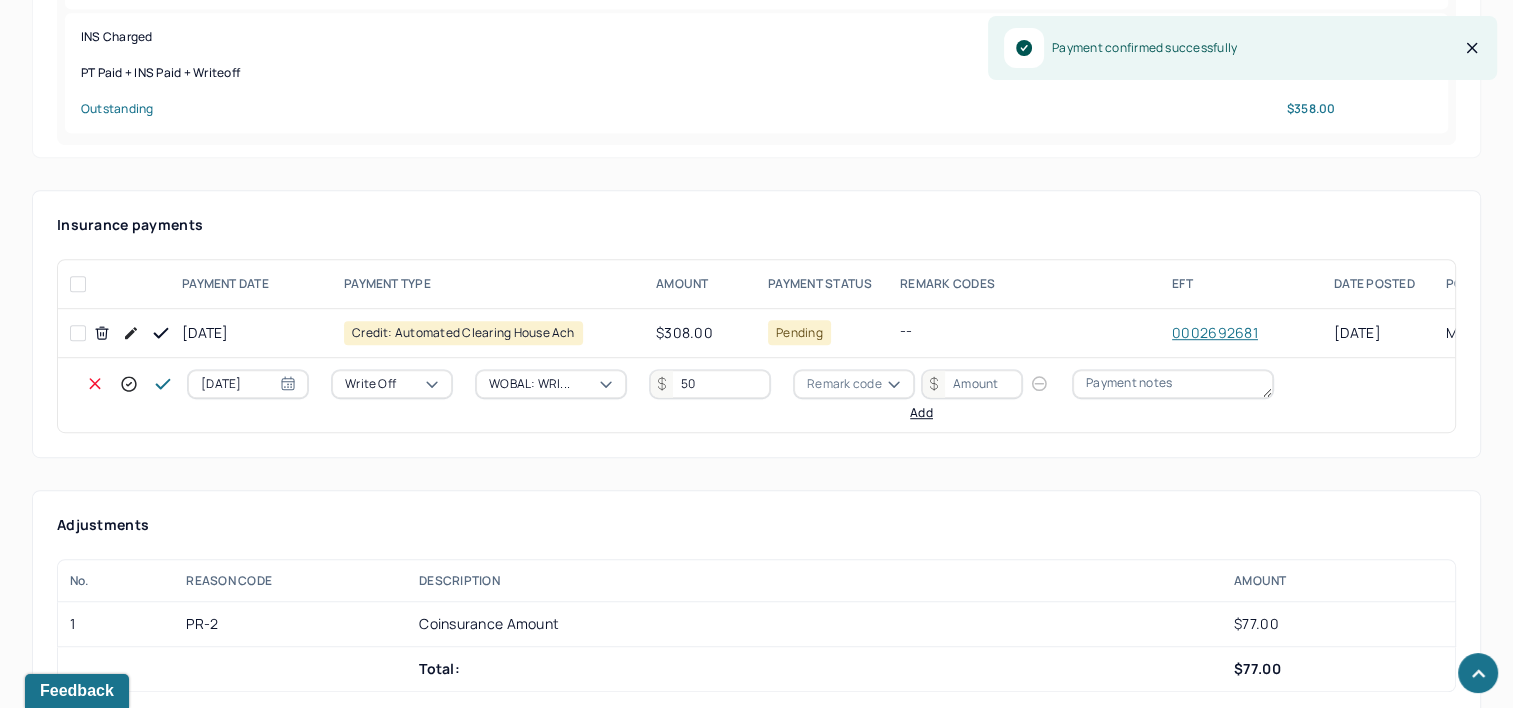 type on "50" 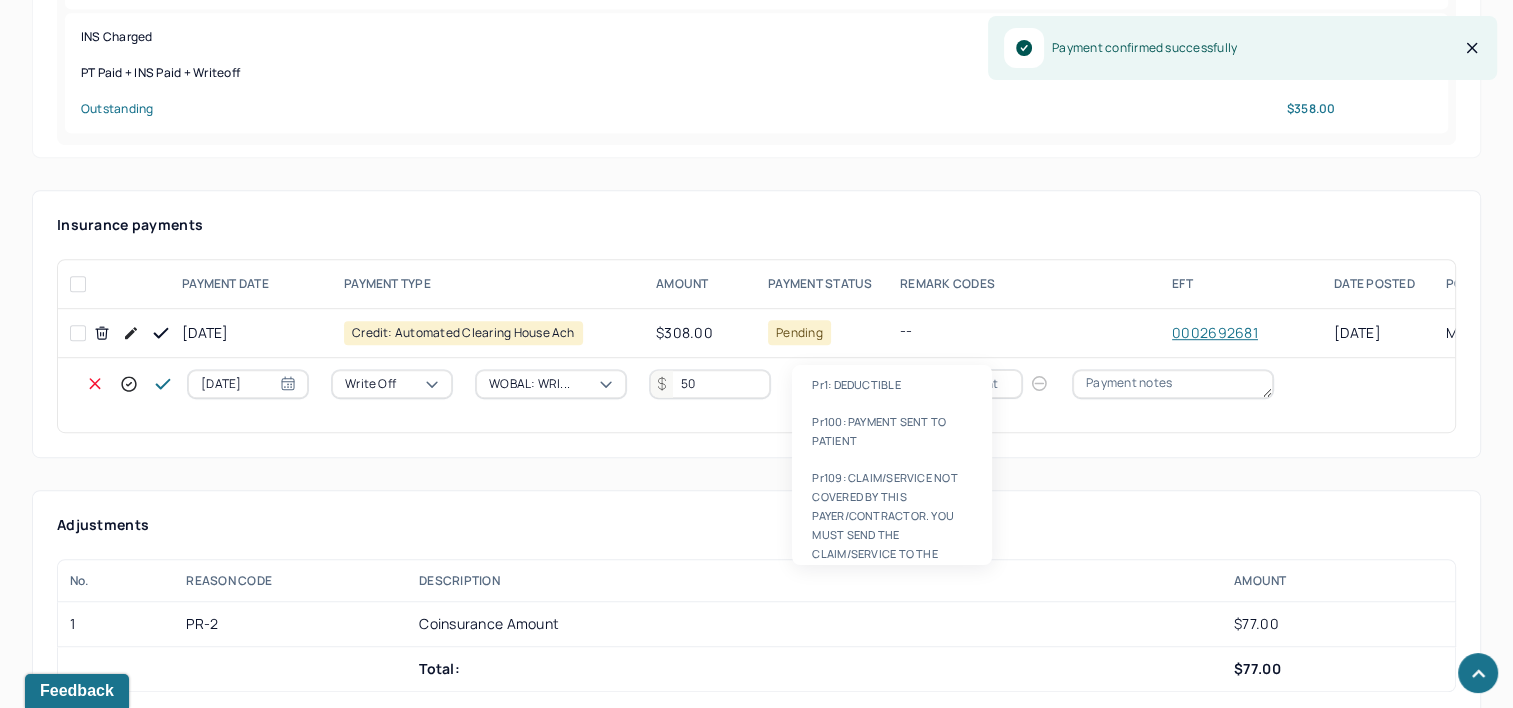type on "PR2" 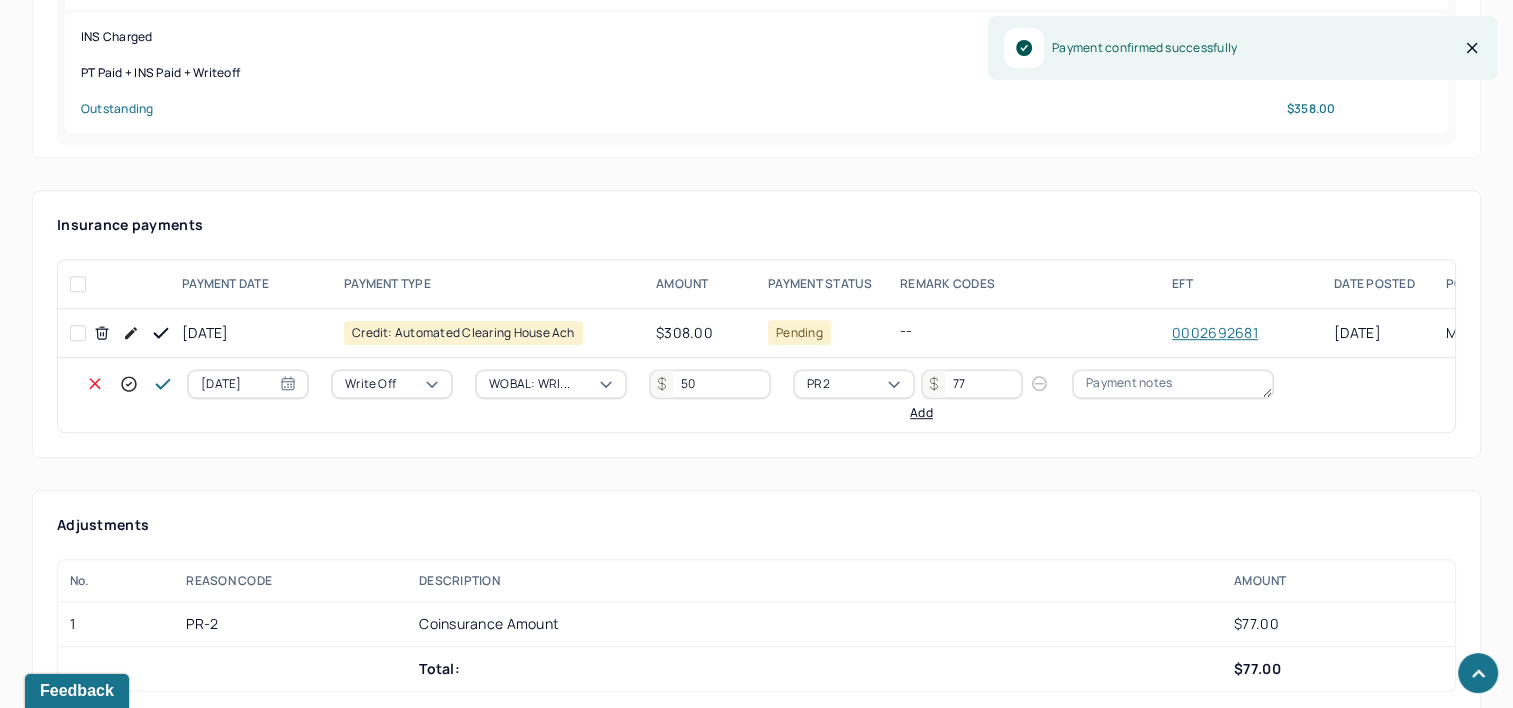 type on "77" 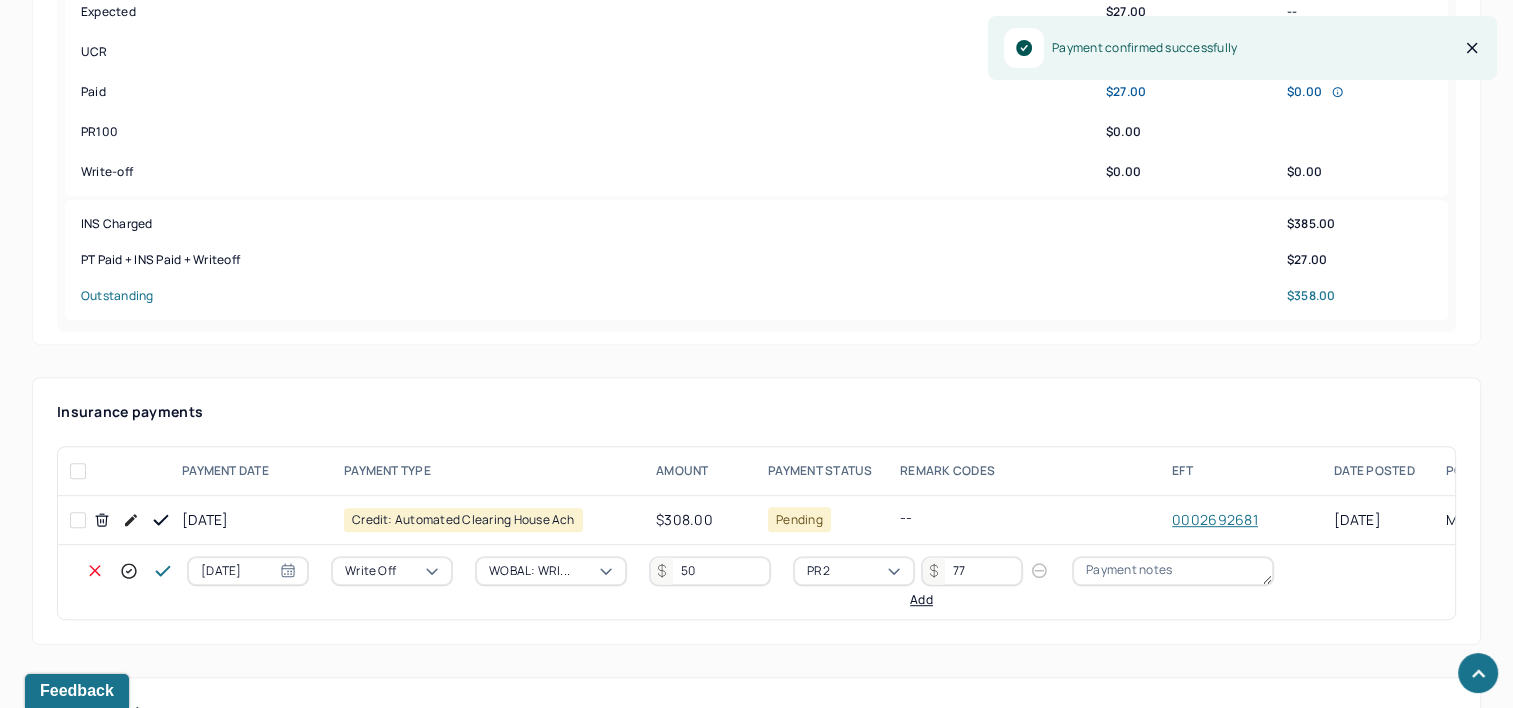 scroll, scrollTop: 934, scrollLeft: 0, axis: vertical 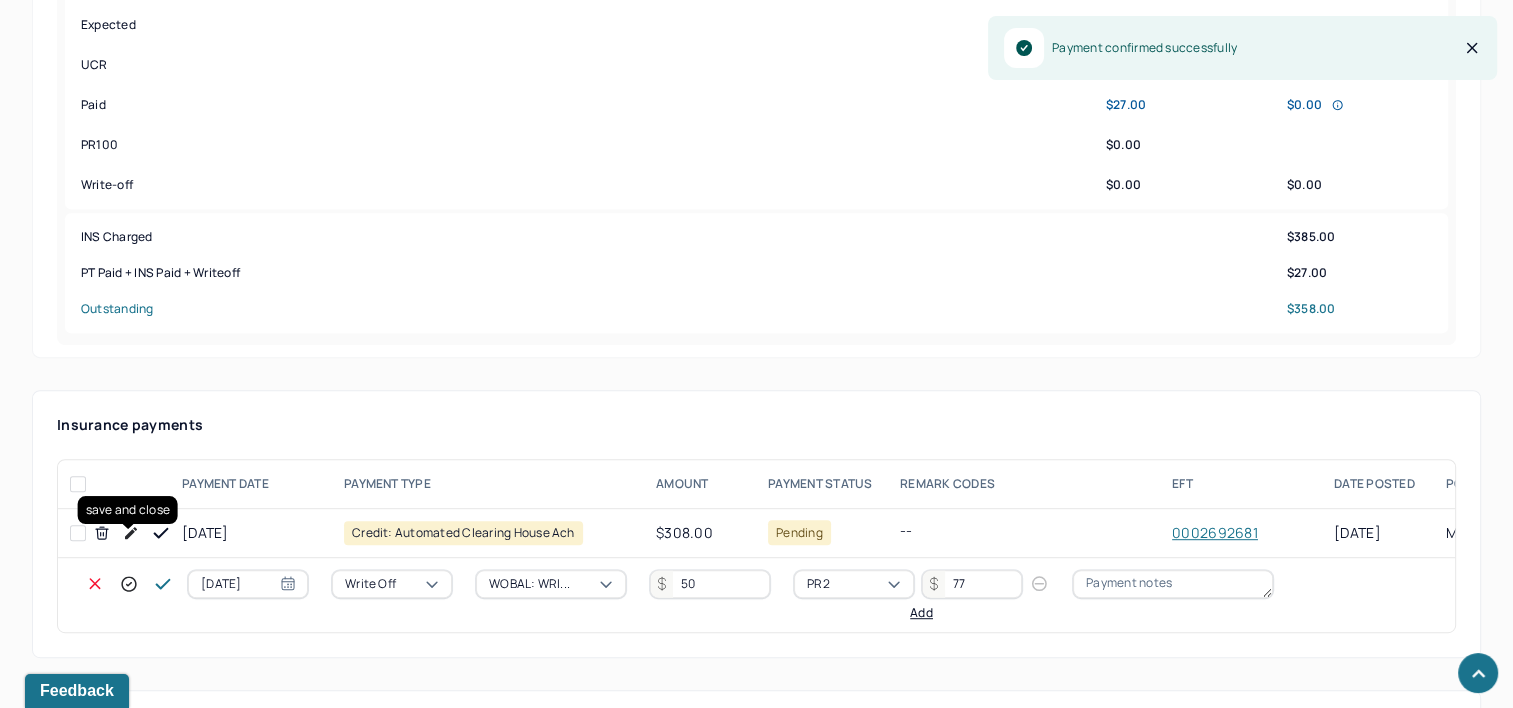 click 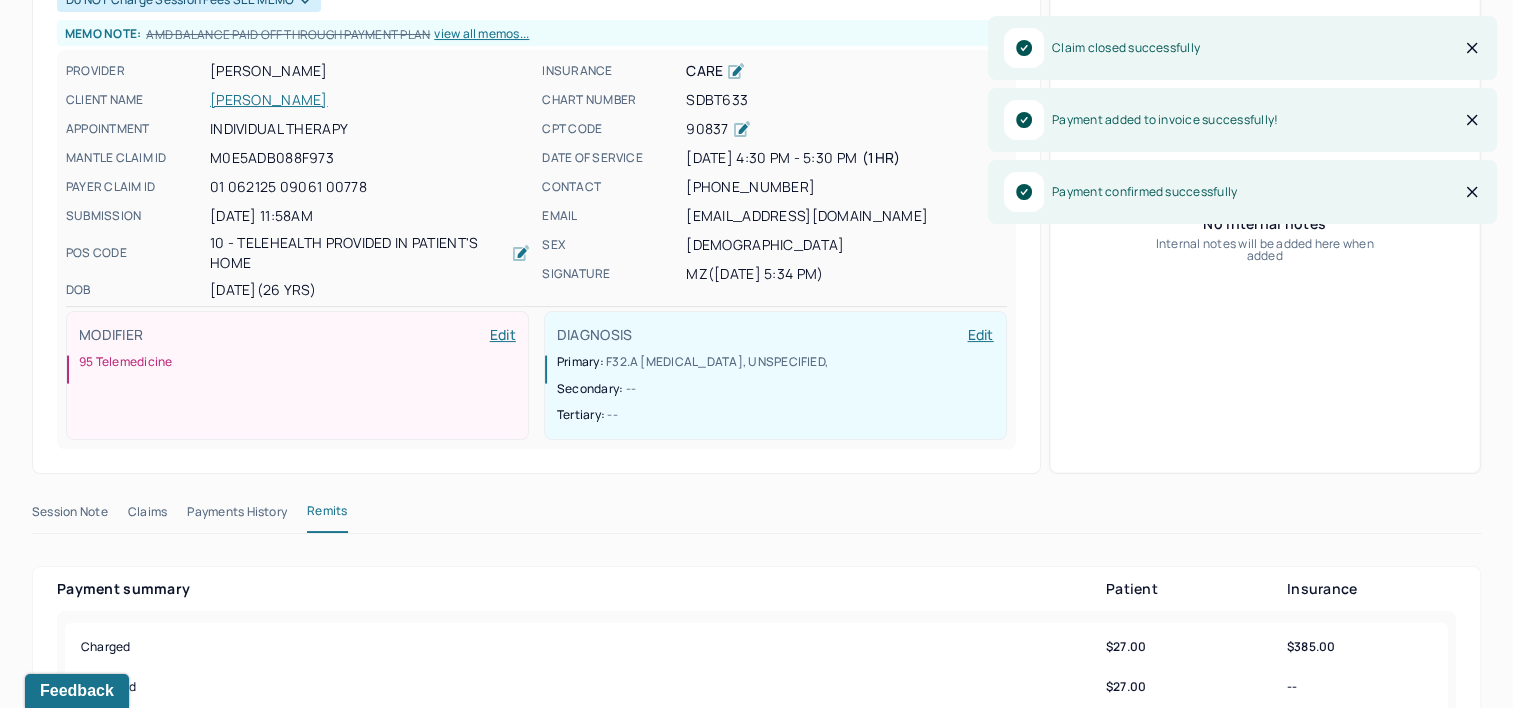 scroll, scrollTop: 0, scrollLeft: 0, axis: both 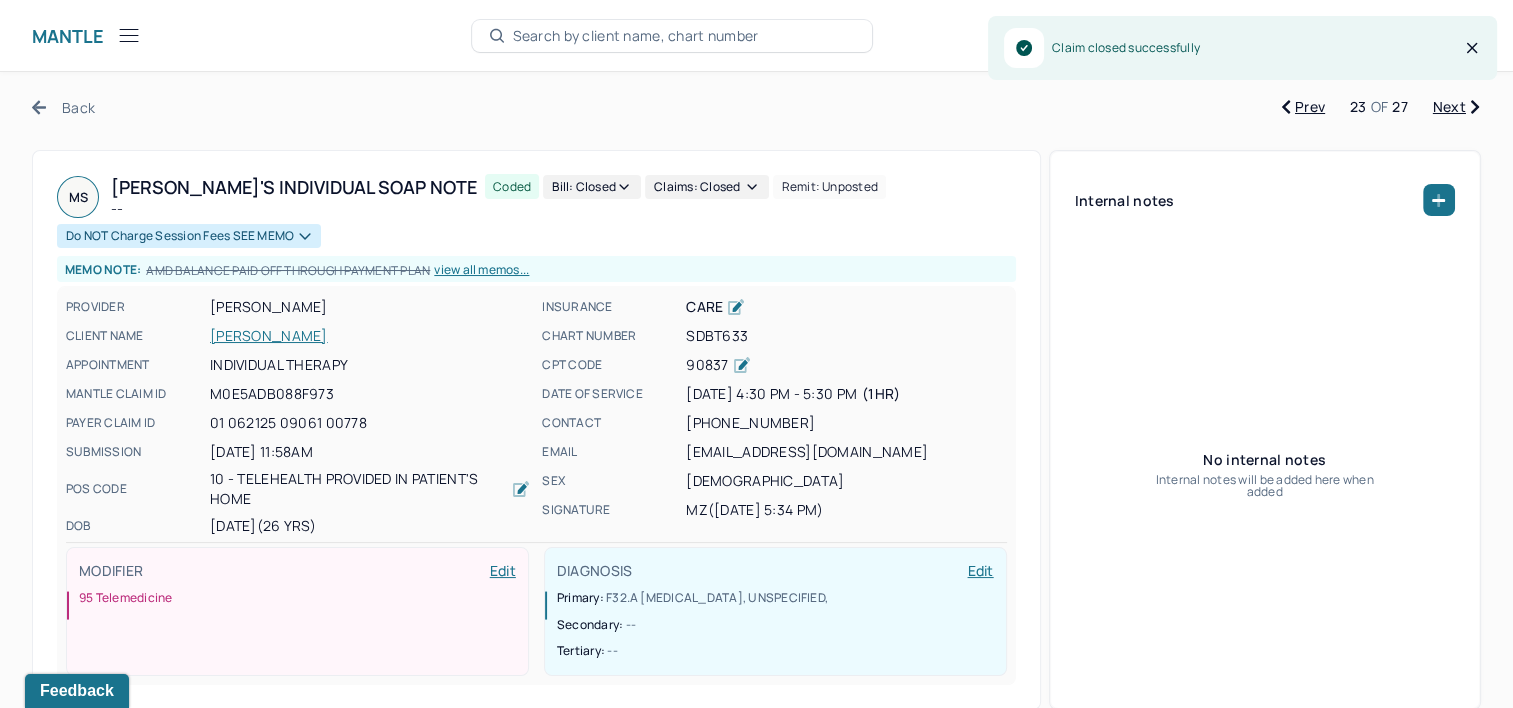 click on "Next" at bounding box center (1456, 107) 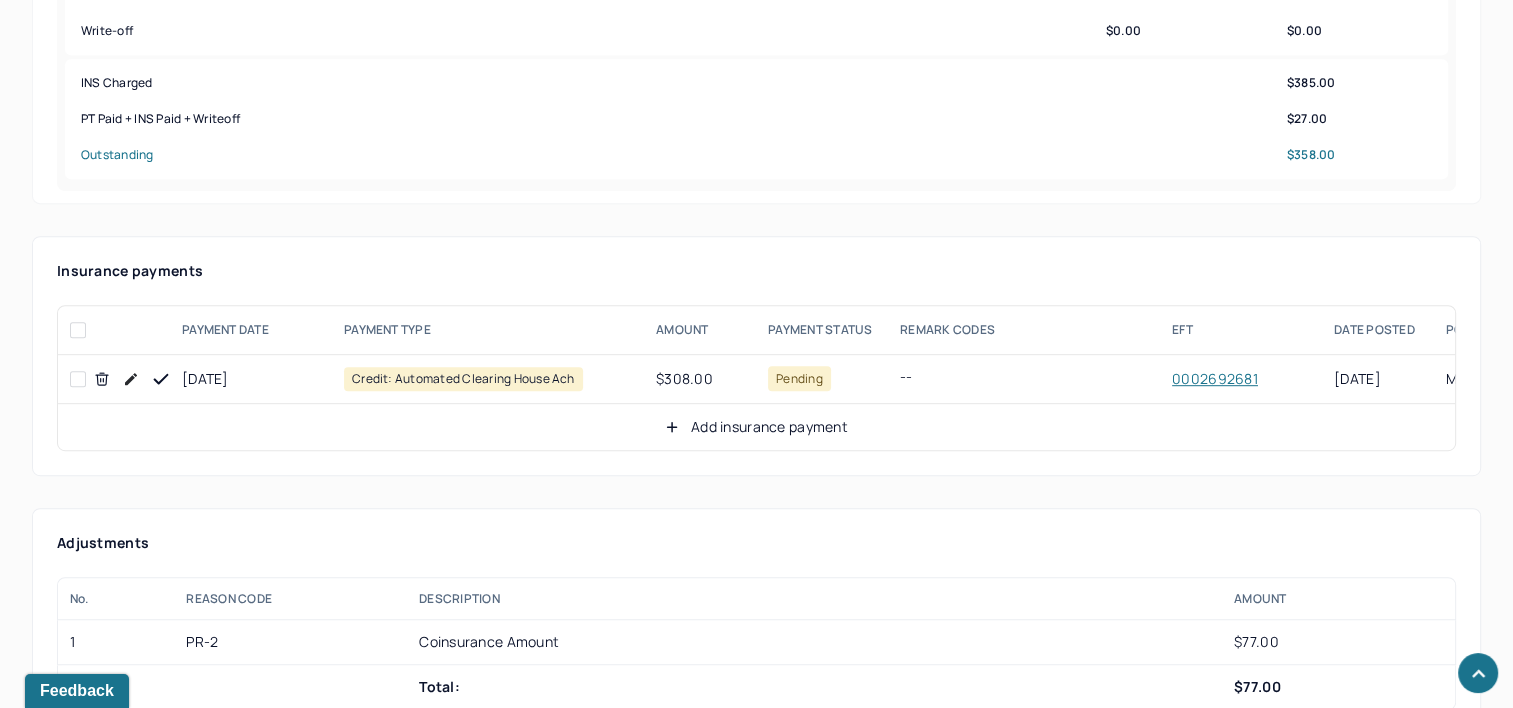 scroll, scrollTop: 1100, scrollLeft: 0, axis: vertical 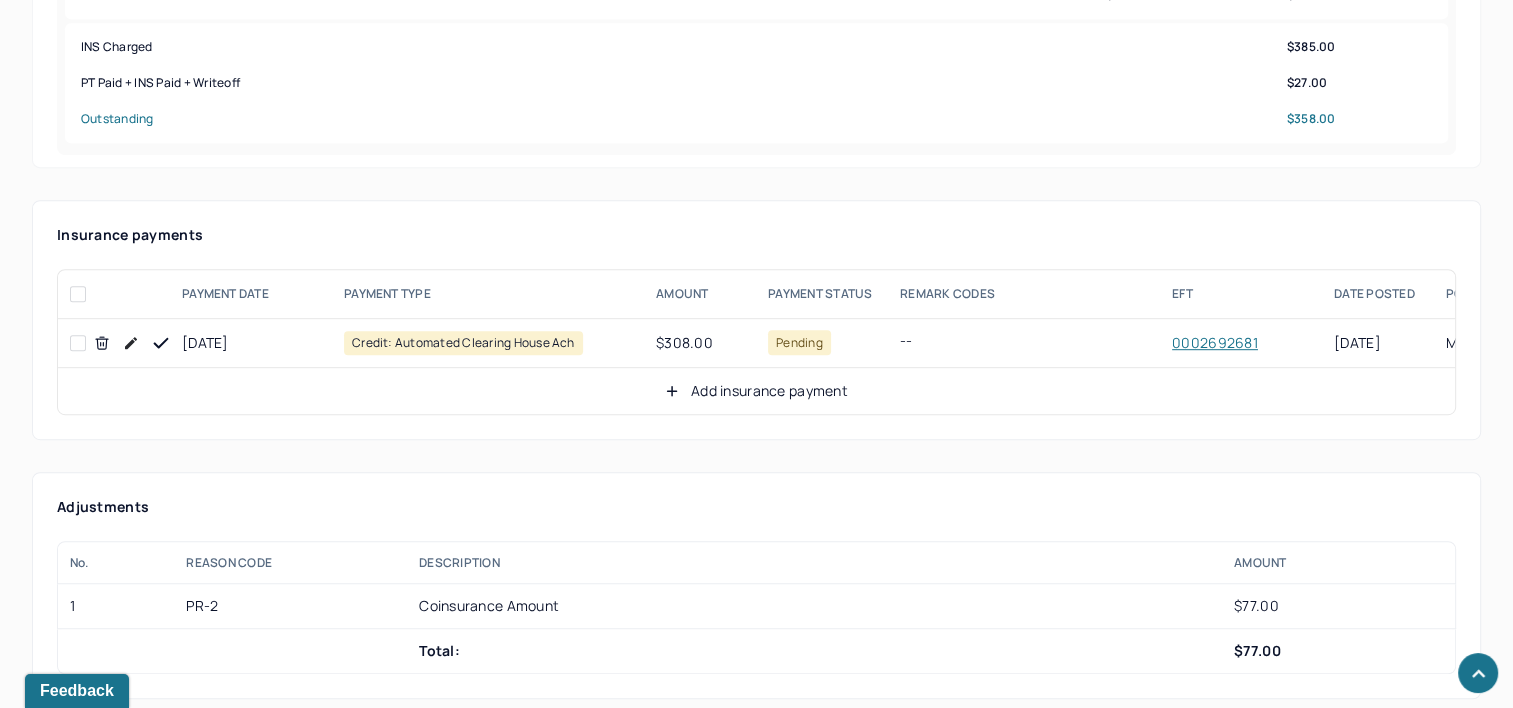 click 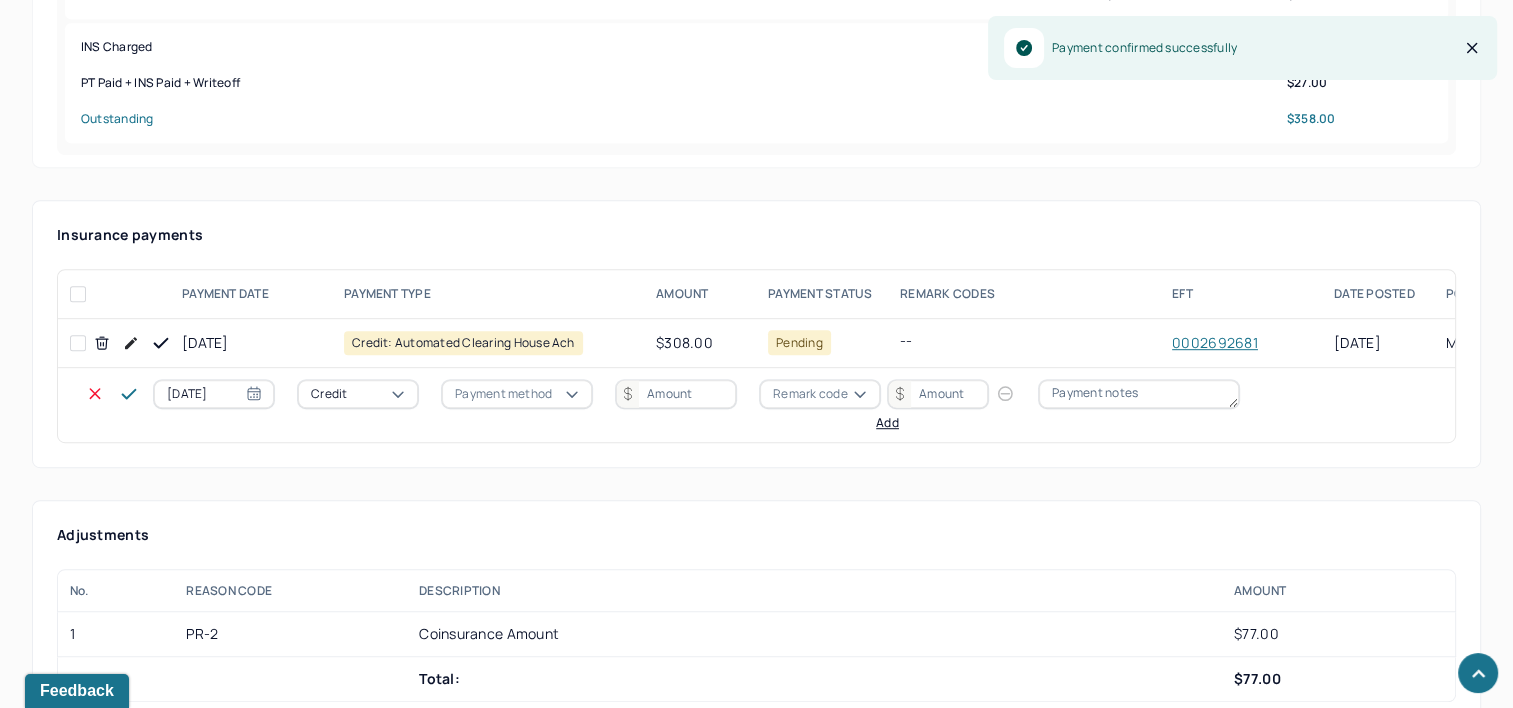 drag, startPoint x: 215, startPoint y: 354, endPoint x: 211, endPoint y: 336, distance: 18.439089 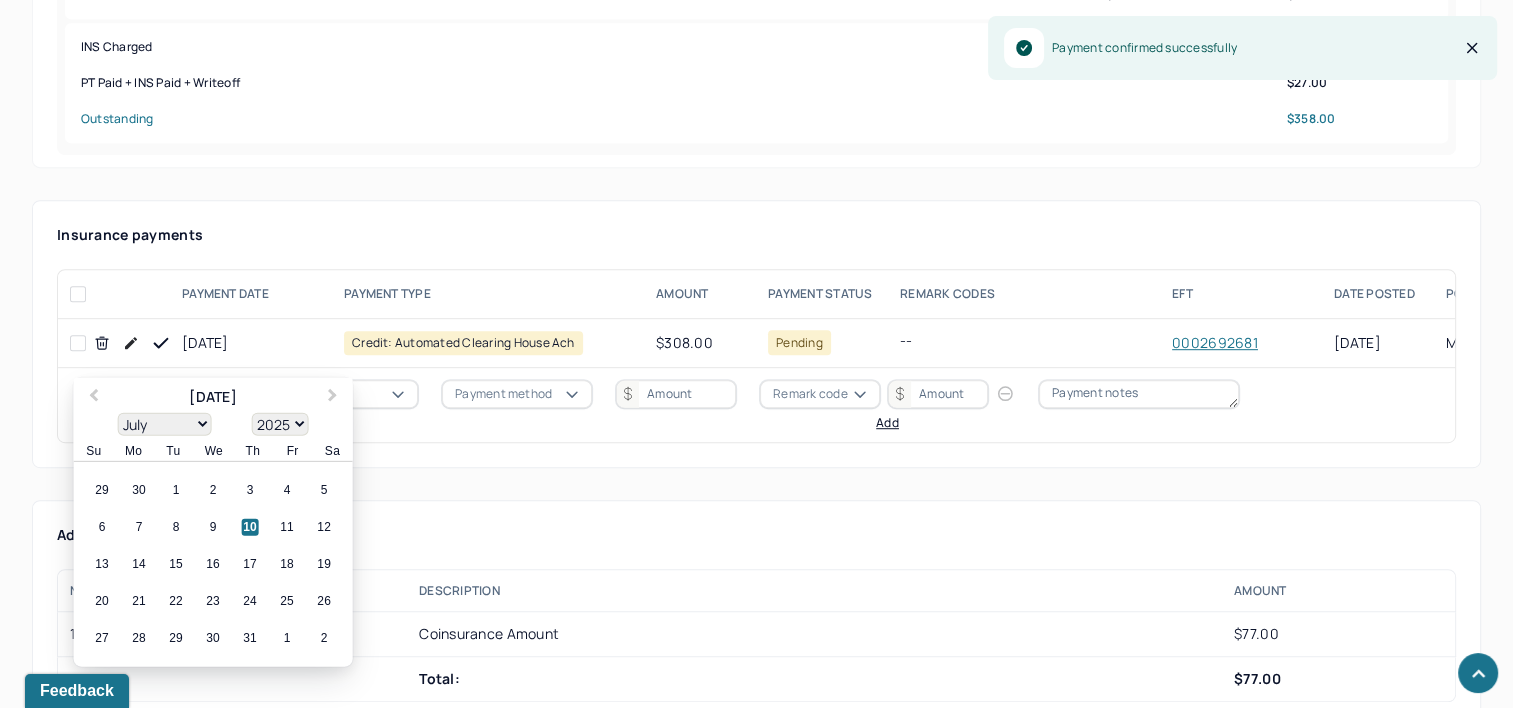 select on "6" 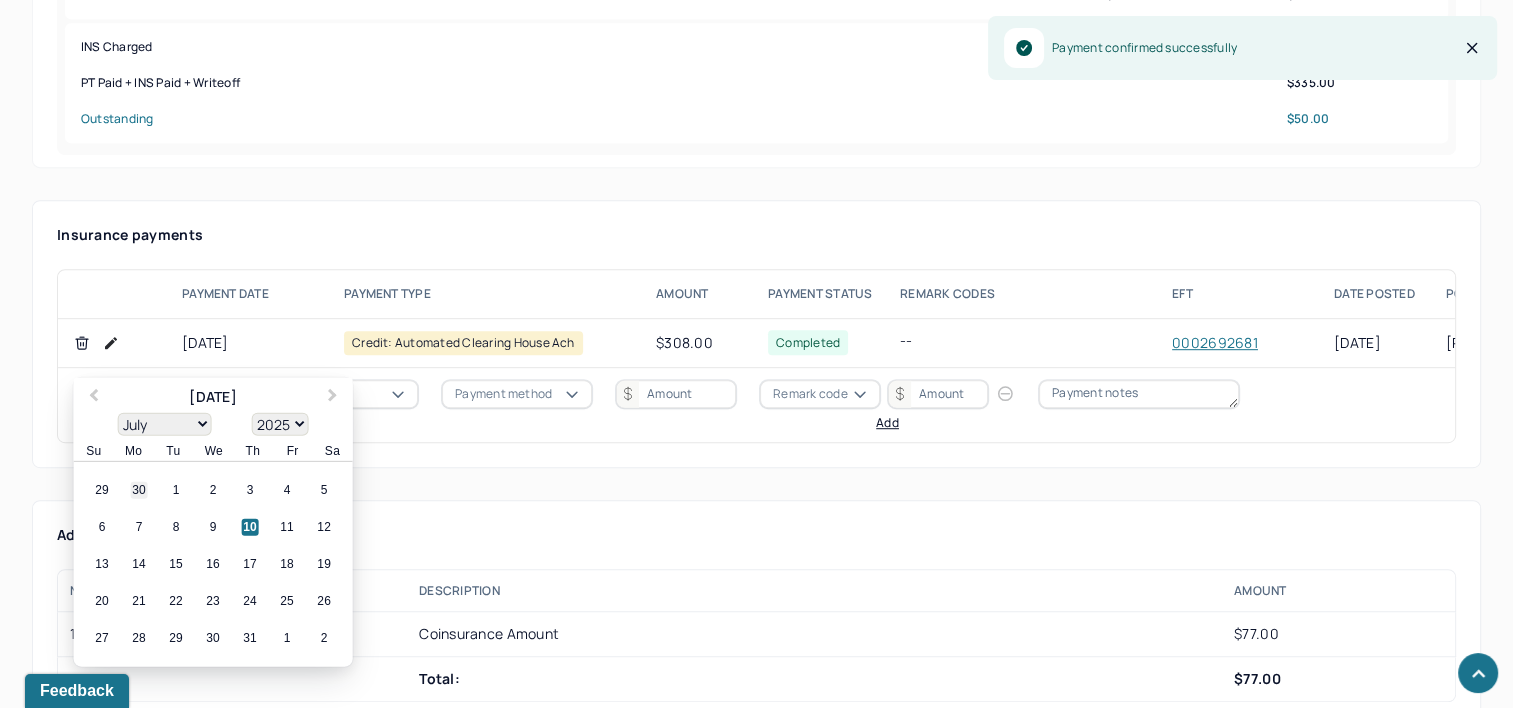 click on "30" at bounding box center (139, 490) 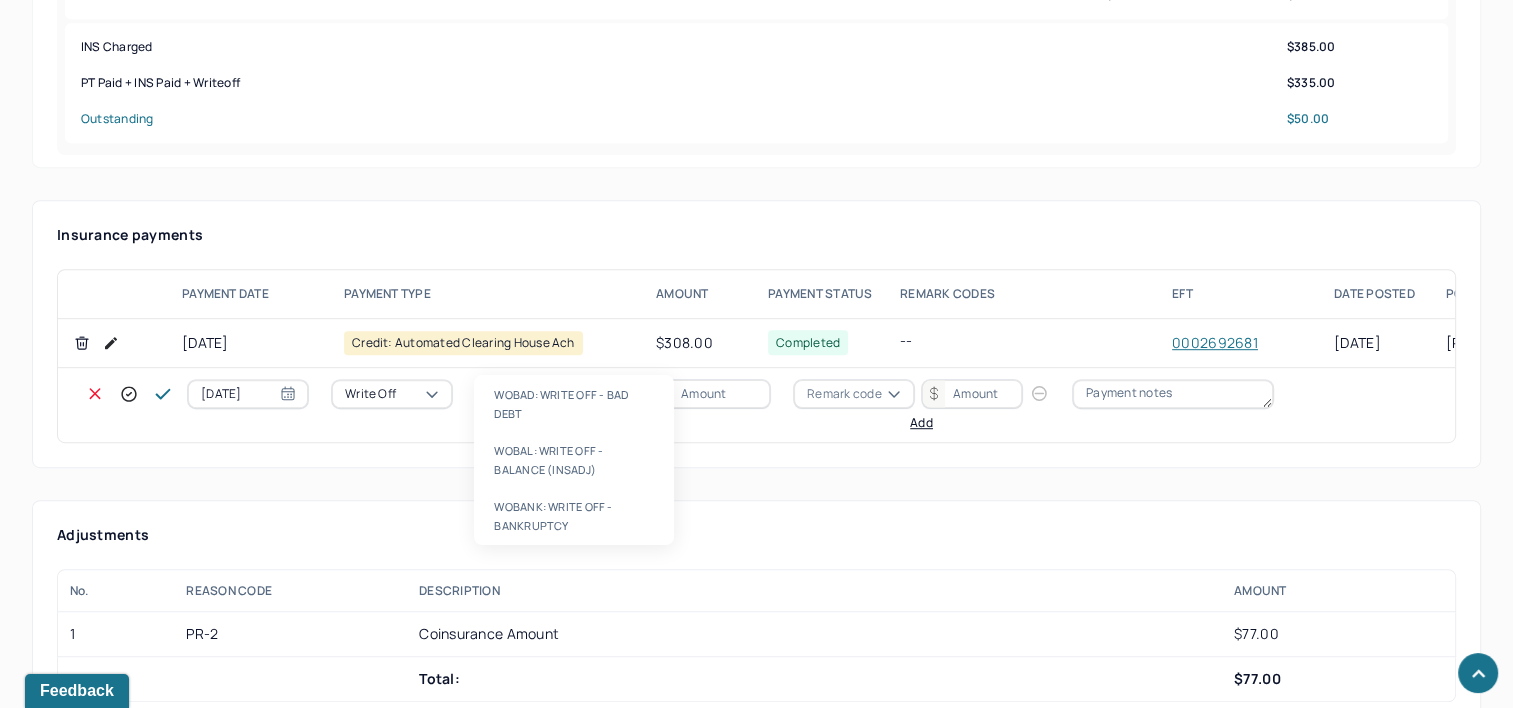 type on "WOBAL" 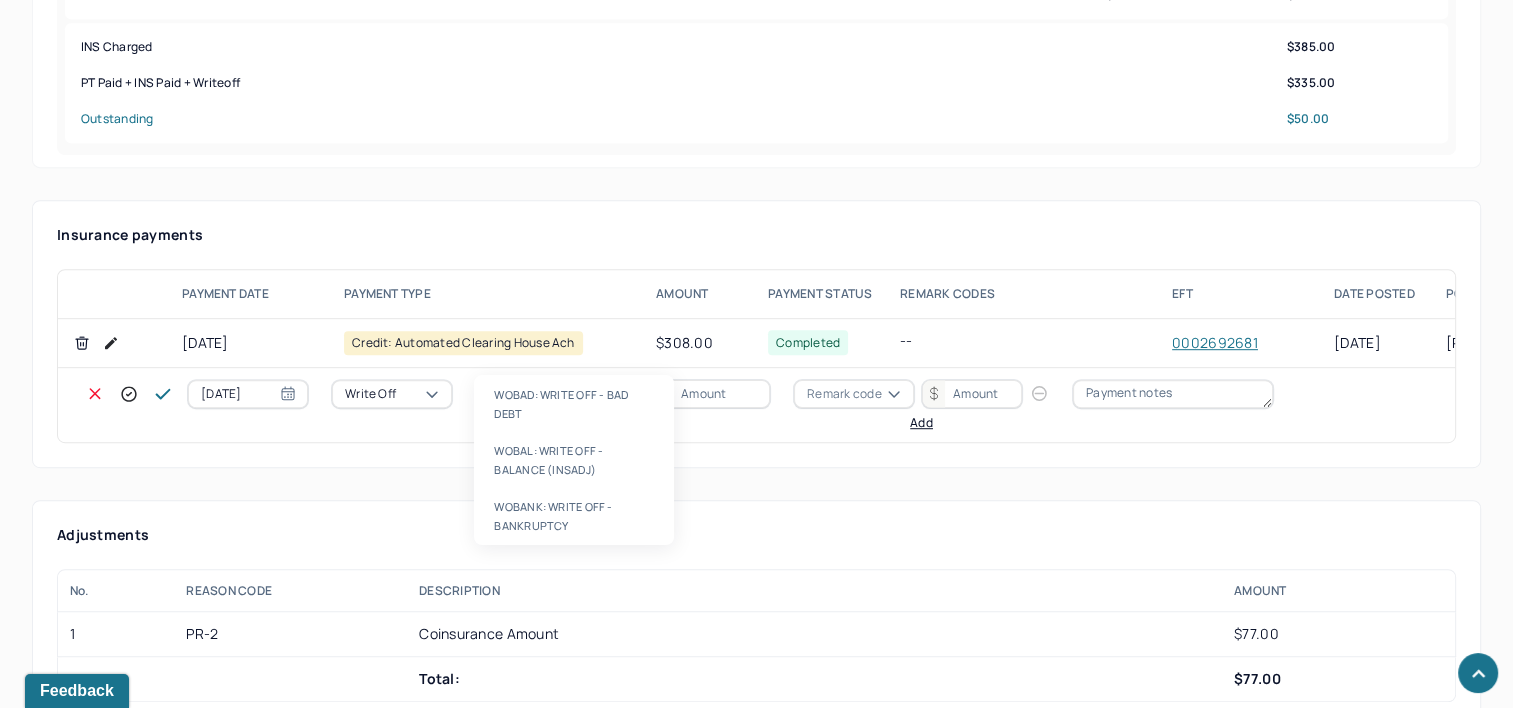 type 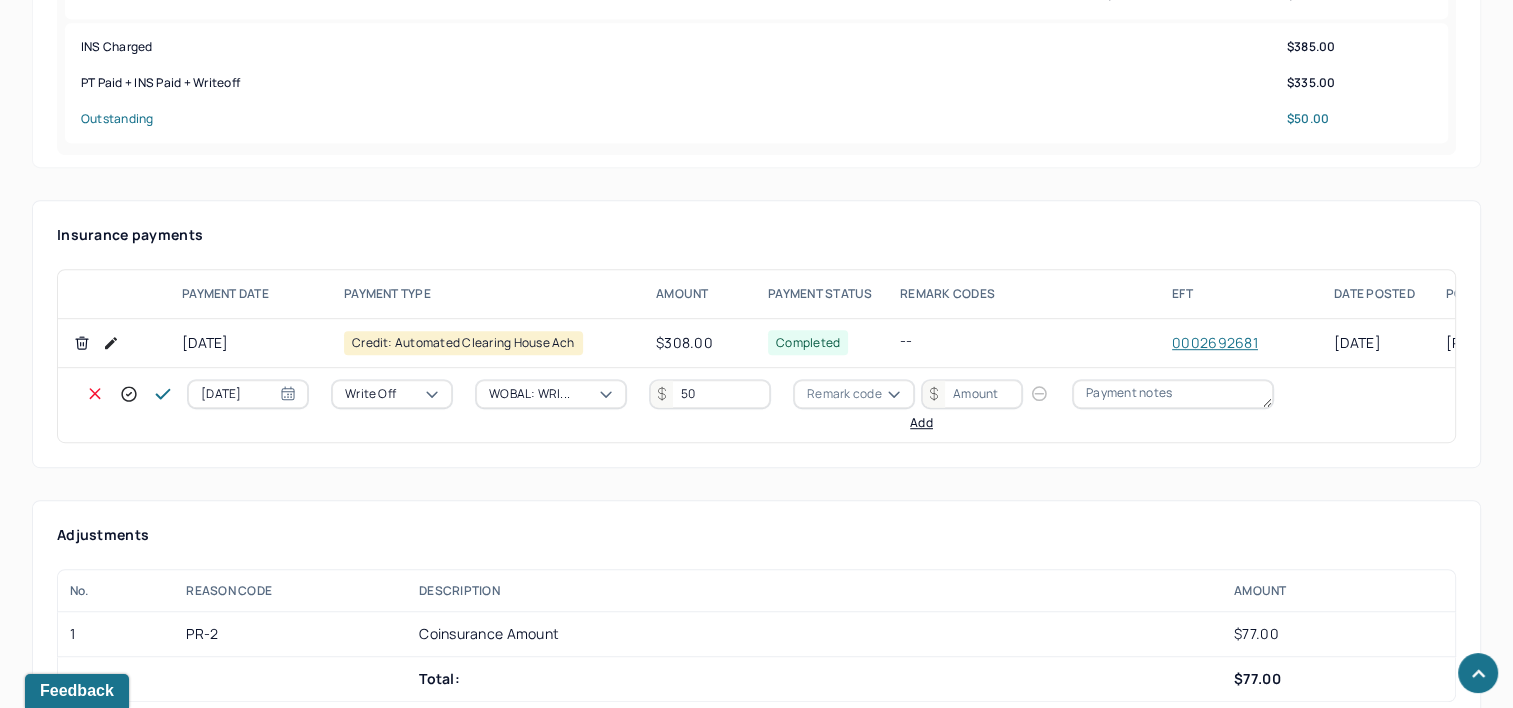type on "50" 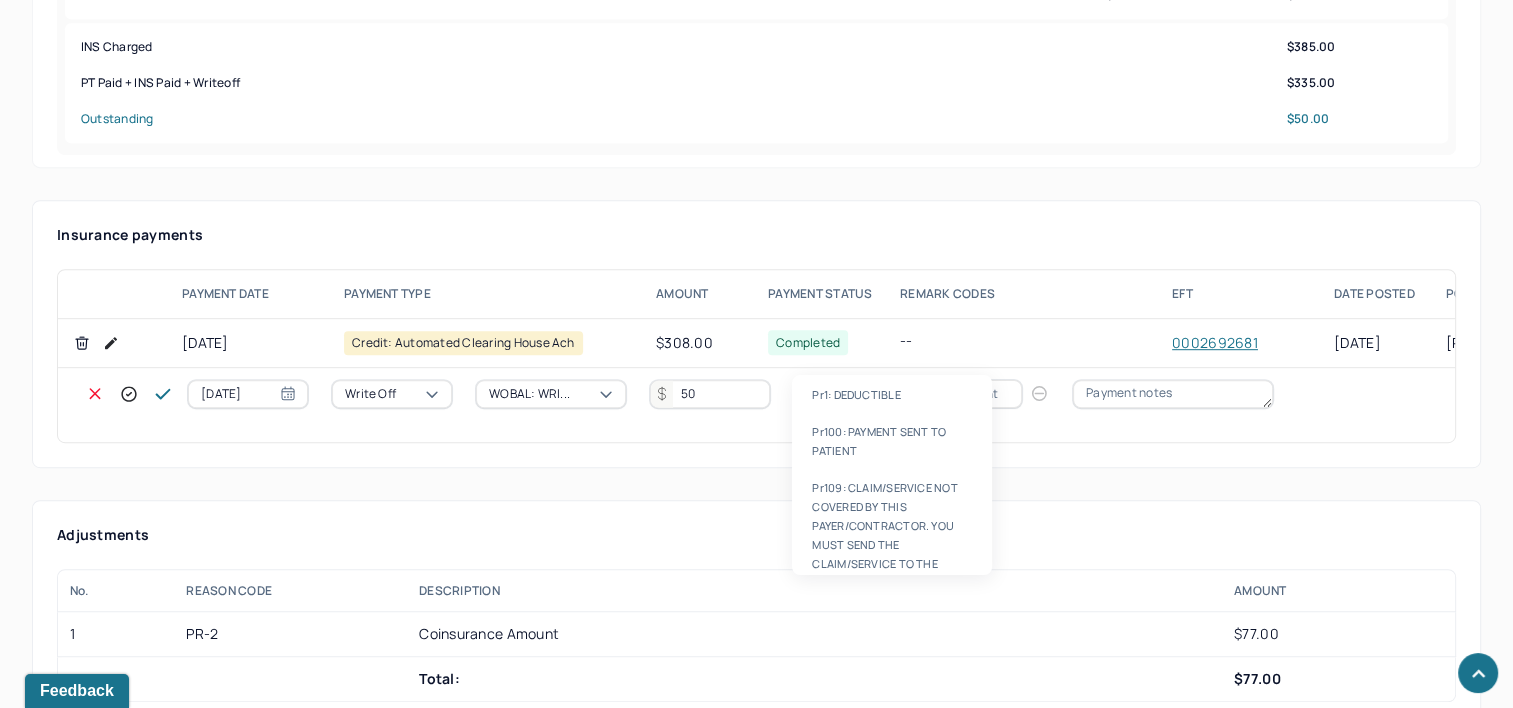 type on "PR2" 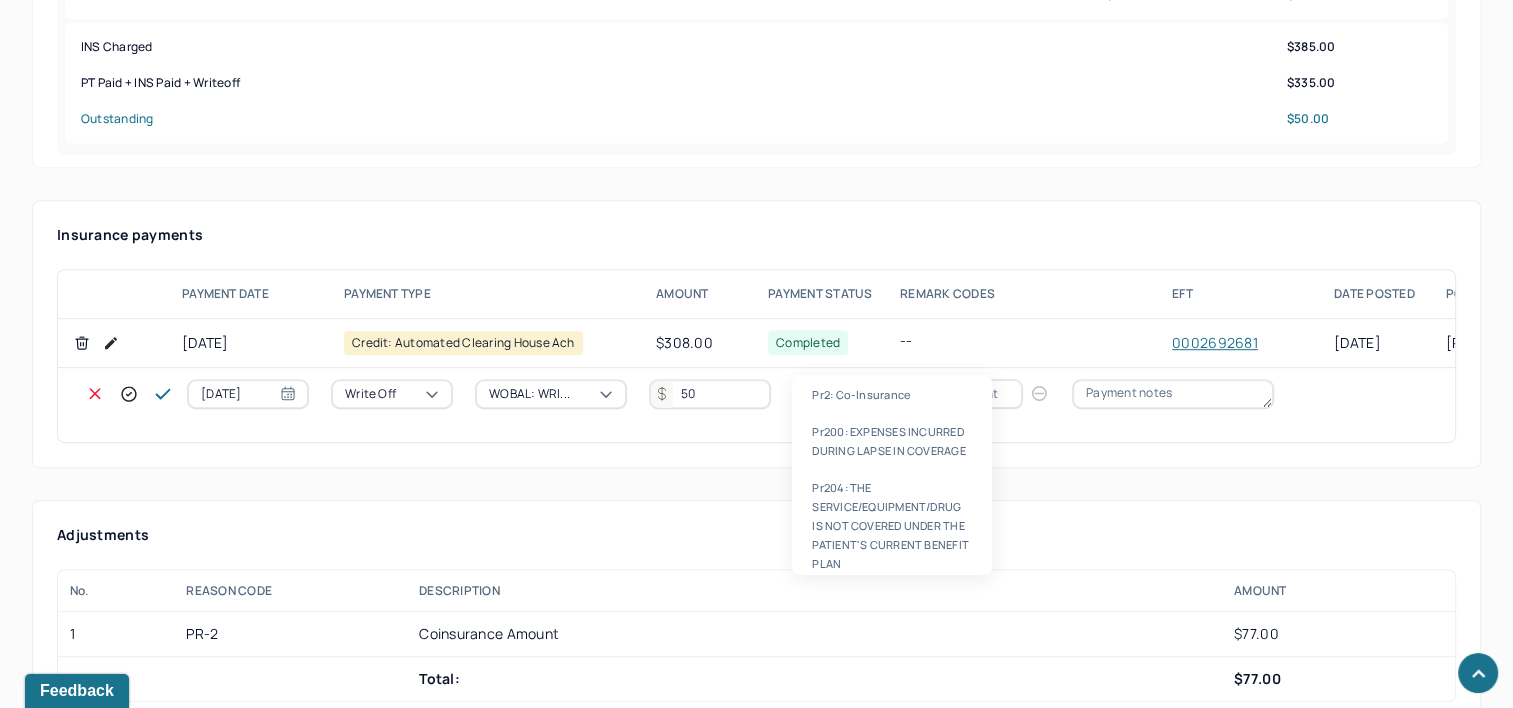 type 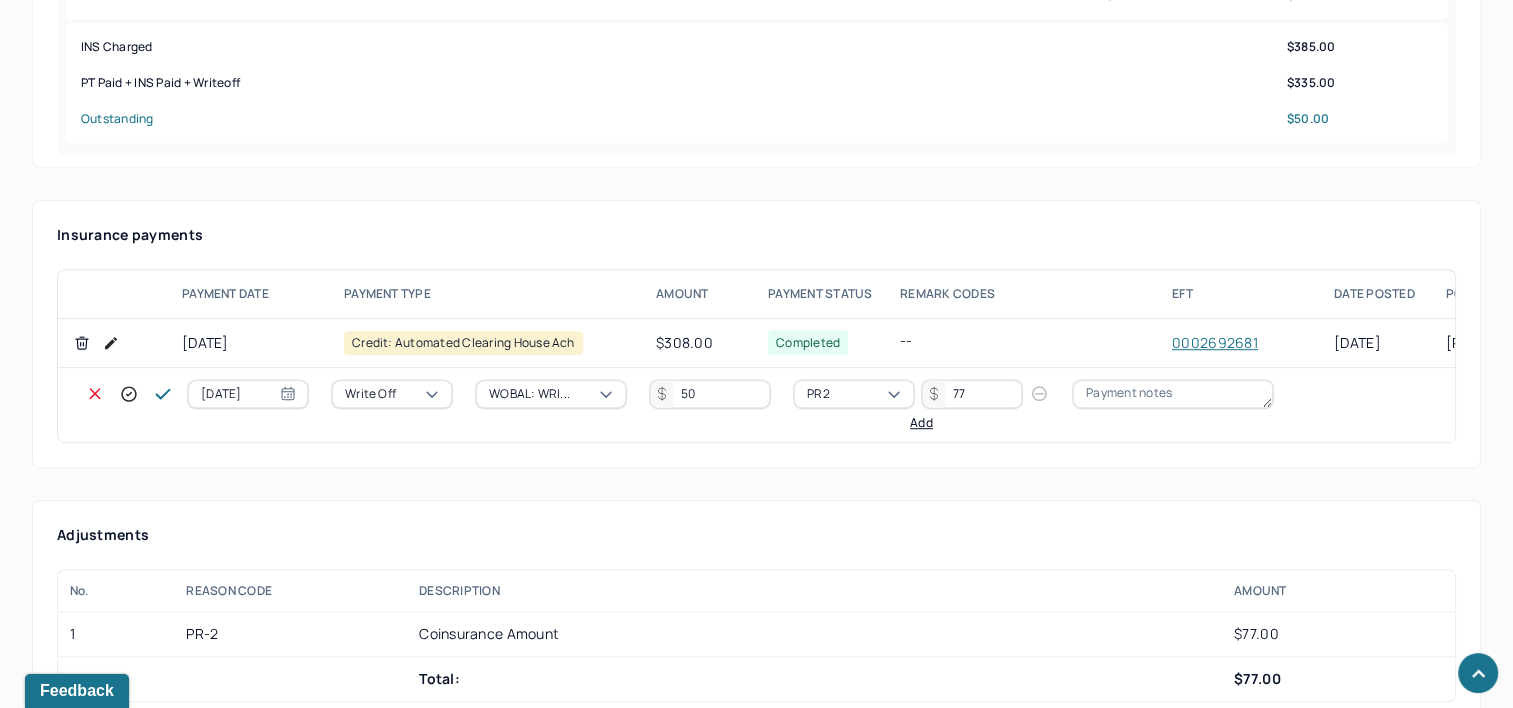 type on "77" 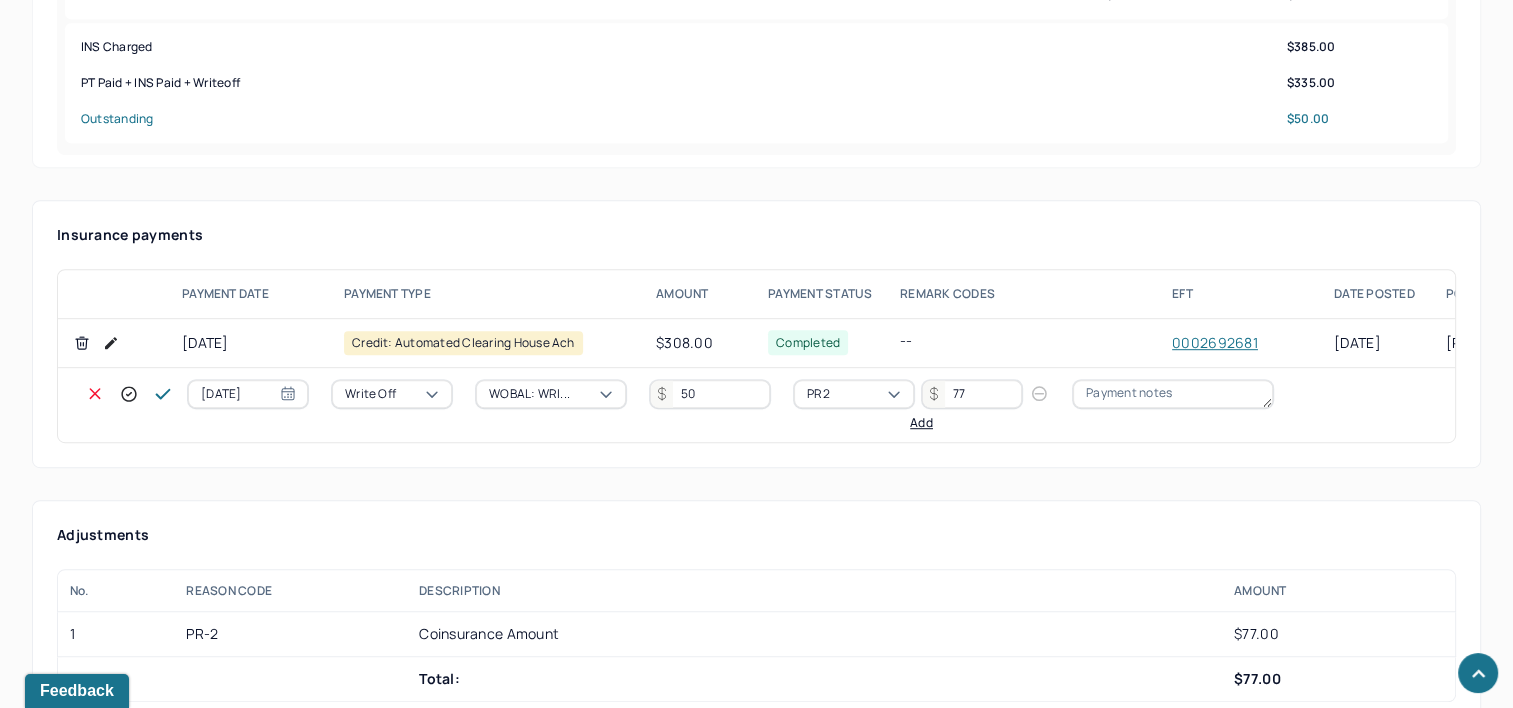 click 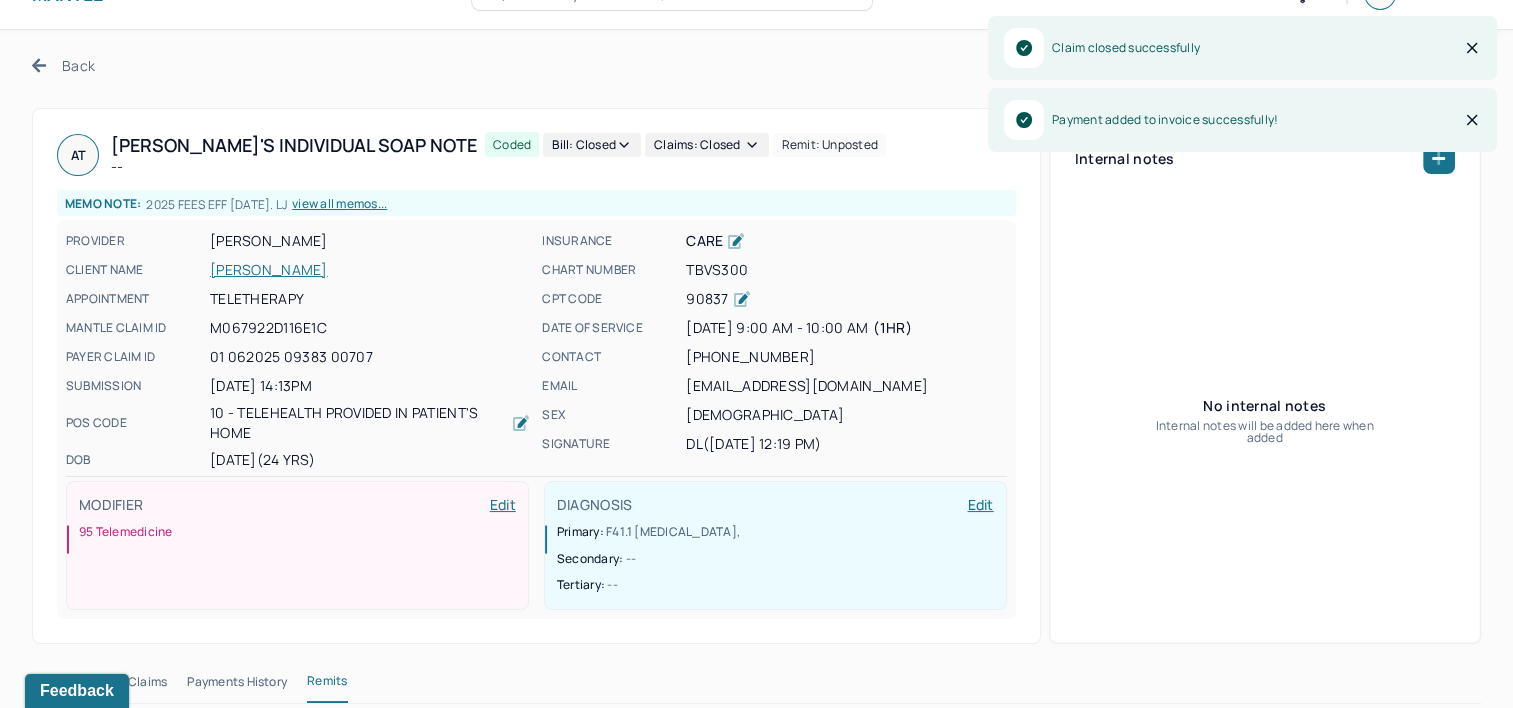 scroll, scrollTop: 0, scrollLeft: 0, axis: both 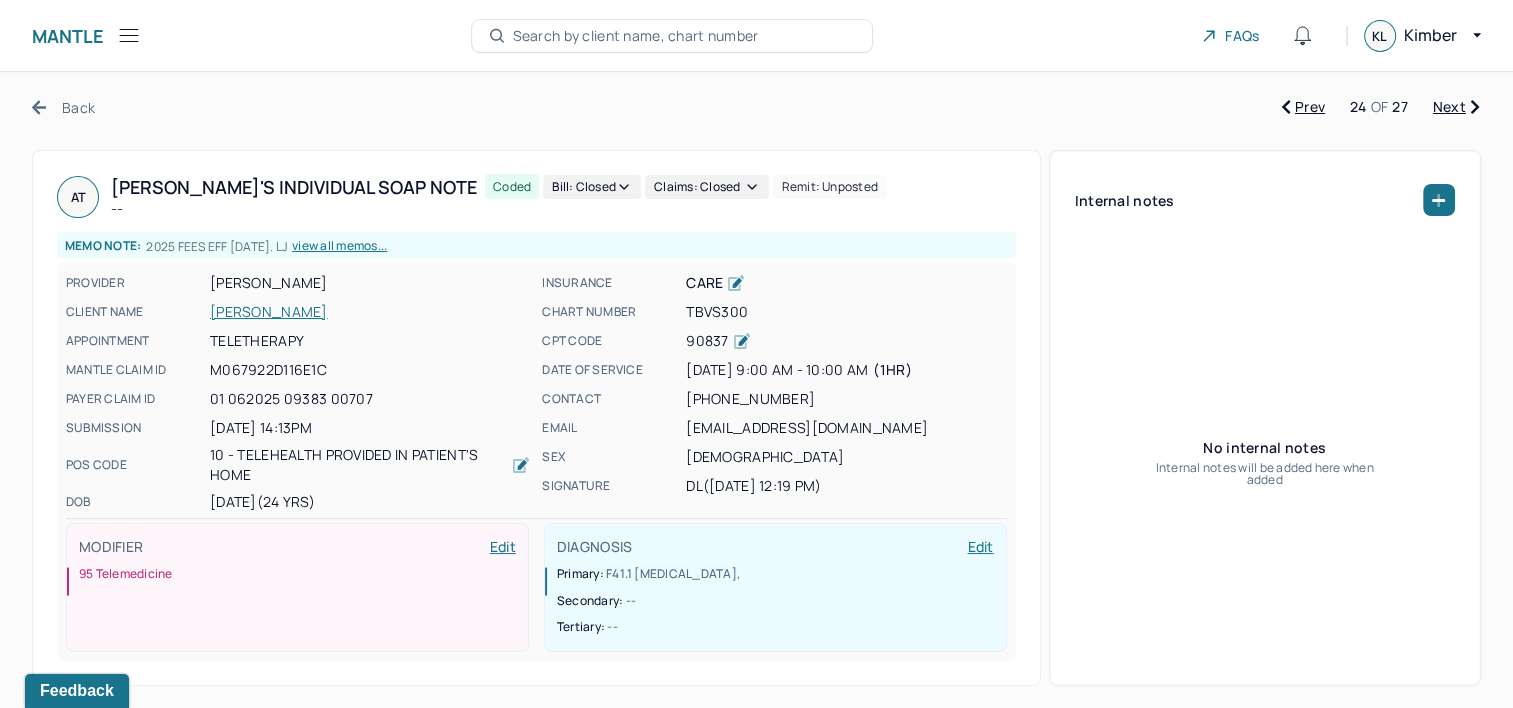 click on "Next" at bounding box center (1456, 107) 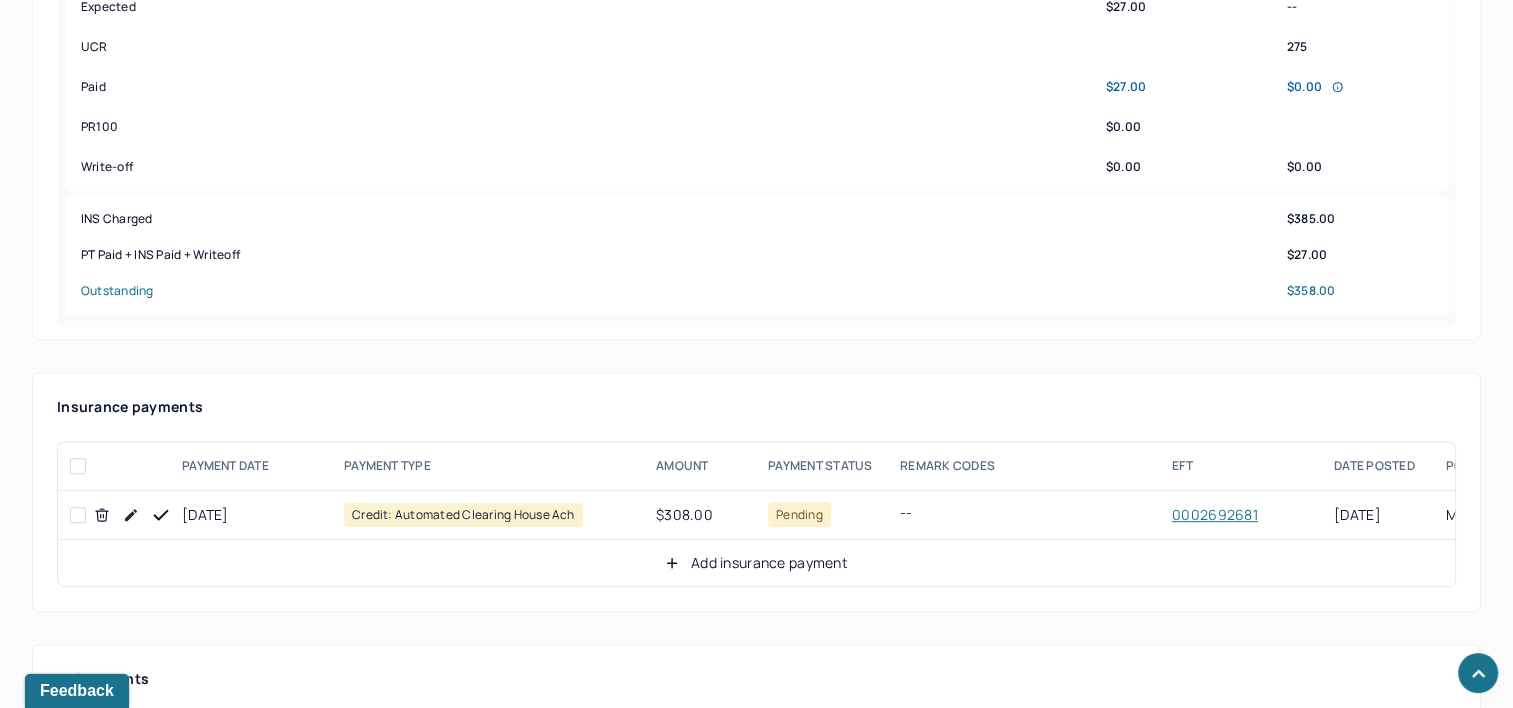 scroll, scrollTop: 1000, scrollLeft: 0, axis: vertical 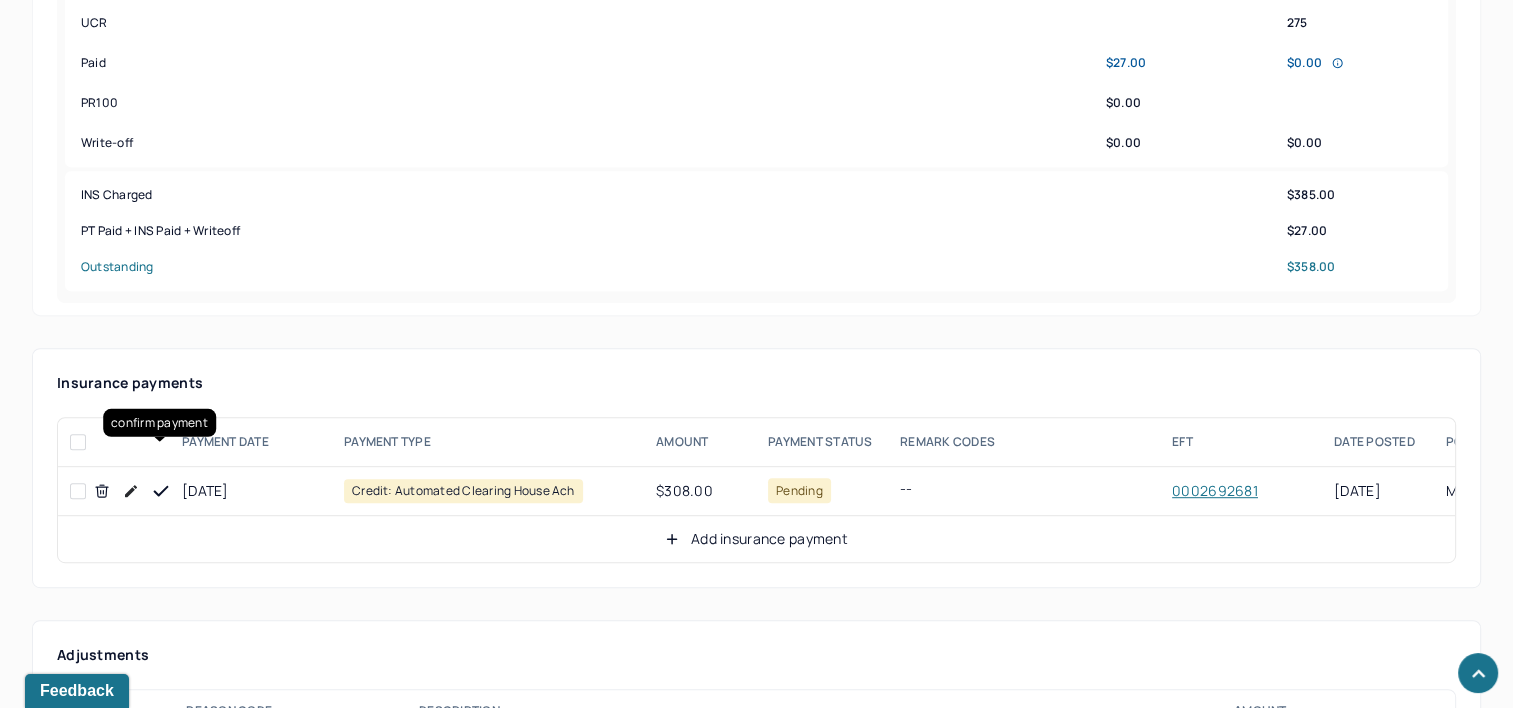 click 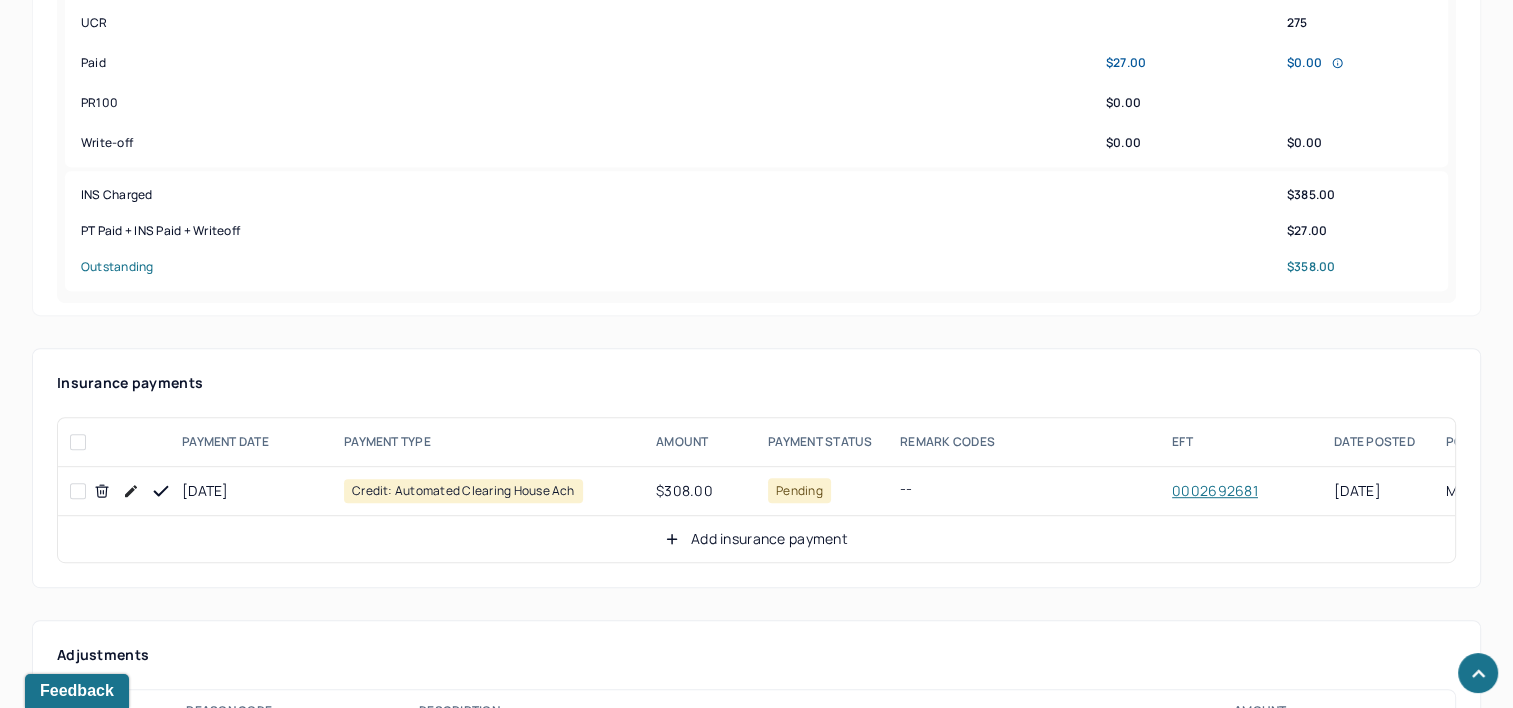 click on "Add insurance payment" at bounding box center [756, 539] 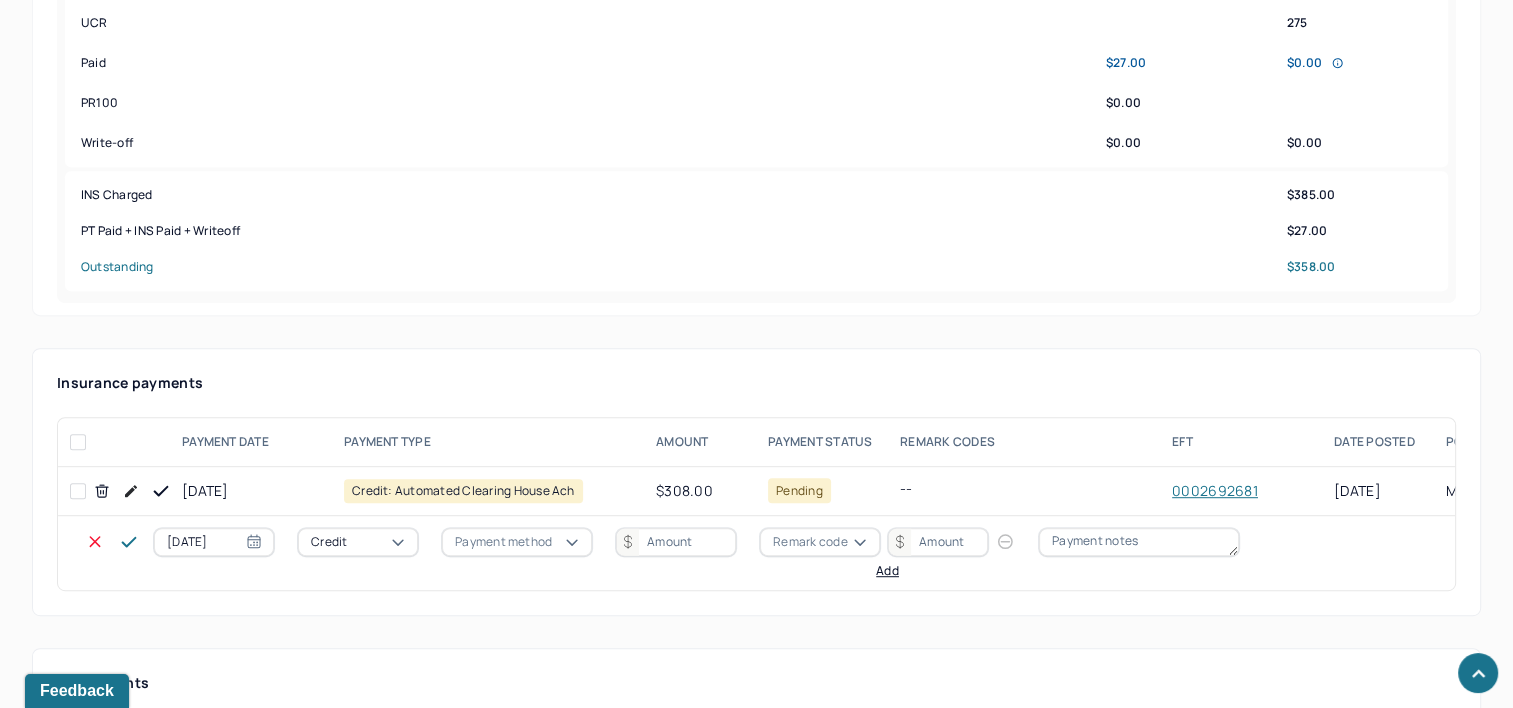 click on "07/10/2025" at bounding box center (214, 542) 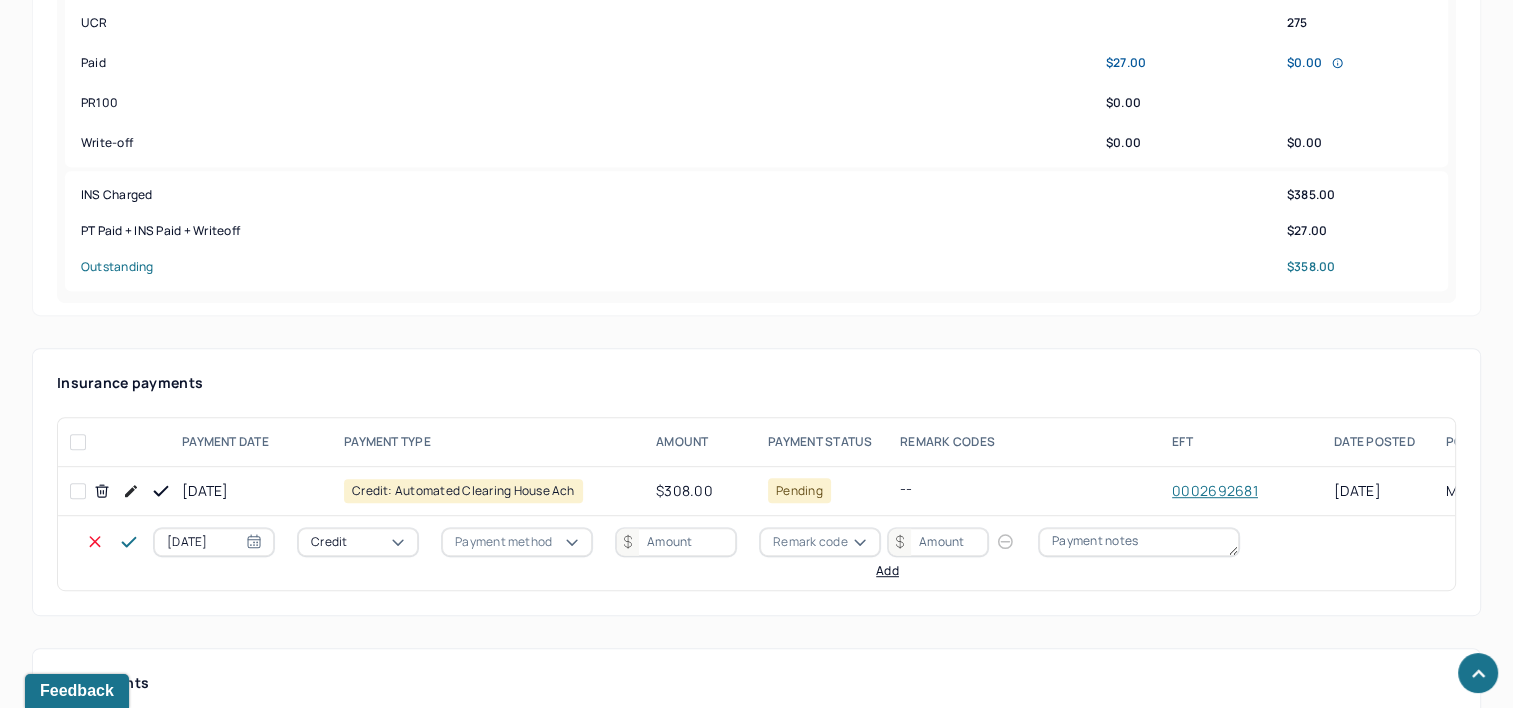 select on "6" 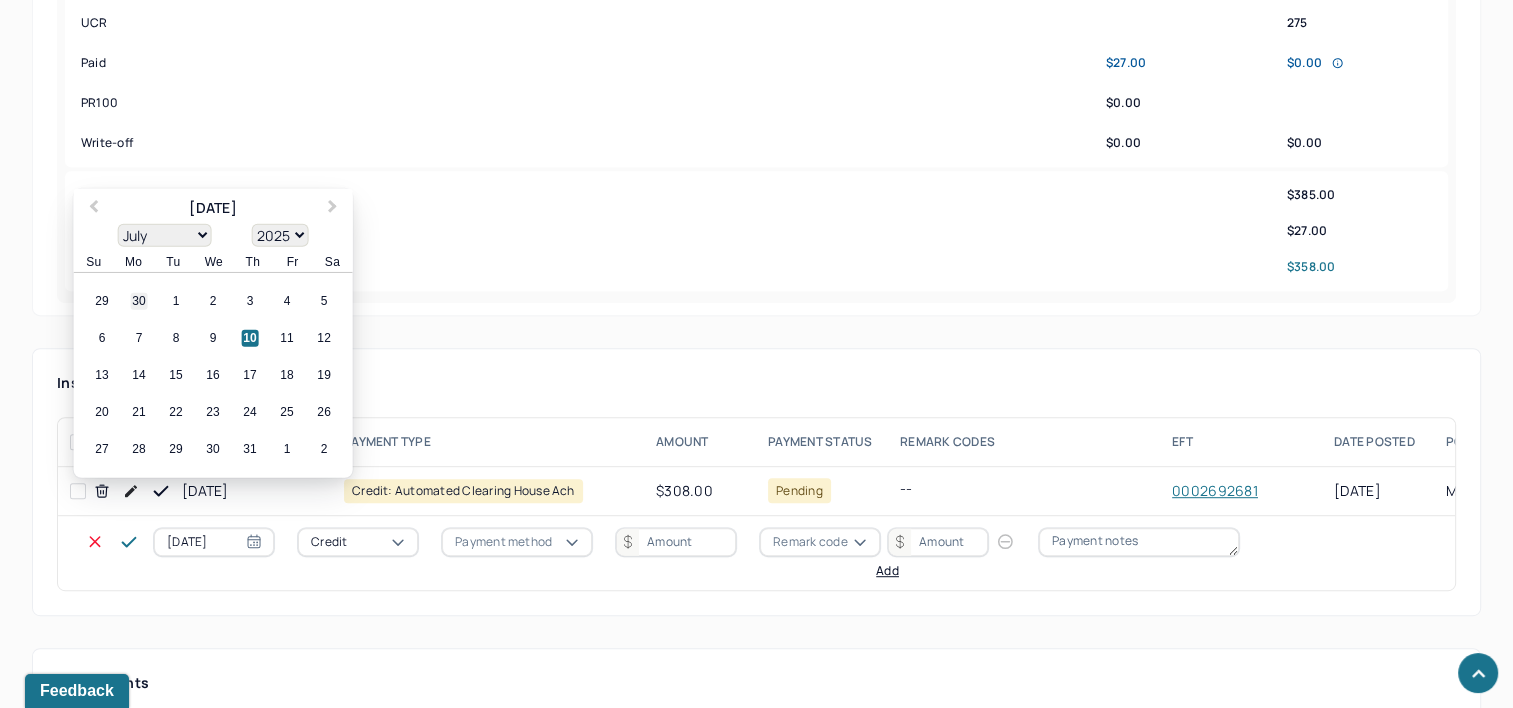 click on "30" at bounding box center [139, 301] 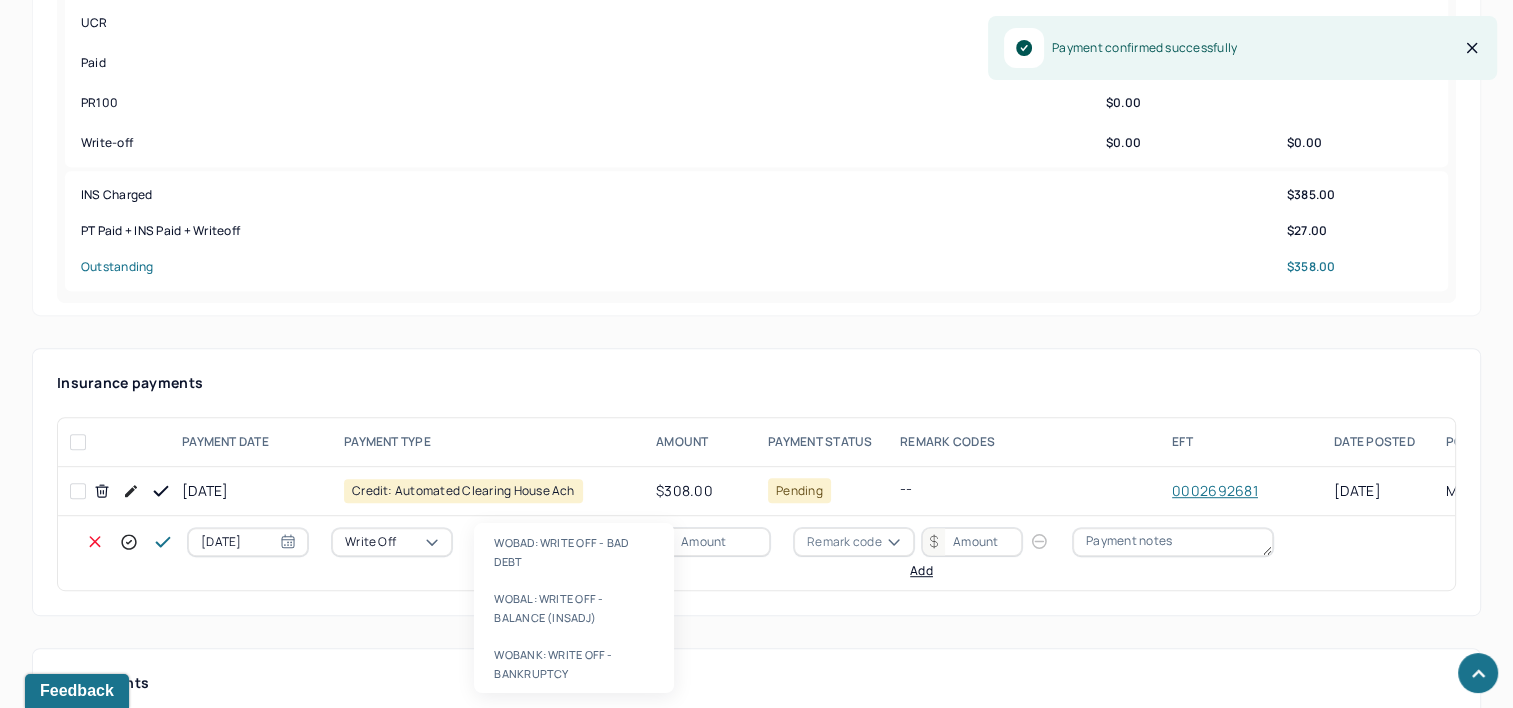 type on "WOBAL" 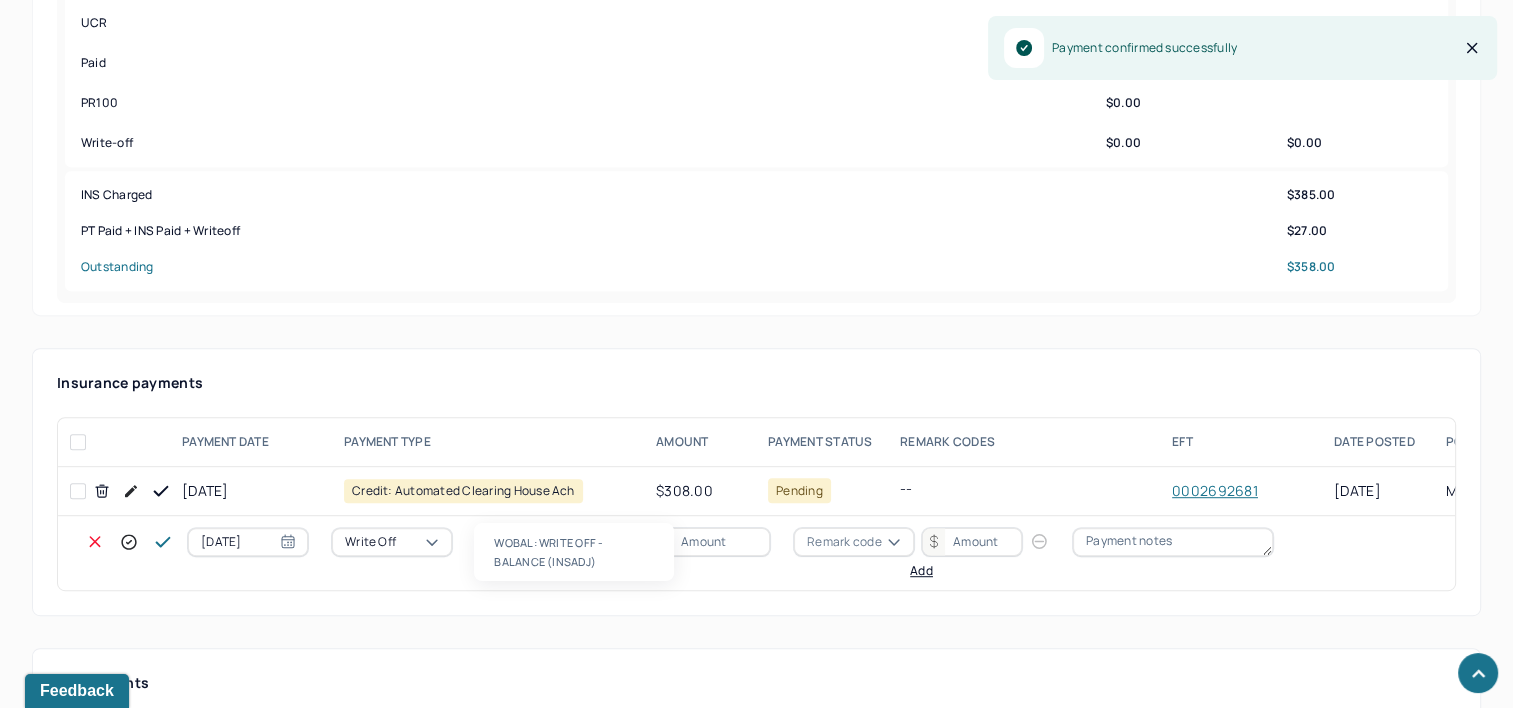 type 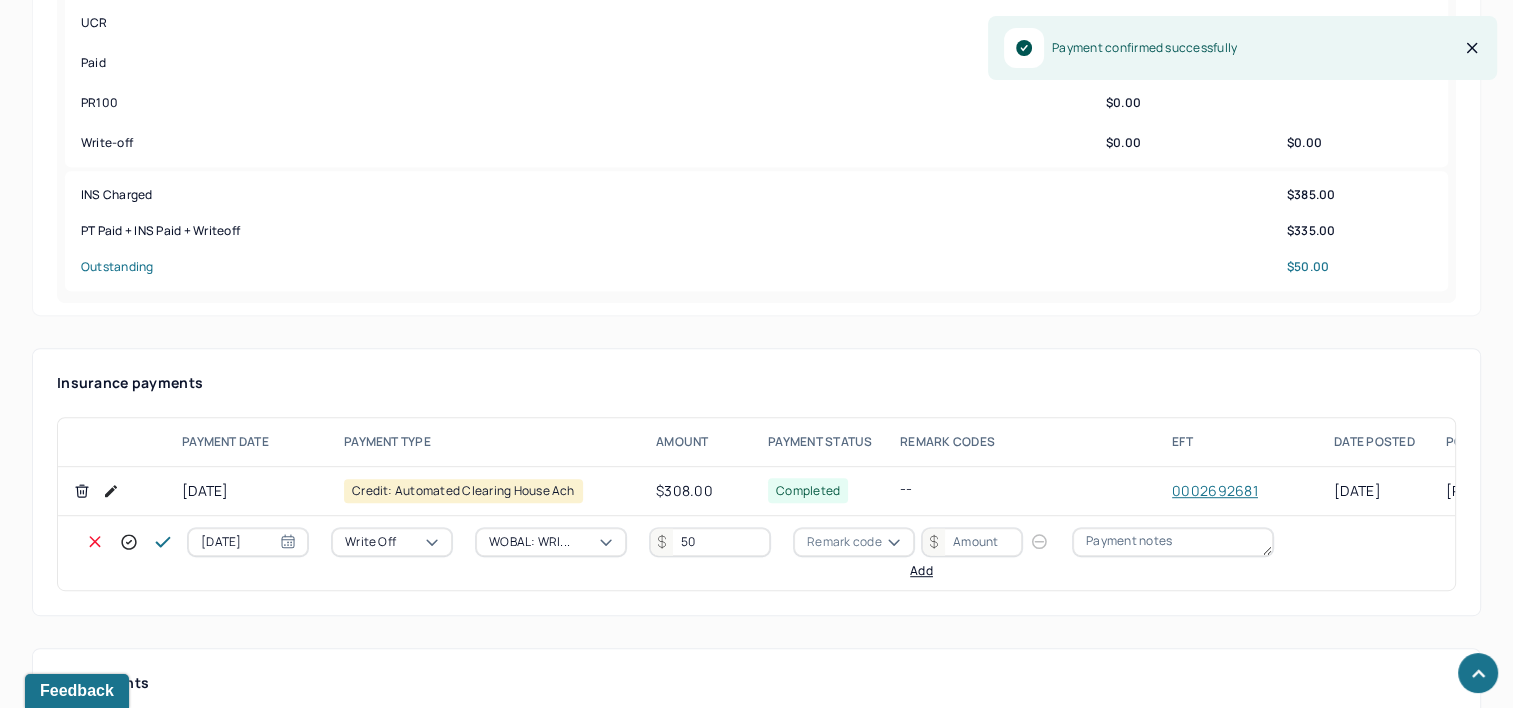 type on "50" 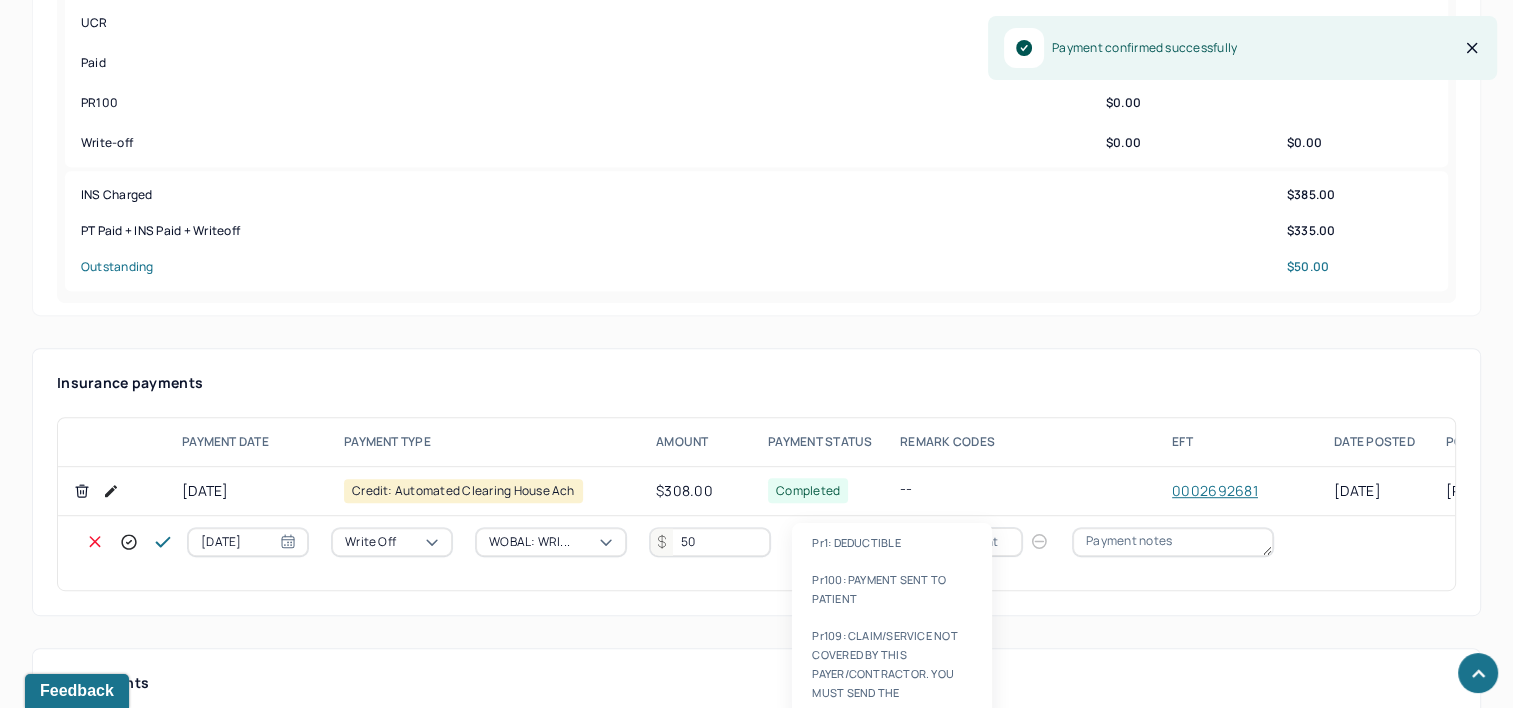 type on "PR2" 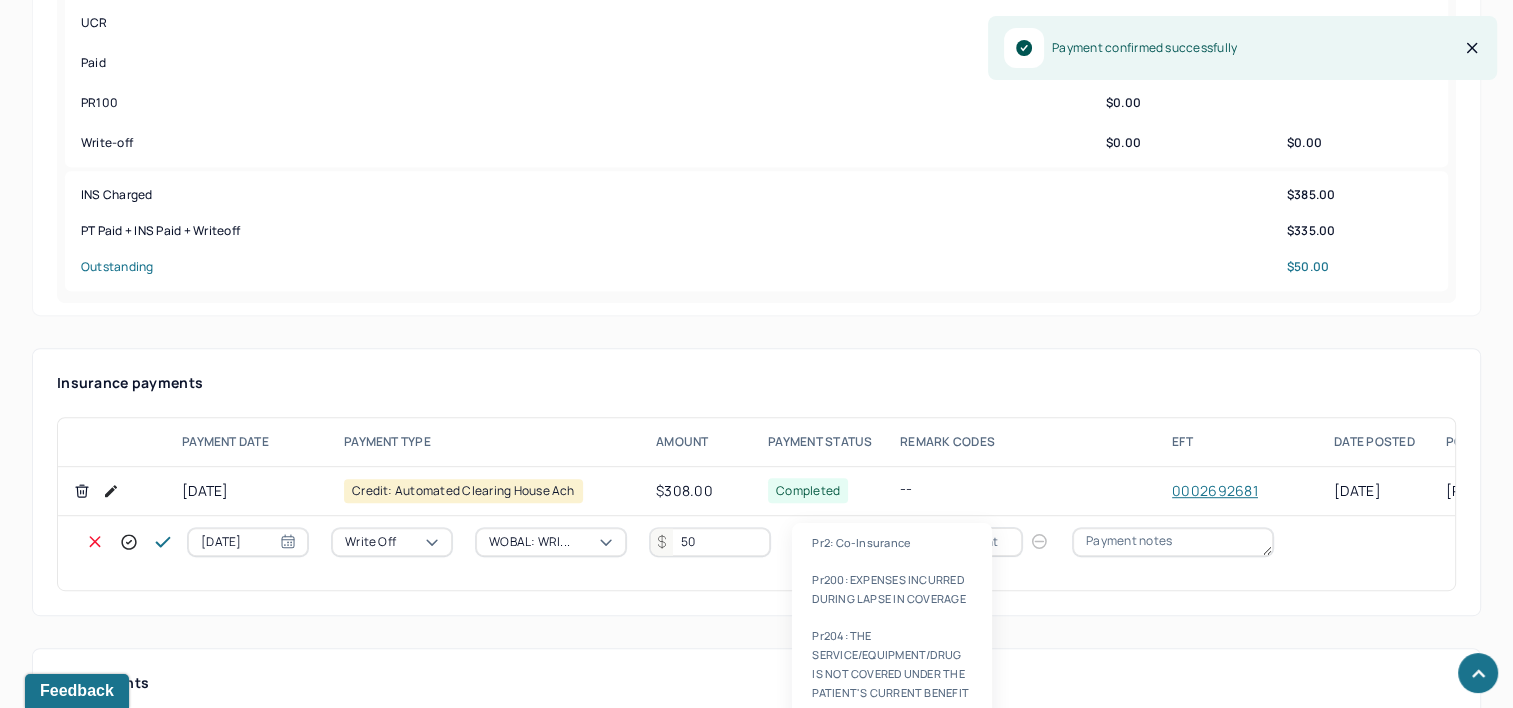 type 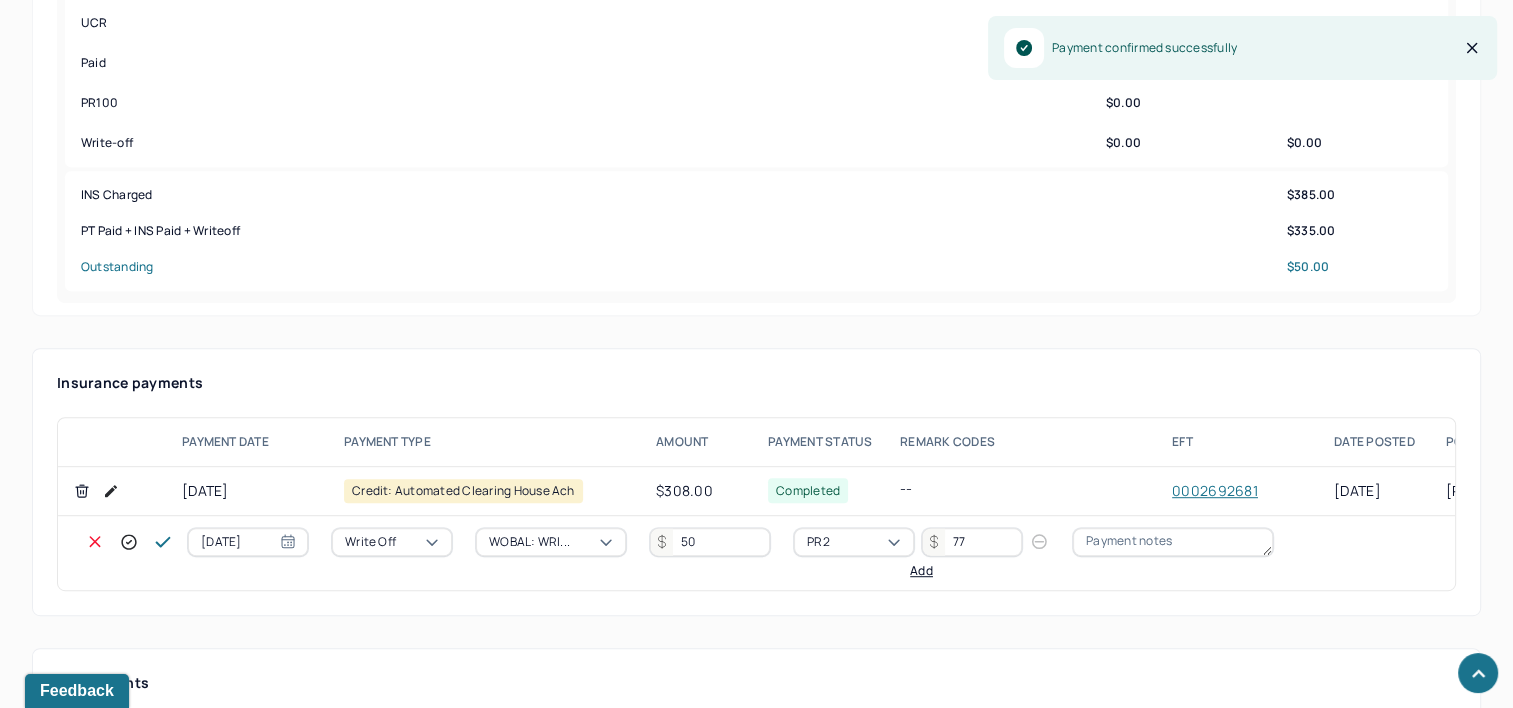 type on "77" 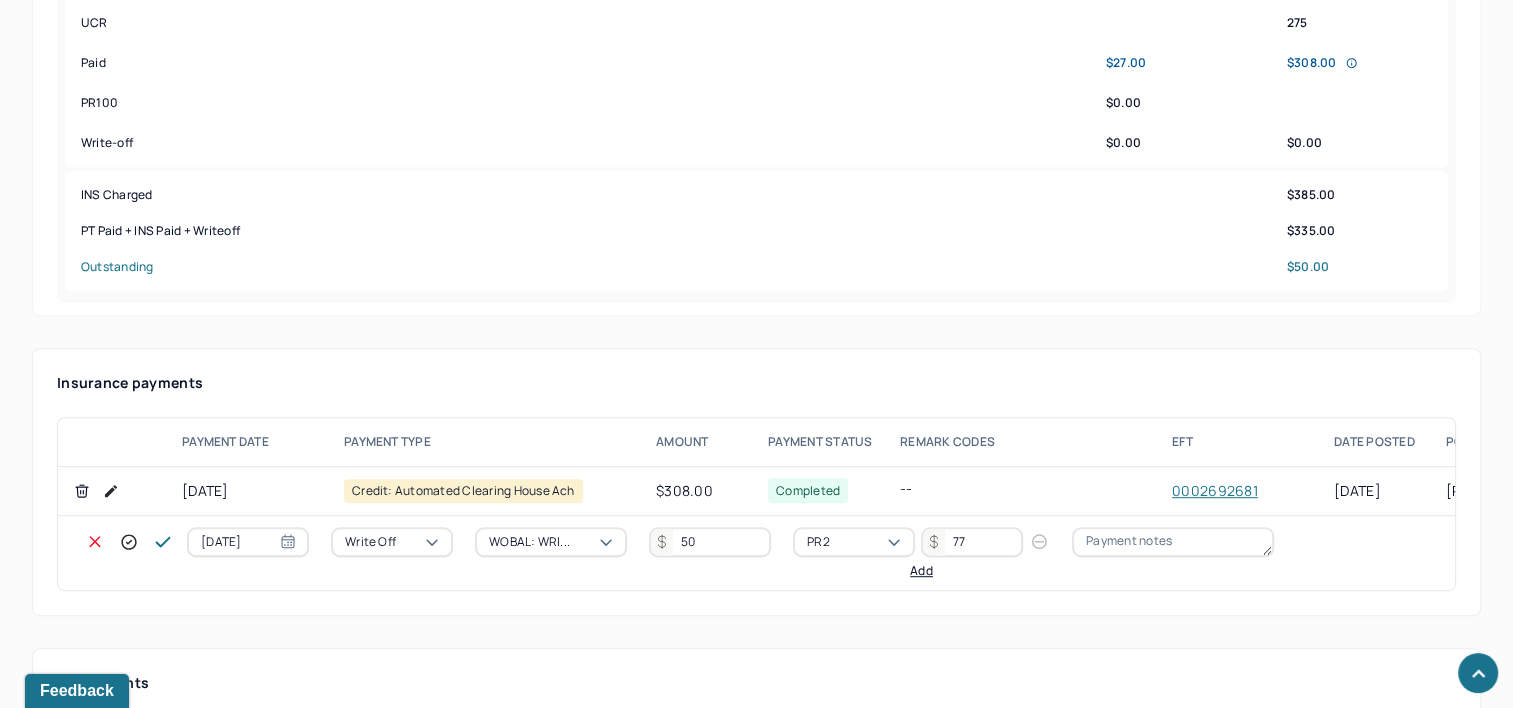 click 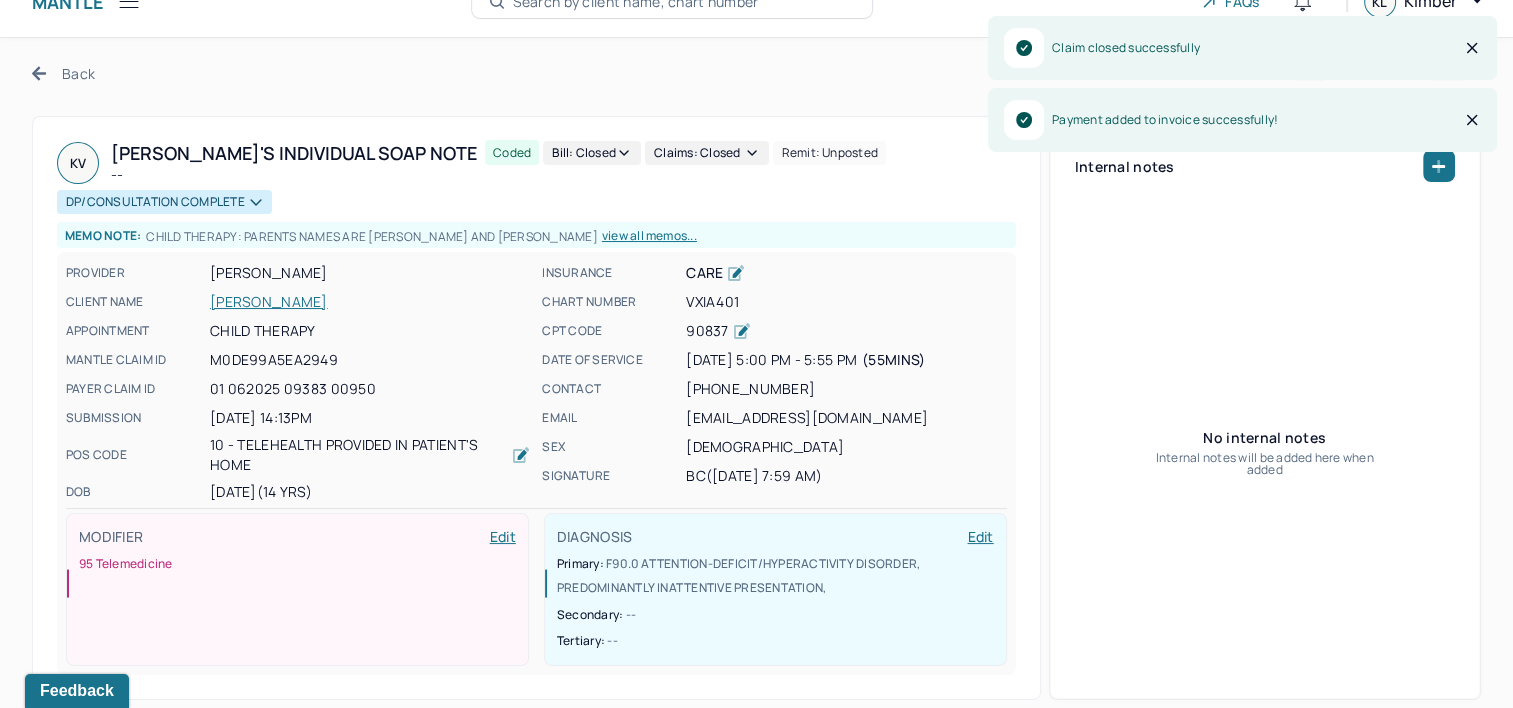 scroll, scrollTop: 0, scrollLeft: 0, axis: both 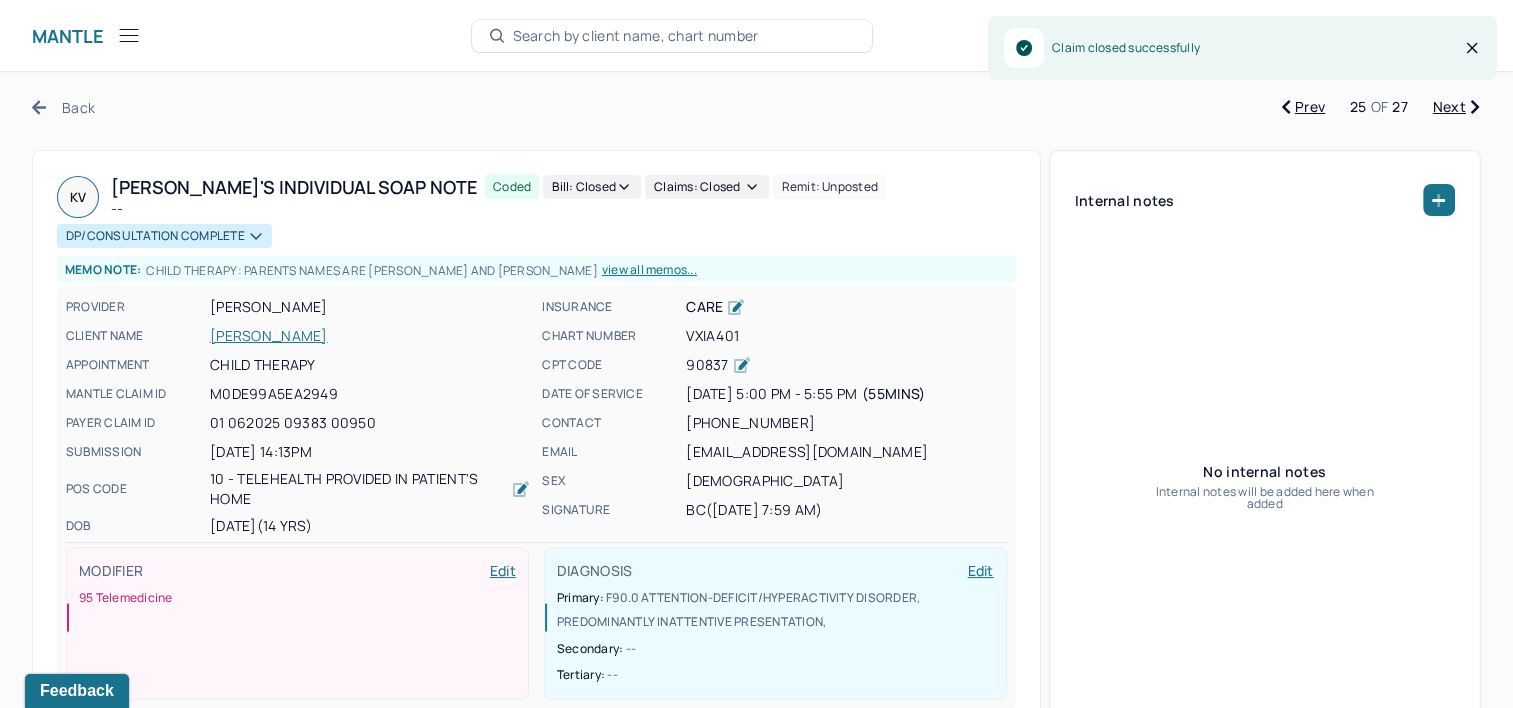 click on "Next" at bounding box center [1456, 107] 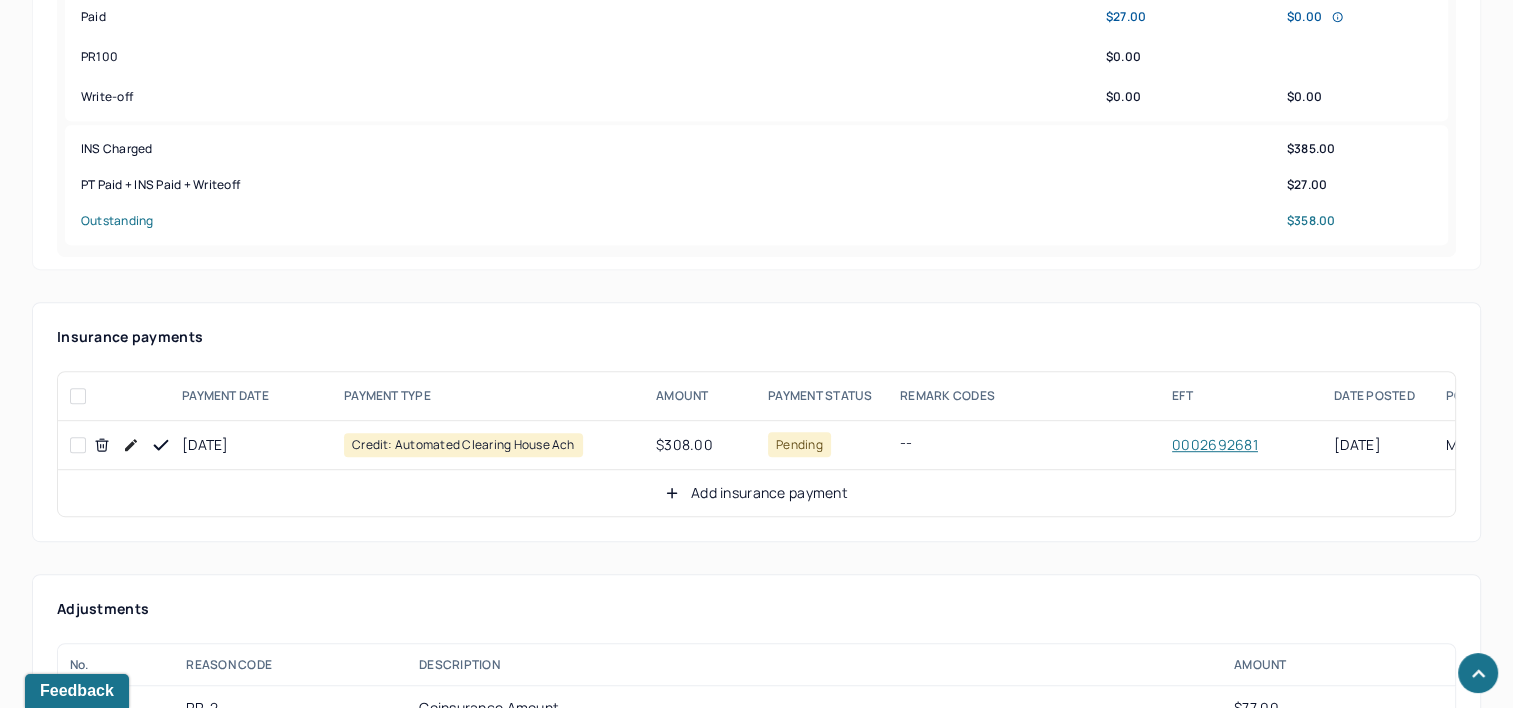 scroll, scrollTop: 1100, scrollLeft: 0, axis: vertical 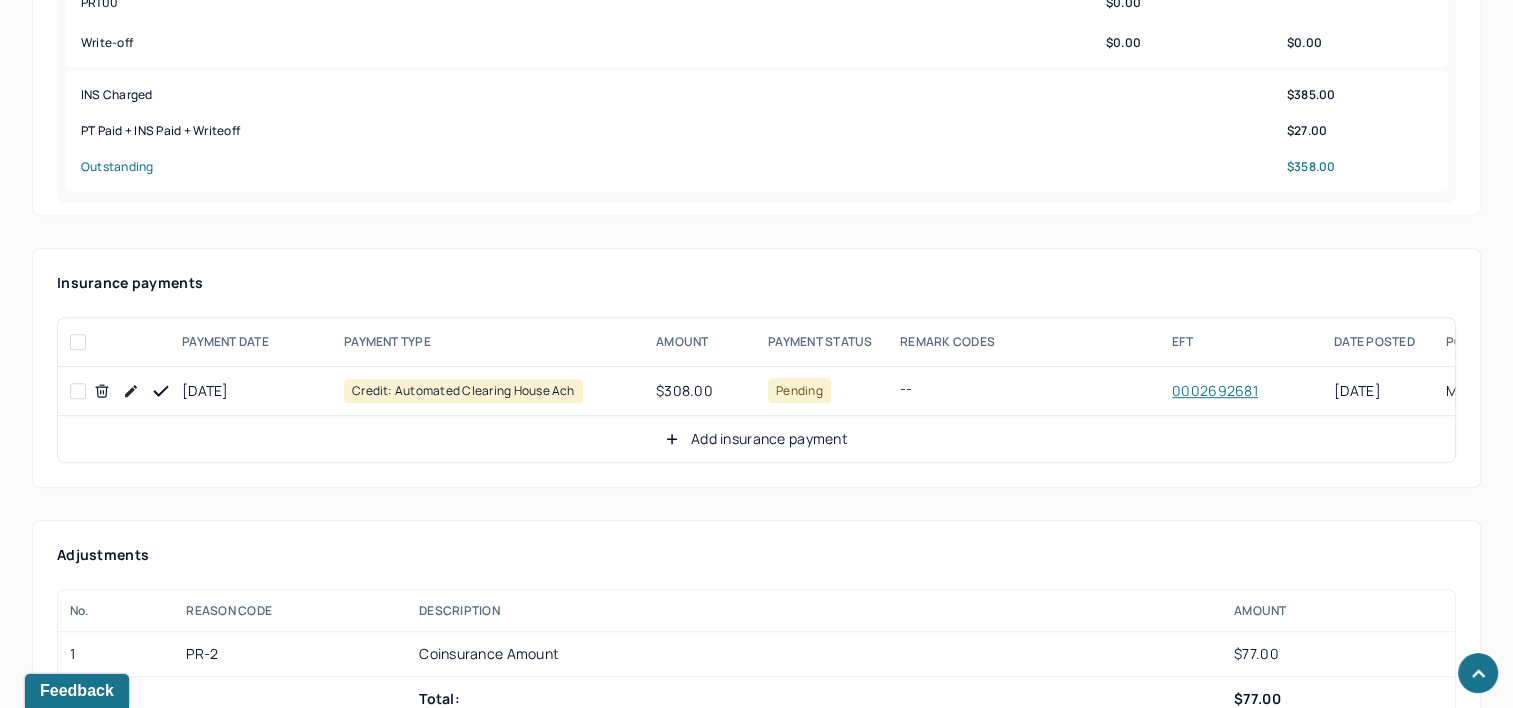 drag, startPoint x: 164, startPoint y: 353, endPoint x: 220, endPoint y: 371, distance: 58.821766 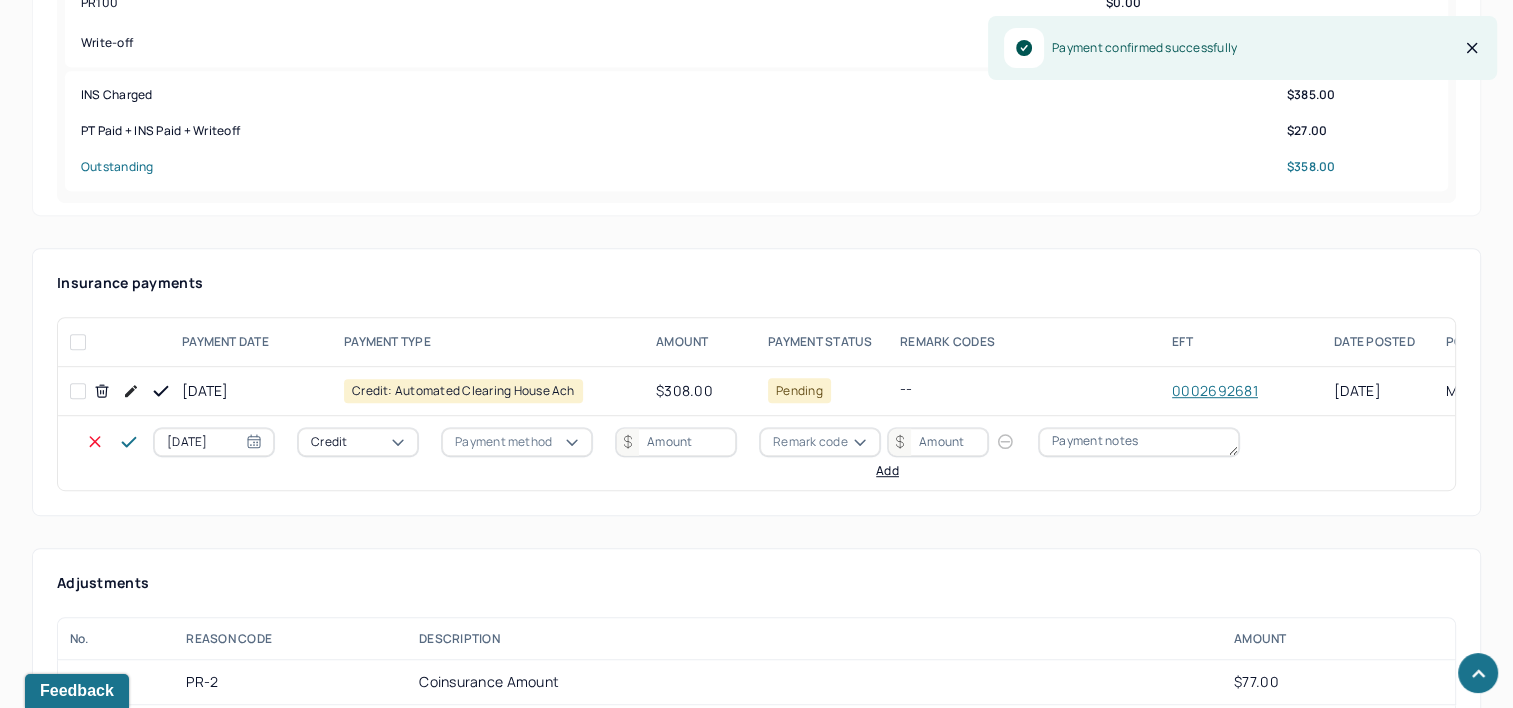 click on "07/10/2025" at bounding box center (214, 442) 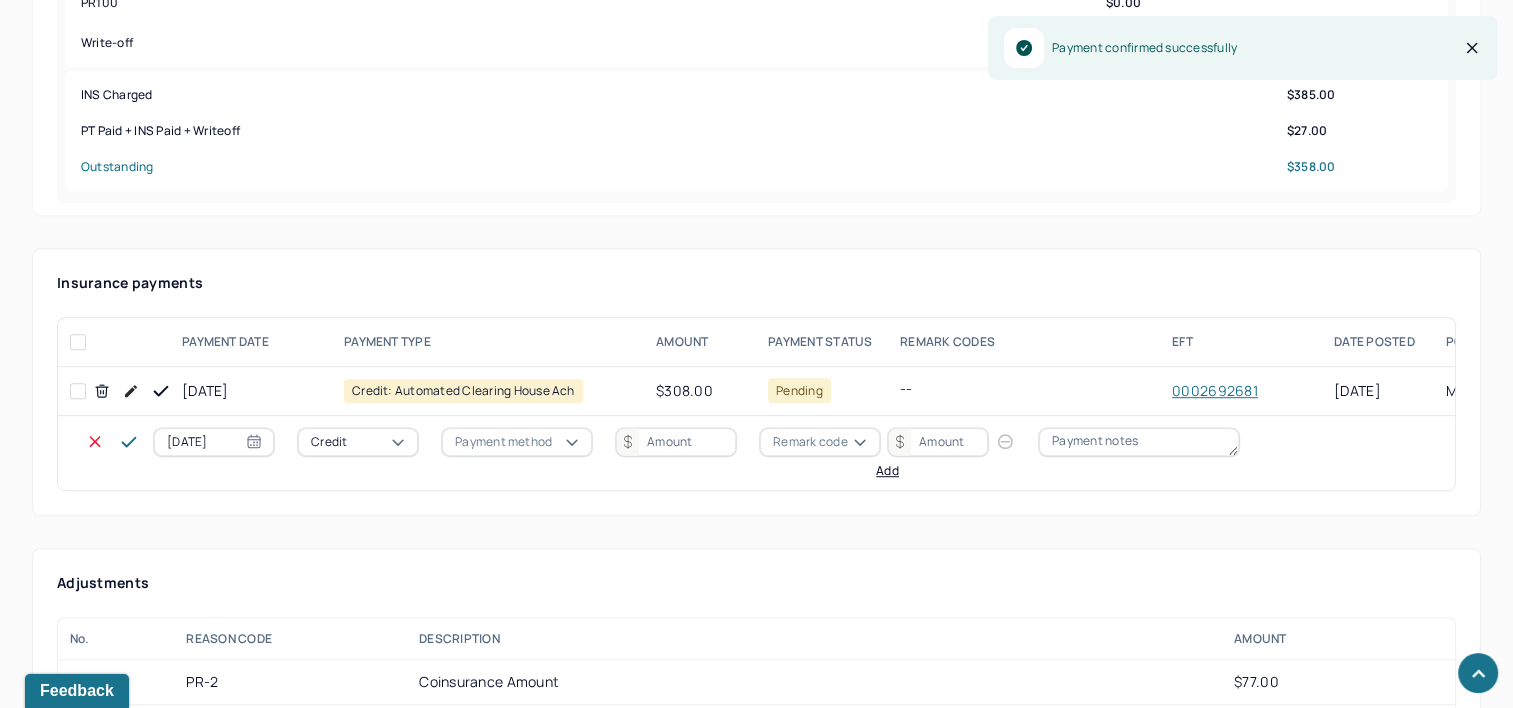 select on "6" 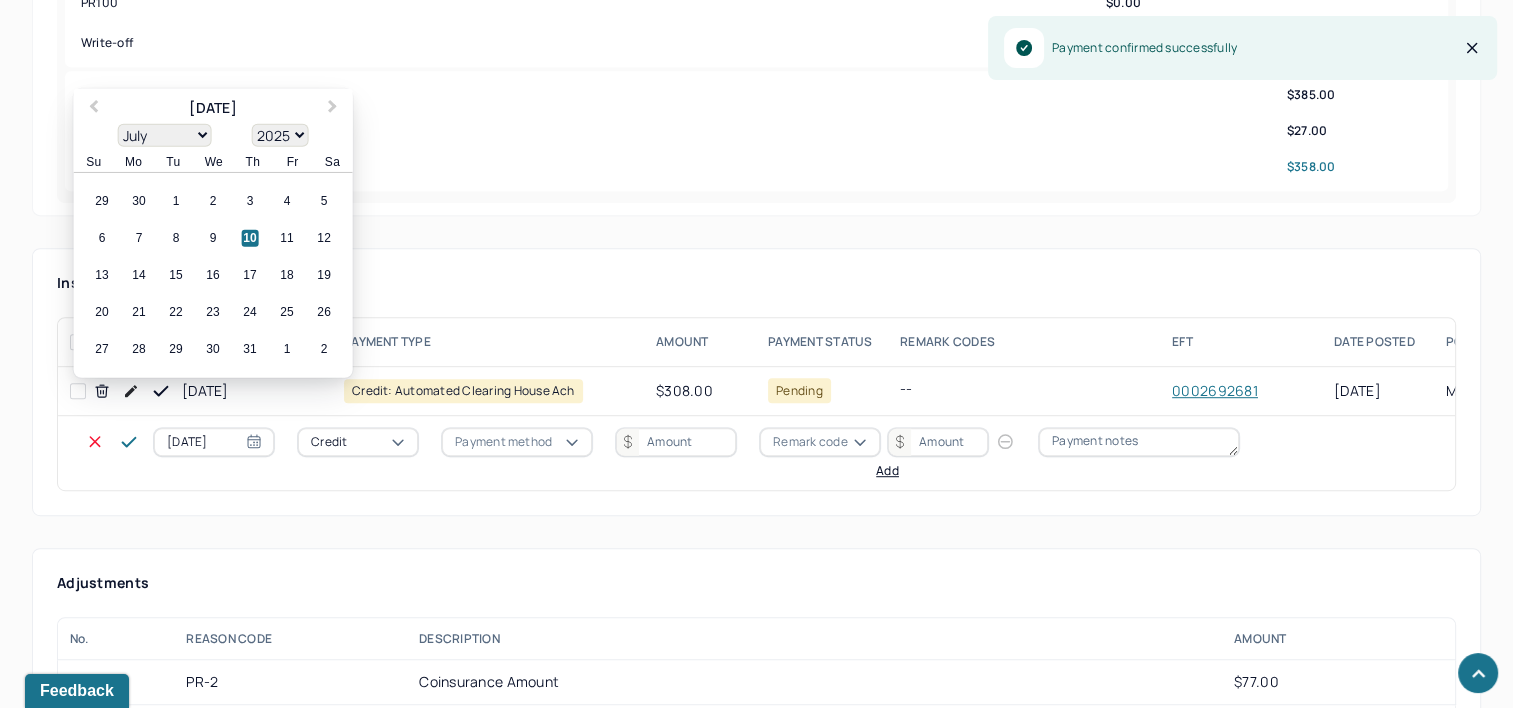 select on "6" 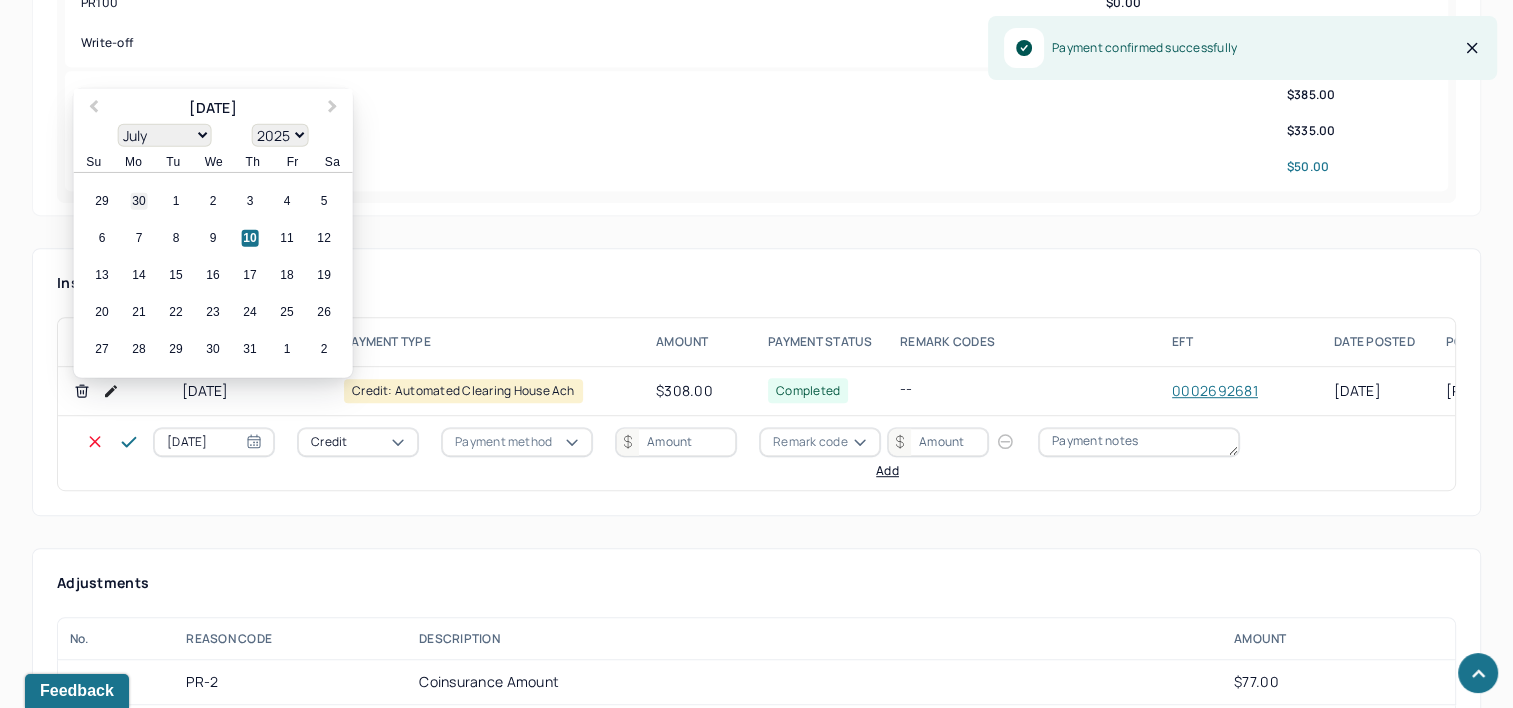 click on "30" at bounding box center [139, 201] 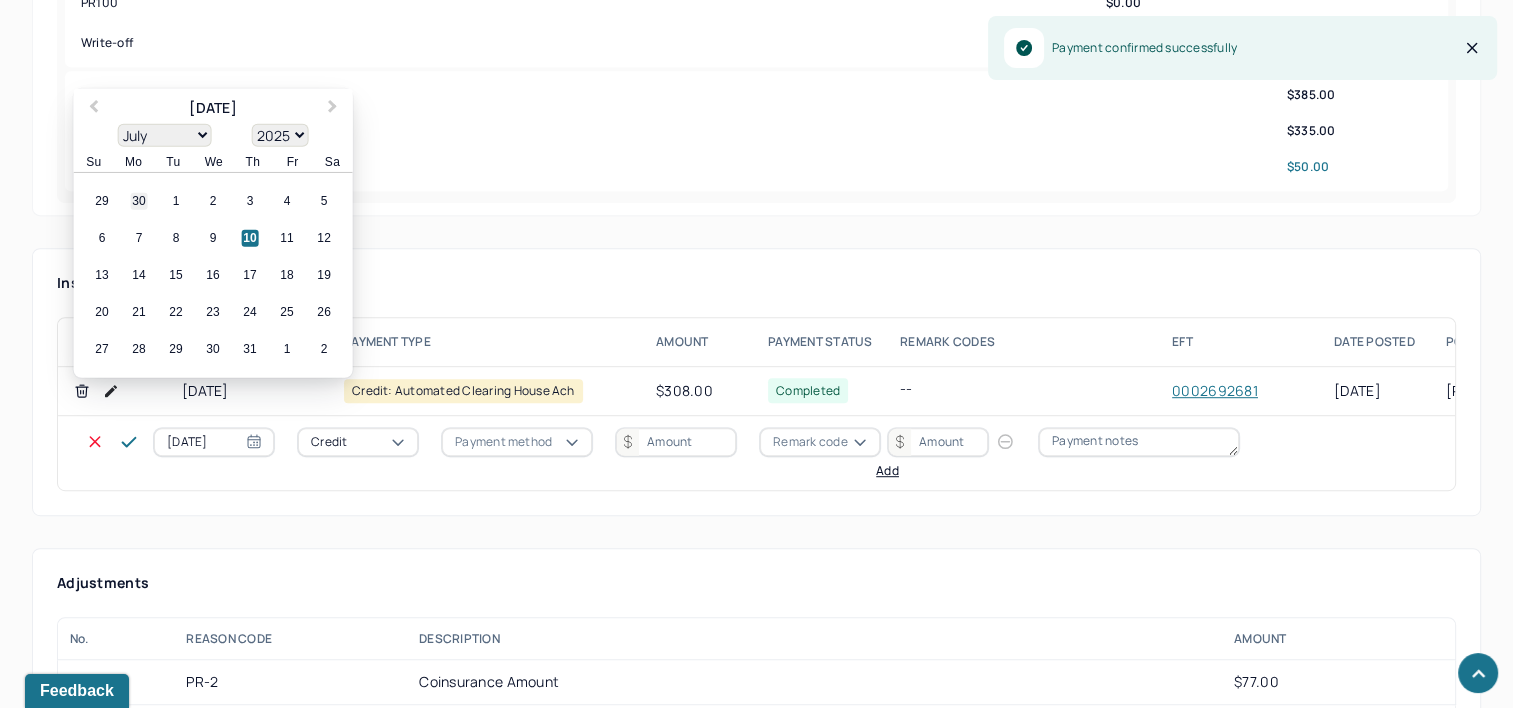 type on "[DATE]" 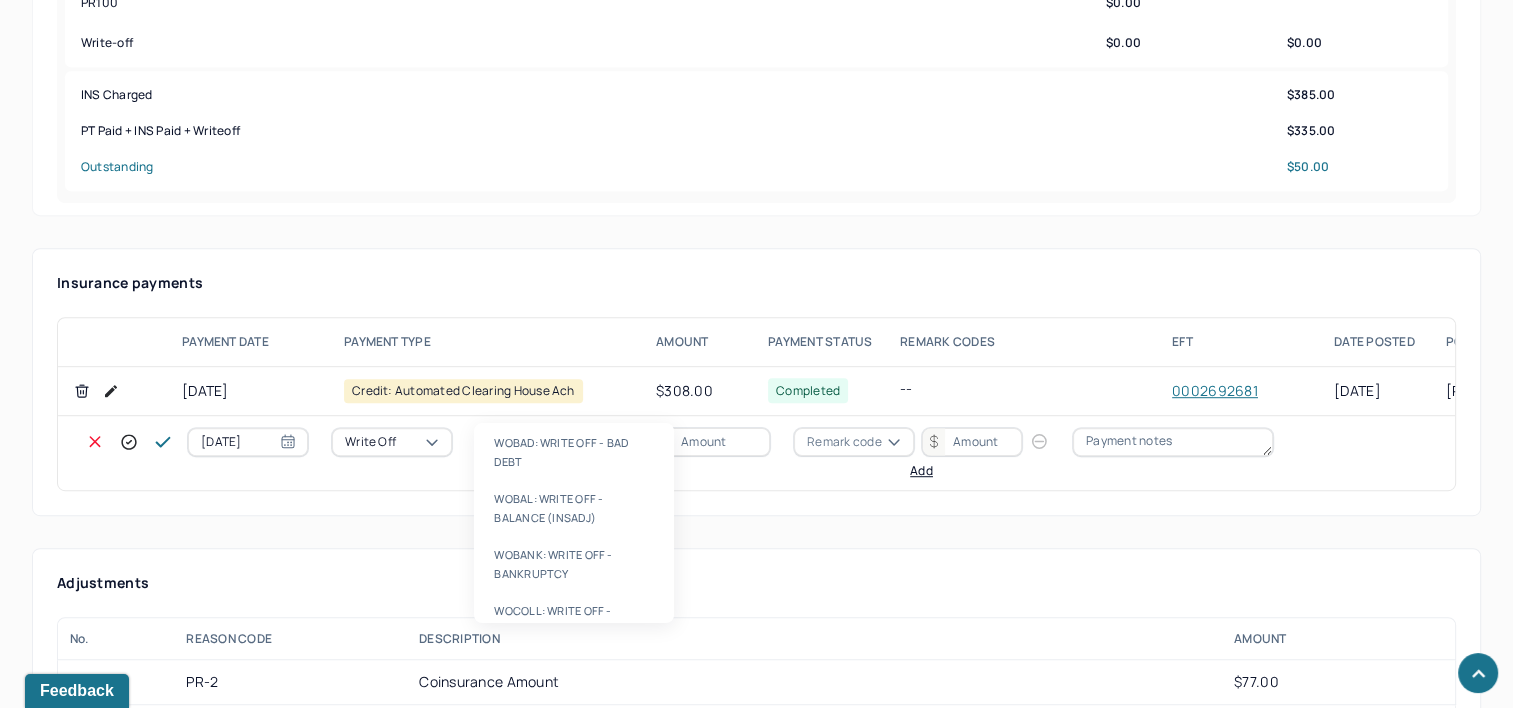 type on "WOBAL" 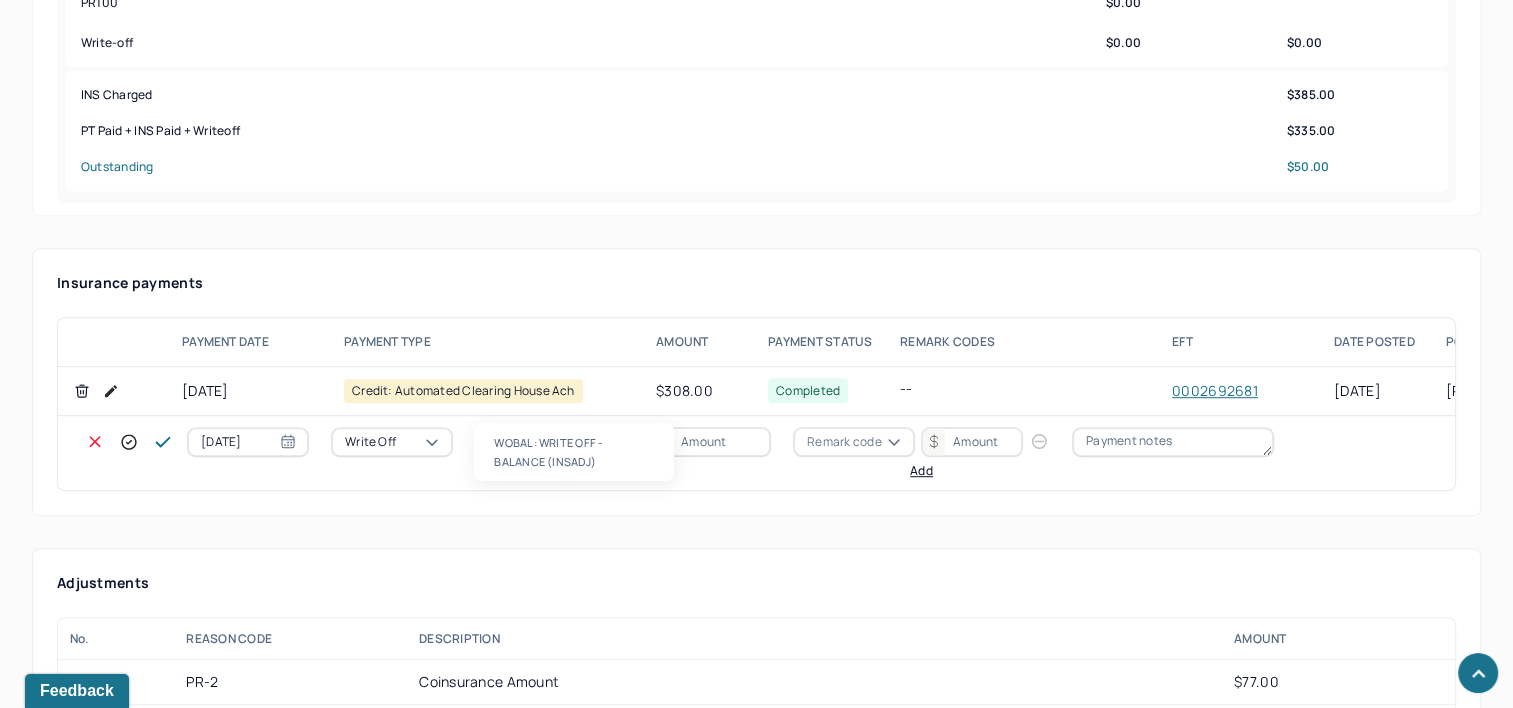 type 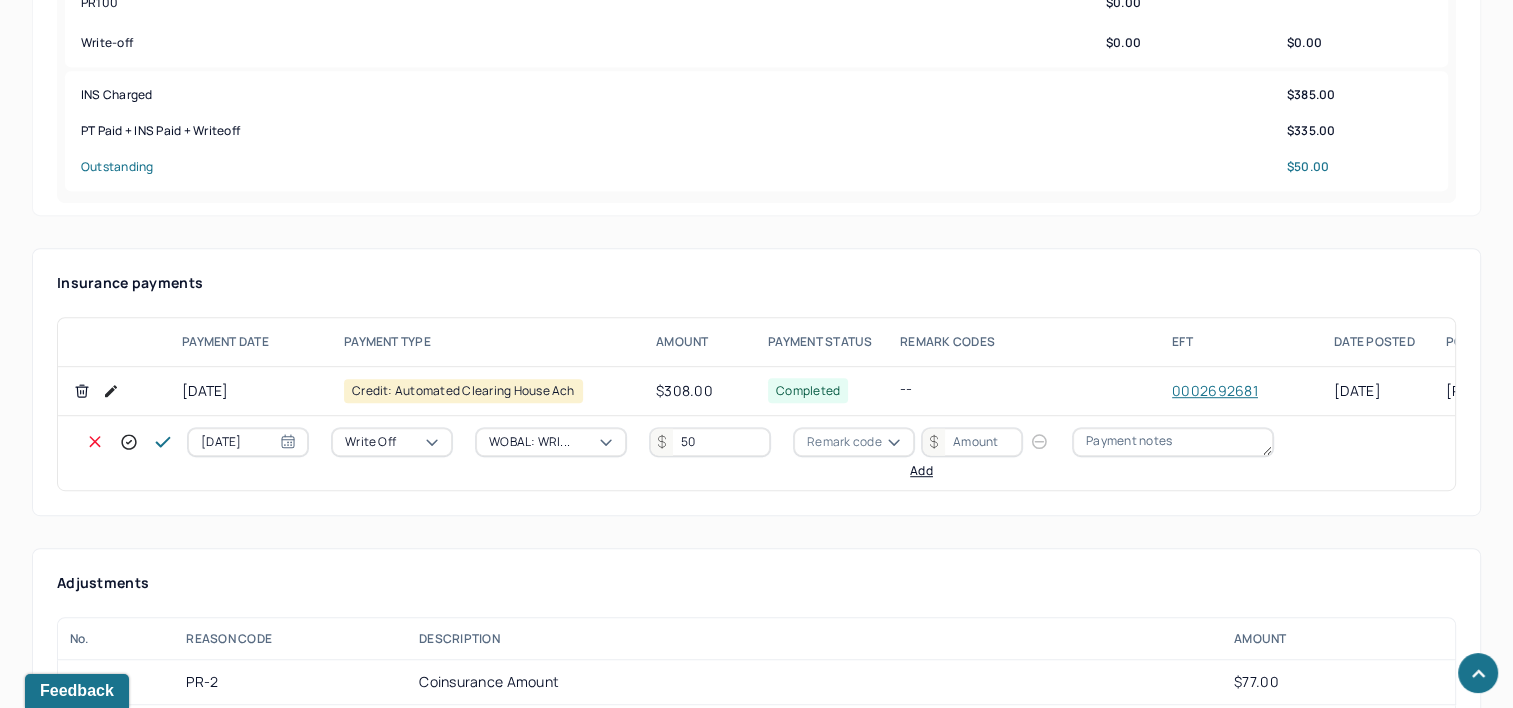 type on "50" 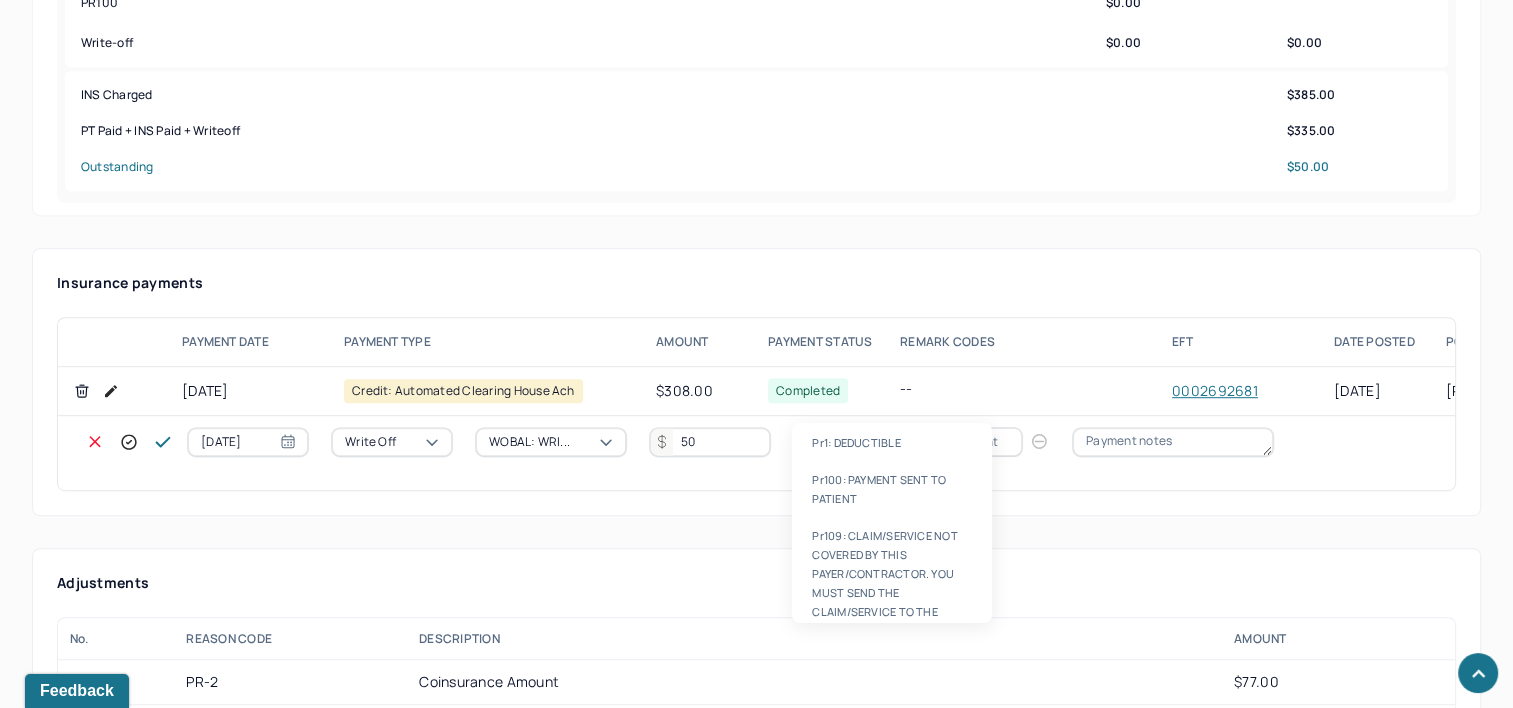 type on "PR2" 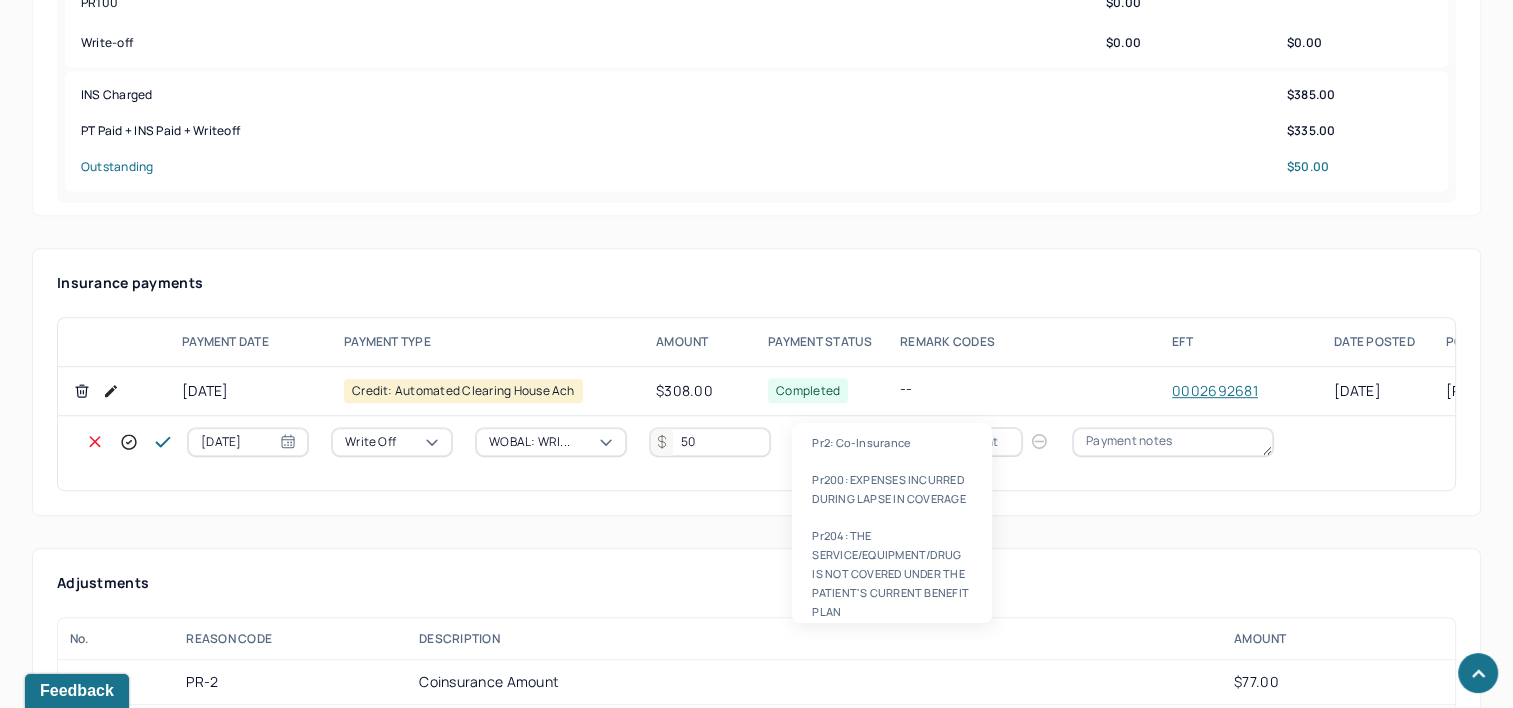 type 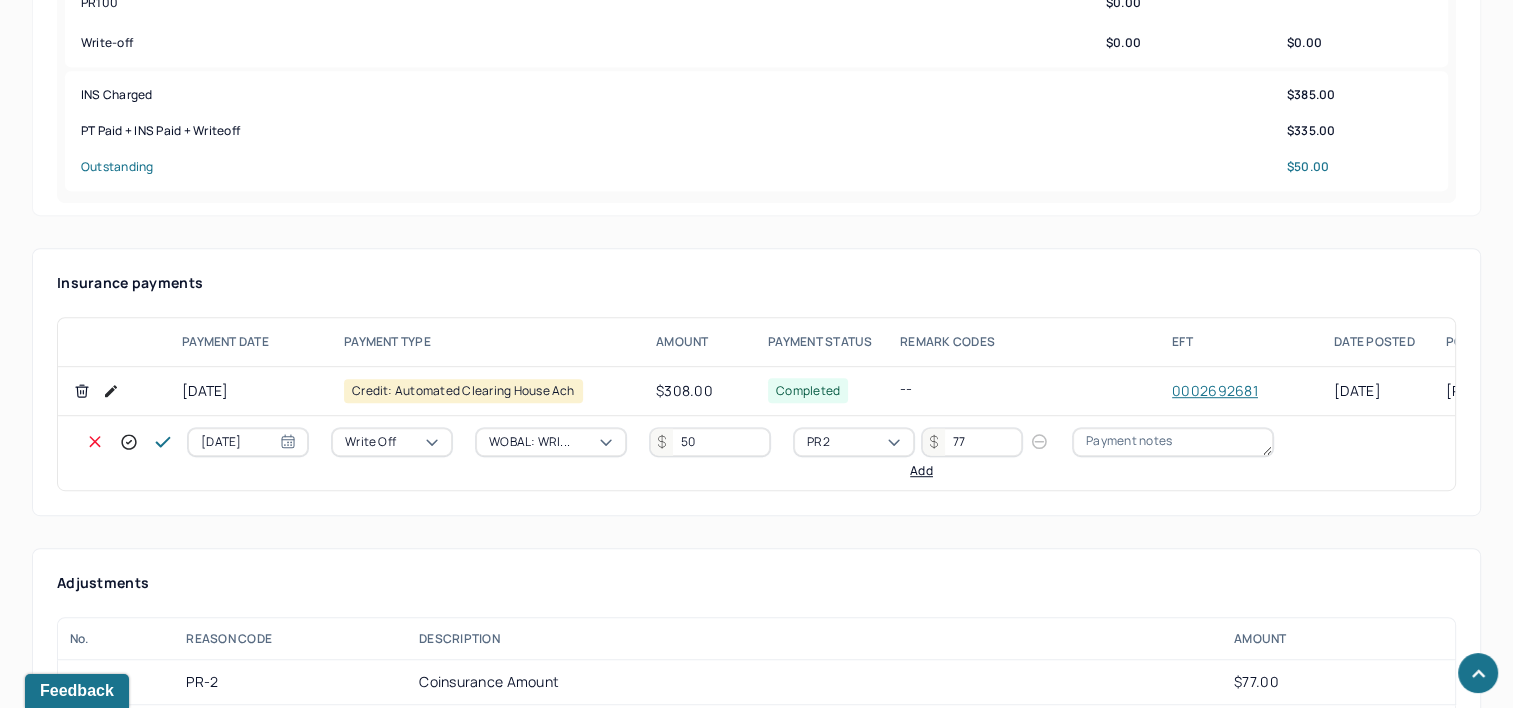 type on "77" 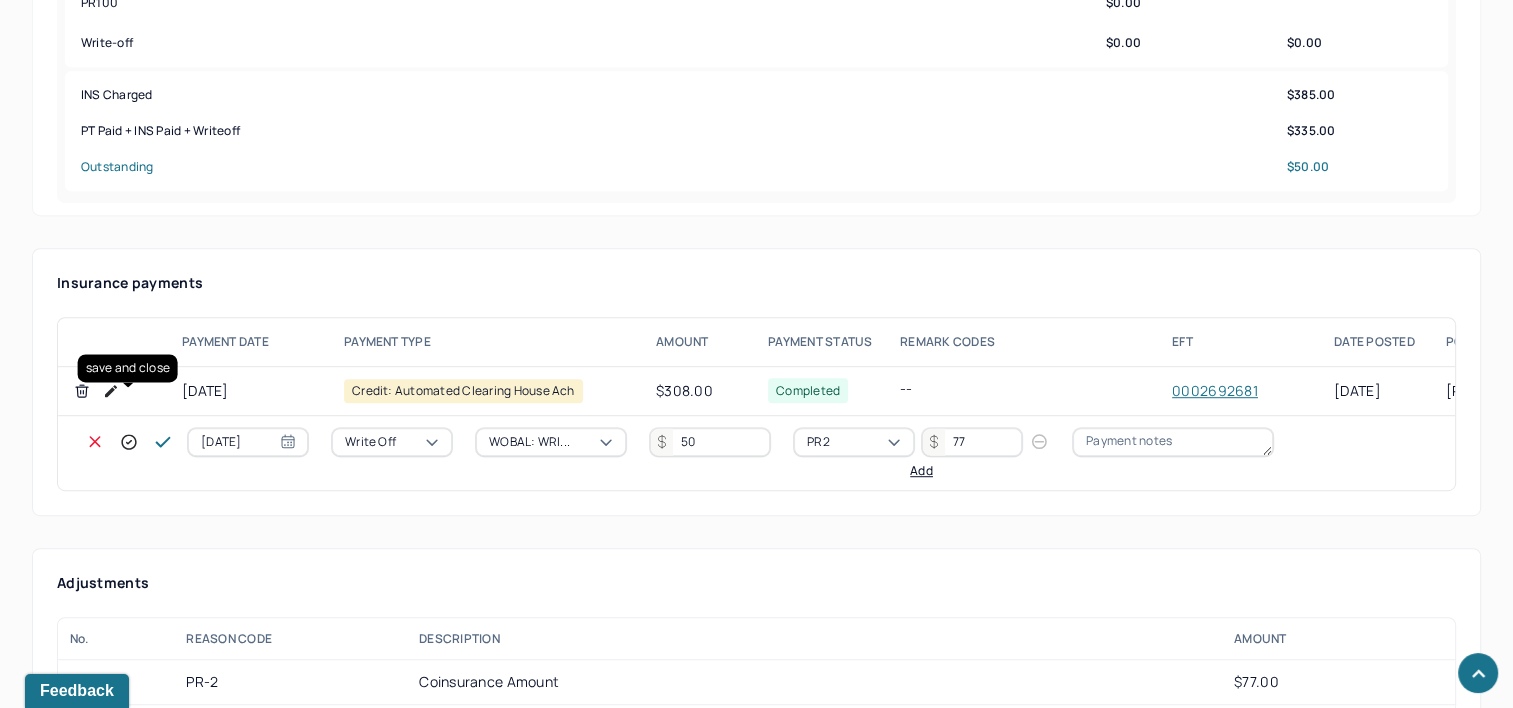 click 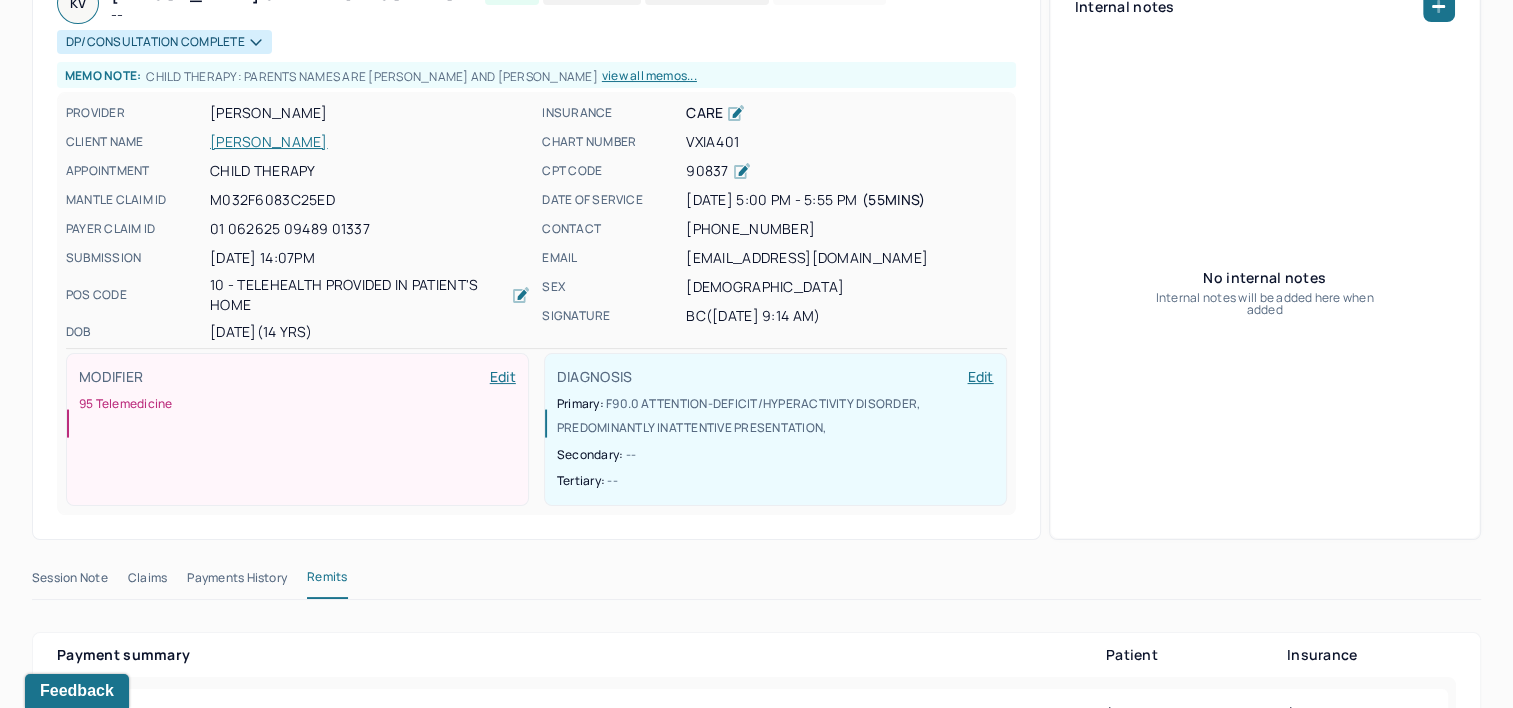 scroll, scrollTop: 0, scrollLeft: 0, axis: both 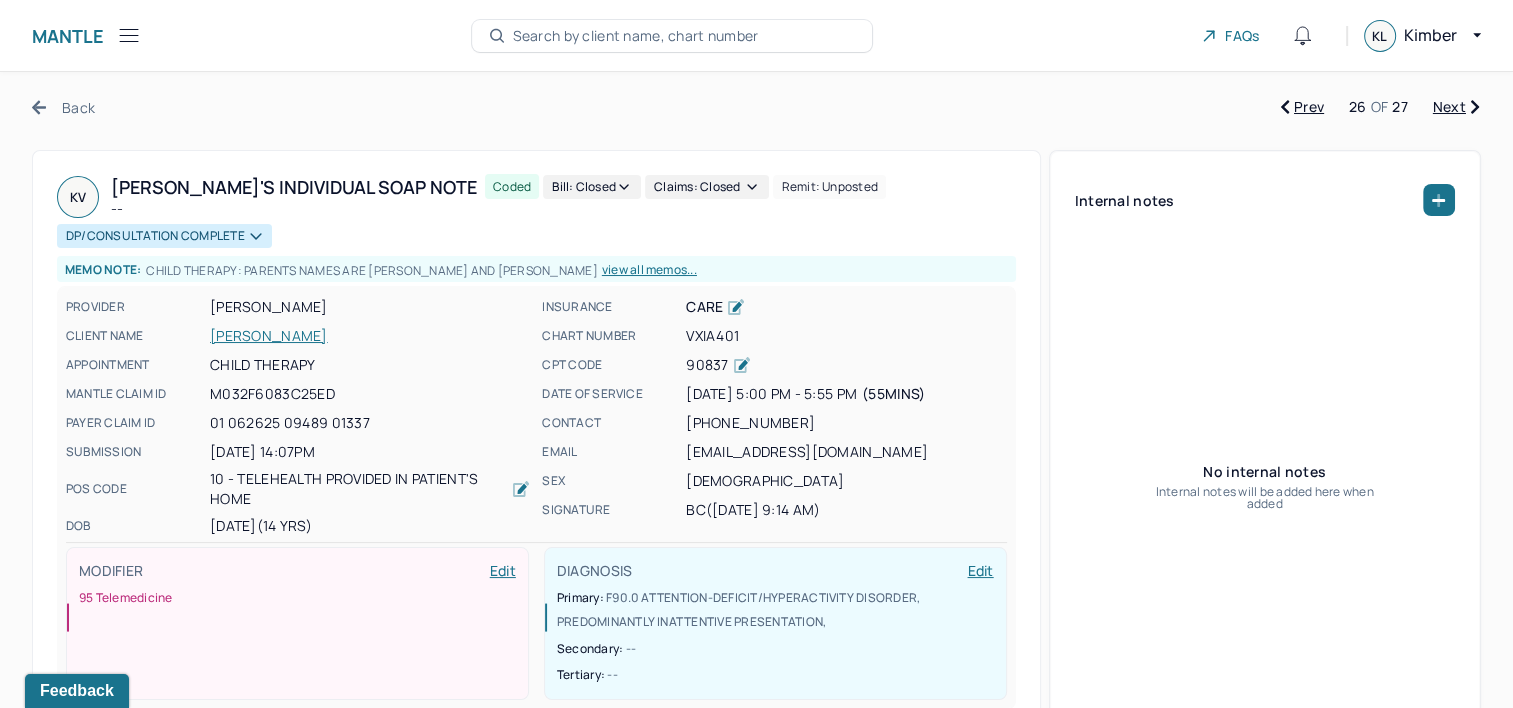click on "Next" at bounding box center (1456, 107) 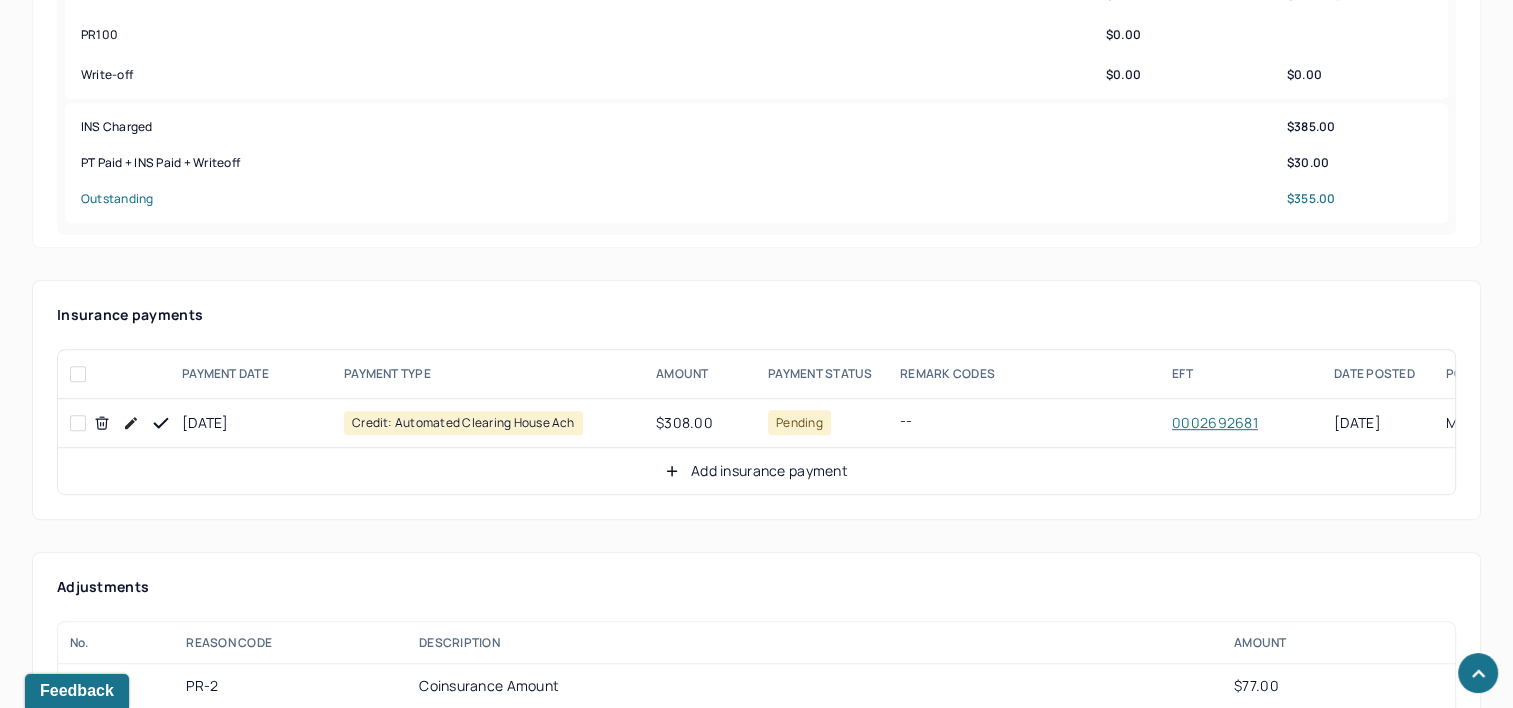 scroll, scrollTop: 1000, scrollLeft: 0, axis: vertical 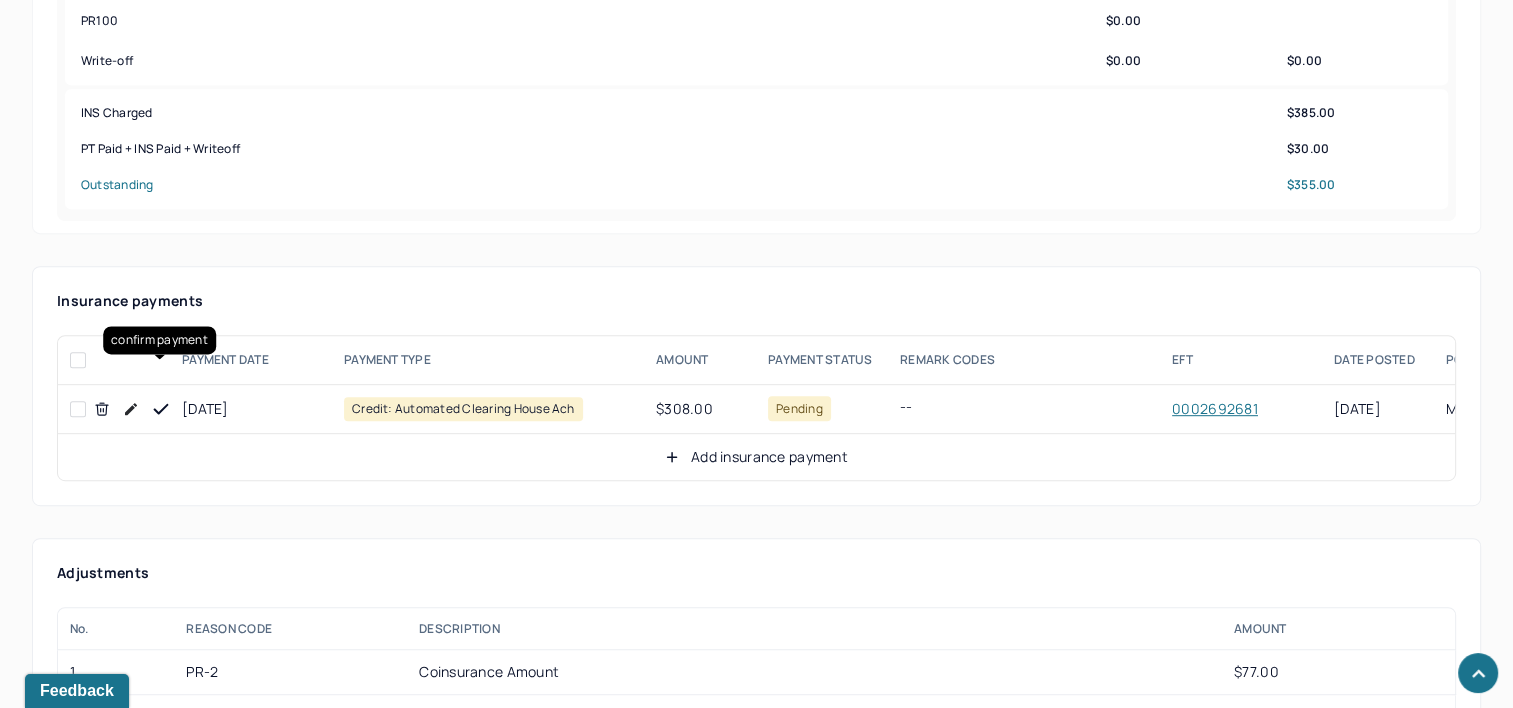 click 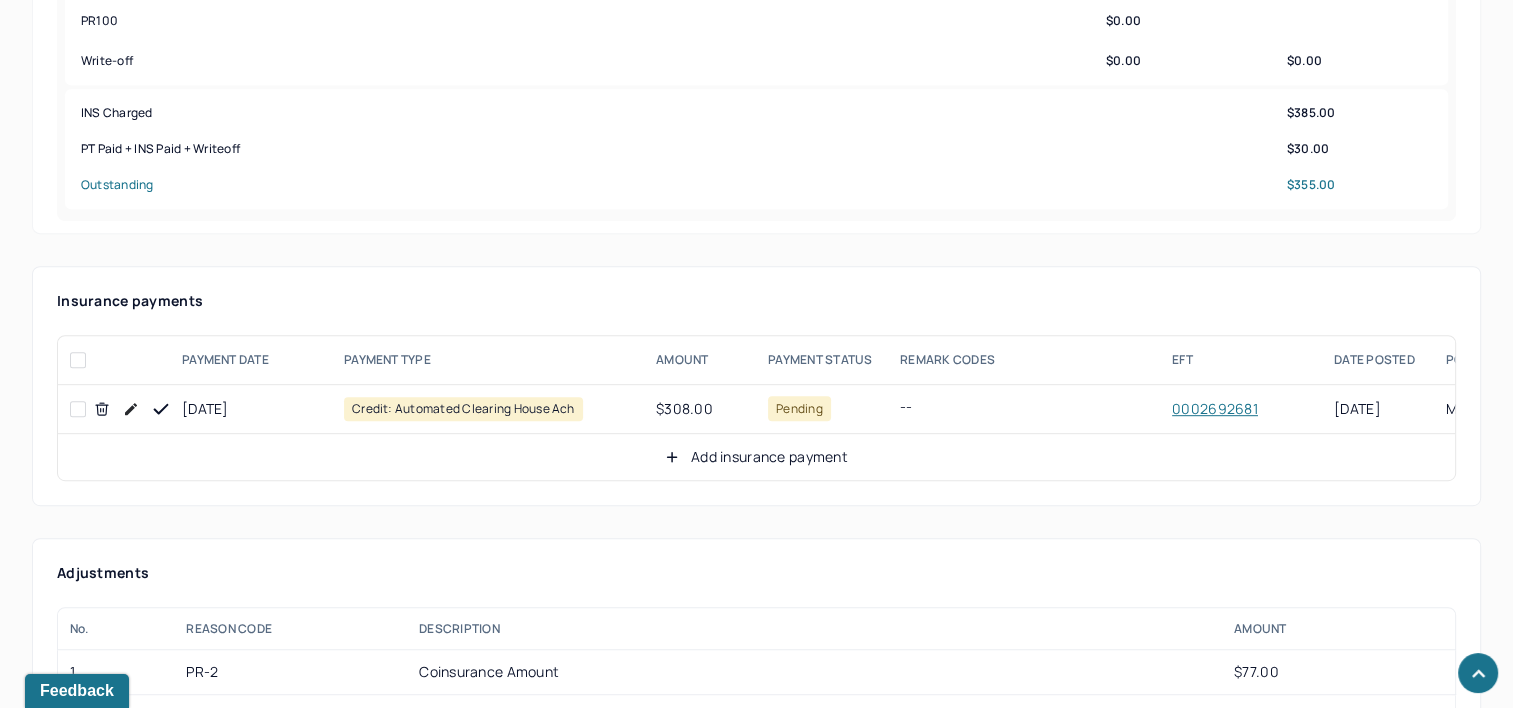 click on "Add insurance payment" at bounding box center [756, 457] 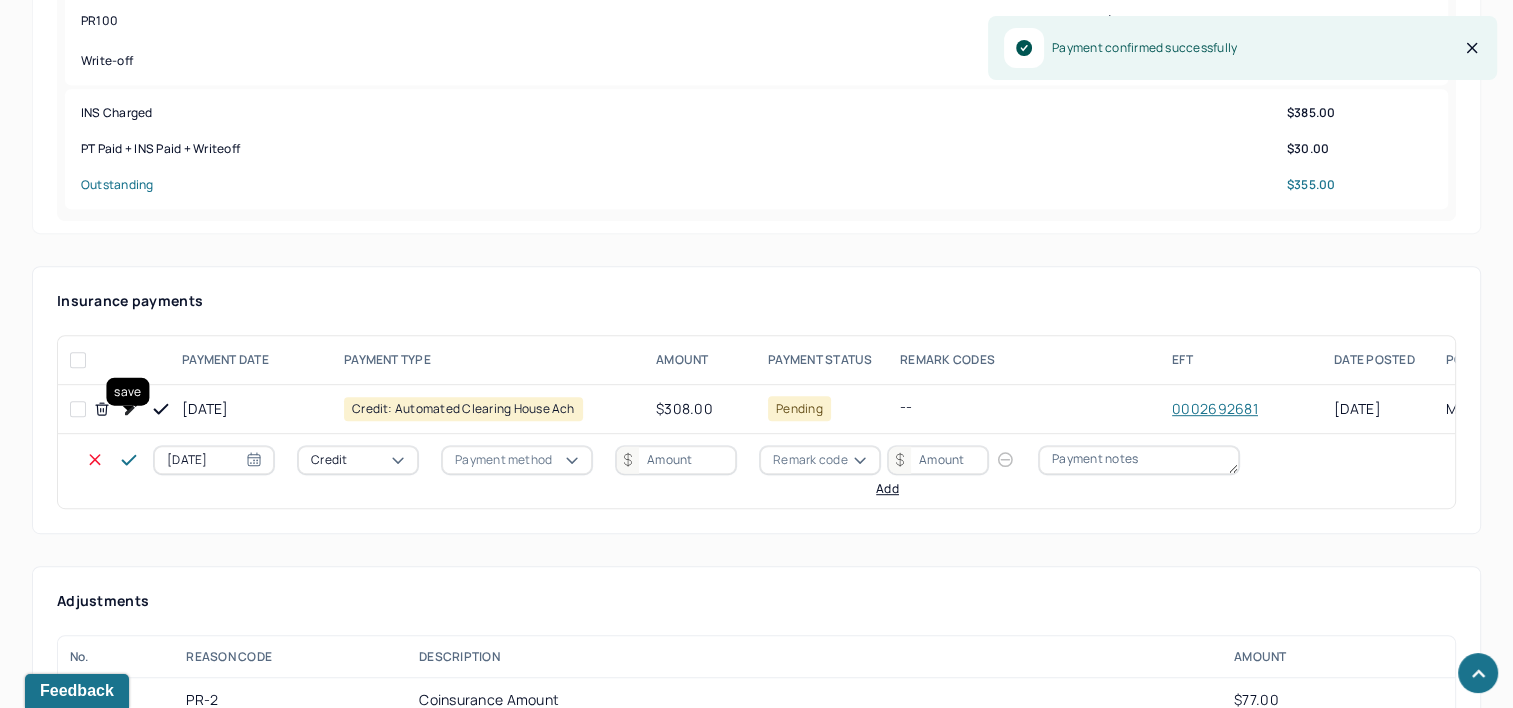 select on "6" 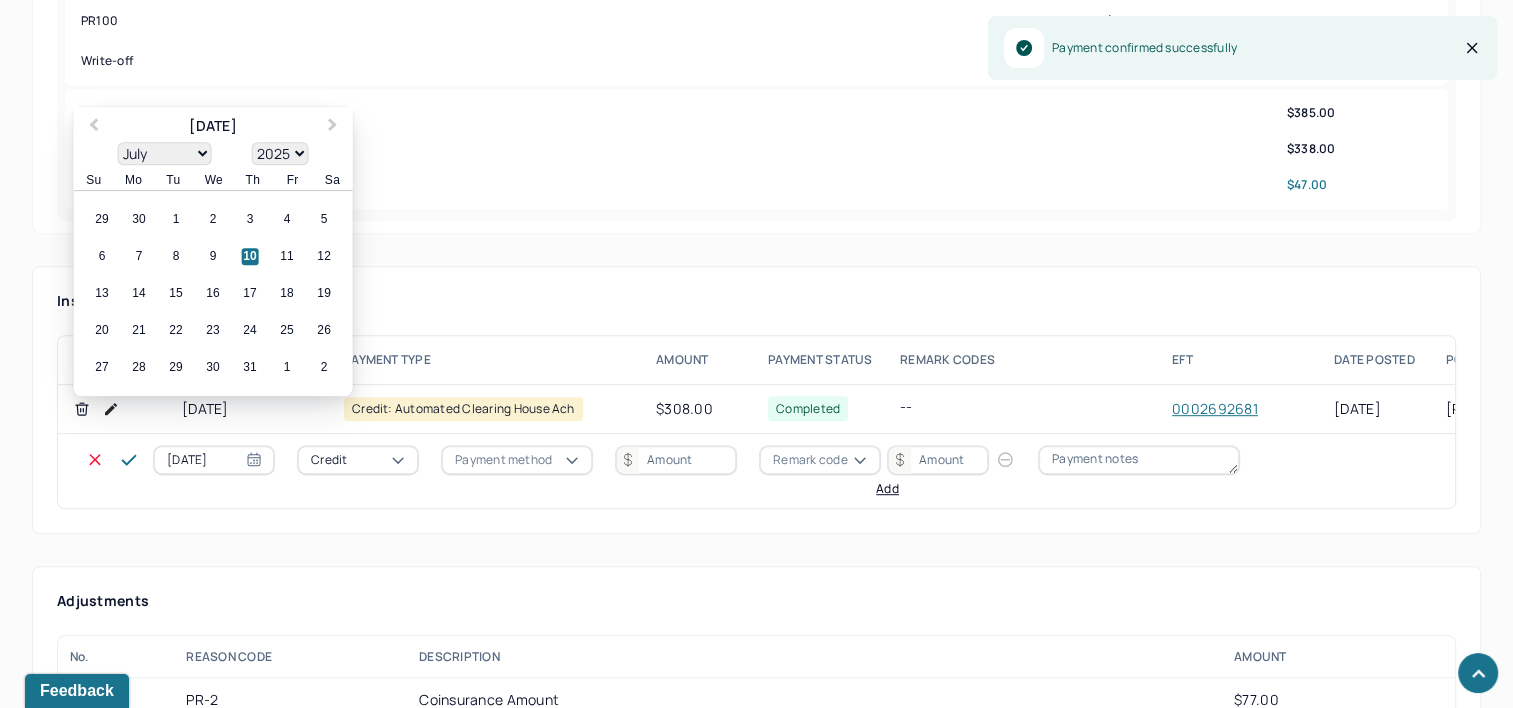 click on "07/10/2025" at bounding box center (214, 460) 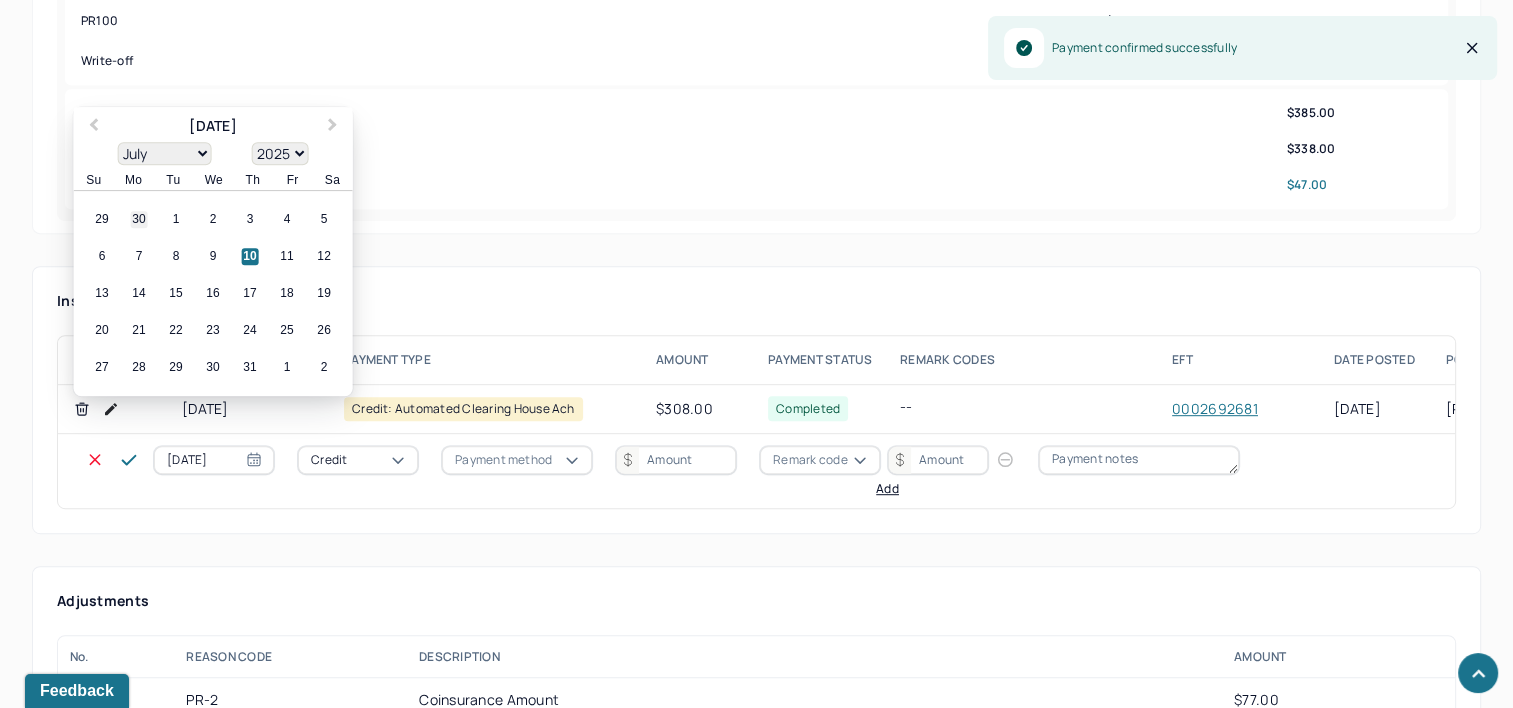 click on "30" at bounding box center [139, 220] 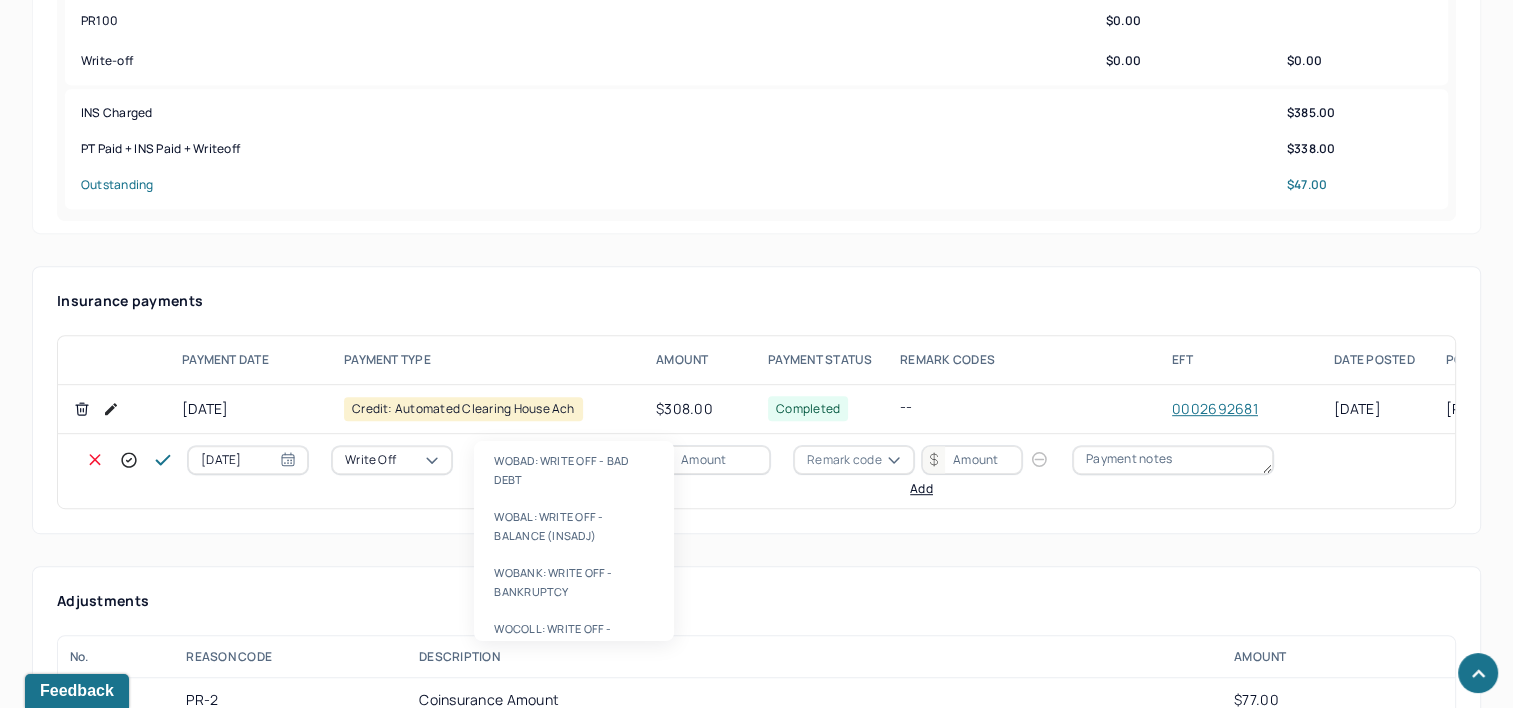 type on "WOBAL" 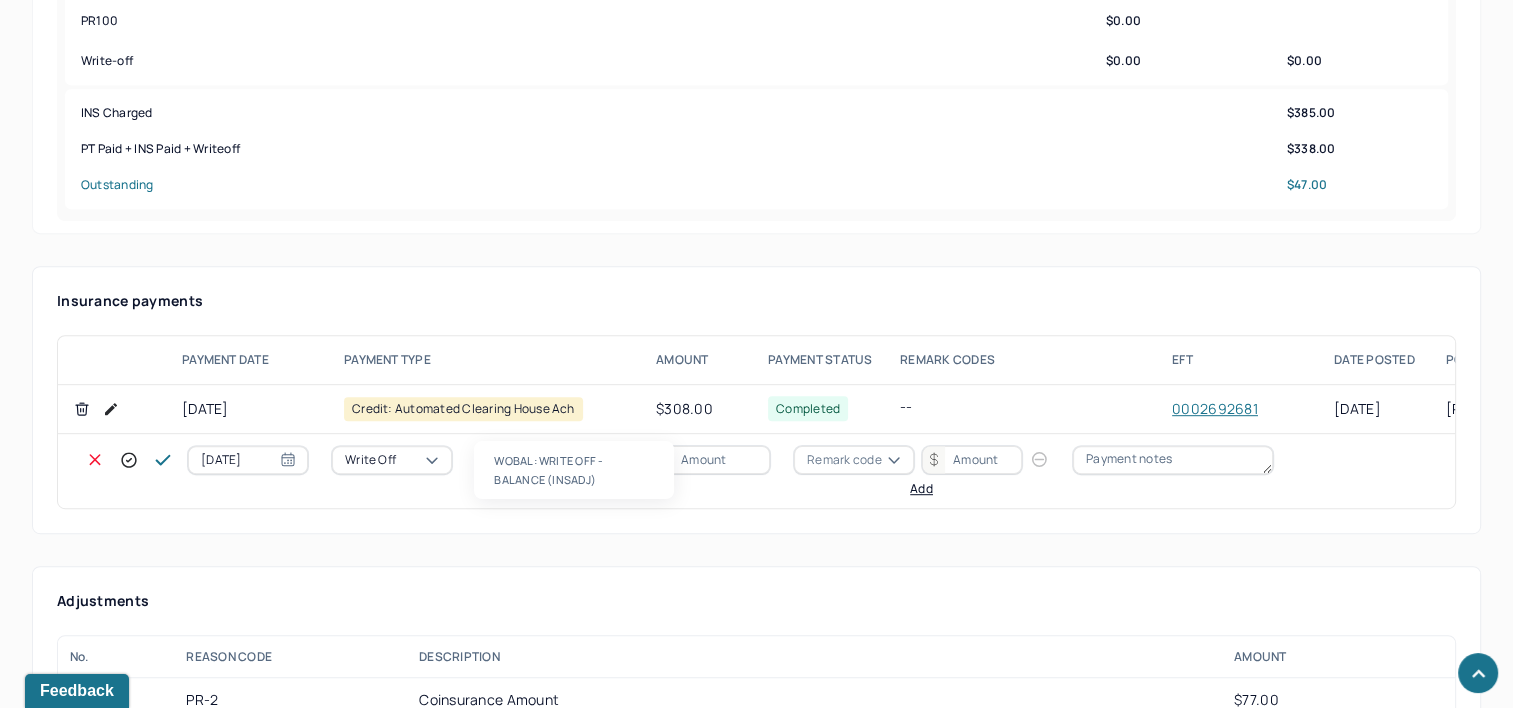 type 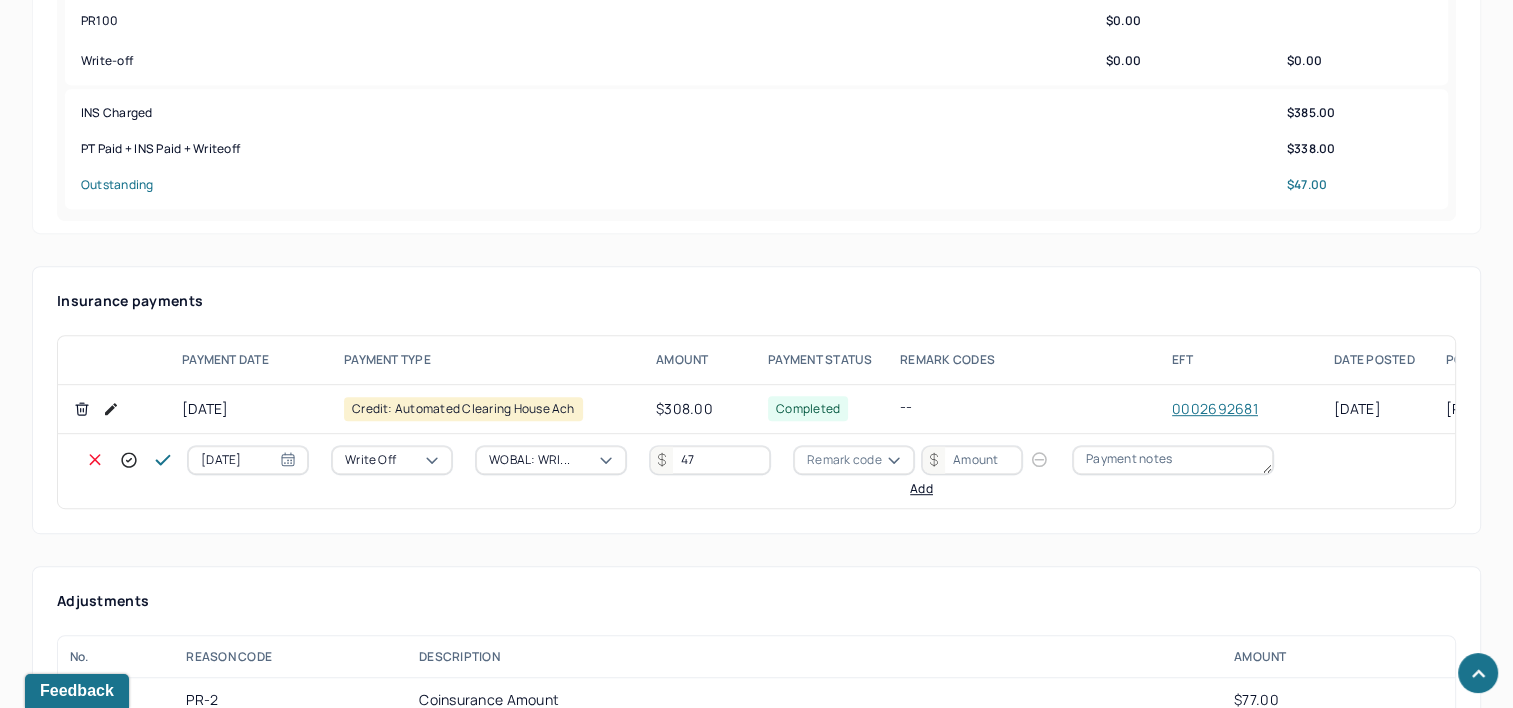 type on "47" 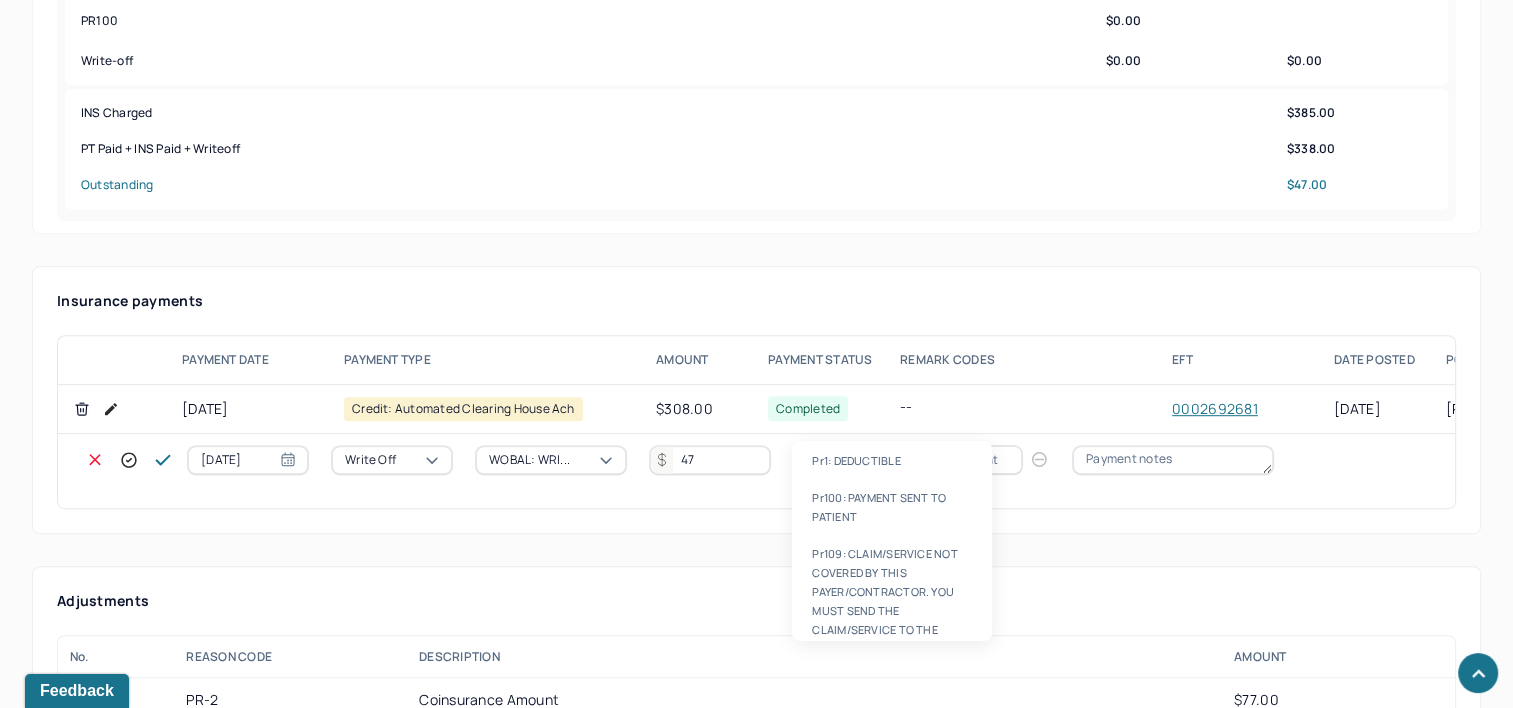 type on "PR2" 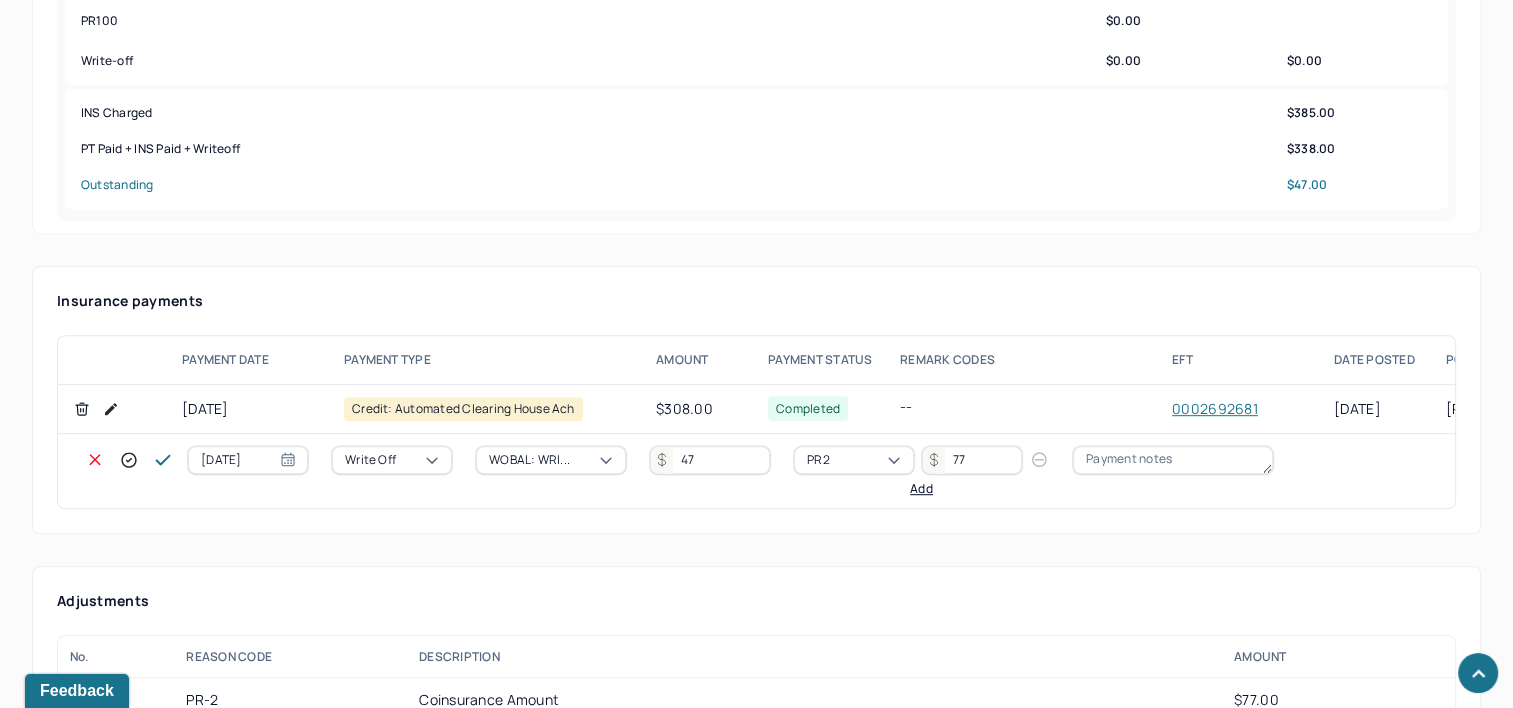 type on "77" 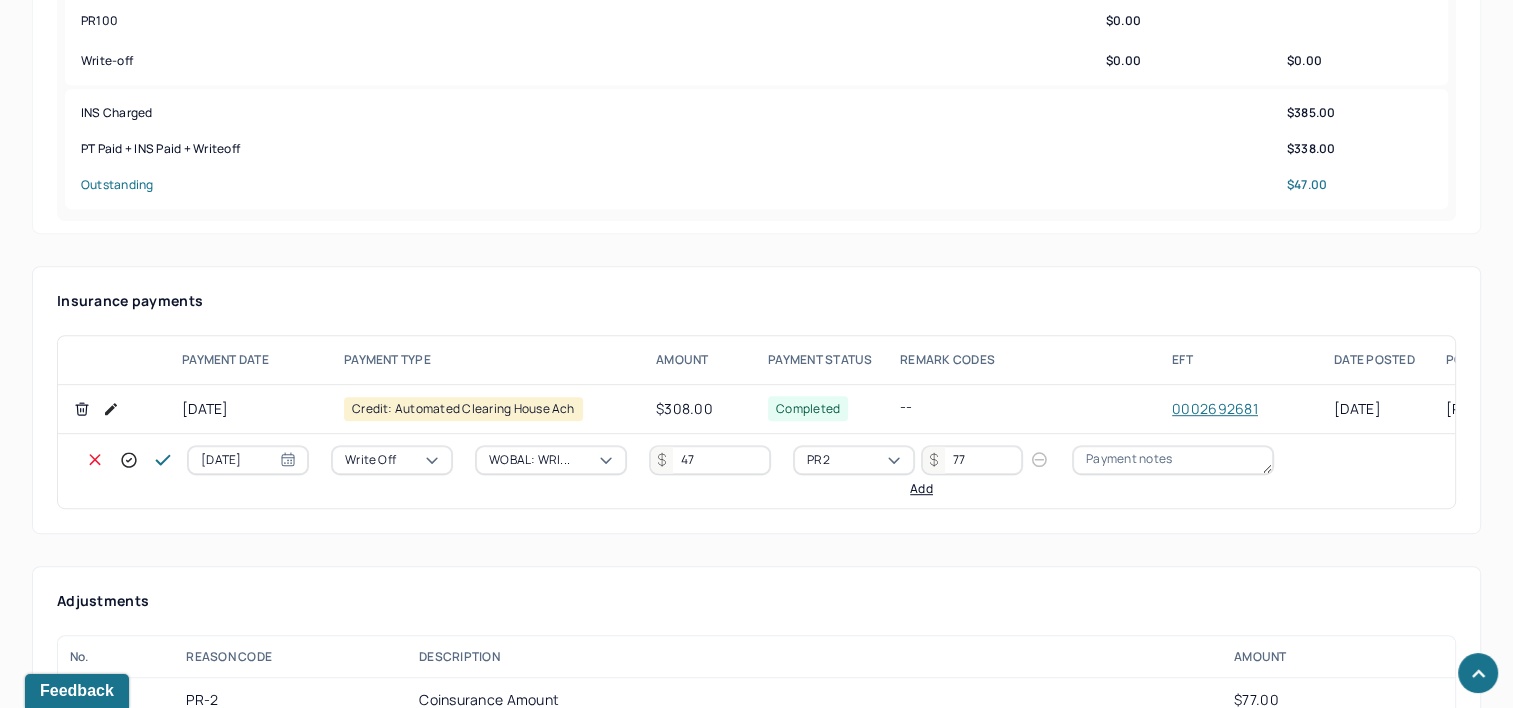 click 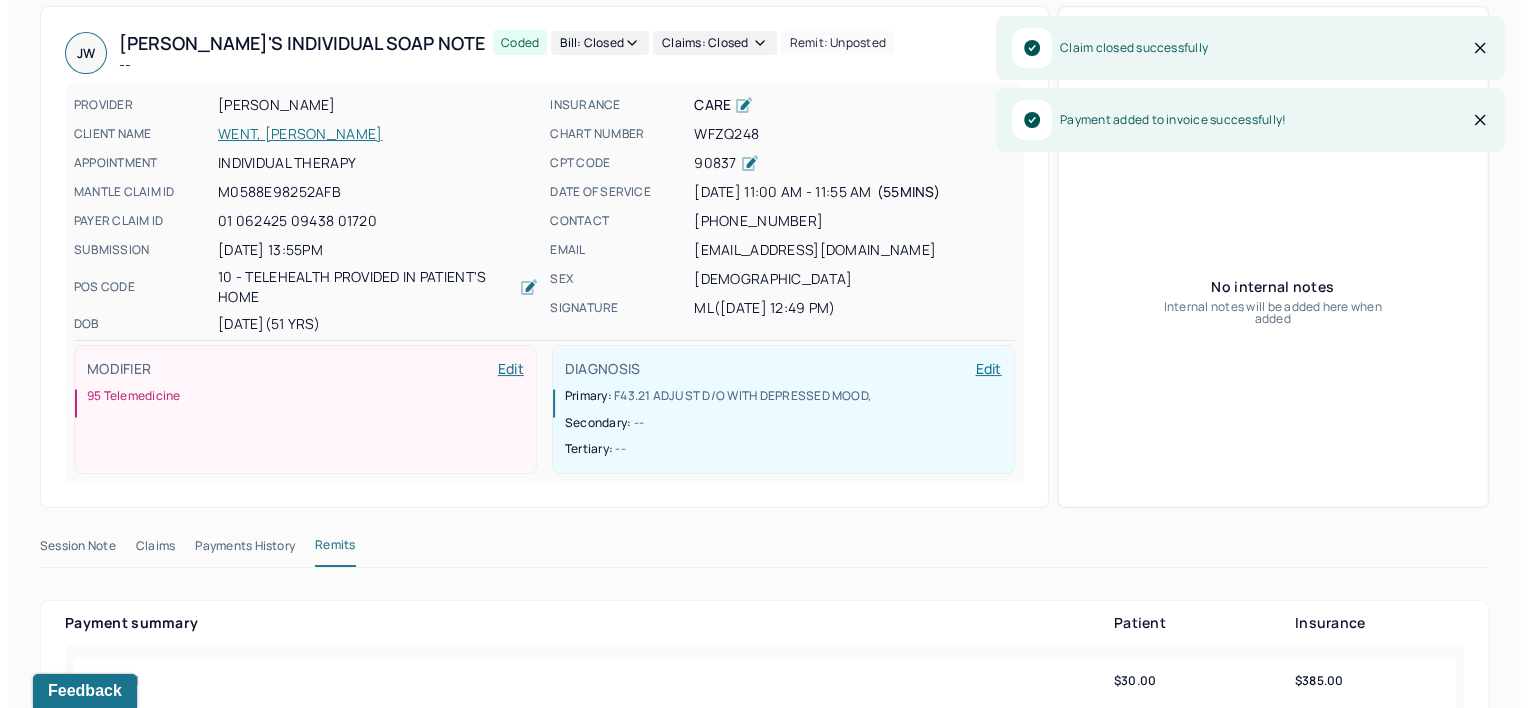 scroll, scrollTop: 0, scrollLeft: 0, axis: both 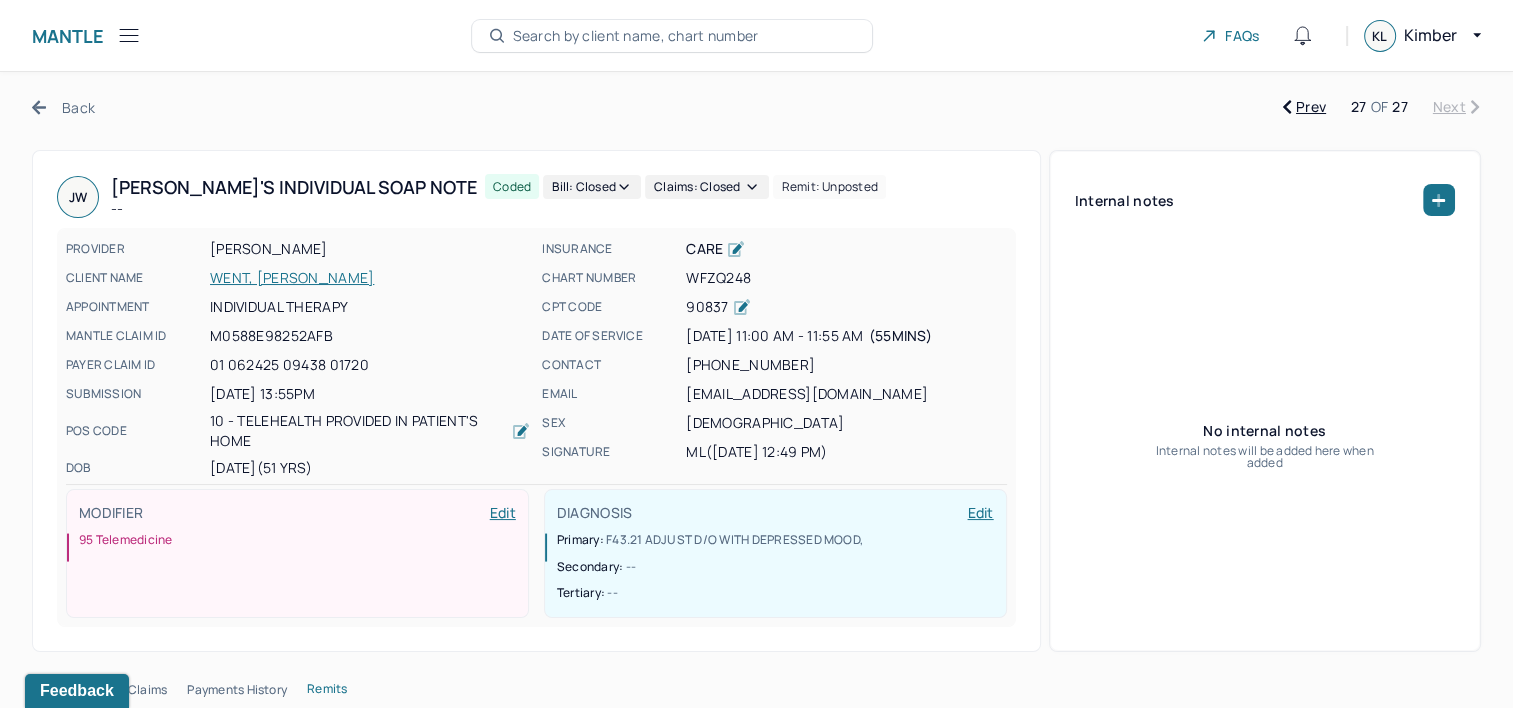 click on "Back" at bounding box center (63, 107) 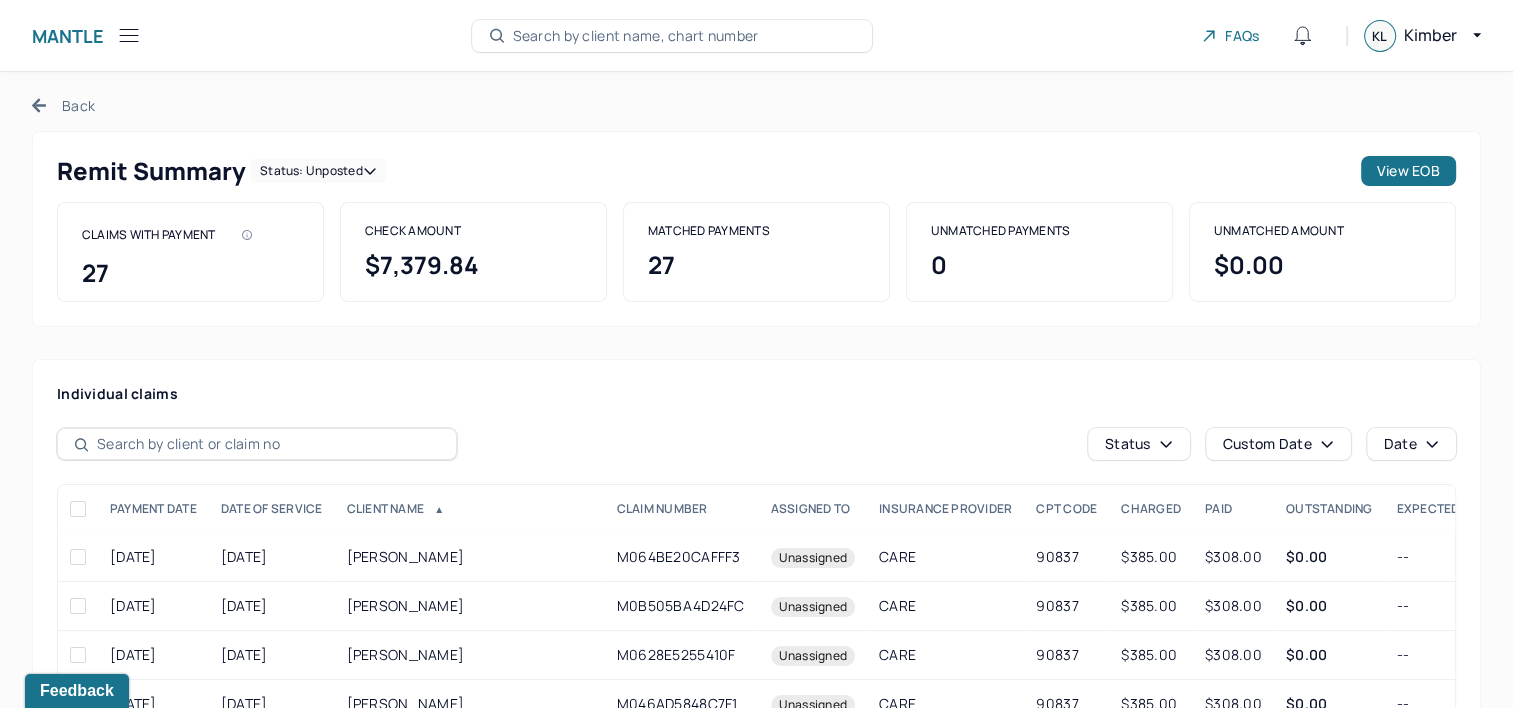 click on "Back" at bounding box center [63, 105] 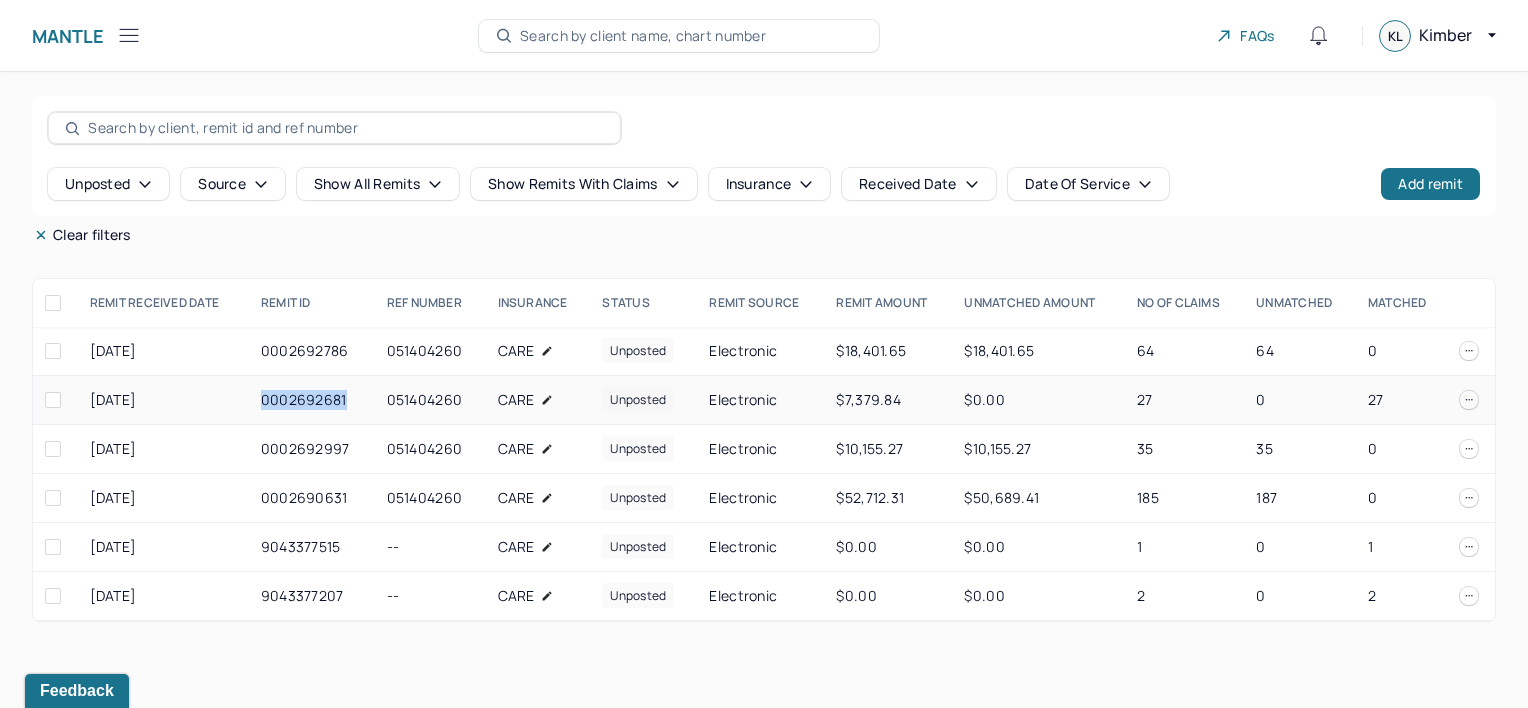 drag, startPoint x: 262, startPoint y: 398, endPoint x: 348, endPoint y: 402, distance: 86.09297 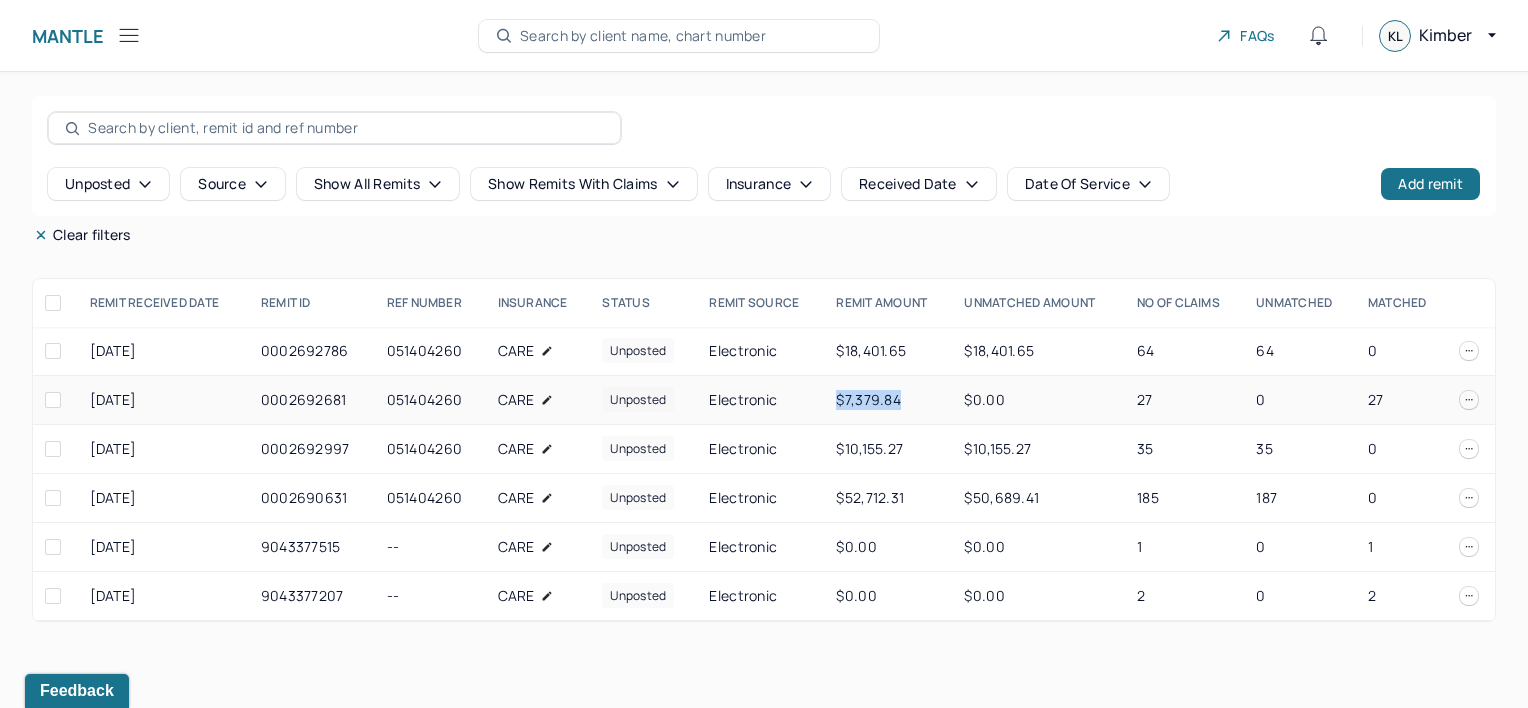 drag, startPoint x: 829, startPoint y: 390, endPoint x: 900, endPoint y: 397, distance: 71.34424 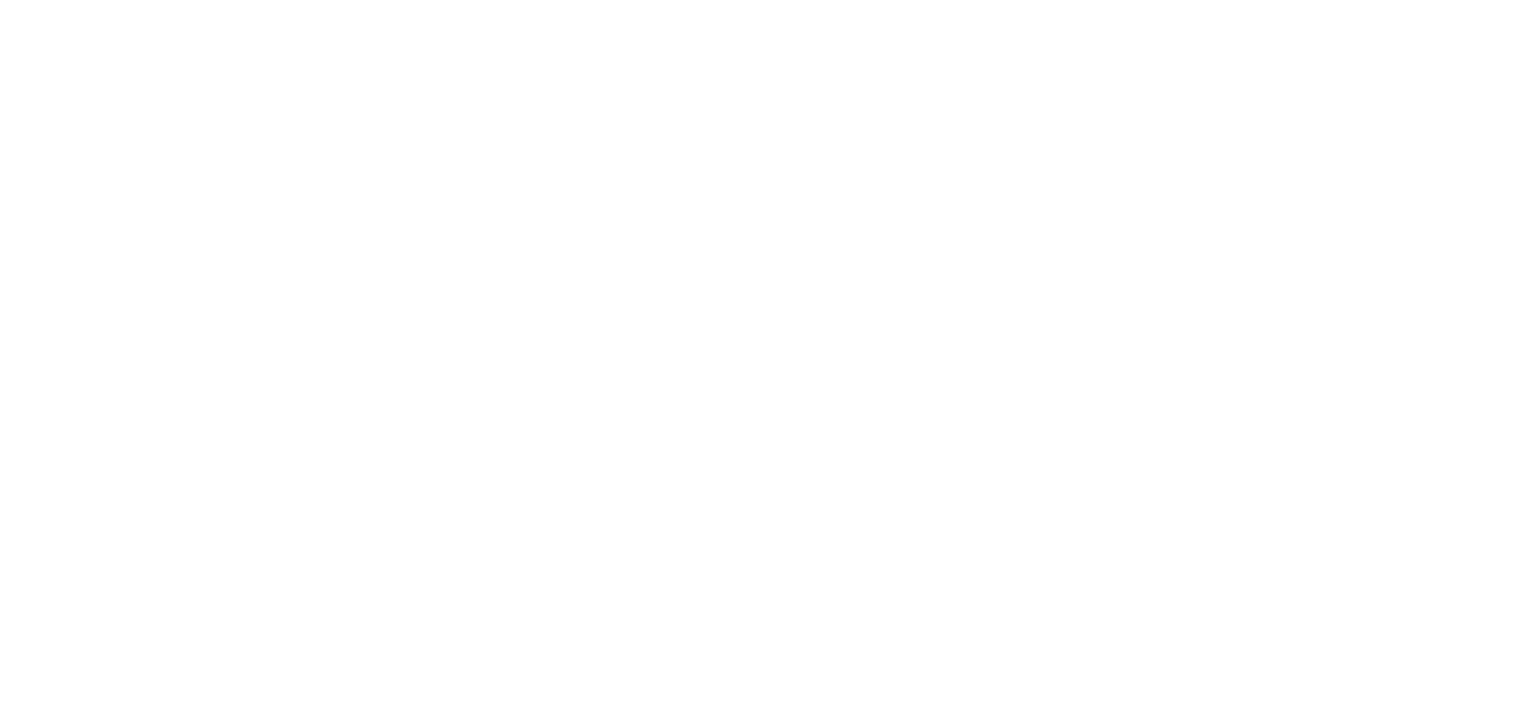 scroll, scrollTop: 0, scrollLeft: 0, axis: both 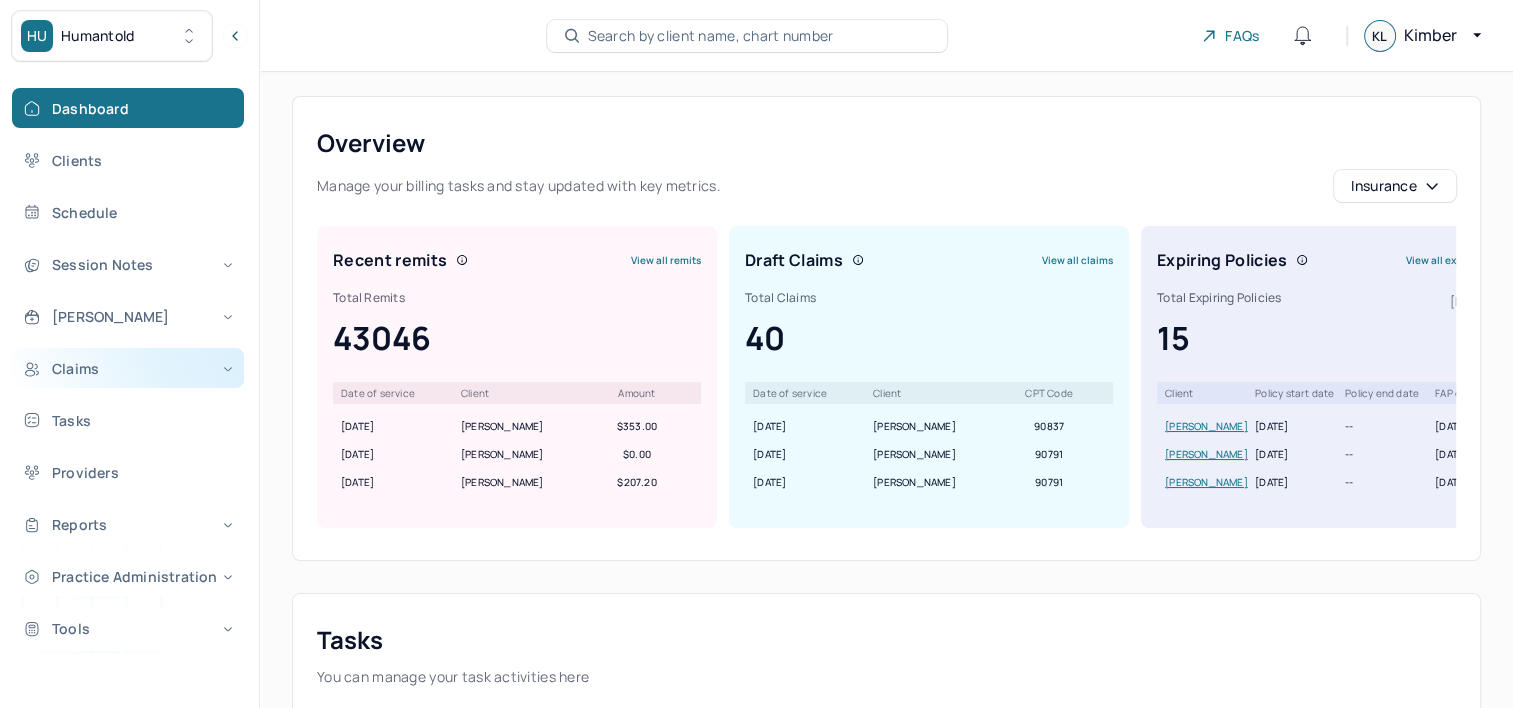click on "Claims" at bounding box center (128, 368) 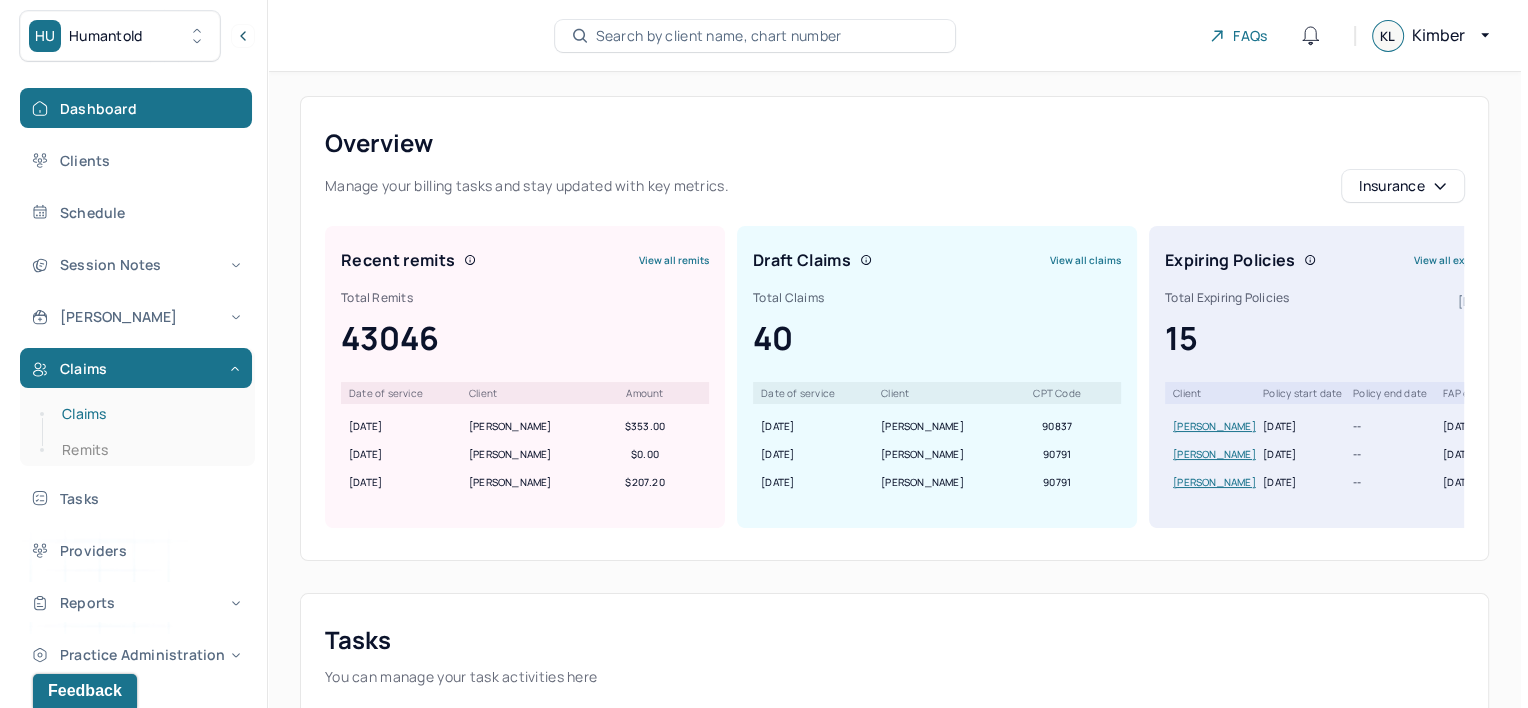scroll, scrollTop: 0, scrollLeft: 0, axis: both 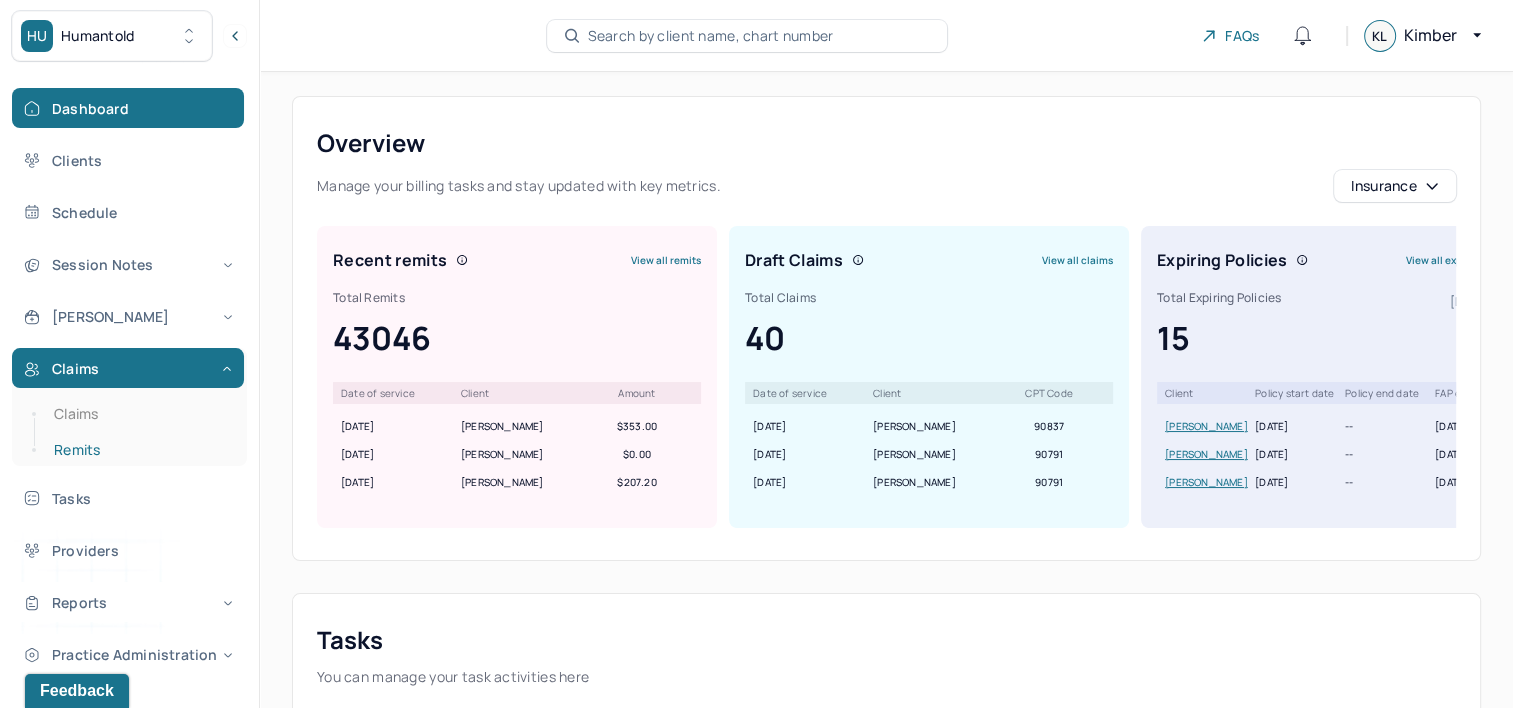 click on "Remits" at bounding box center [139, 450] 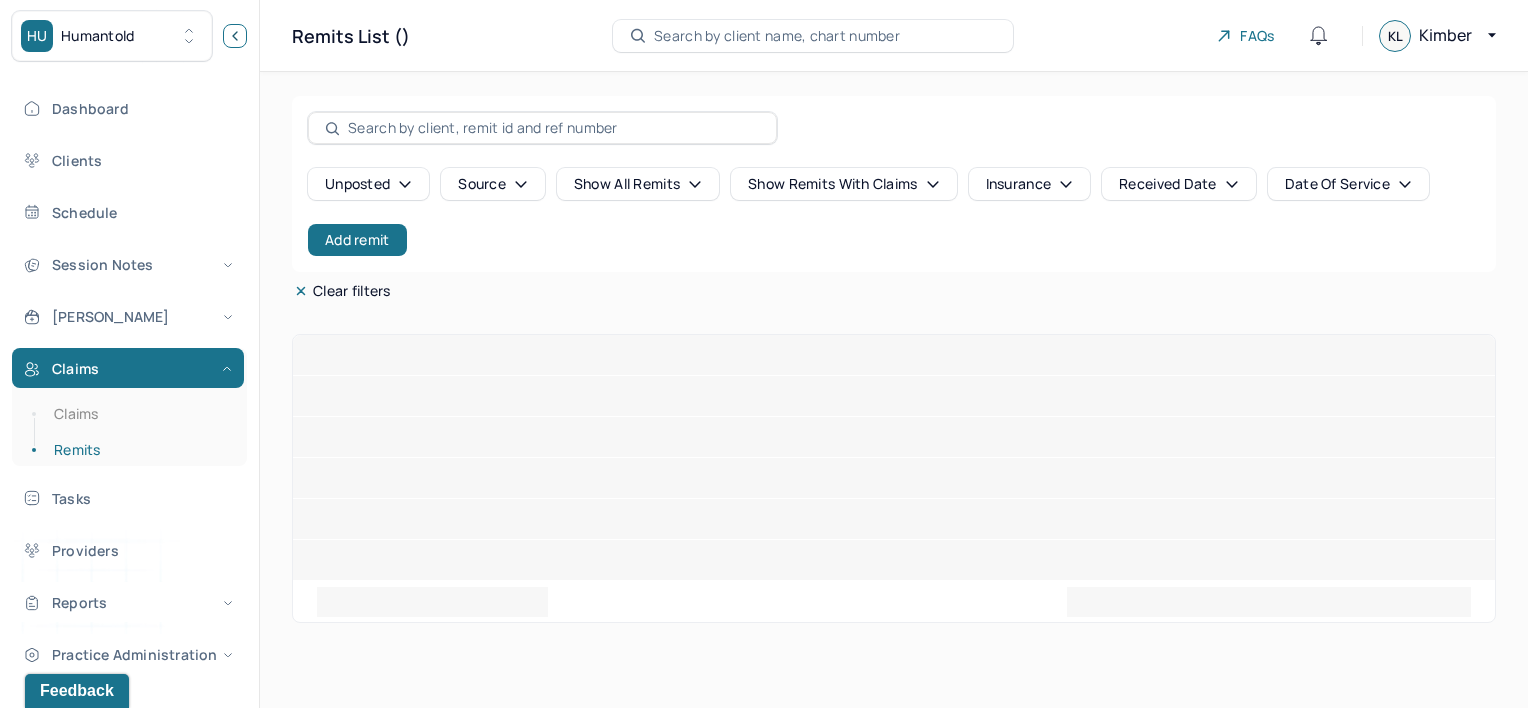 click at bounding box center [235, 36] 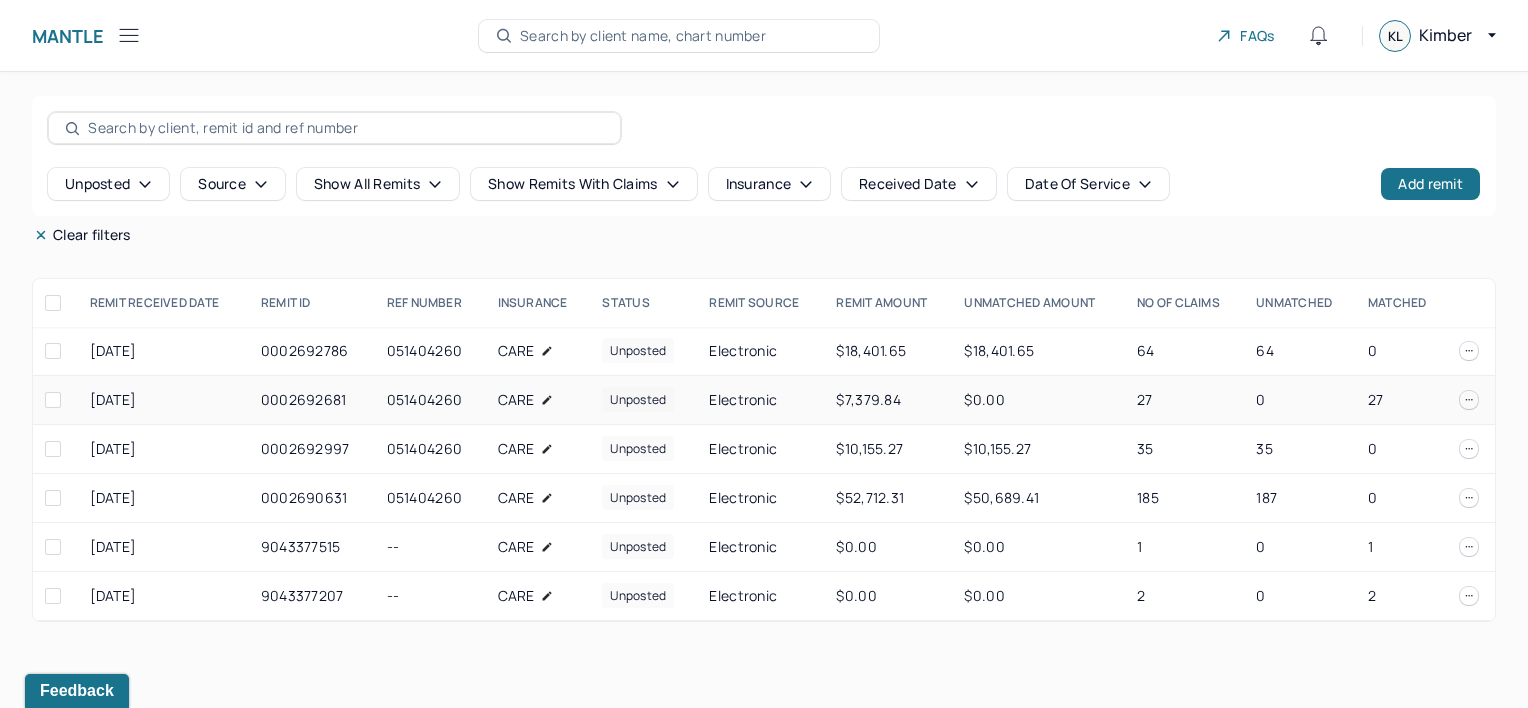 click at bounding box center (53, 400) 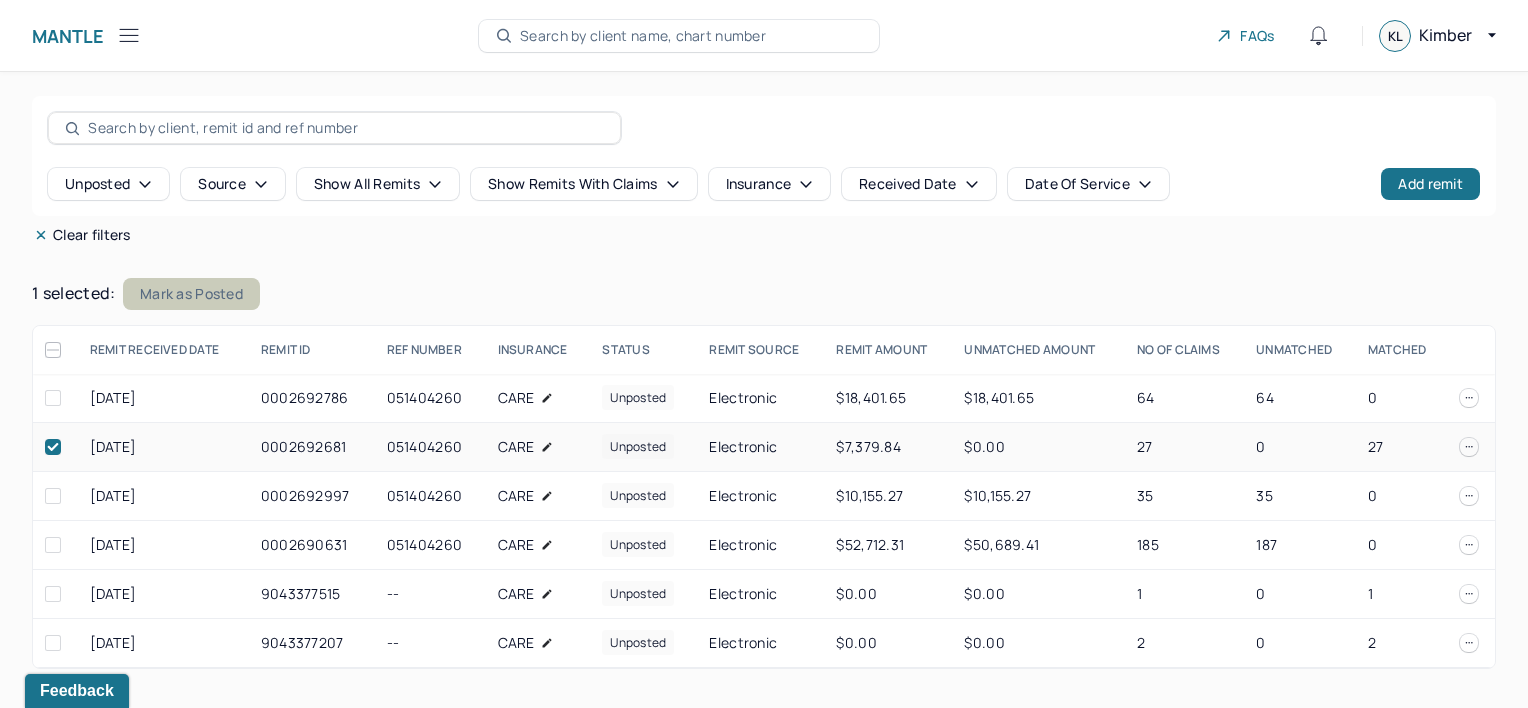 click on "Mark as Posted" at bounding box center [191, 294] 